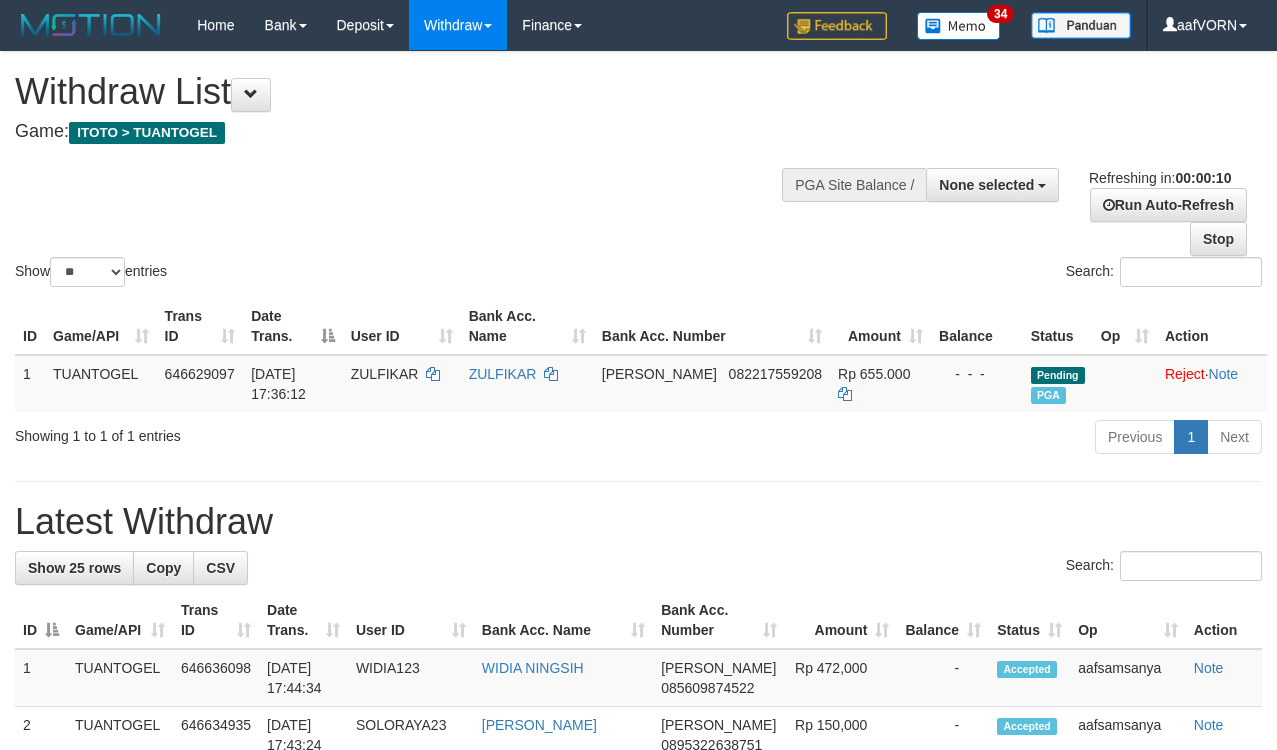 select 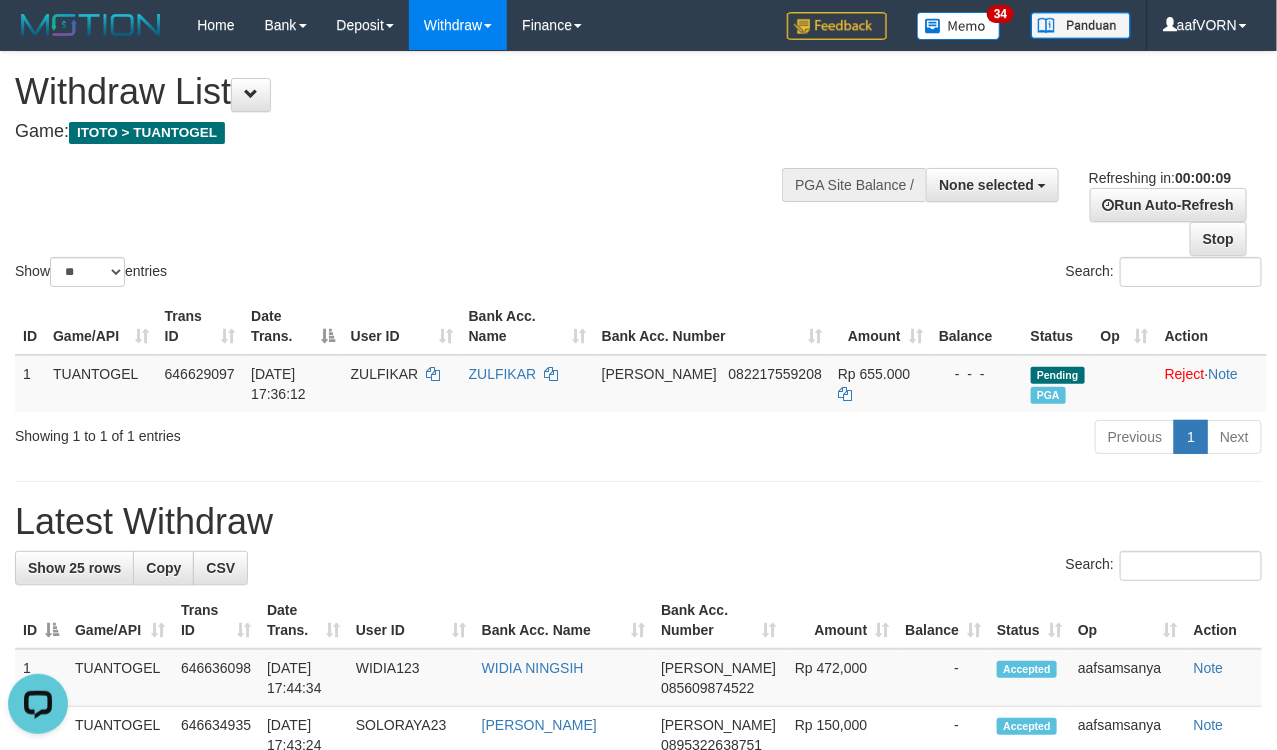 scroll, scrollTop: 0, scrollLeft: 0, axis: both 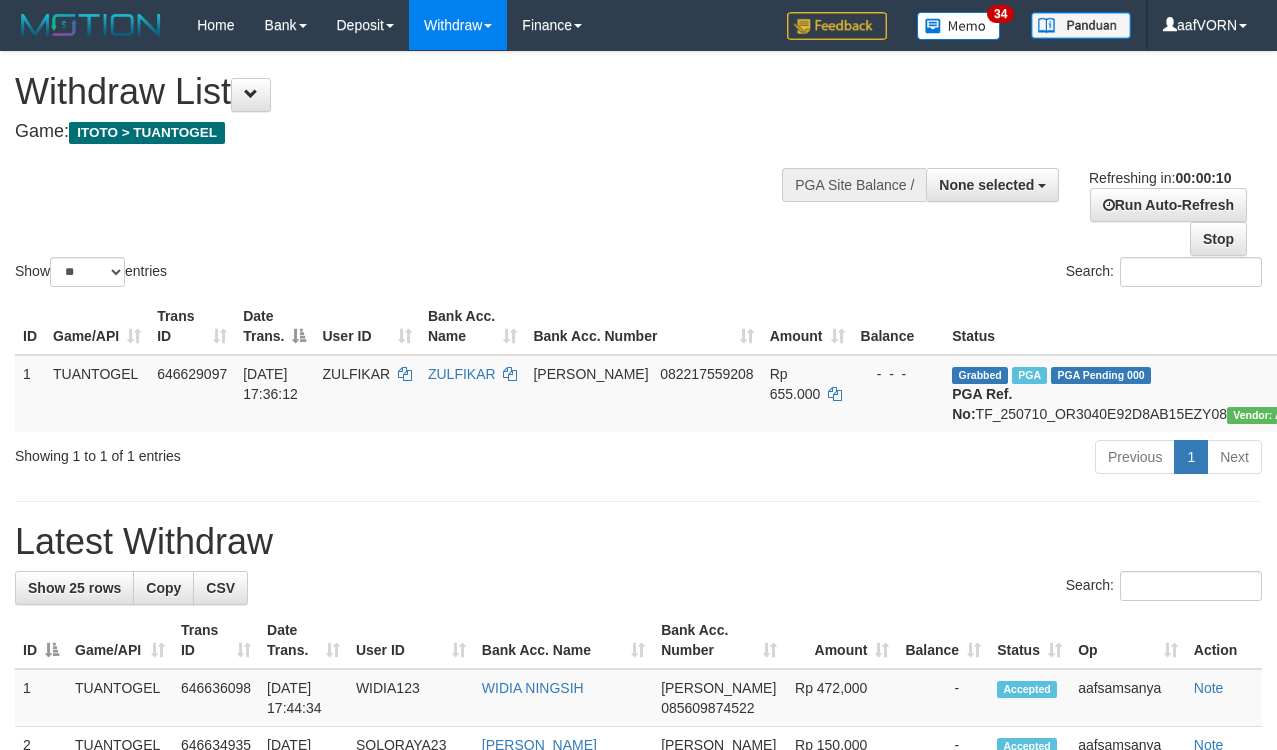 select 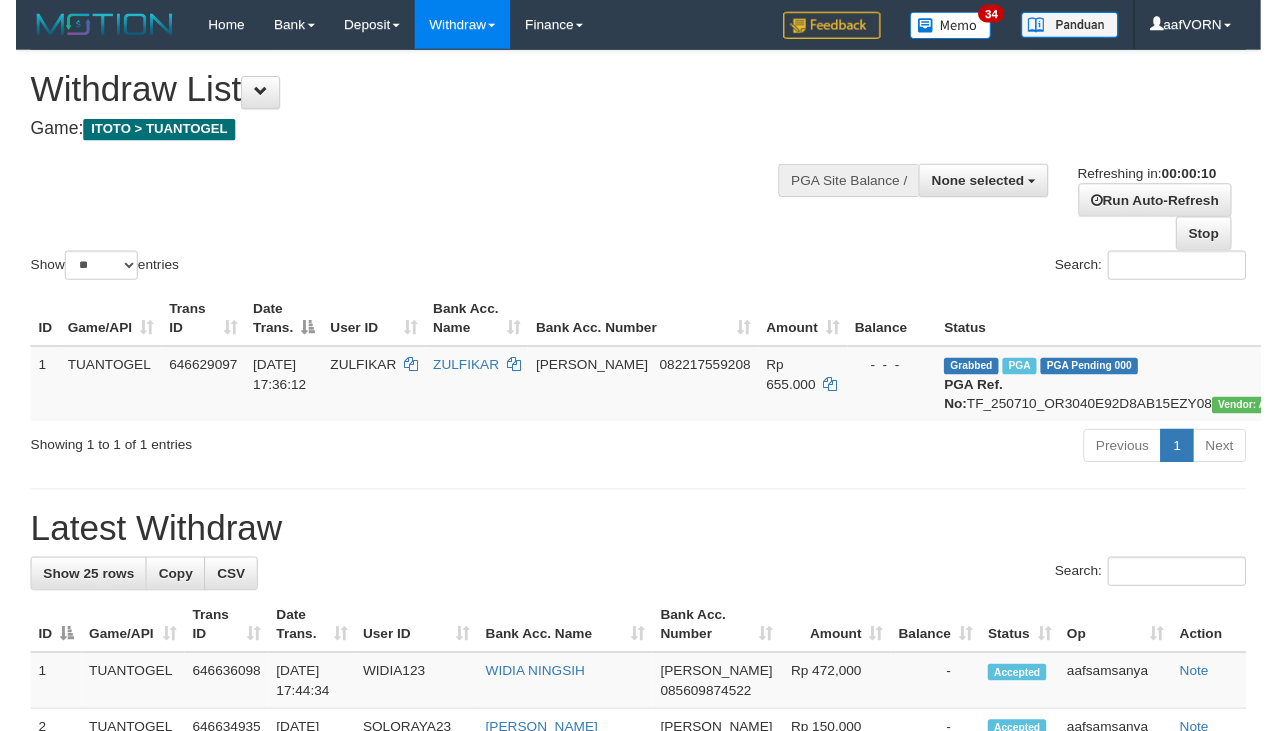 scroll, scrollTop: 0, scrollLeft: 0, axis: both 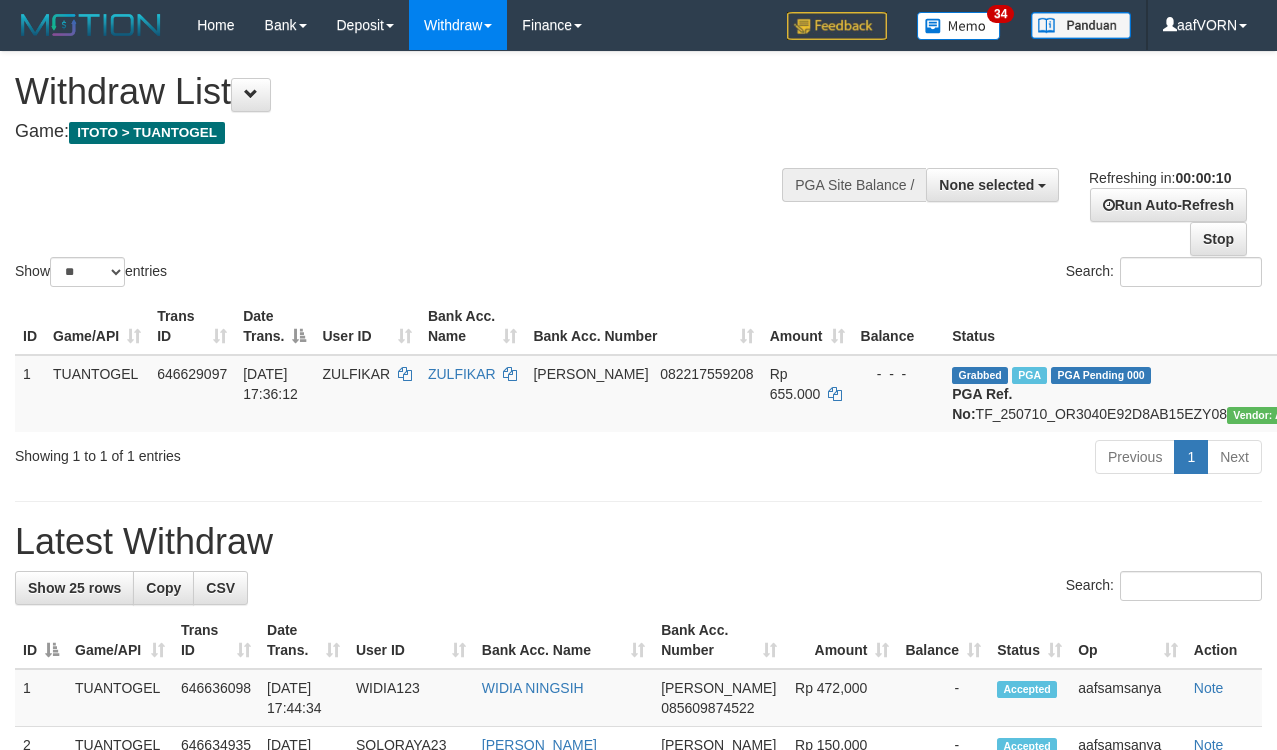 select 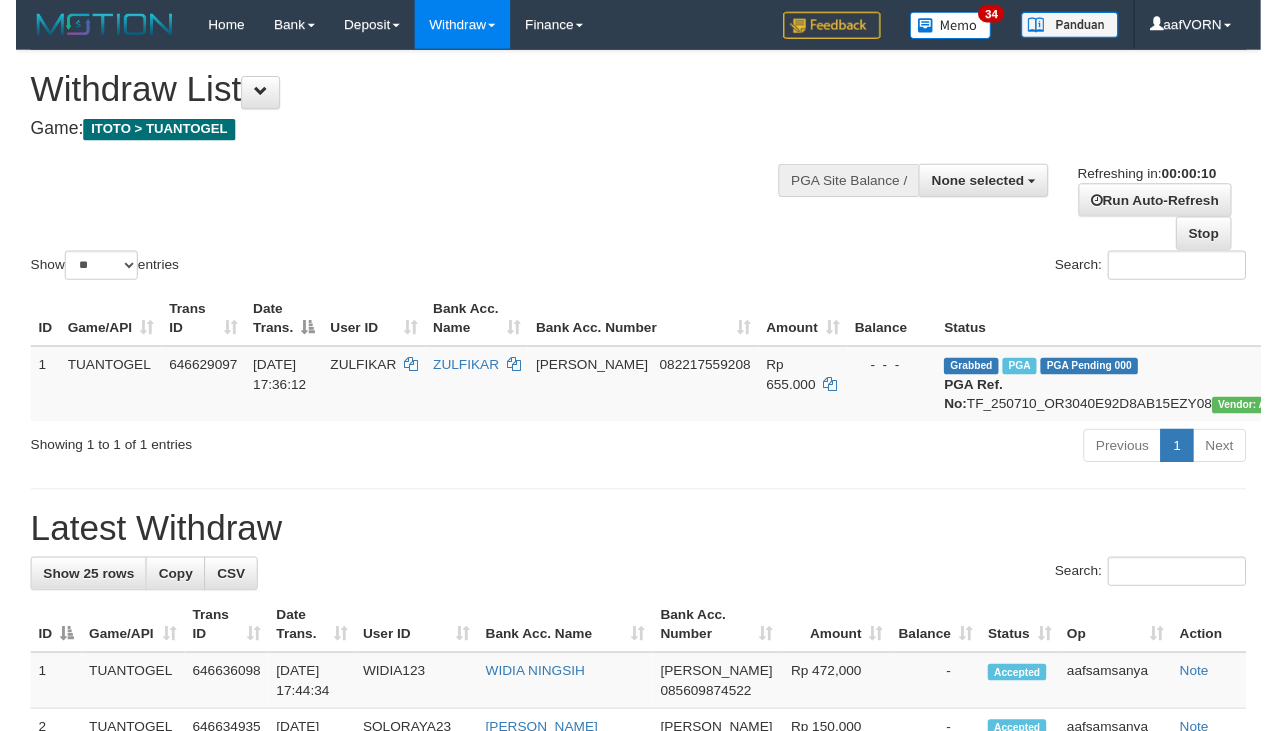 scroll, scrollTop: 0, scrollLeft: 0, axis: both 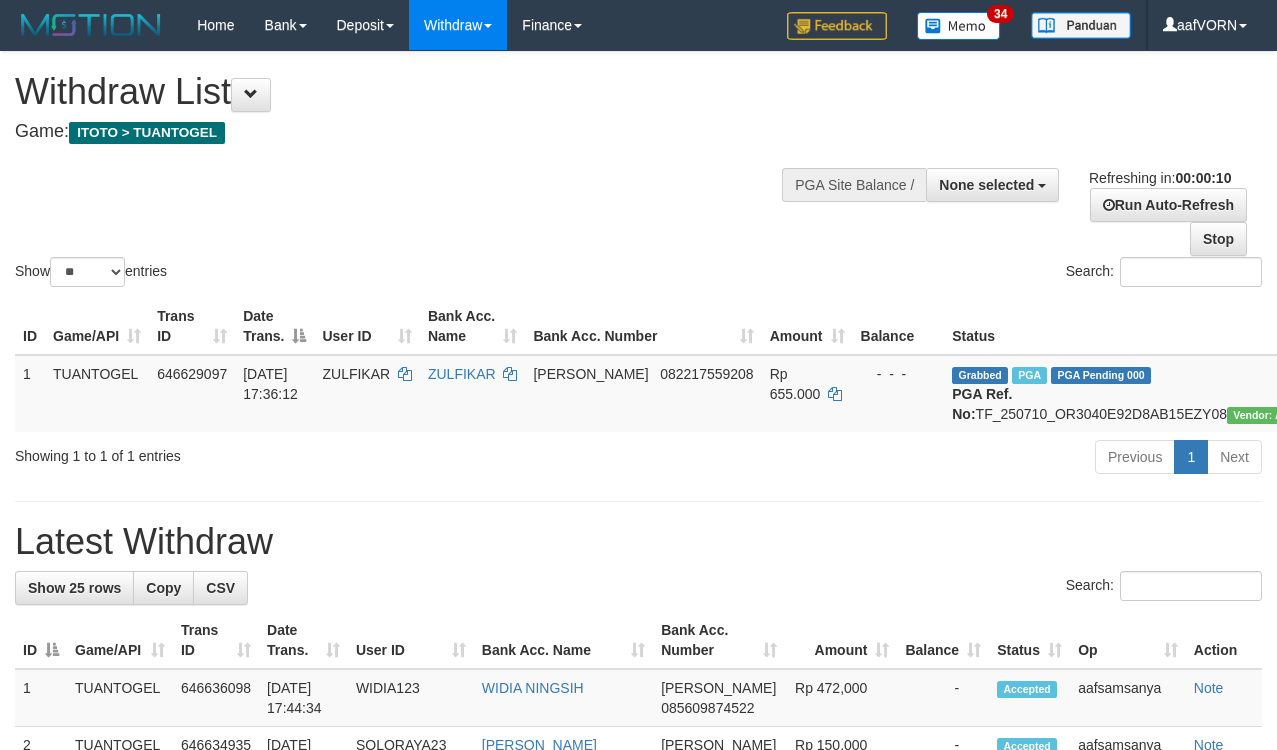 select 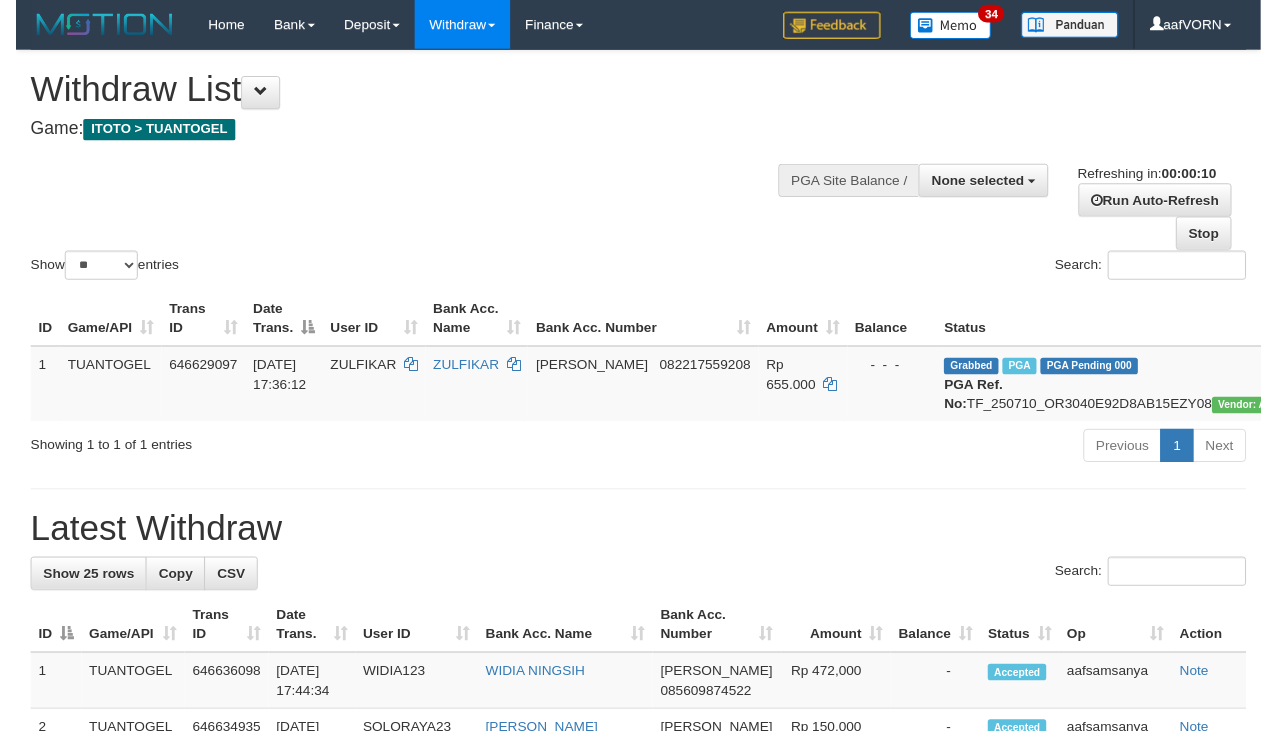 scroll, scrollTop: 0, scrollLeft: 0, axis: both 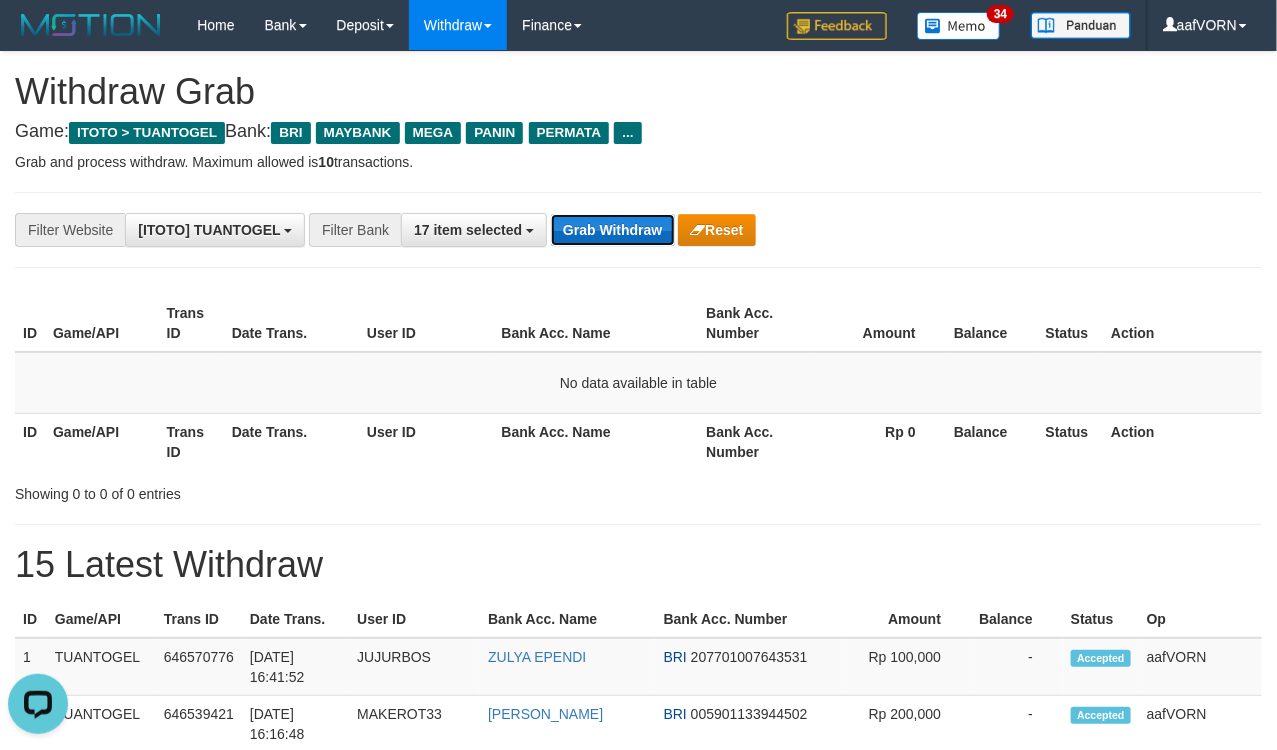 click on "Grab Withdraw" at bounding box center [612, 230] 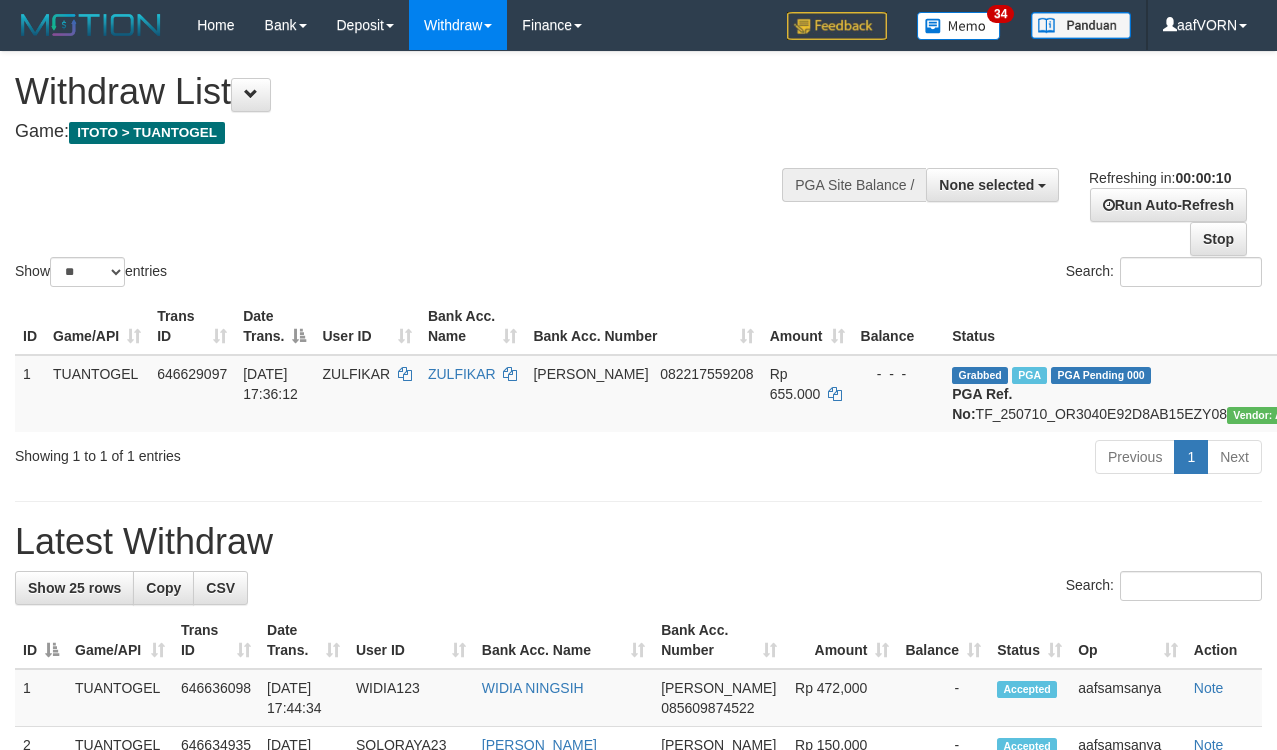 select 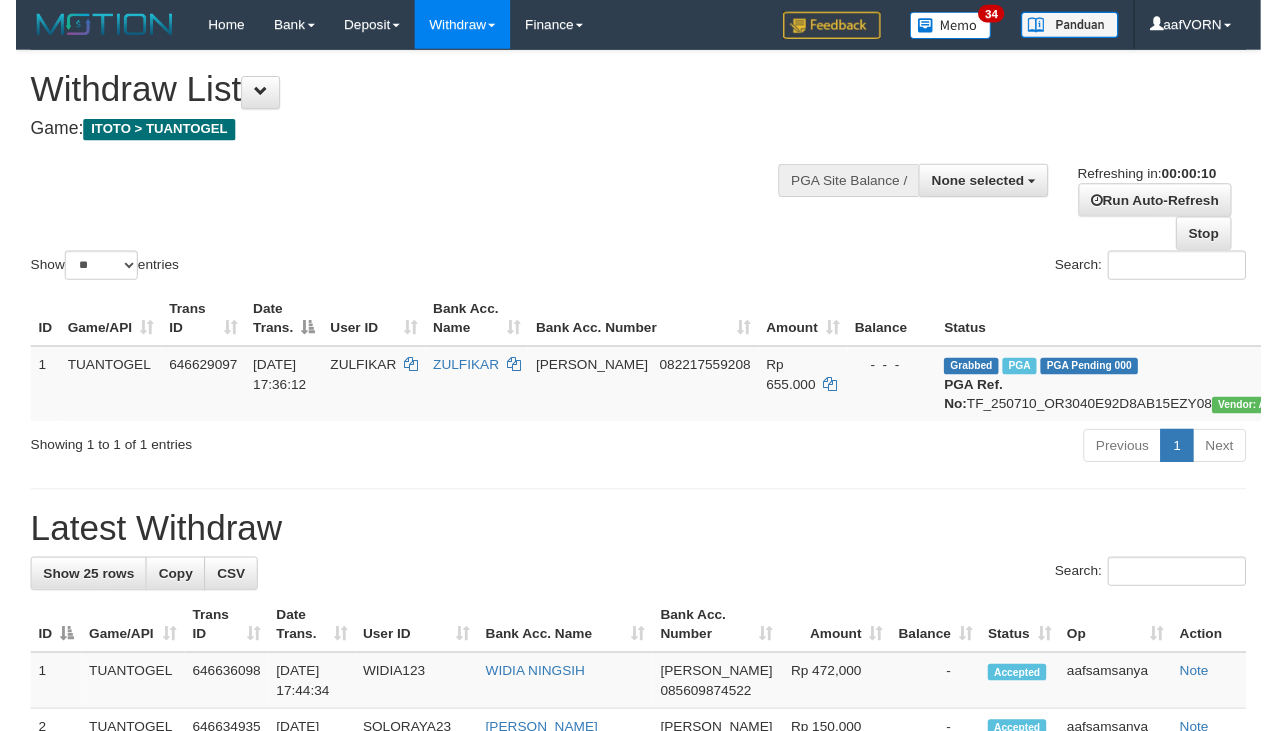scroll, scrollTop: 0, scrollLeft: 0, axis: both 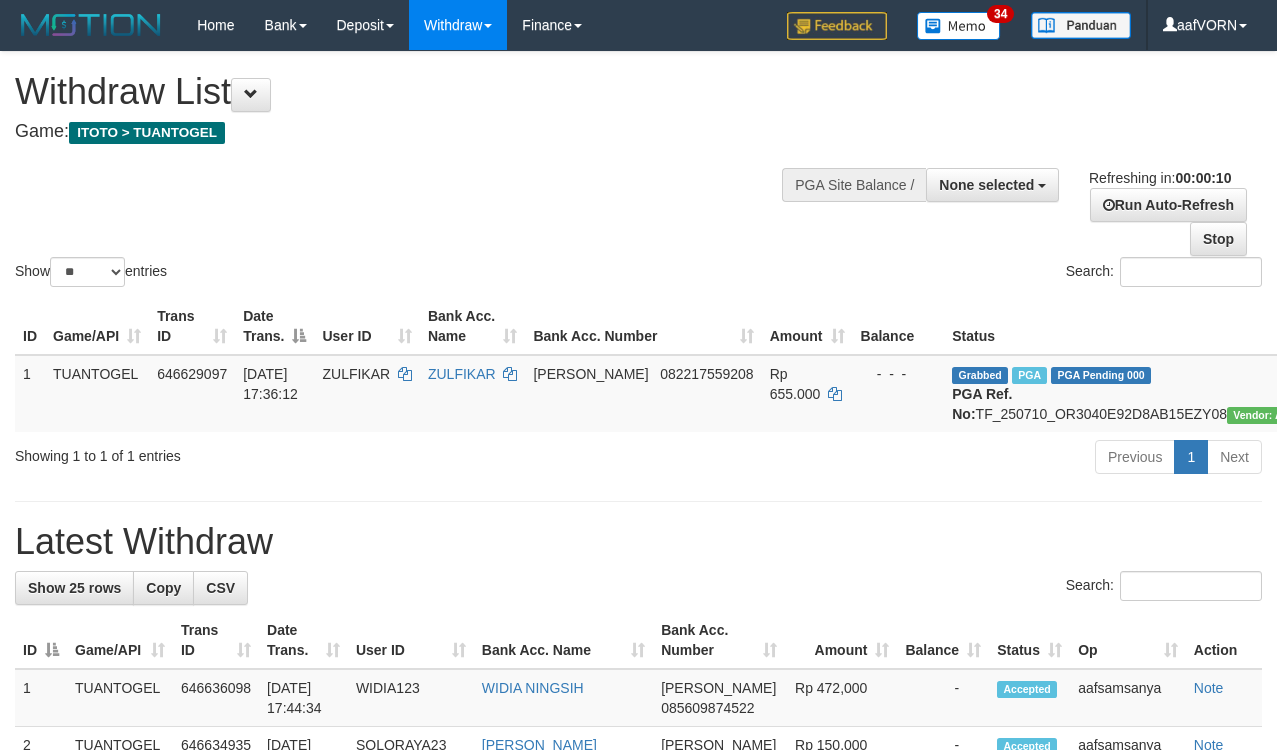 select 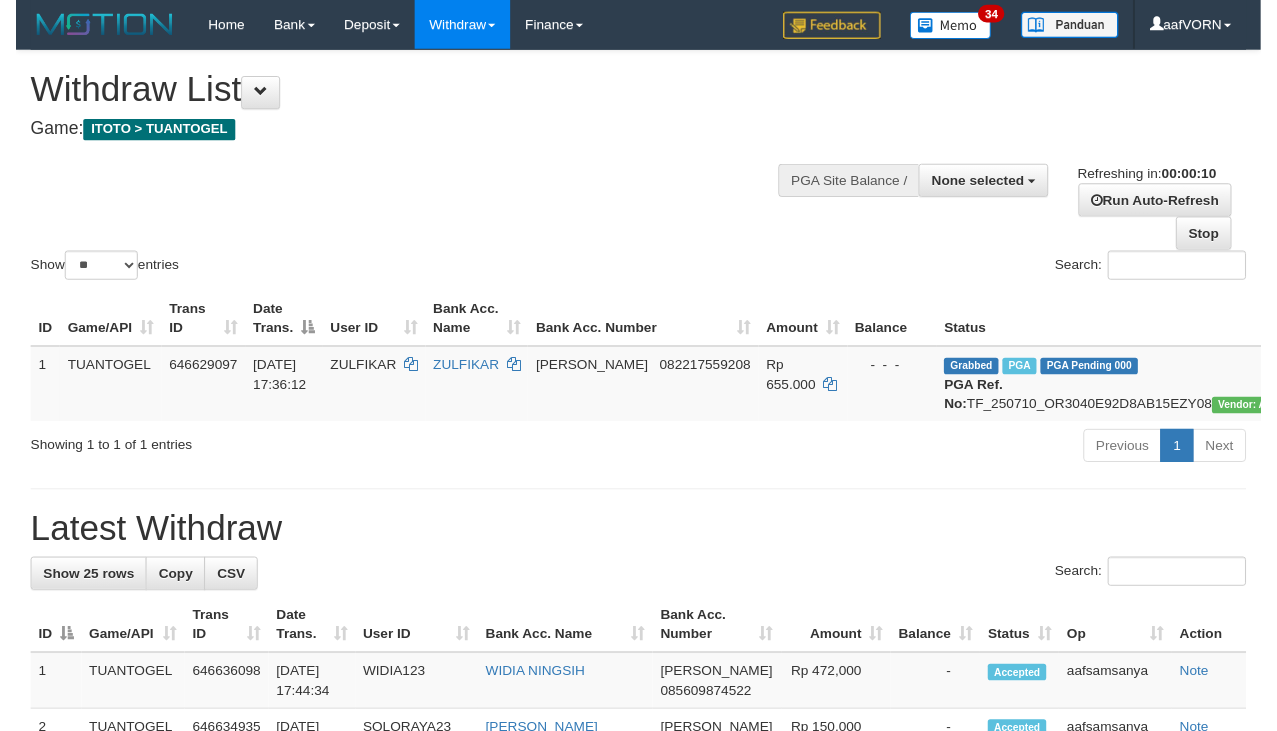 scroll, scrollTop: 0, scrollLeft: 0, axis: both 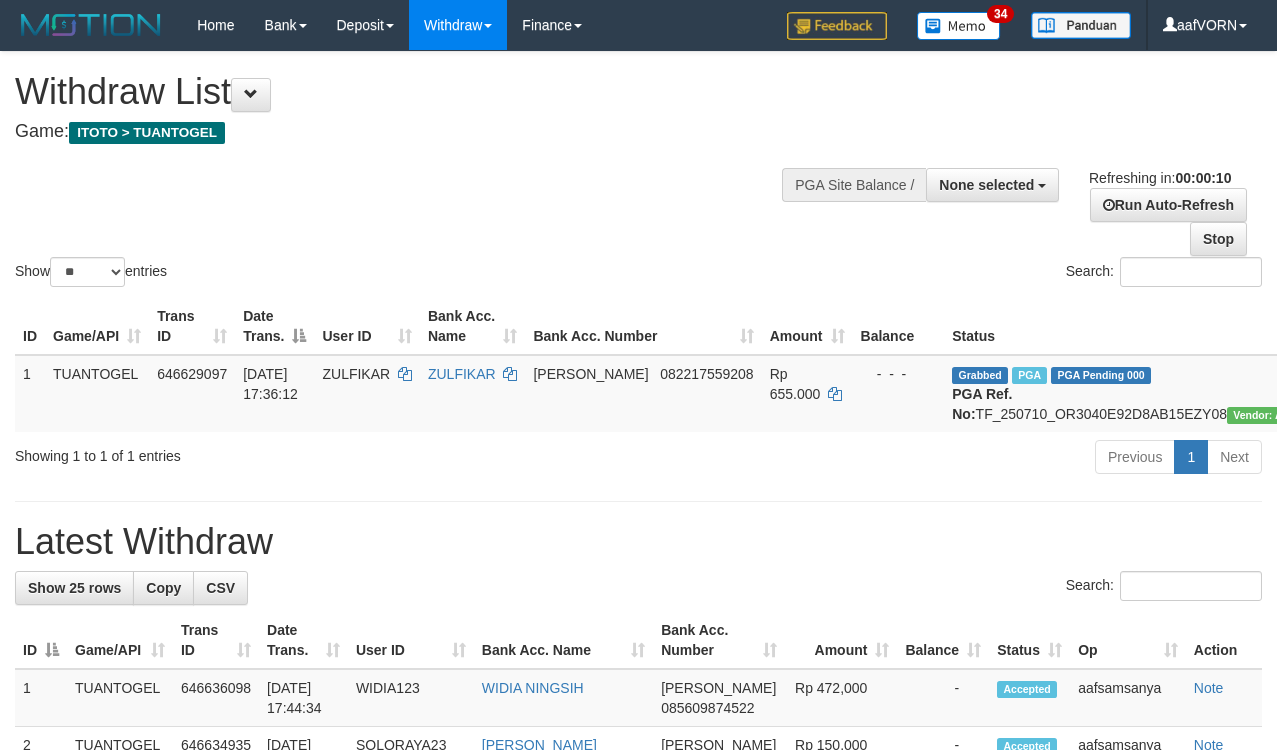 select 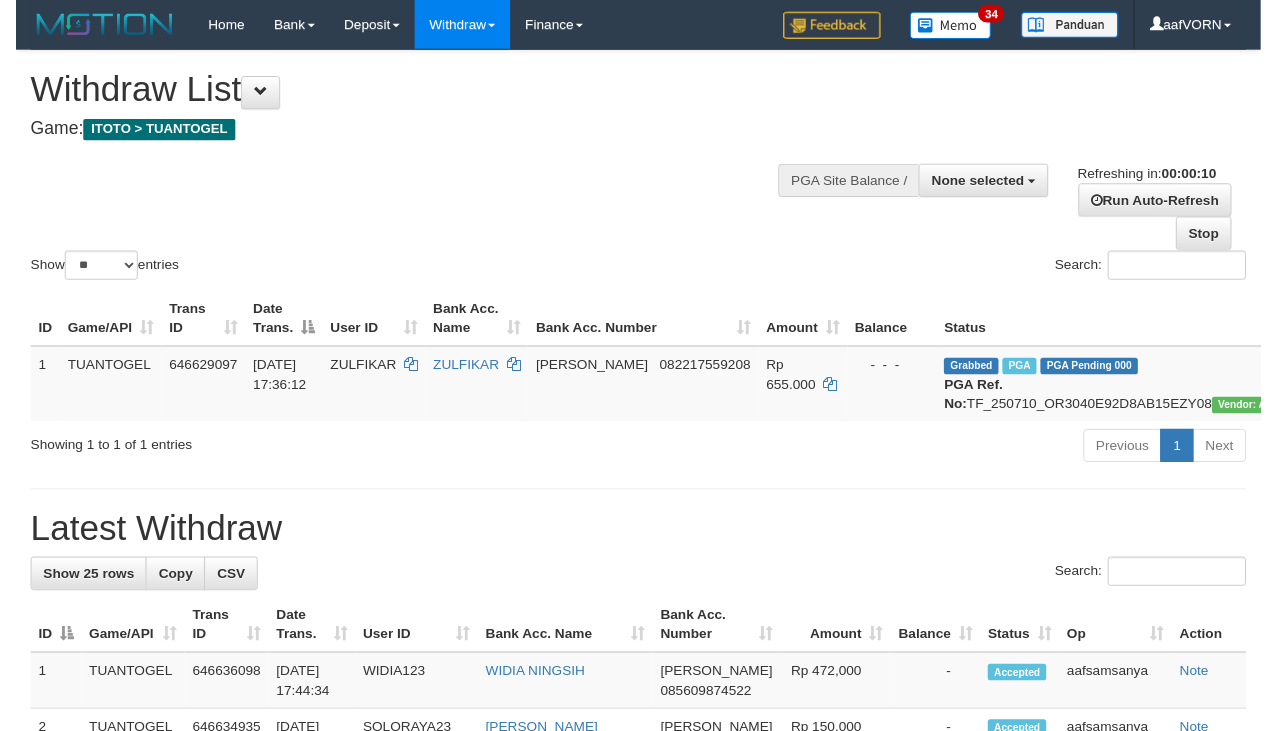 scroll, scrollTop: 0, scrollLeft: 0, axis: both 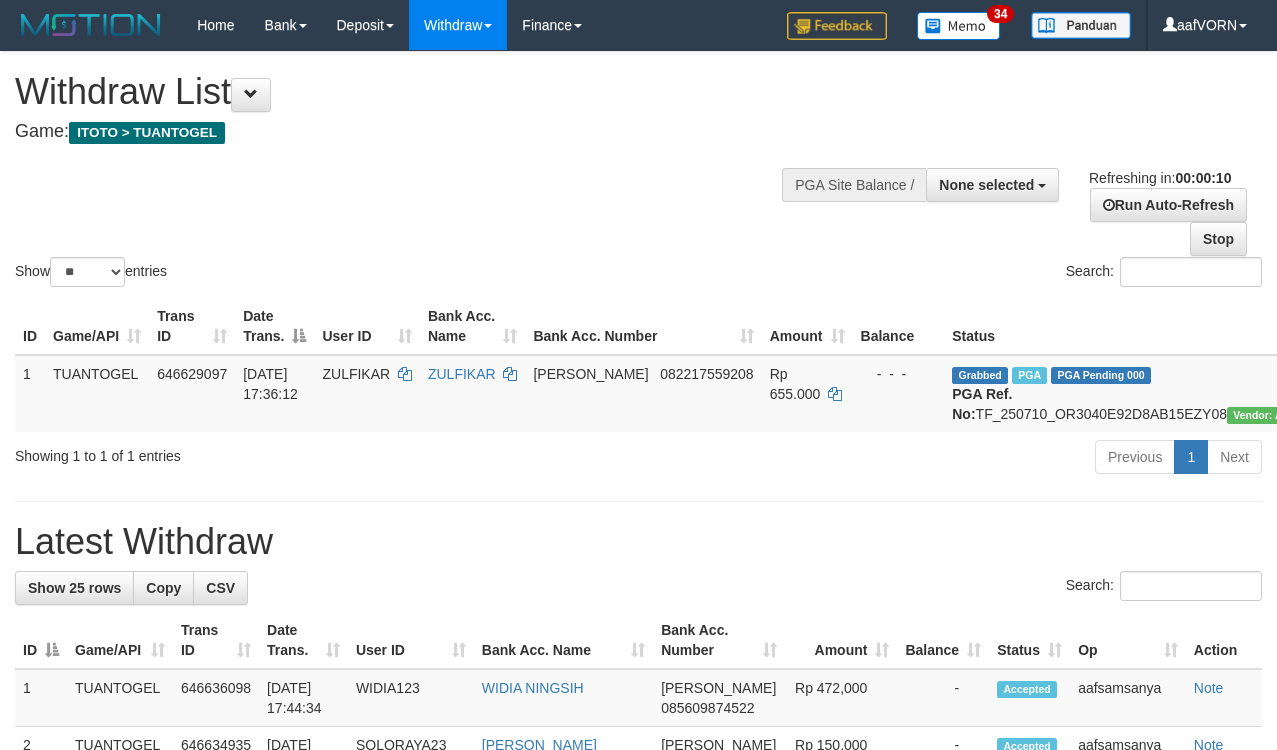 select 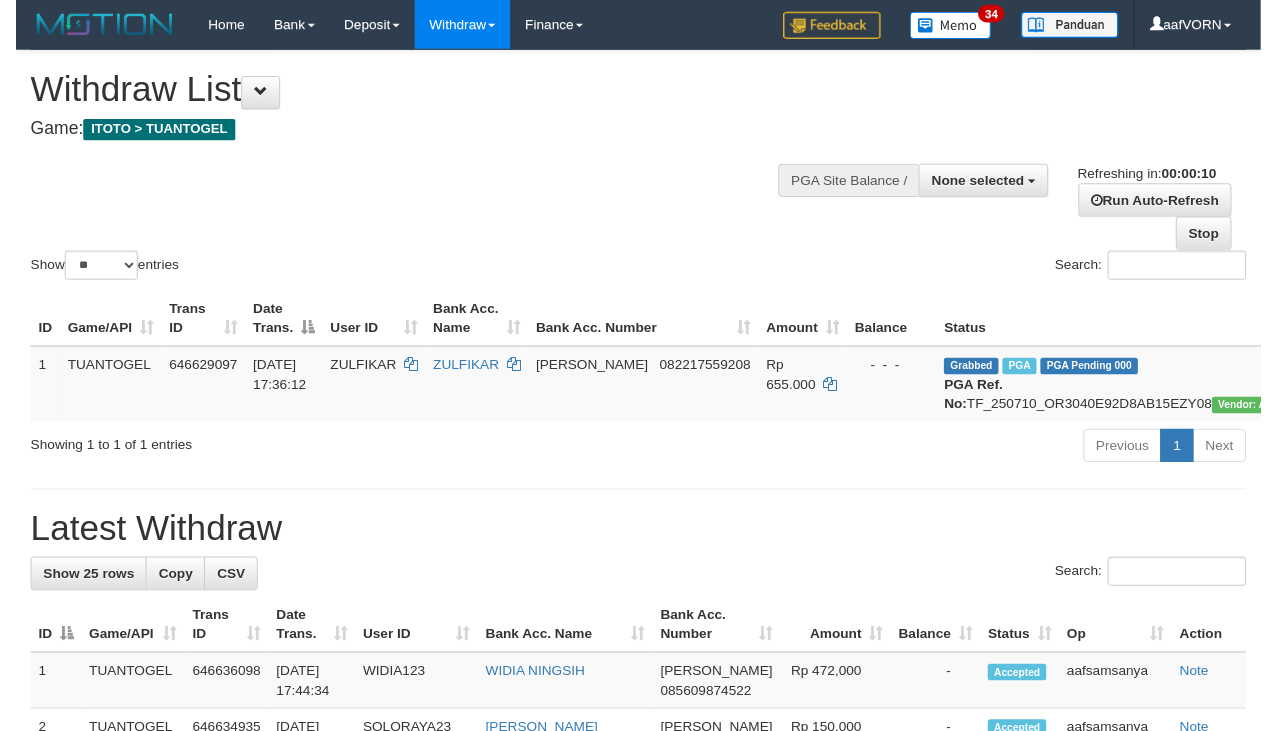 scroll, scrollTop: 0, scrollLeft: 0, axis: both 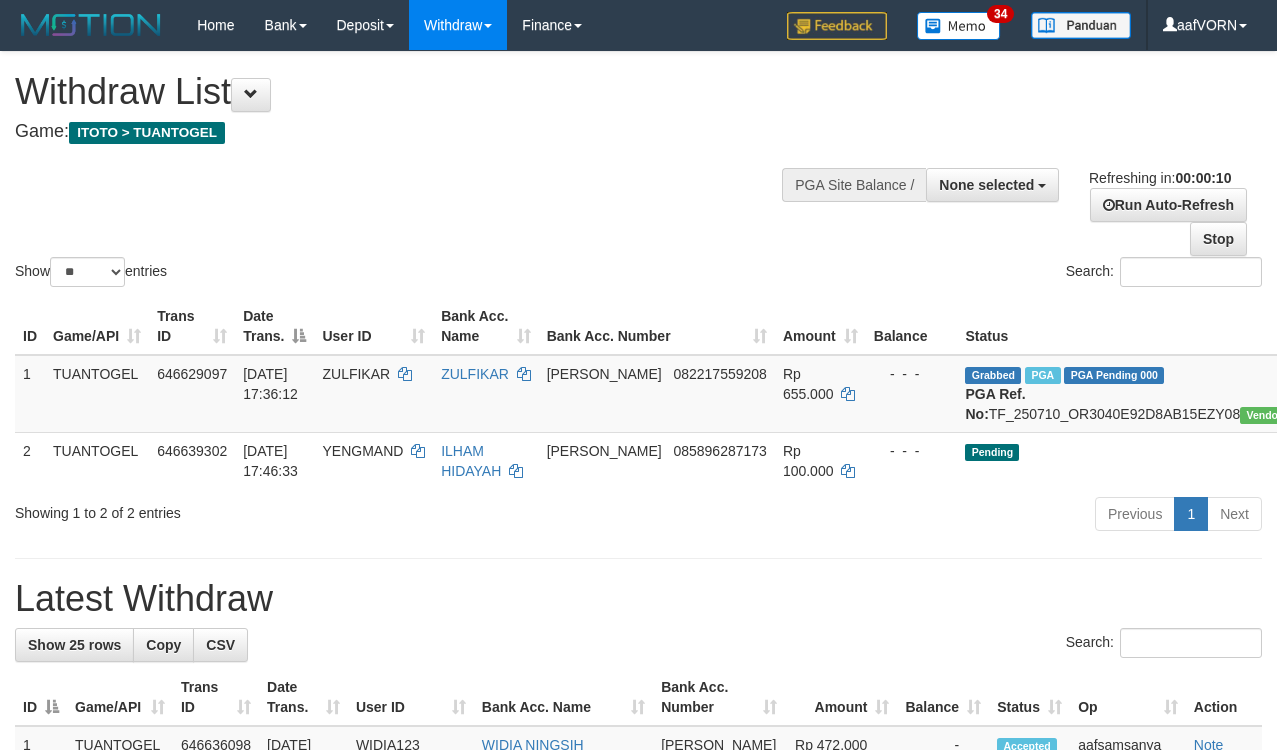 select 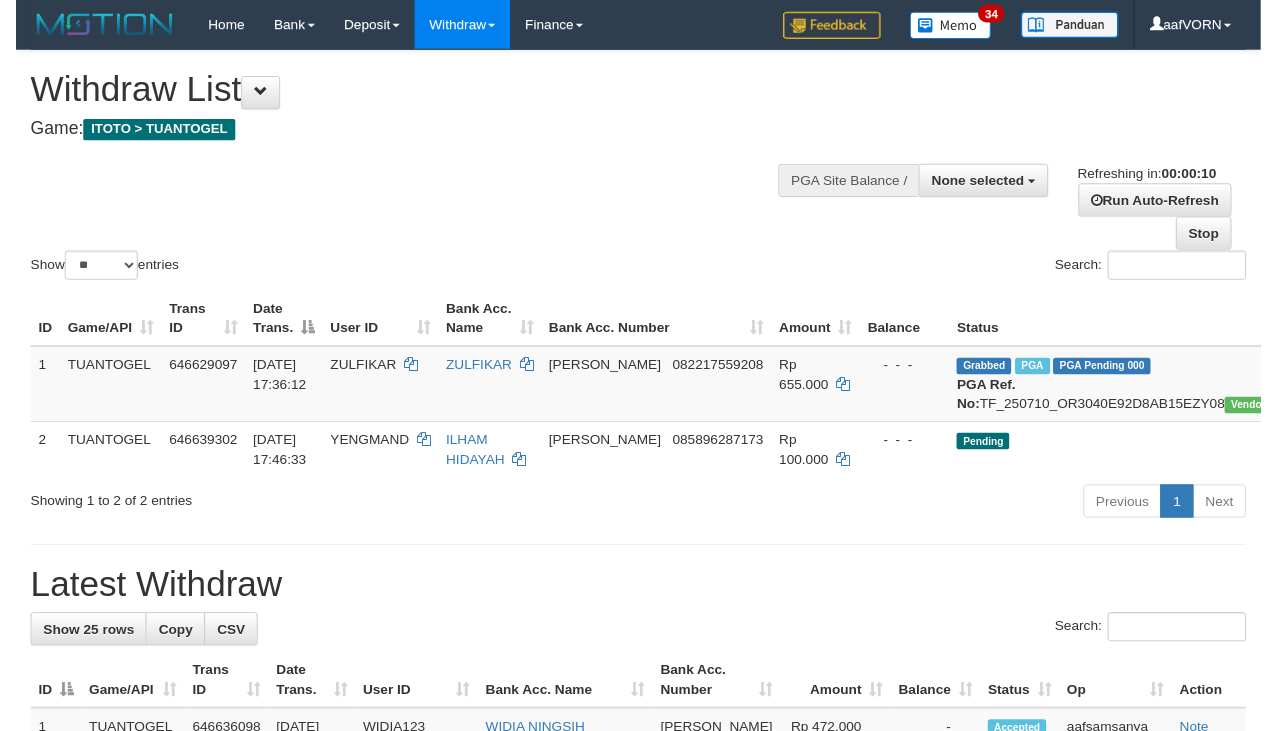 scroll, scrollTop: 0, scrollLeft: 0, axis: both 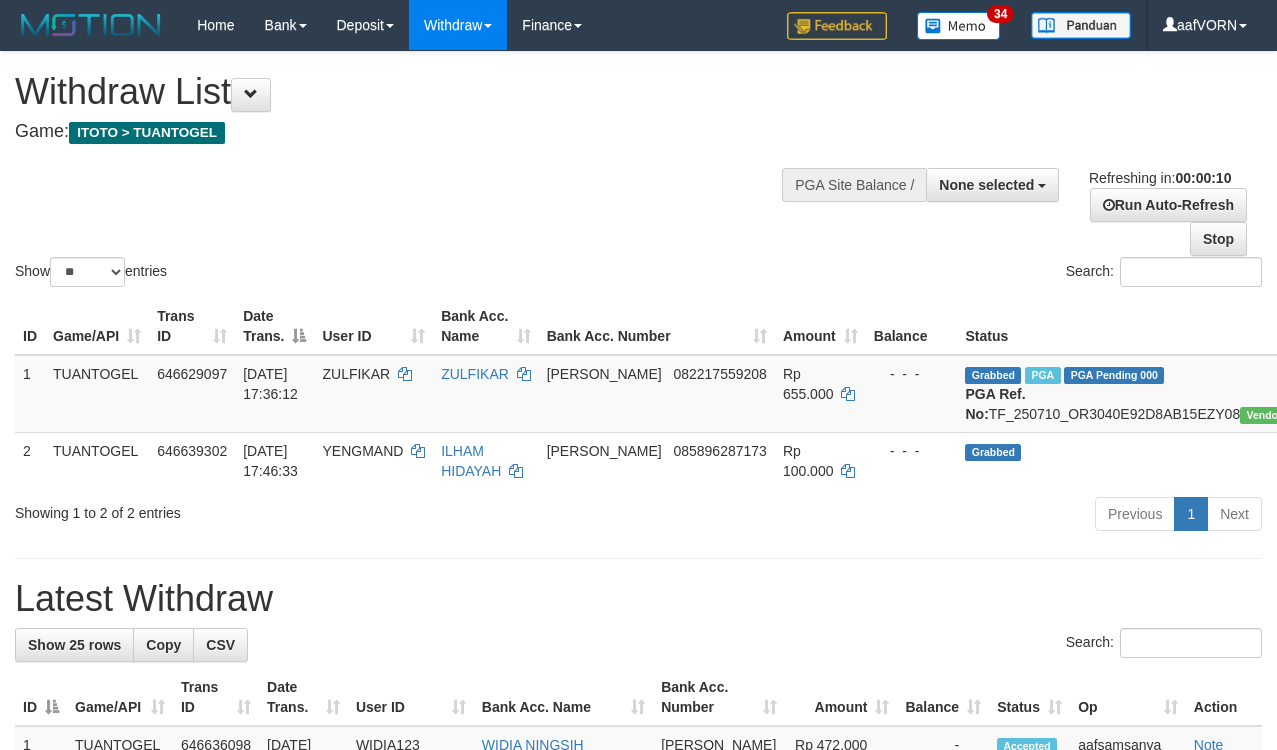 select 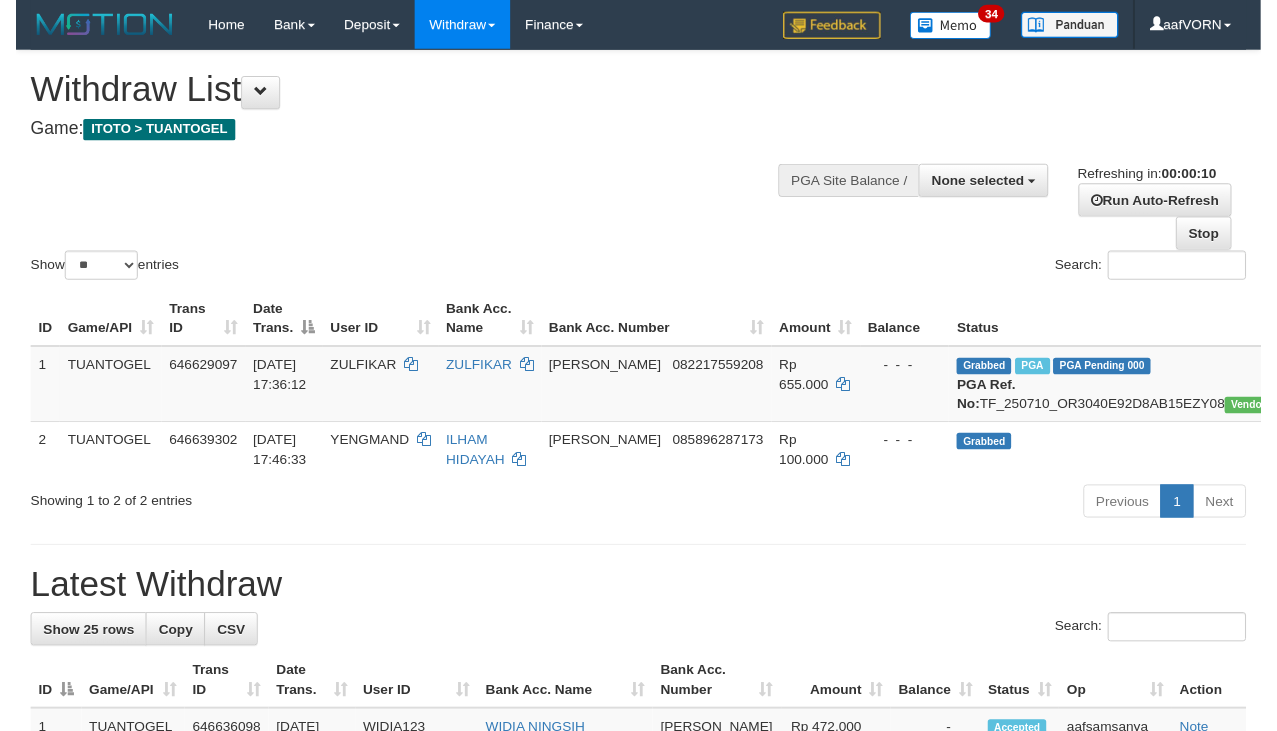 scroll, scrollTop: 0, scrollLeft: 0, axis: both 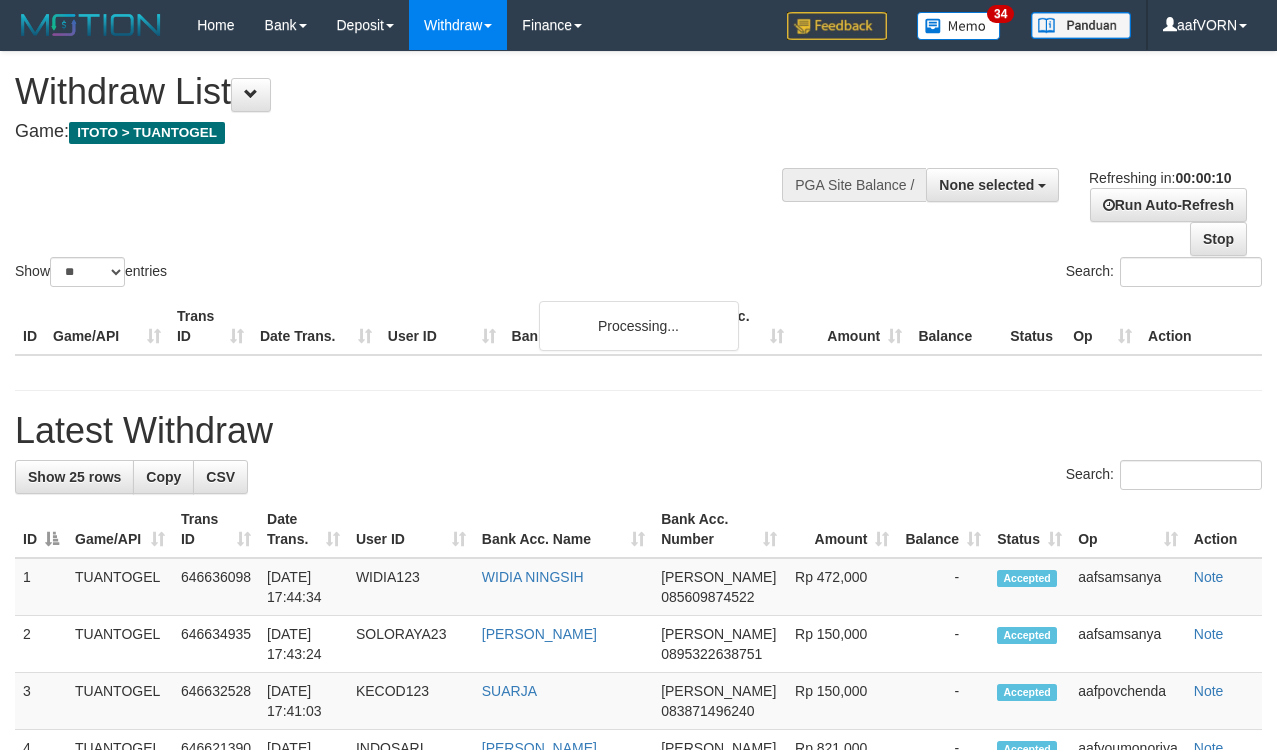 select 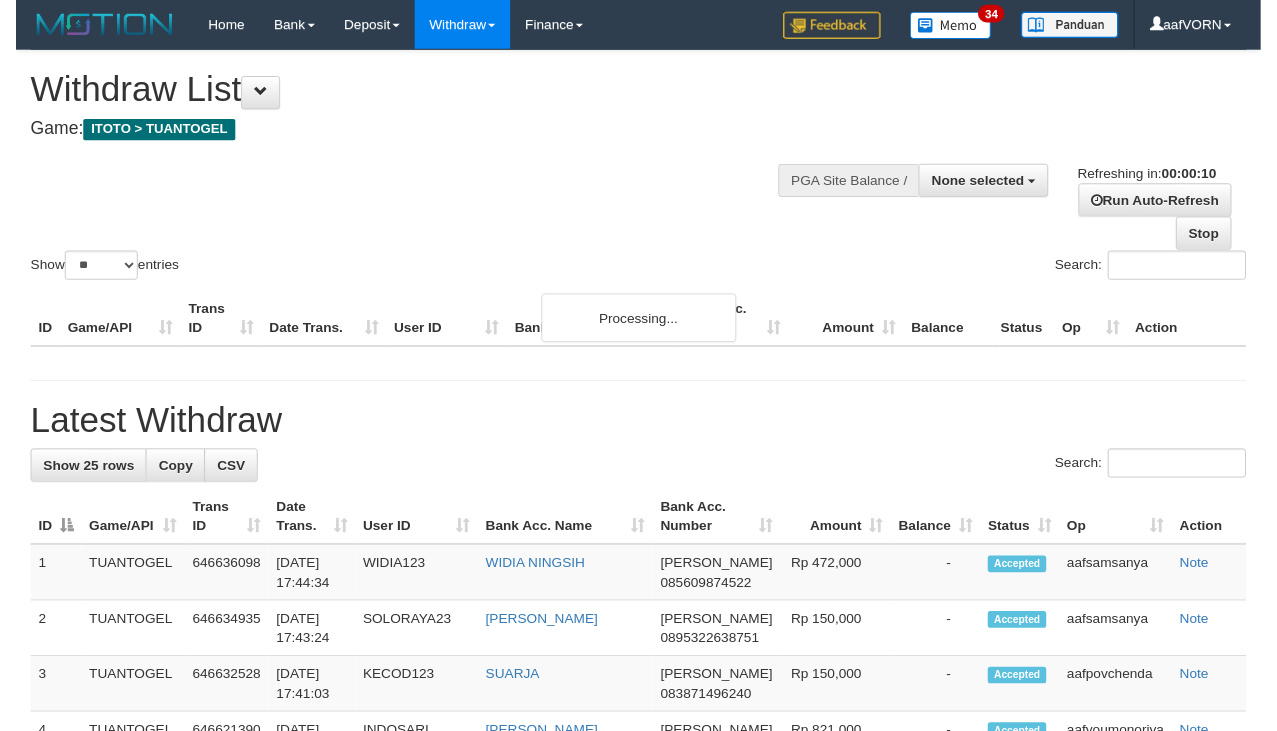 scroll, scrollTop: 0, scrollLeft: 0, axis: both 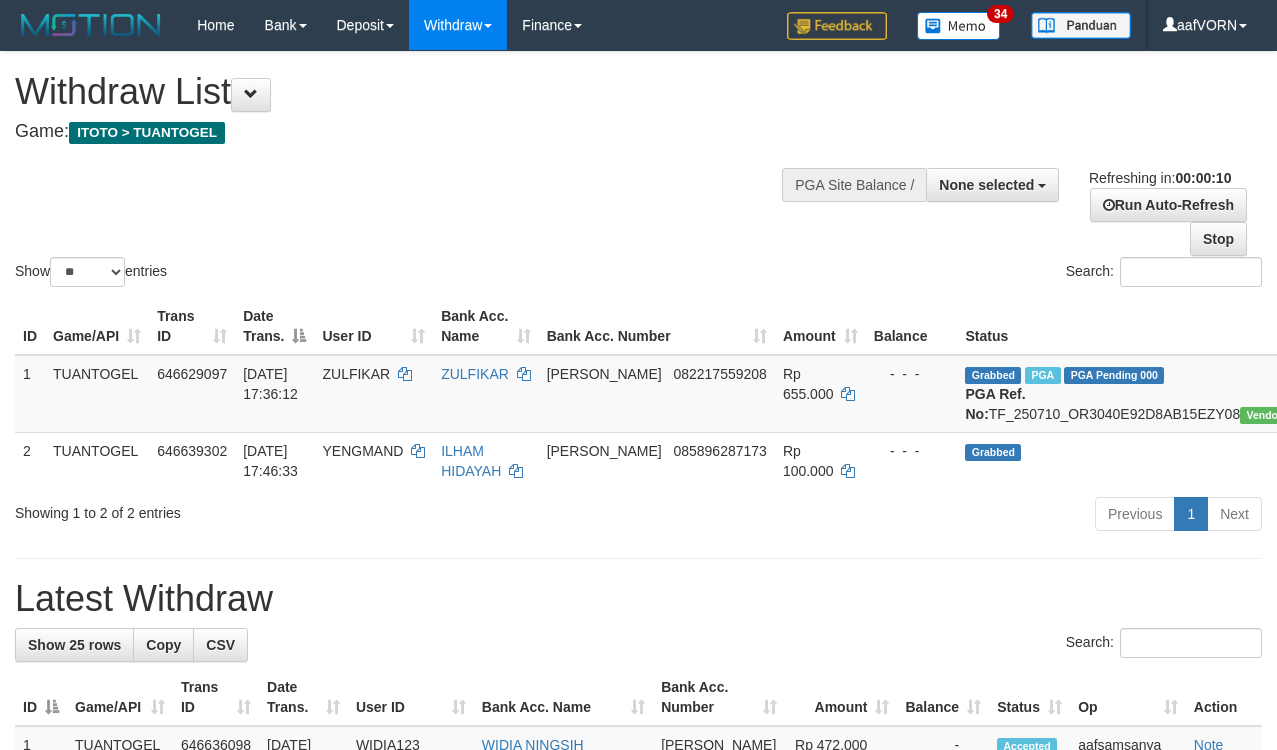 select 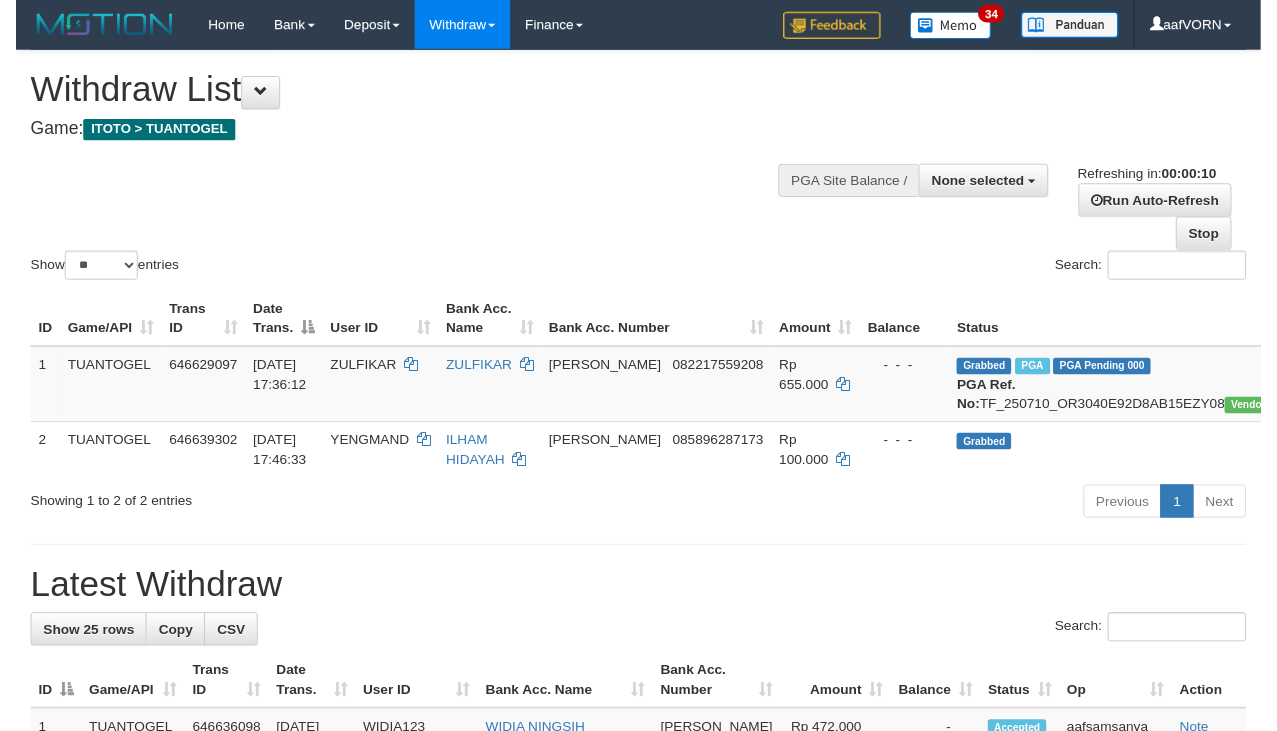 scroll, scrollTop: 0, scrollLeft: 0, axis: both 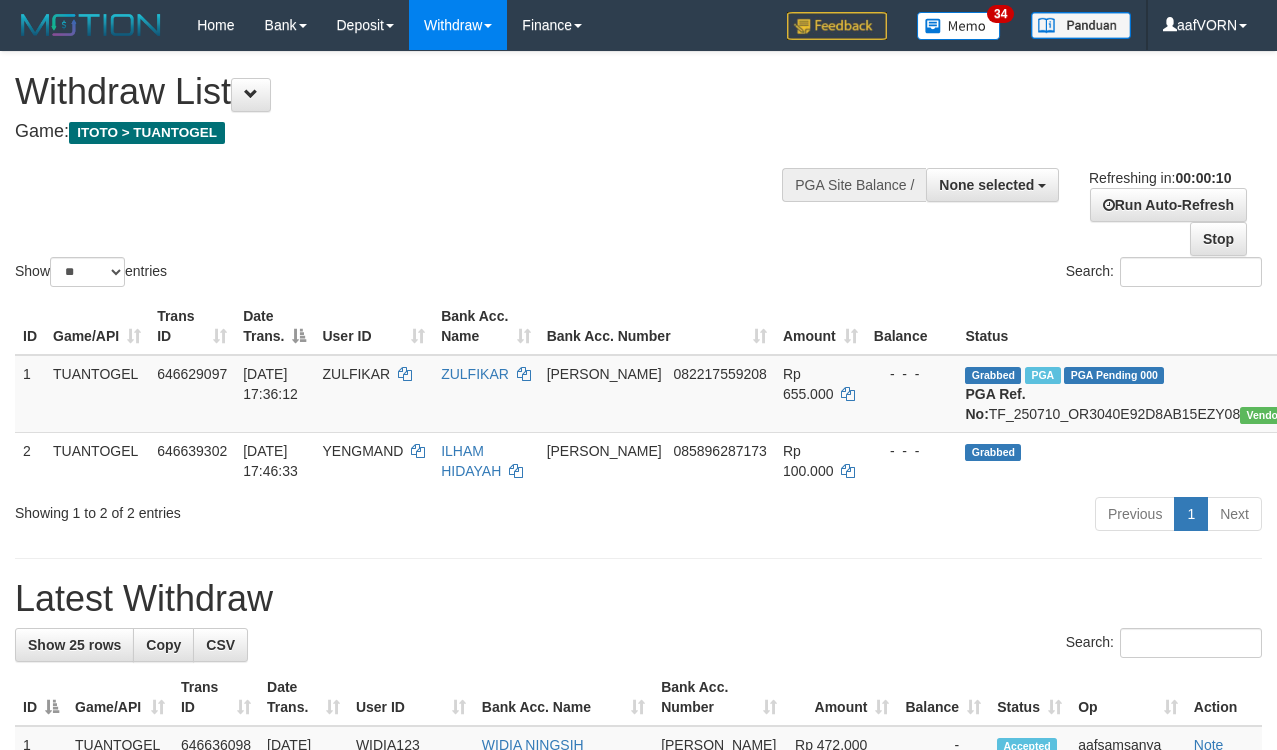 select 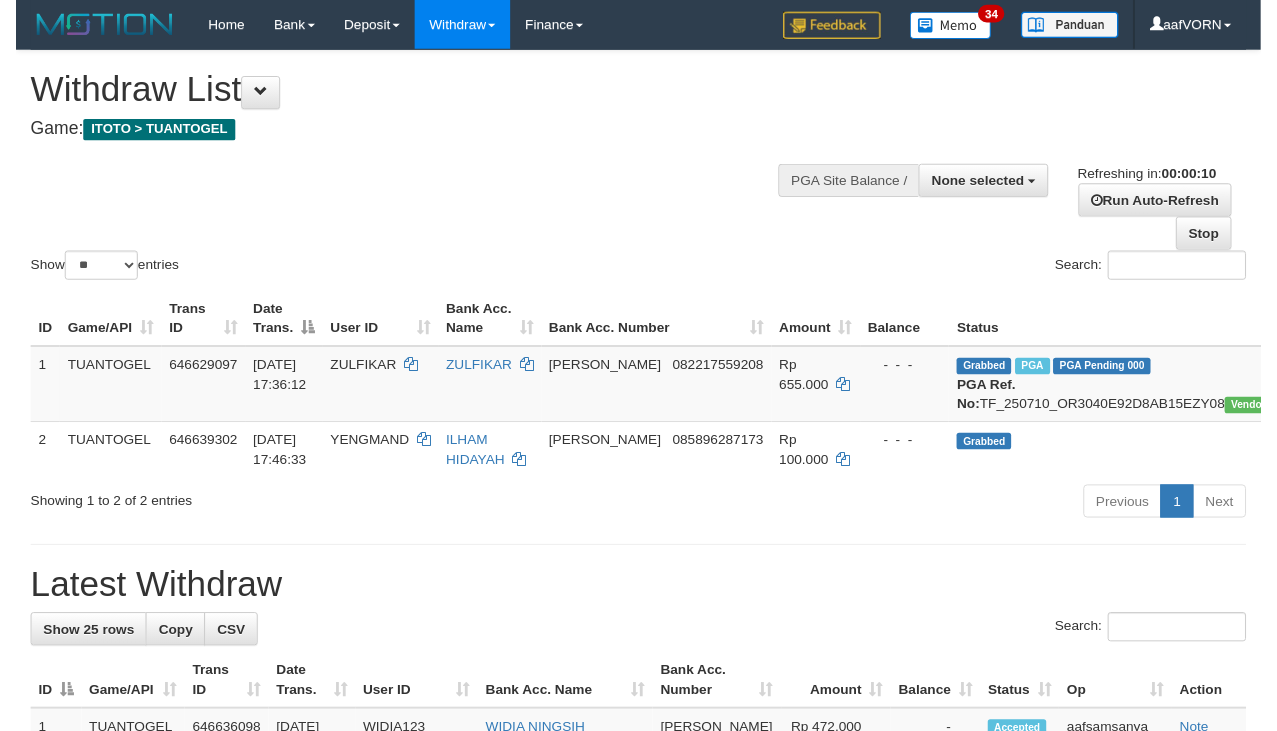 scroll, scrollTop: 0, scrollLeft: 0, axis: both 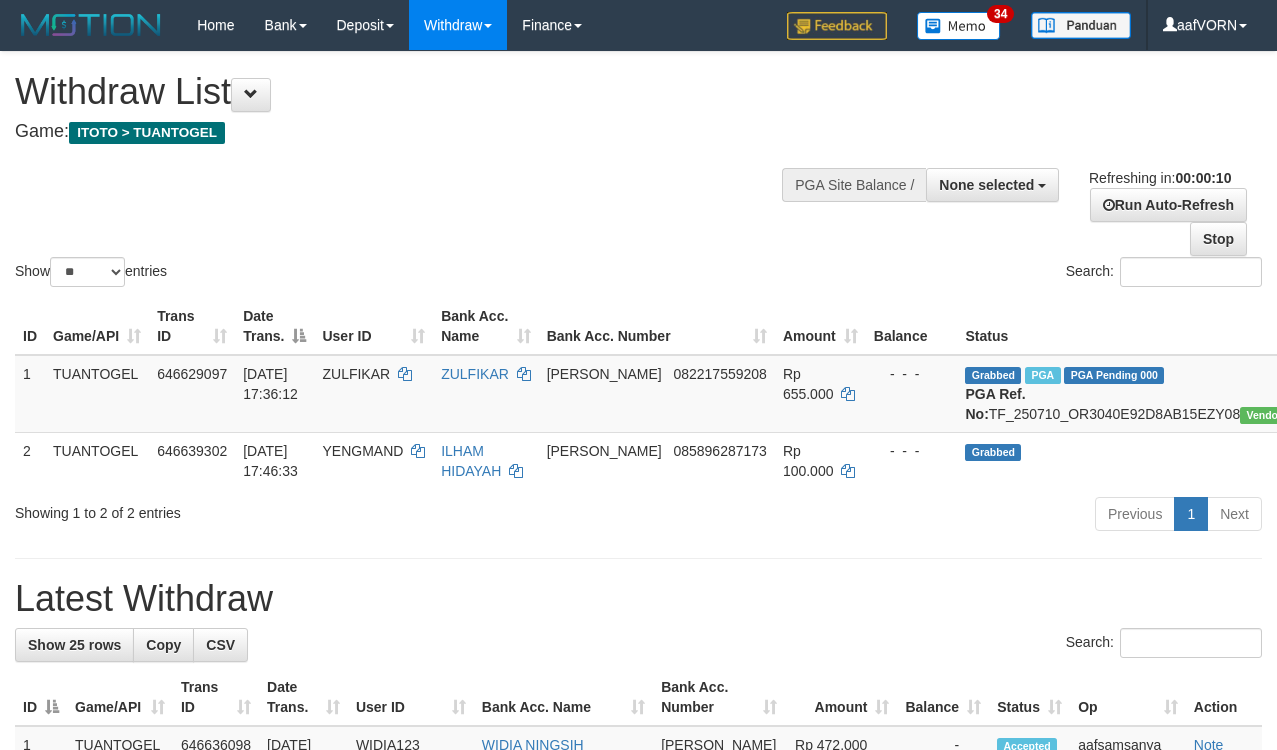 select 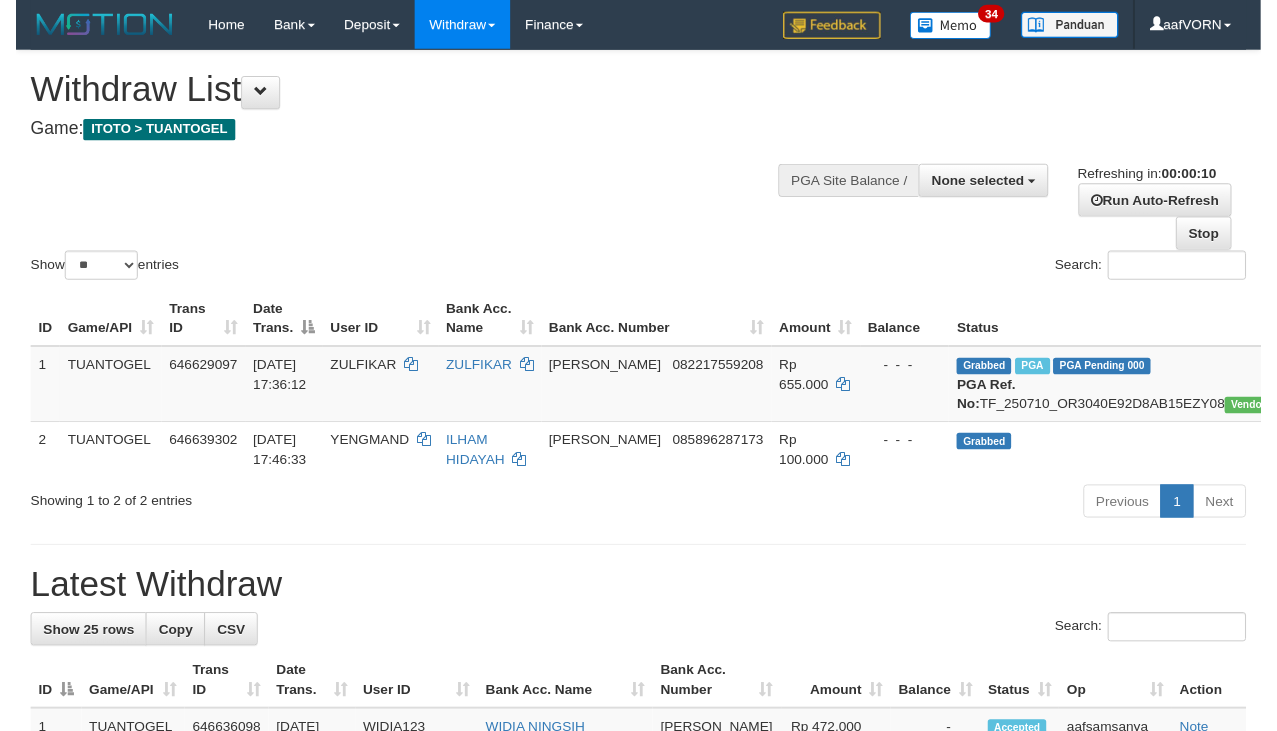 scroll, scrollTop: 0, scrollLeft: 0, axis: both 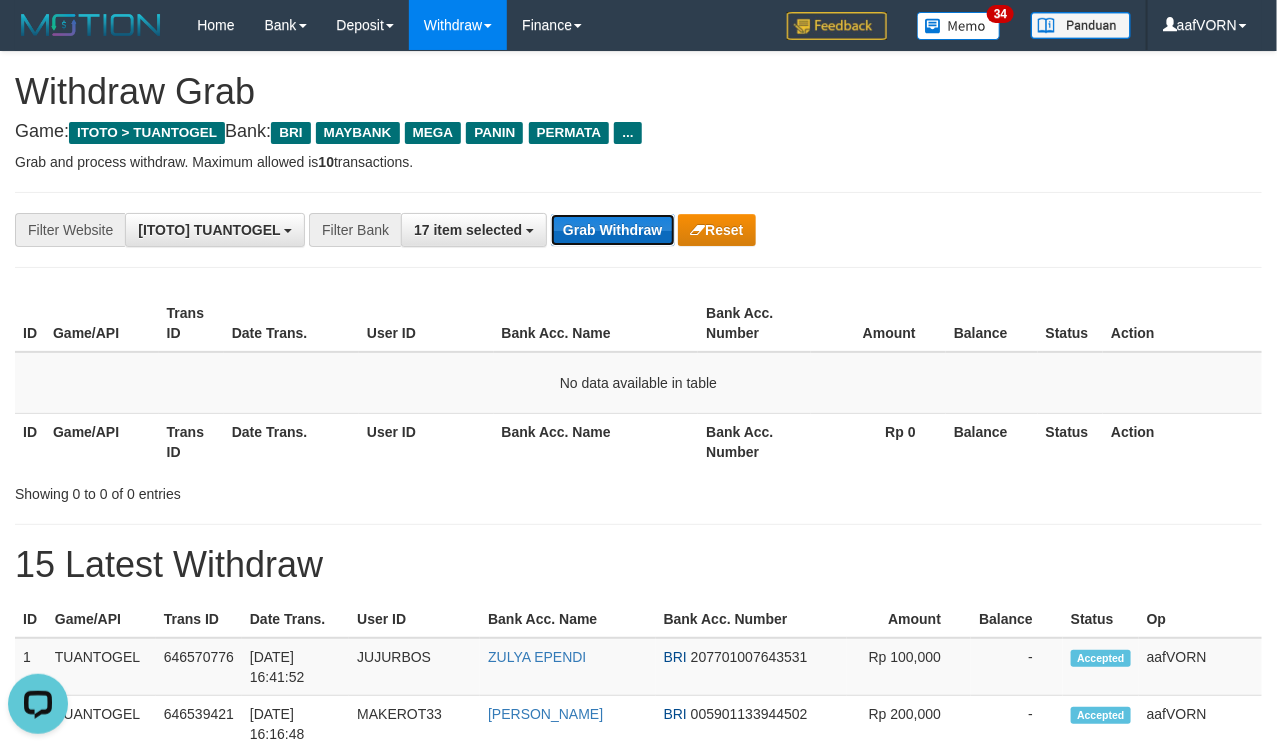 click on "Grab Withdraw" at bounding box center [612, 230] 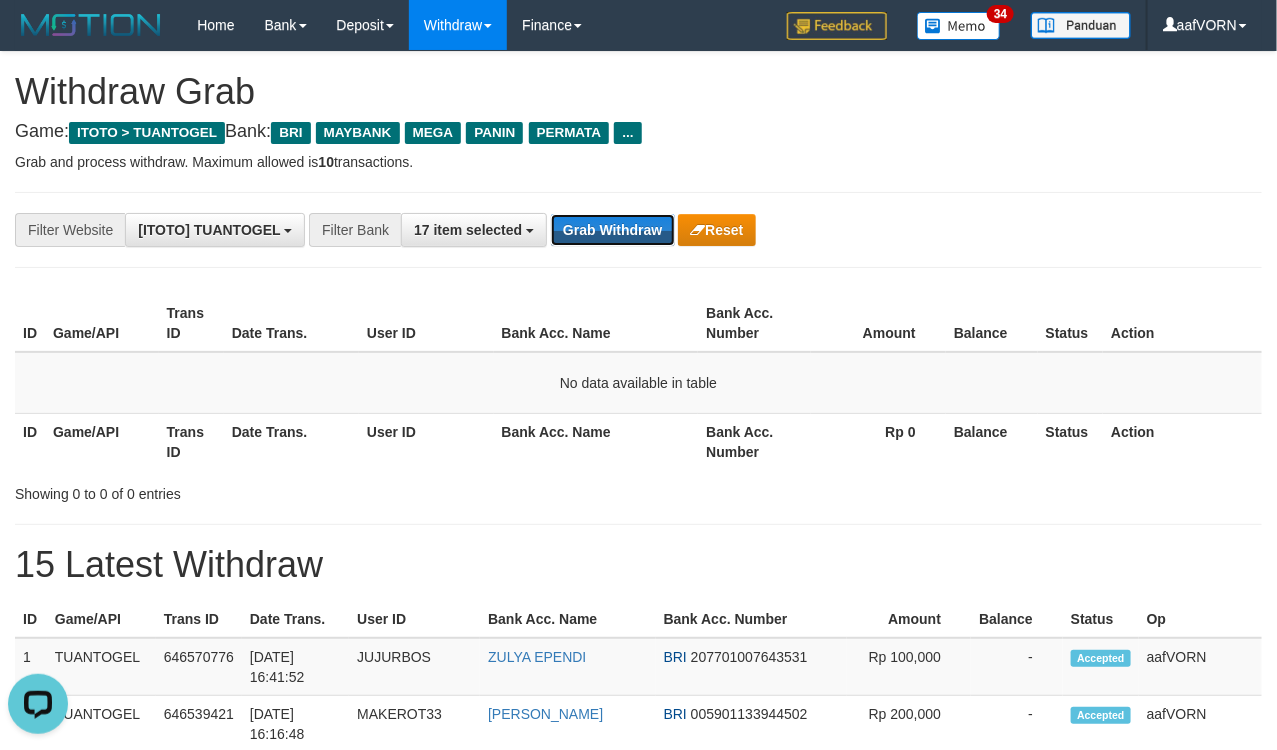 drag, startPoint x: 611, startPoint y: 226, endPoint x: 820, endPoint y: 255, distance: 211.00237 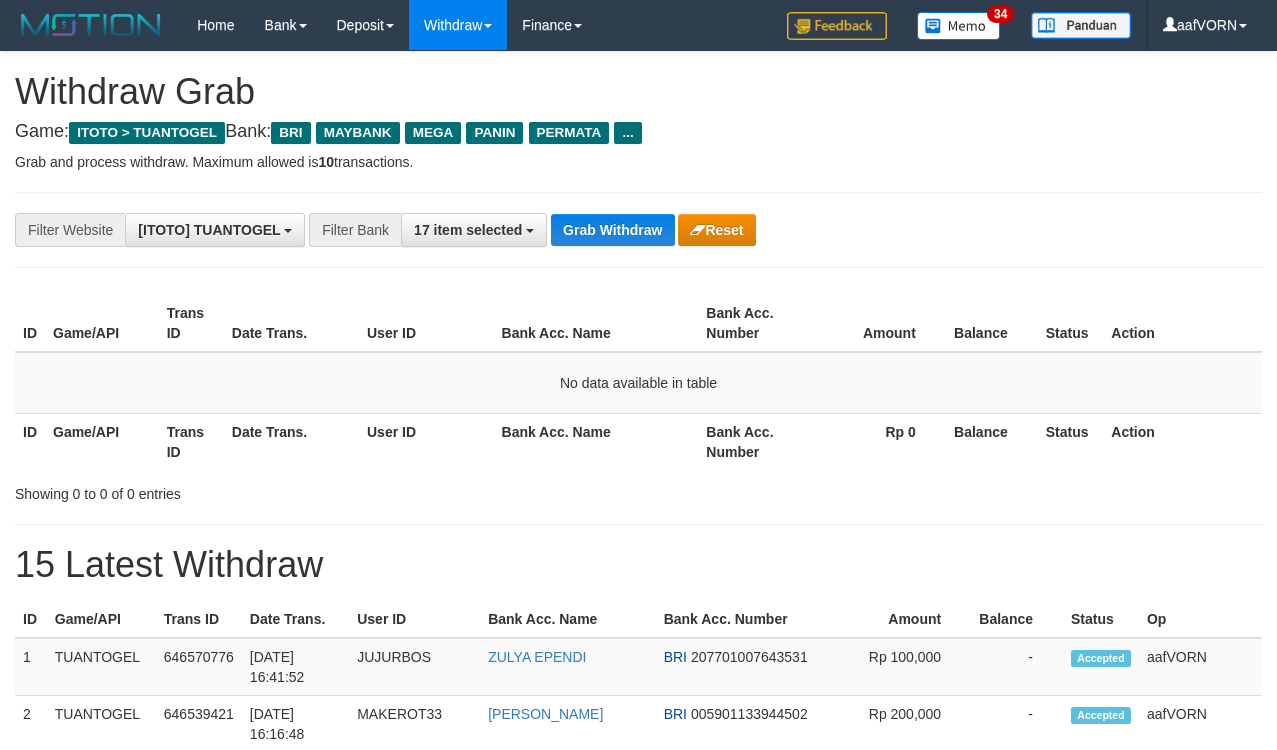 scroll, scrollTop: 0, scrollLeft: 0, axis: both 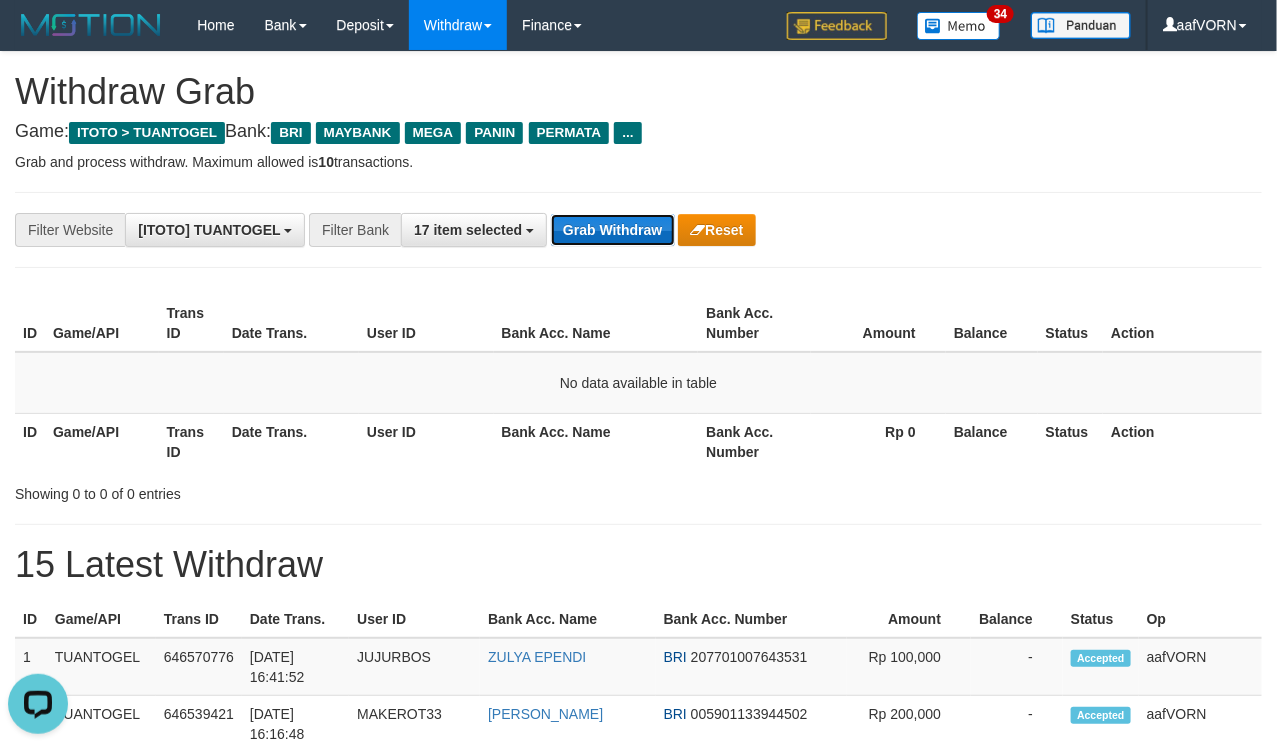 click on "Grab Withdraw" at bounding box center (612, 230) 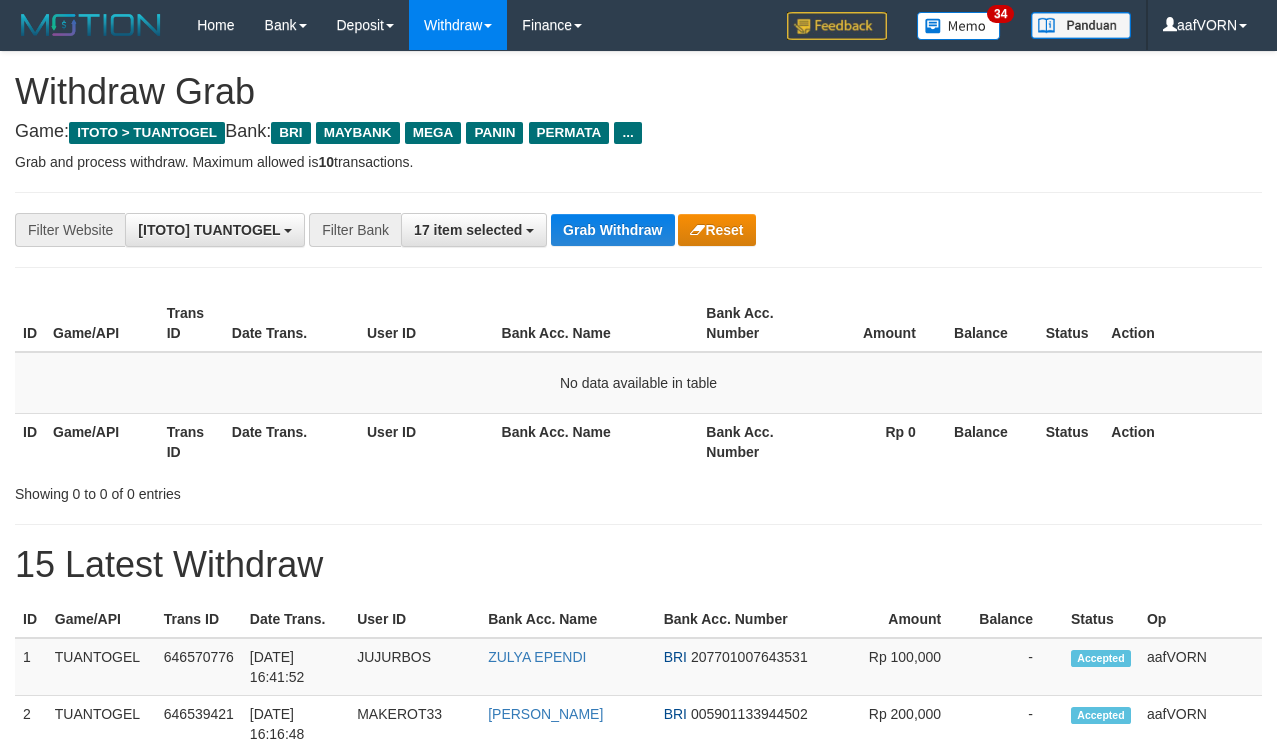 scroll, scrollTop: 0, scrollLeft: 0, axis: both 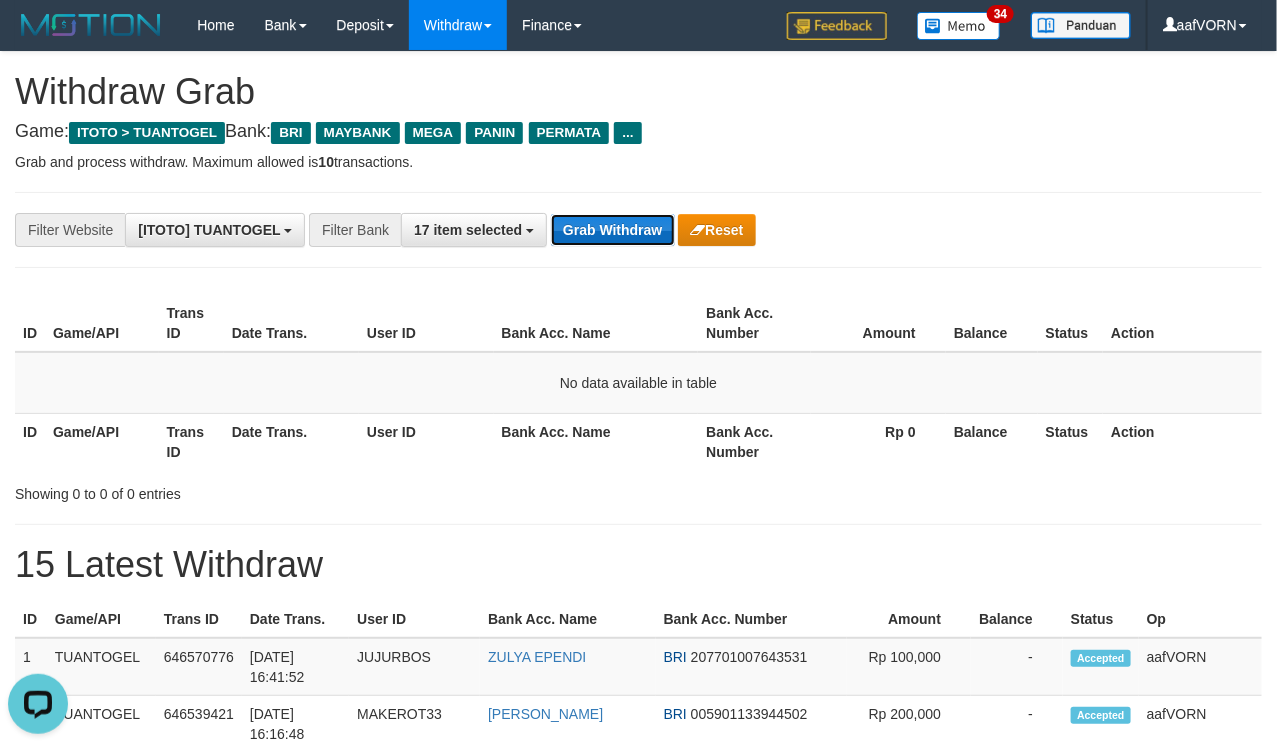 click on "Grab Withdraw" at bounding box center (612, 230) 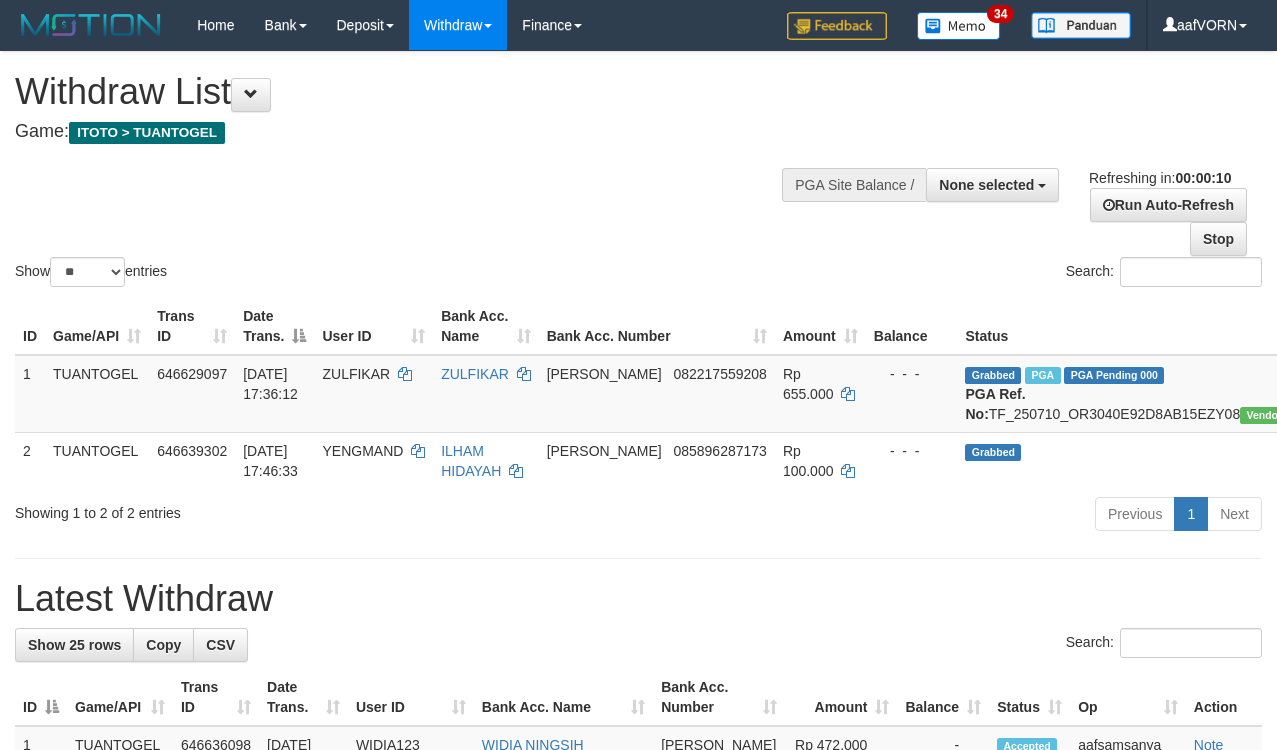 select 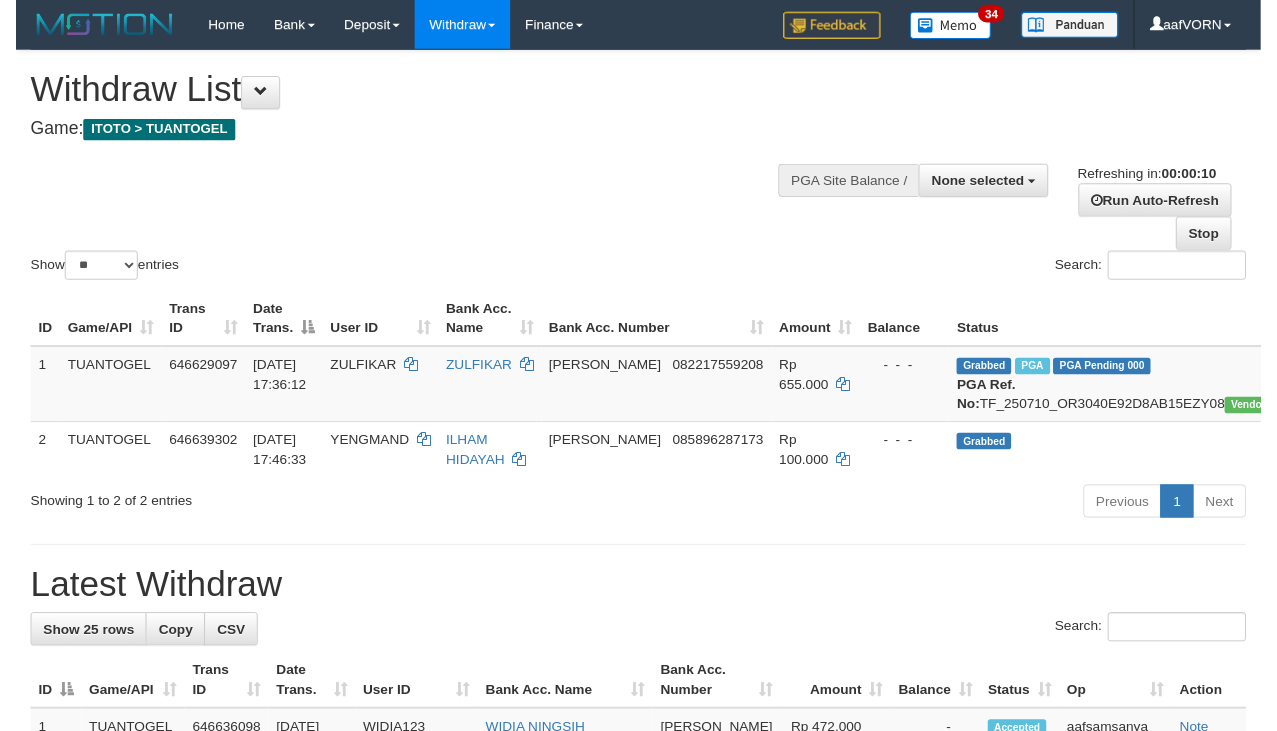 scroll, scrollTop: 0, scrollLeft: 0, axis: both 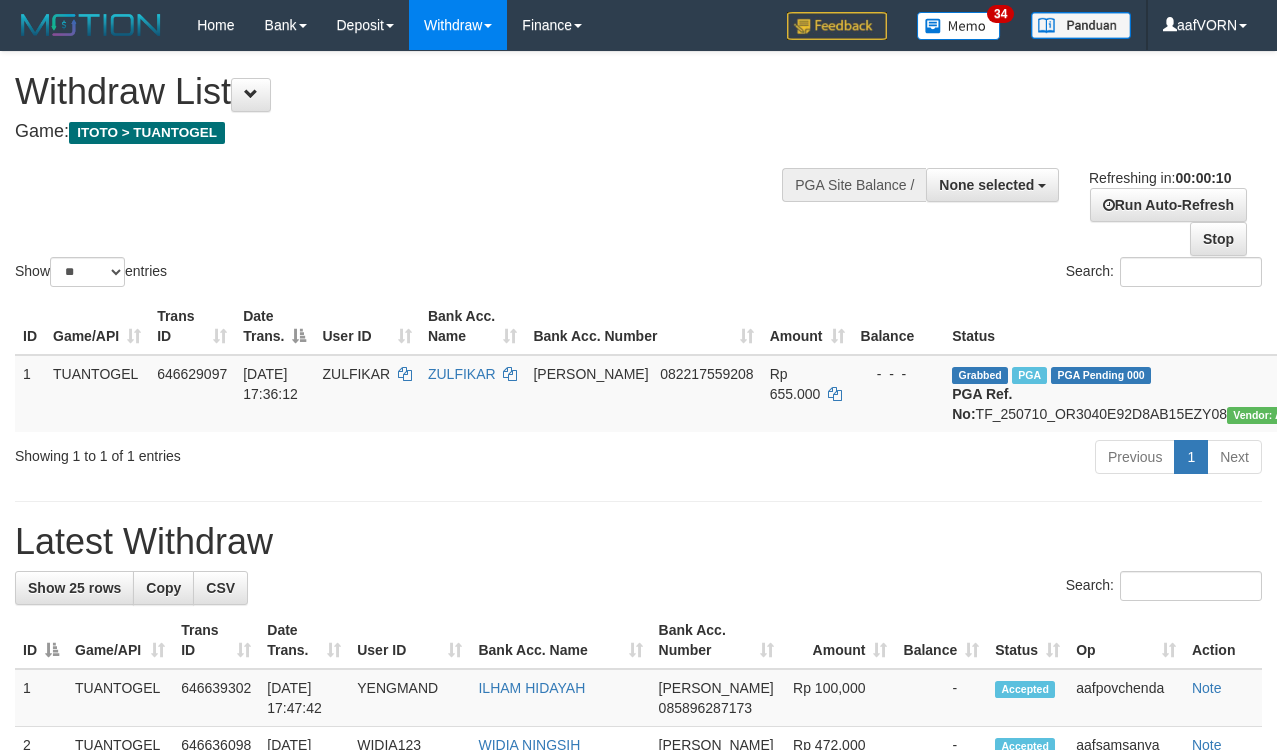 select 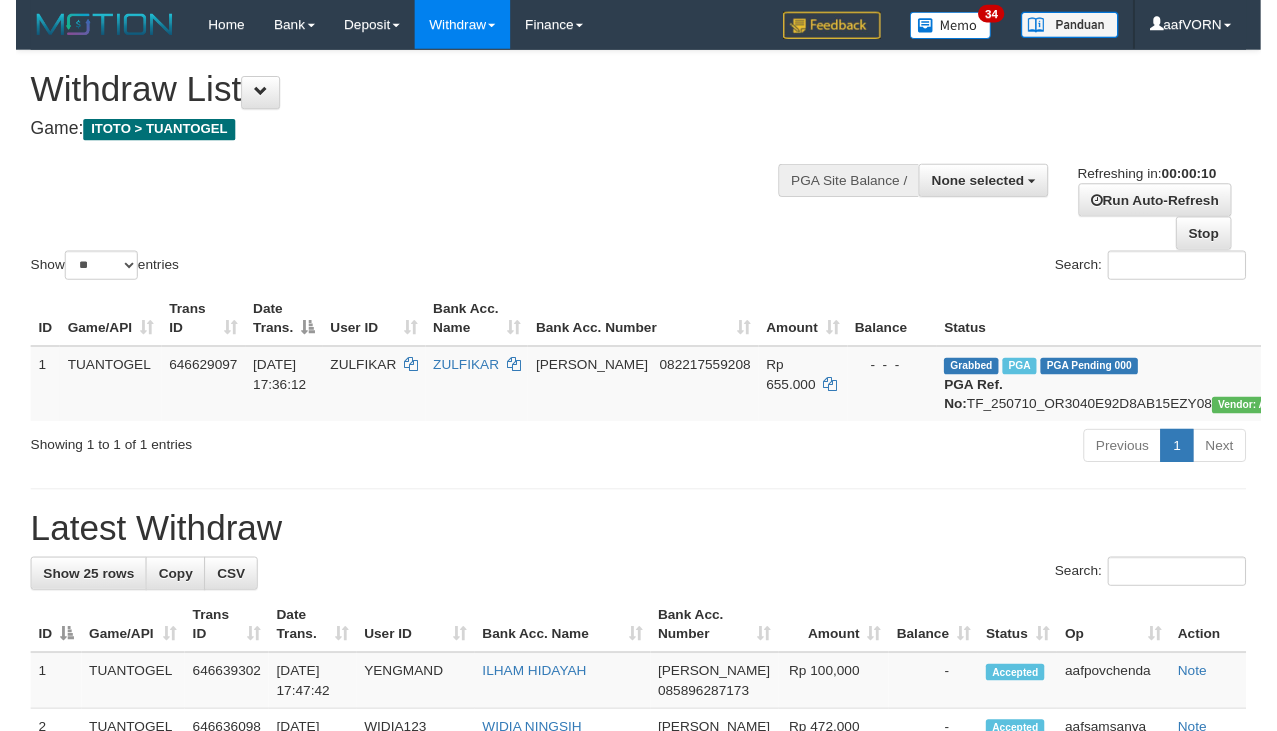 scroll, scrollTop: 0, scrollLeft: 0, axis: both 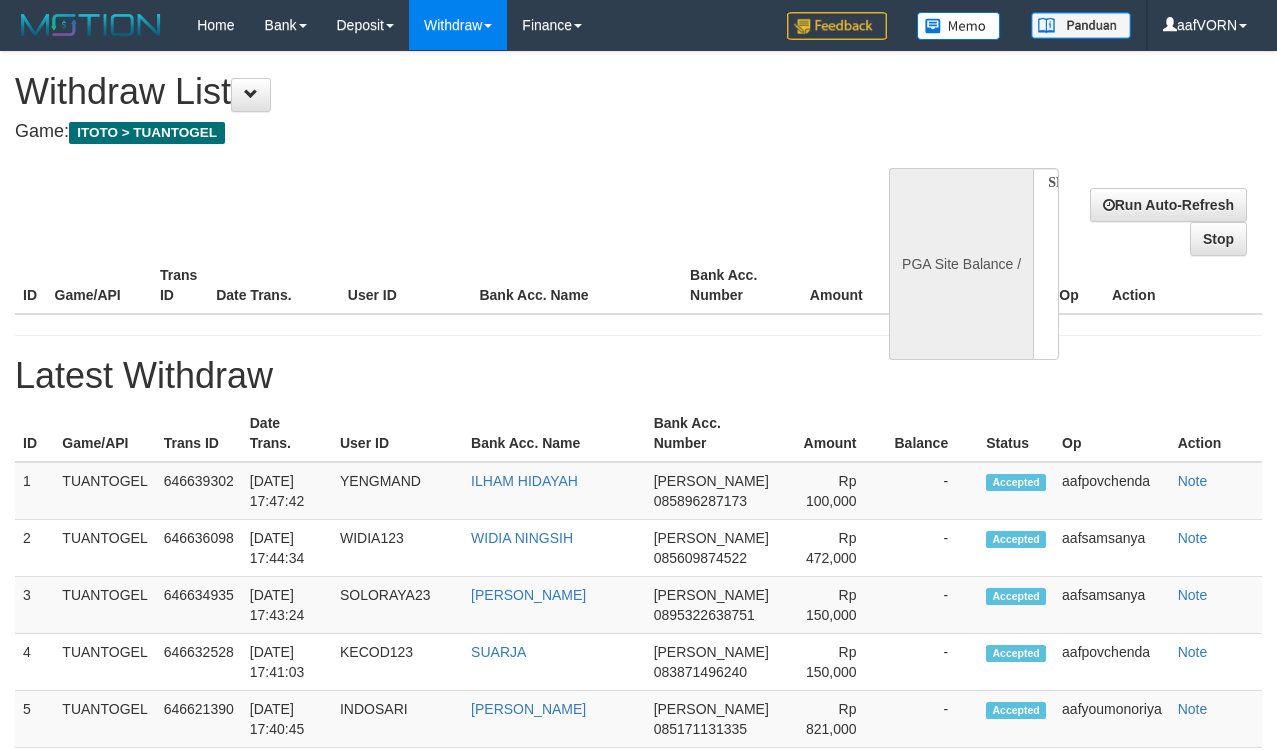 select 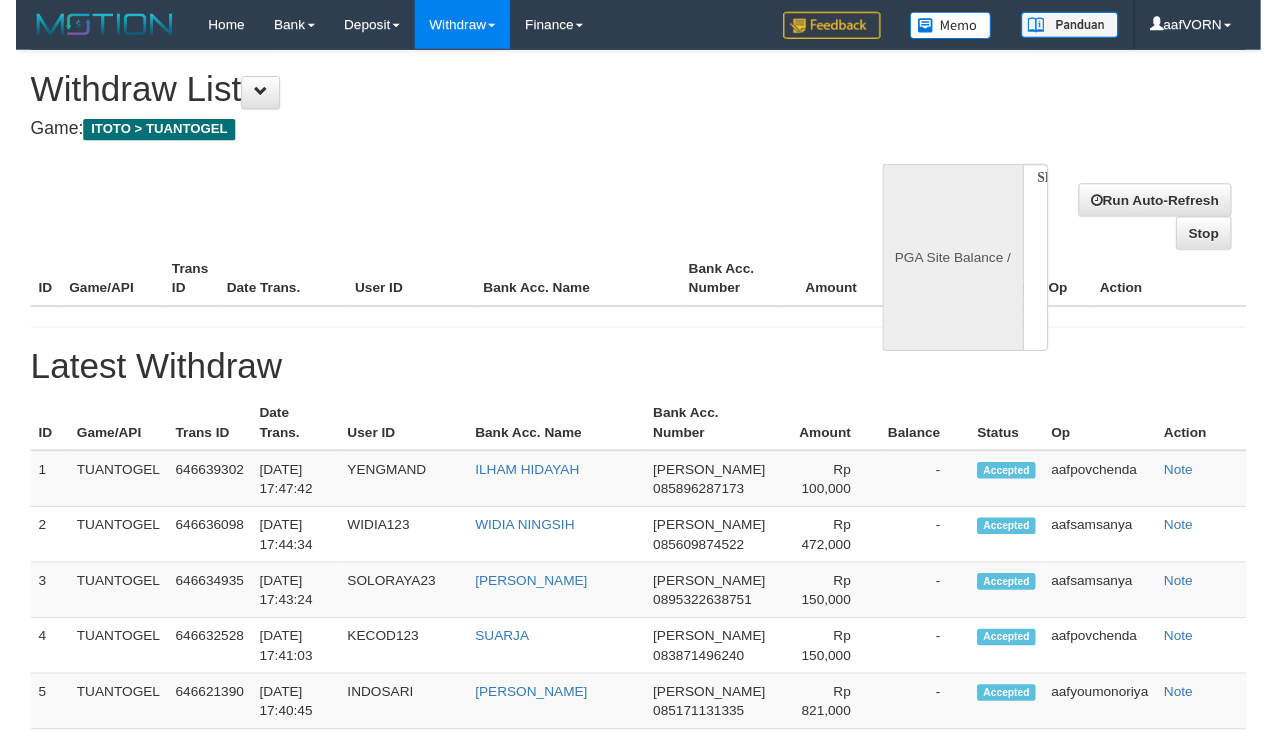 scroll, scrollTop: 0, scrollLeft: 0, axis: both 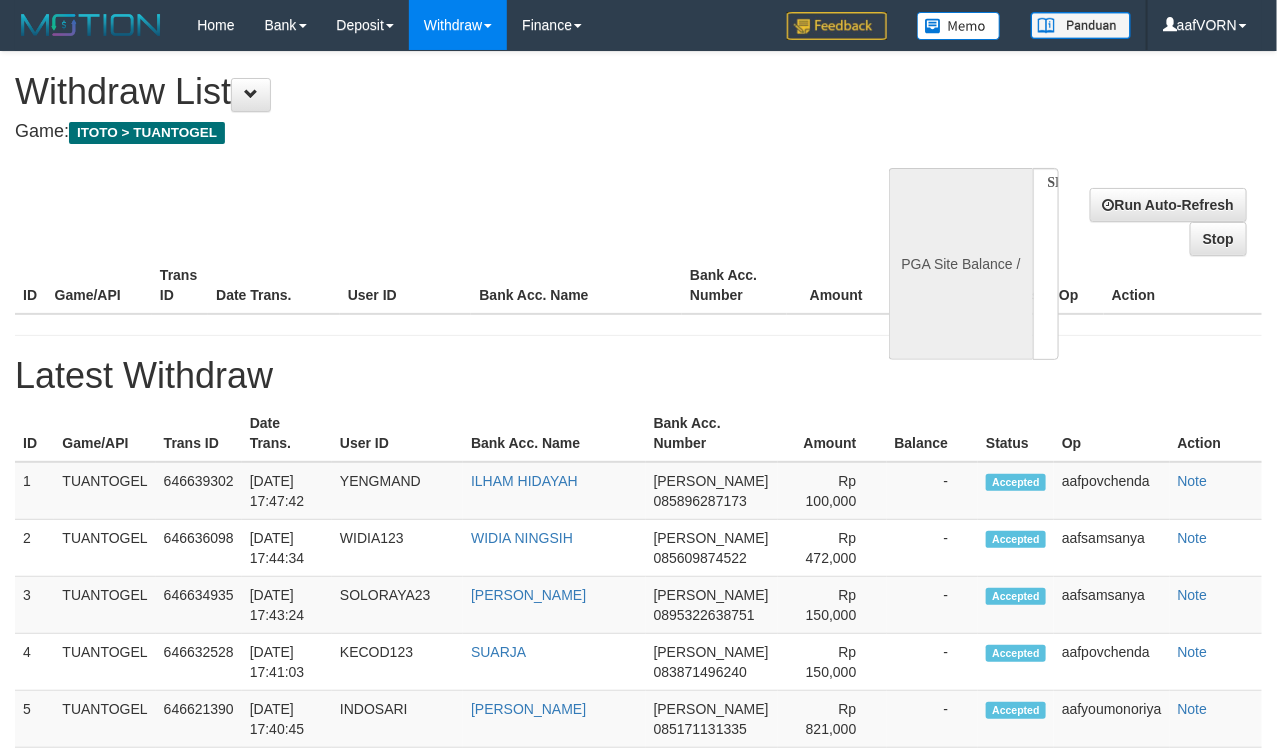 select on "**" 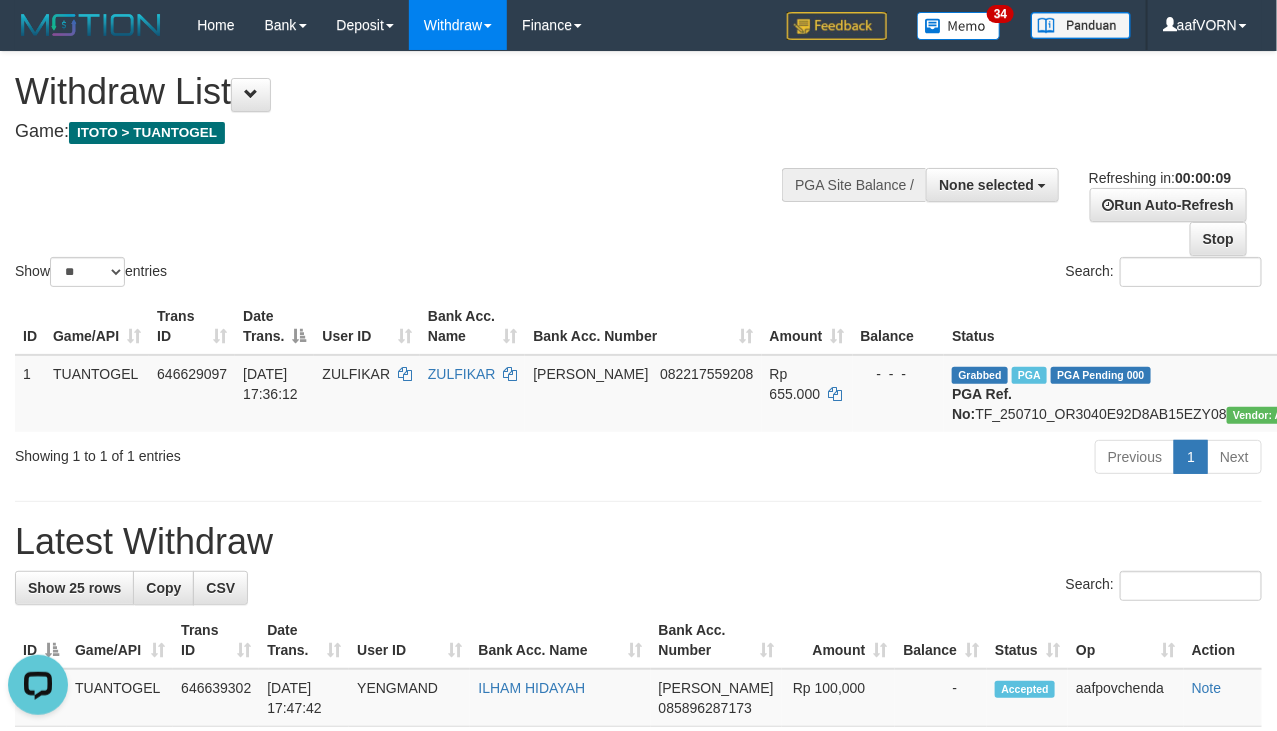 scroll, scrollTop: 0, scrollLeft: 0, axis: both 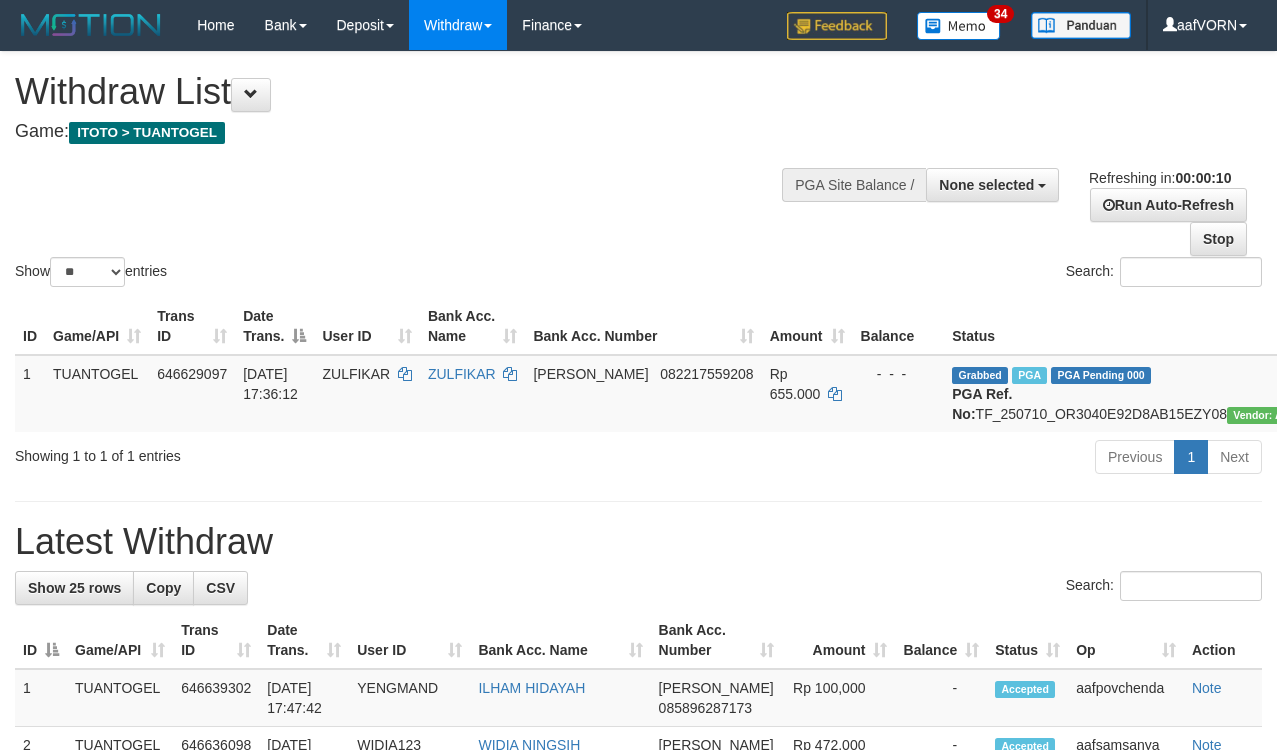 select 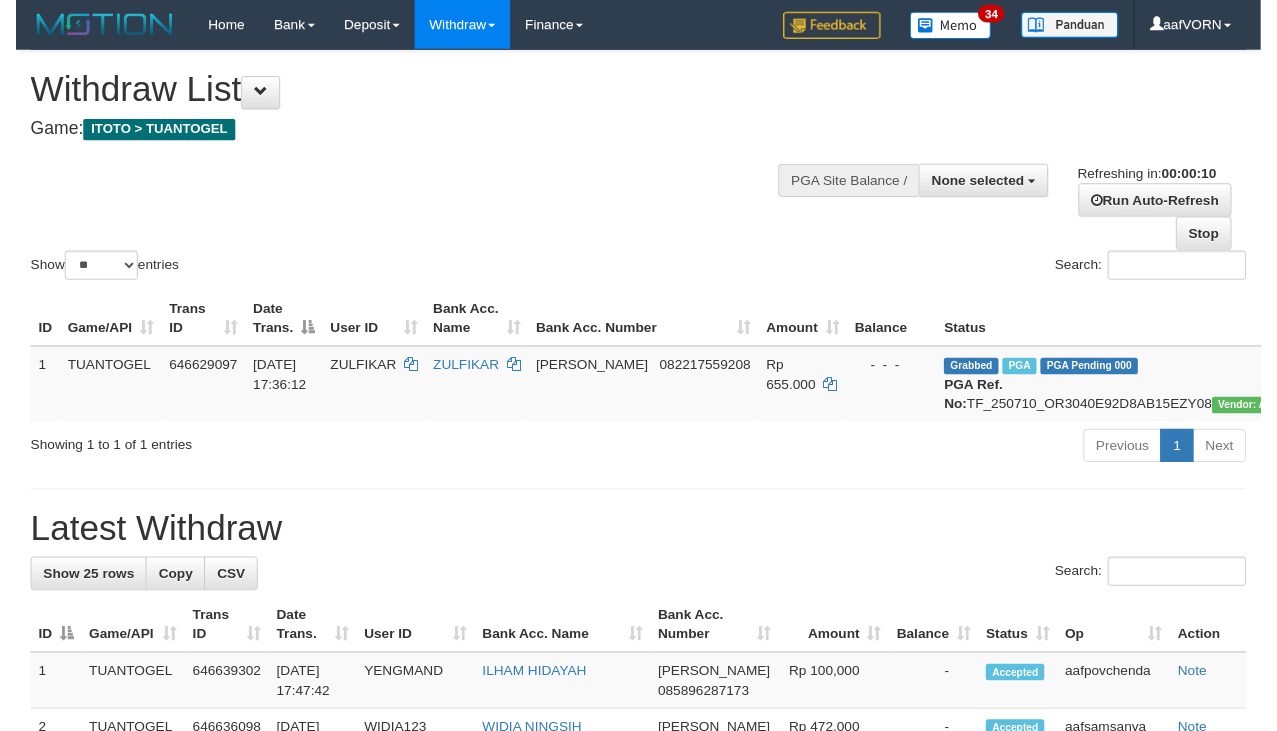scroll, scrollTop: 0, scrollLeft: 0, axis: both 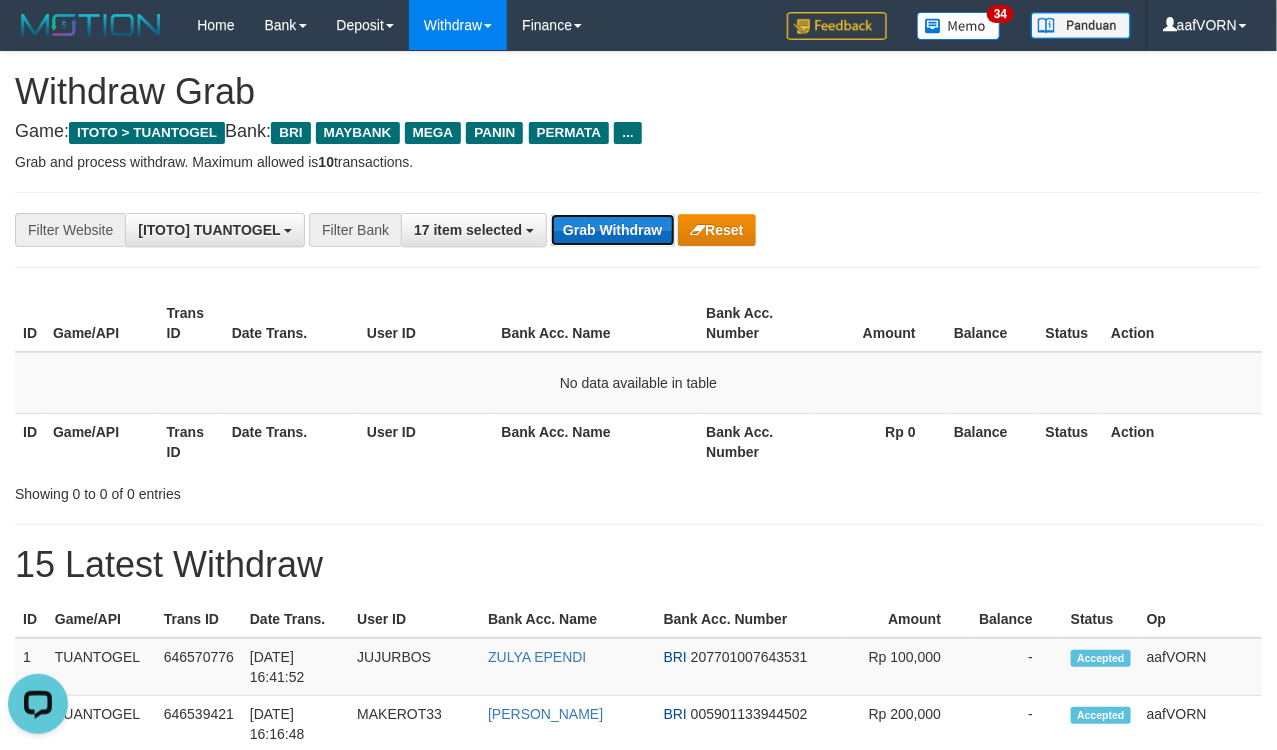 click on "Grab Withdraw" at bounding box center [612, 230] 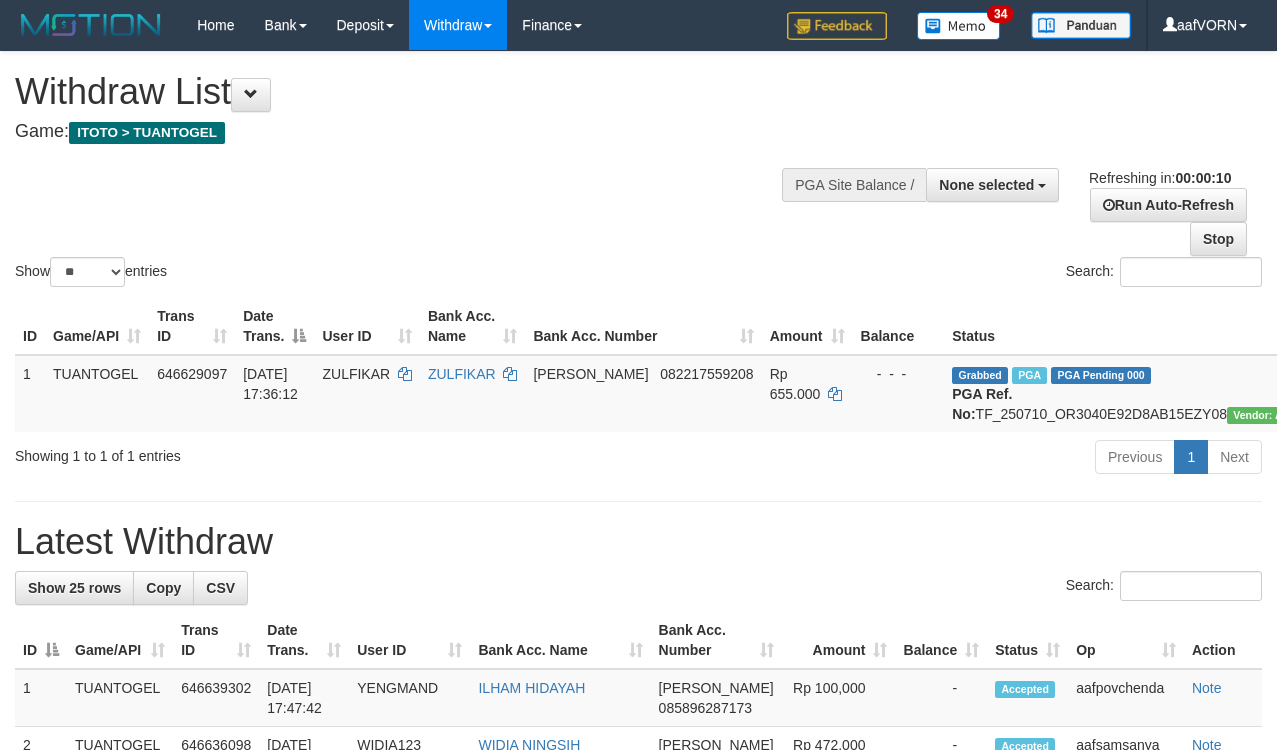select 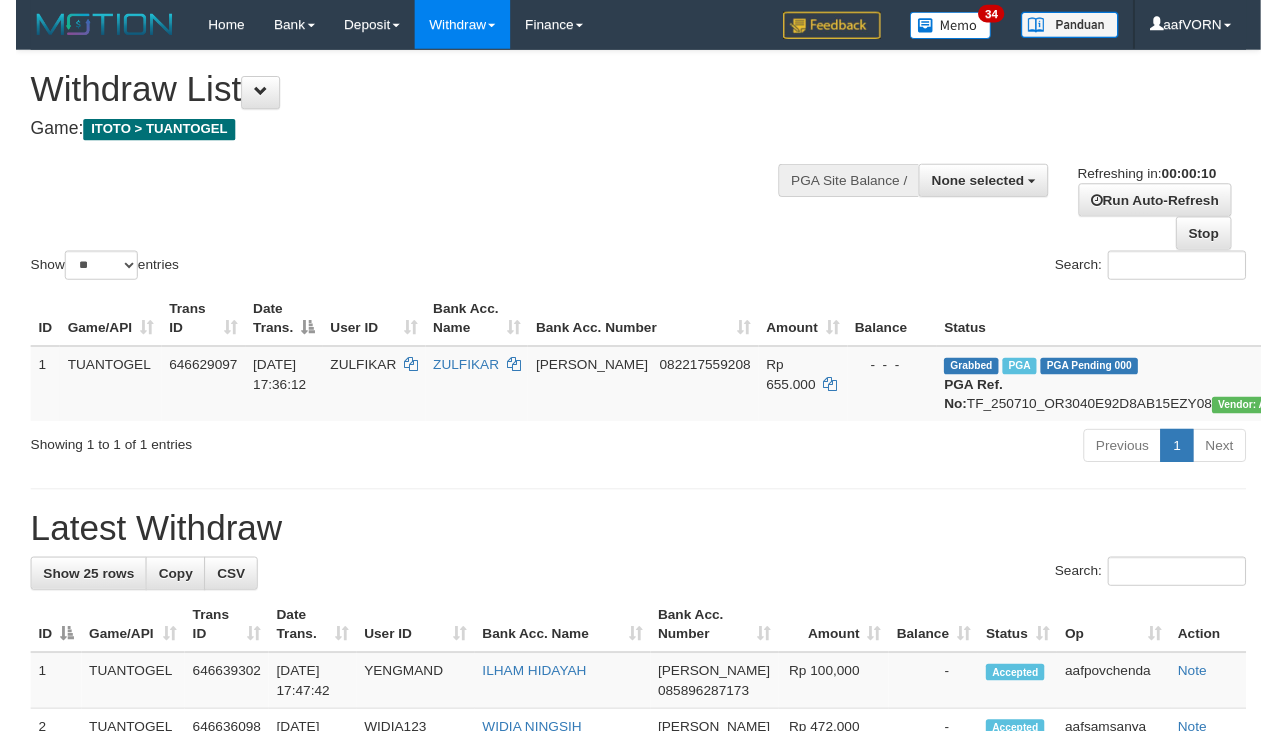 scroll, scrollTop: 0, scrollLeft: 0, axis: both 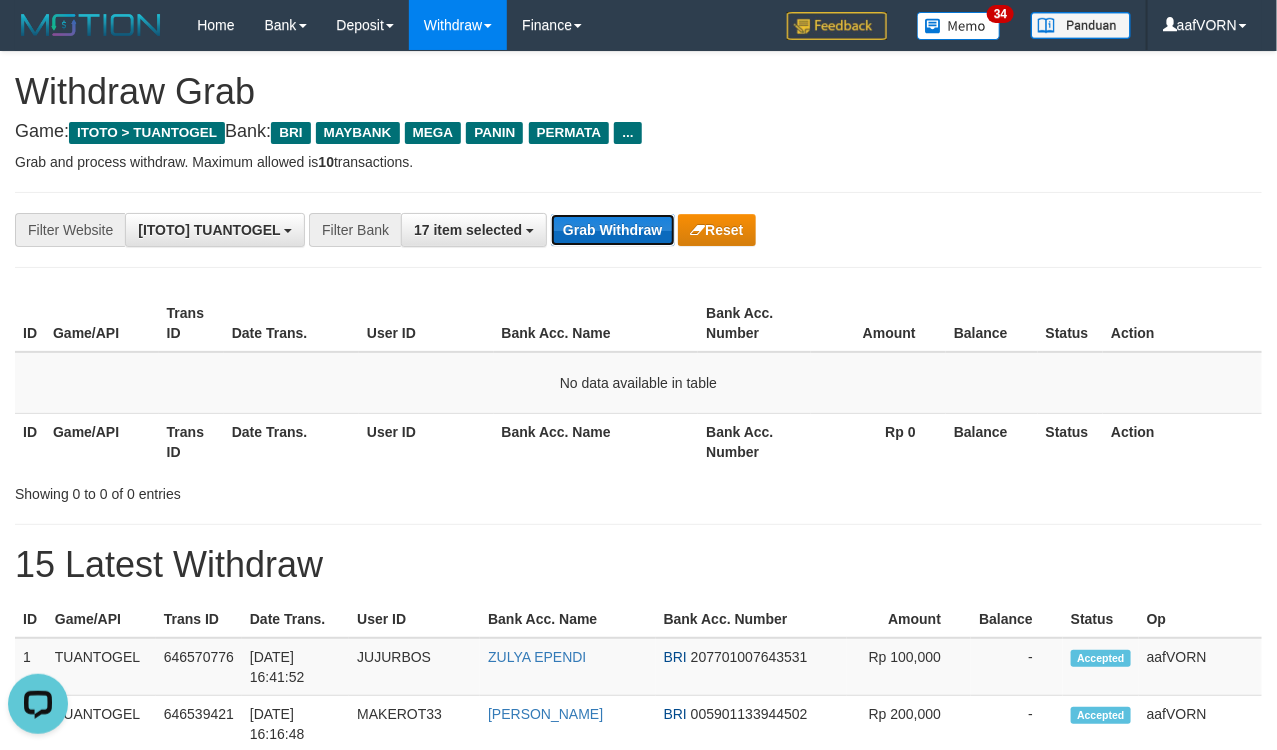 click on "Grab Withdraw" at bounding box center [612, 230] 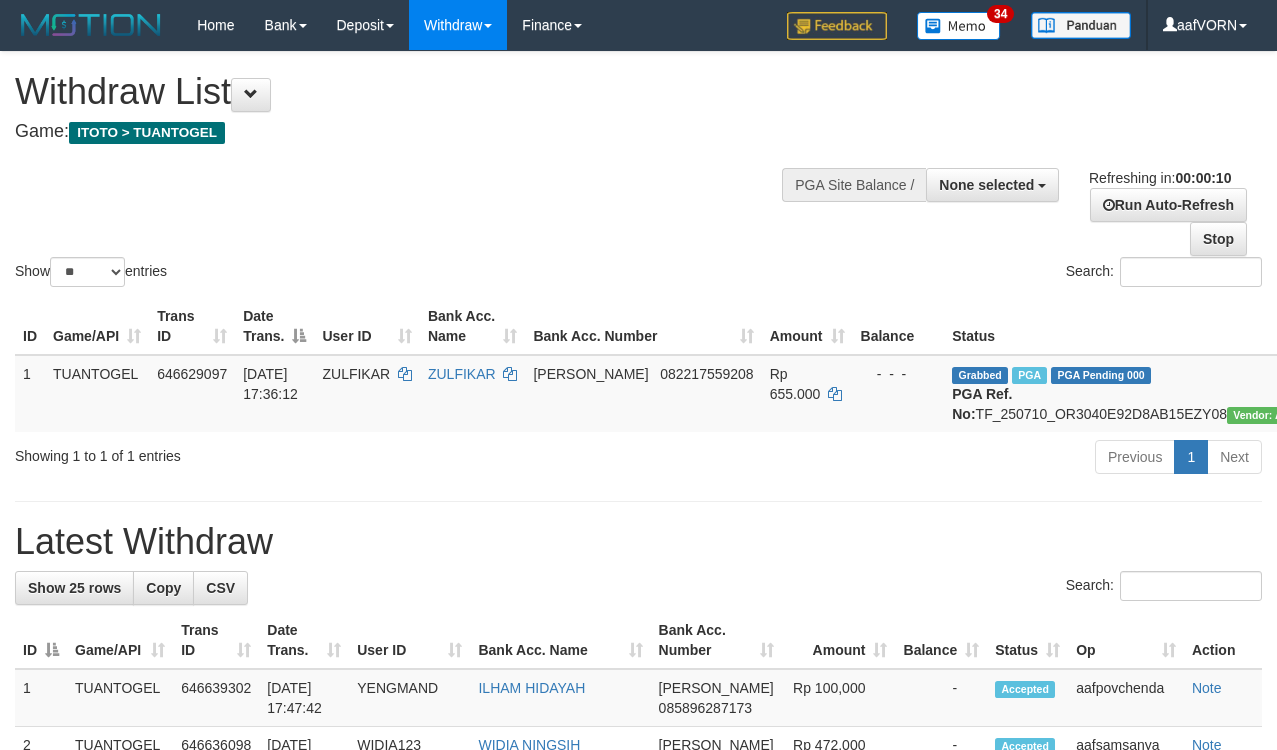 select 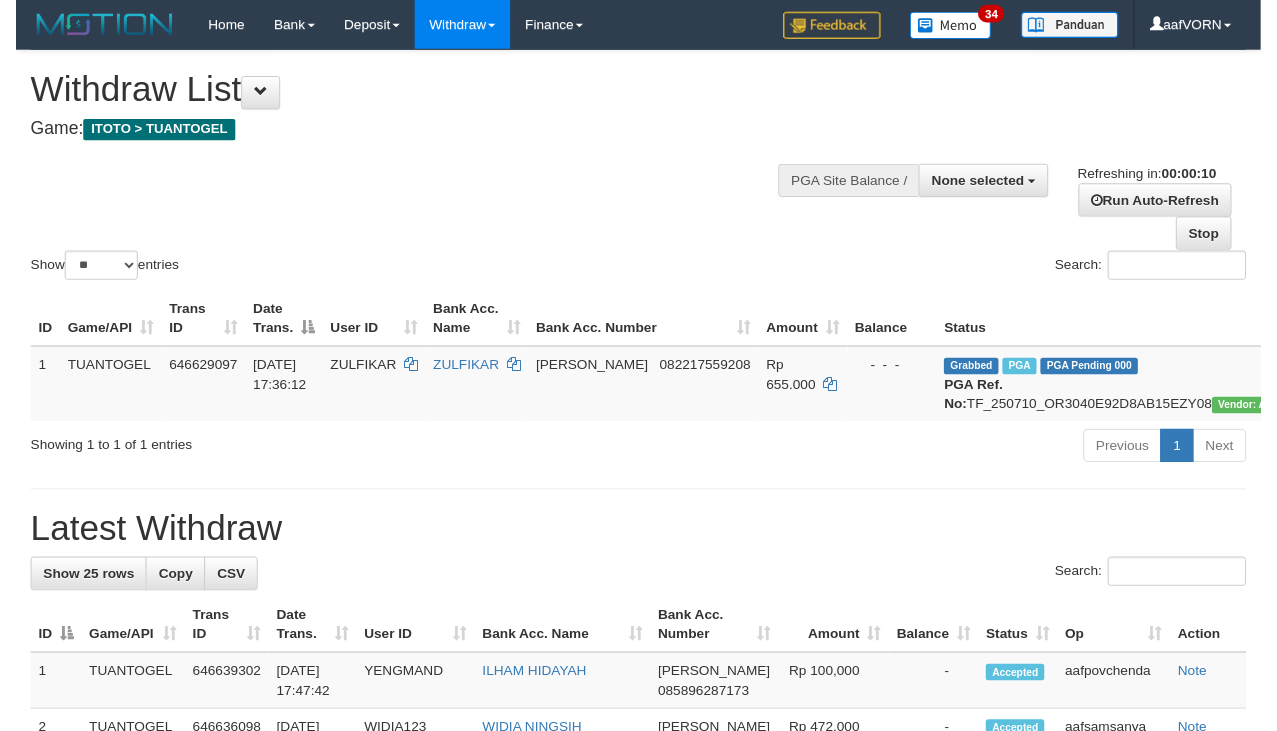 scroll, scrollTop: 0, scrollLeft: 0, axis: both 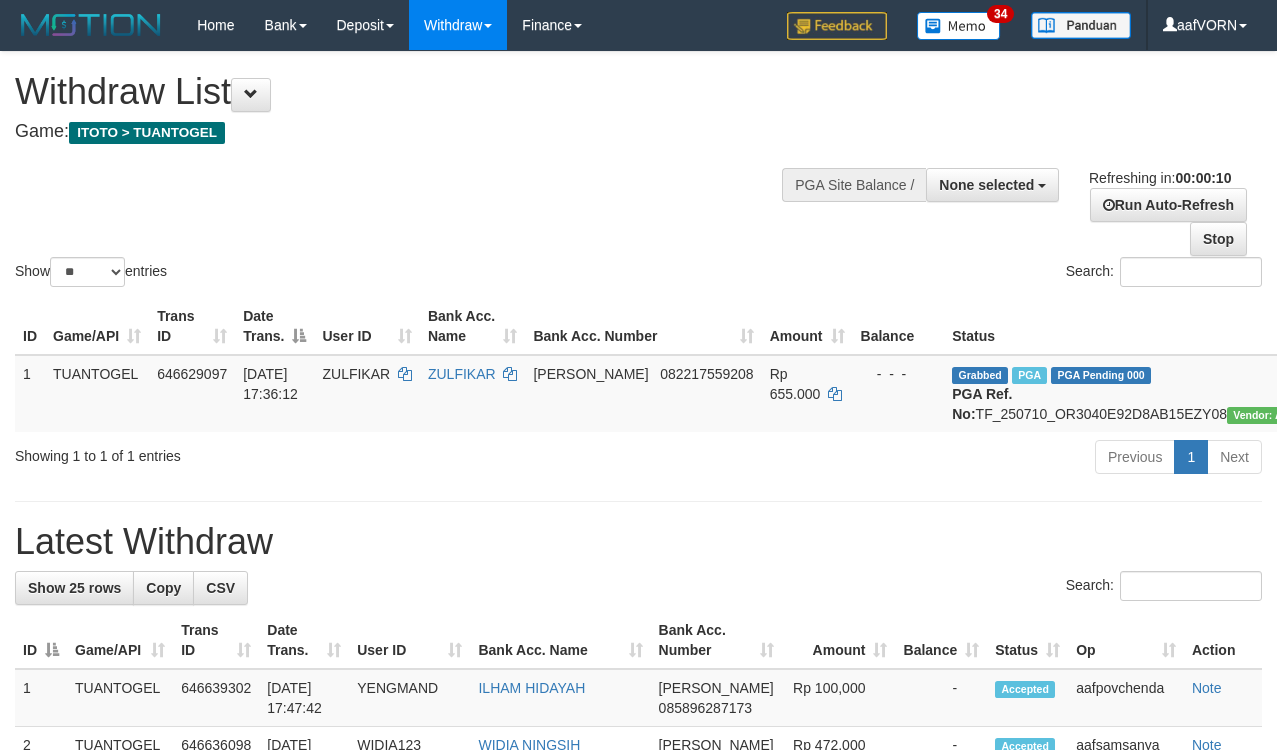 select 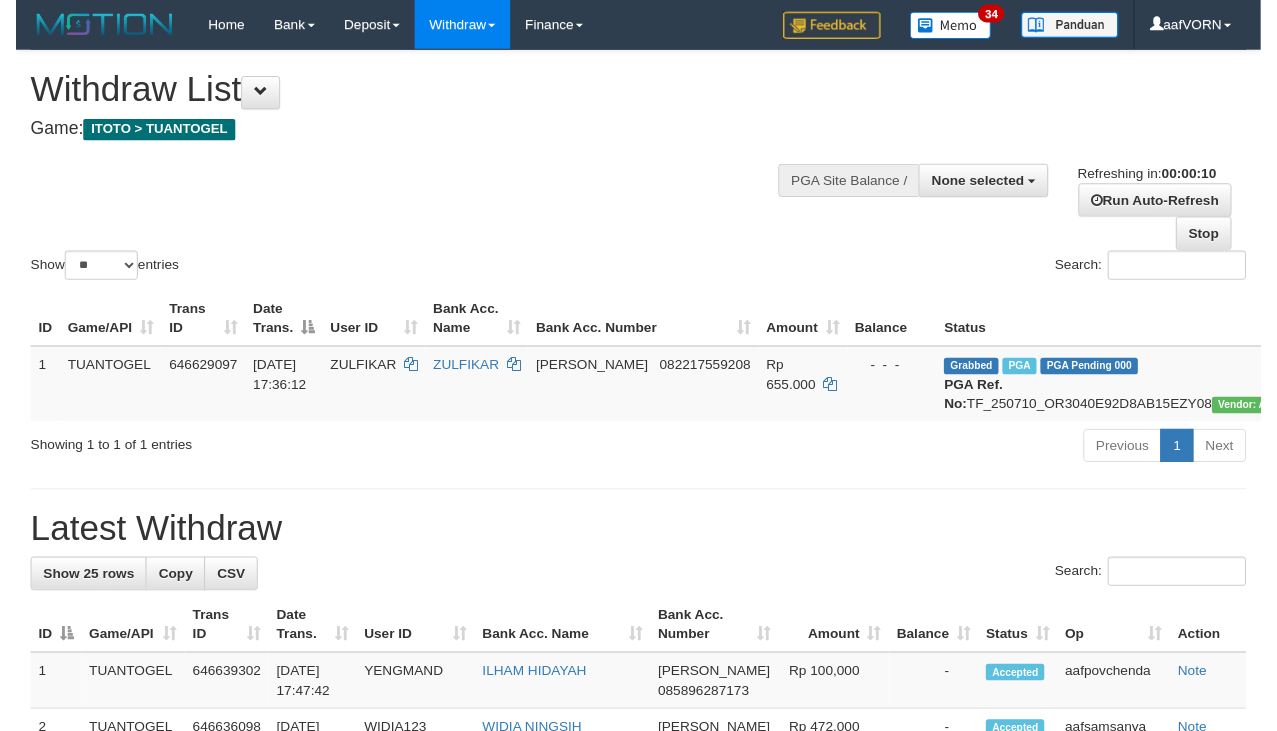 scroll, scrollTop: 0, scrollLeft: 0, axis: both 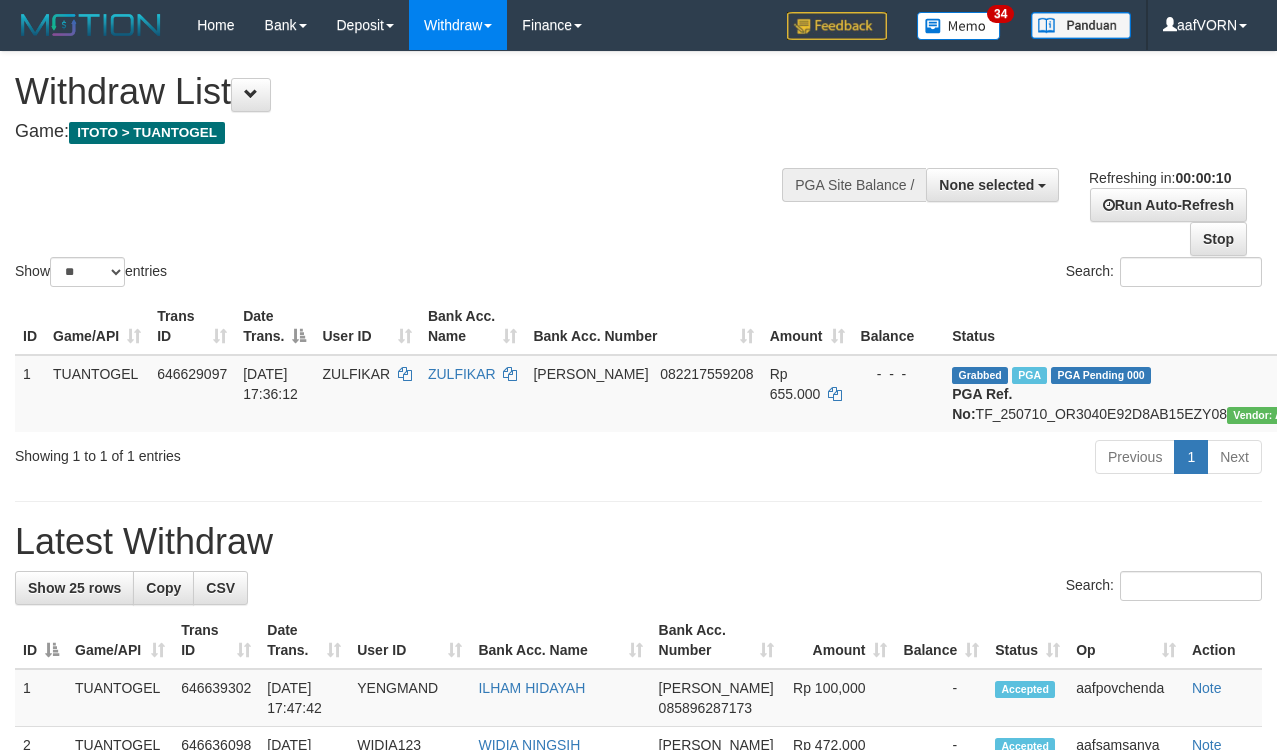 select 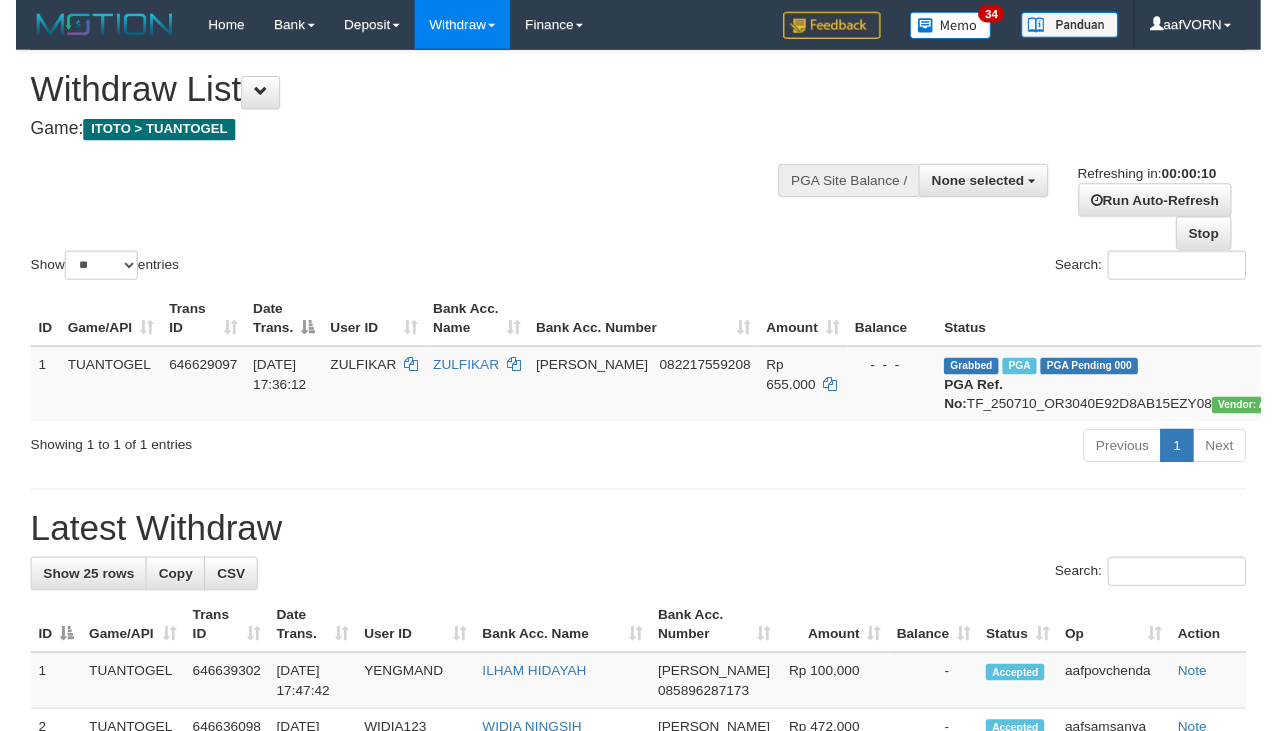 scroll, scrollTop: 0, scrollLeft: 0, axis: both 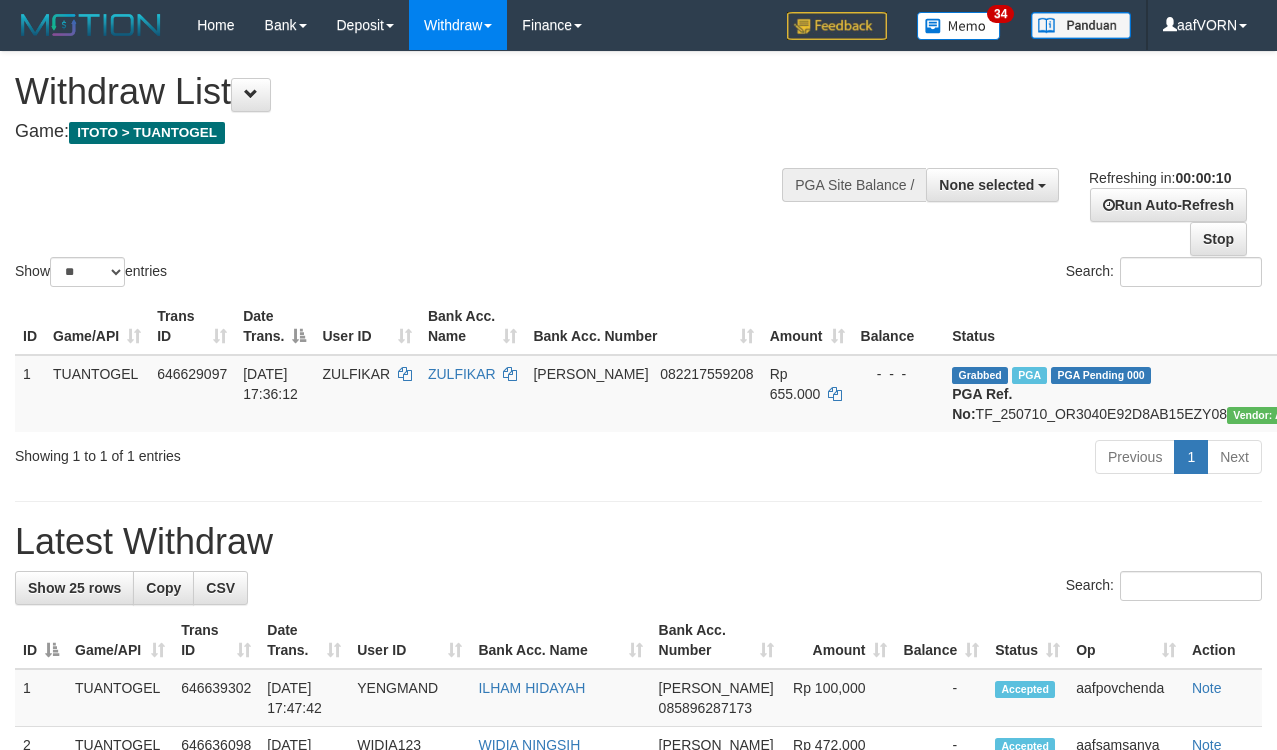 select 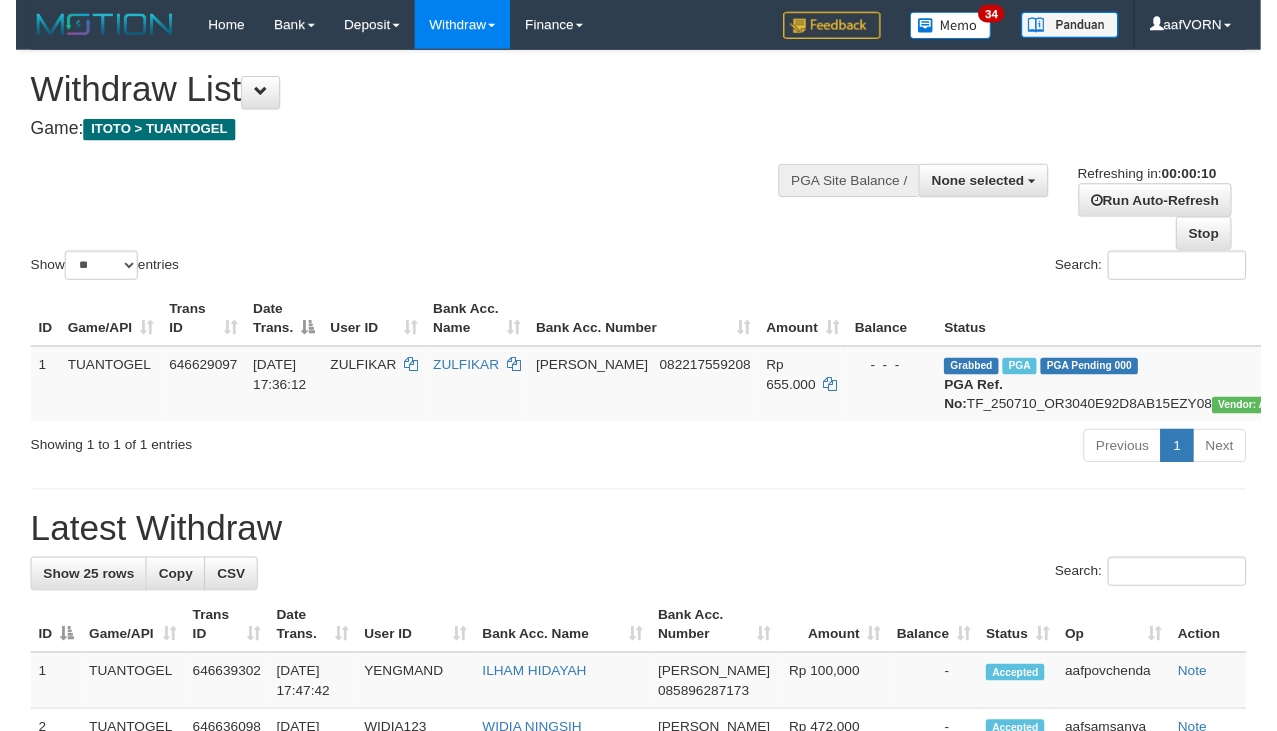 scroll, scrollTop: 0, scrollLeft: 0, axis: both 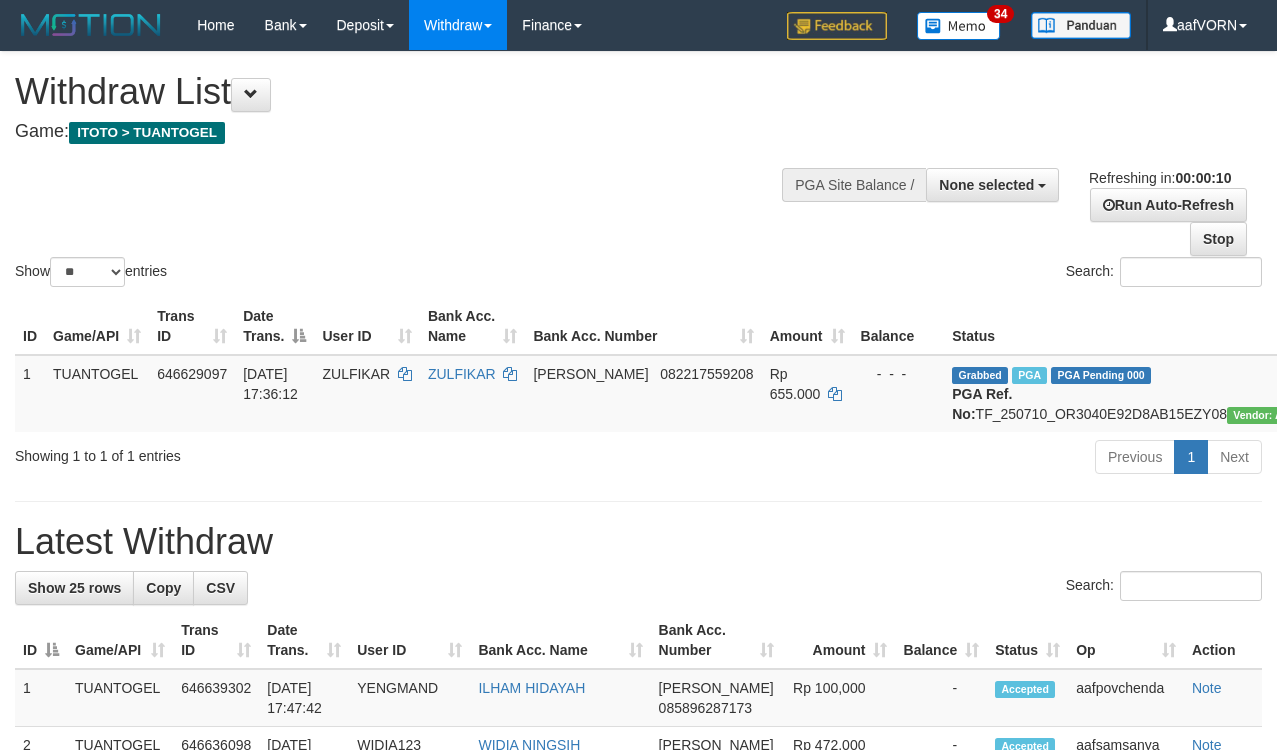 select 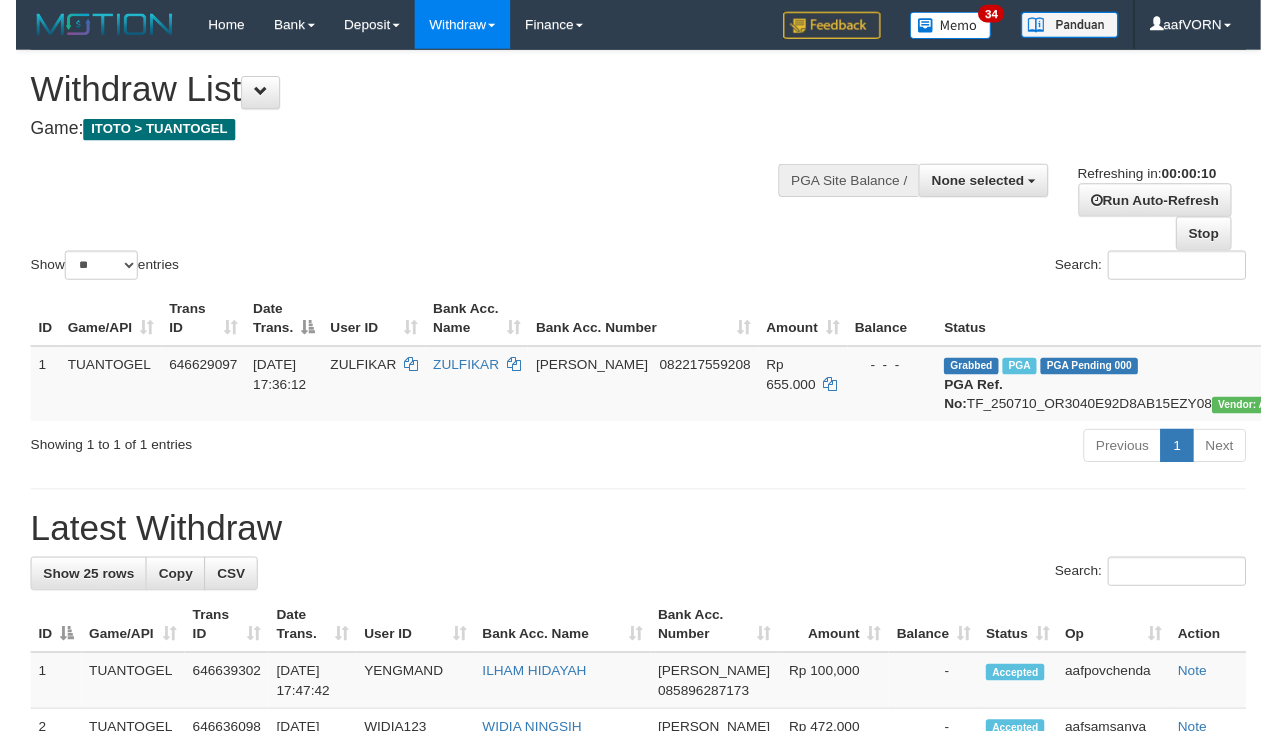 scroll, scrollTop: 0, scrollLeft: 0, axis: both 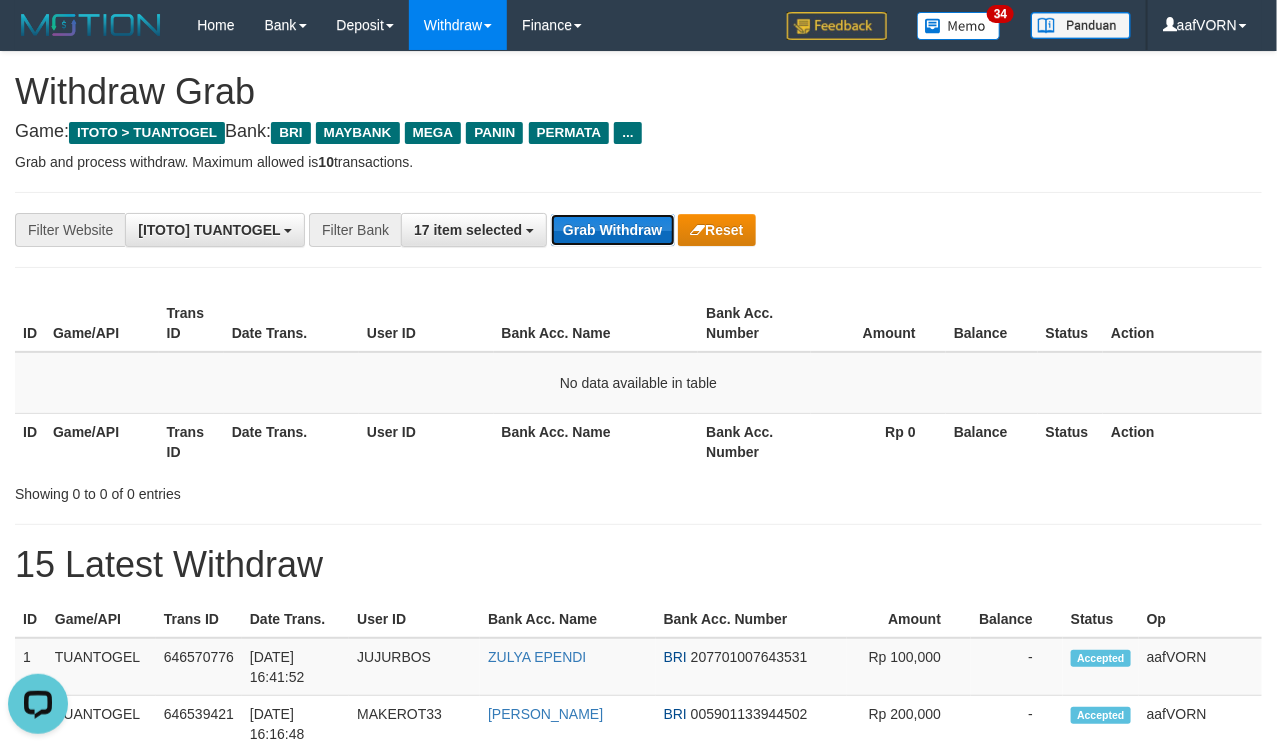 click on "Grab Withdraw" at bounding box center [612, 230] 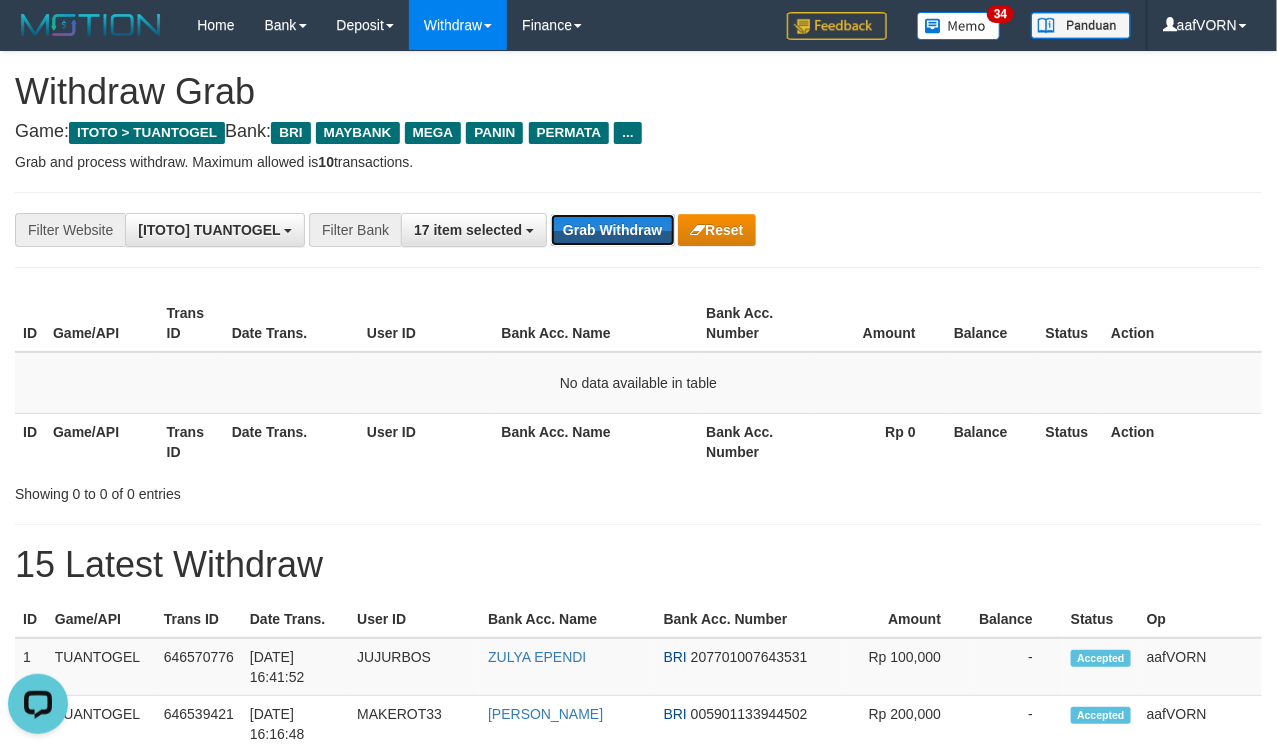 drag, startPoint x: 621, startPoint y: 220, endPoint x: 615, endPoint y: 208, distance: 13.416408 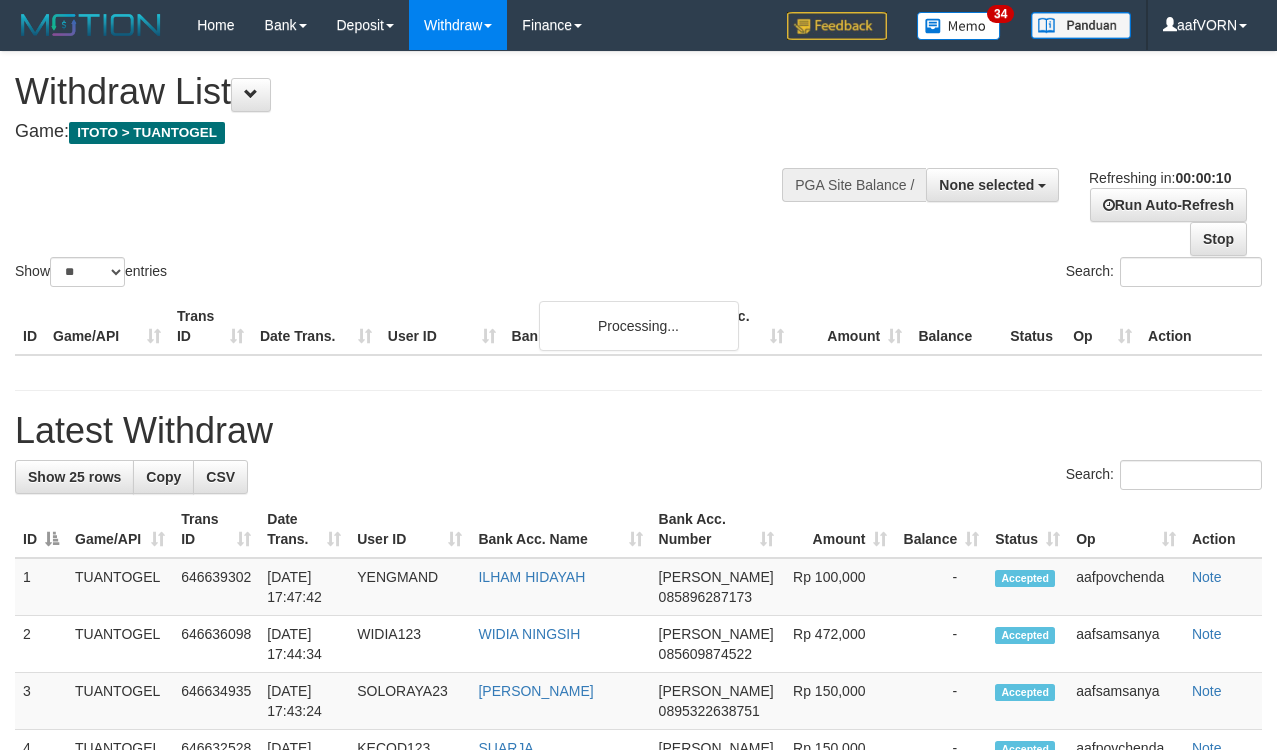 select 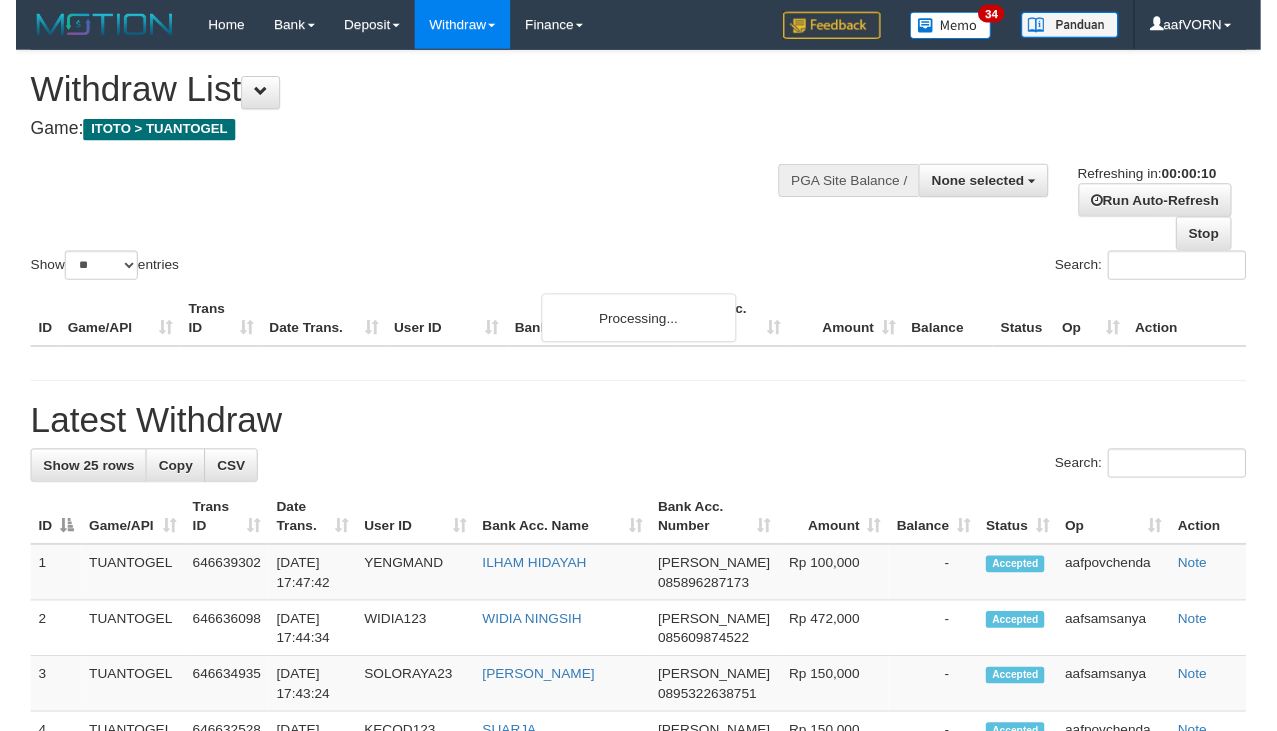 scroll, scrollTop: 0, scrollLeft: 0, axis: both 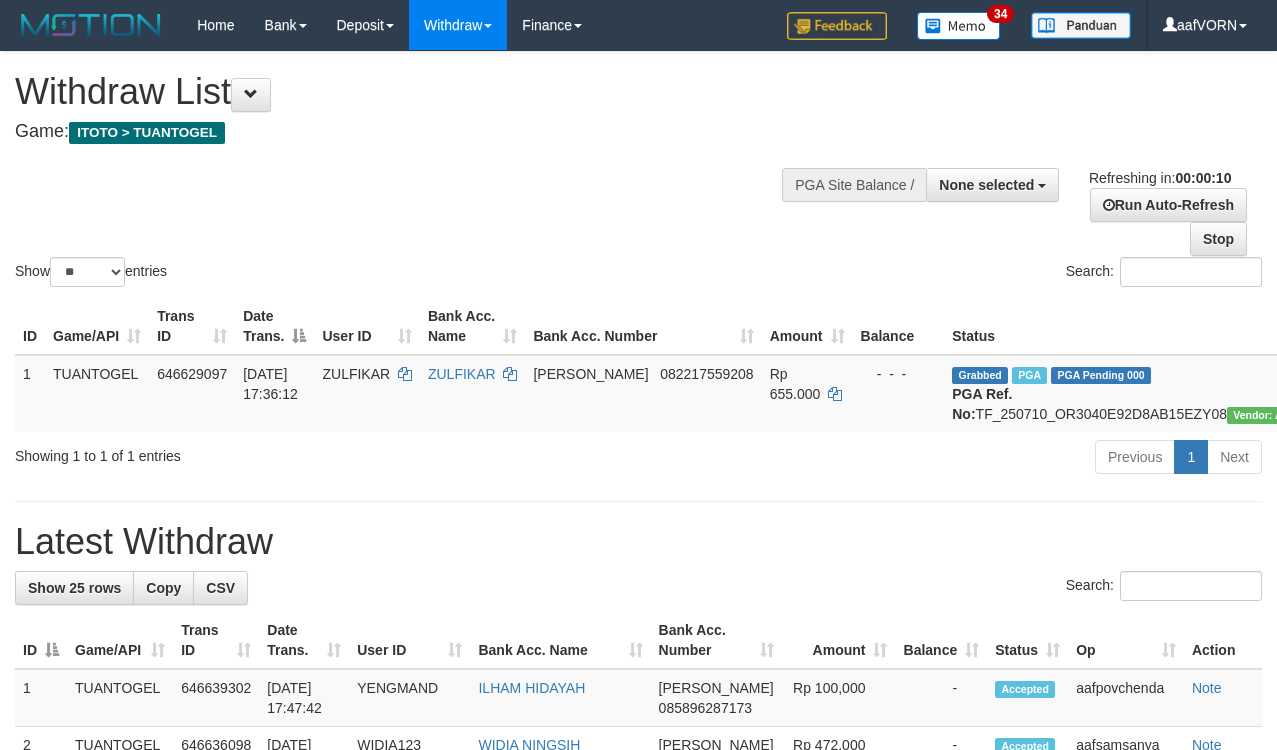 select 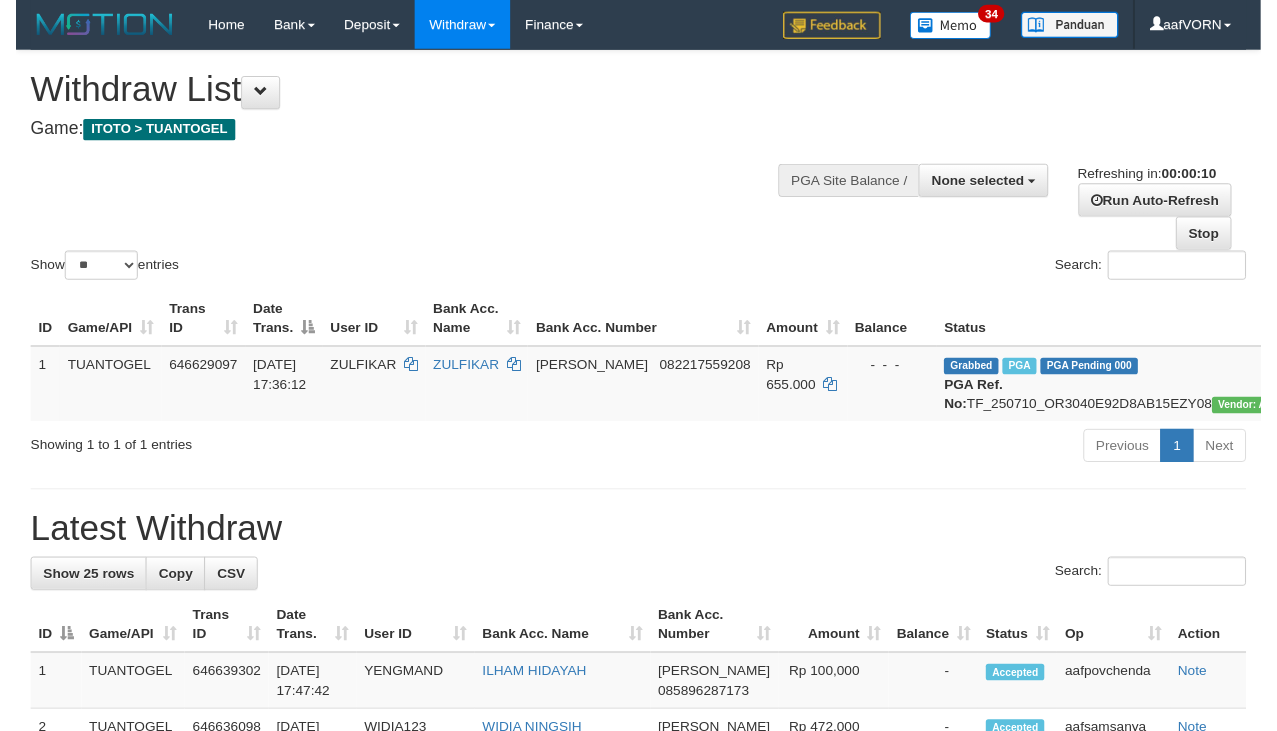 scroll, scrollTop: 0, scrollLeft: 0, axis: both 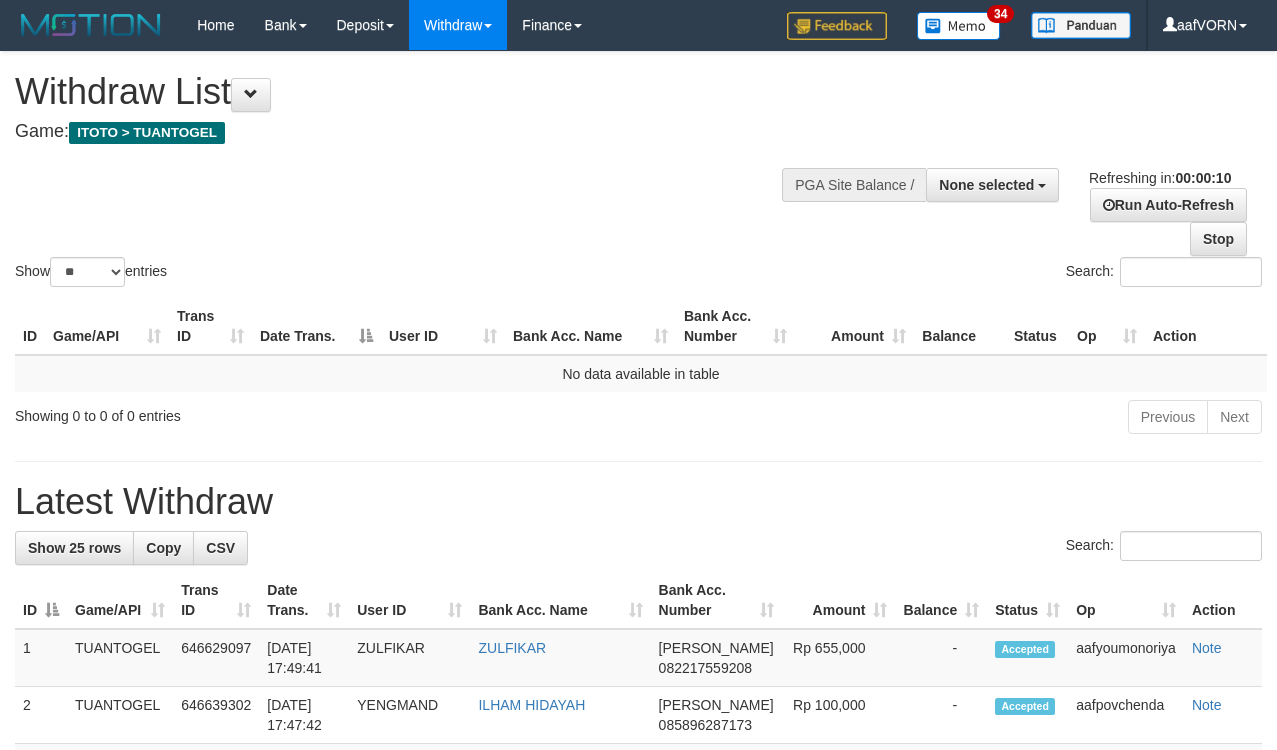select 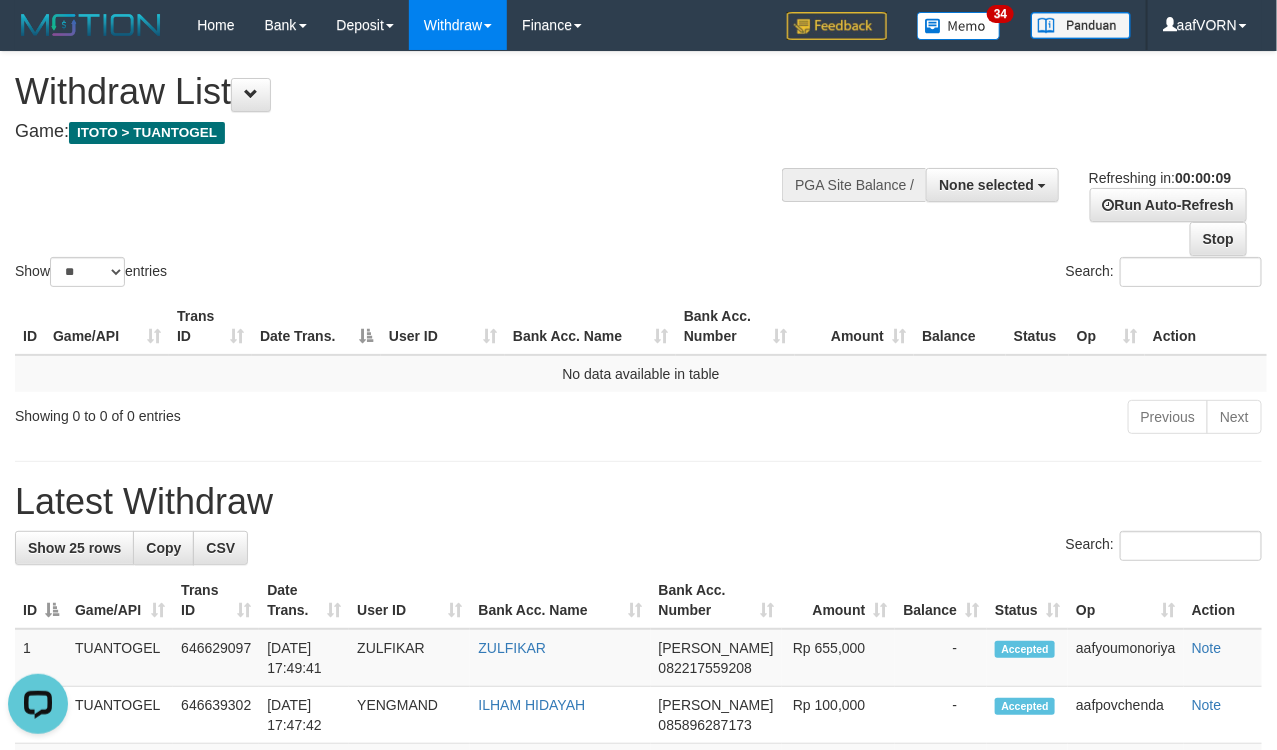 scroll, scrollTop: 0, scrollLeft: 0, axis: both 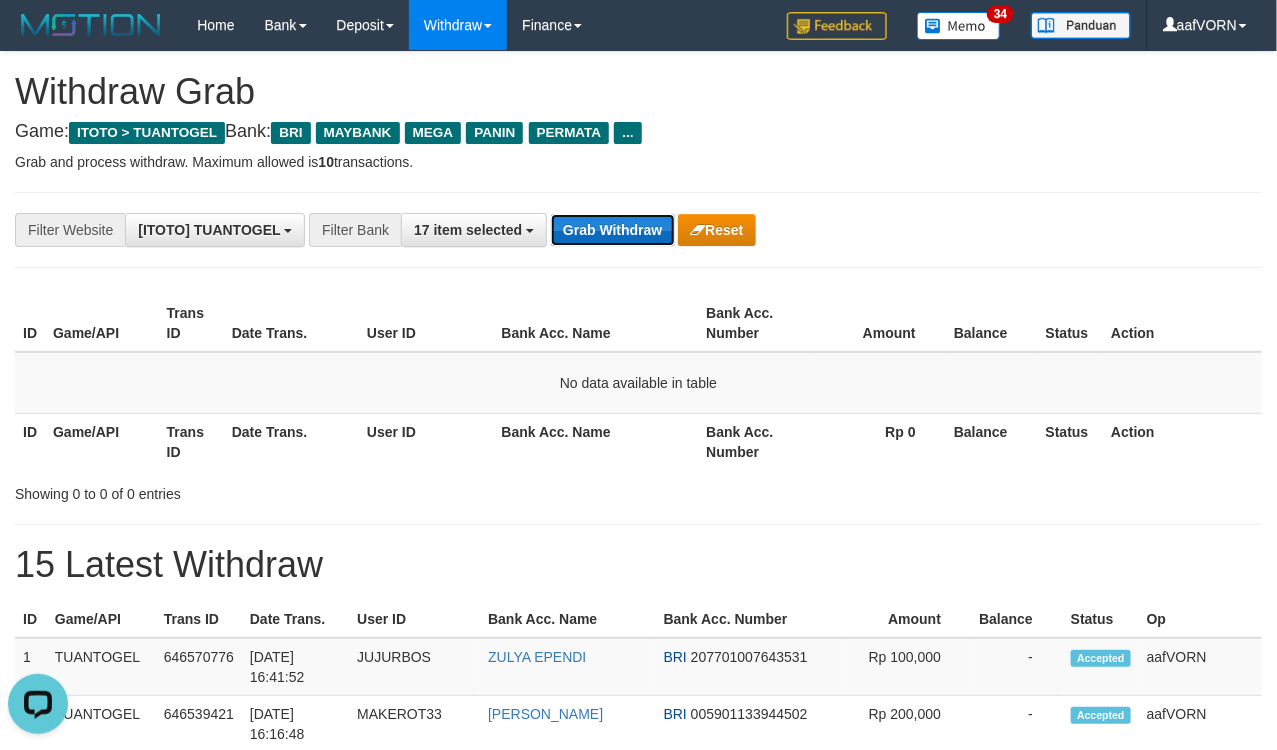 click on "Grab Withdraw" at bounding box center (612, 230) 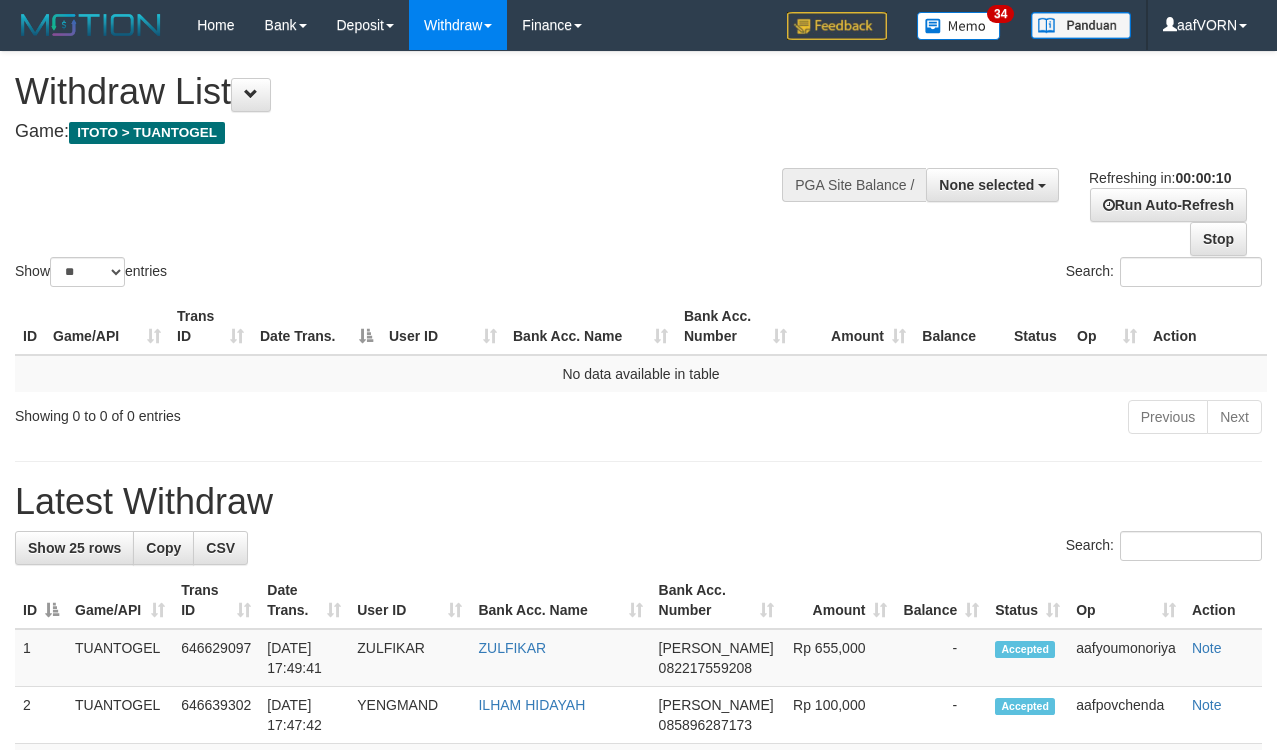 select 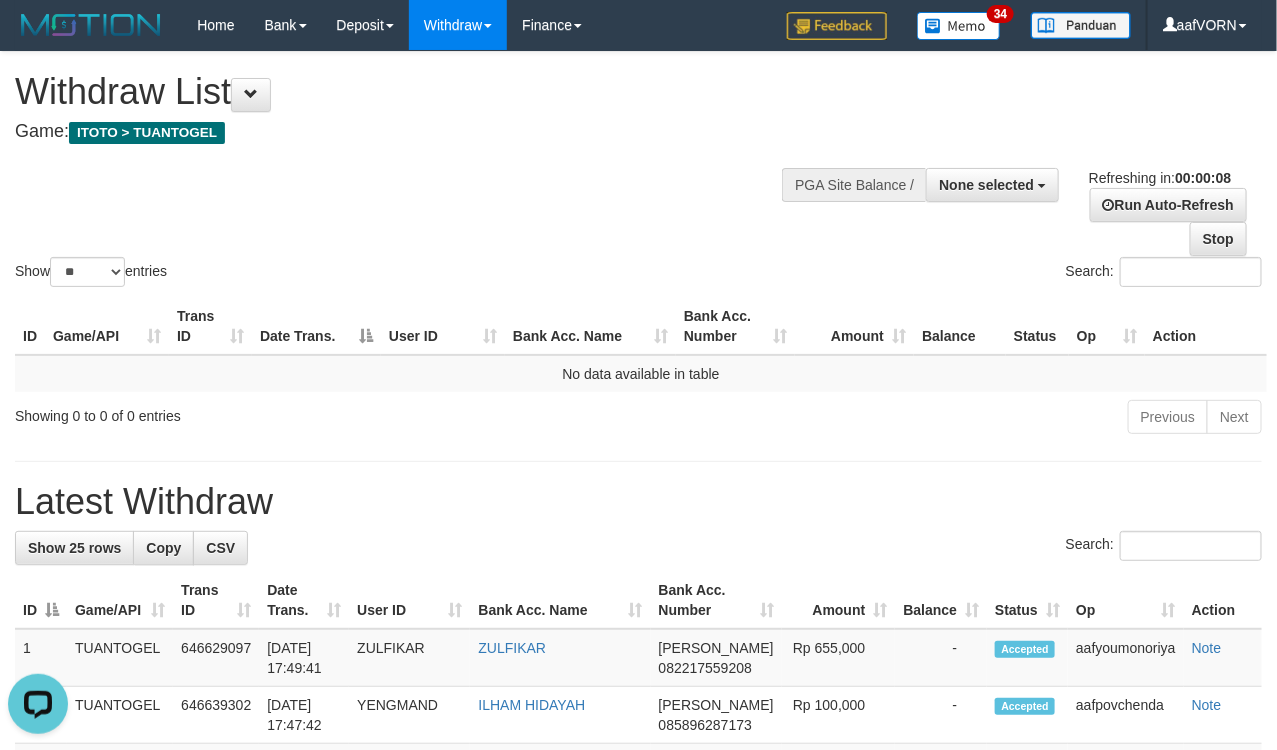scroll, scrollTop: 0, scrollLeft: 0, axis: both 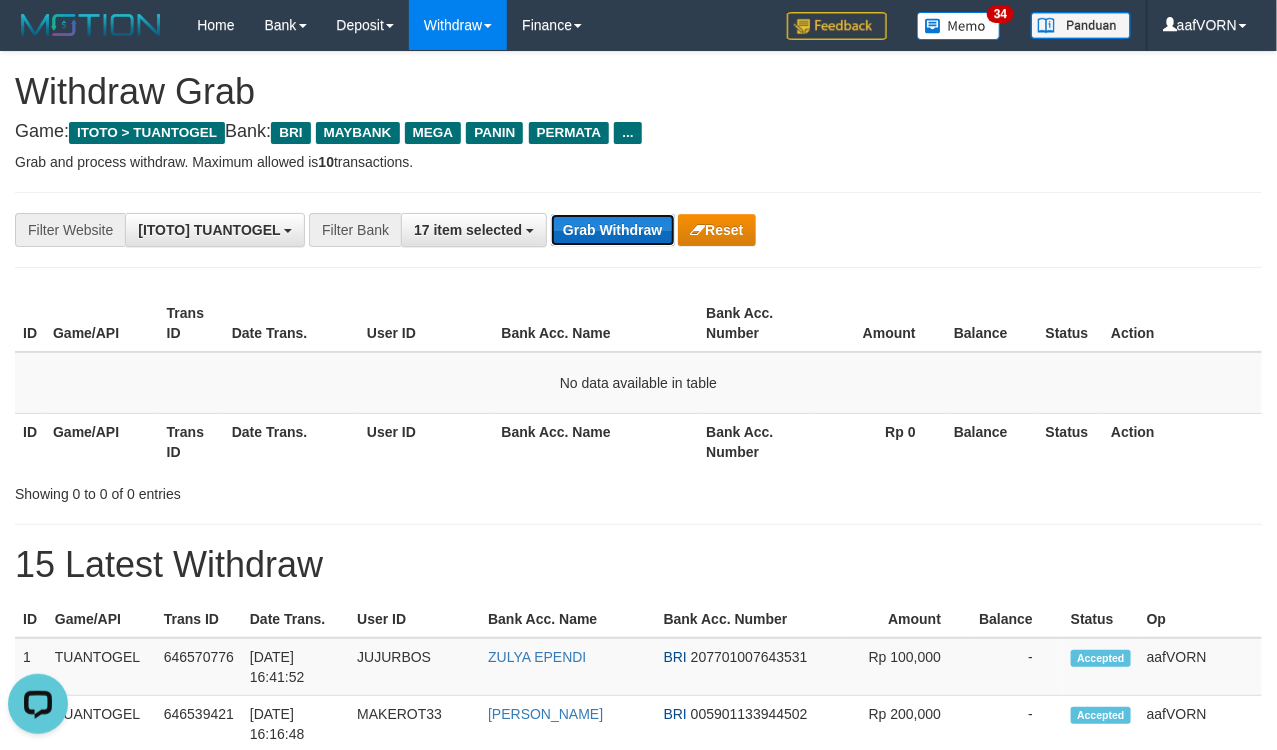 click on "Grab Withdraw" at bounding box center [612, 230] 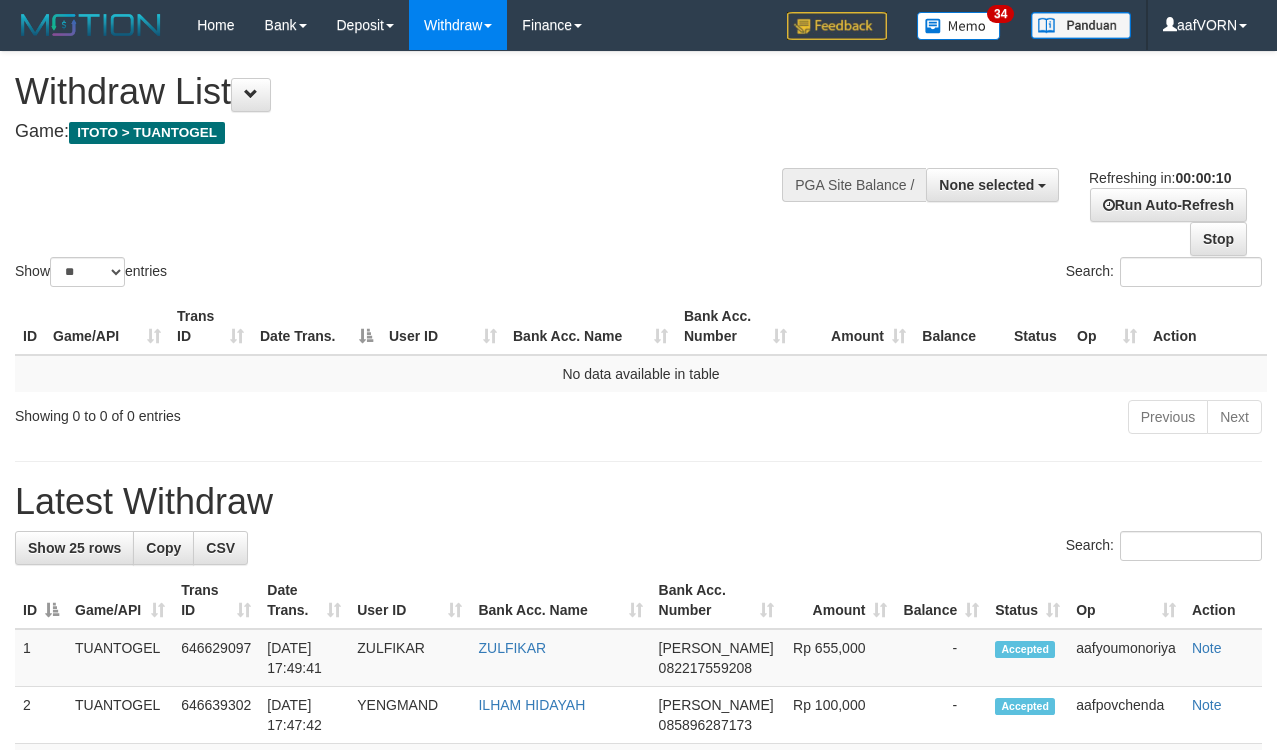 select 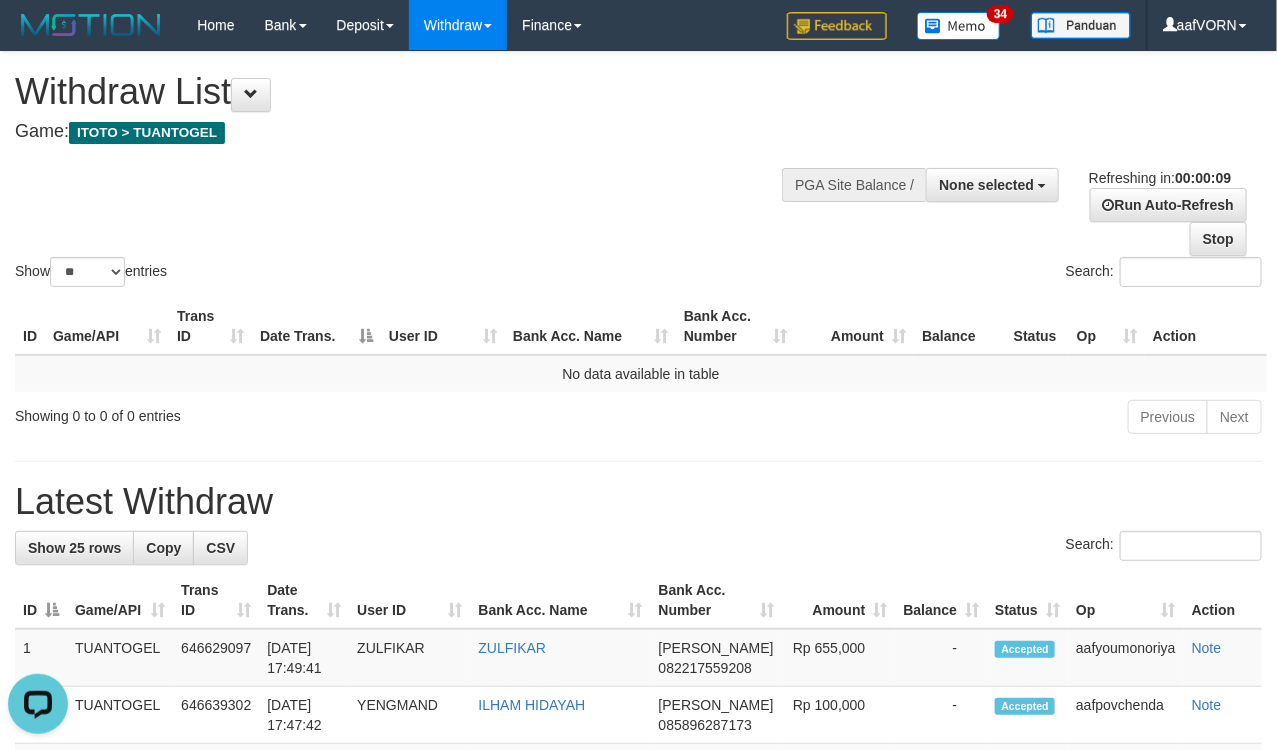 scroll, scrollTop: 0, scrollLeft: 0, axis: both 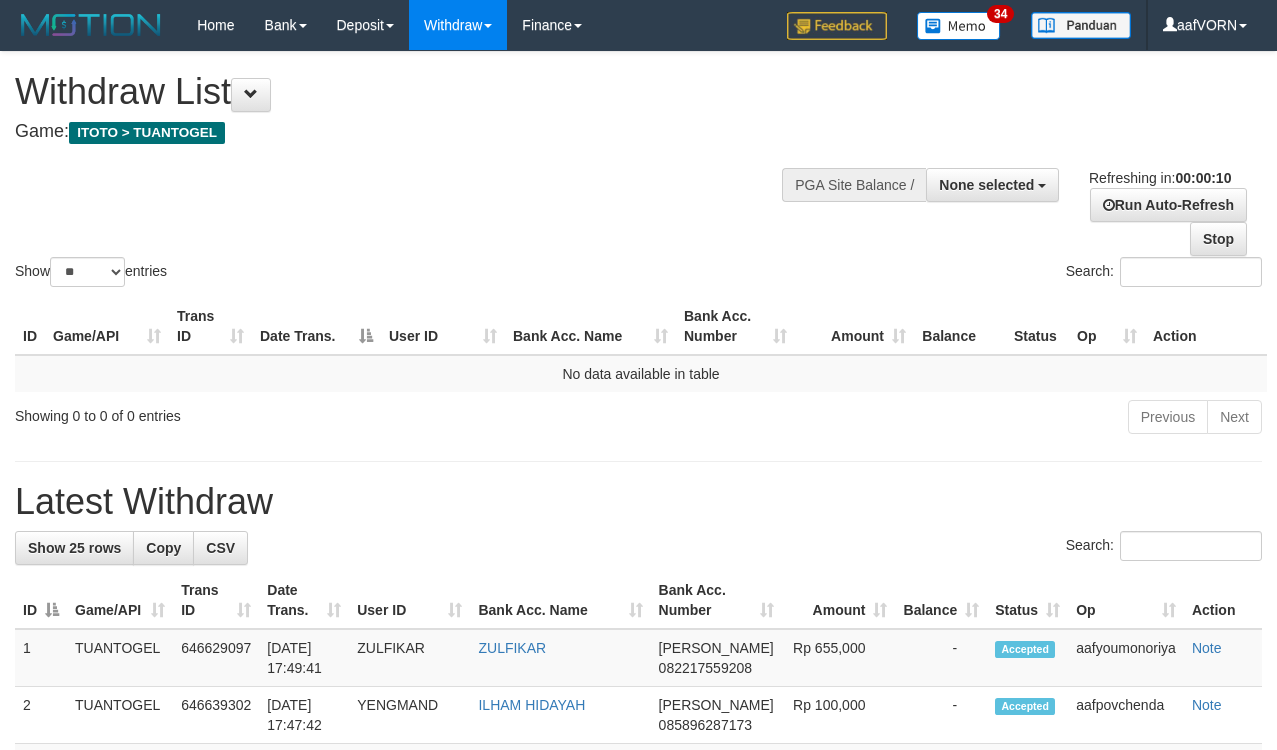 select 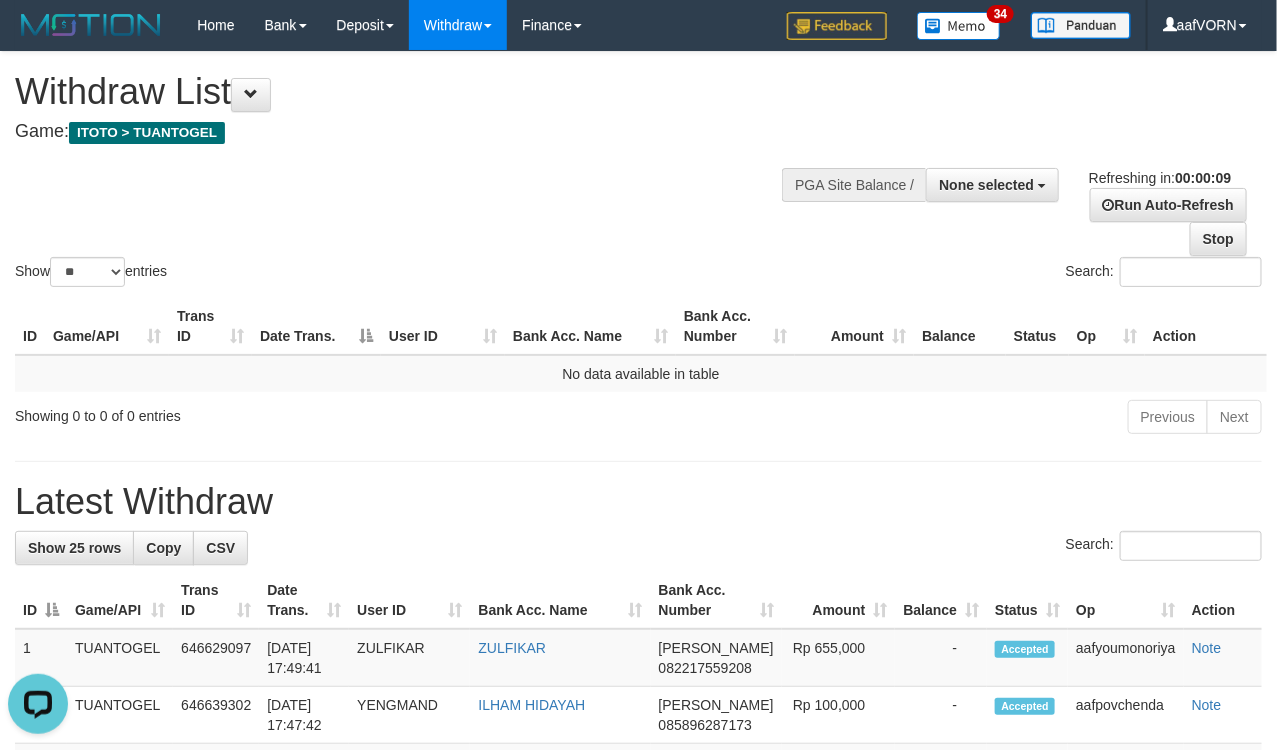 scroll, scrollTop: 0, scrollLeft: 0, axis: both 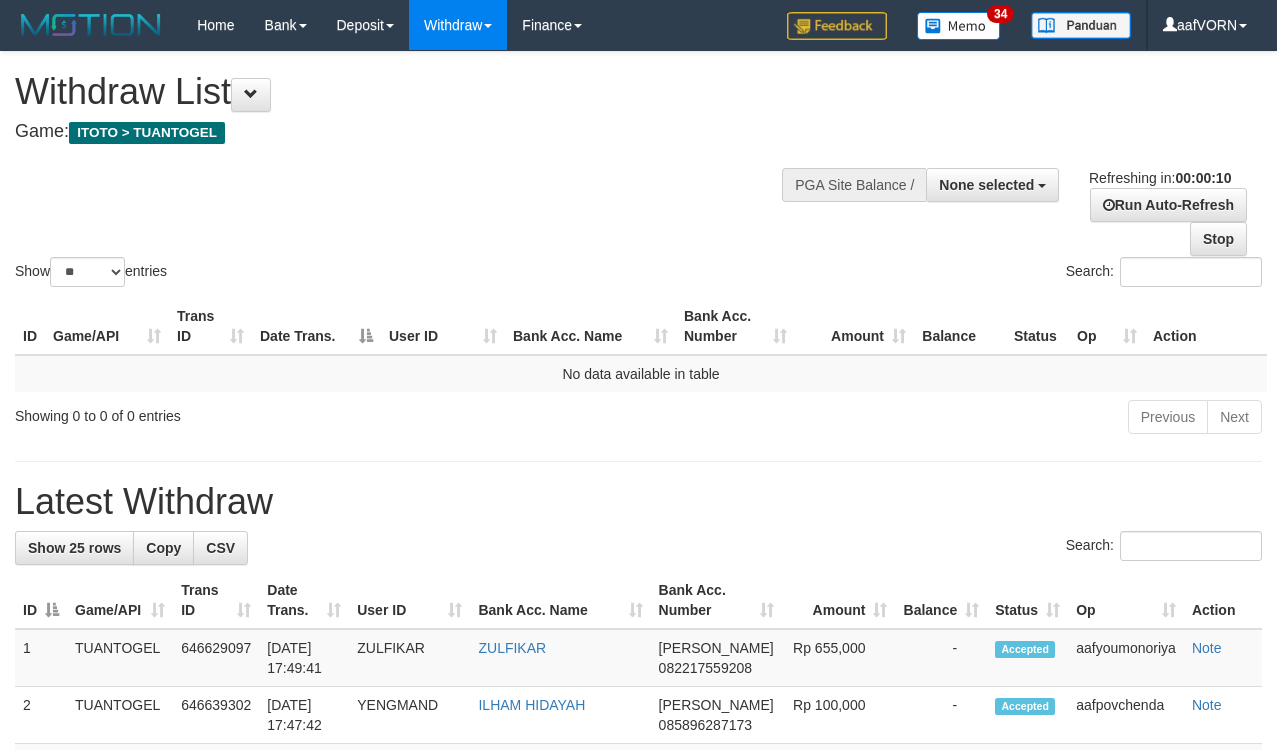 select 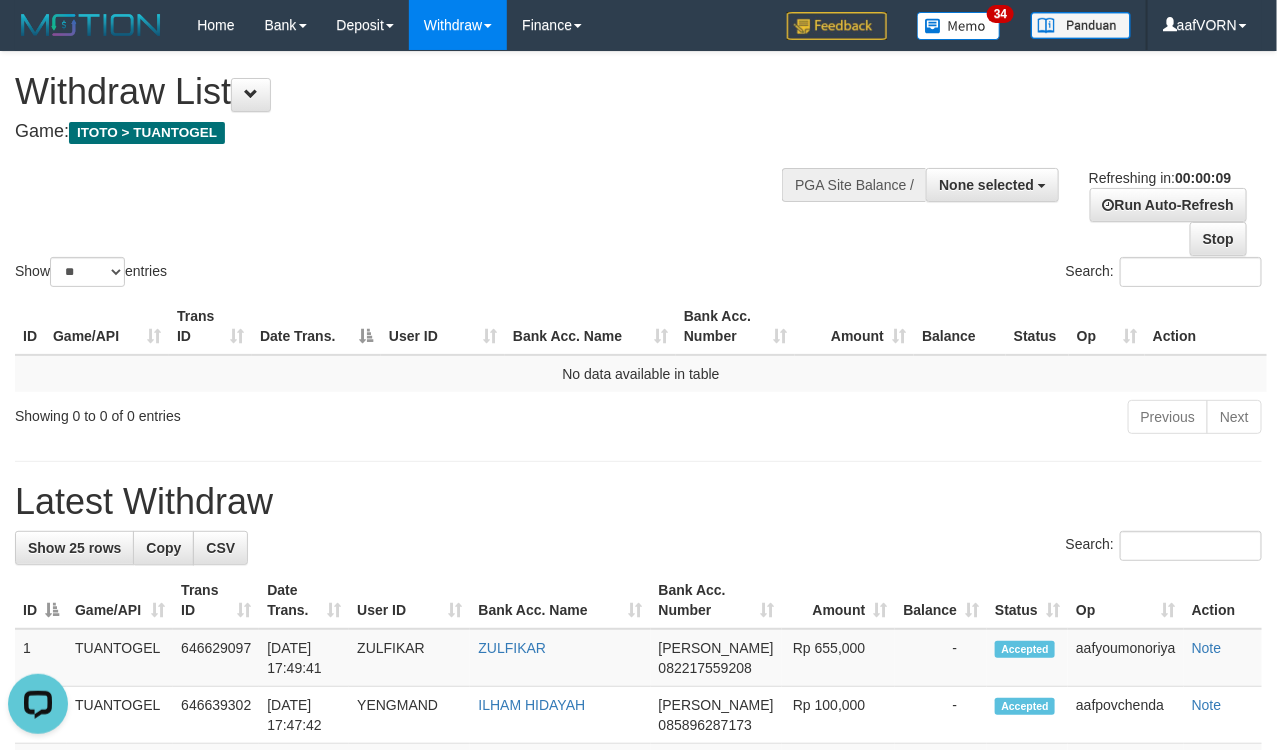 scroll, scrollTop: 0, scrollLeft: 0, axis: both 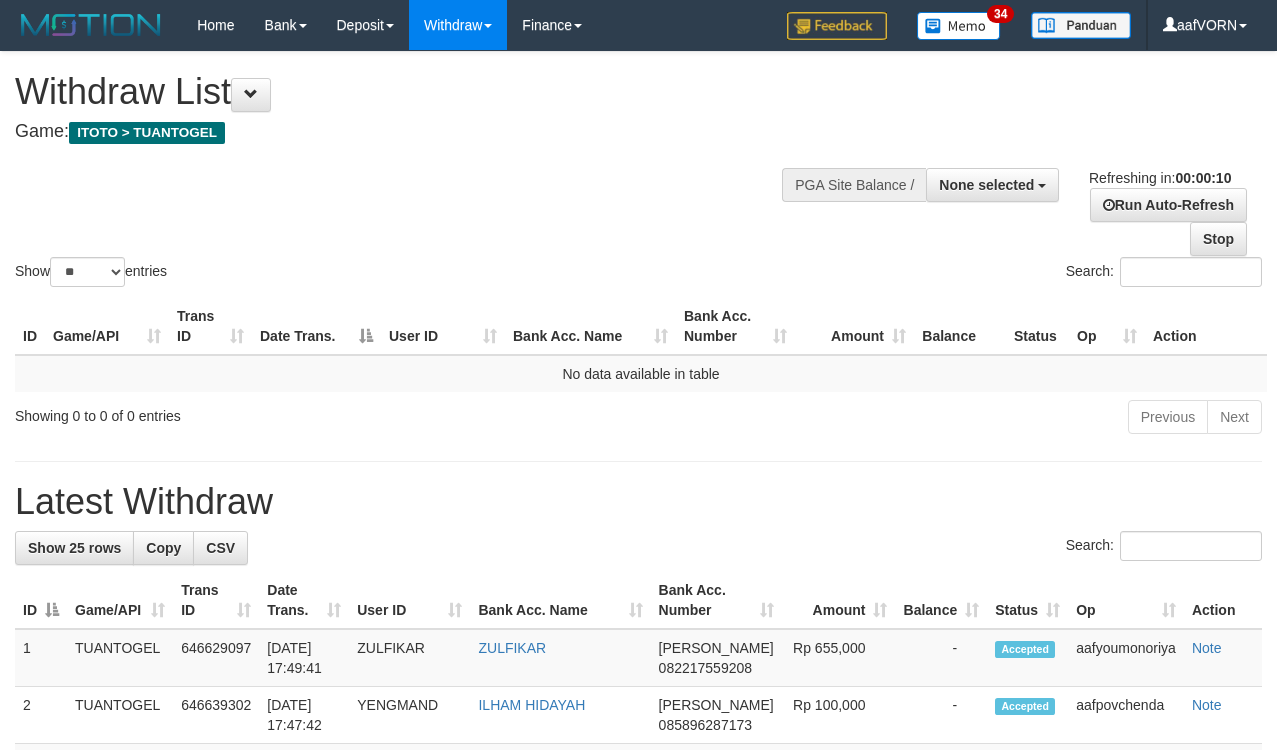 select 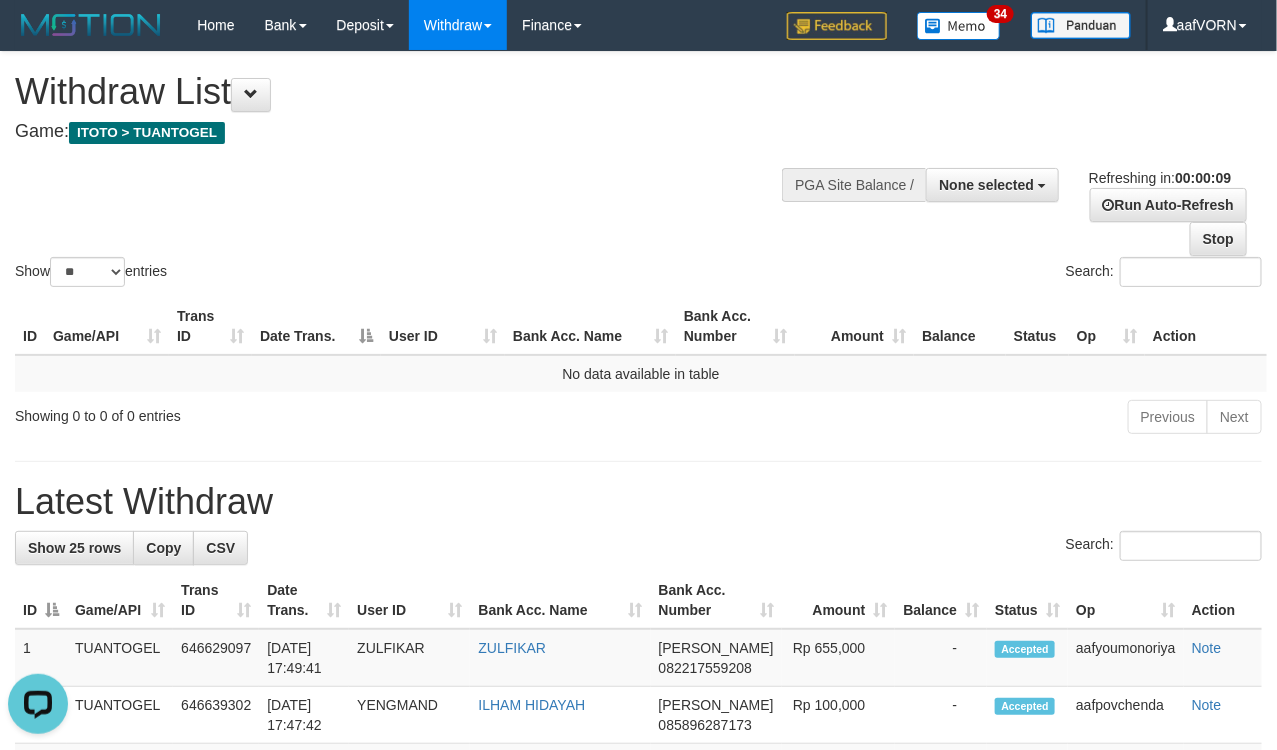 scroll, scrollTop: 0, scrollLeft: 0, axis: both 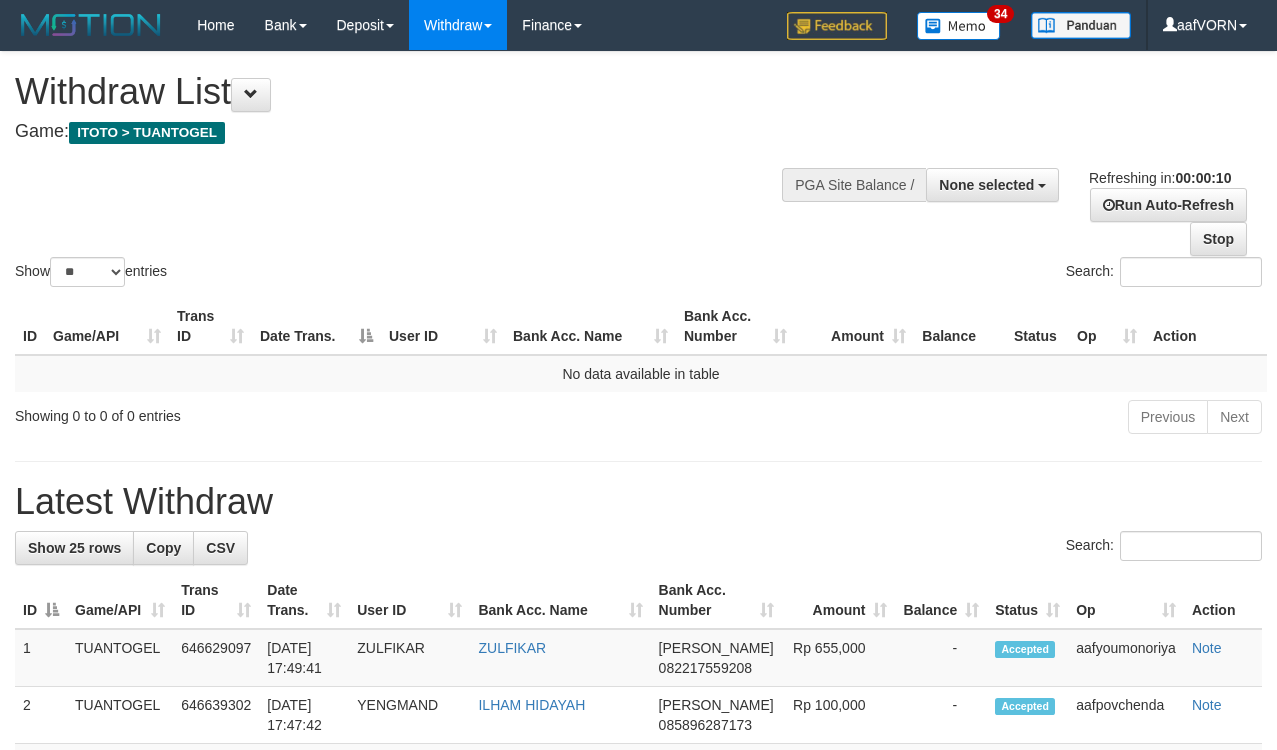 select 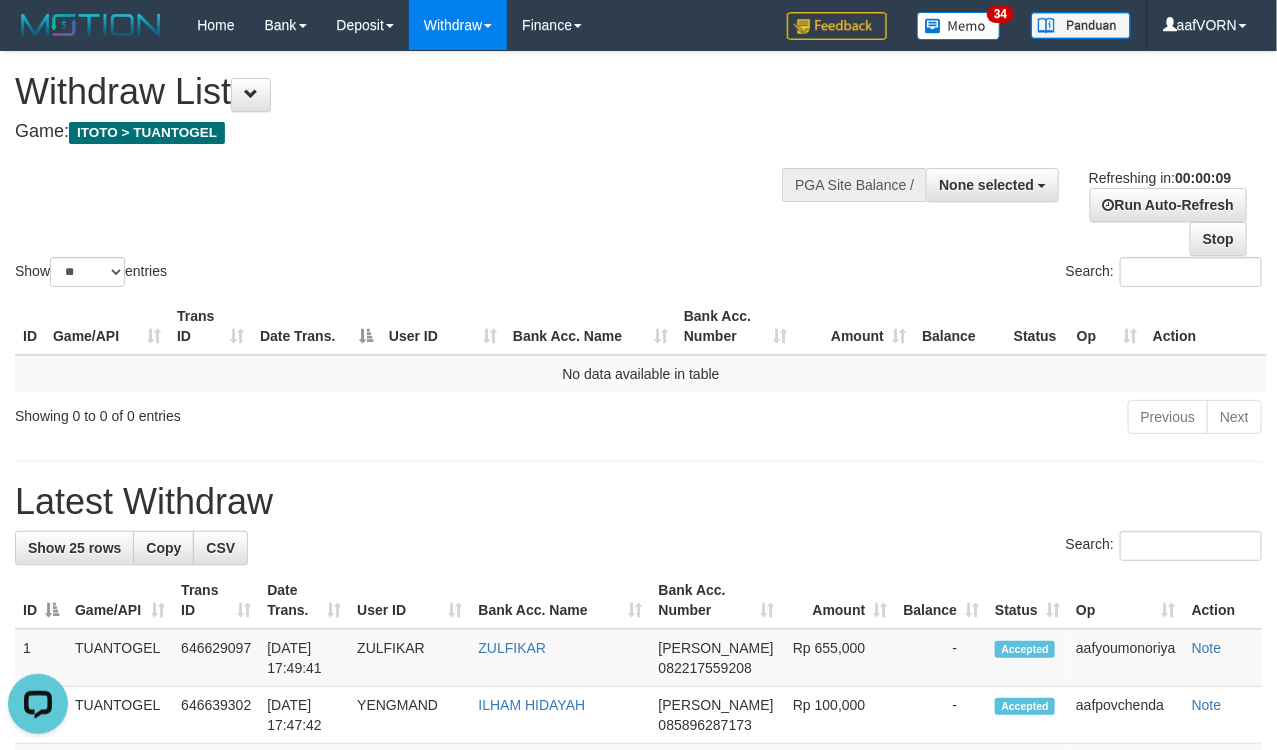 scroll, scrollTop: 0, scrollLeft: 0, axis: both 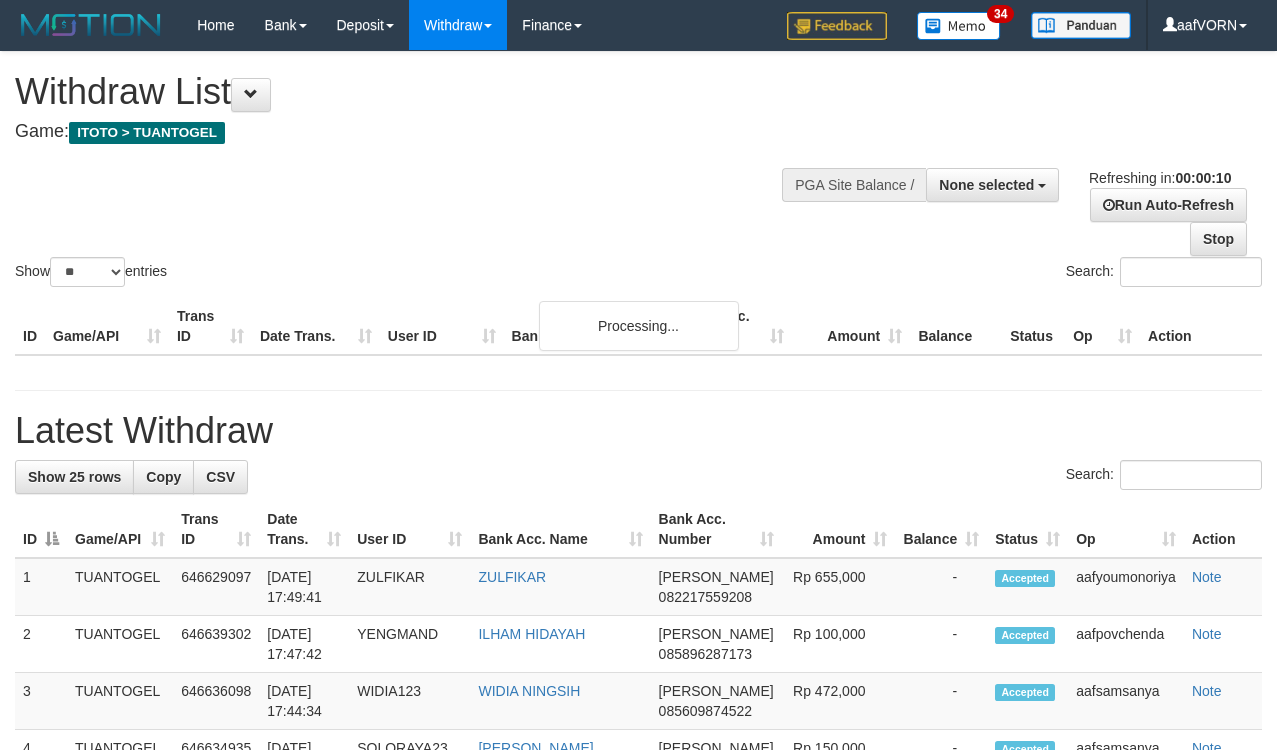 select 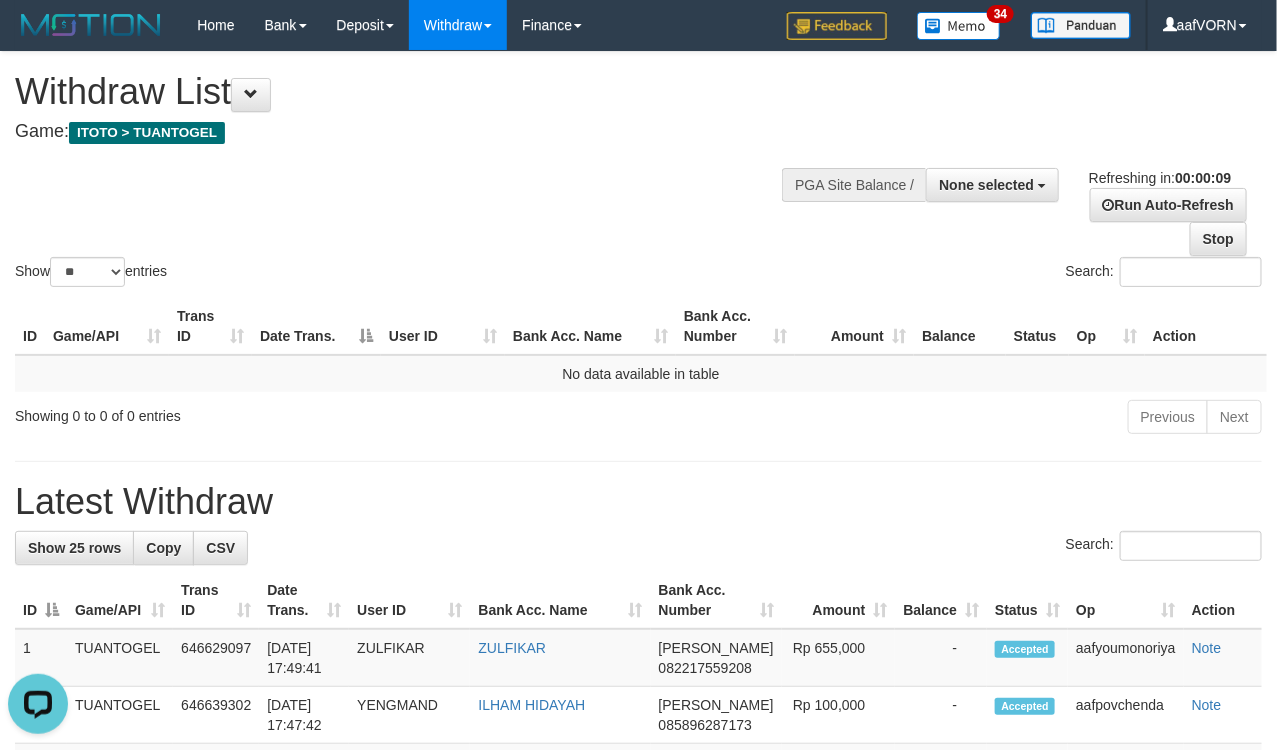 scroll, scrollTop: 0, scrollLeft: 0, axis: both 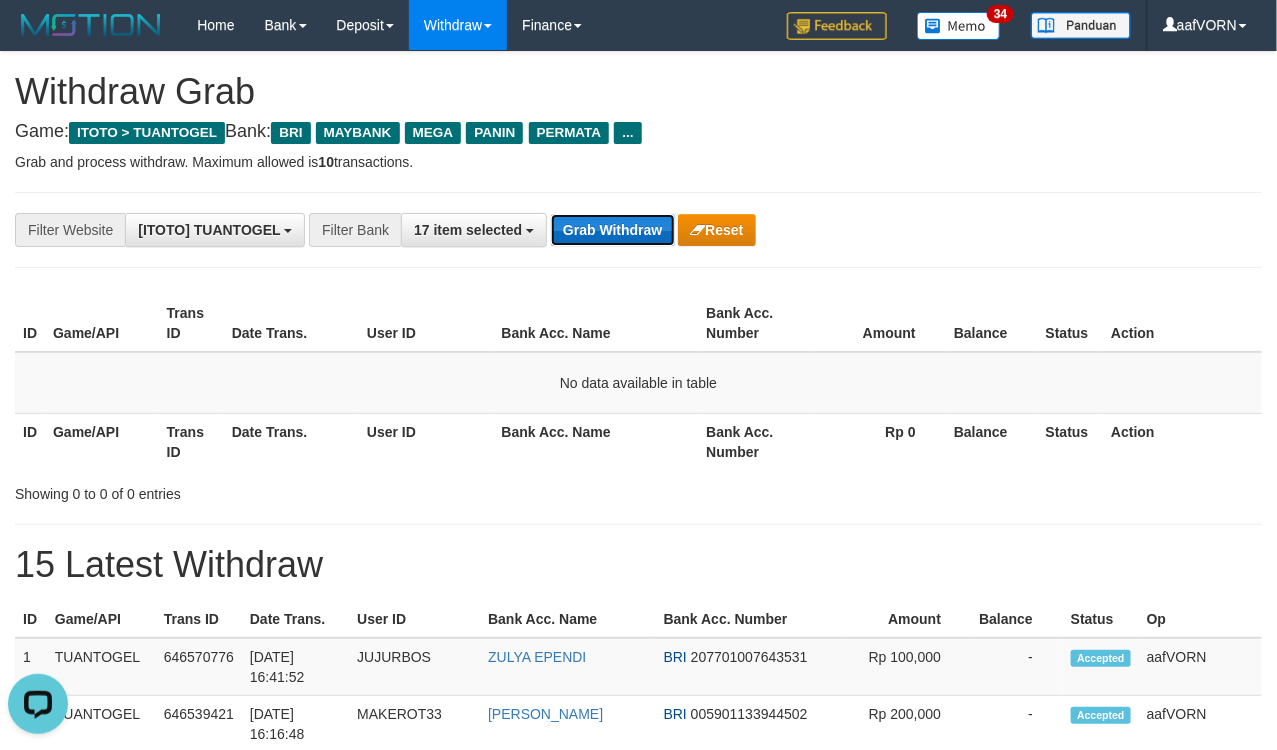 click on "Grab Withdraw" at bounding box center (612, 230) 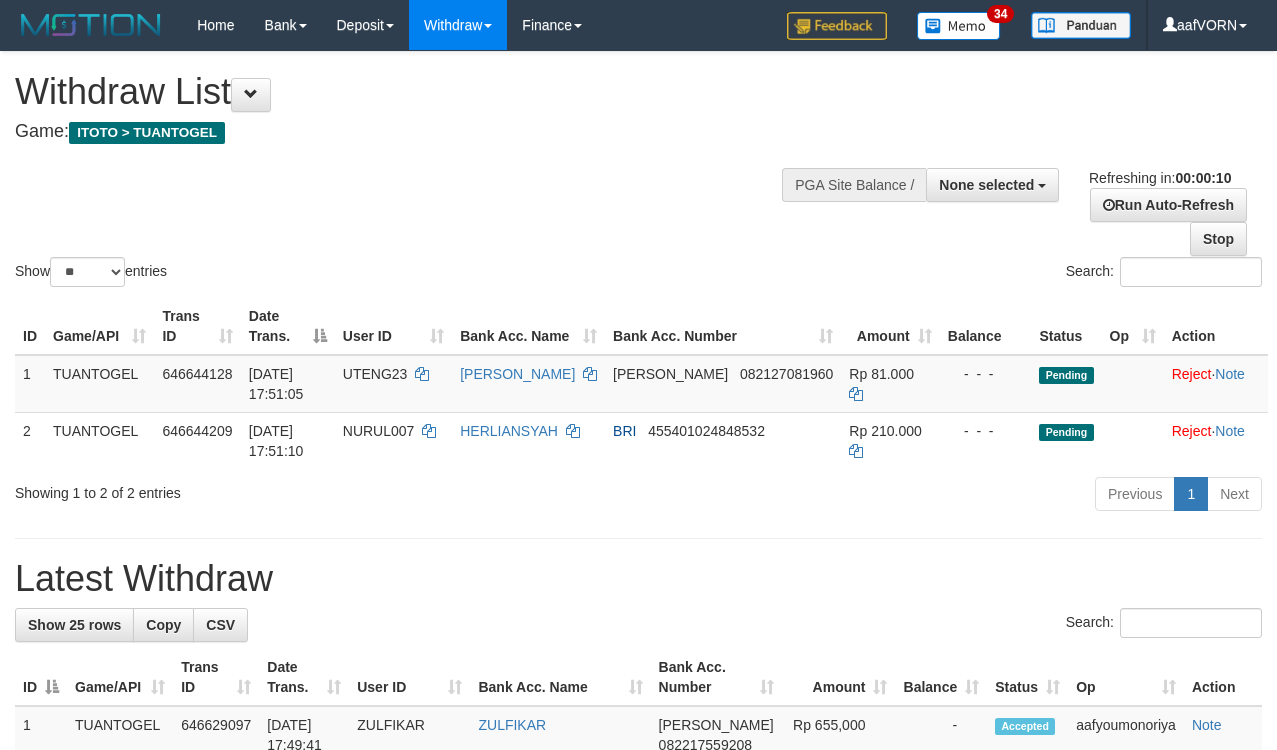 select 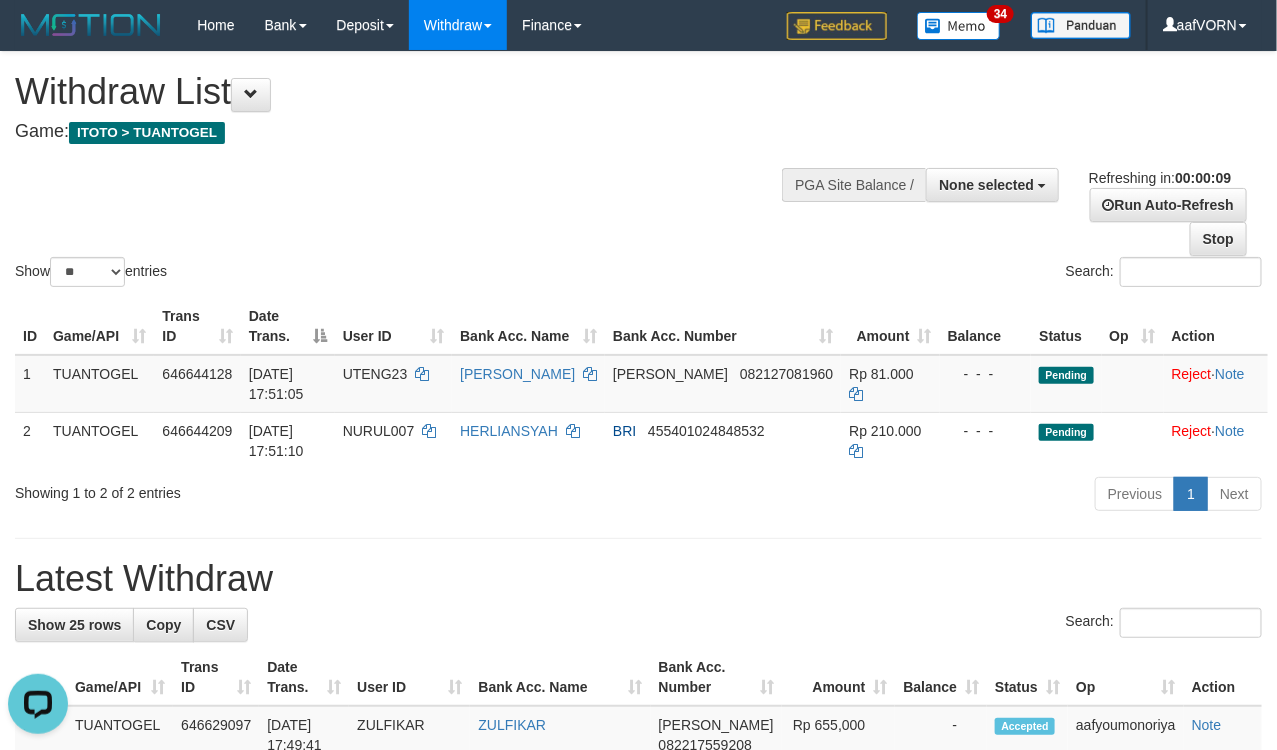 scroll, scrollTop: 0, scrollLeft: 0, axis: both 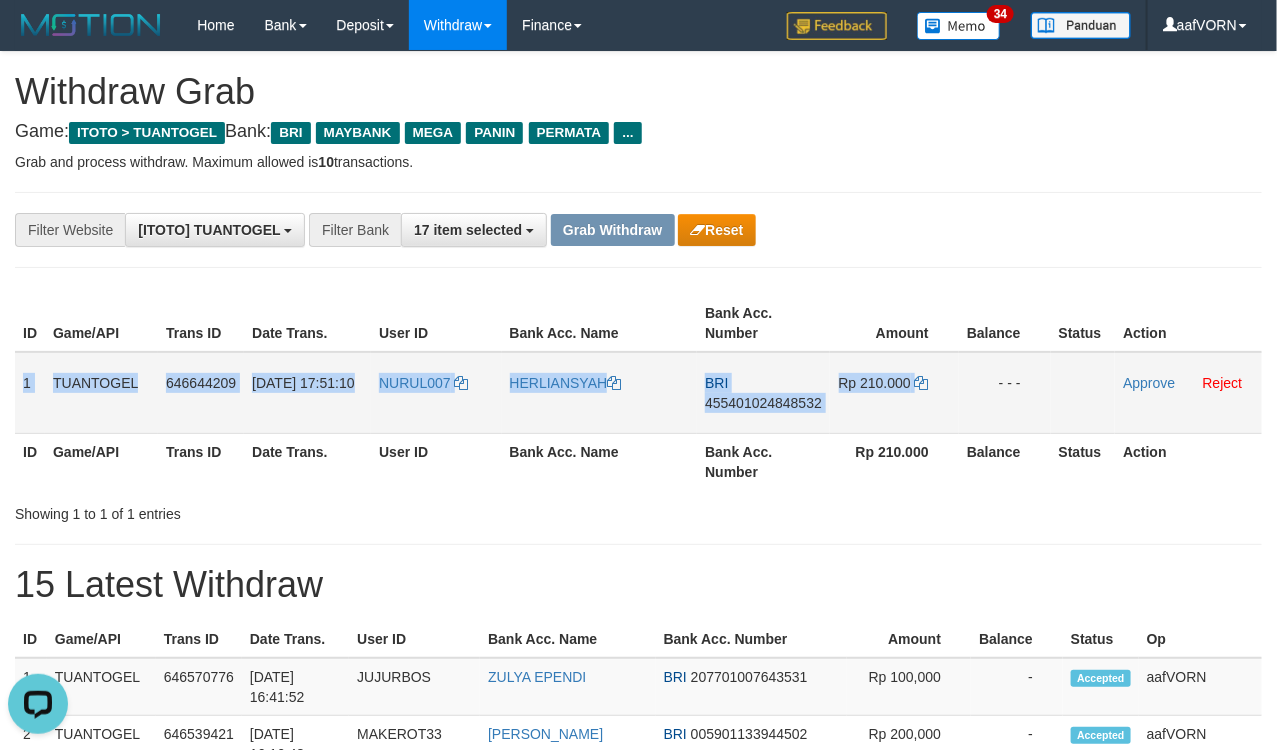 drag, startPoint x: 26, startPoint y: 382, endPoint x: 938, endPoint y: 385, distance: 912.00494 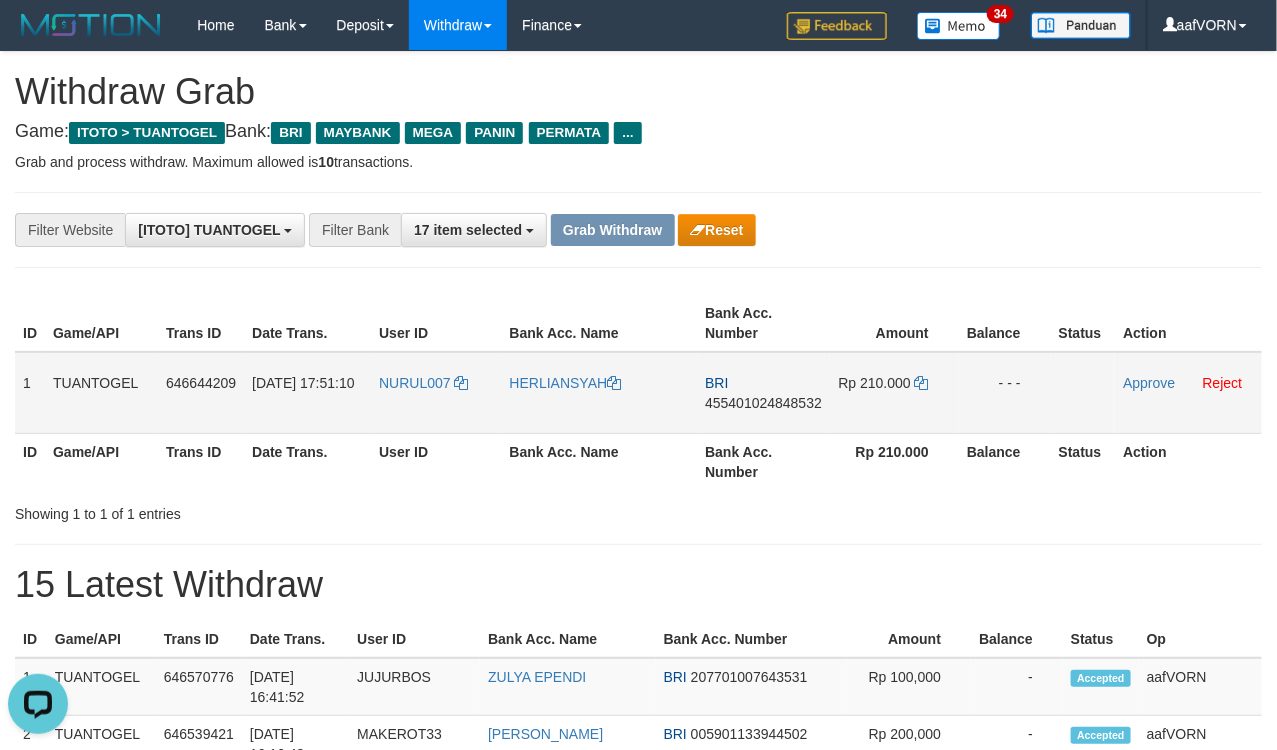 click on "Rp 210.000" at bounding box center [894, 393] 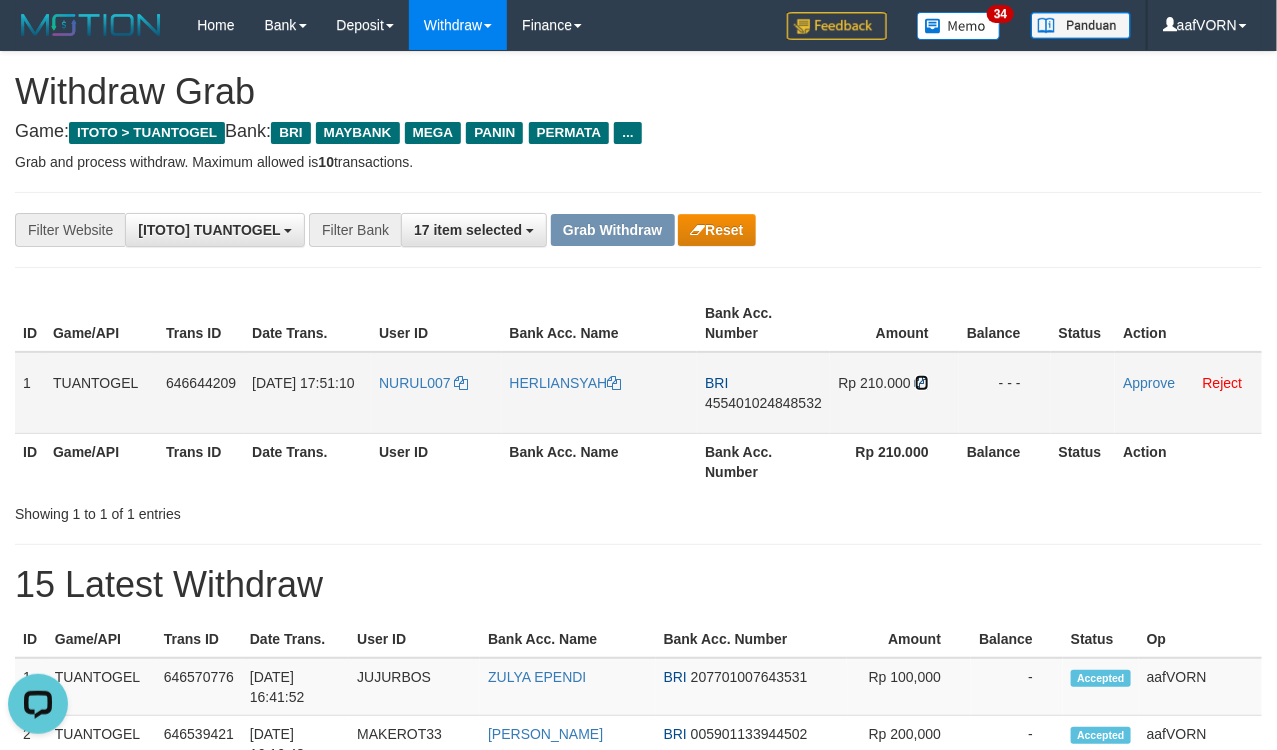click at bounding box center [922, 383] 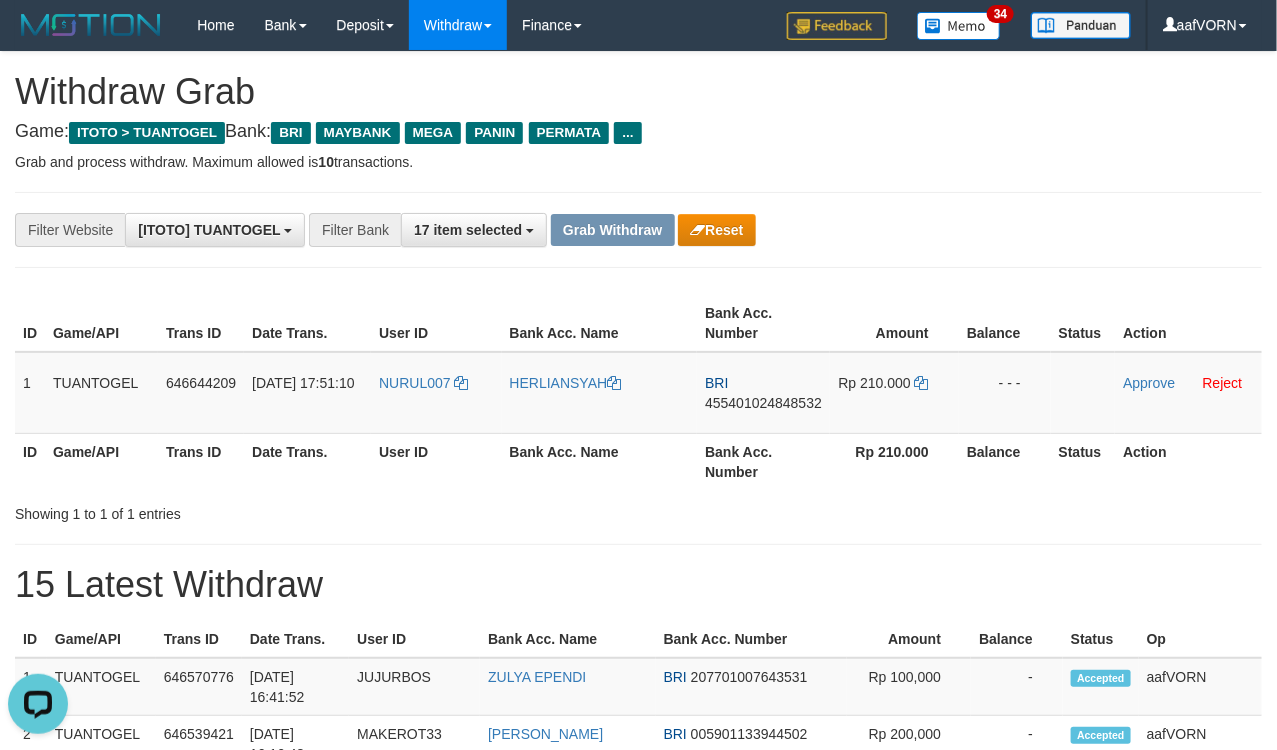 drag, startPoint x: 12, startPoint y: 388, endPoint x: -7, endPoint y: 420, distance: 37.215588 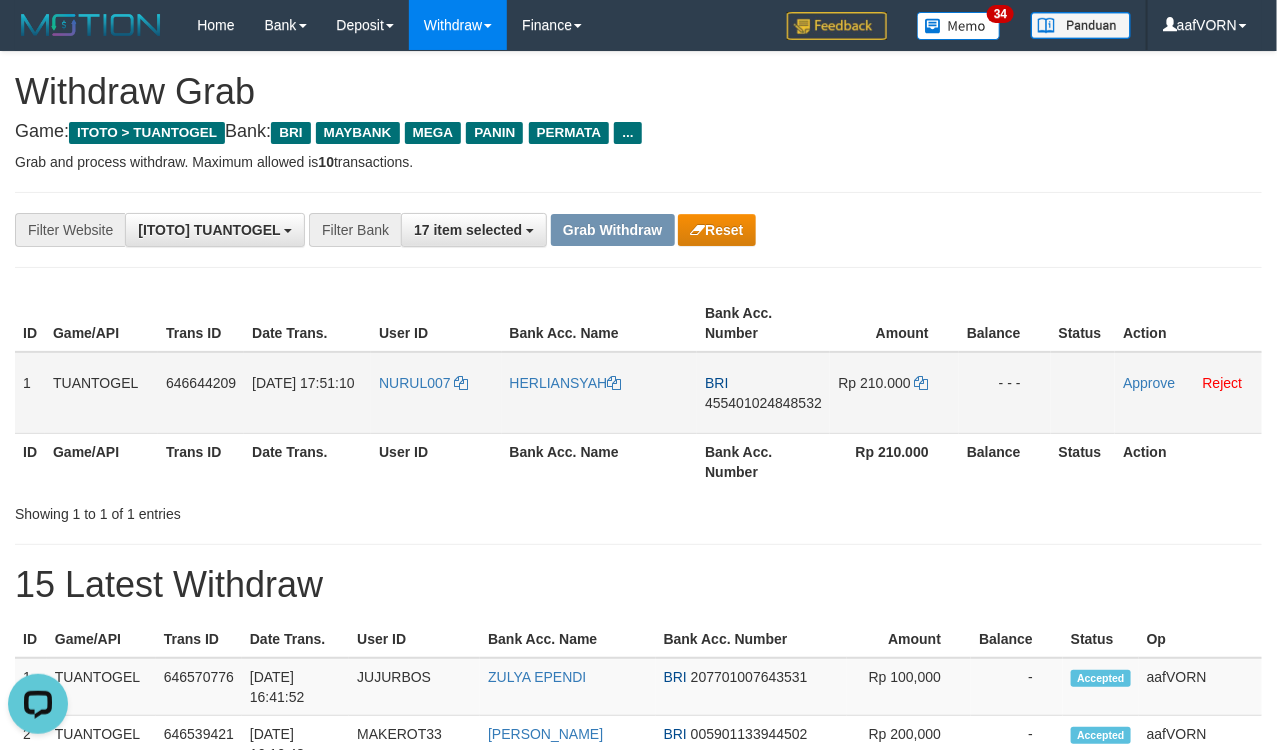 drag, startPoint x: 21, startPoint y: 385, endPoint x: 1037, endPoint y: 407, distance: 1016.23816 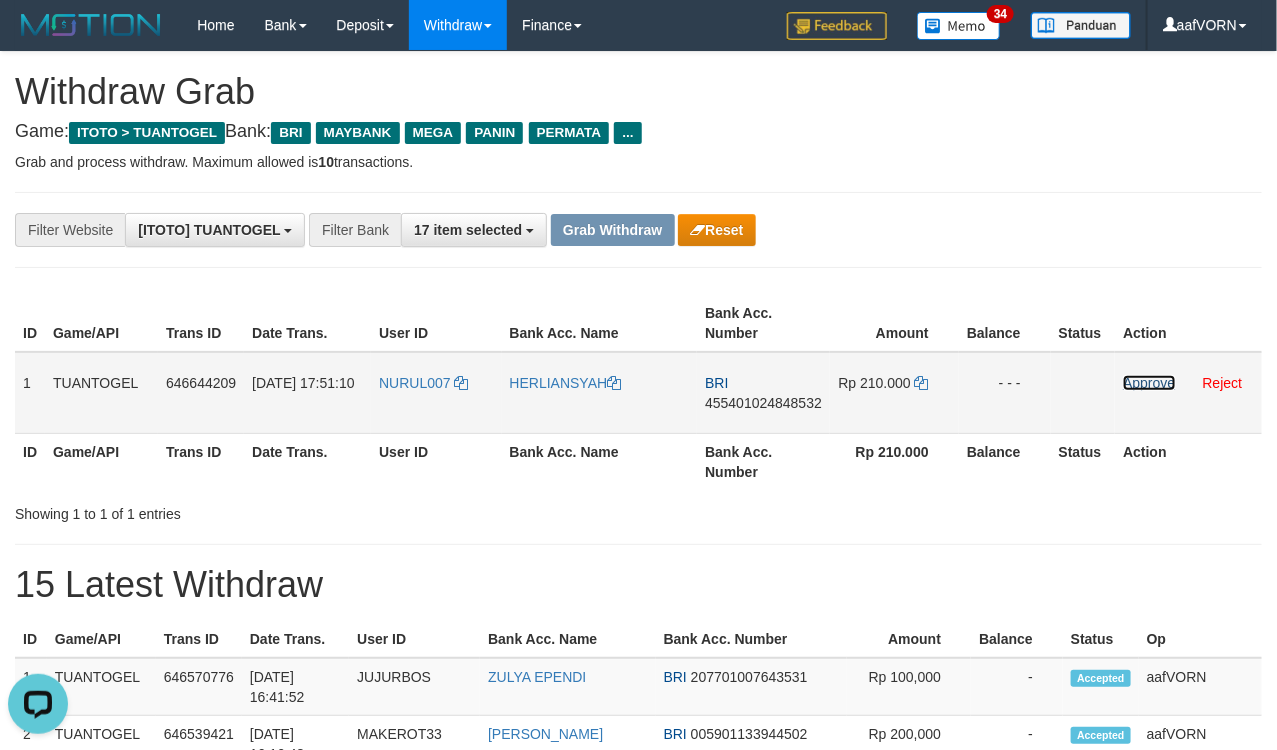 click on "Approve" at bounding box center [1149, 383] 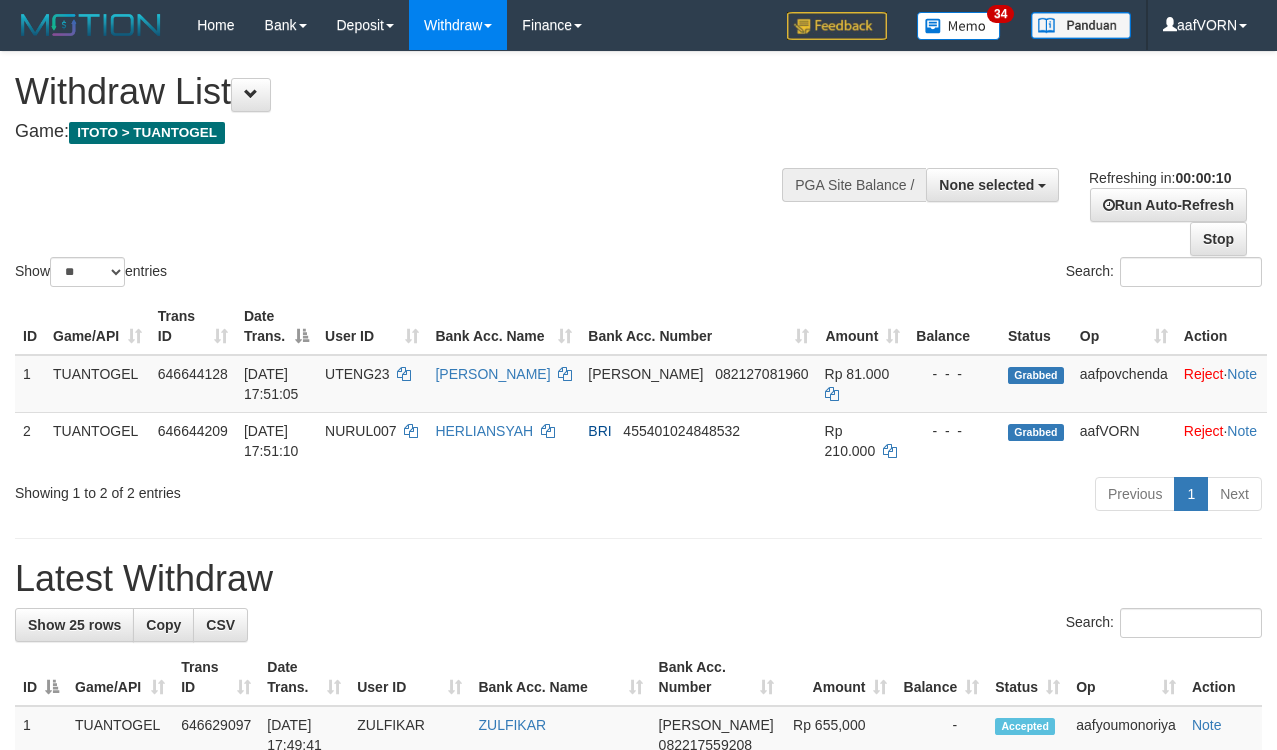select 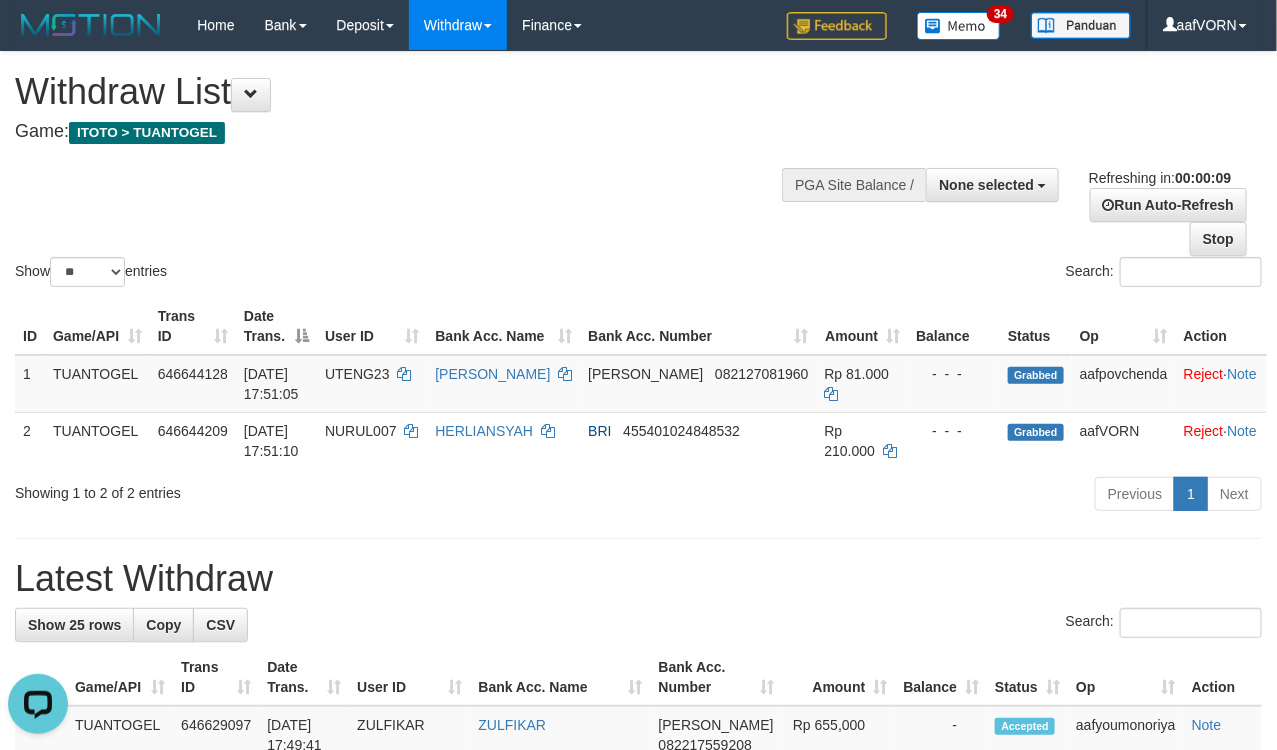 scroll, scrollTop: 0, scrollLeft: 0, axis: both 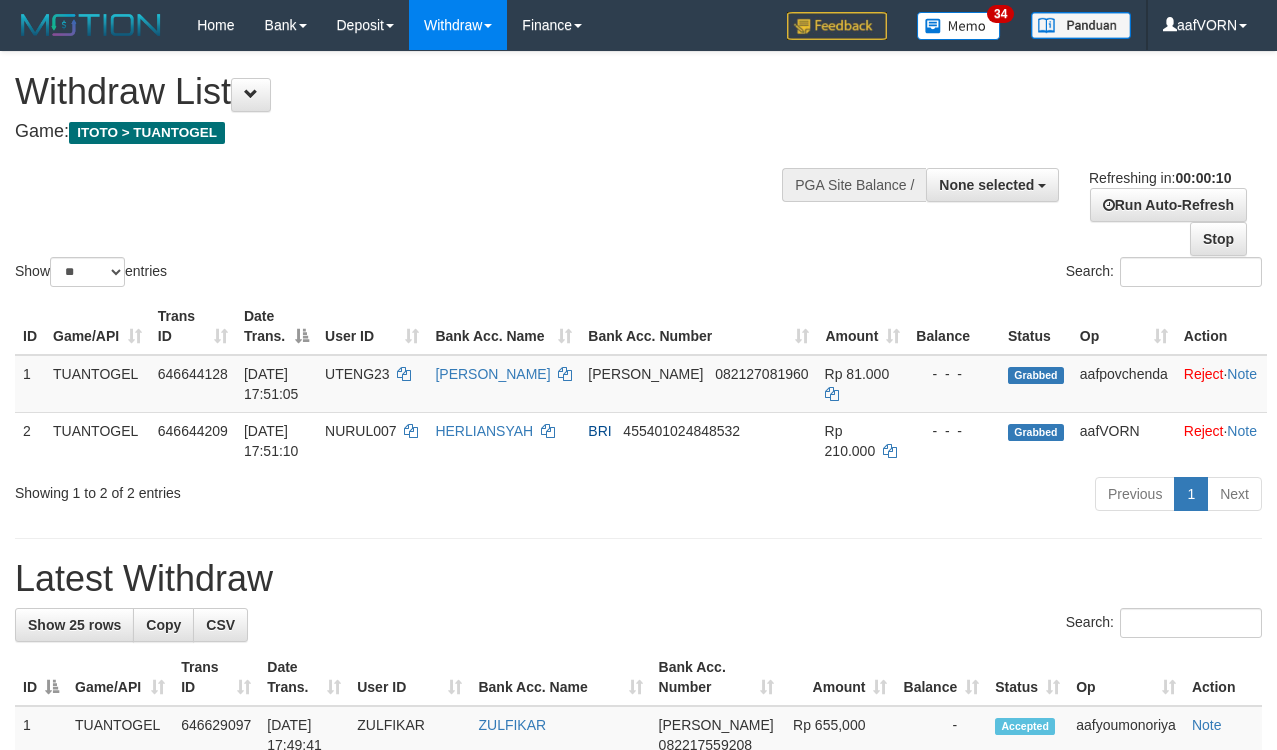 select 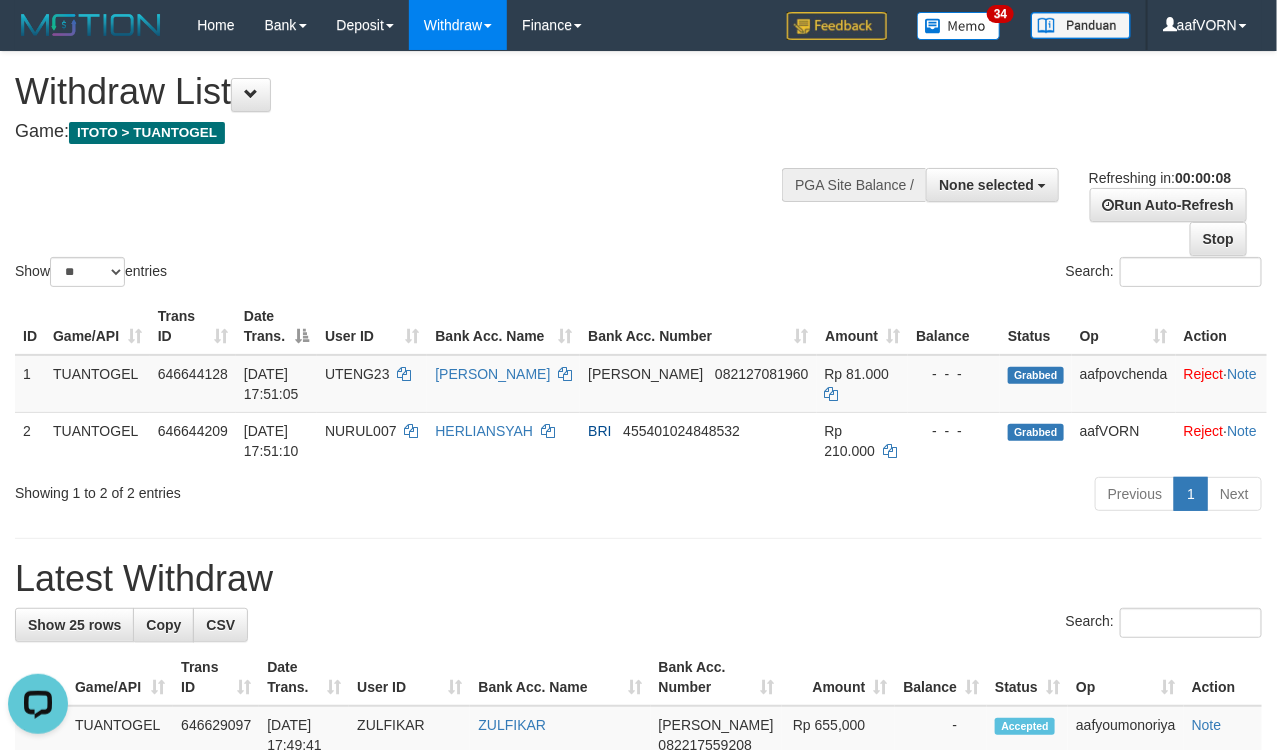 scroll, scrollTop: 0, scrollLeft: 0, axis: both 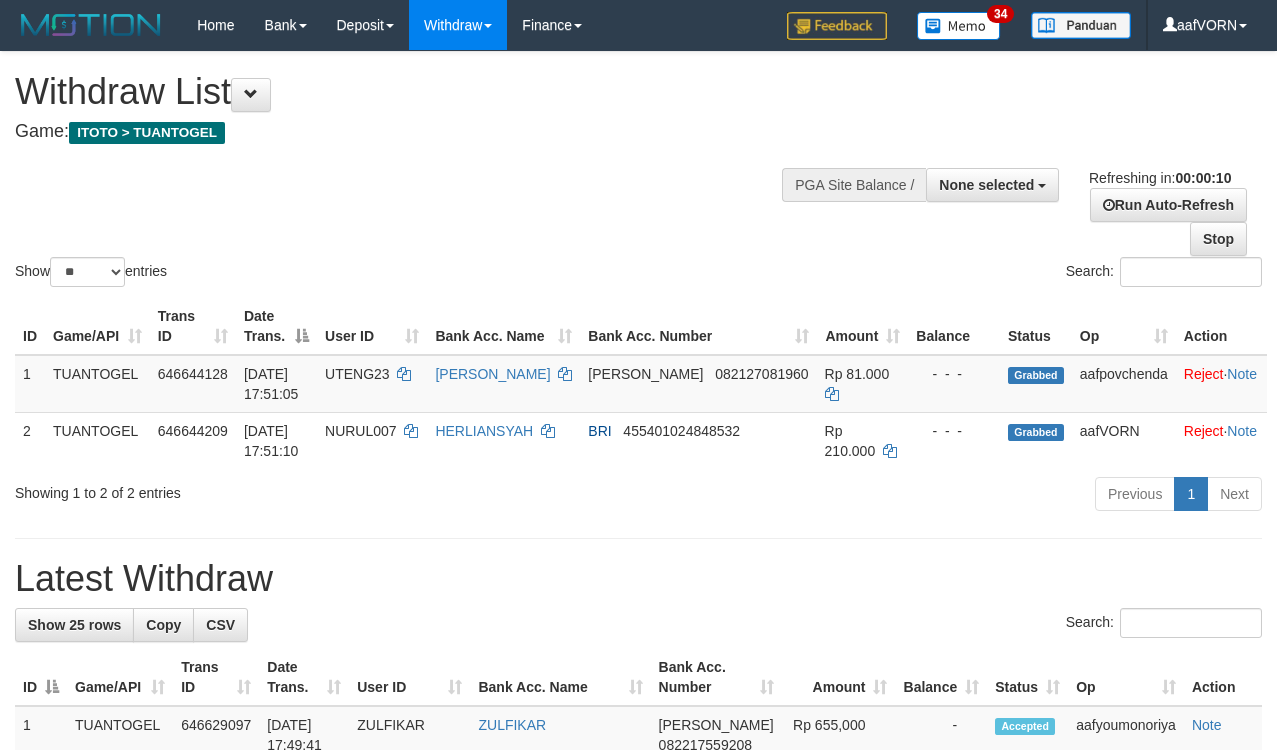 select 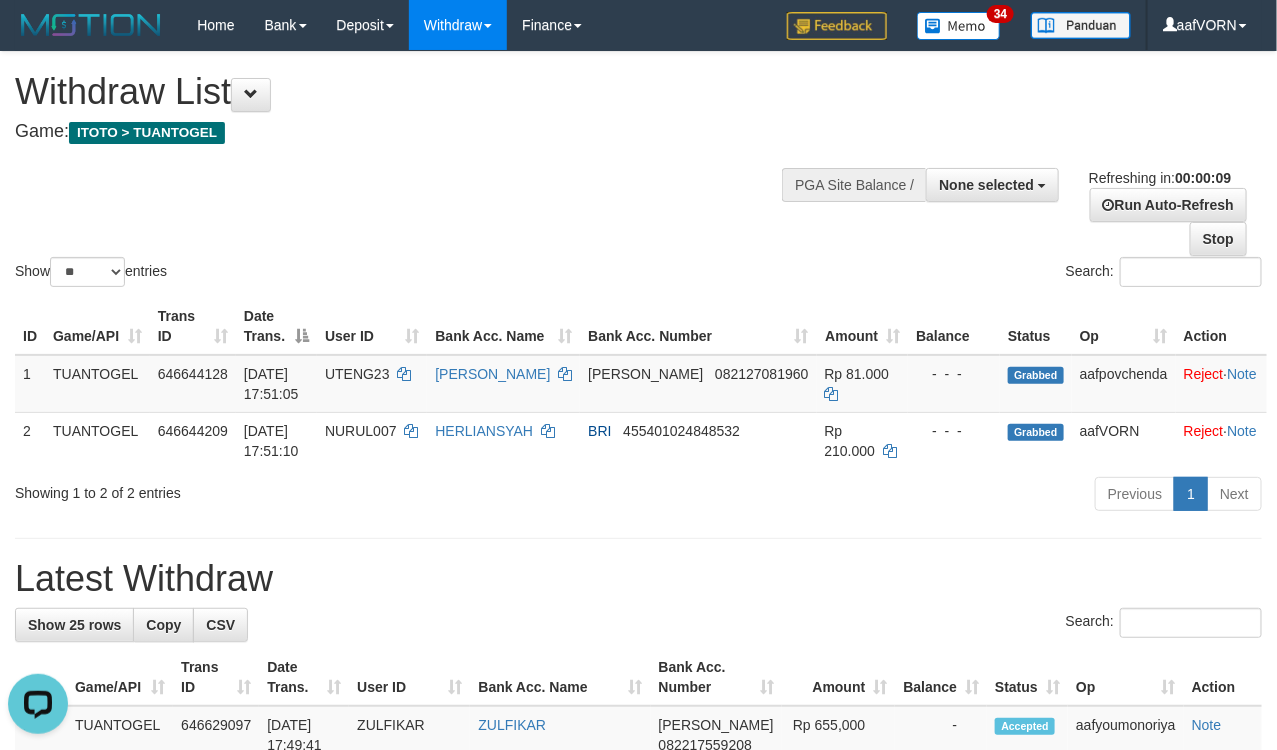 scroll, scrollTop: 0, scrollLeft: 0, axis: both 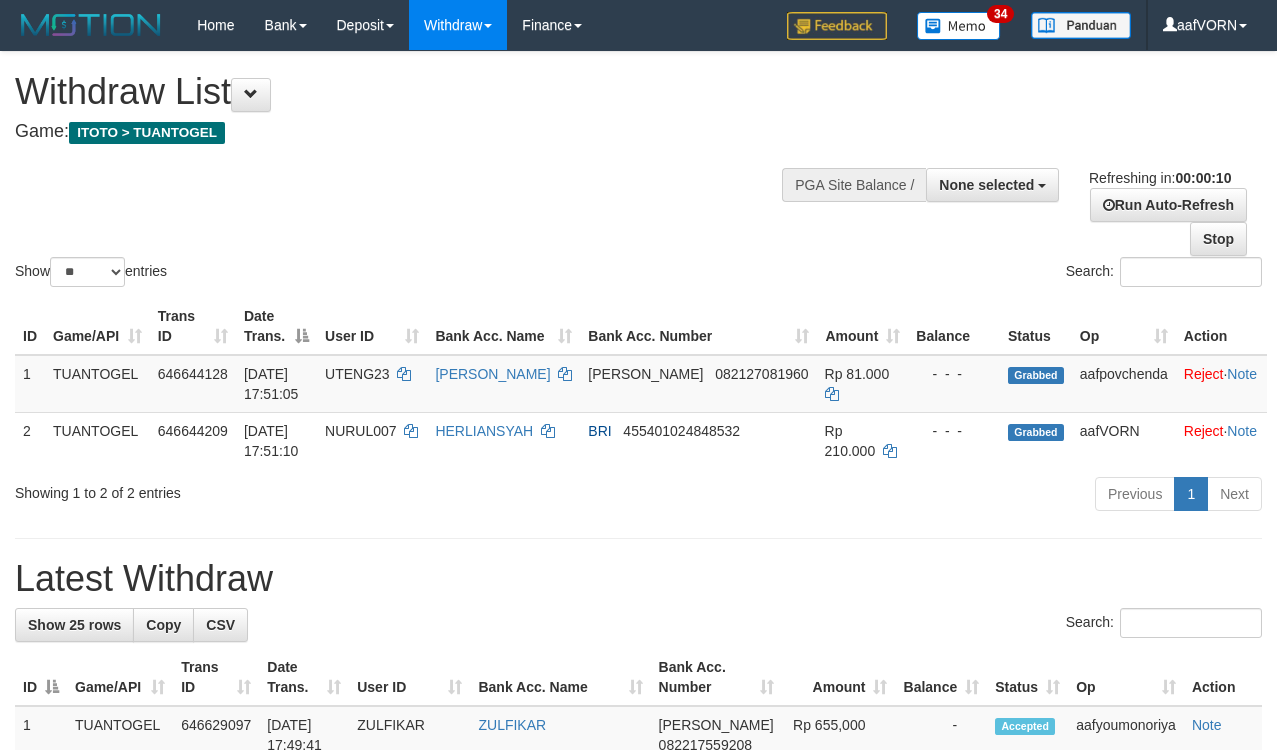 select 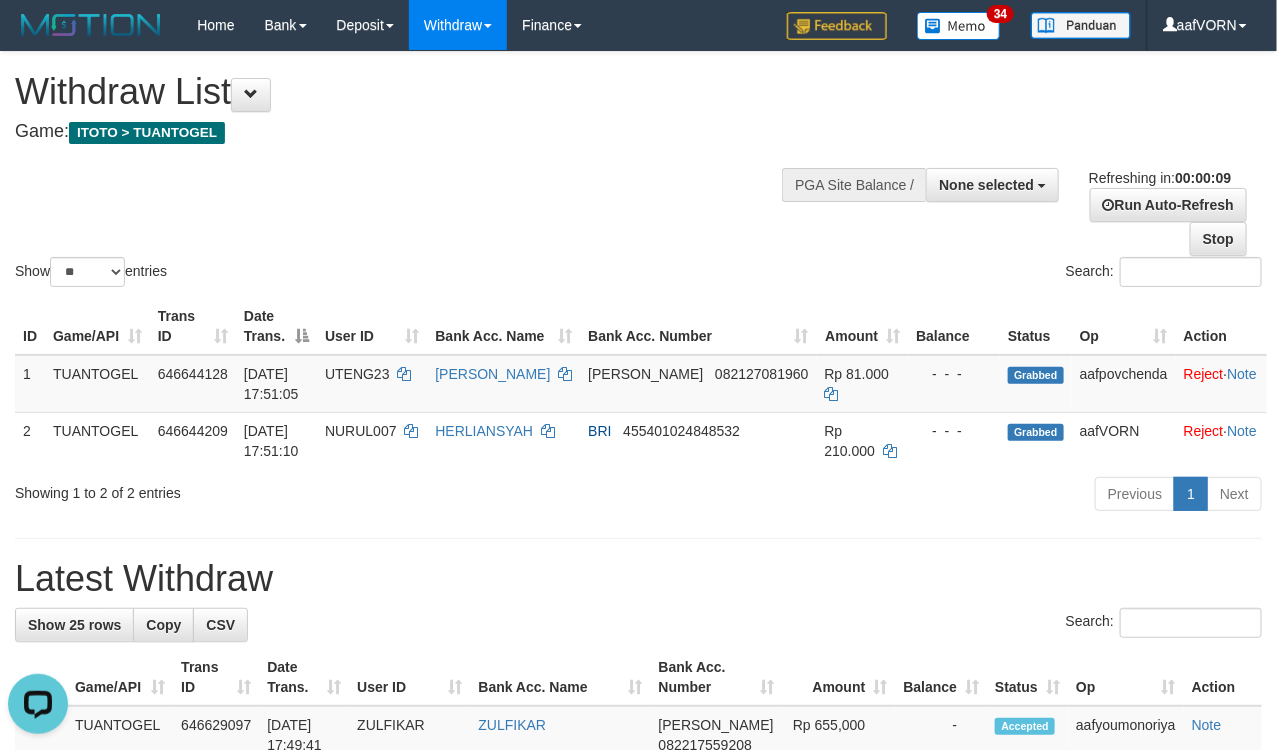 scroll, scrollTop: 0, scrollLeft: 0, axis: both 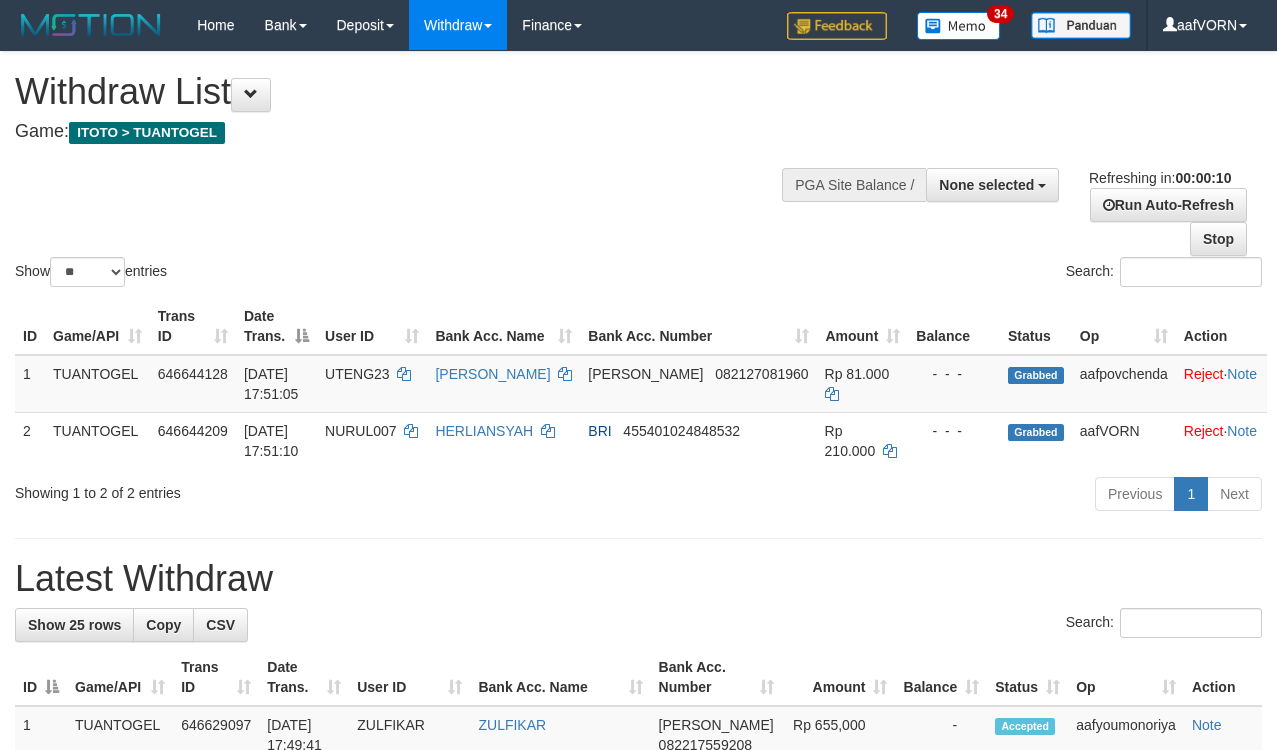 select 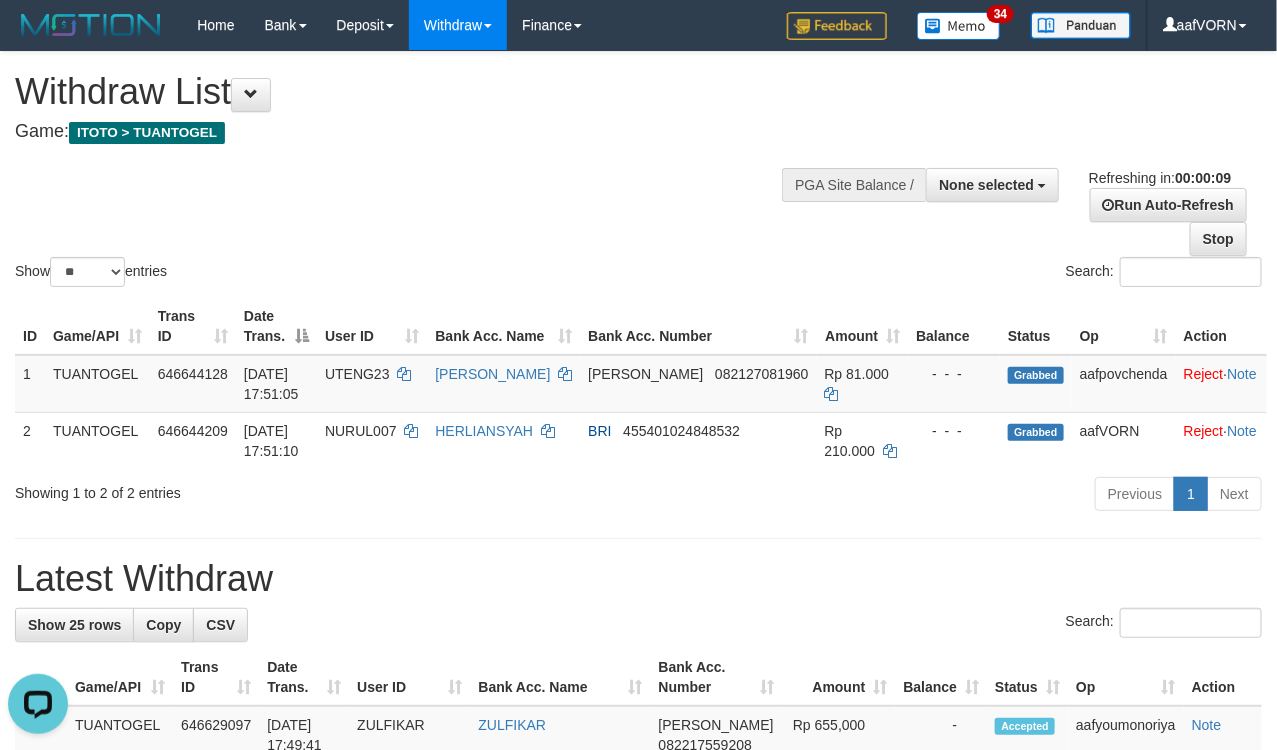 scroll, scrollTop: 0, scrollLeft: 0, axis: both 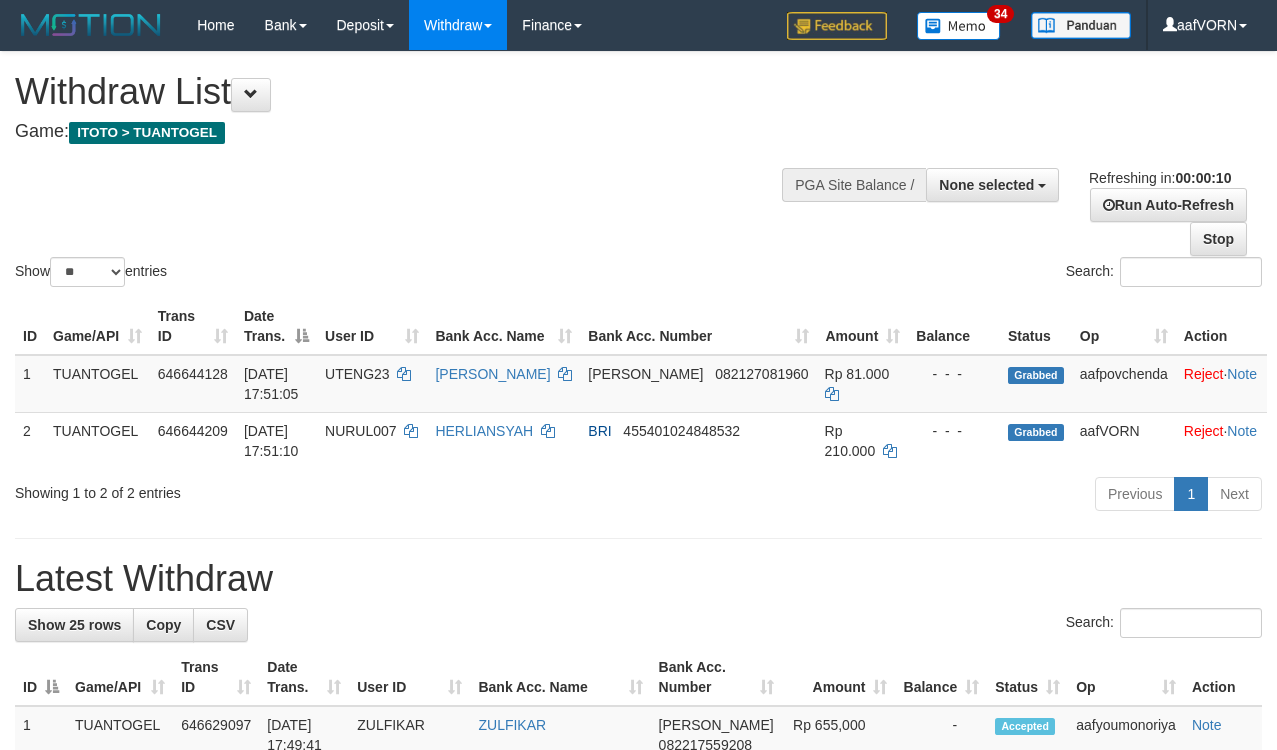 select 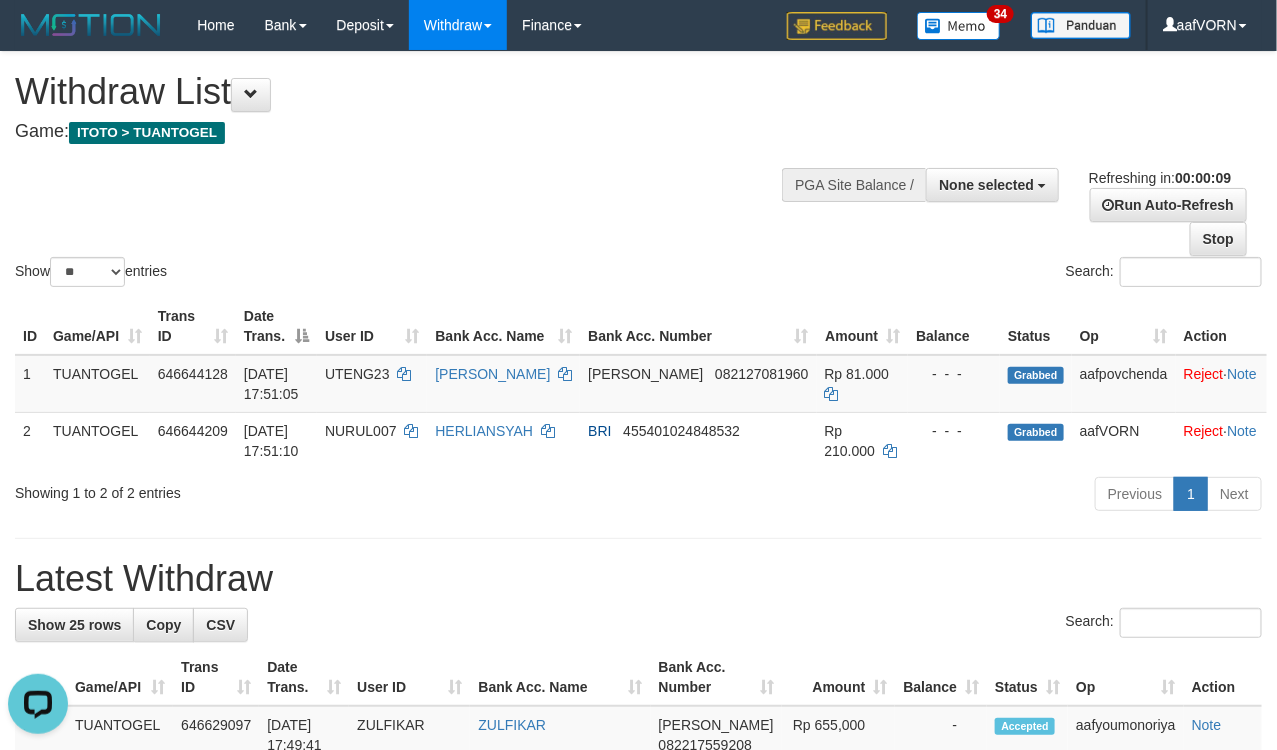 scroll, scrollTop: 0, scrollLeft: 0, axis: both 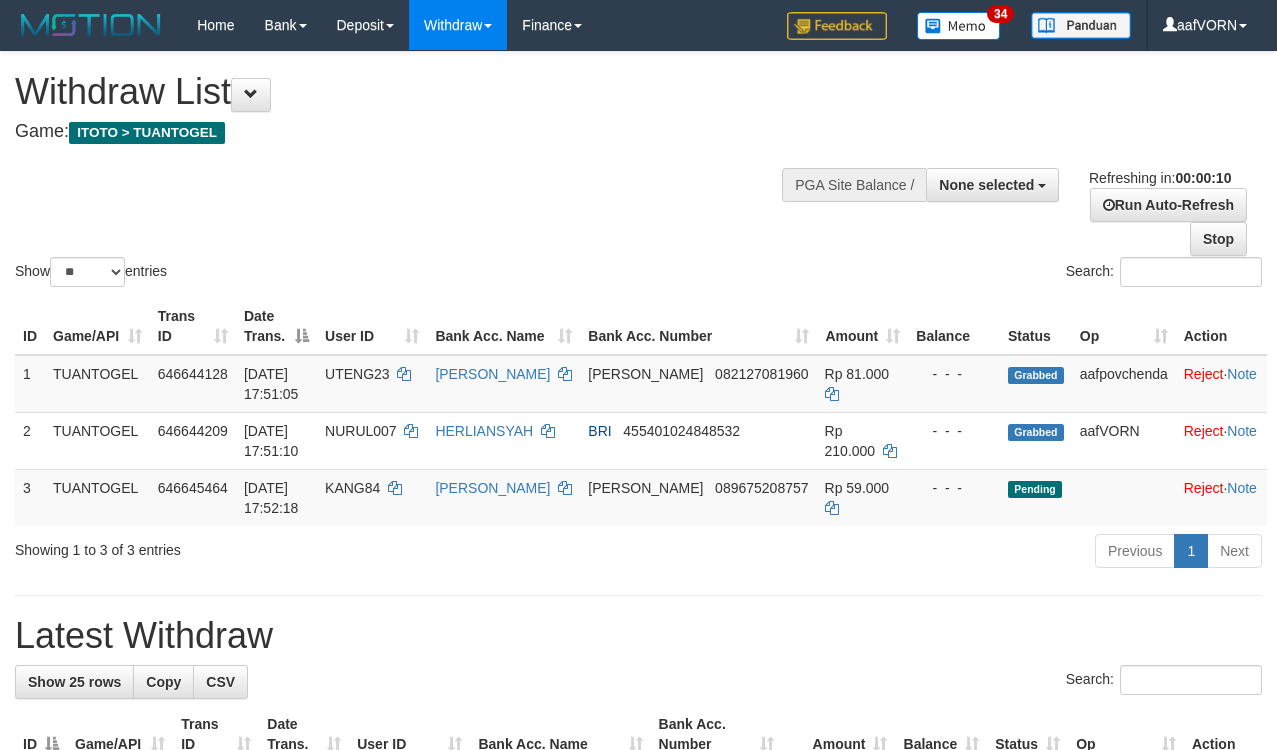 select 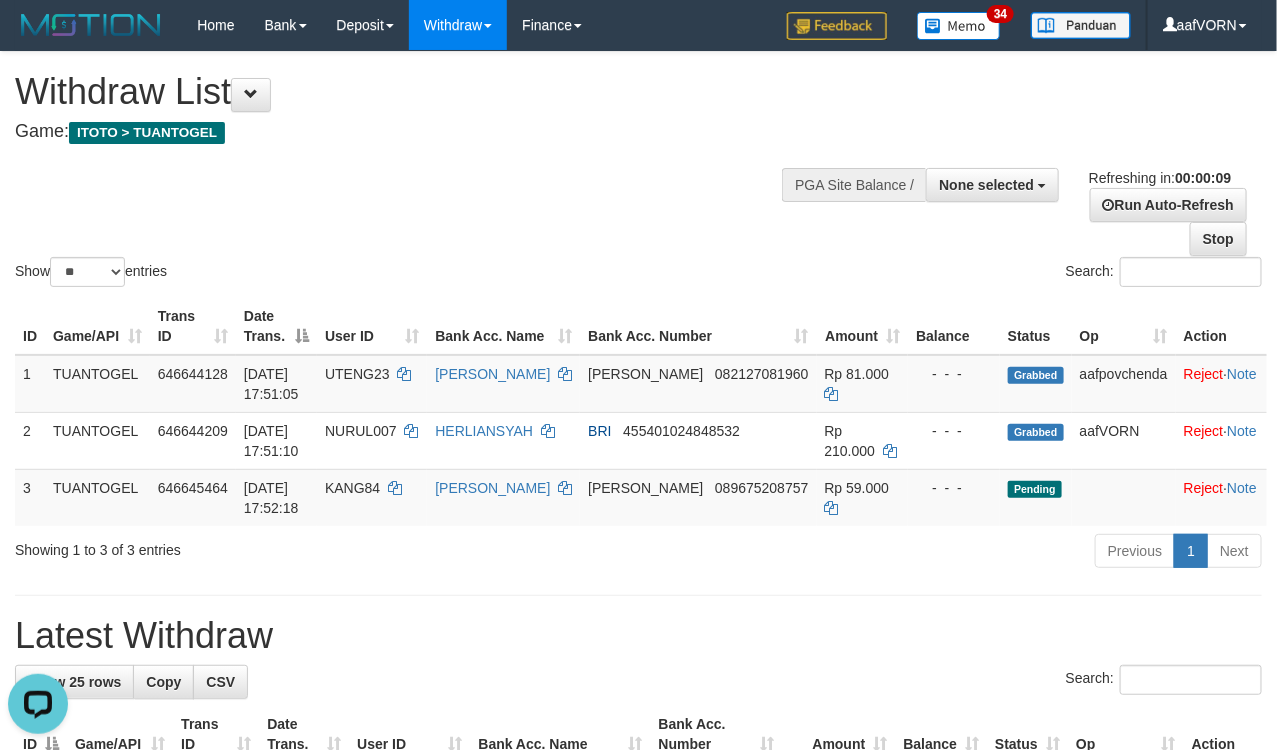 scroll, scrollTop: 0, scrollLeft: 0, axis: both 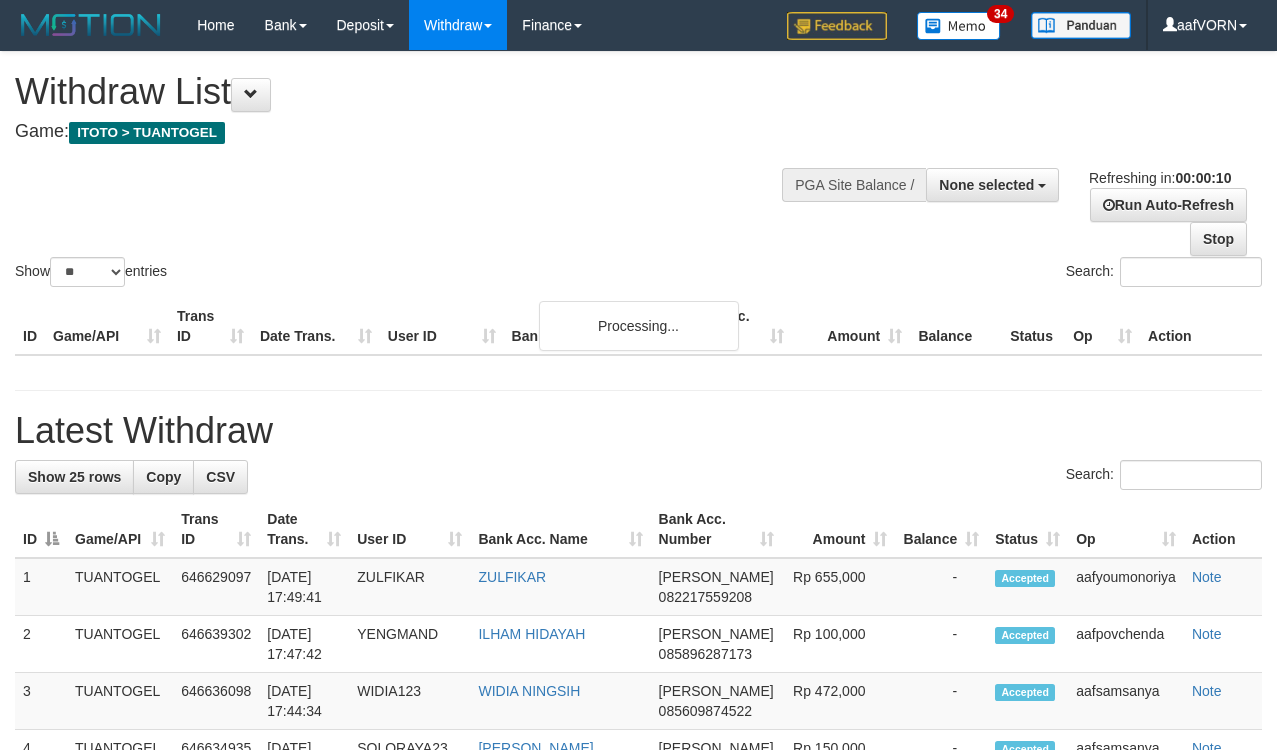 select 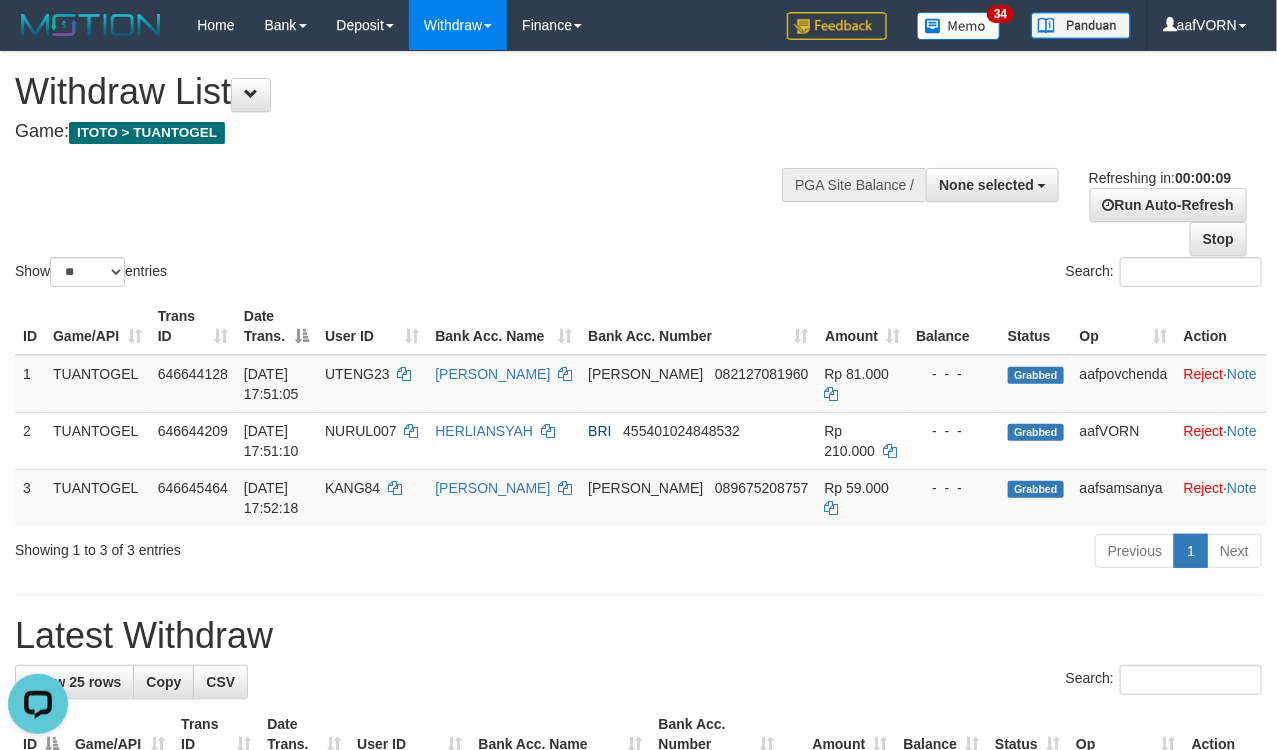 scroll, scrollTop: 0, scrollLeft: 0, axis: both 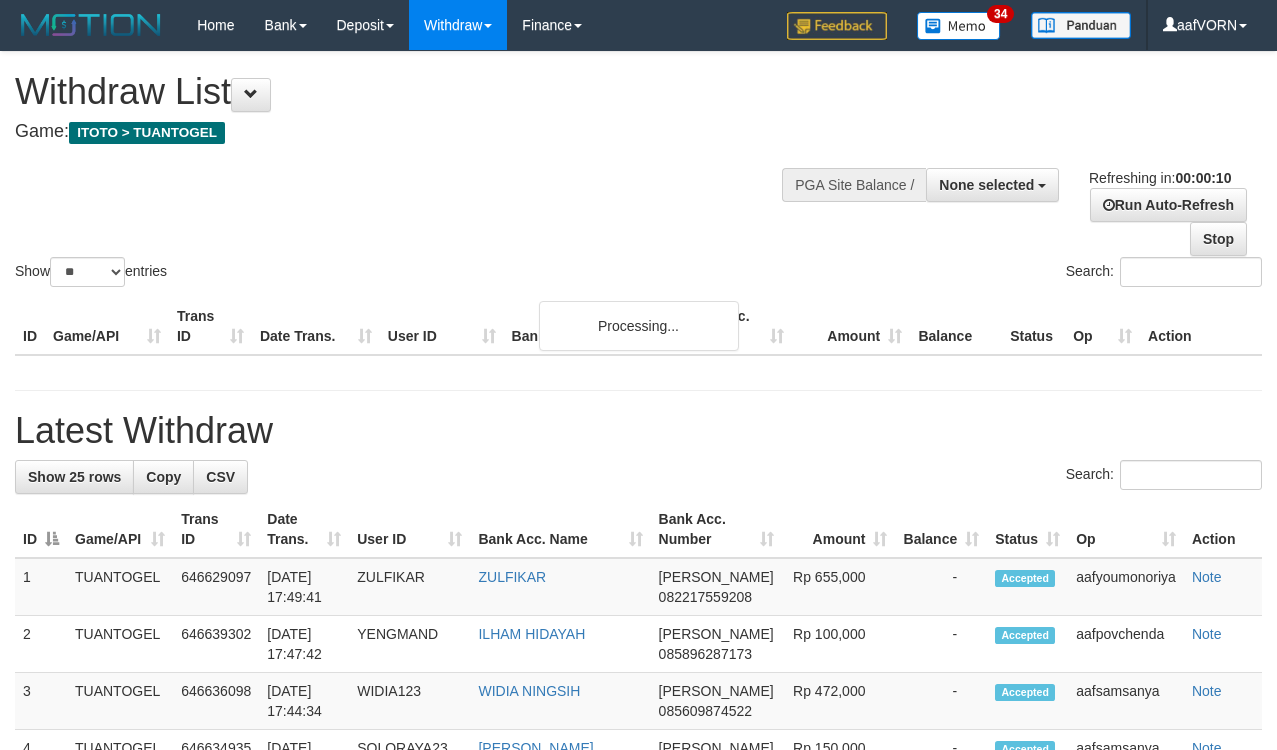 select 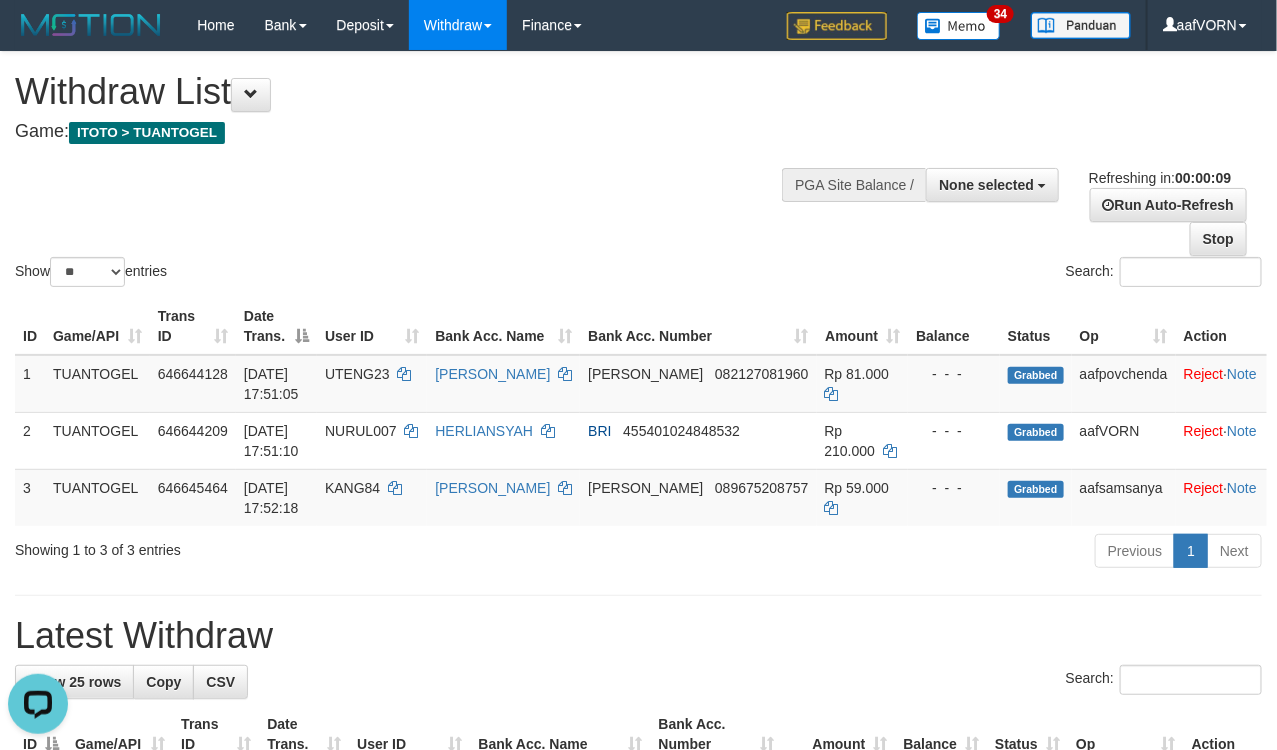 scroll, scrollTop: 0, scrollLeft: 0, axis: both 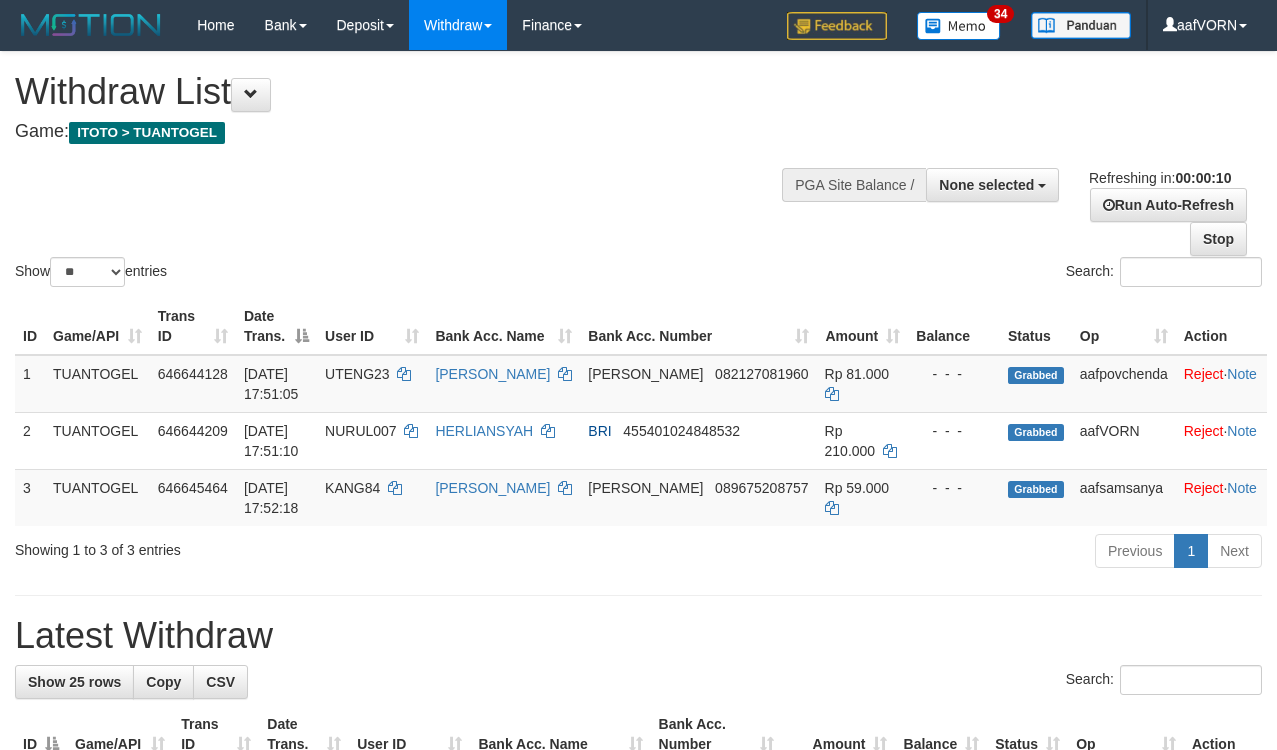 select 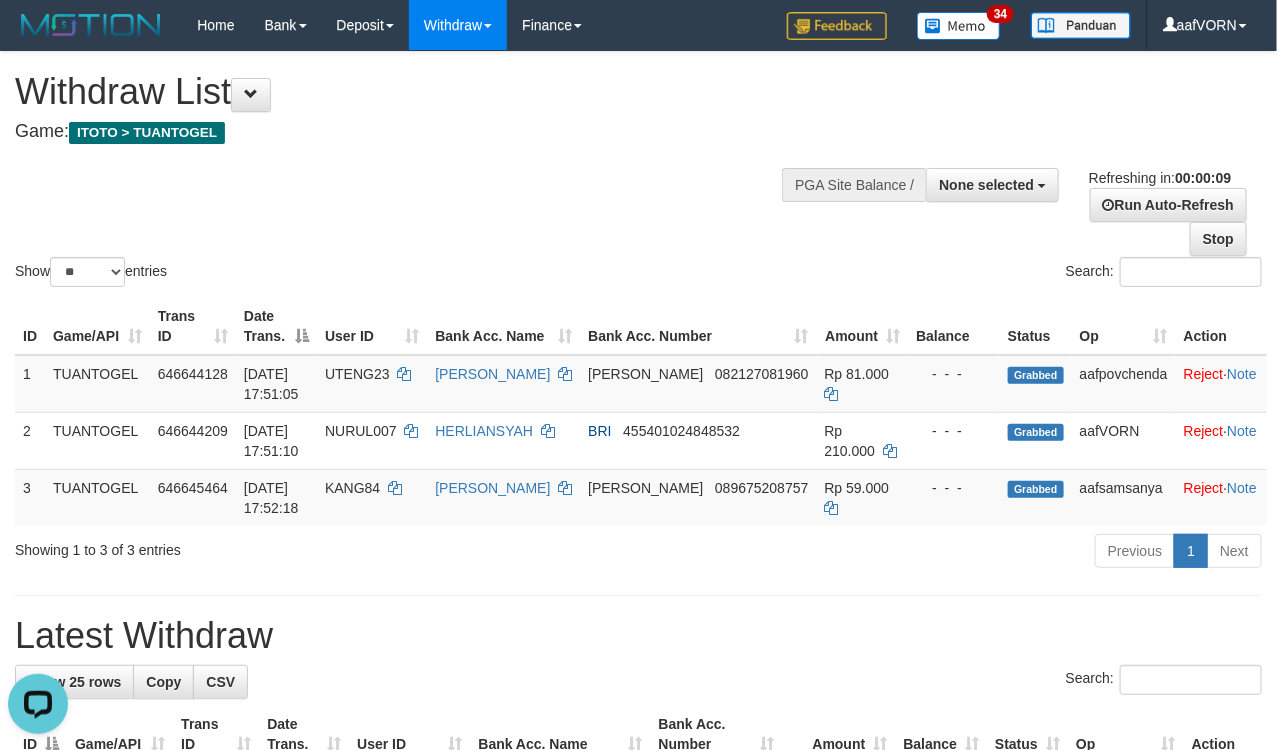 scroll, scrollTop: 0, scrollLeft: 0, axis: both 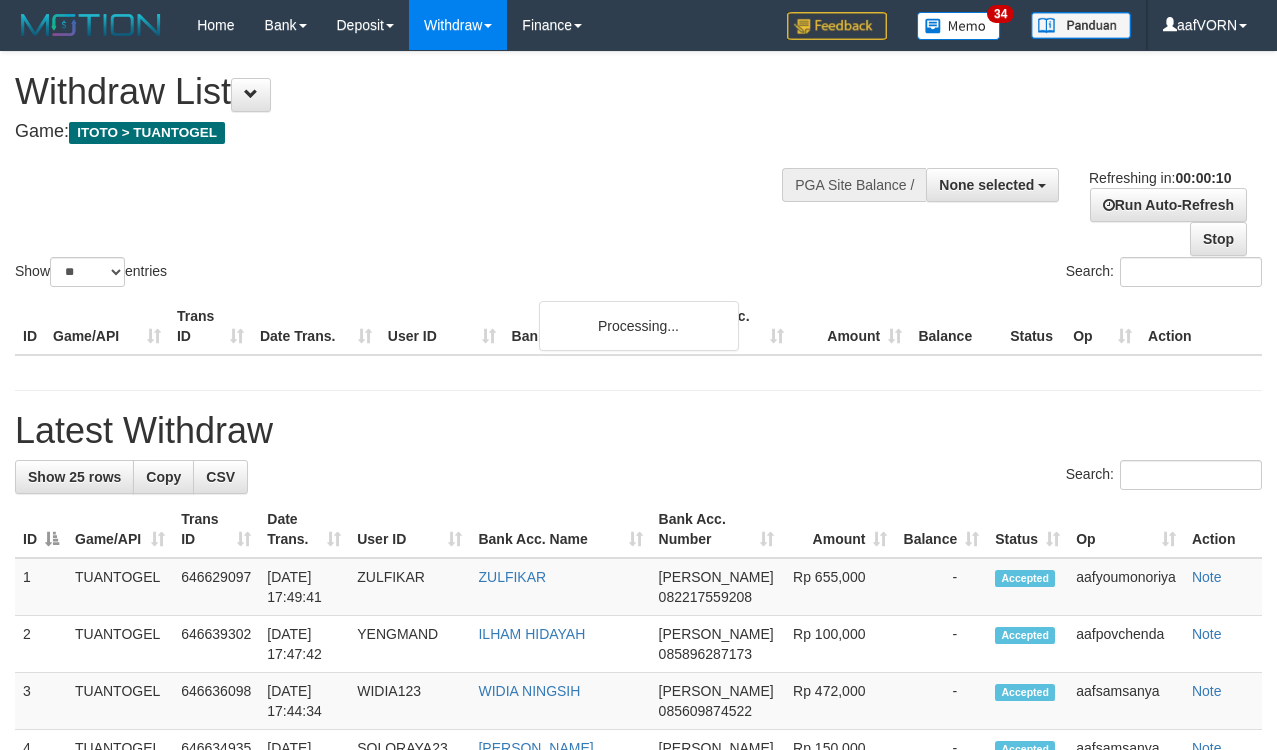 select 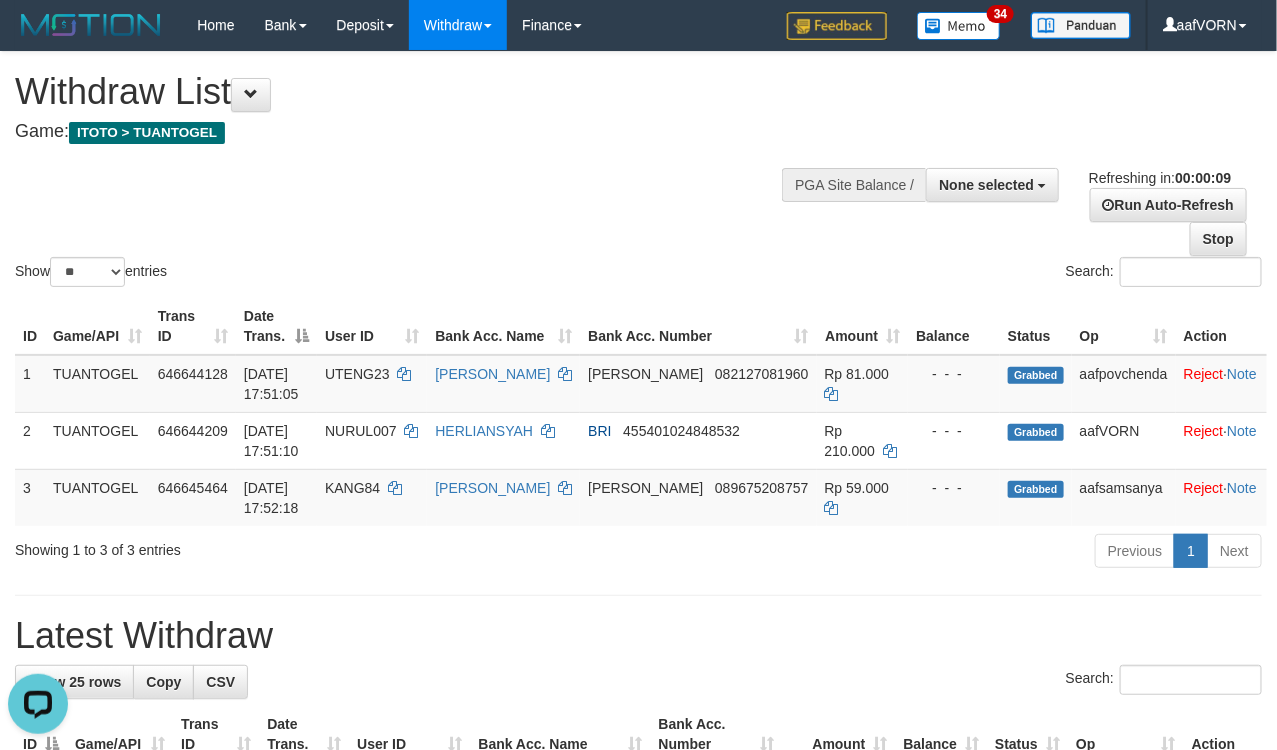 scroll, scrollTop: 0, scrollLeft: 0, axis: both 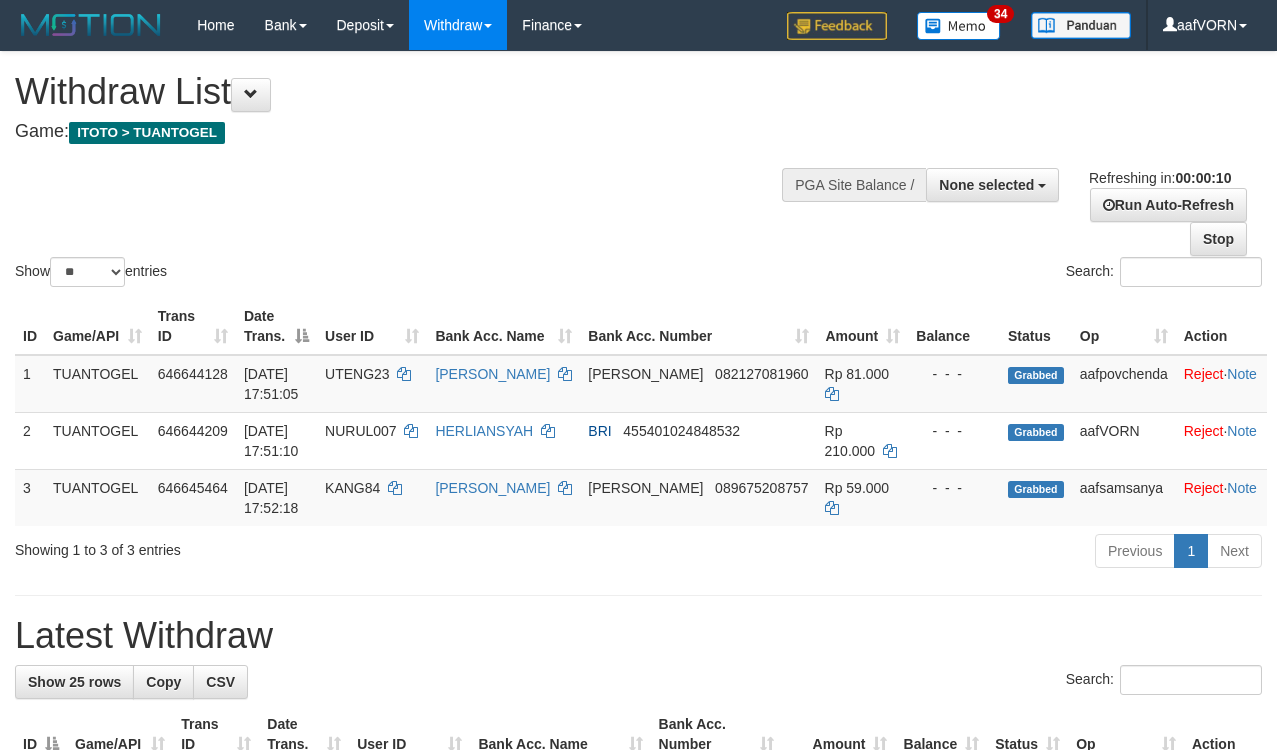 select 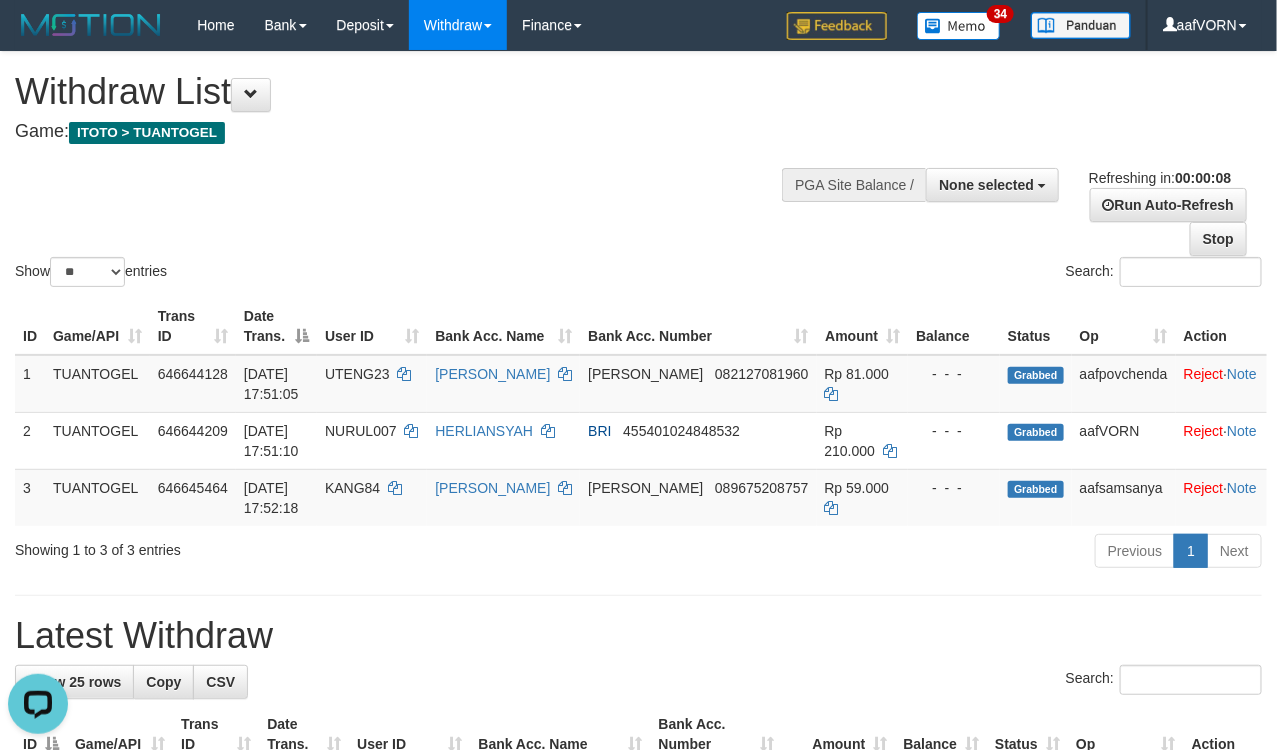 scroll, scrollTop: 0, scrollLeft: 0, axis: both 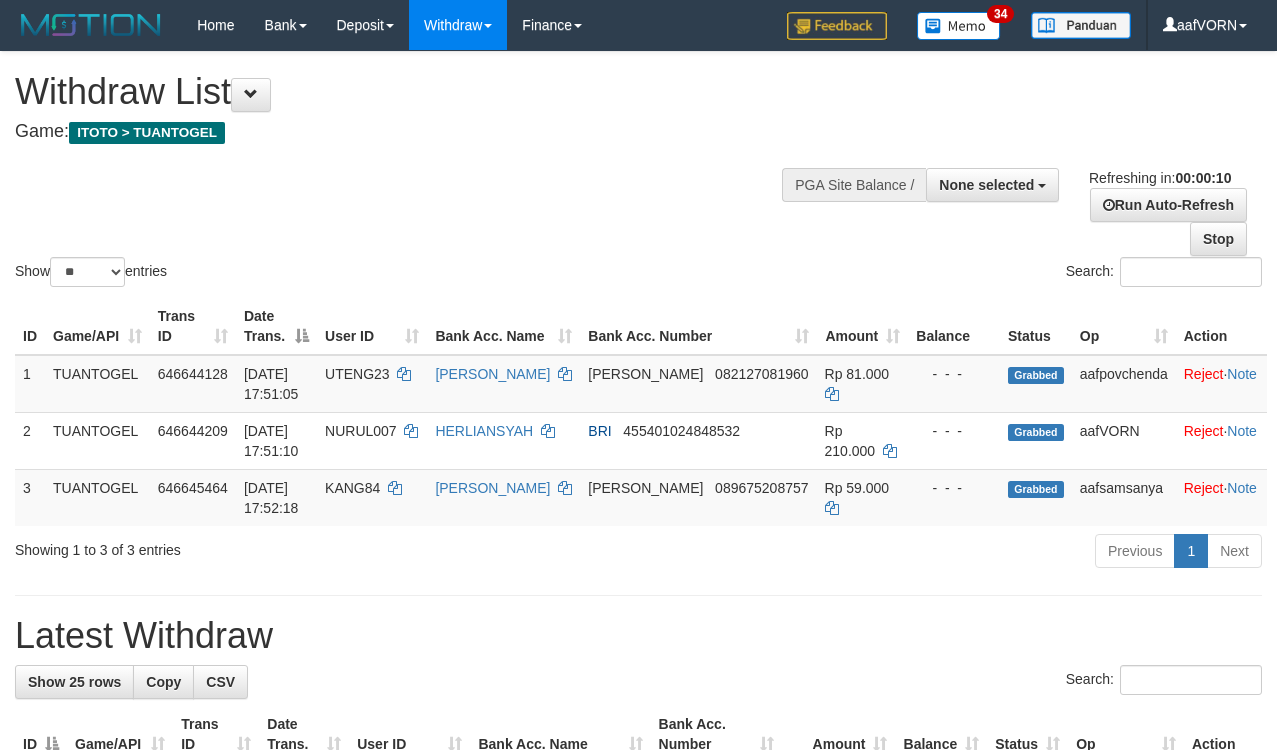 select 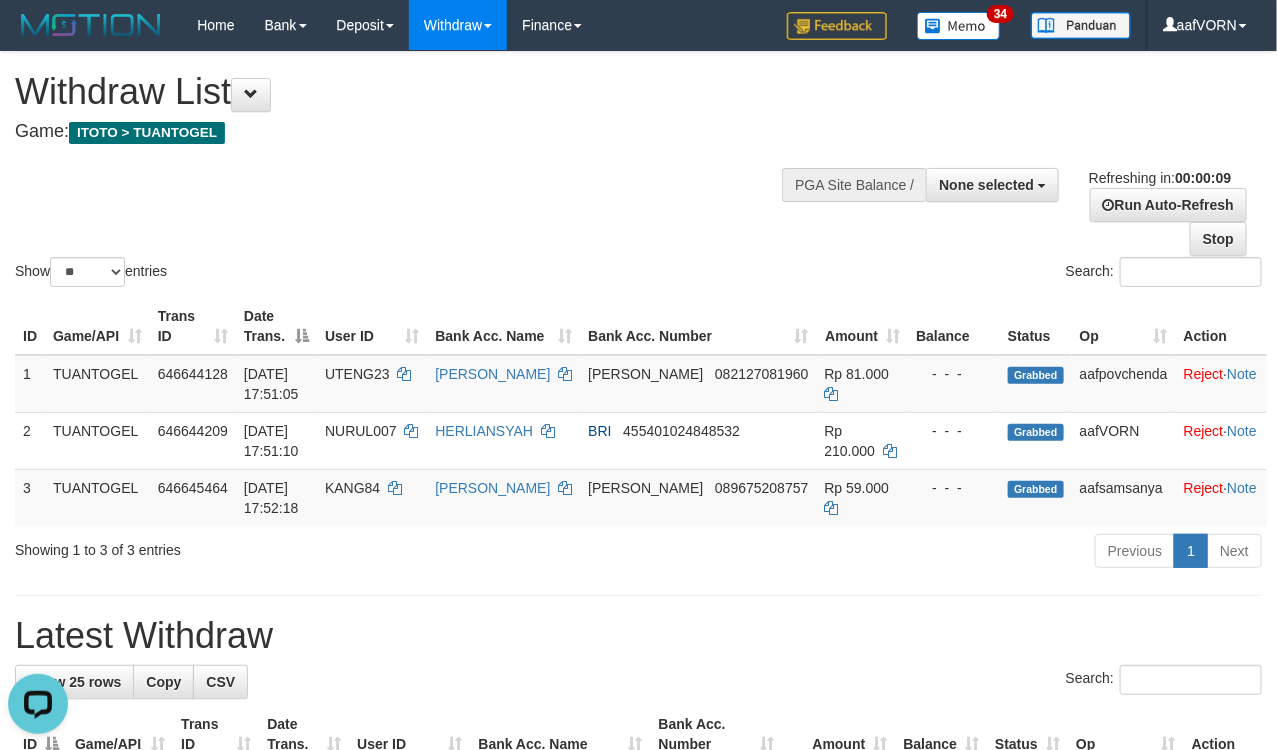 scroll, scrollTop: 0, scrollLeft: 0, axis: both 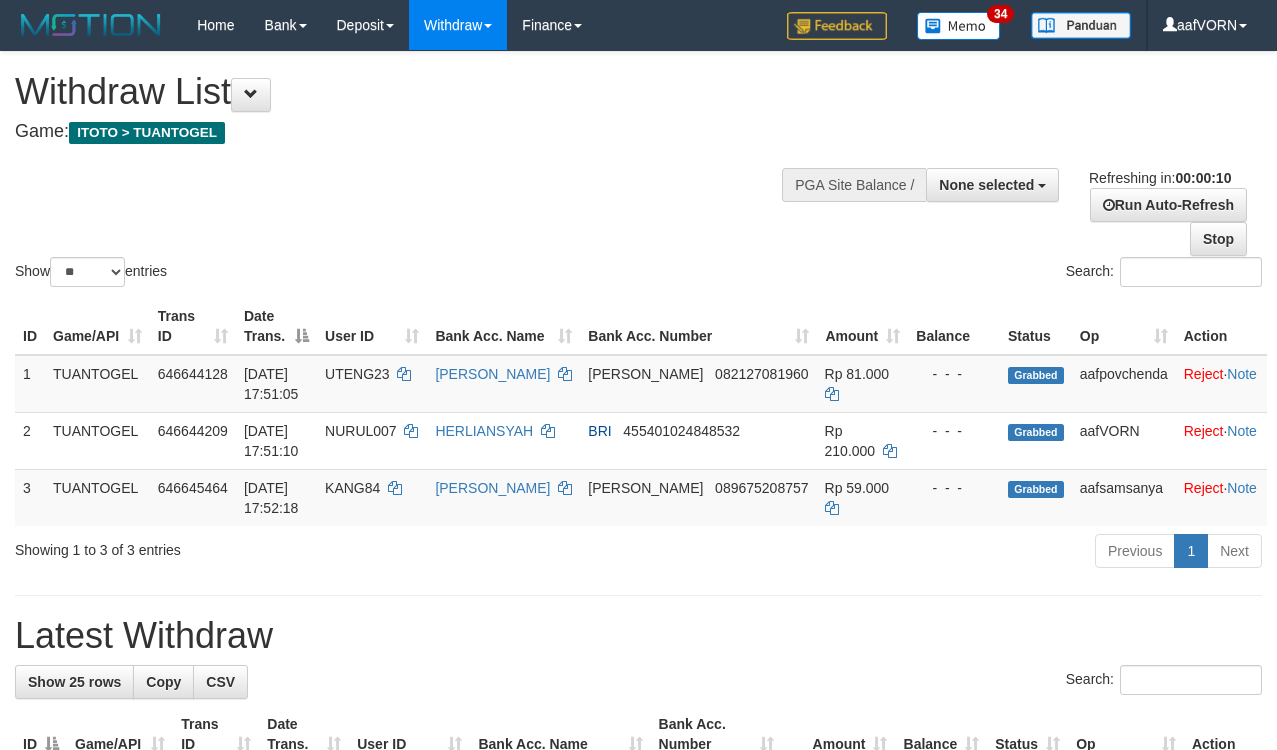 select 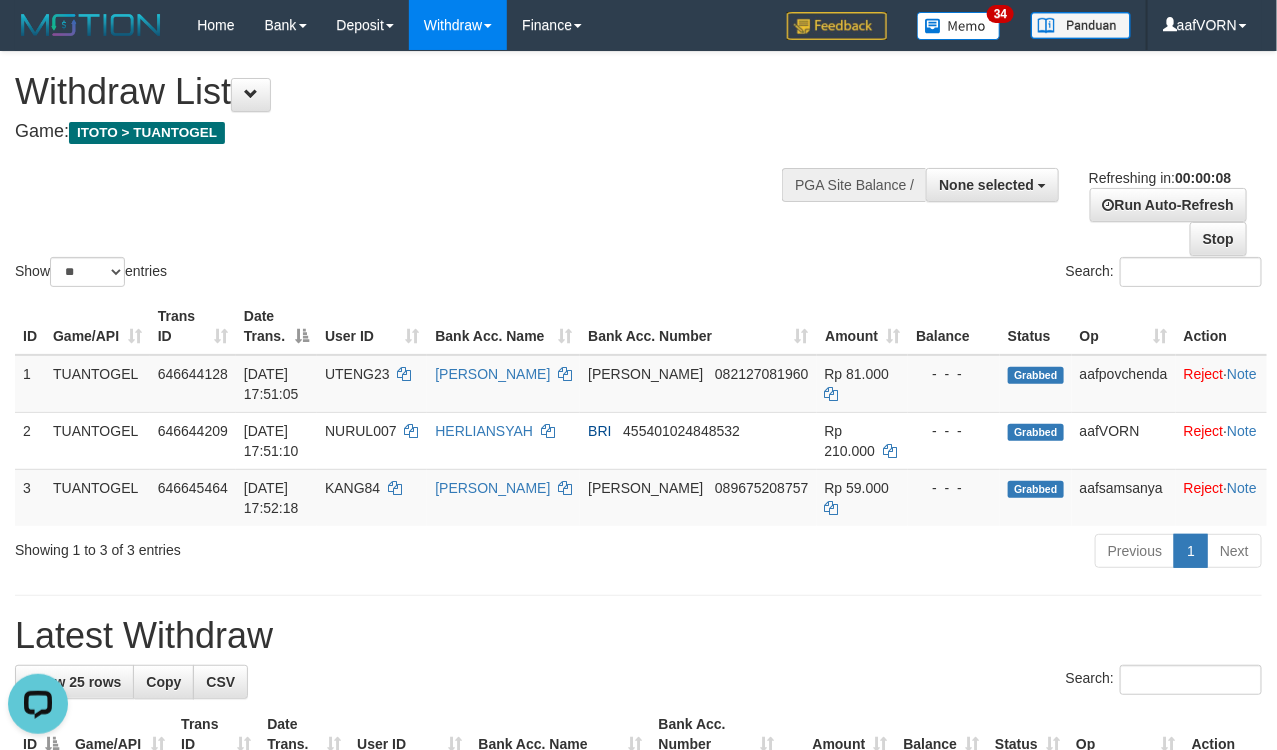 scroll, scrollTop: 0, scrollLeft: 0, axis: both 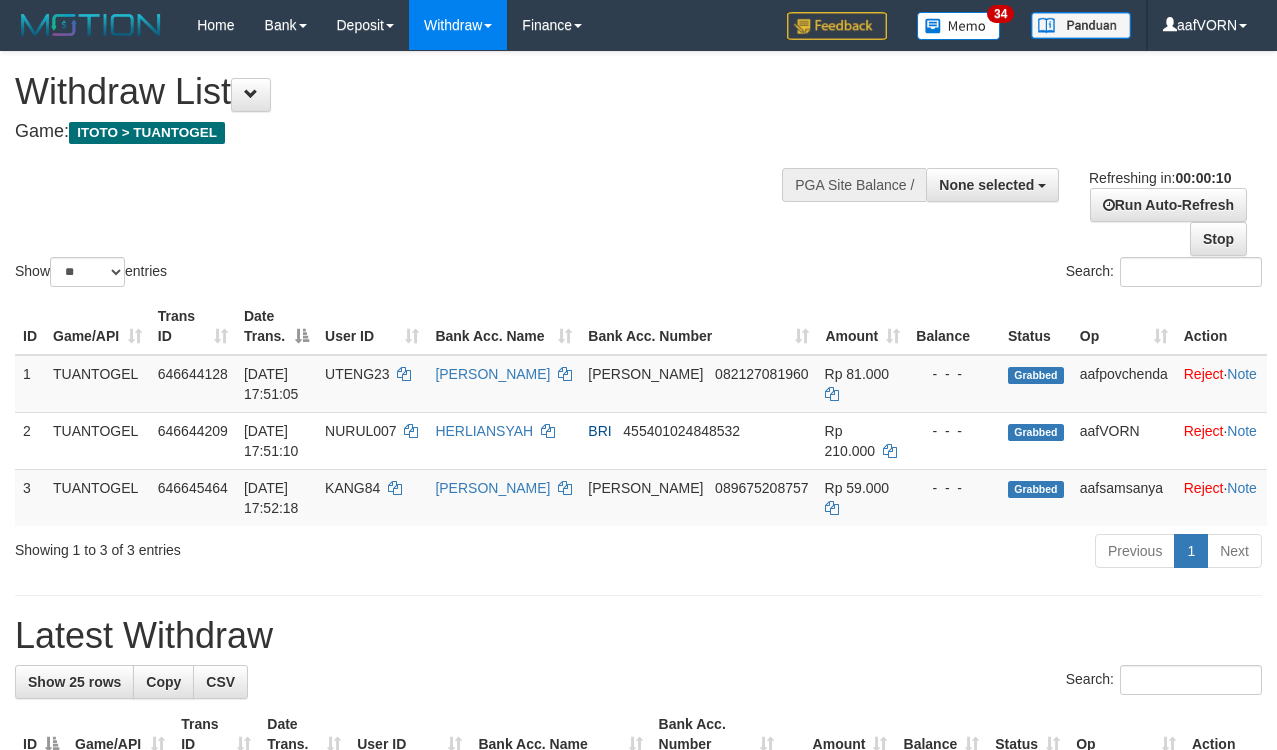 select 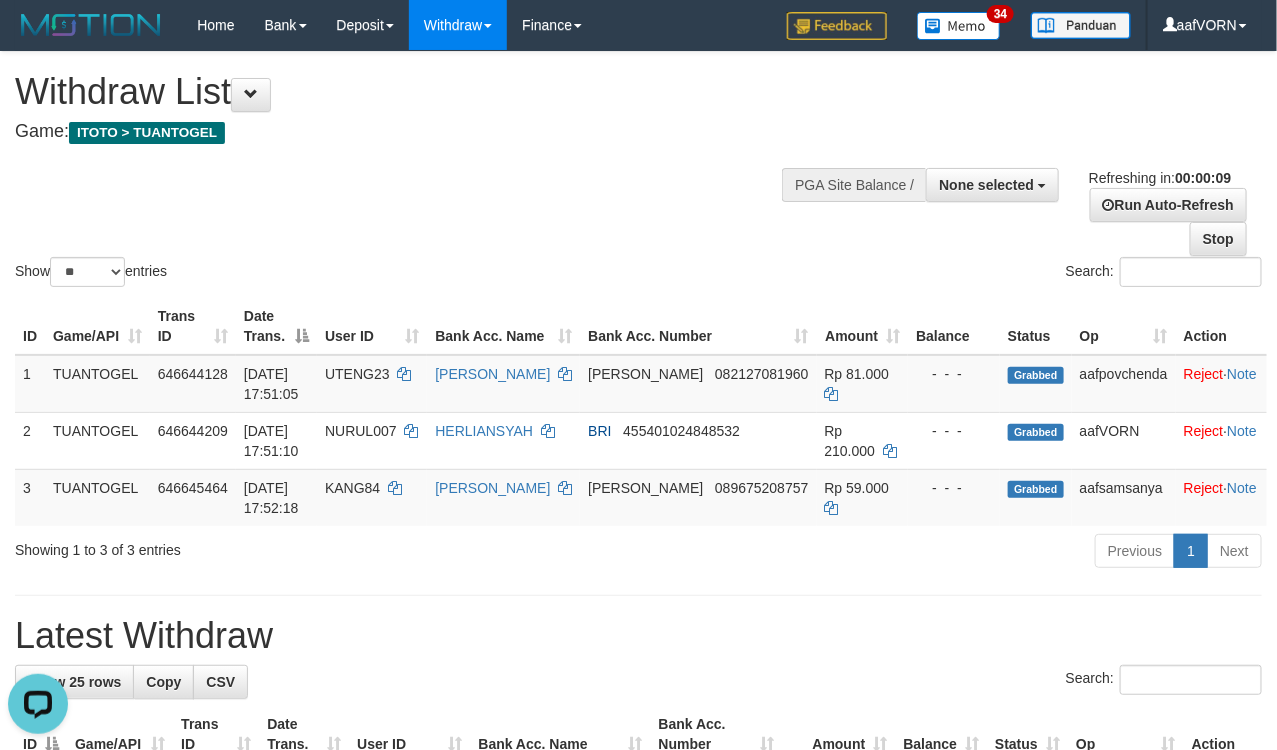 scroll, scrollTop: 0, scrollLeft: 0, axis: both 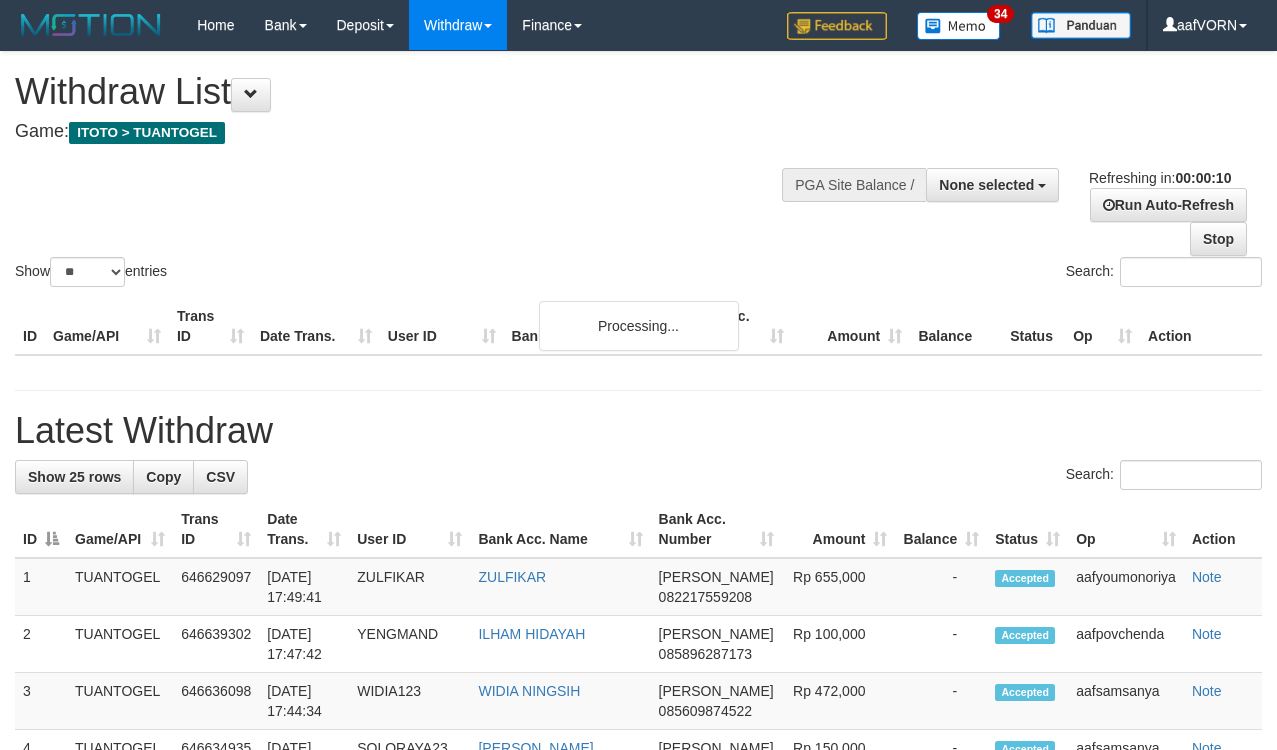 select 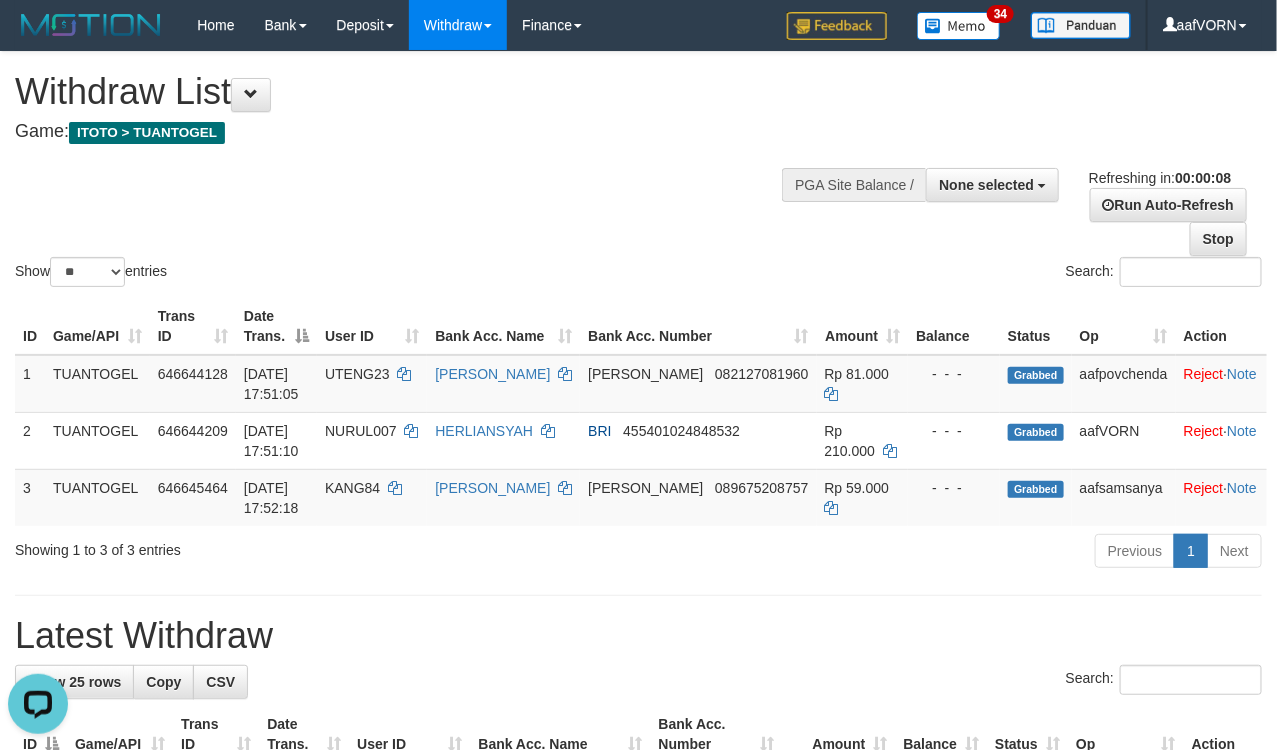 scroll, scrollTop: 0, scrollLeft: 0, axis: both 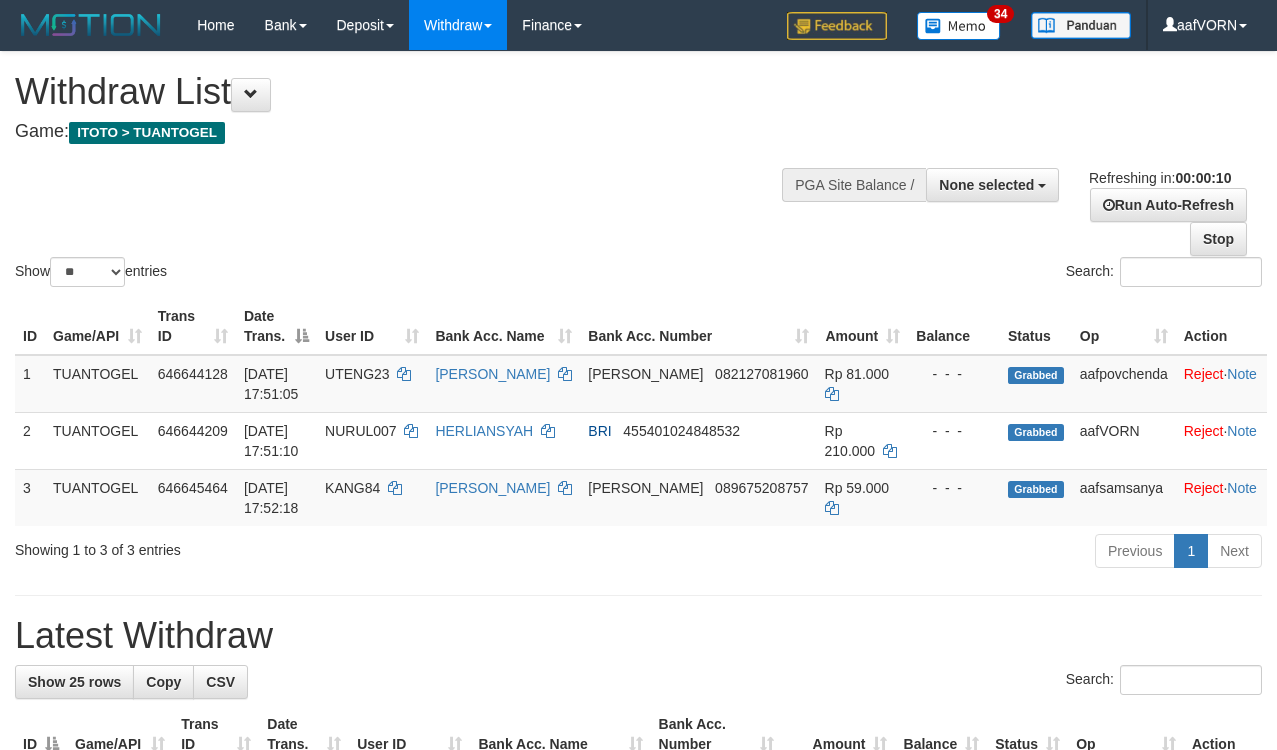 select 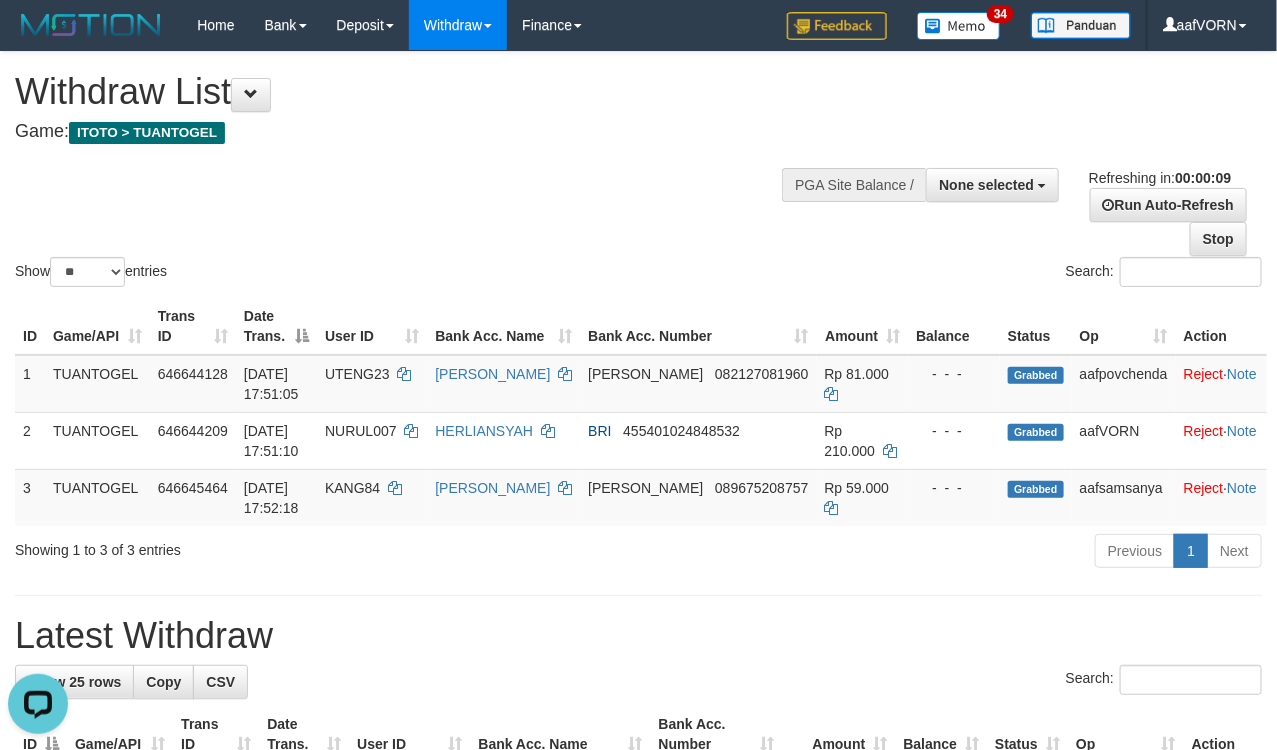 scroll, scrollTop: 0, scrollLeft: 0, axis: both 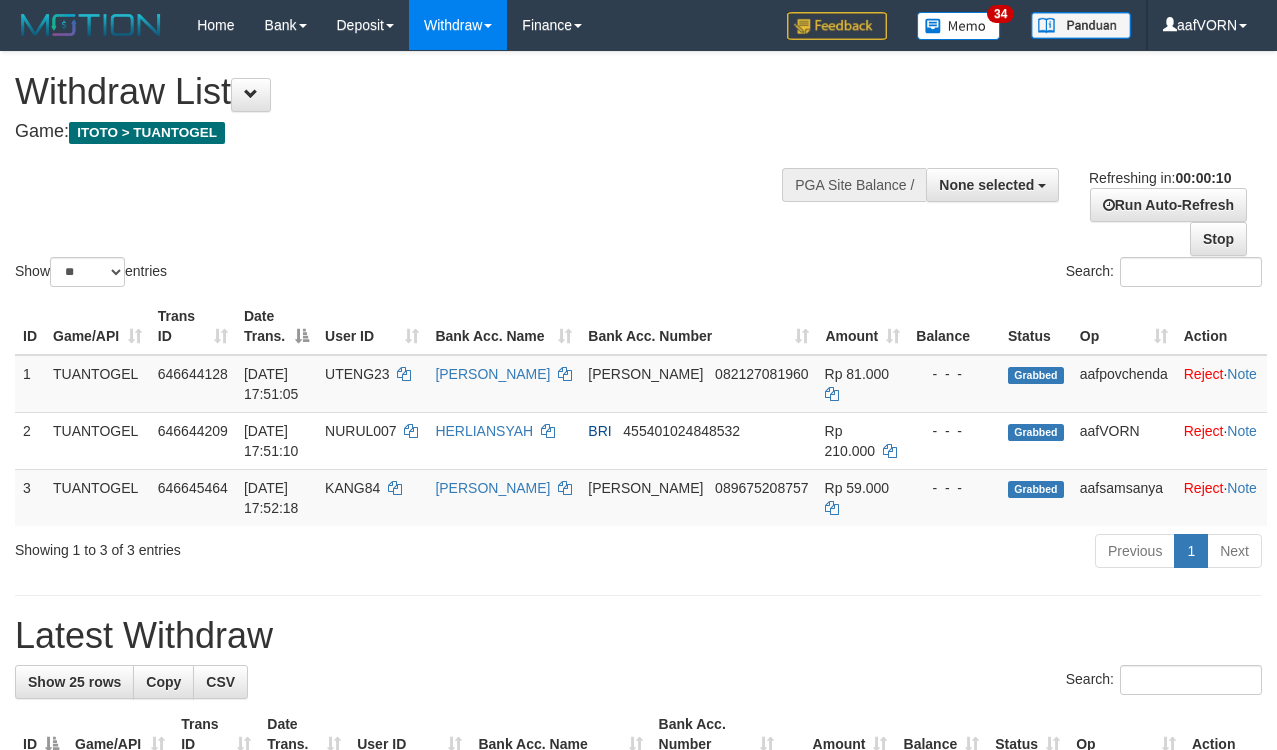 select 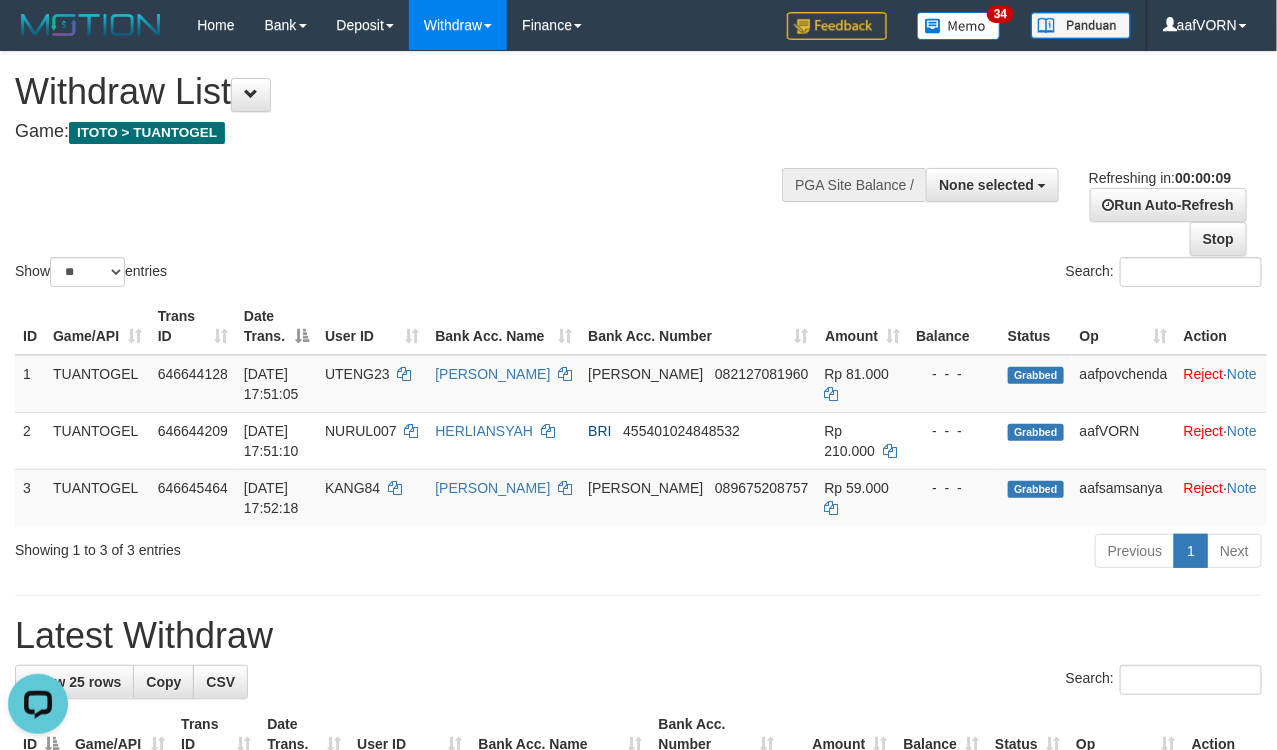 scroll, scrollTop: 0, scrollLeft: 0, axis: both 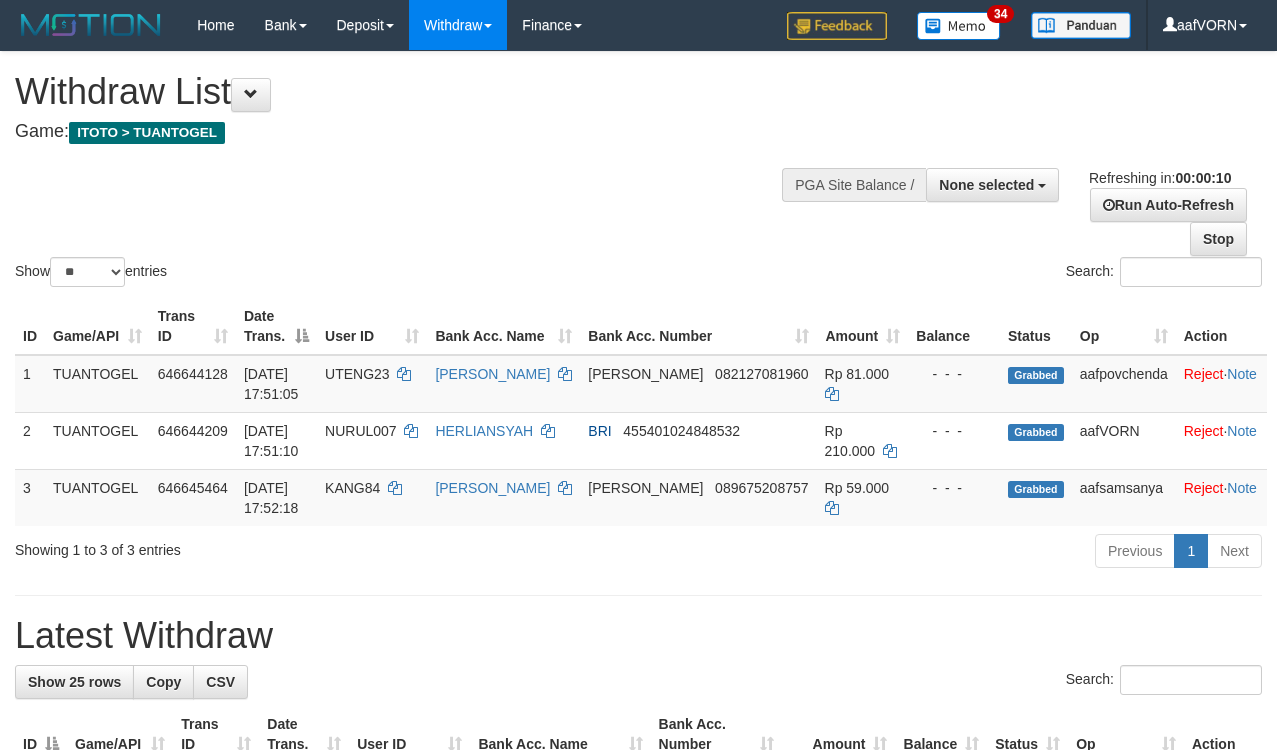 select 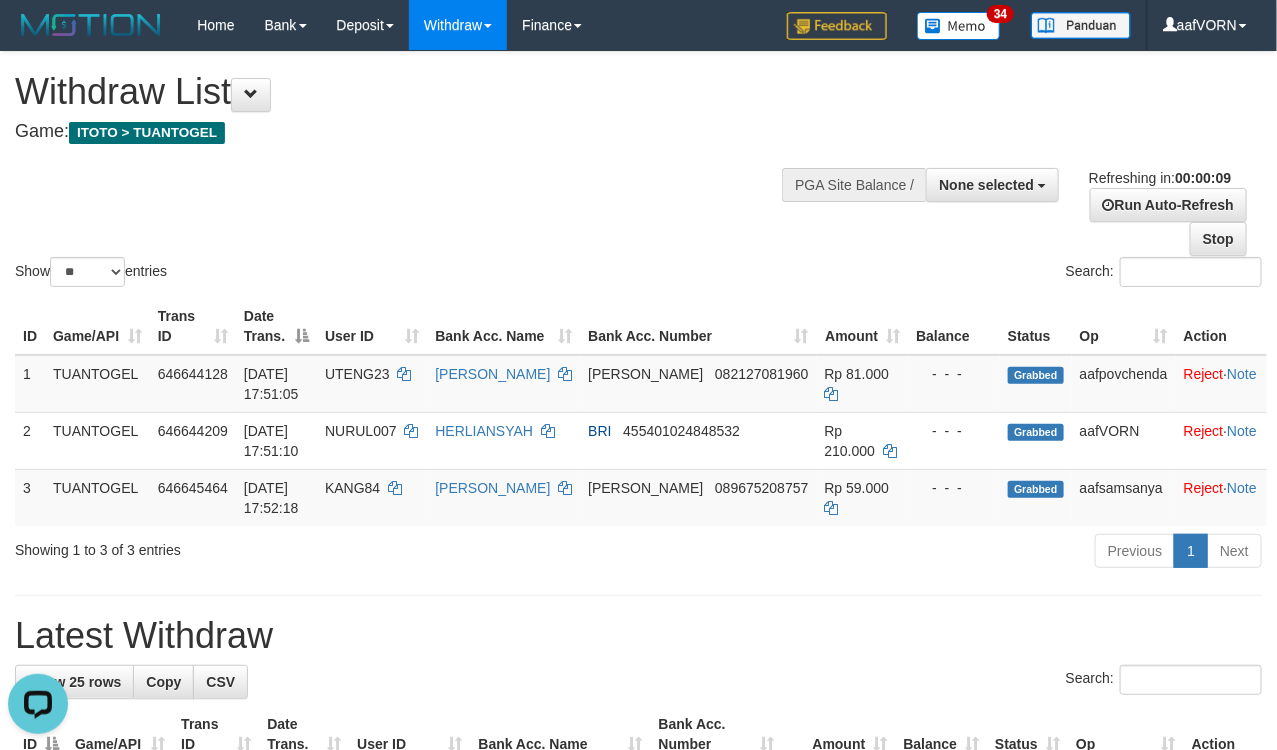 scroll, scrollTop: 0, scrollLeft: 0, axis: both 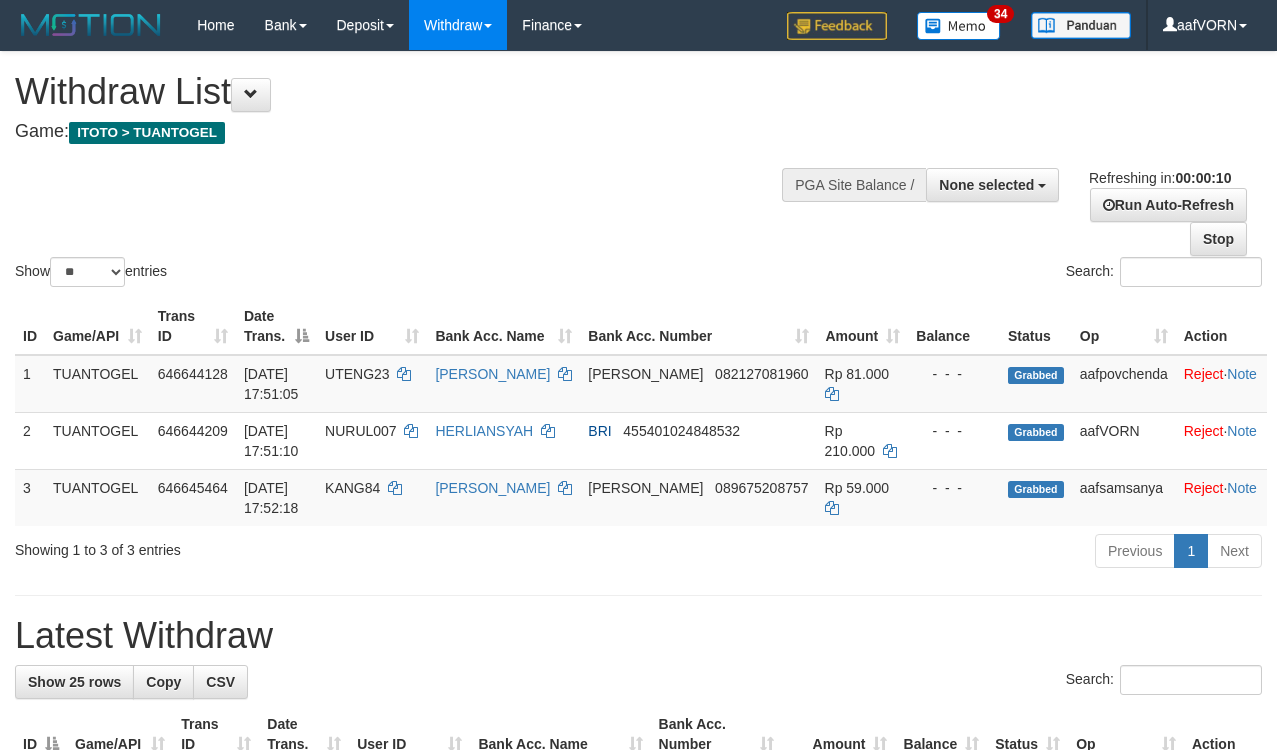 select 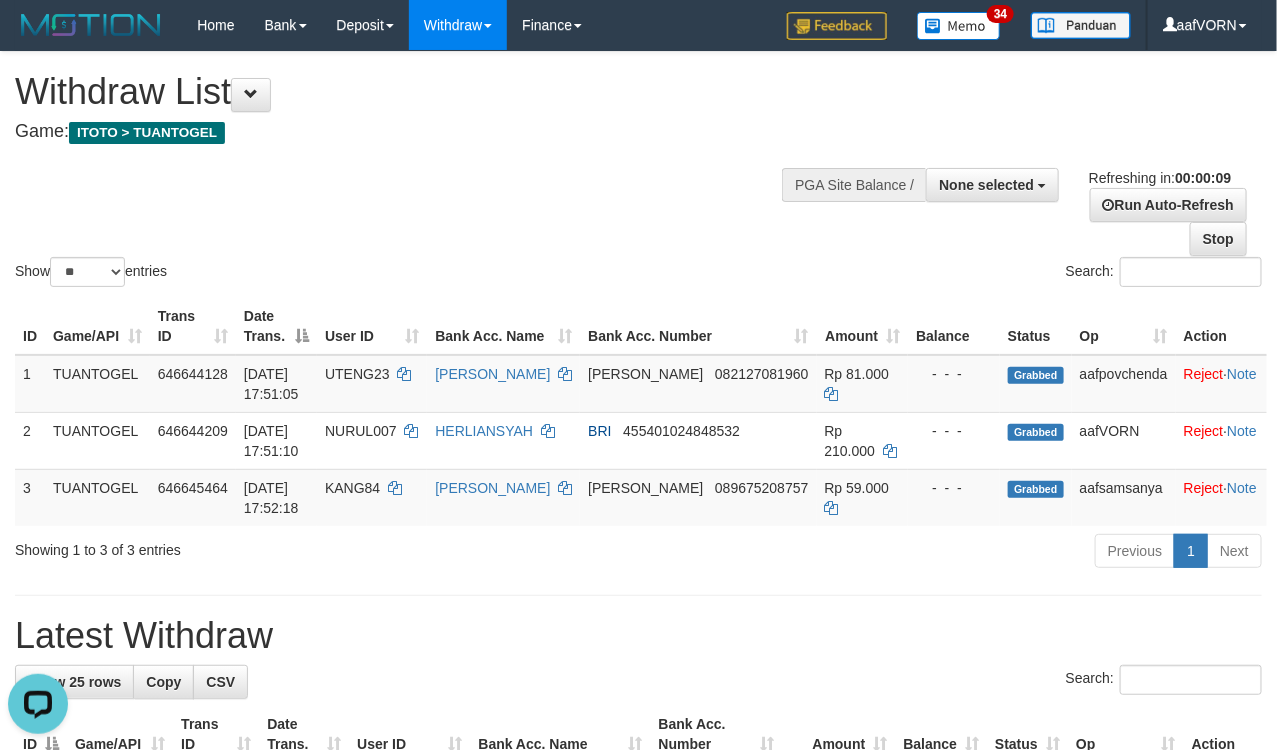 scroll, scrollTop: 0, scrollLeft: 0, axis: both 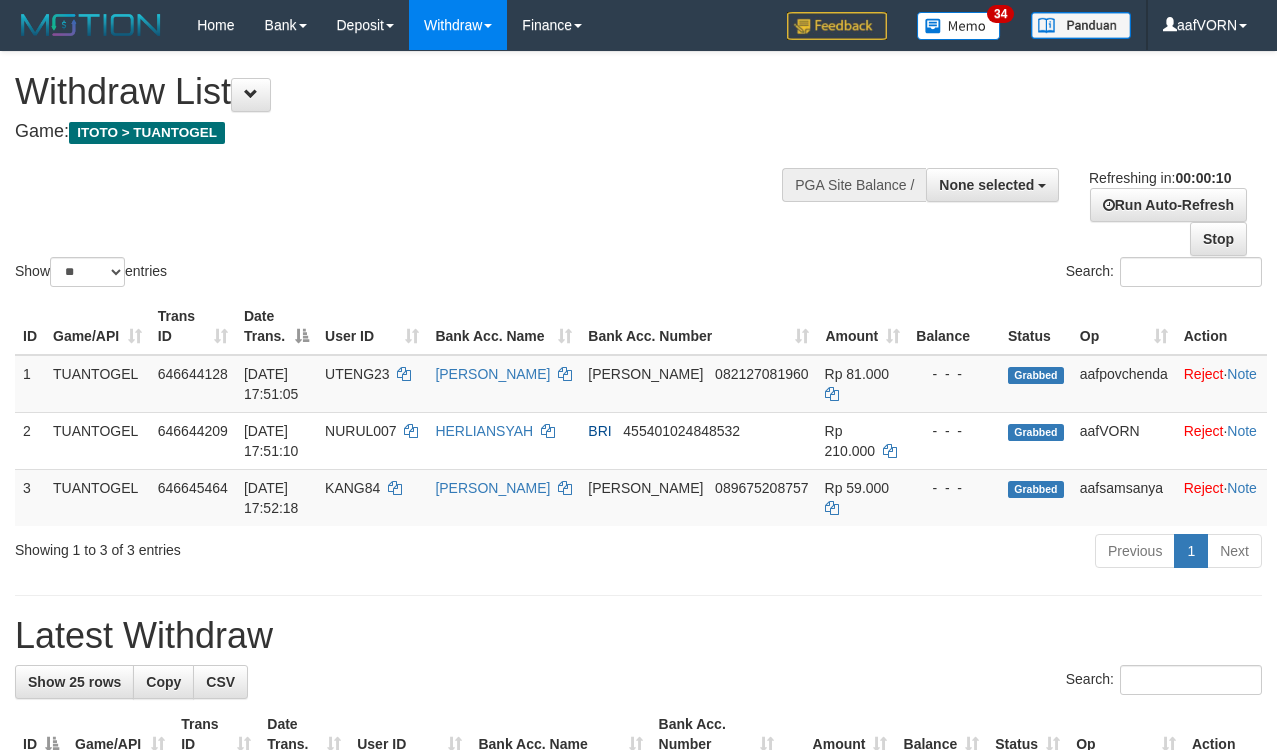 select 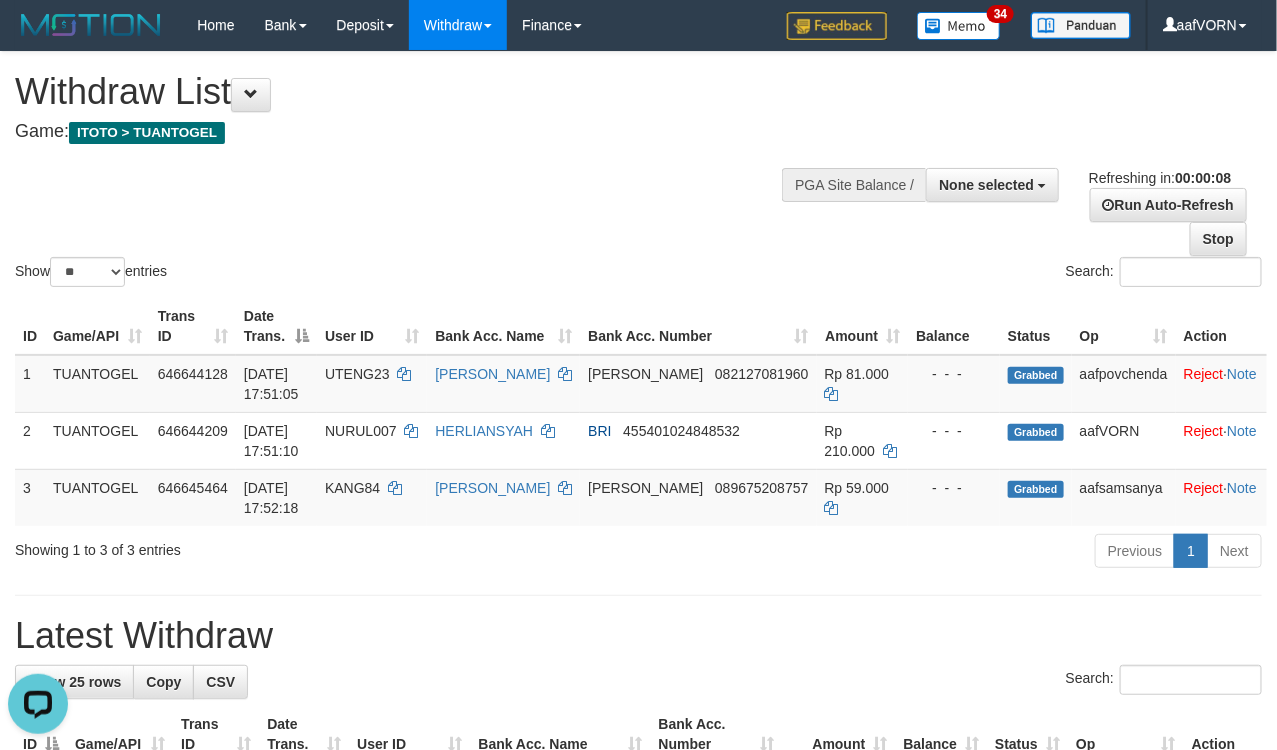 scroll, scrollTop: 0, scrollLeft: 0, axis: both 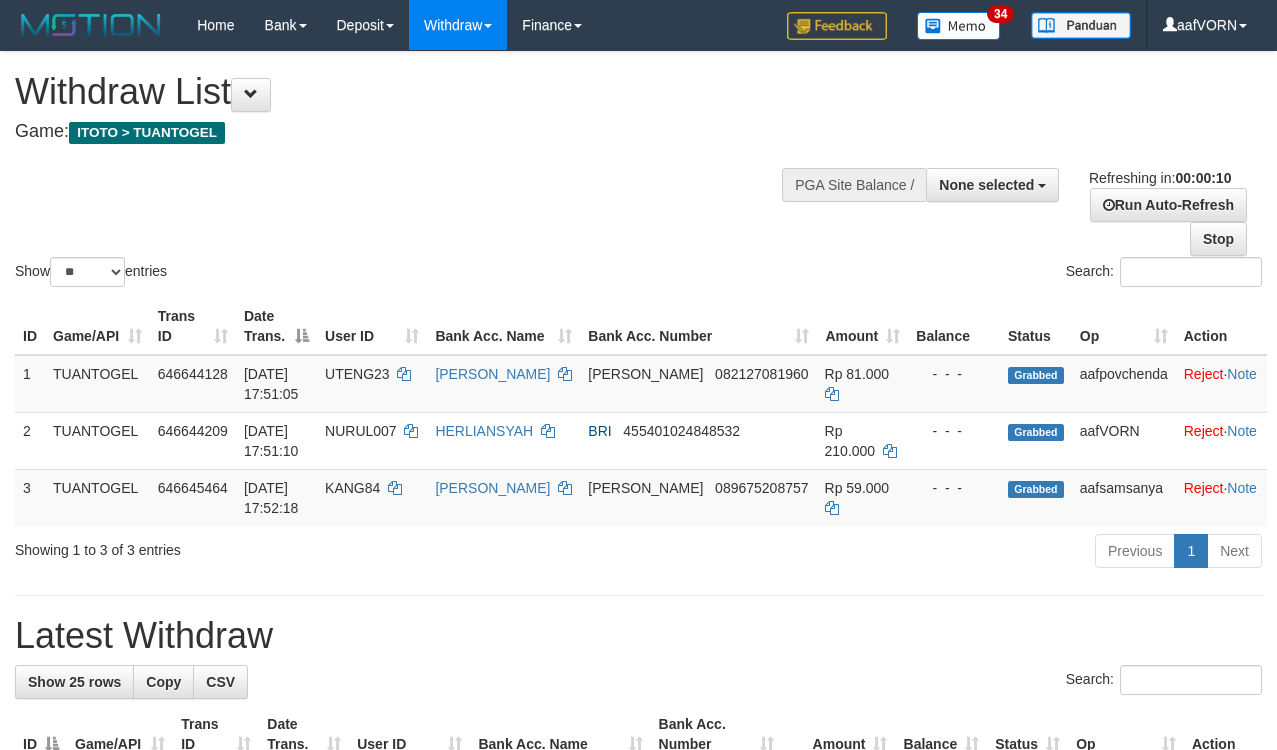 select 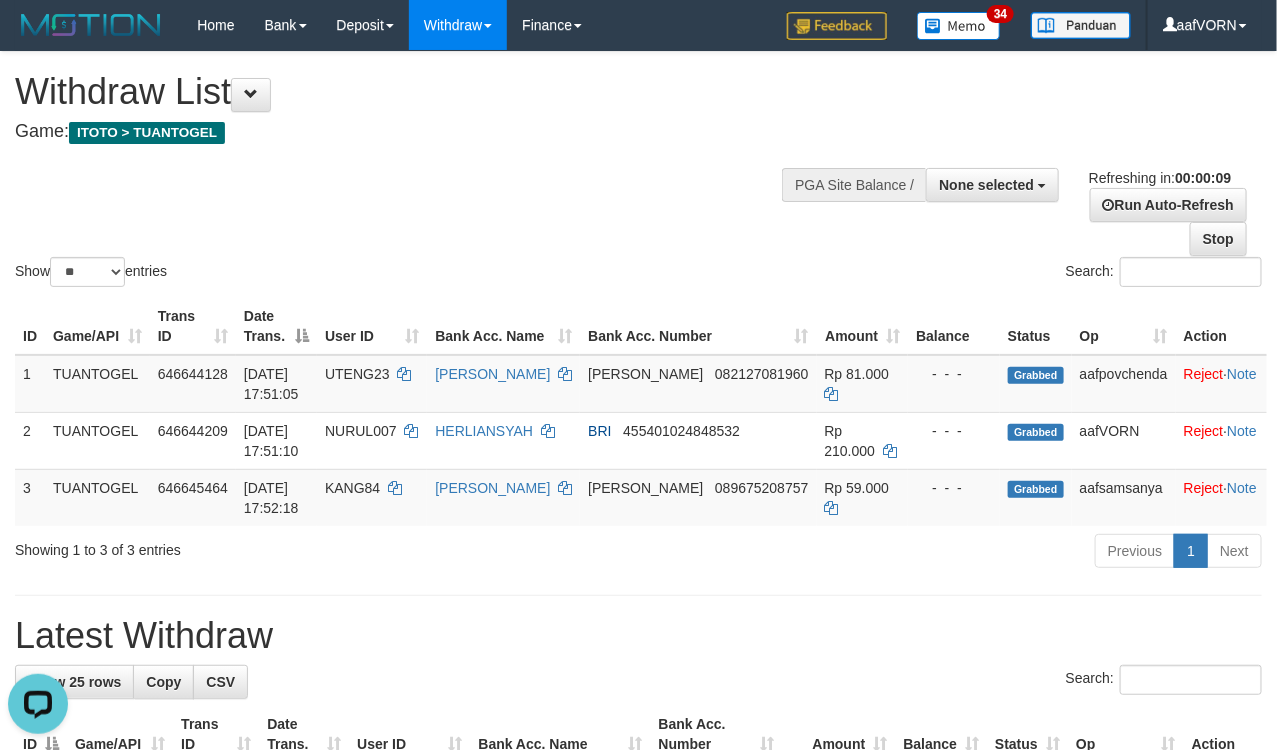 scroll, scrollTop: 0, scrollLeft: 0, axis: both 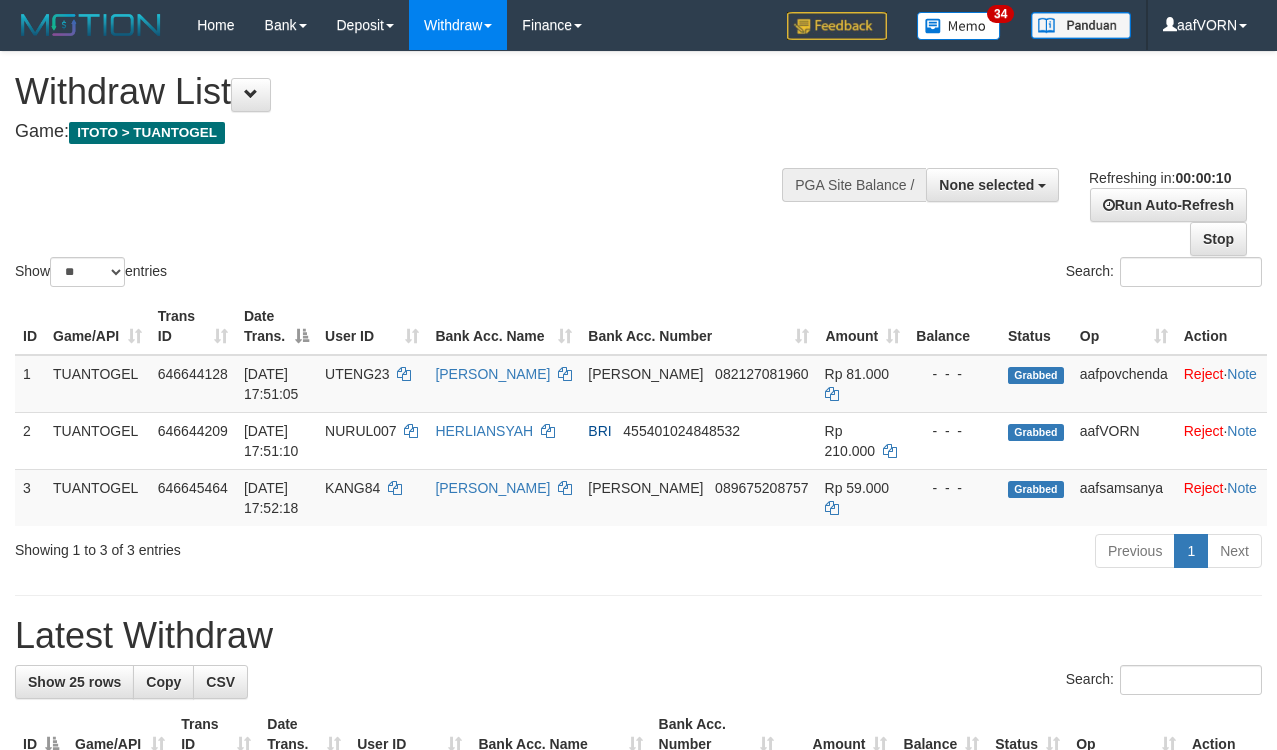select 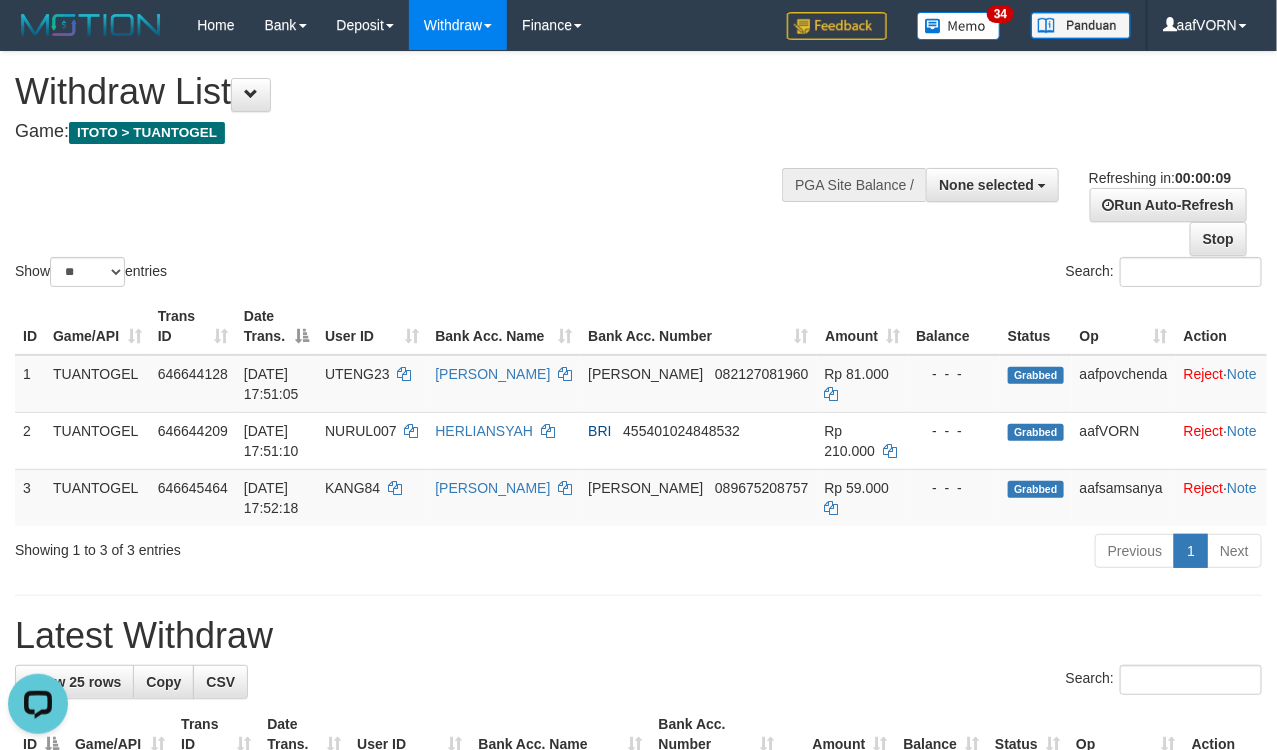 scroll, scrollTop: 0, scrollLeft: 0, axis: both 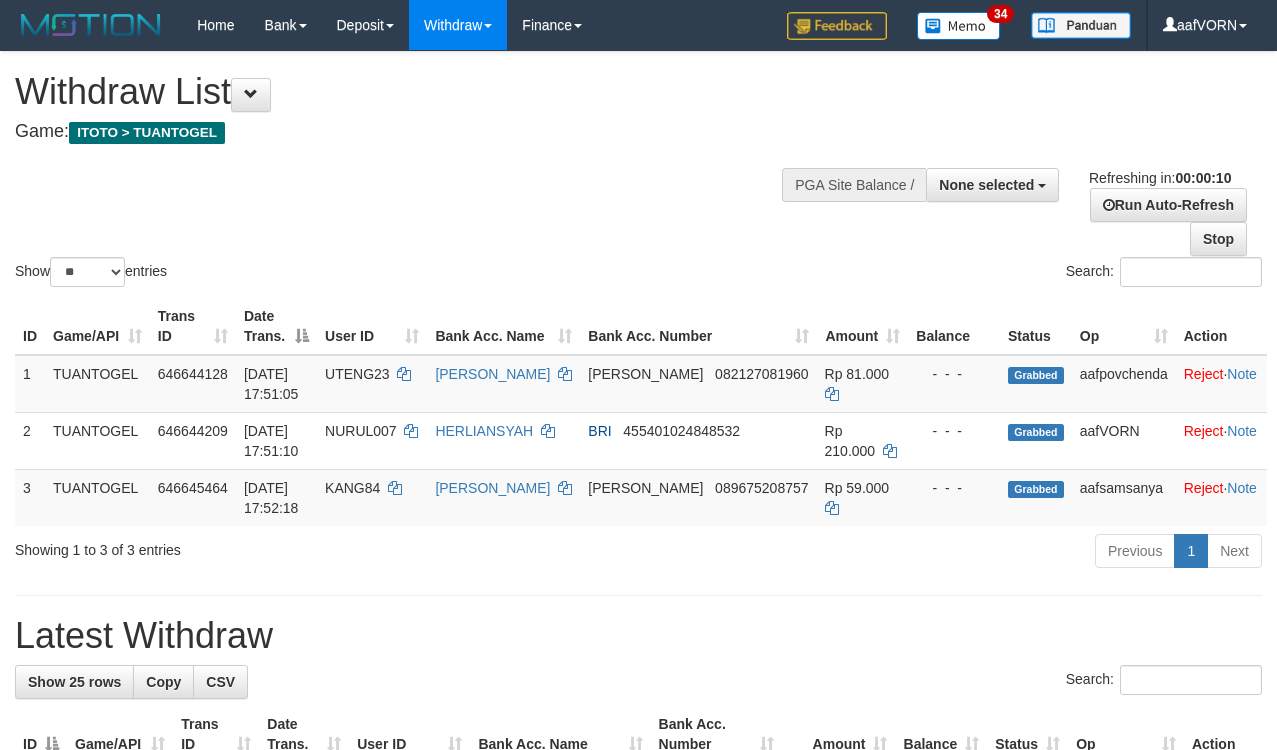 select 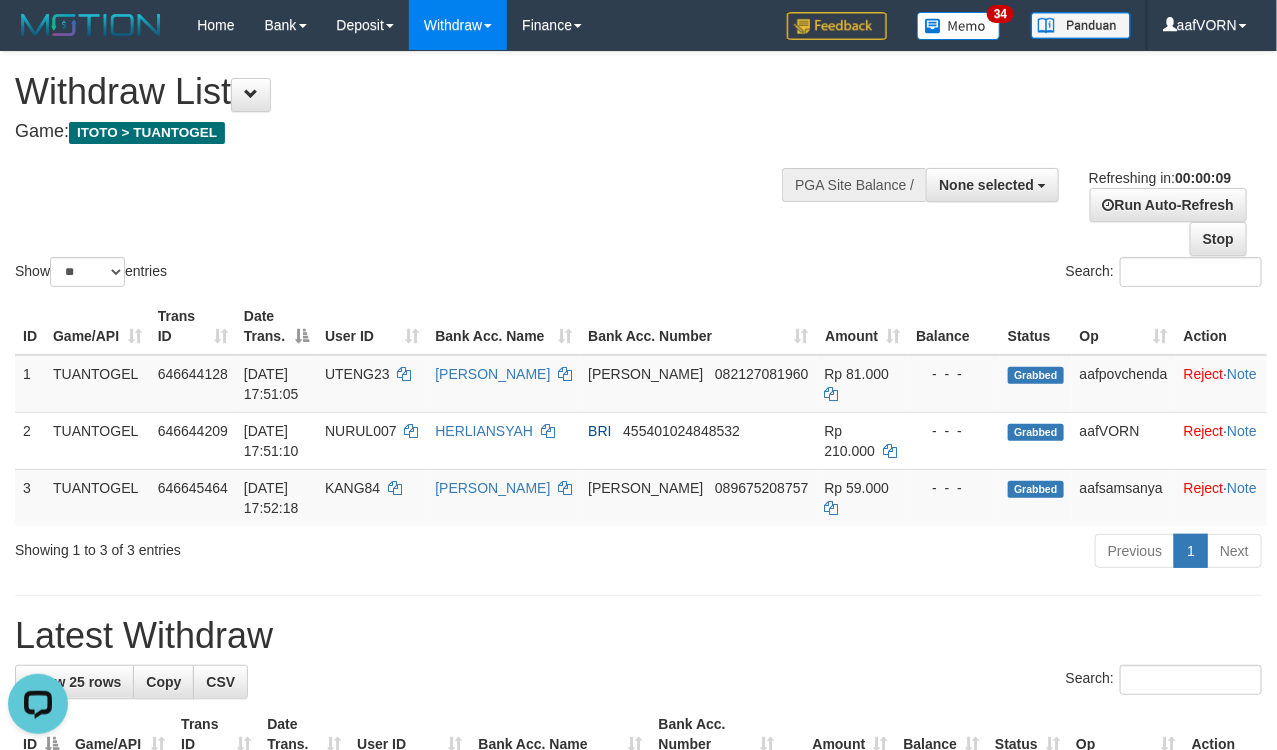 scroll, scrollTop: 0, scrollLeft: 0, axis: both 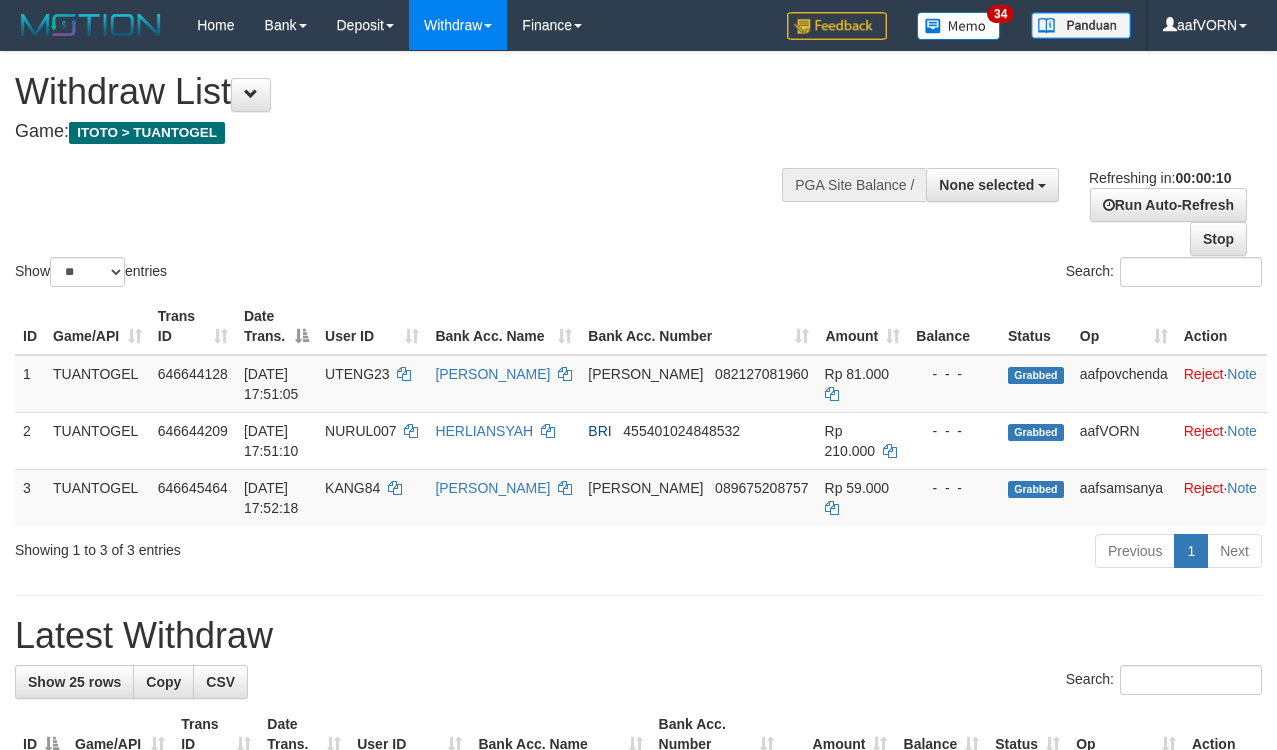 select 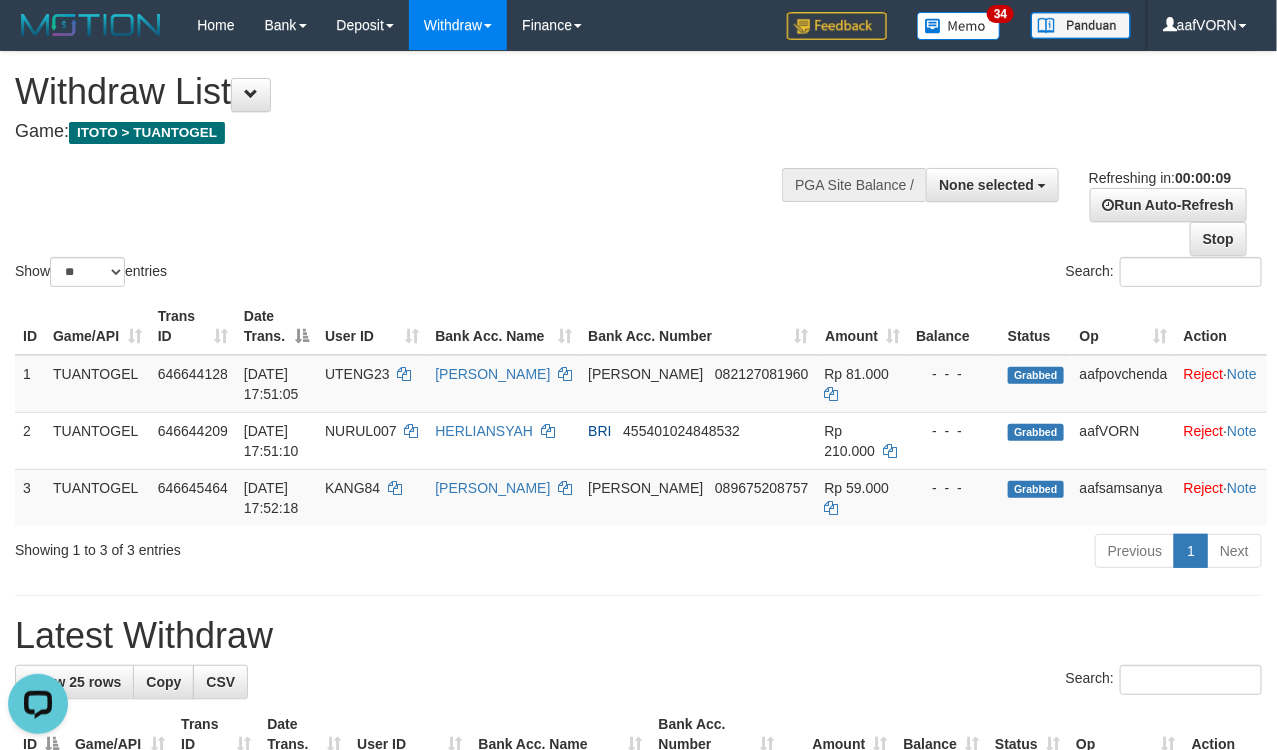 scroll, scrollTop: 0, scrollLeft: 0, axis: both 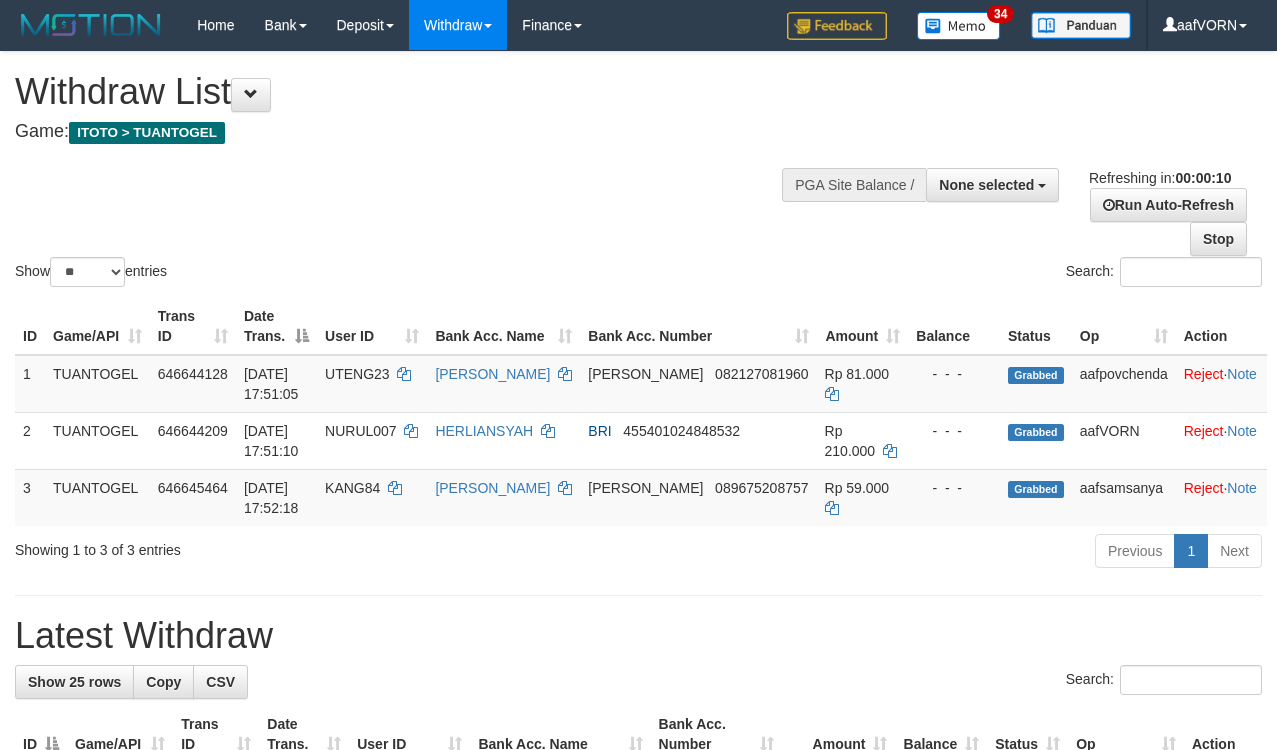 select 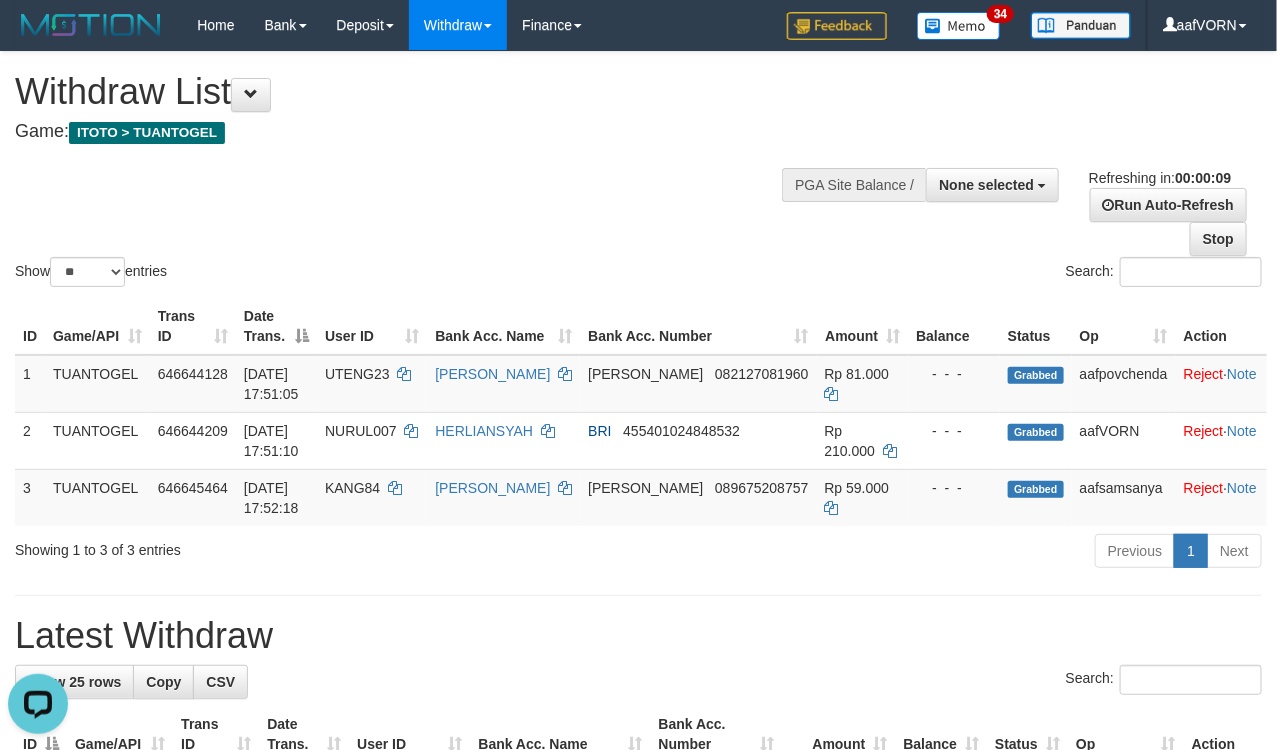 scroll, scrollTop: 0, scrollLeft: 0, axis: both 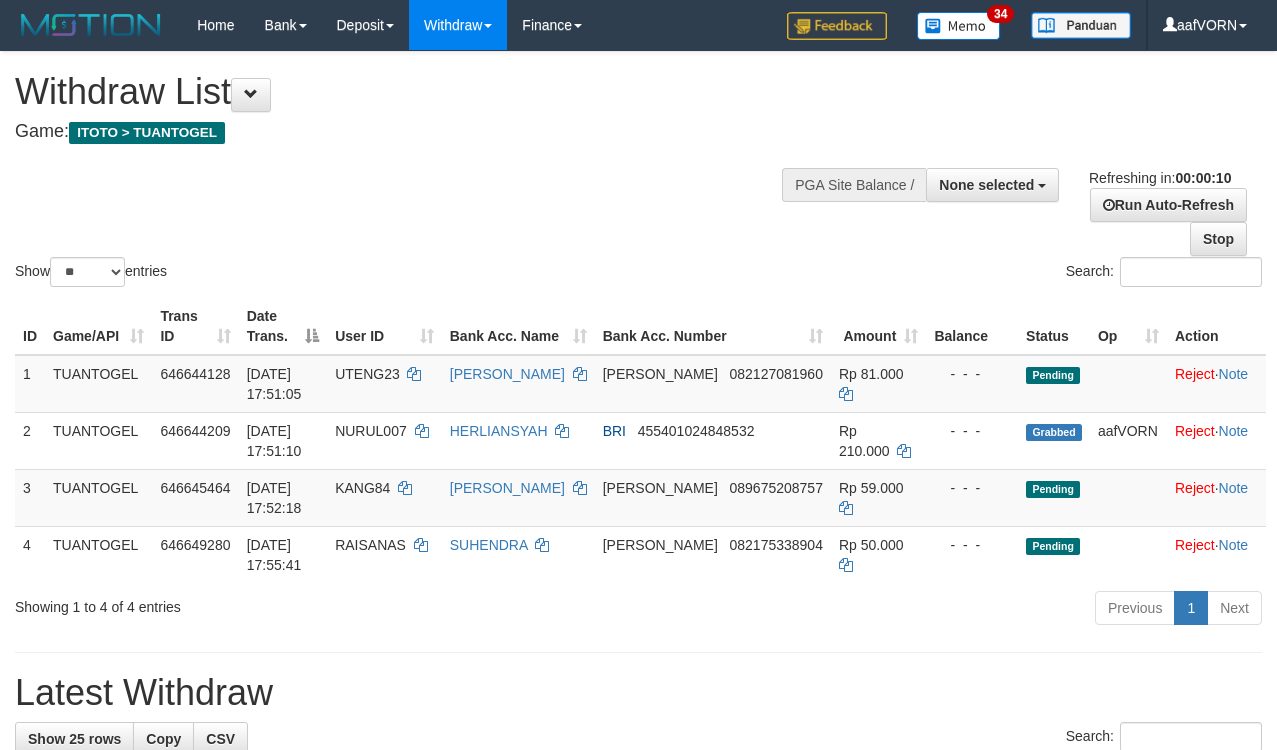 select 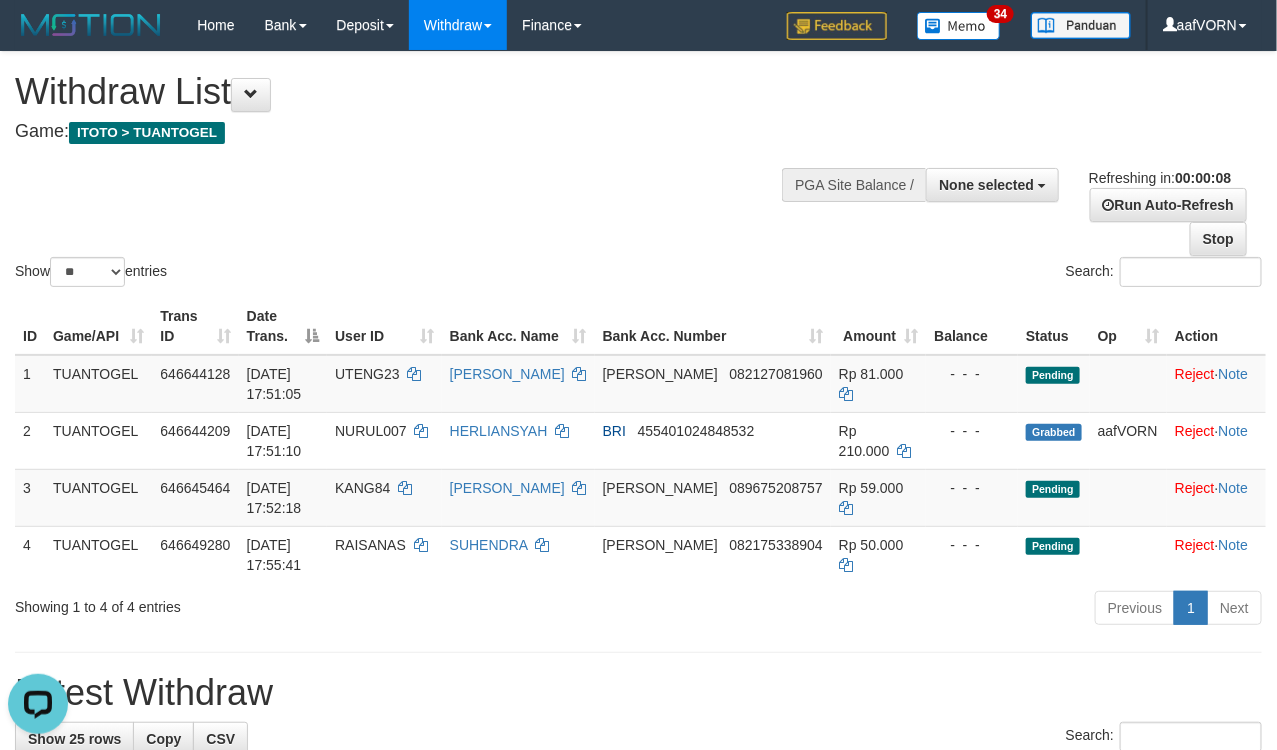 scroll, scrollTop: 0, scrollLeft: 0, axis: both 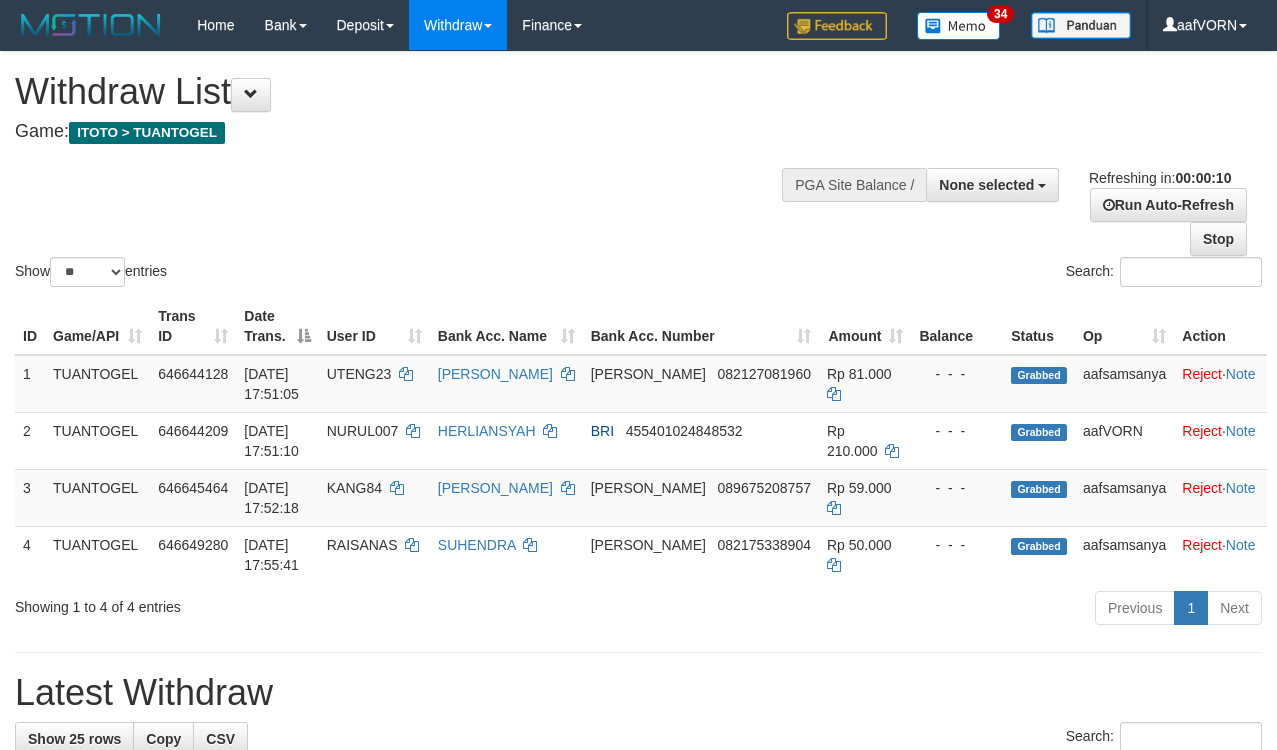 select 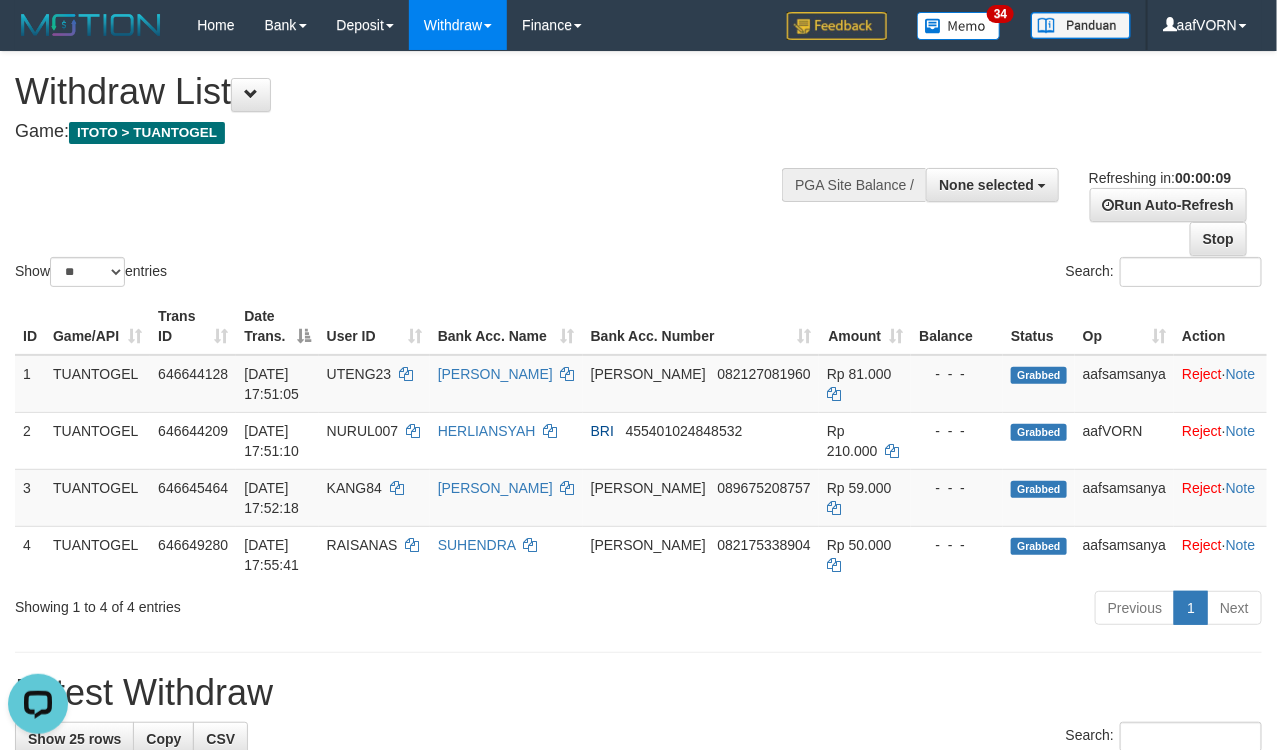 scroll, scrollTop: 0, scrollLeft: 0, axis: both 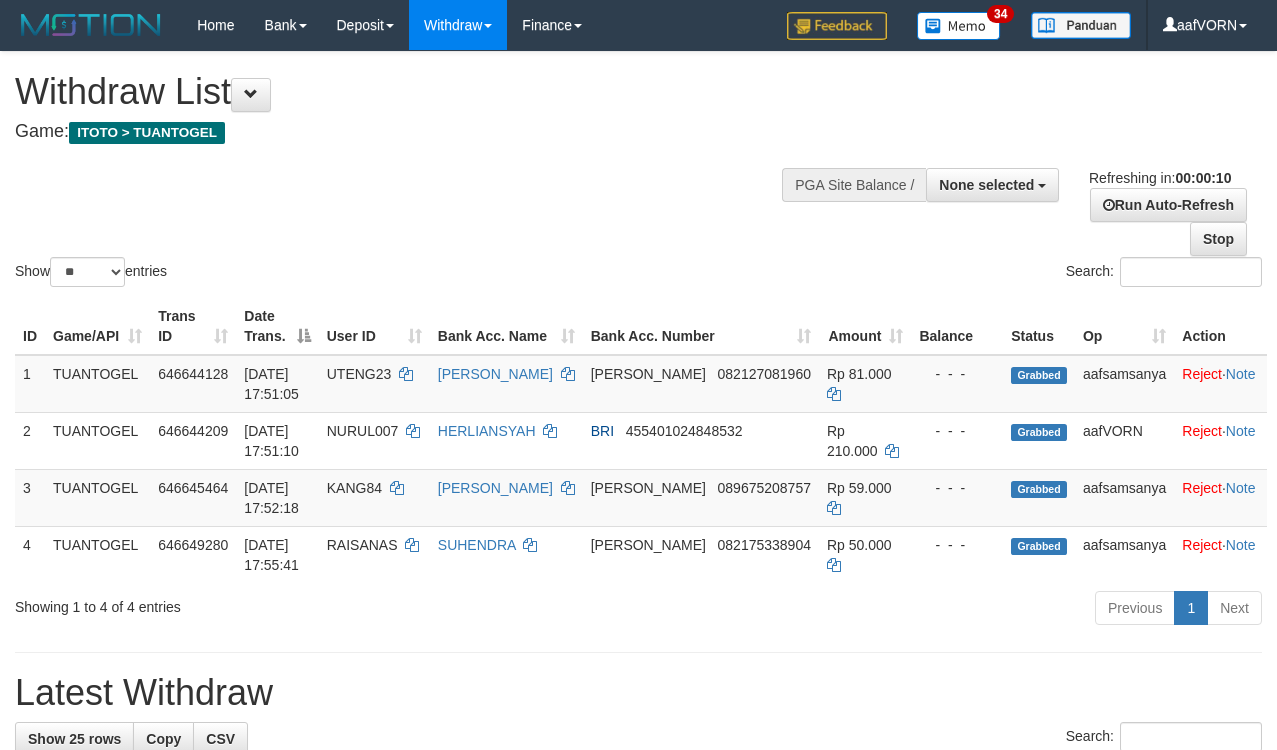select 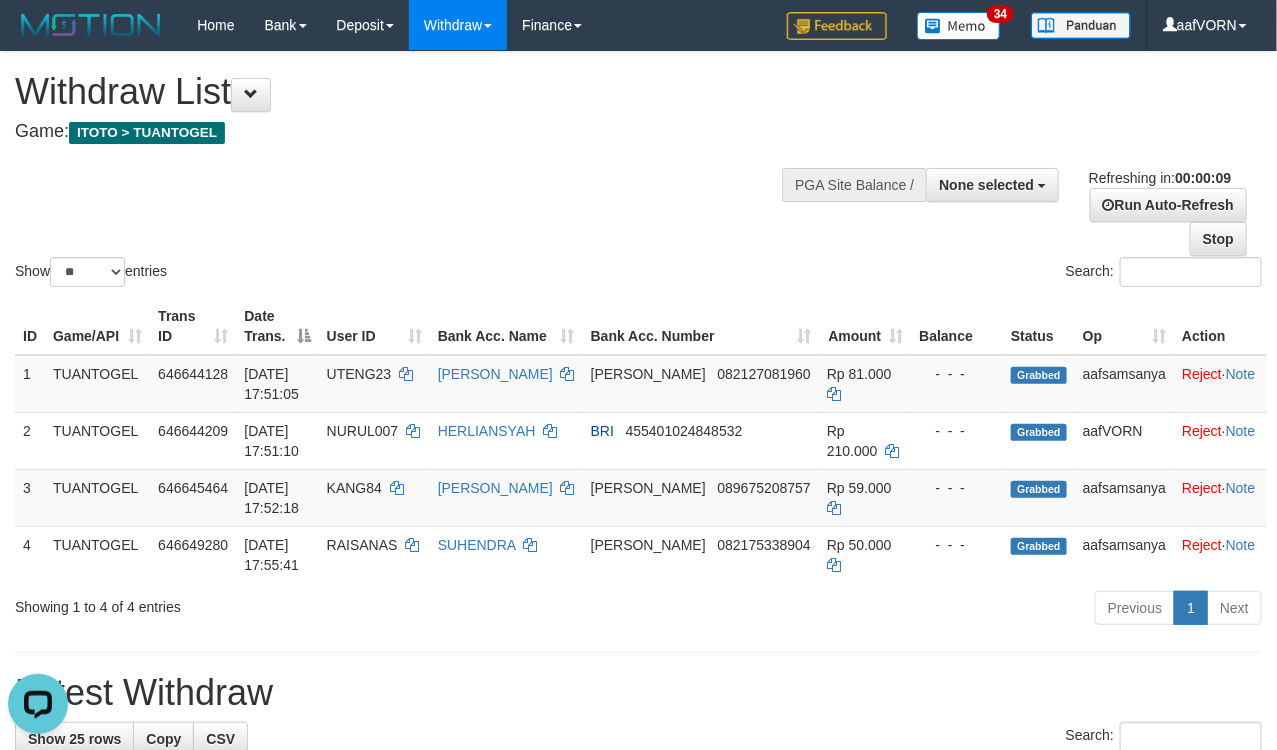 scroll, scrollTop: 0, scrollLeft: 0, axis: both 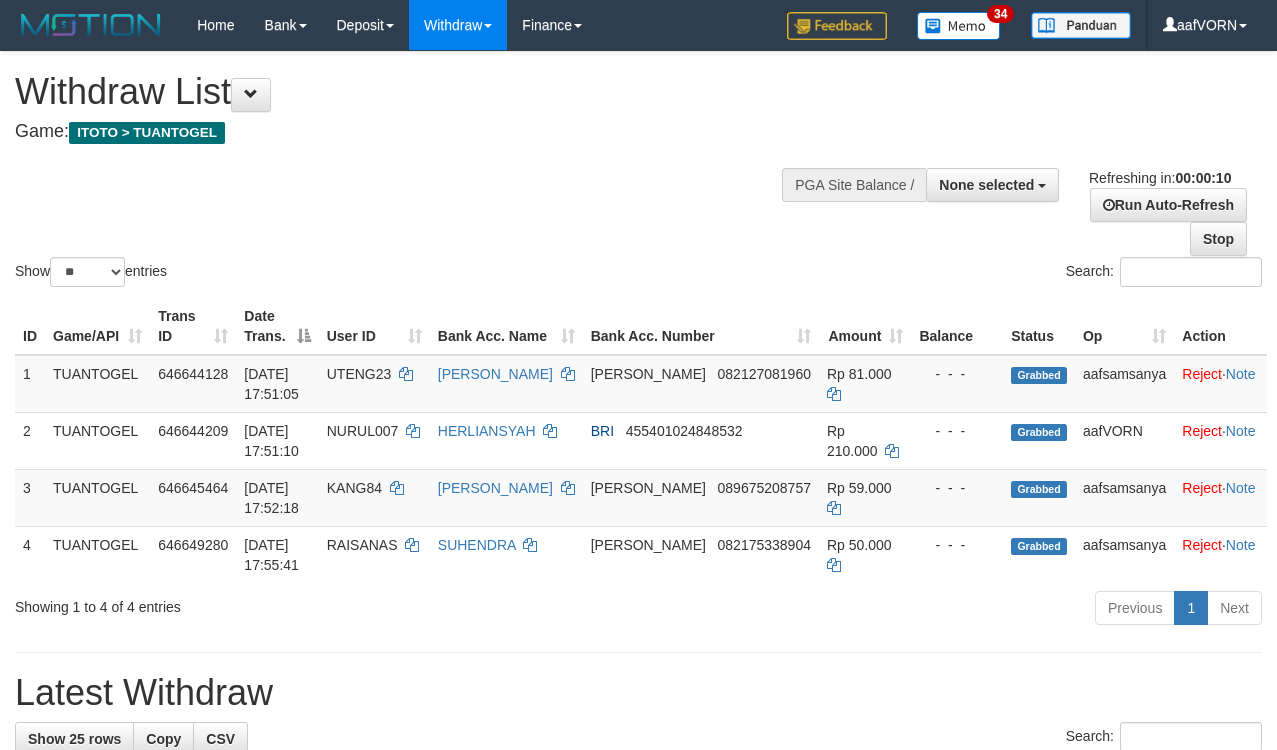 select 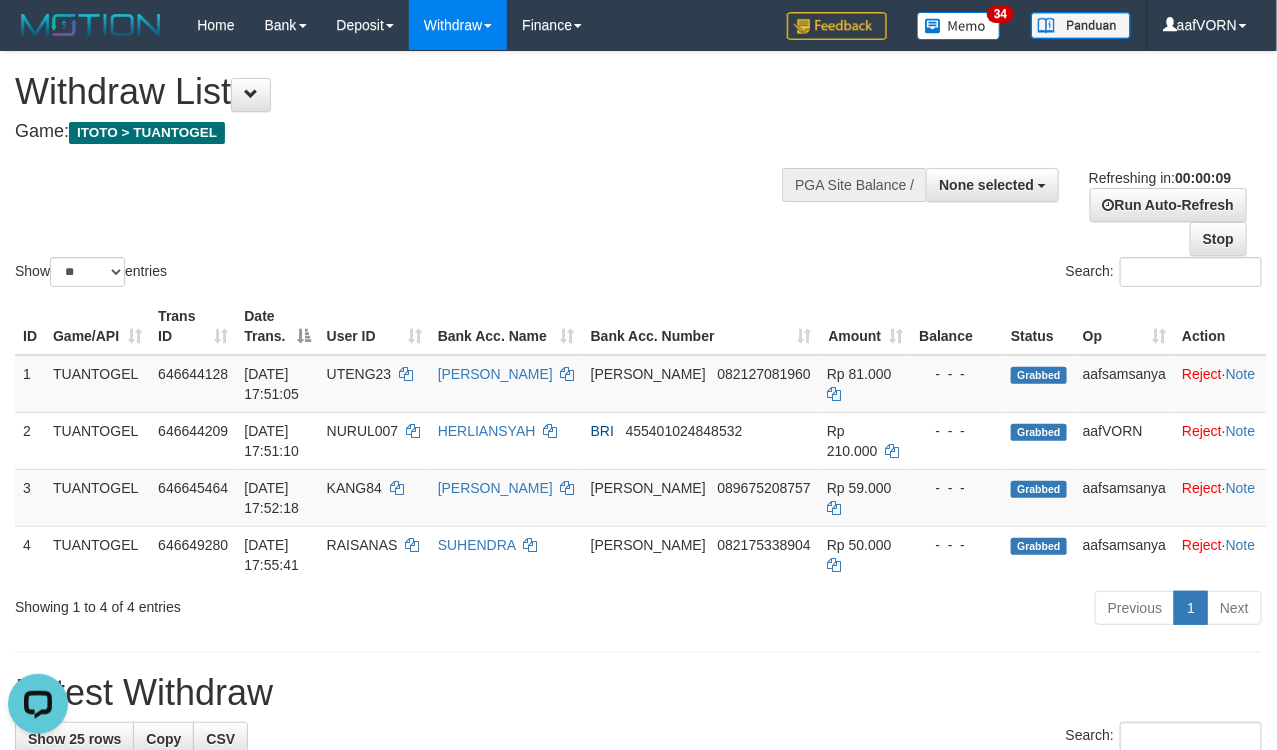 scroll, scrollTop: 0, scrollLeft: 0, axis: both 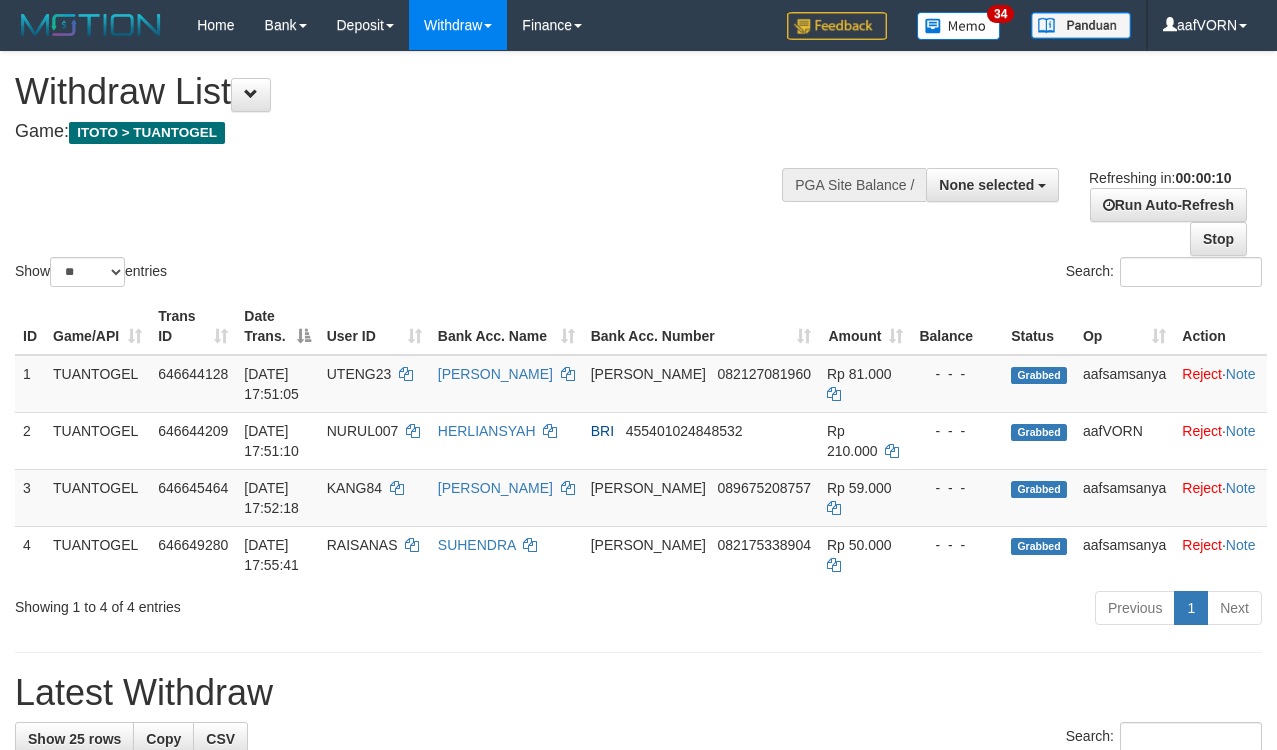 select 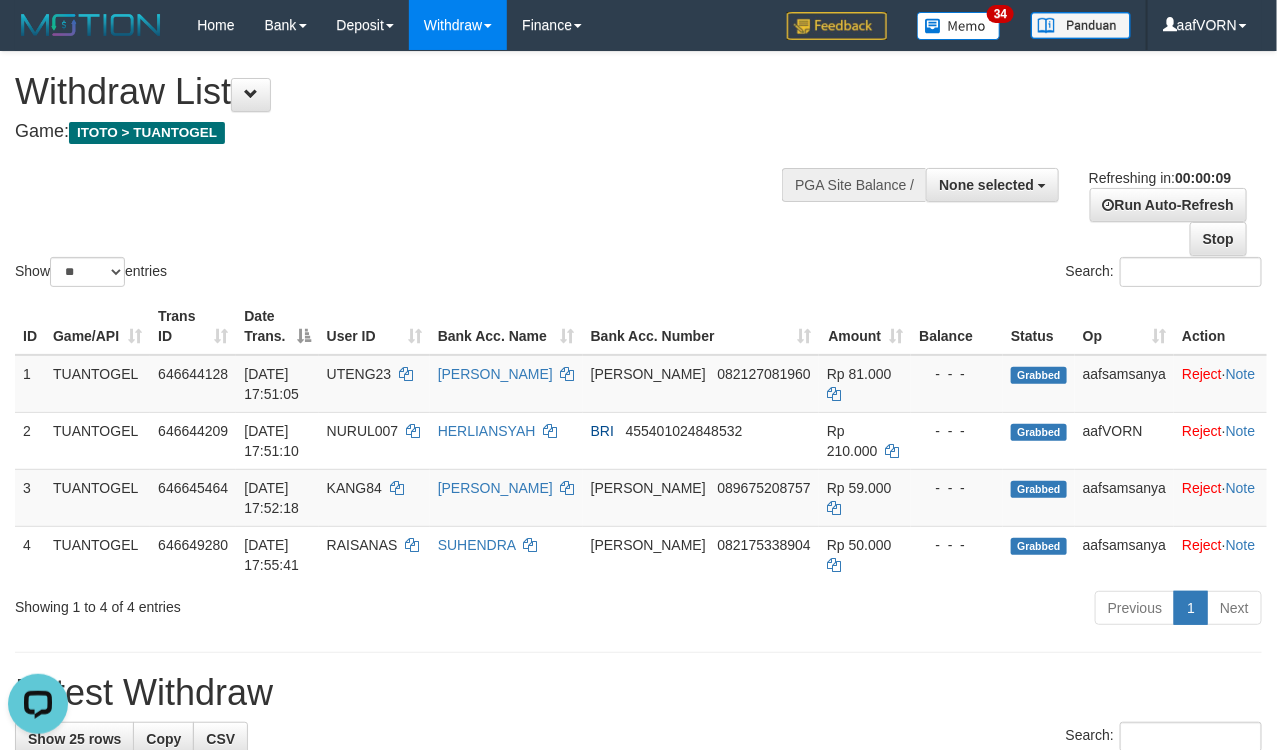 scroll, scrollTop: 0, scrollLeft: 0, axis: both 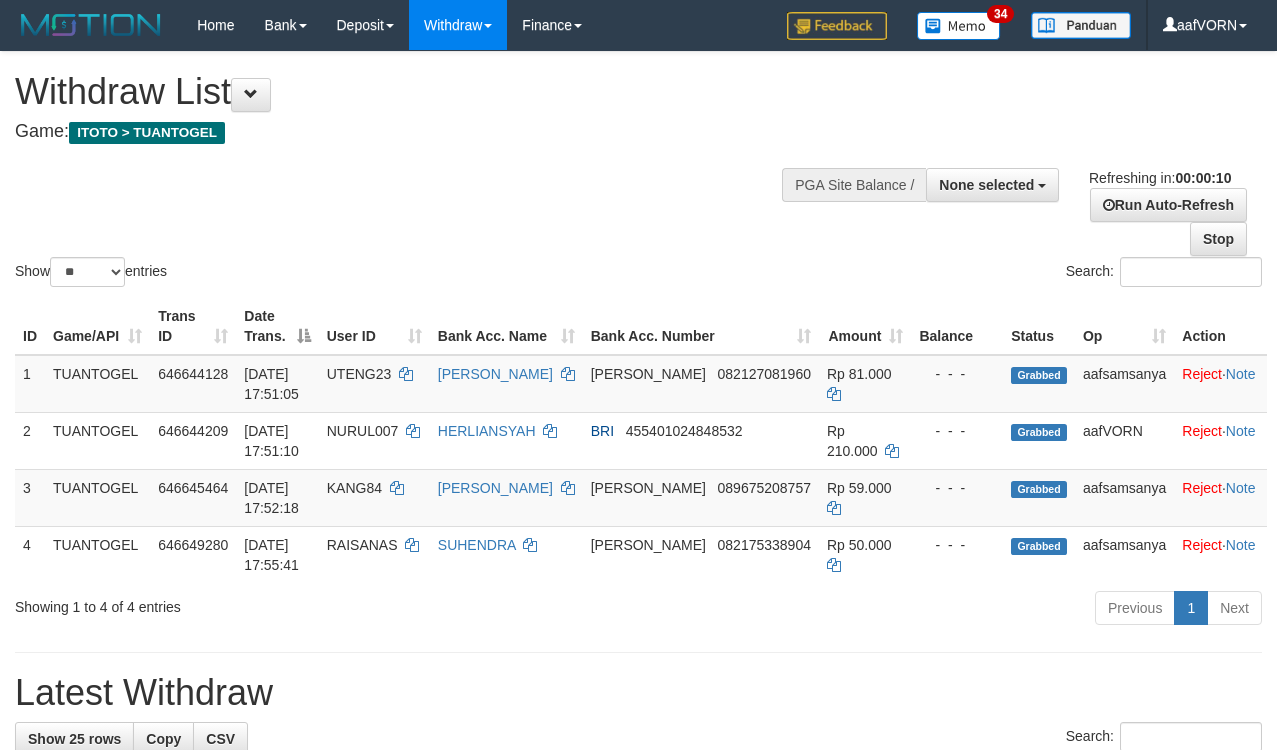 select 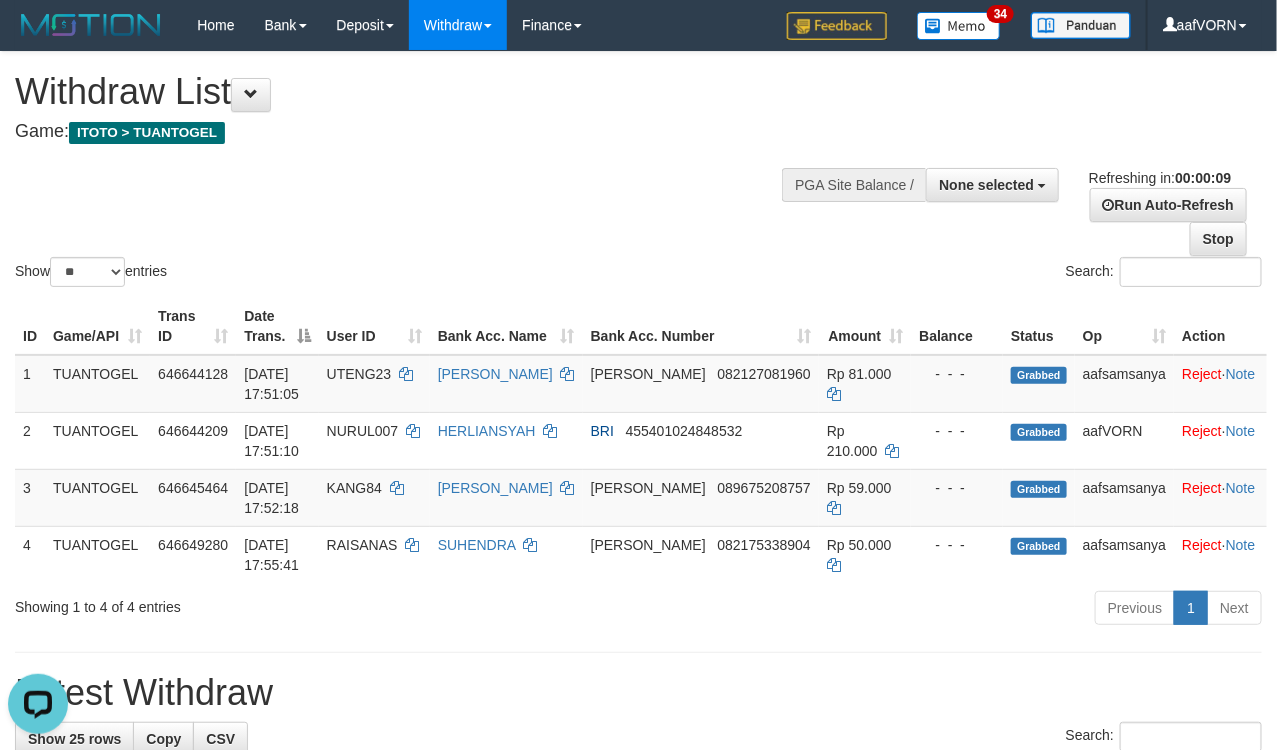 scroll, scrollTop: 0, scrollLeft: 0, axis: both 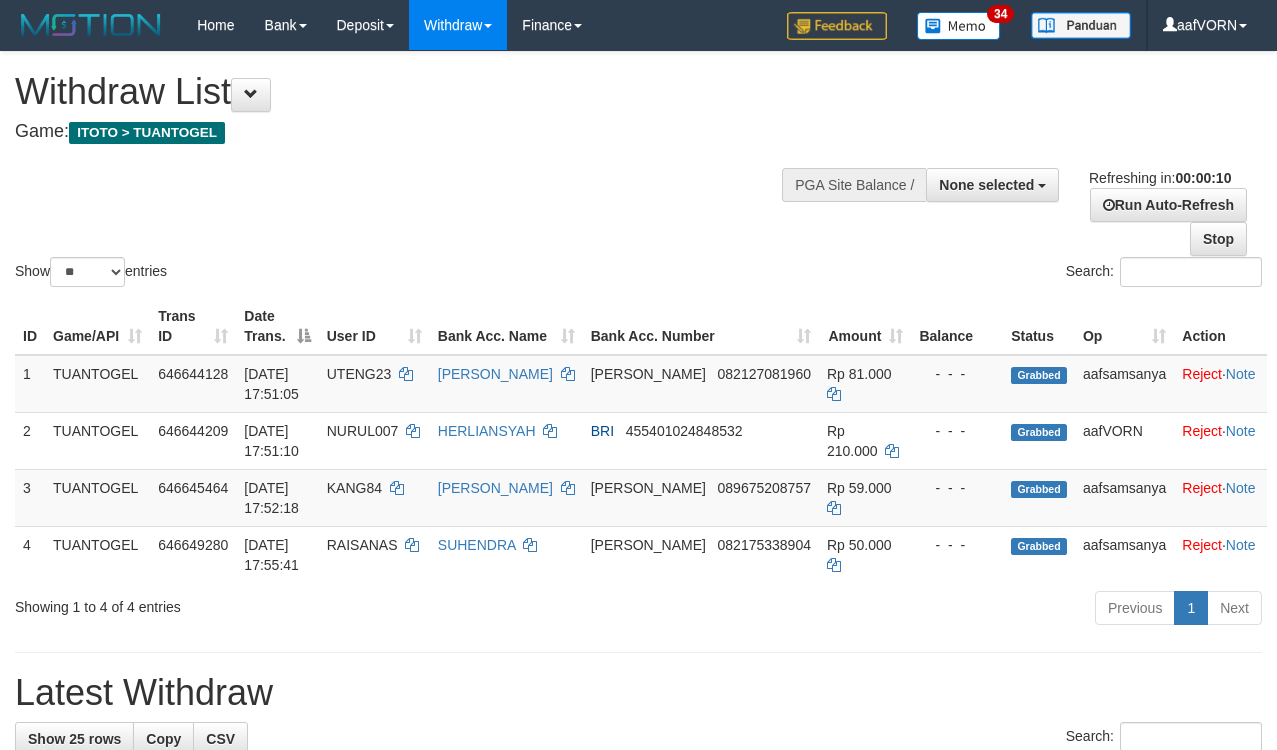 select 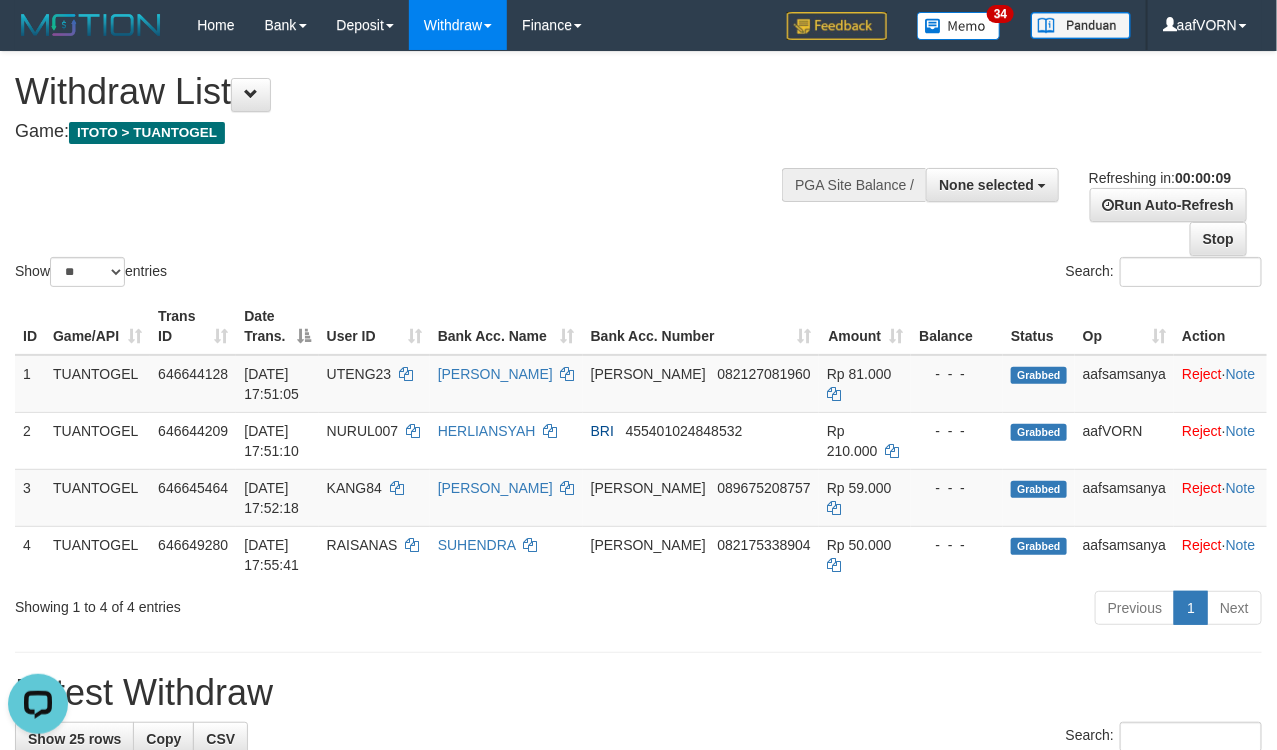 scroll, scrollTop: 0, scrollLeft: 0, axis: both 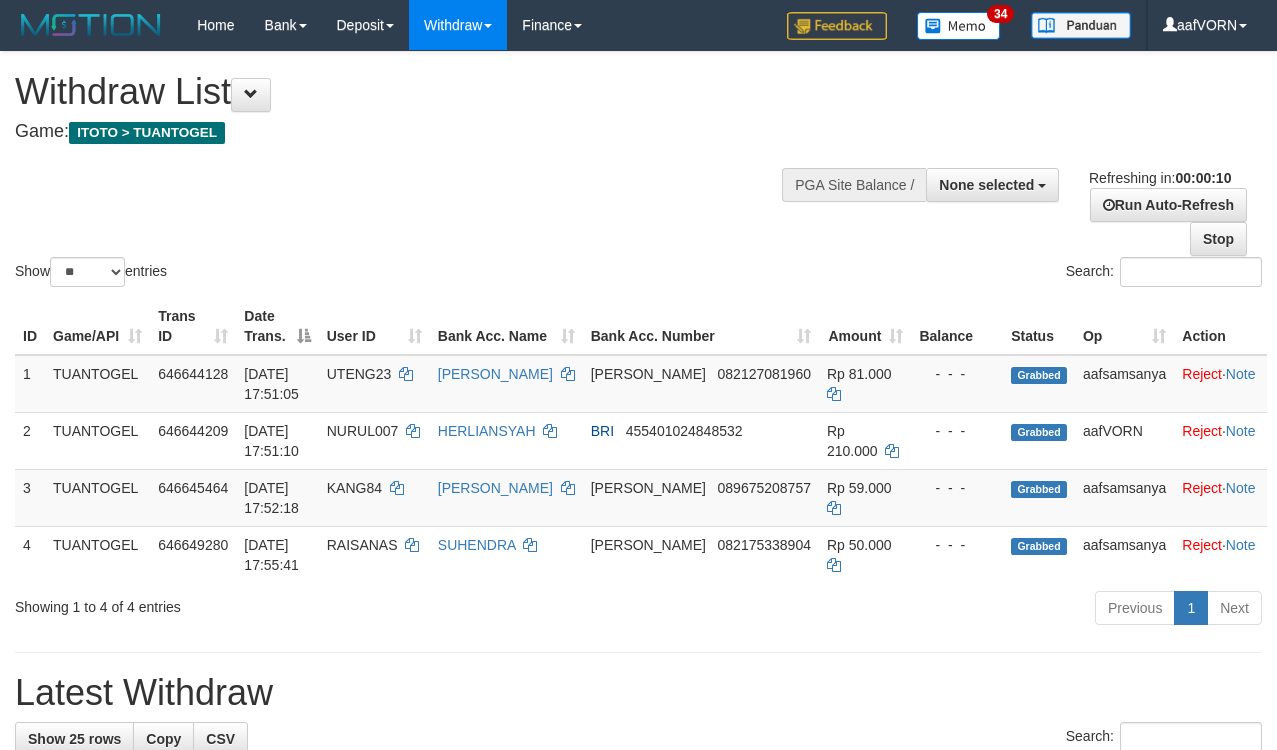 select 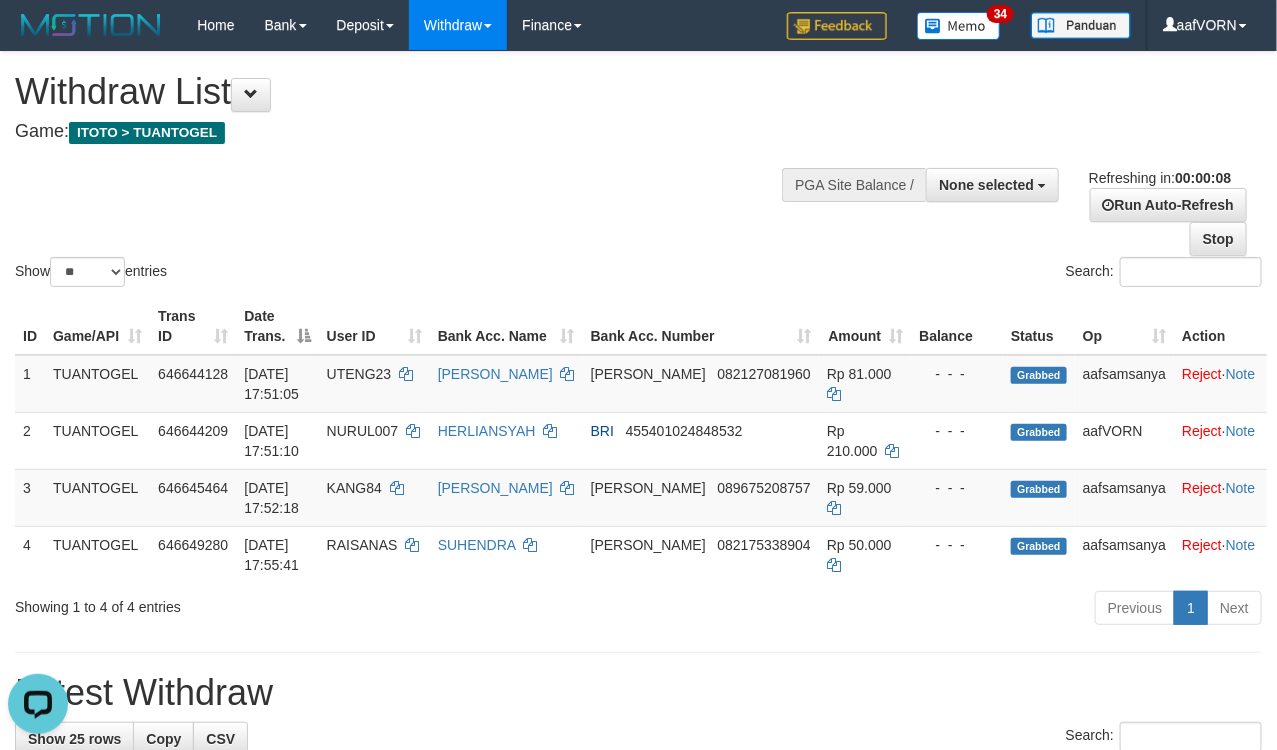 scroll, scrollTop: 0, scrollLeft: 0, axis: both 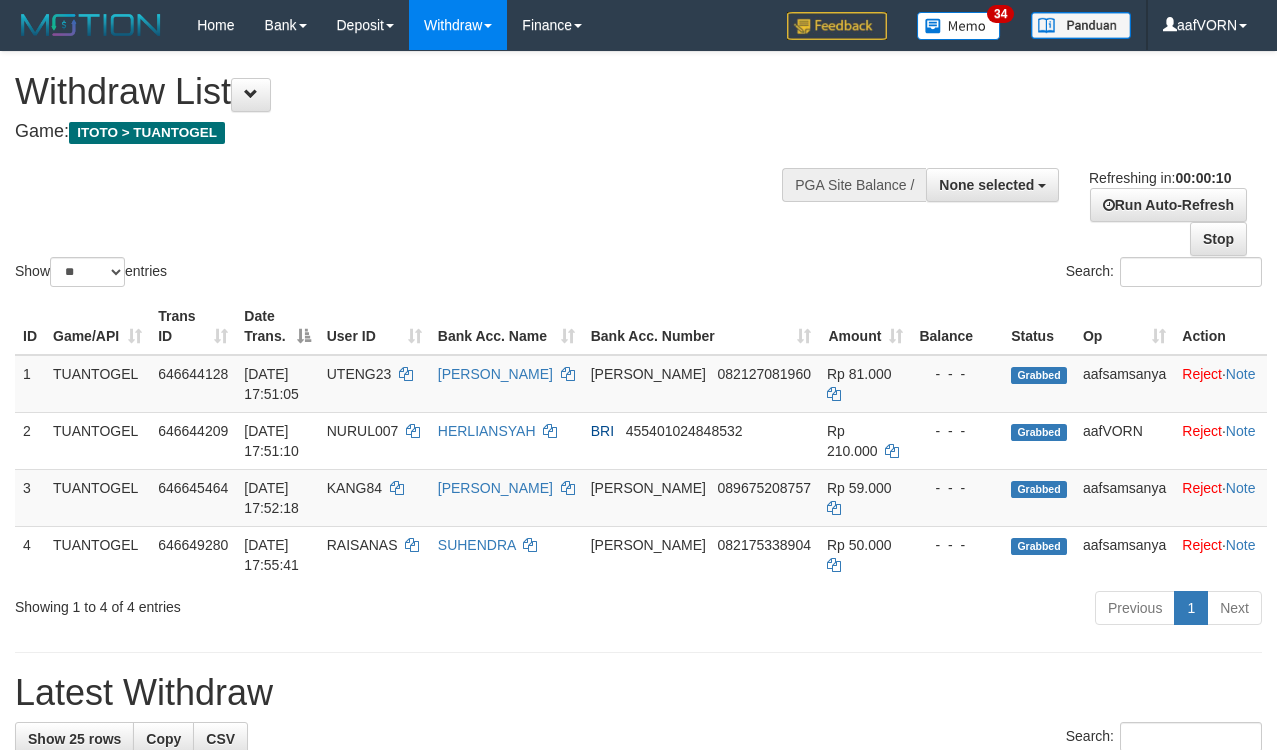 select 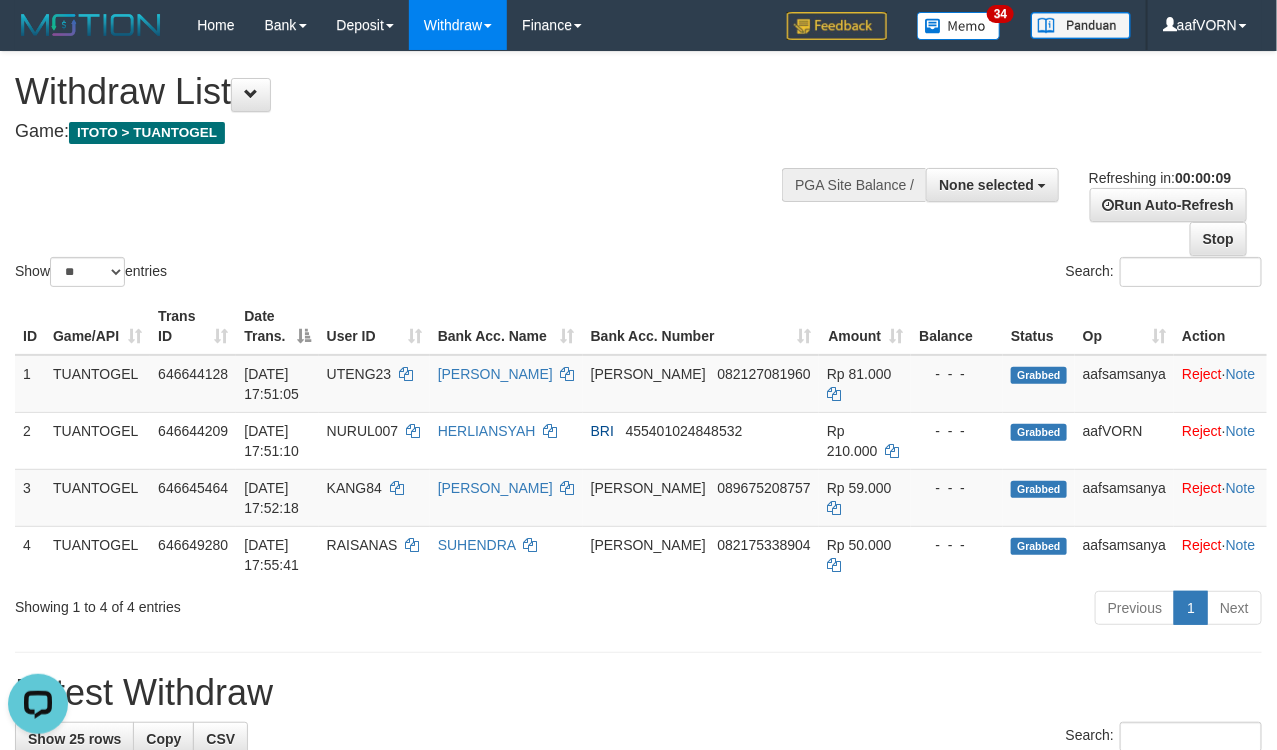 scroll, scrollTop: 0, scrollLeft: 0, axis: both 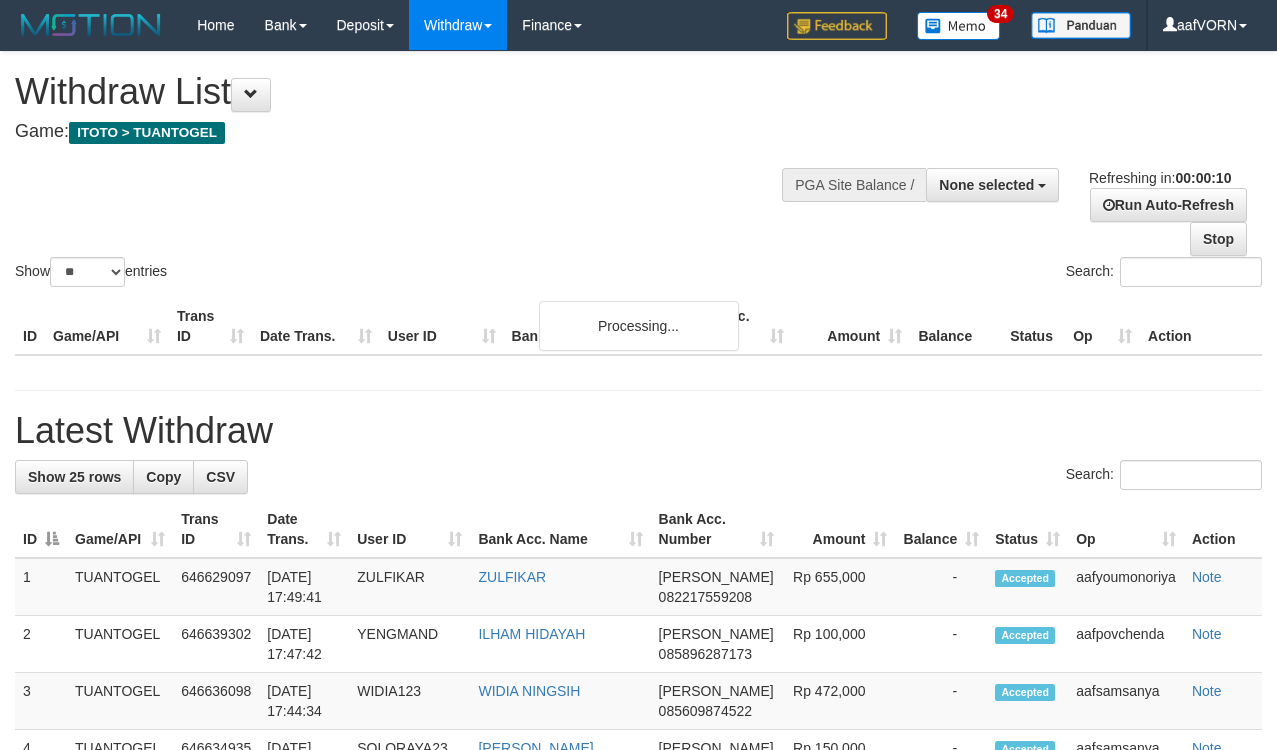 select 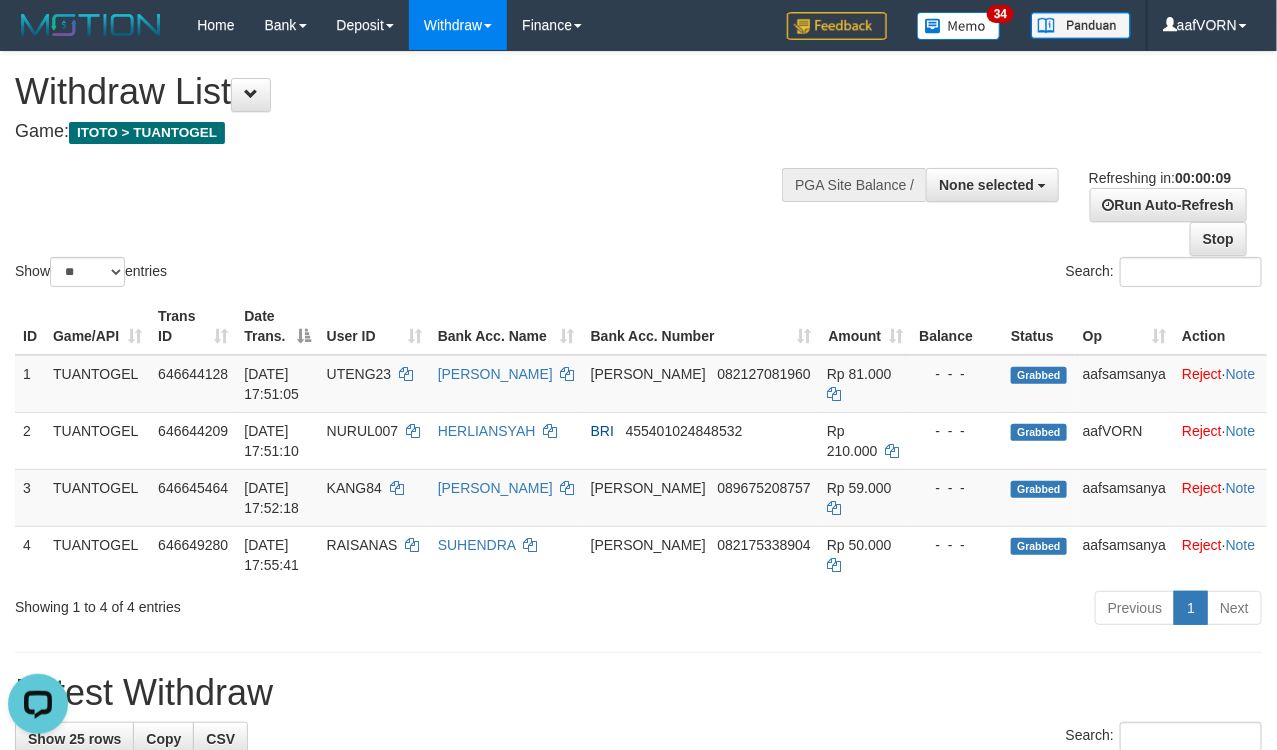 scroll, scrollTop: 0, scrollLeft: 0, axis: both 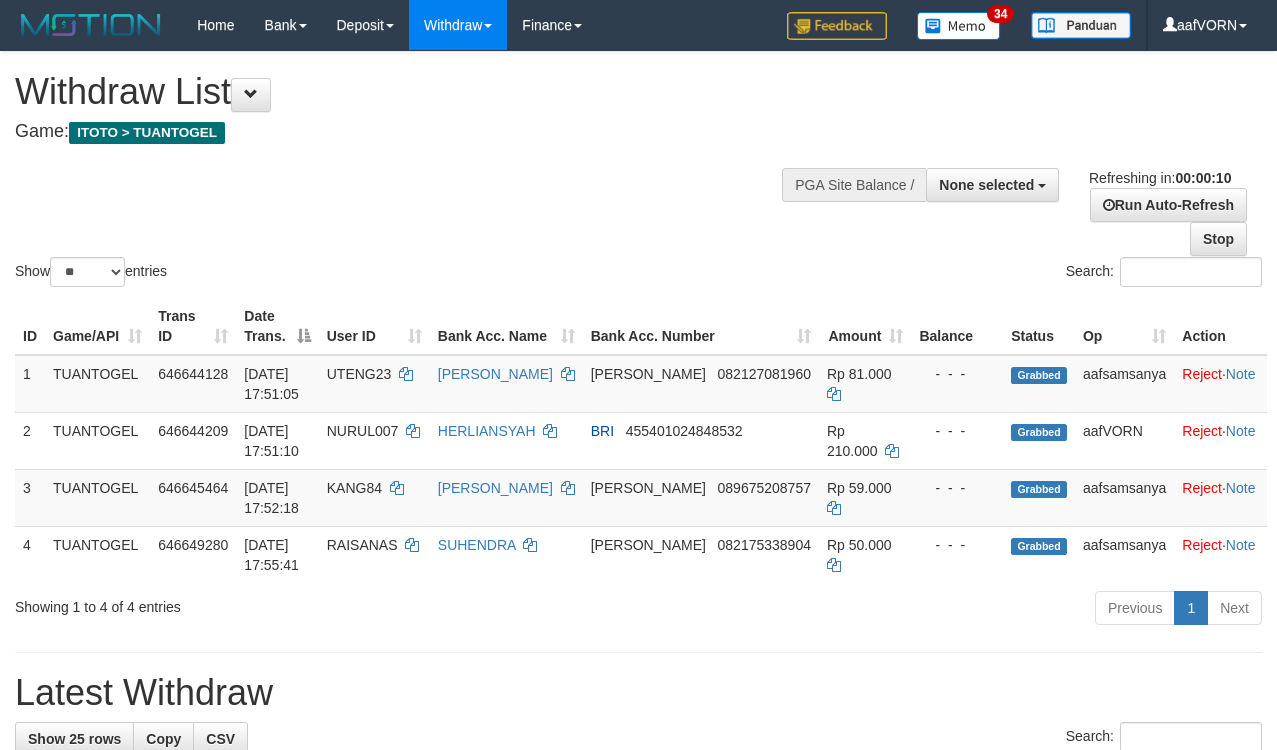select 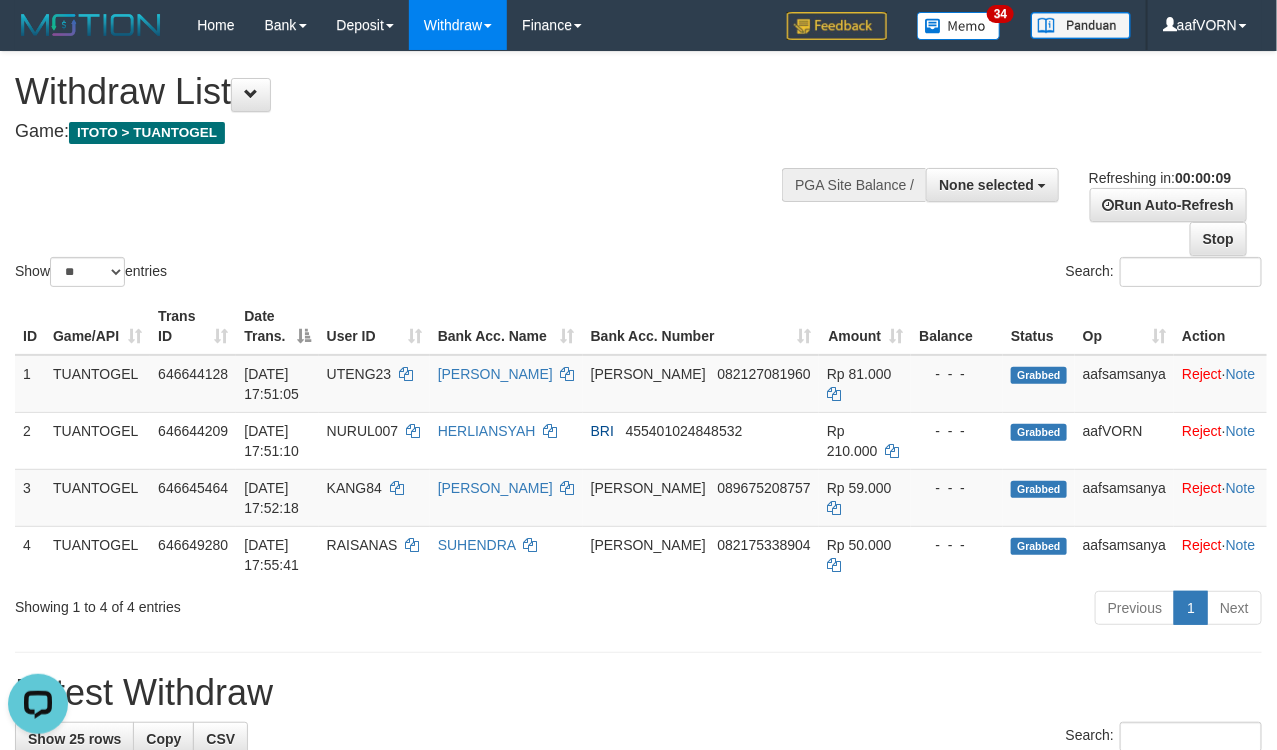 scroll, scrollTop: 0, scrollLeft: 0, axis: both 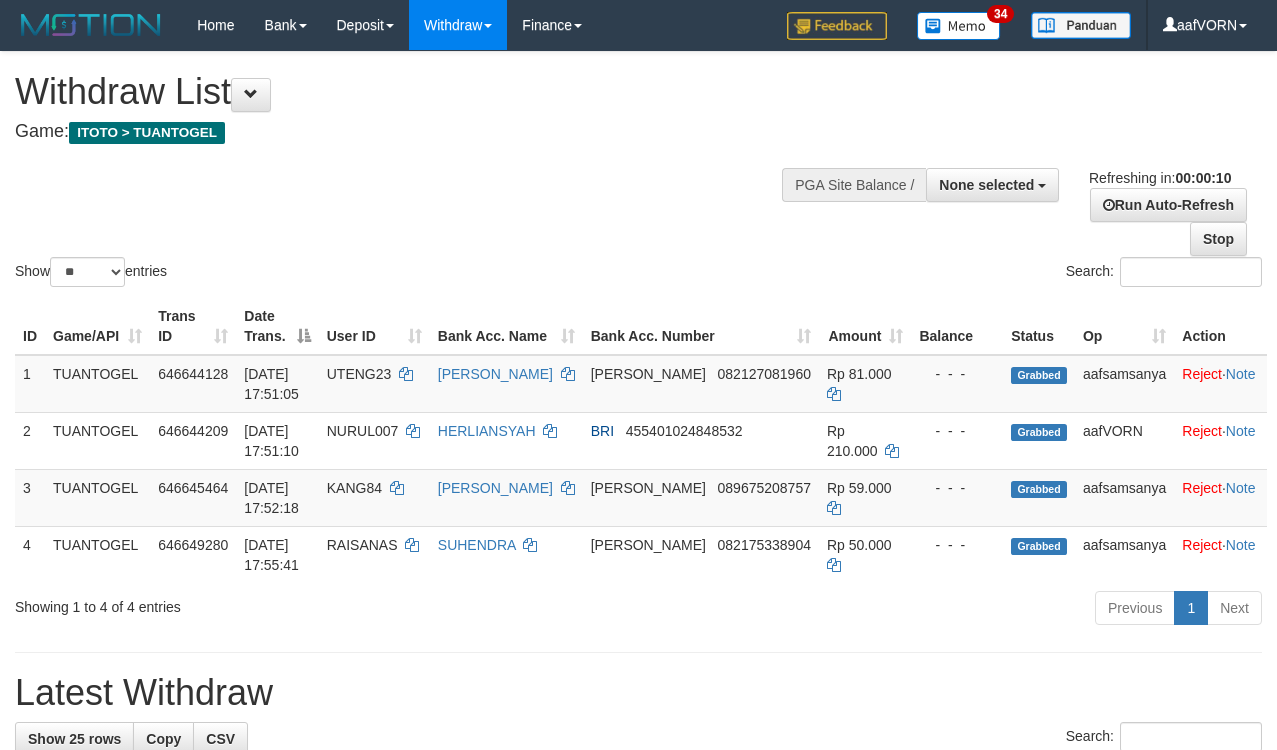 select 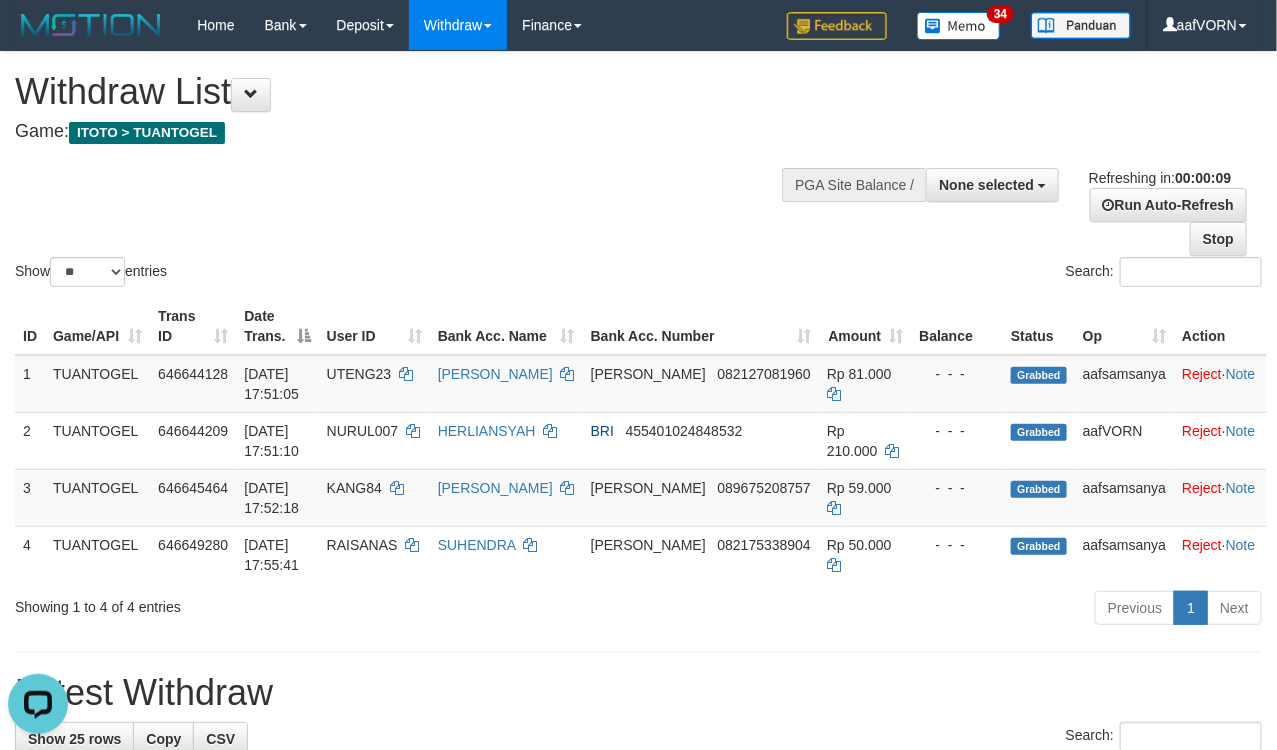 scroll, scrollTop: 0, scrollLeft: 0, axis: both 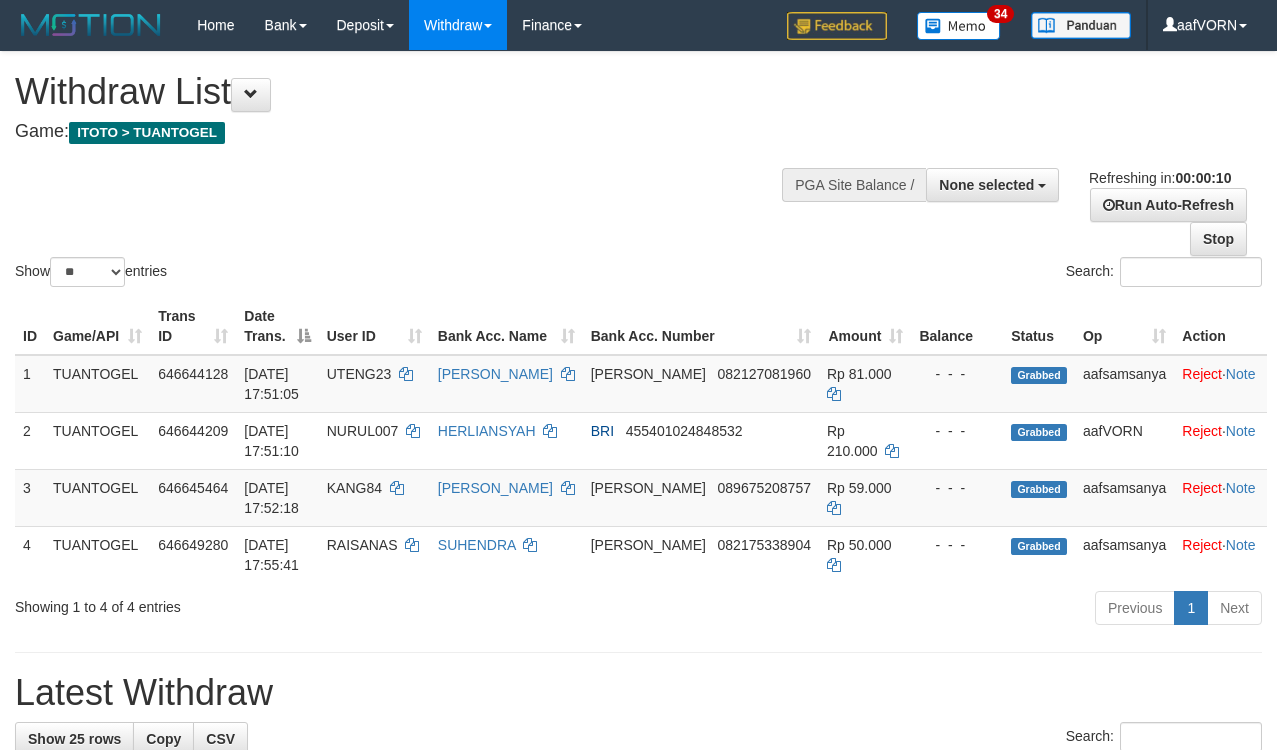 select 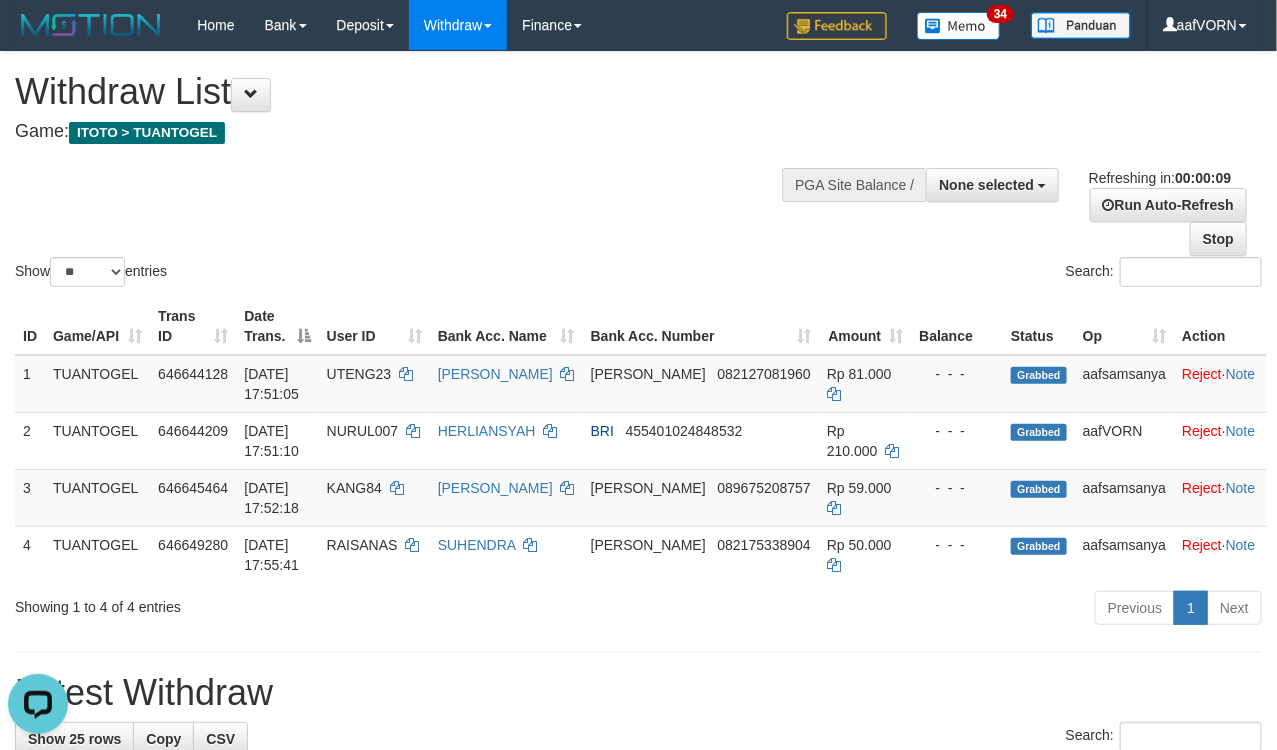 scroll, scrollTop: 0, scrollLeft: 0, axis: both 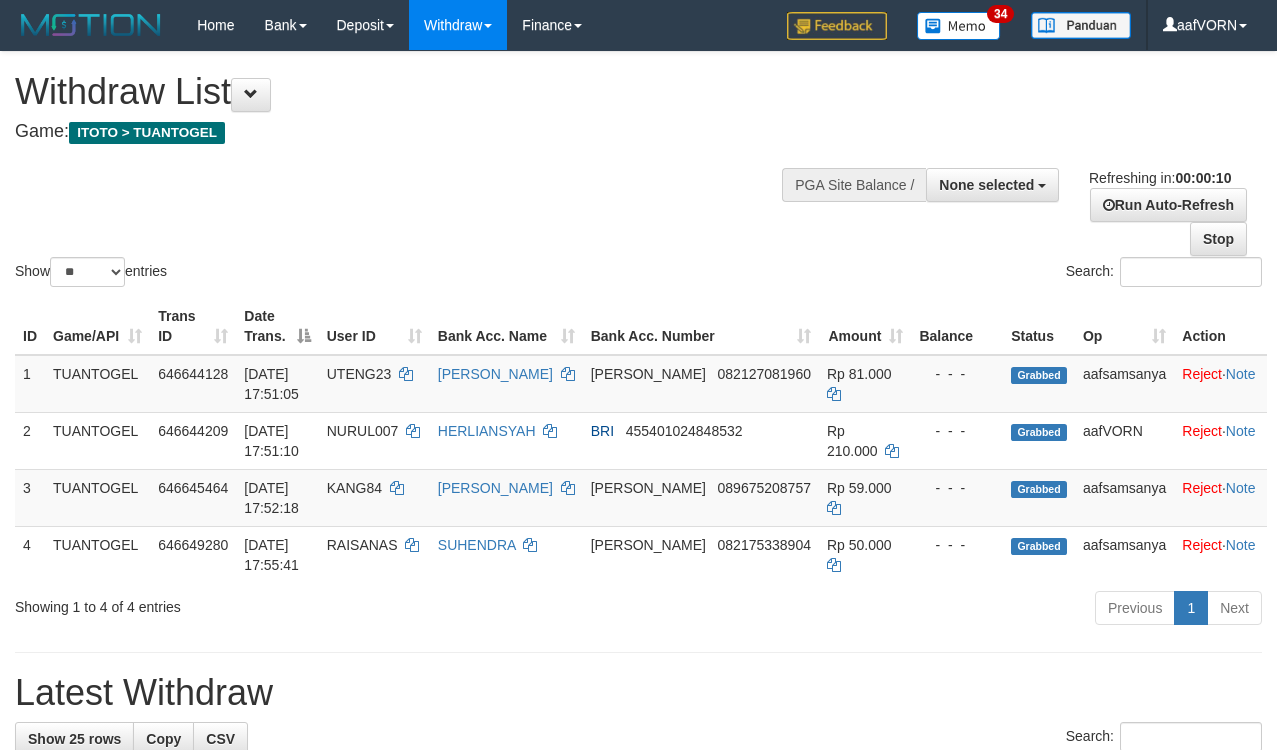 select 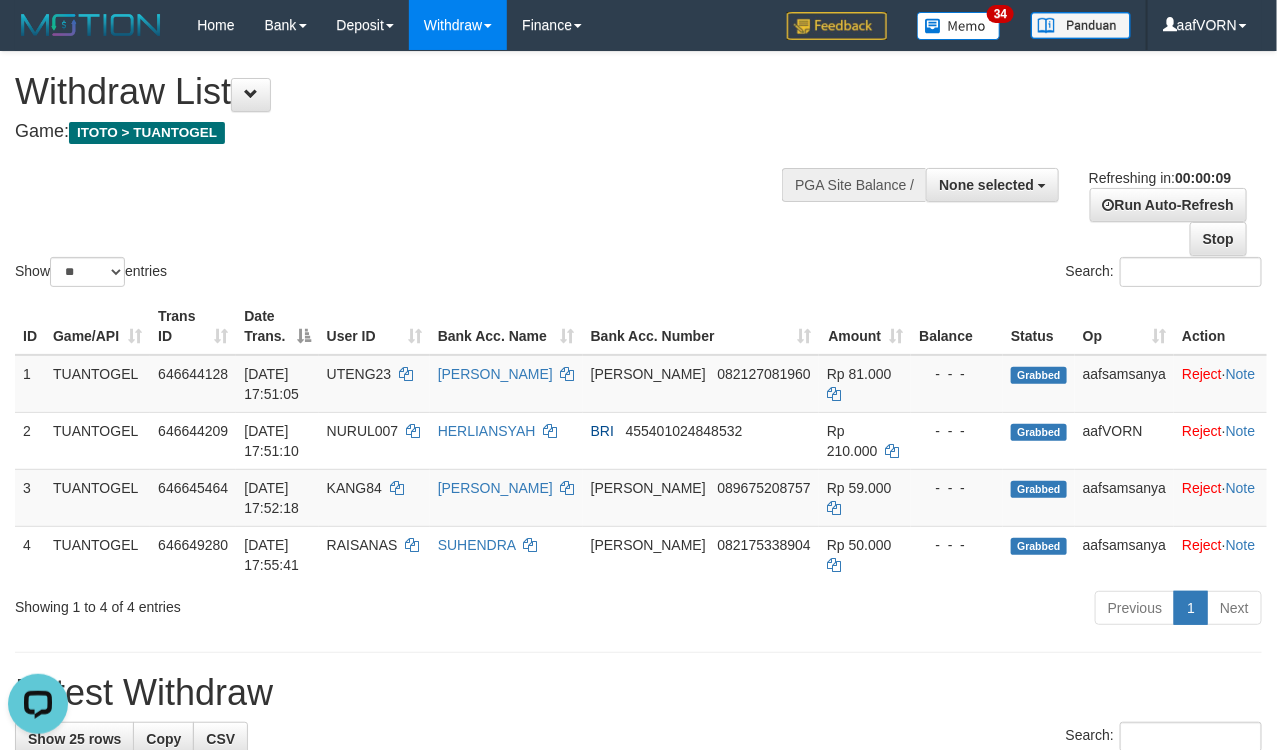 scroll, scrollTop: 0, scrollLeft: 0, axis: both 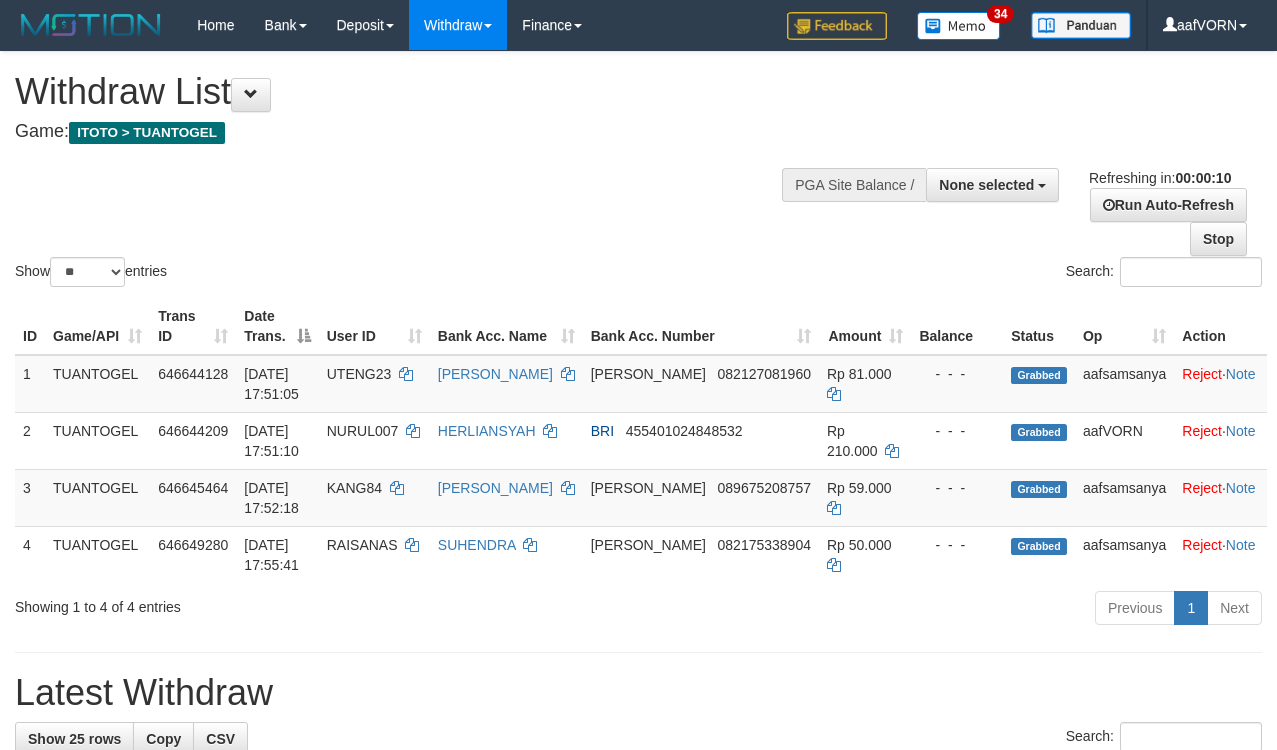 select 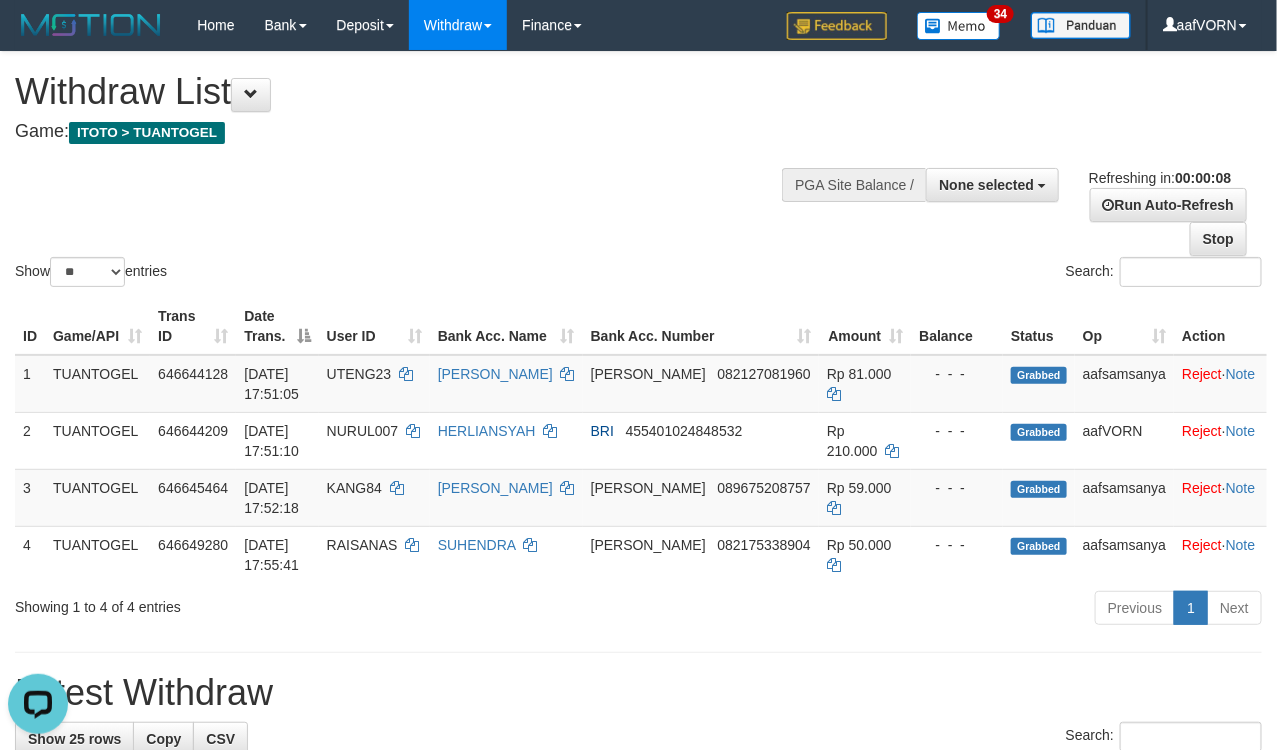 scroll, scrollTop: 0, scrollLeft: 0, axis: both 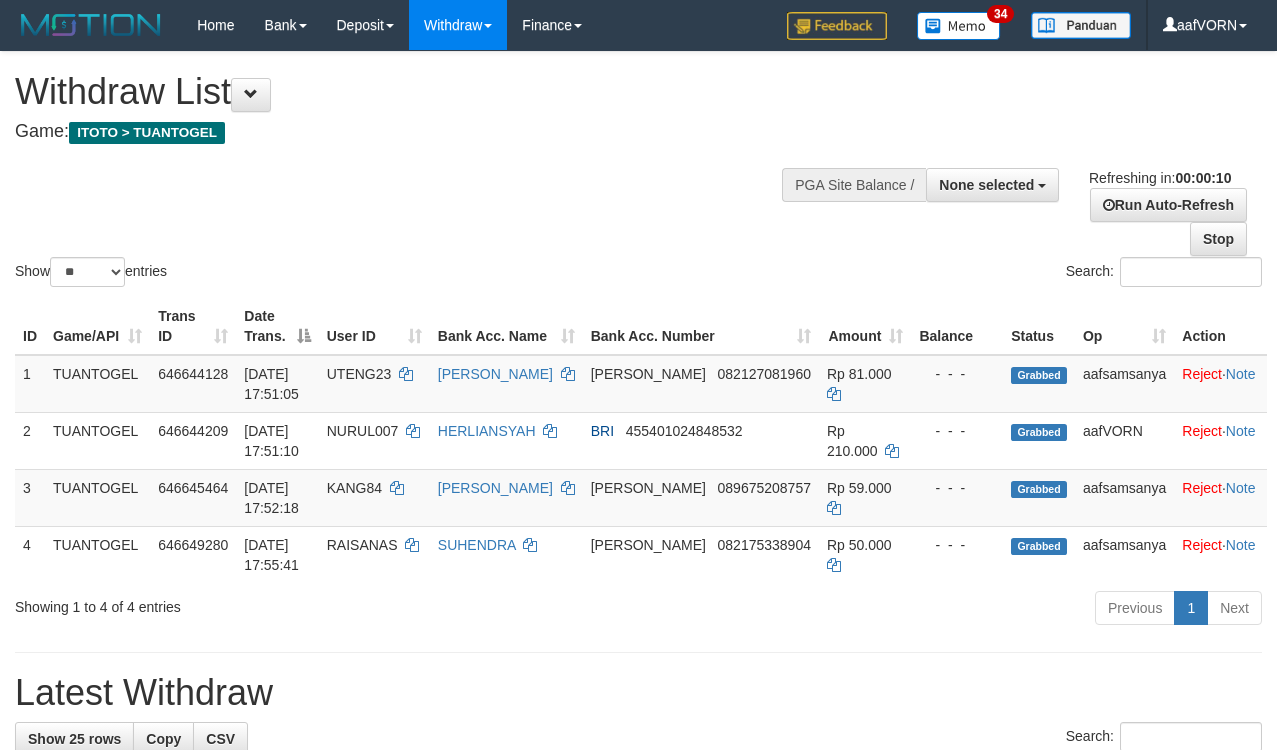 select 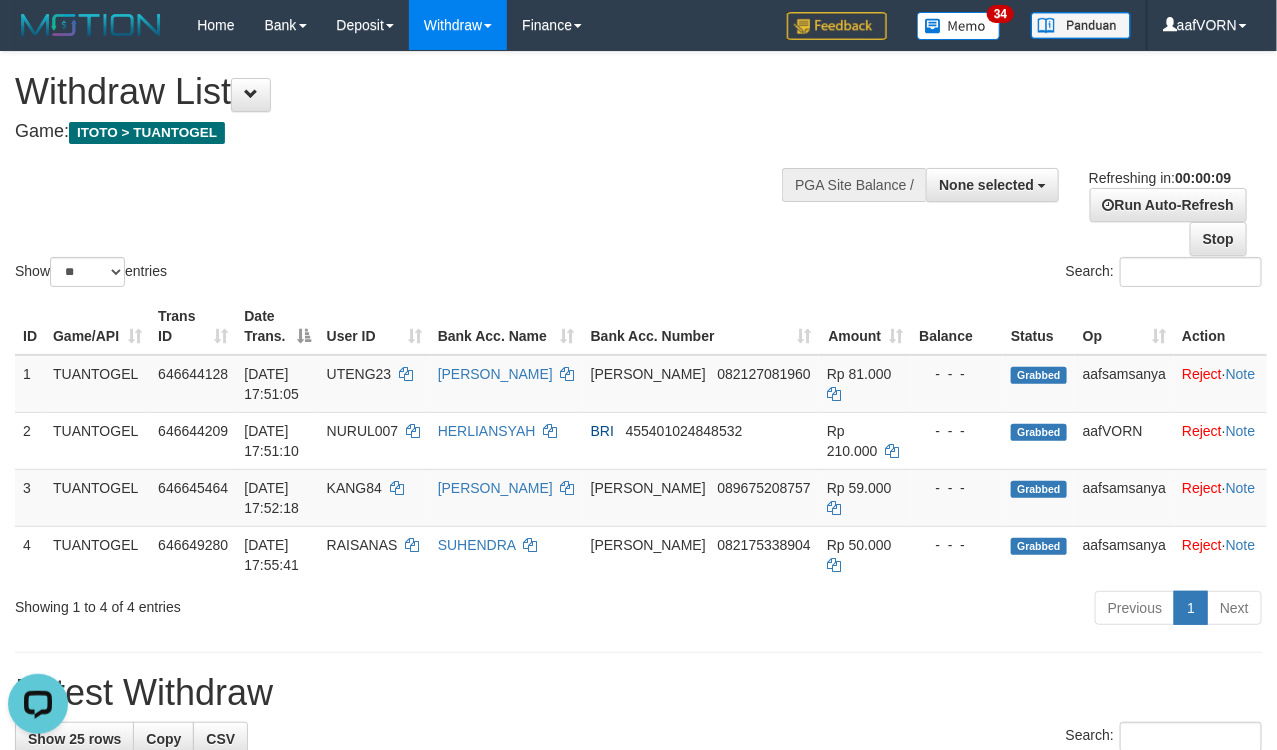 scroll, scrollTop: 0, scrollLeft: 0, axis: both 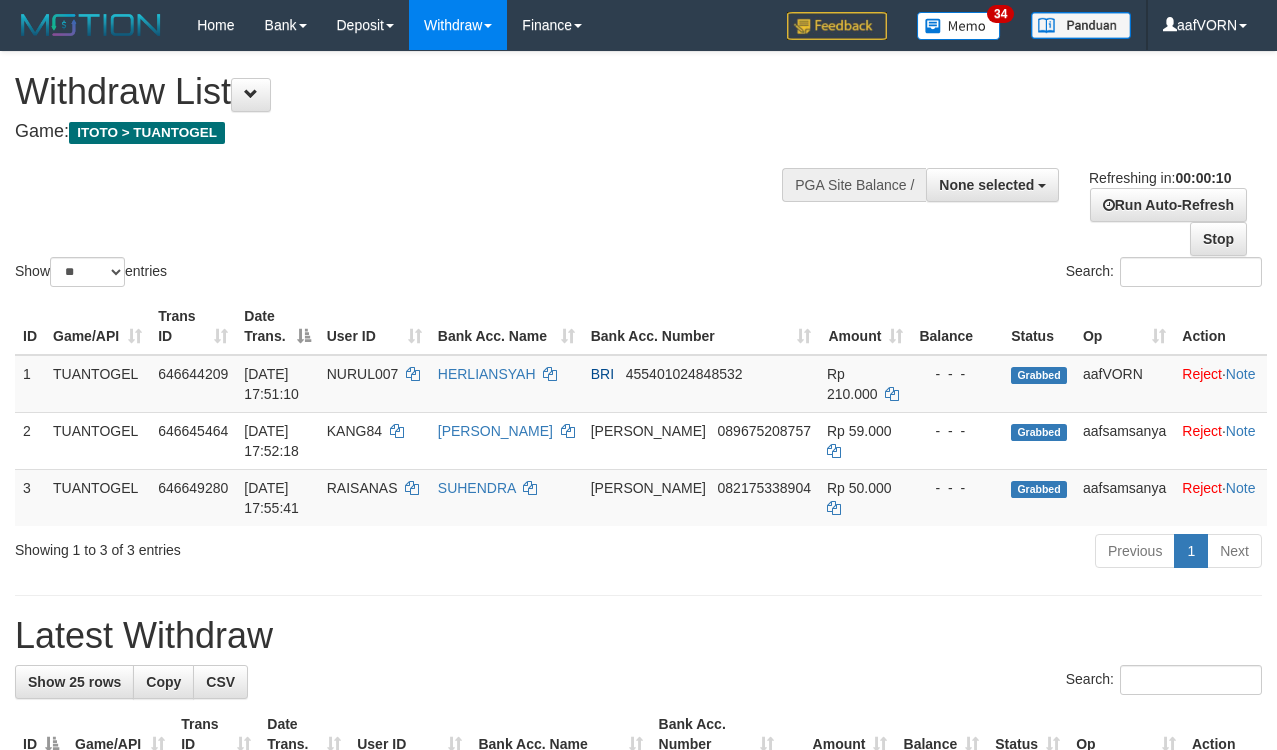 select 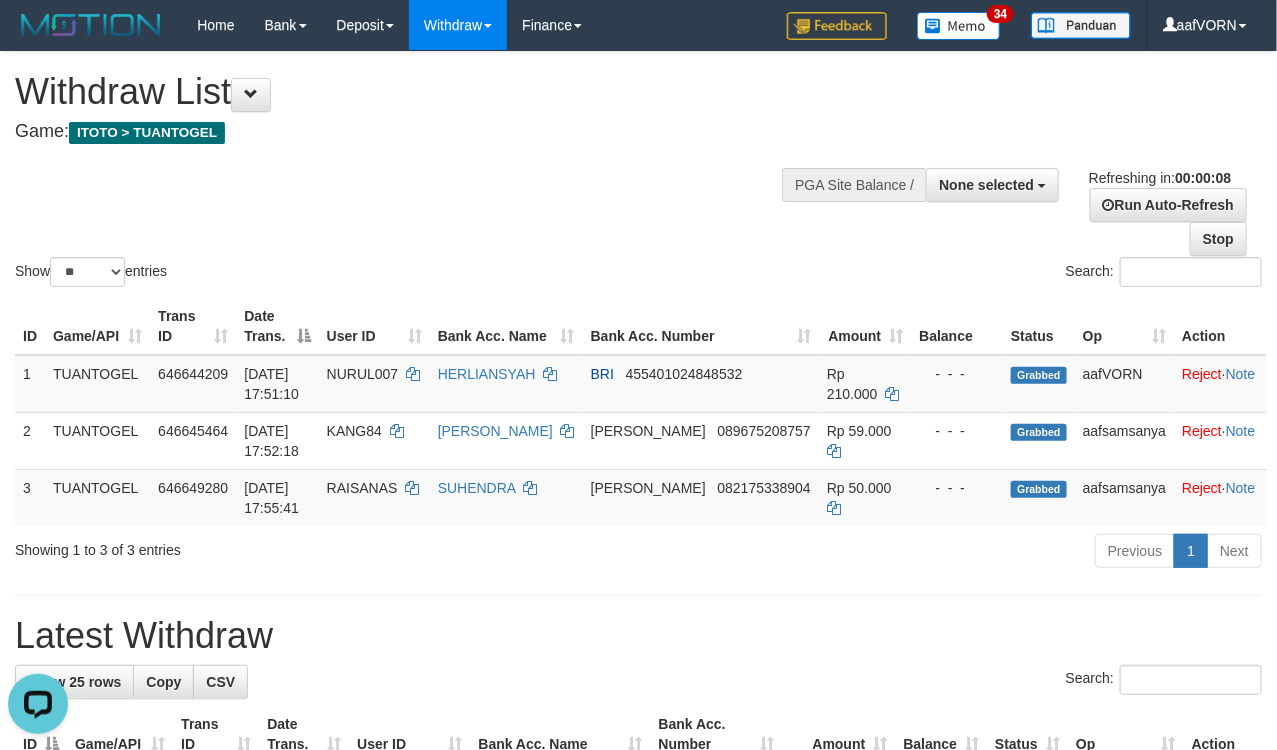 scroll, scrollTop: 0, scrollLeft: 0, axis: both 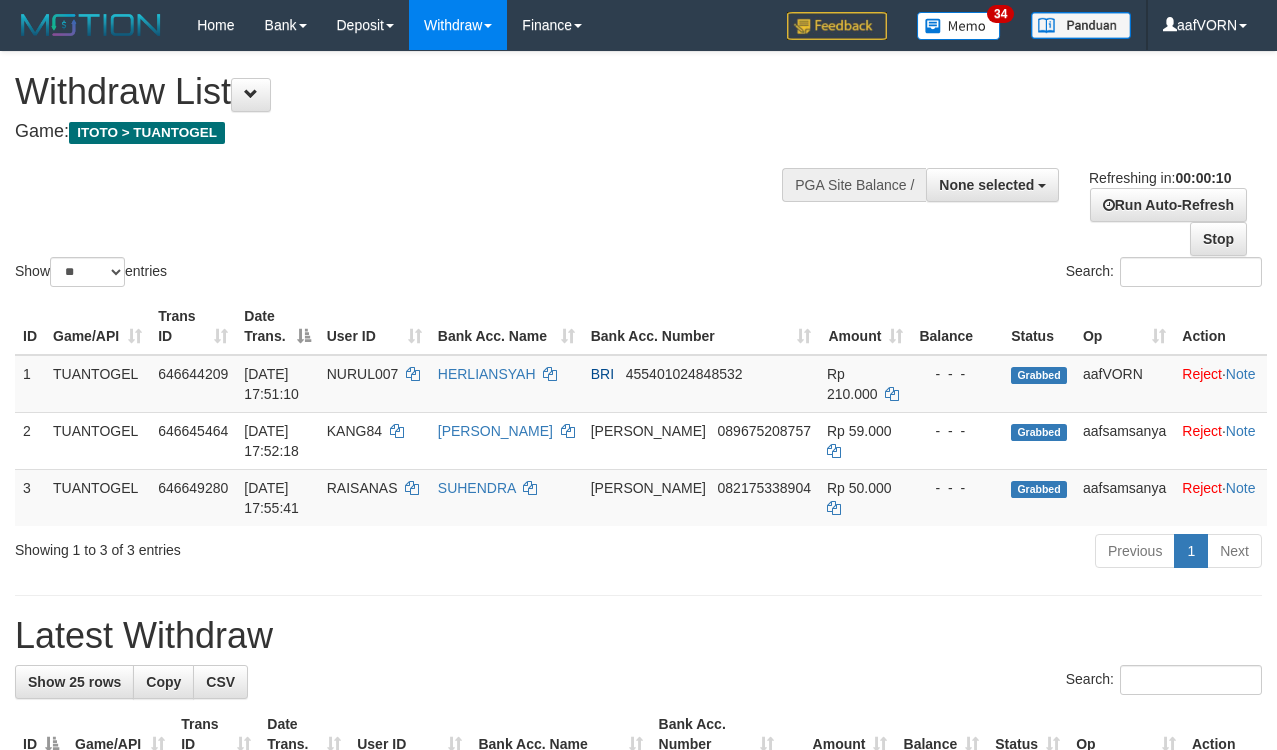 select 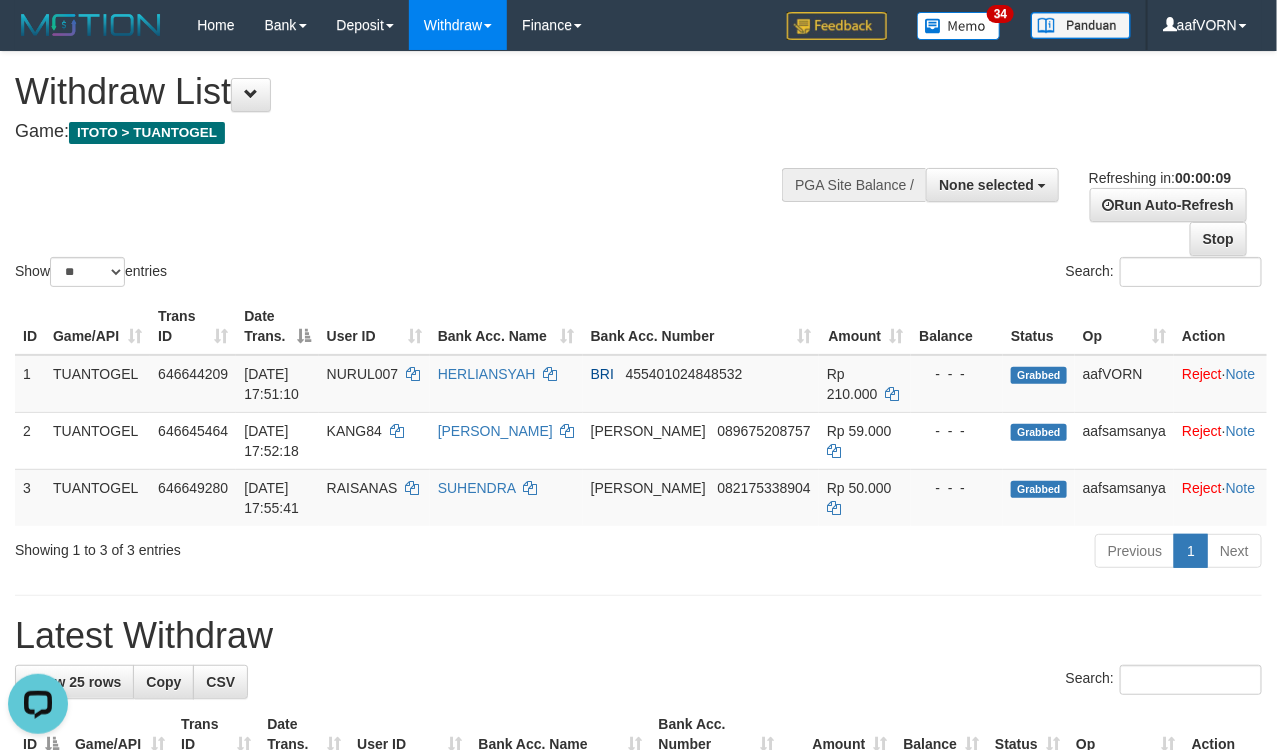 scroll, scrollTop: 0, scrollLeft: 0, axis: both 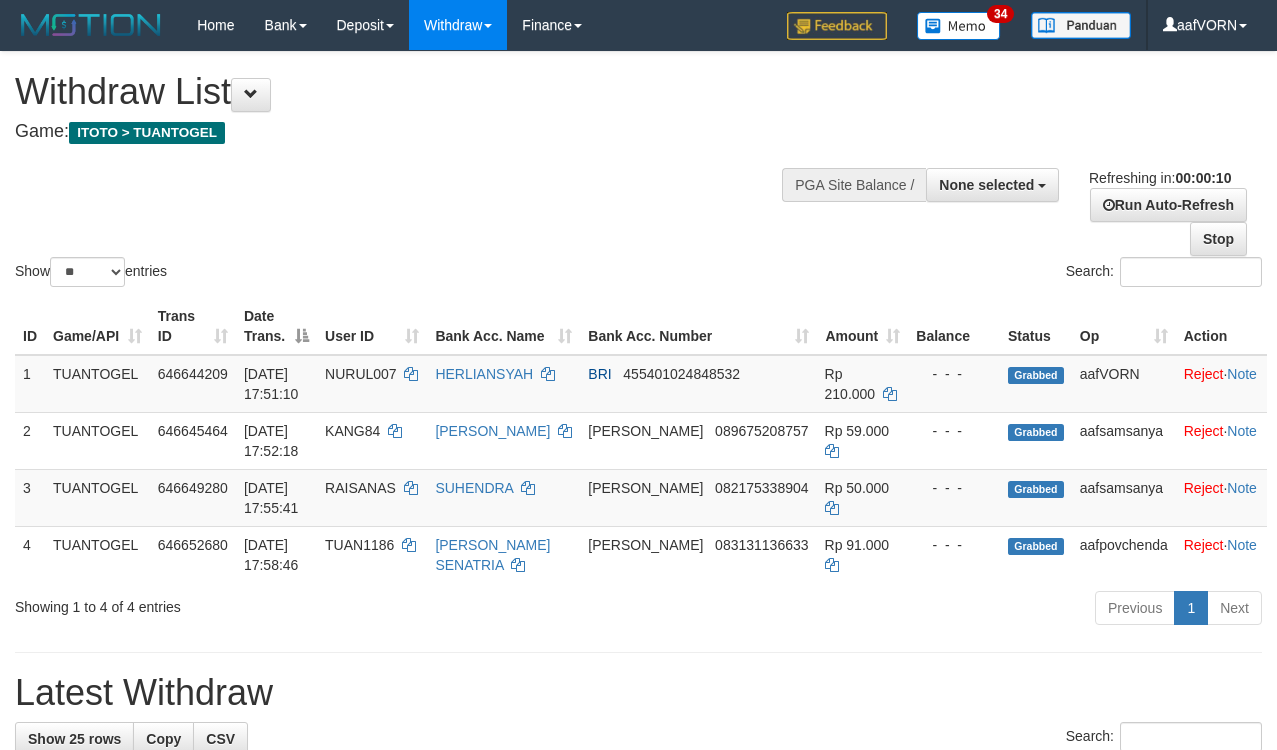 select 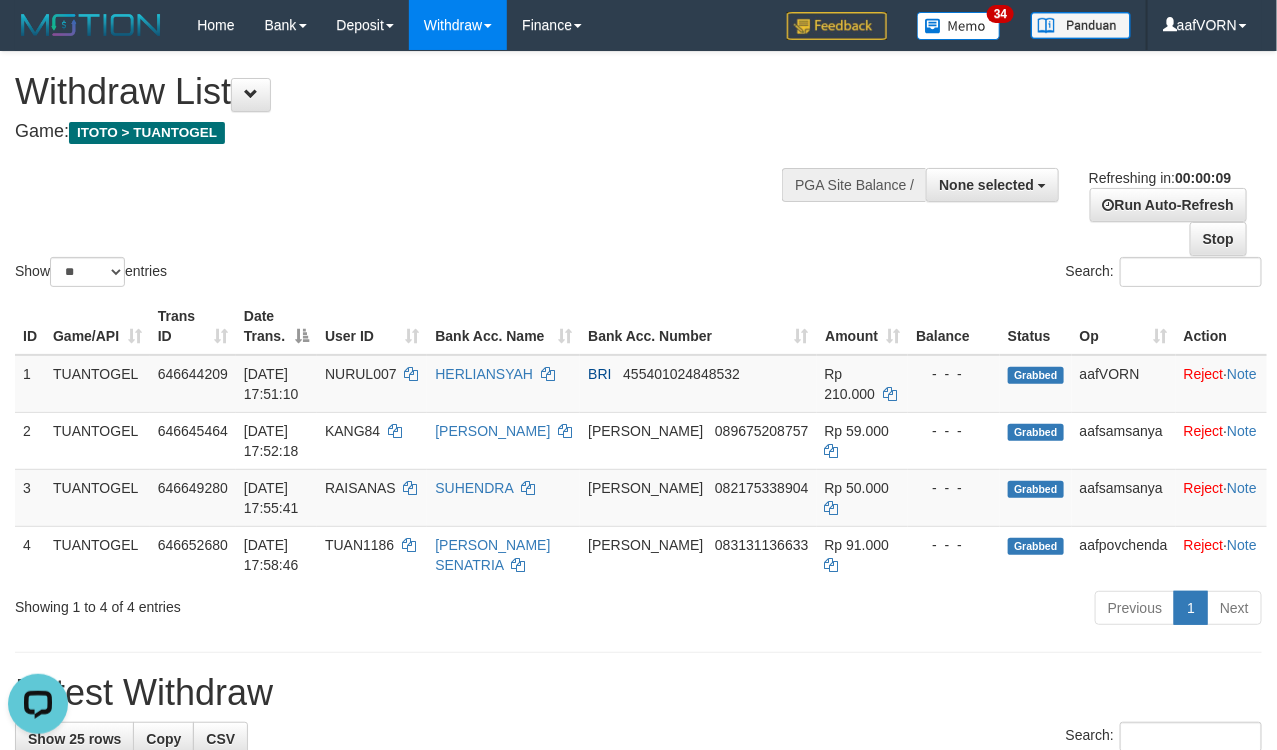 scroll, scrollTop: 0, scrollLeft: 0, axis: both 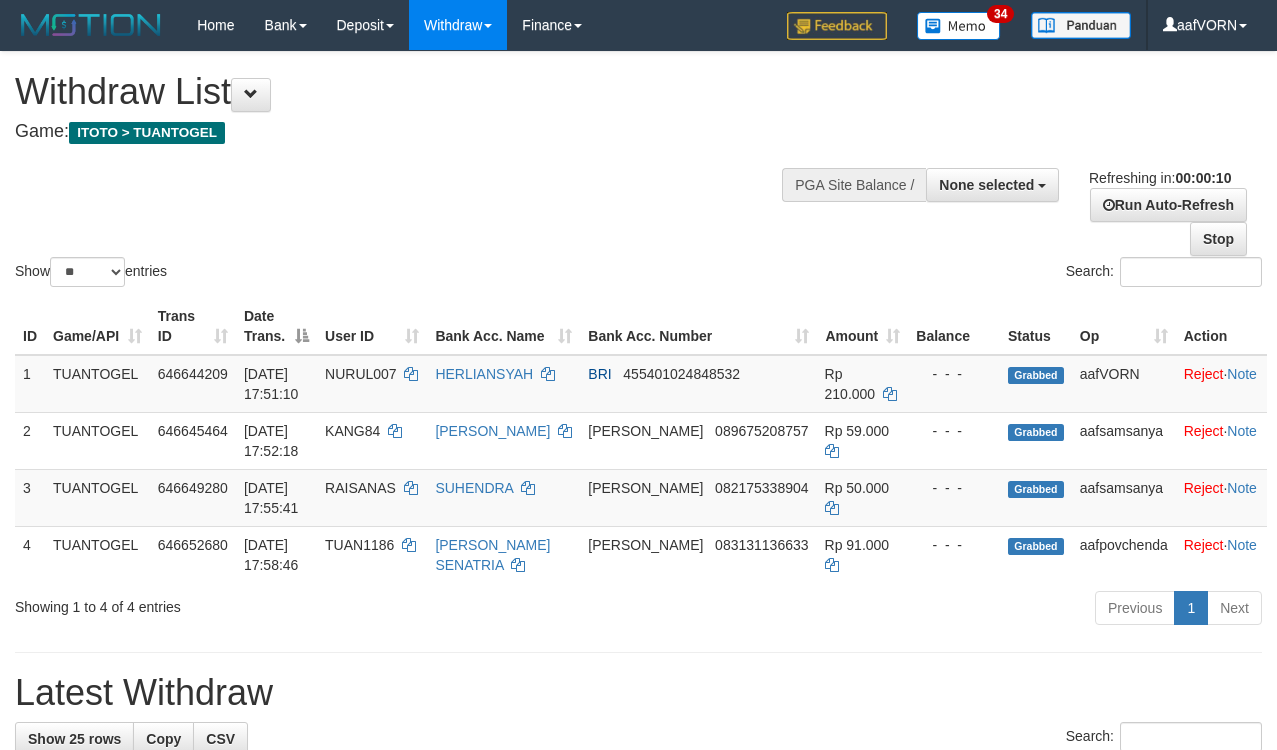select 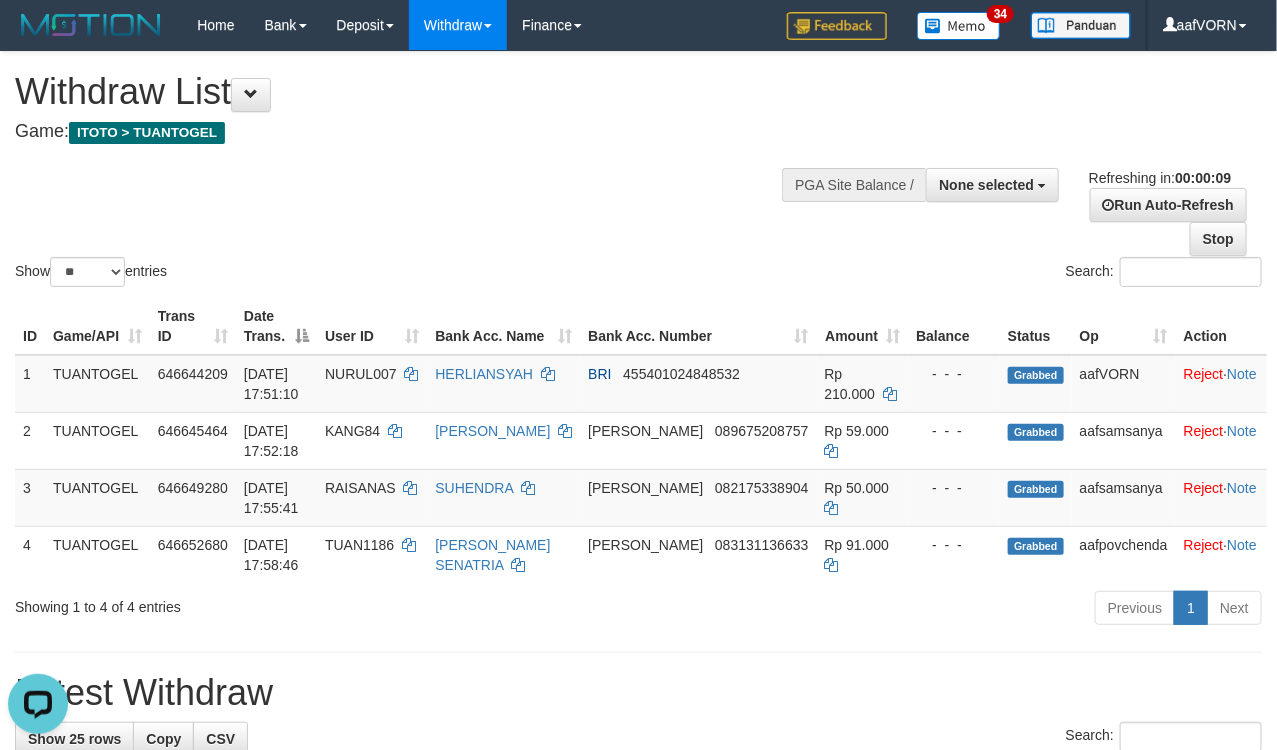 scroll, scrollTop: 0, scrollLeft: 0, axis: both 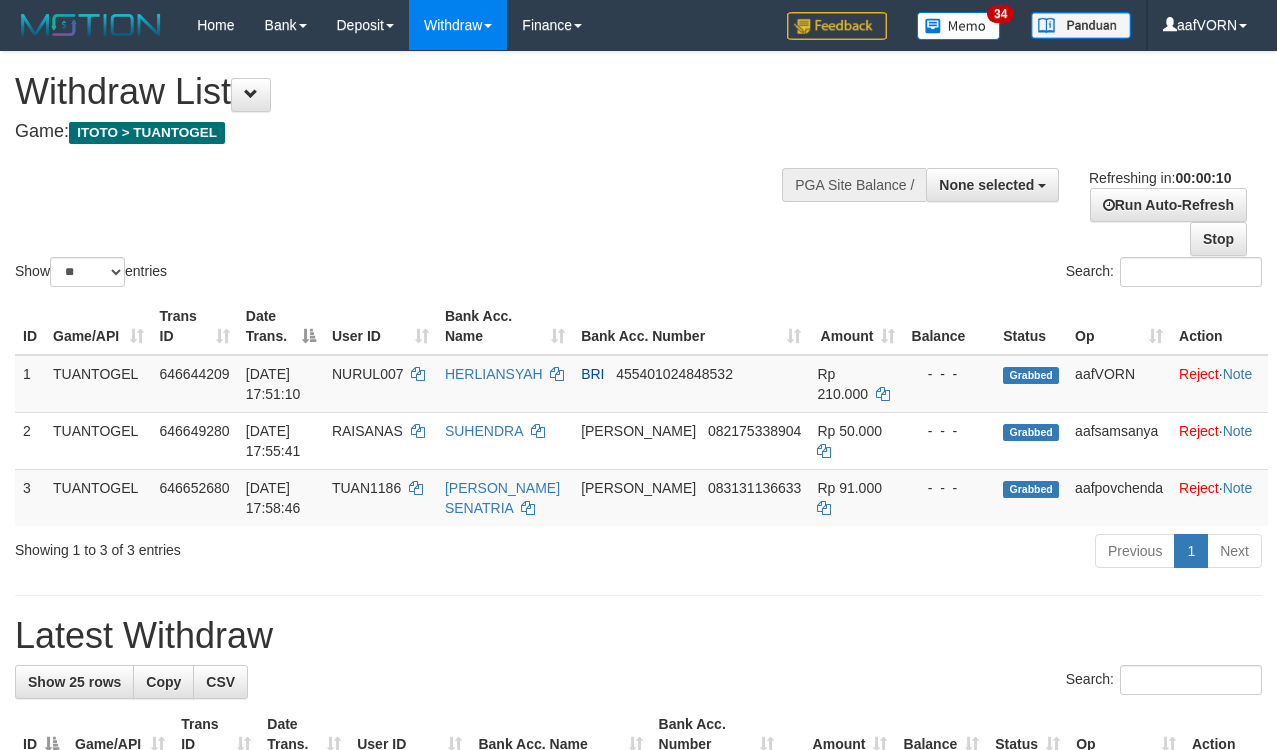 select 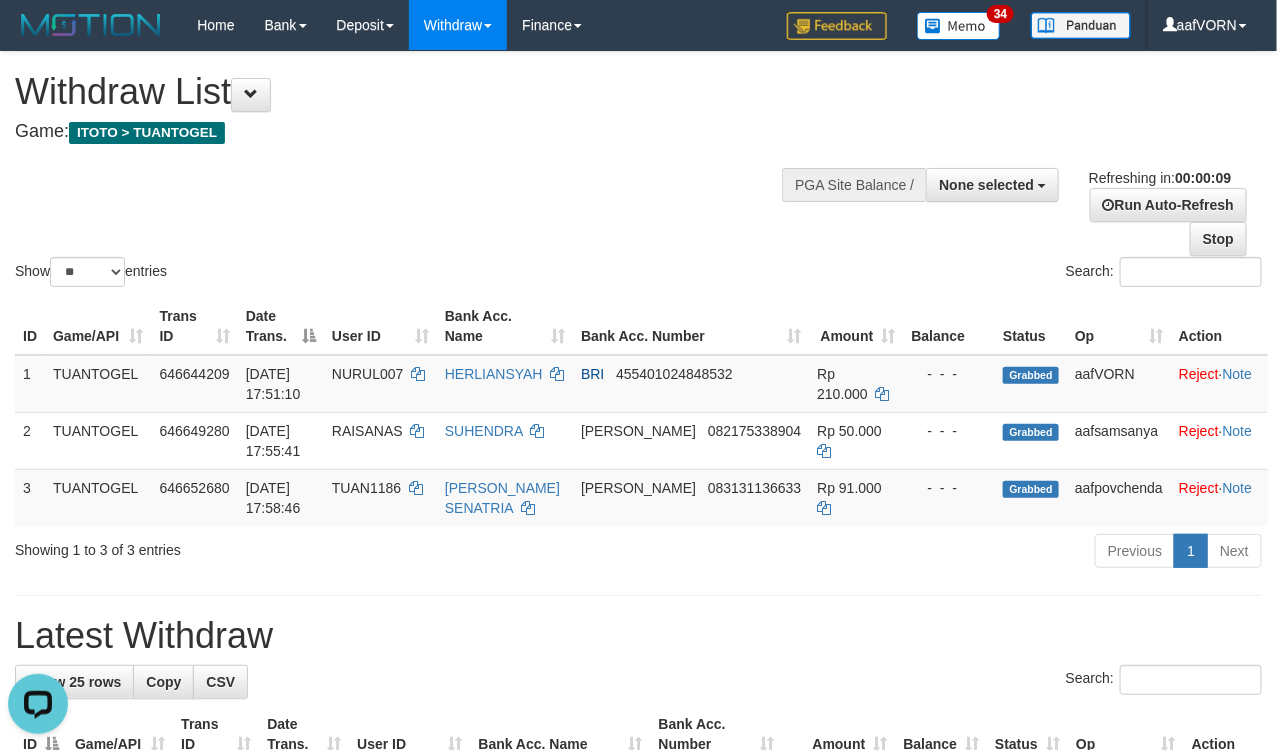 scroll, scrollTop: 0, scrollLeft: 0, axis: both 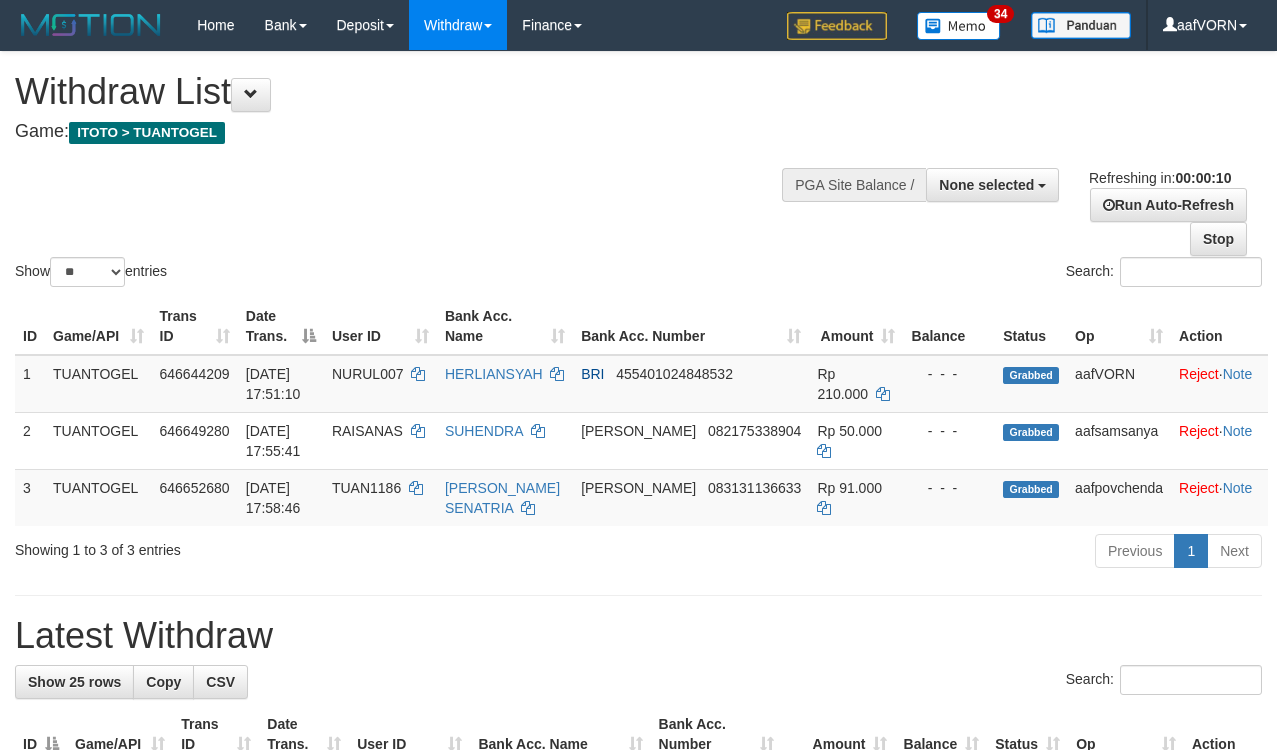 select 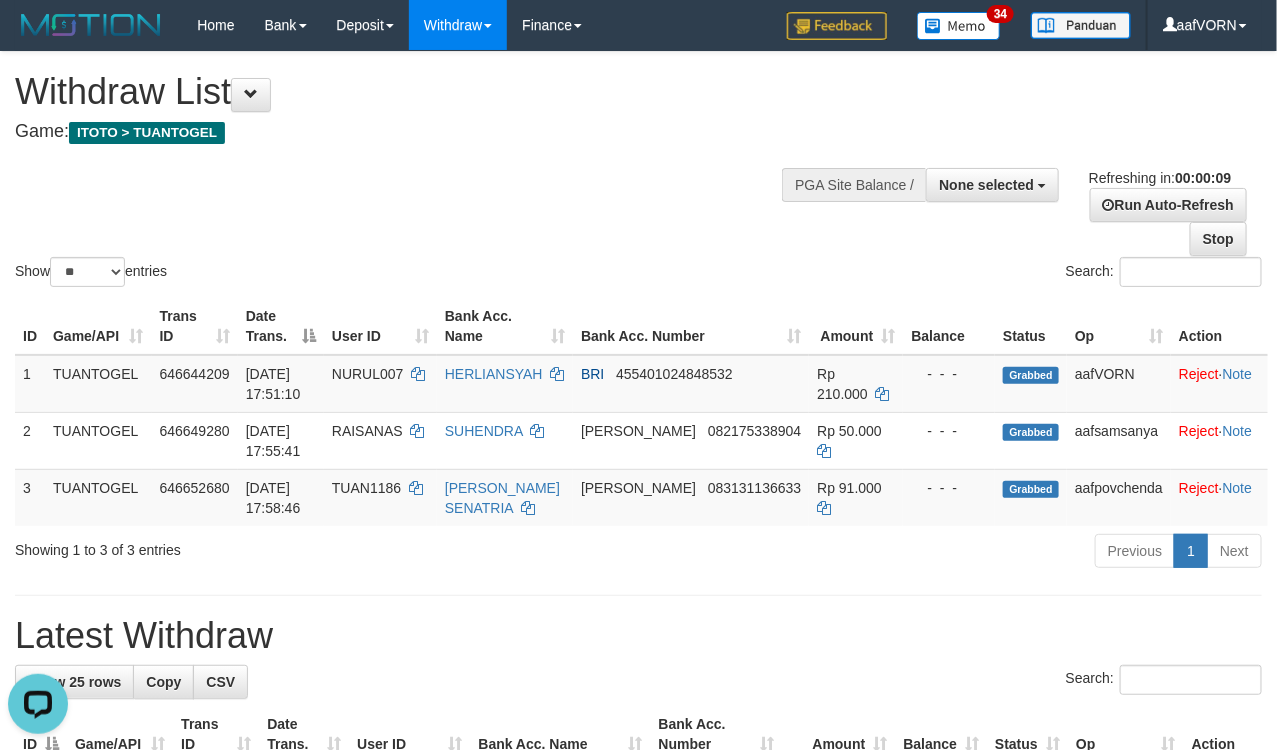 scroll, scrollTop: 0, scrollLeft: 0, axis: both 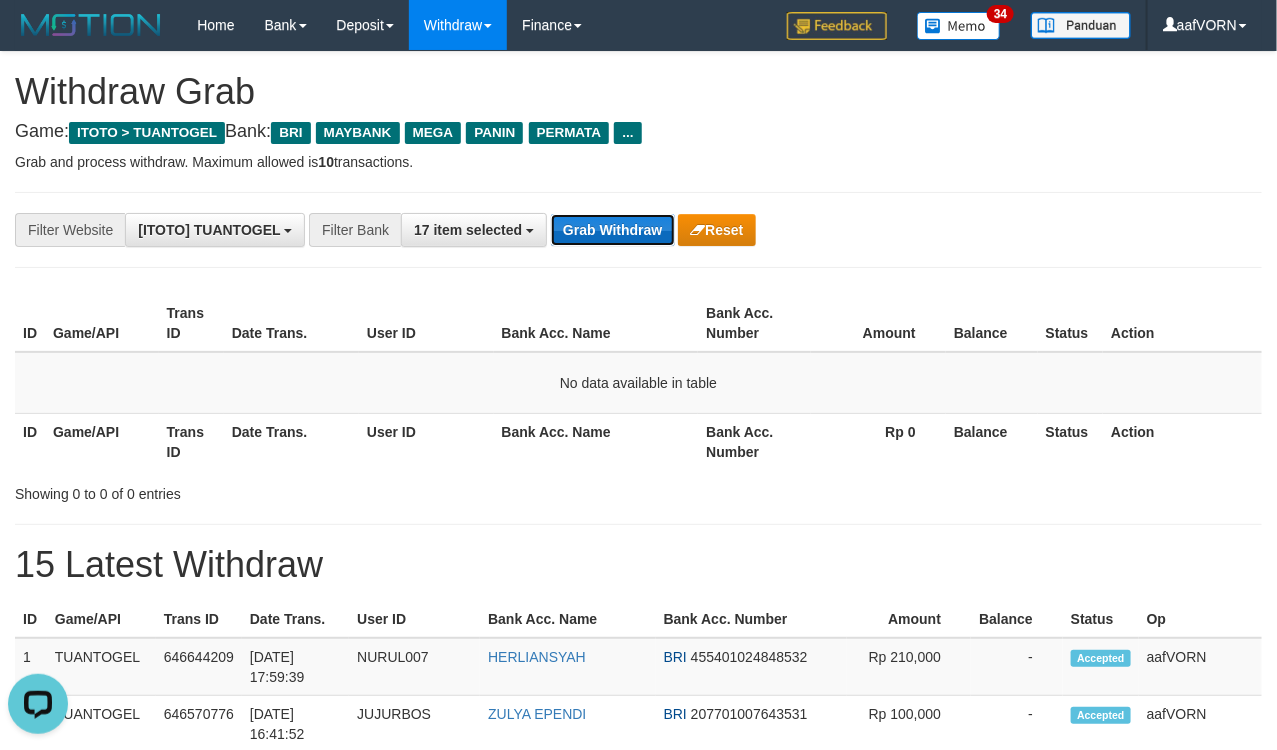 click on "Grab Withdraw" at bounding box center [612, 230] 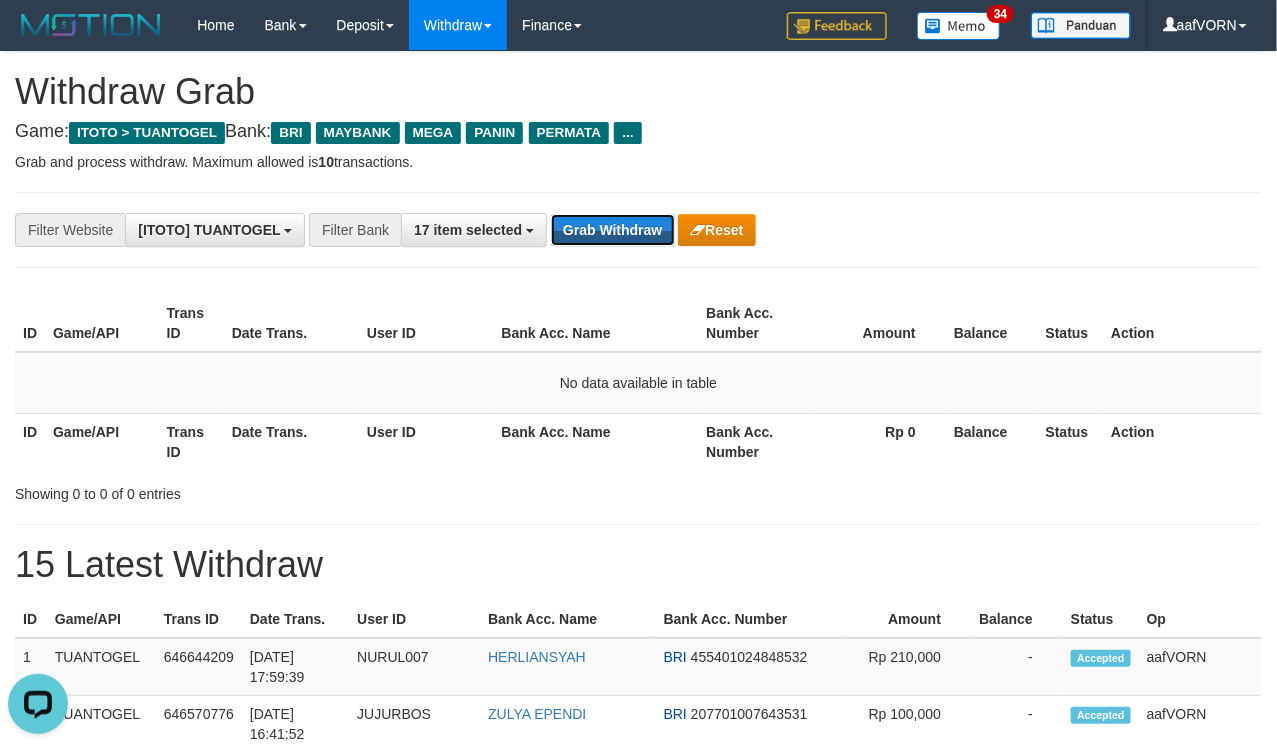 drag, startPoint x: 643, startPoint y: 231, endPoint x: 738, endPoint y: 282, distance: 107.82393 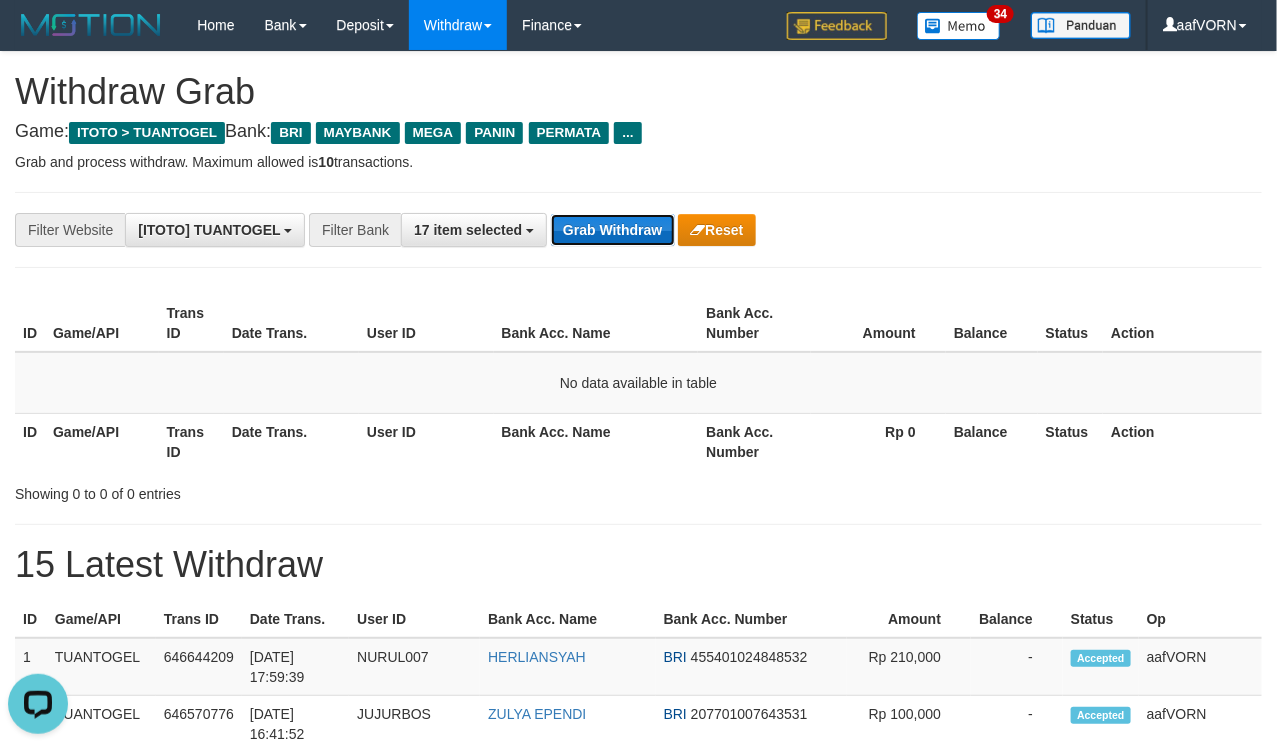 click on "Grab Withdraw" at bounding box center [612, 230] 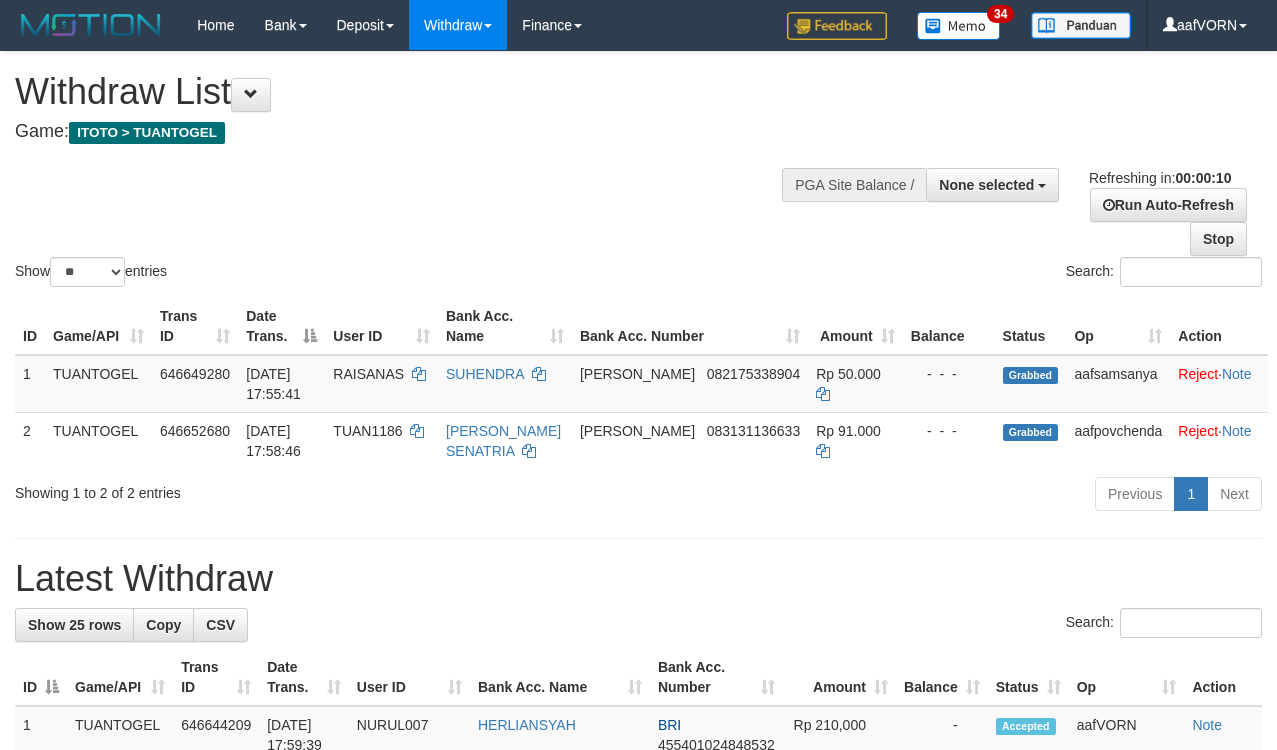 select 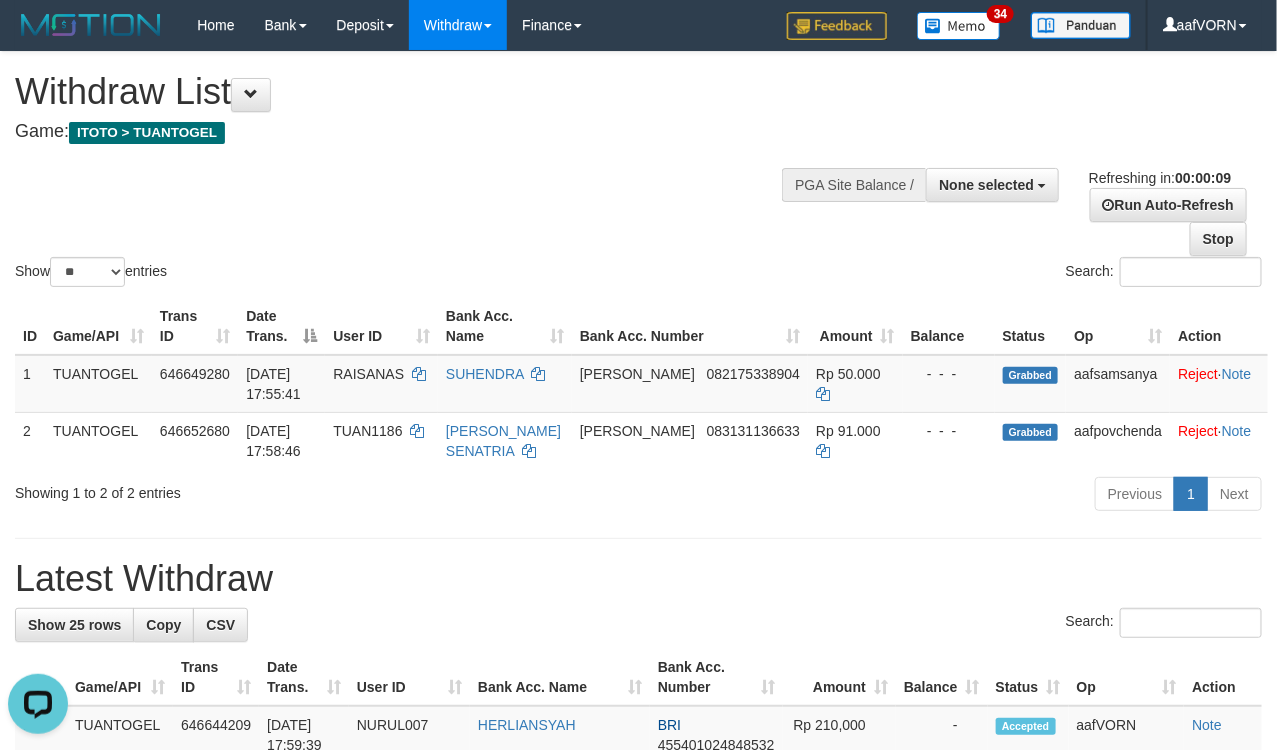 scroll, scrollTop: 0, scrollLeft: 0, axis: both 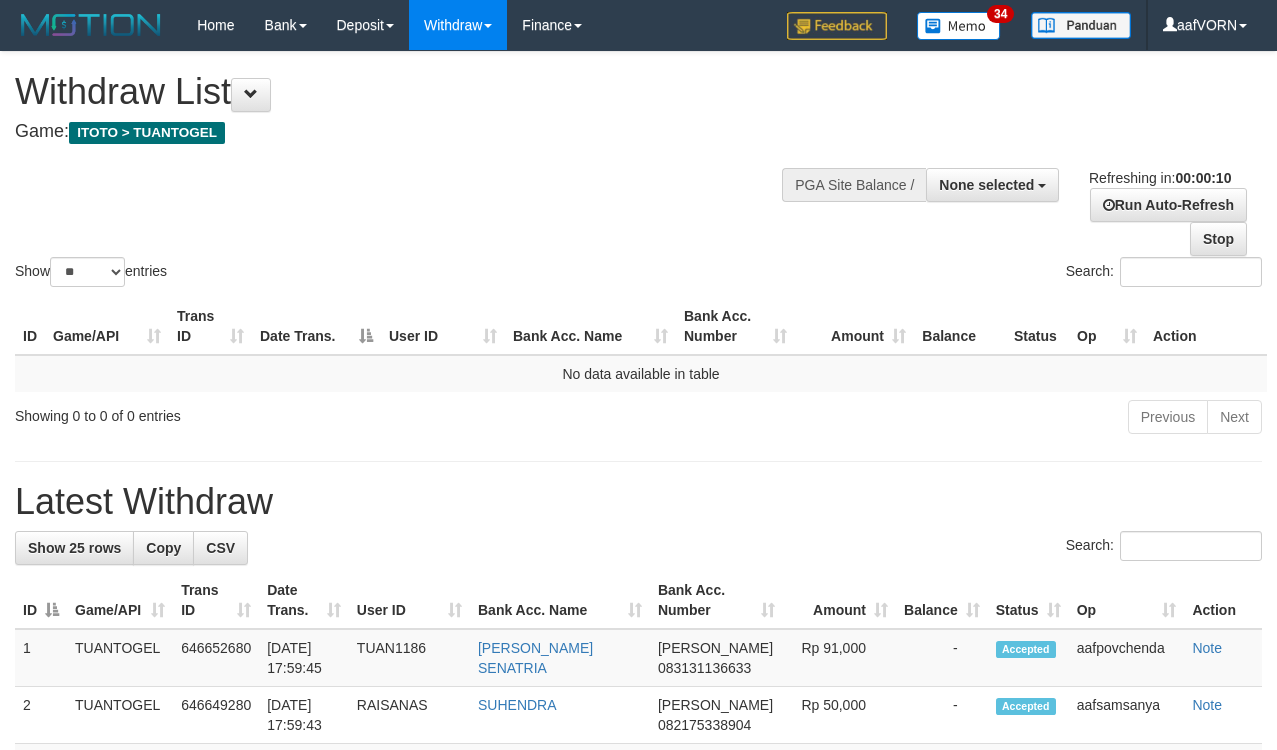 select 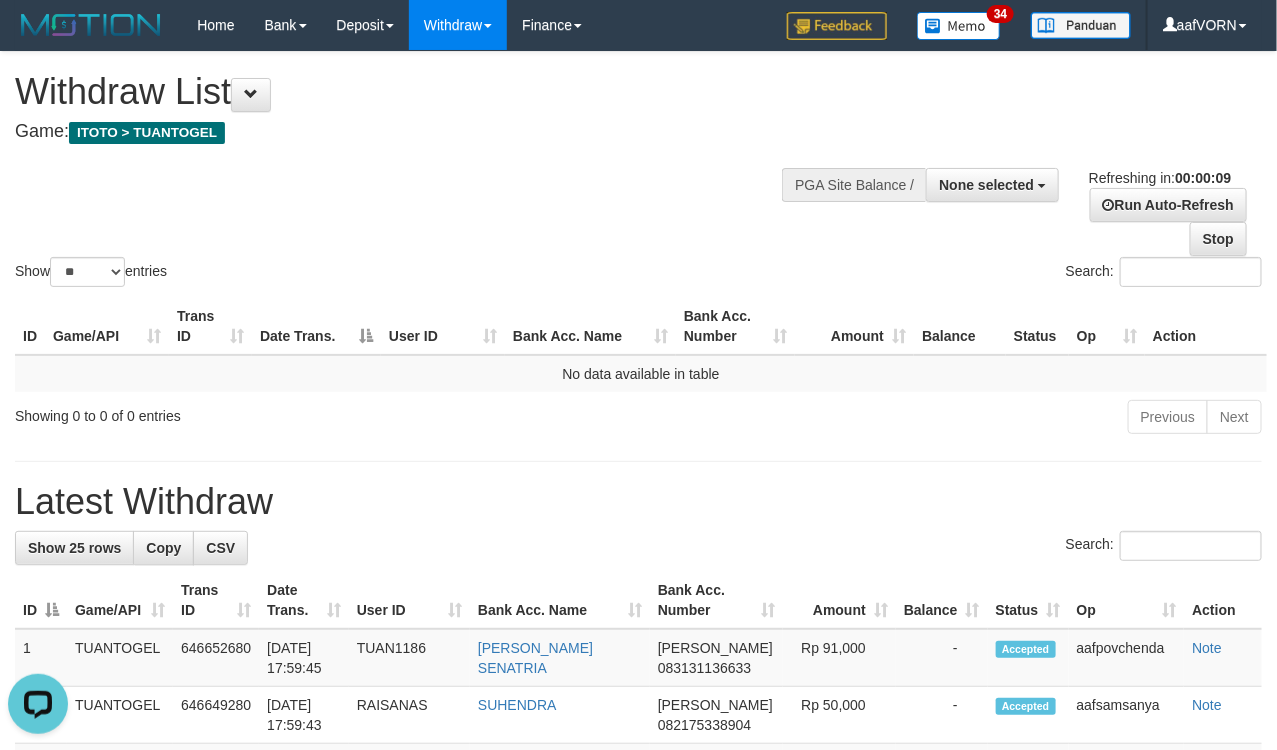 scroll, scrollTop: 0, scrollLeft: 0, axis: both 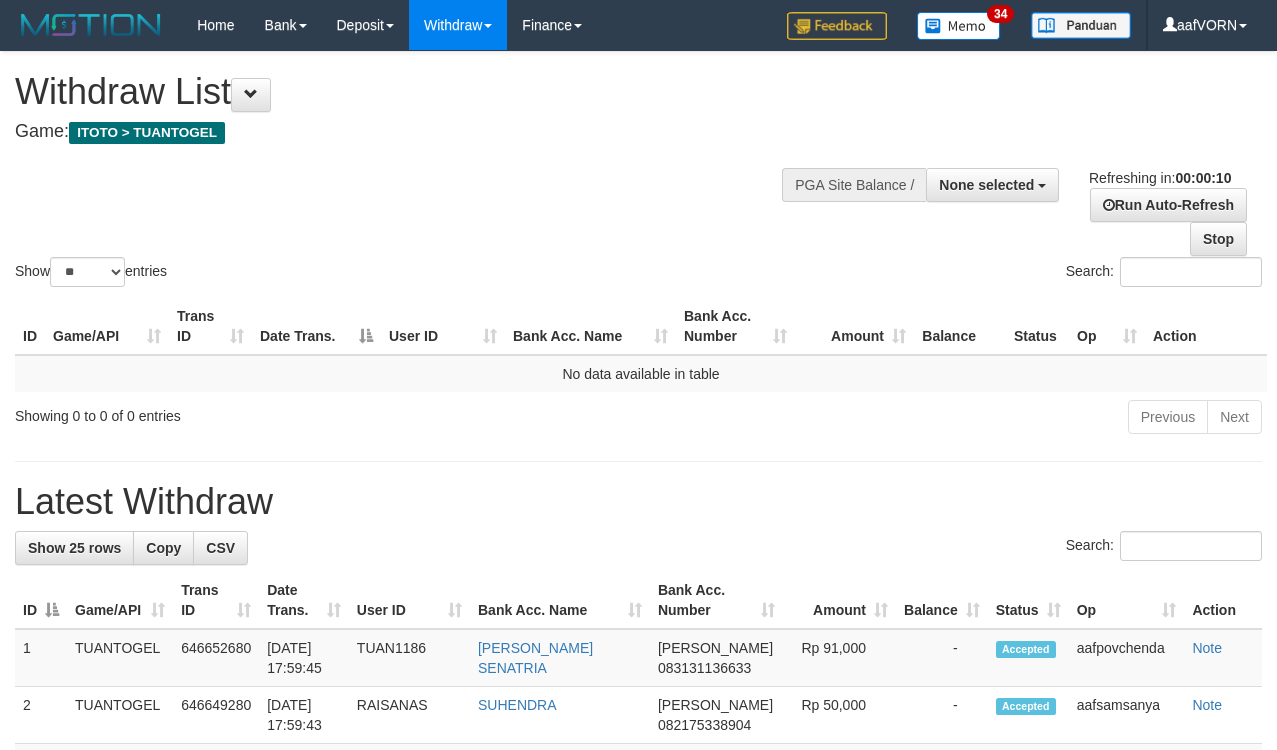 select 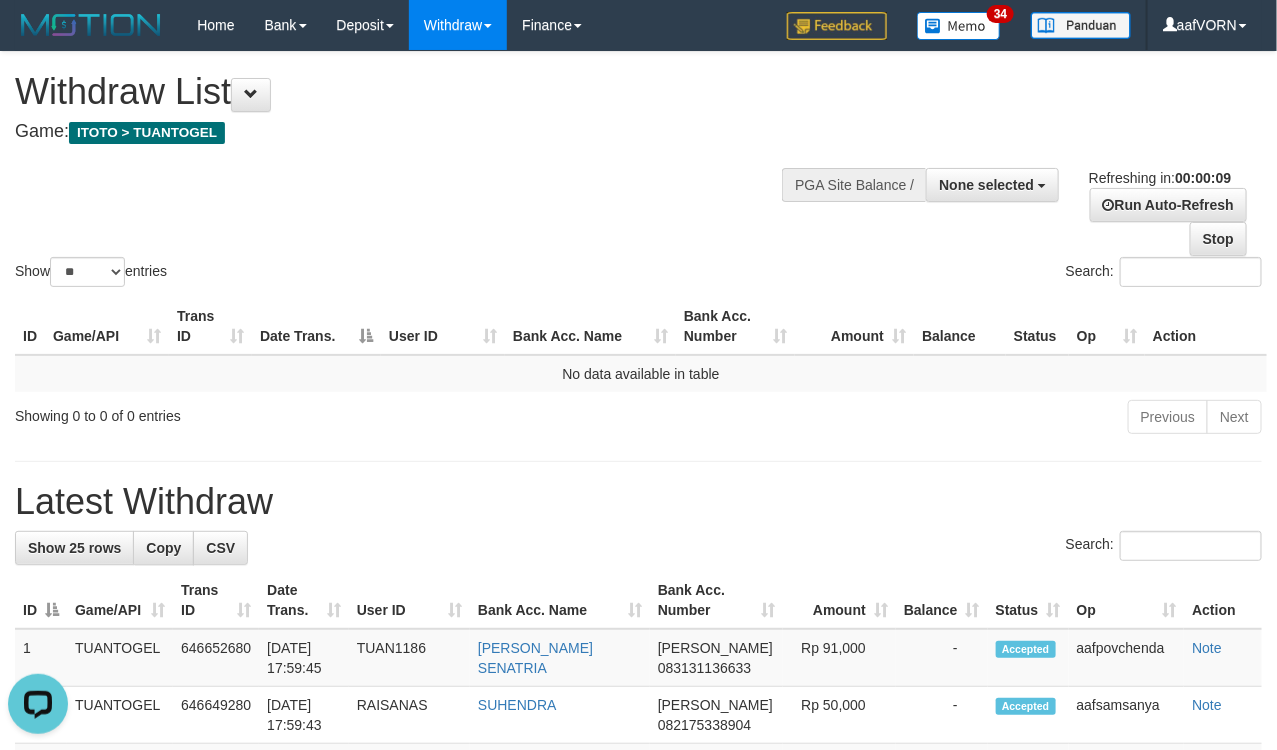 scroll, scrollTop: 0, scrollLeft: 0, axis: both 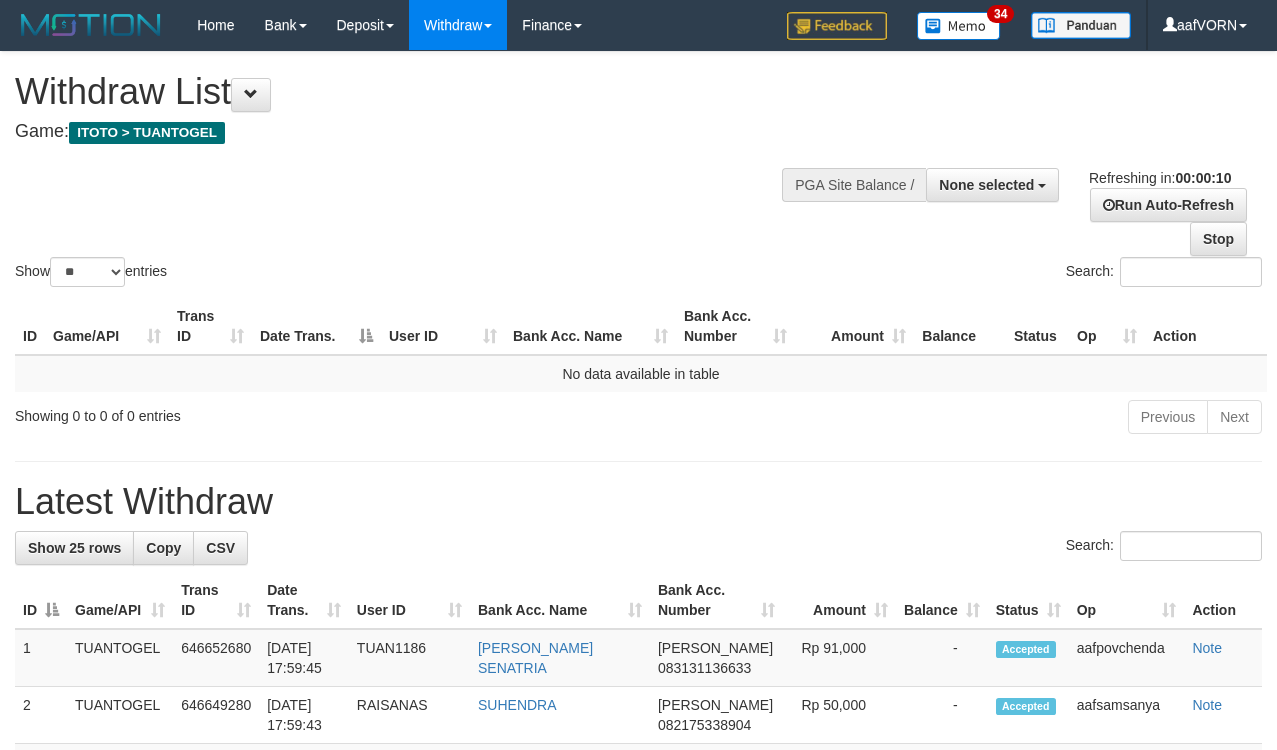select 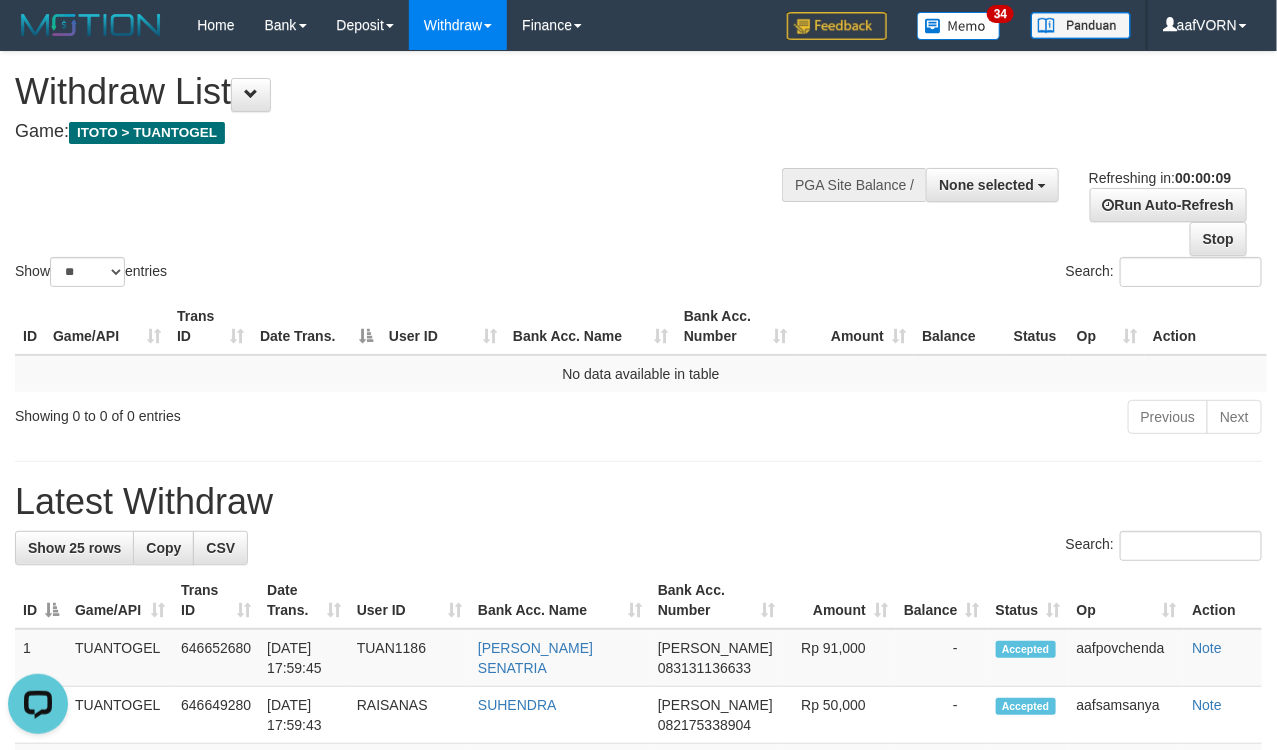 scroll, scrollTop: 0, scrollLeft: 0, axis: both 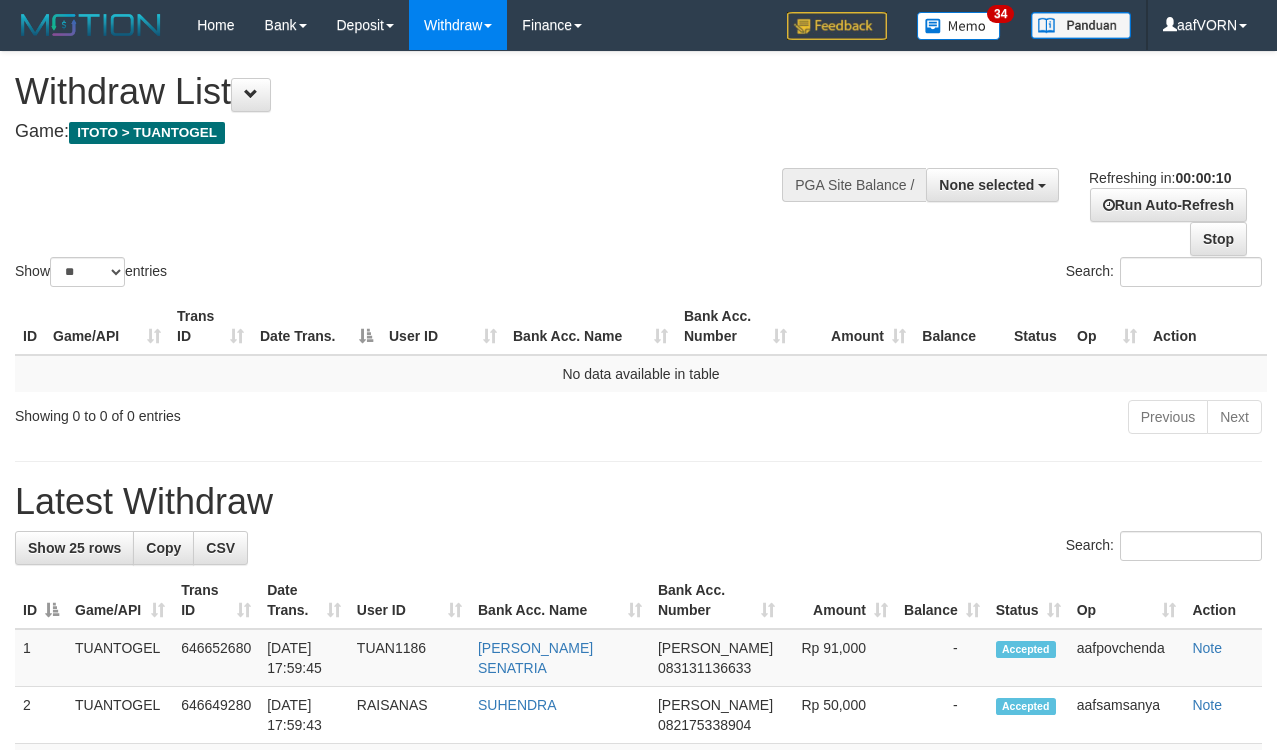 select 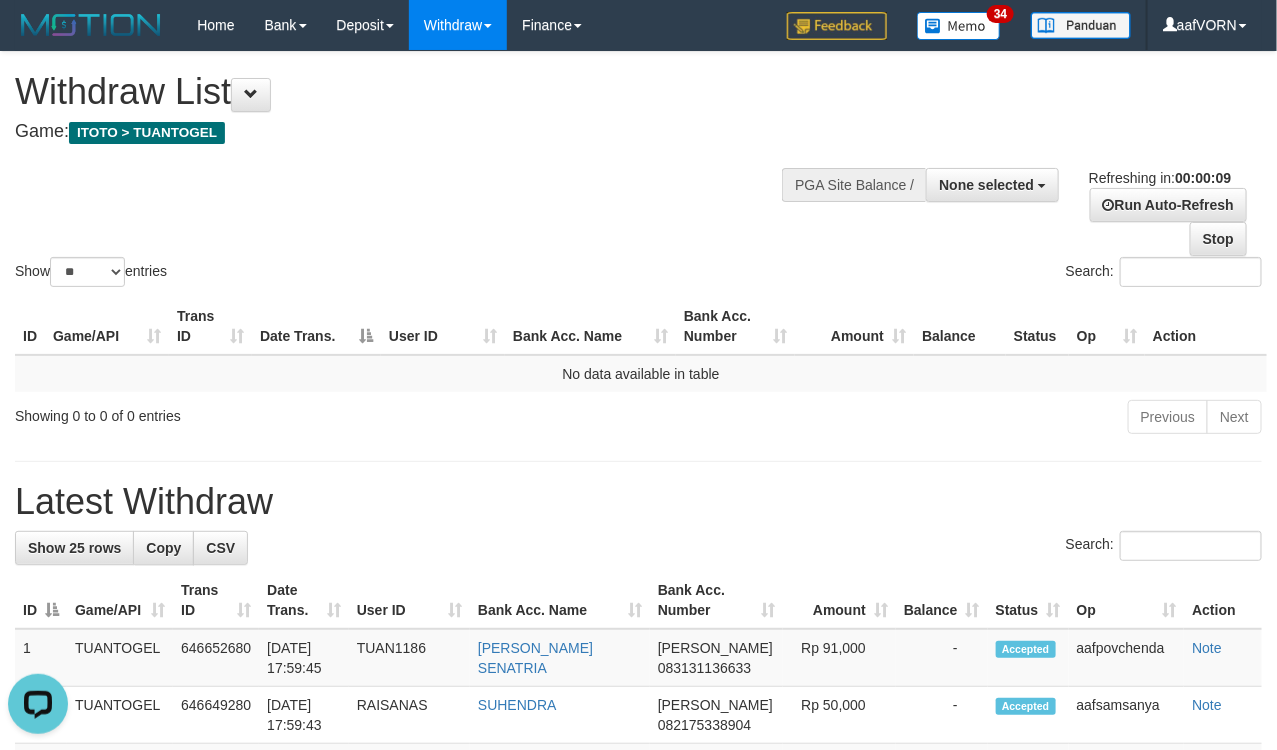 scroll, scrollTop: 0, scrollLeft: 0, axis: both 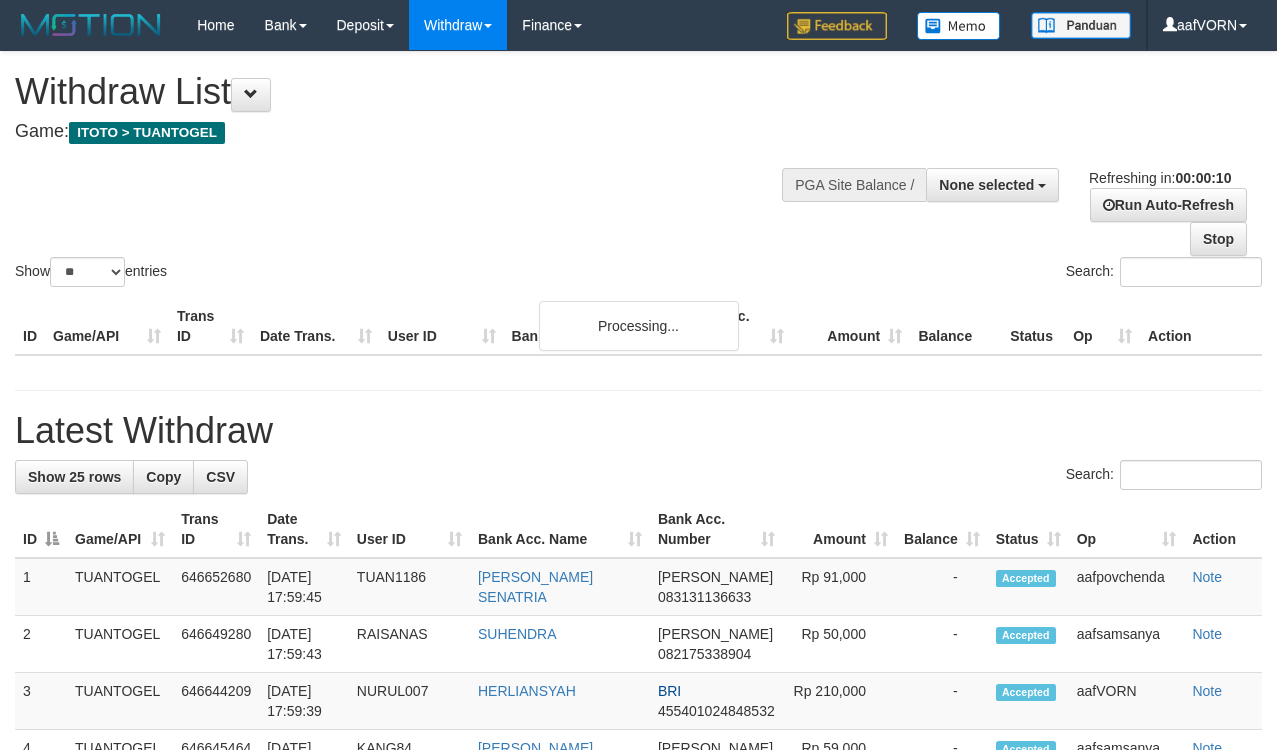select 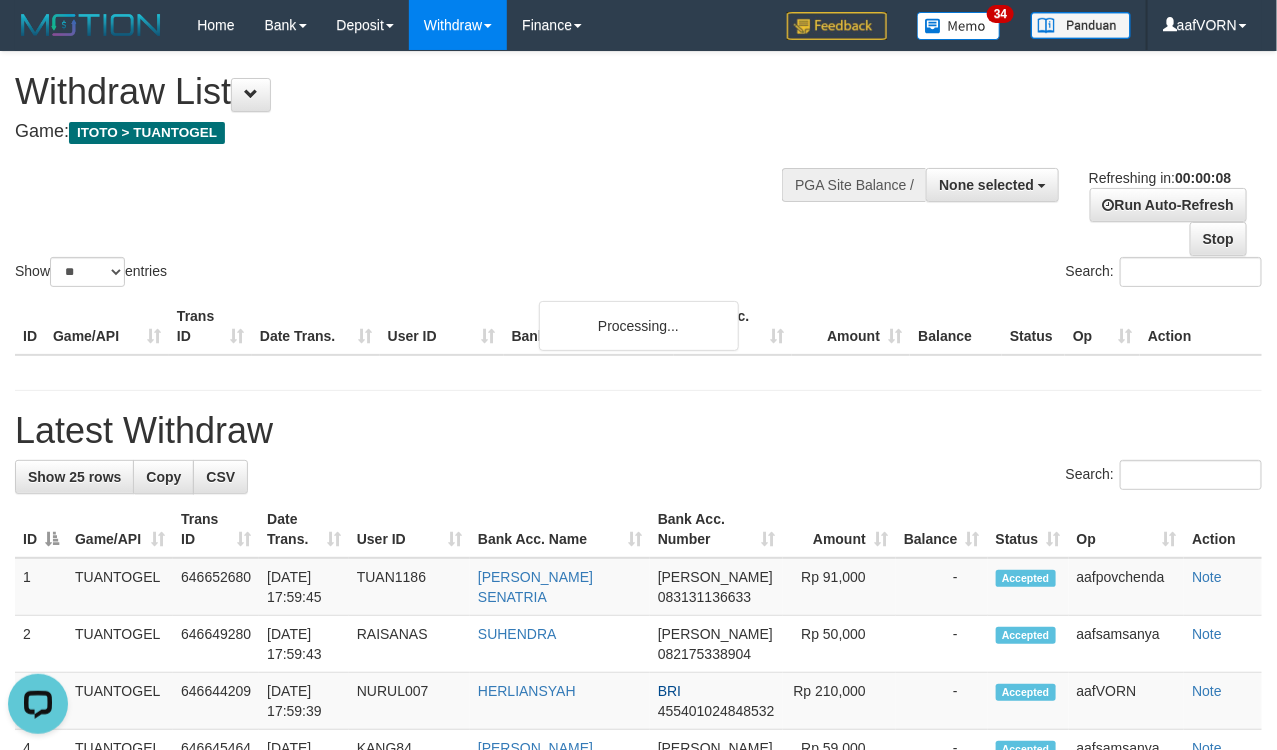 scroll, scrollTop: 0, scrollLeft: 0, axis: both 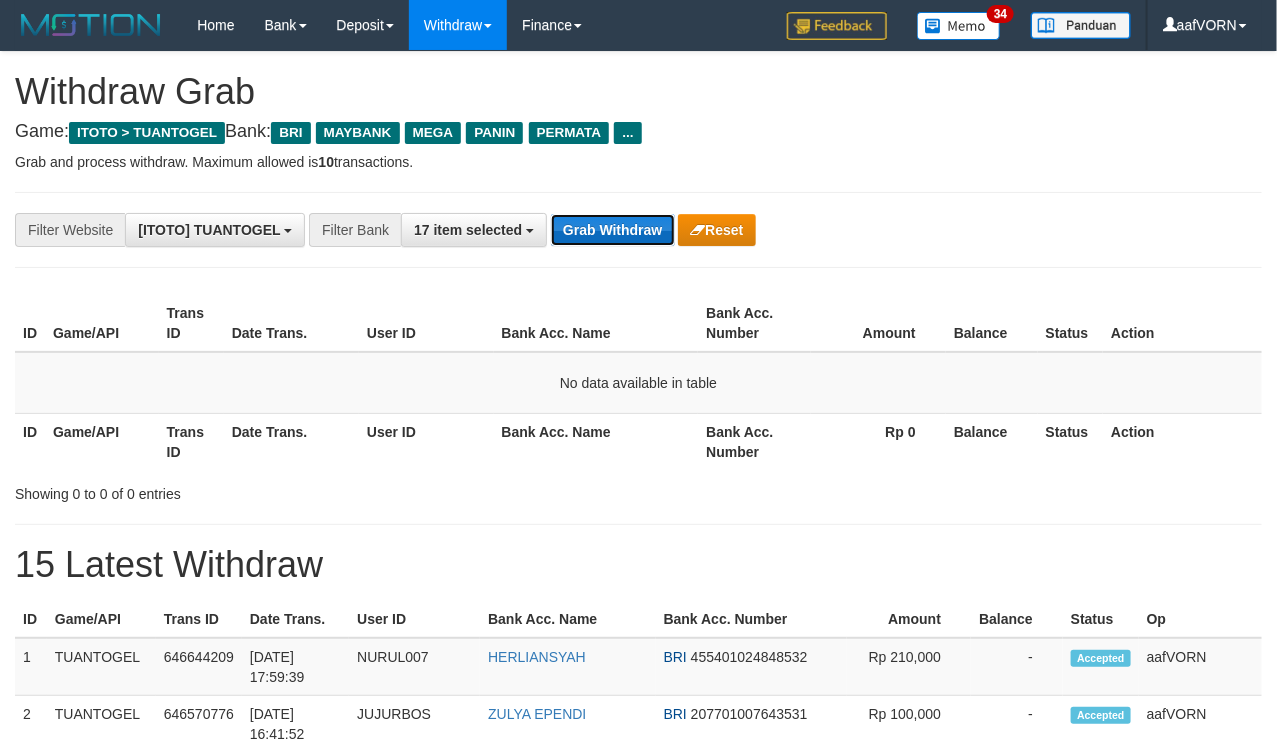 click on "Grab Withdraw" at bounding box center [612, 230] 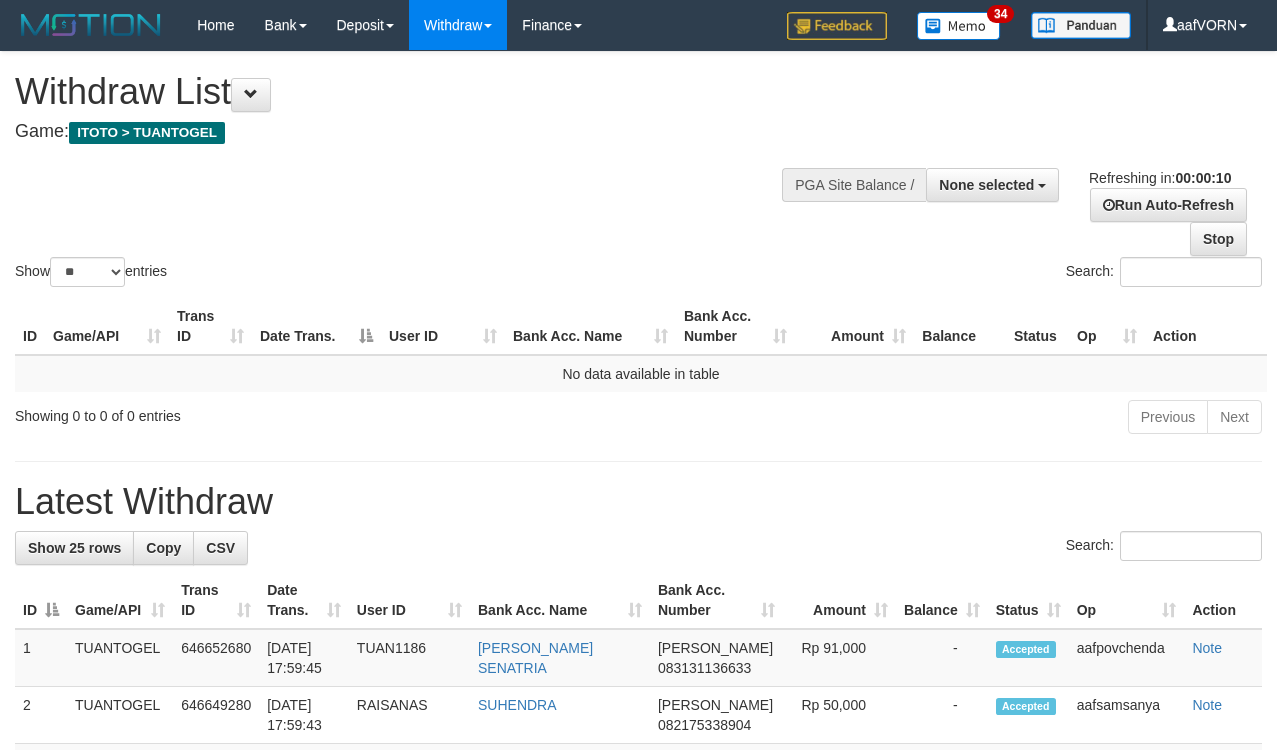 select 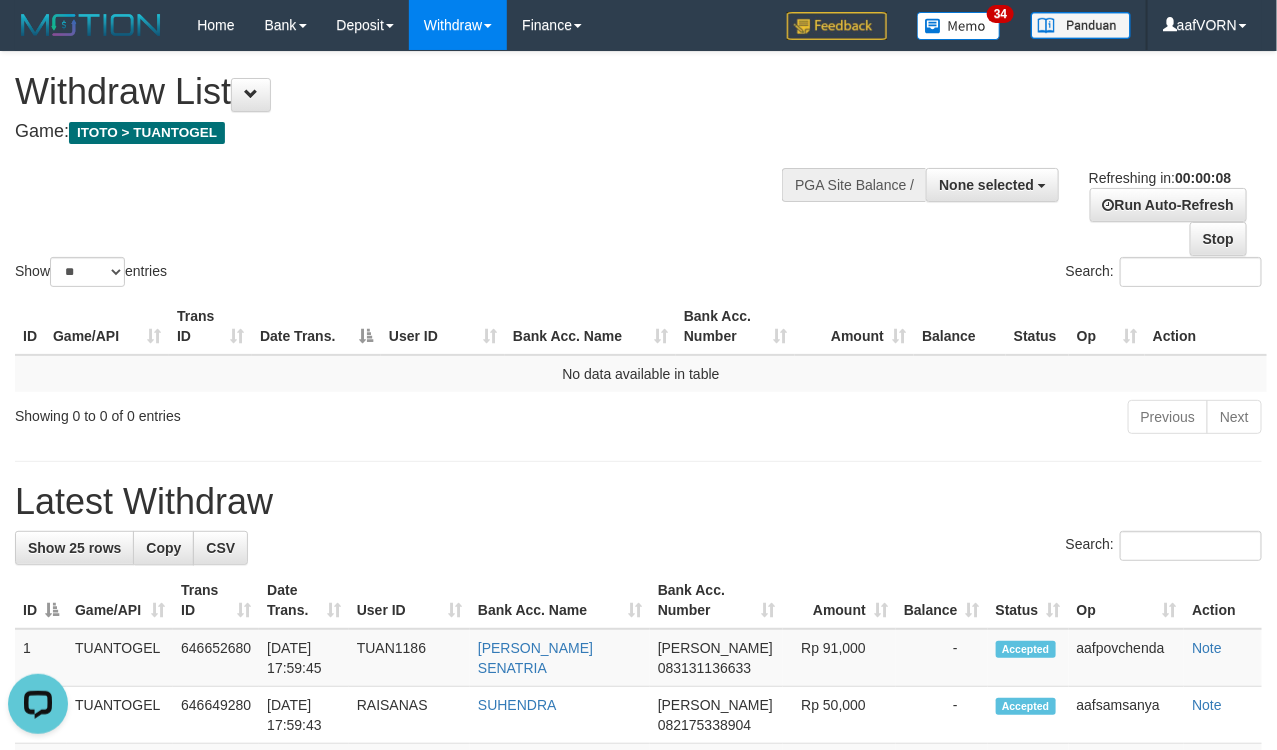 scroll, scrollTop: 0, scrollLeft: 0, axis: both 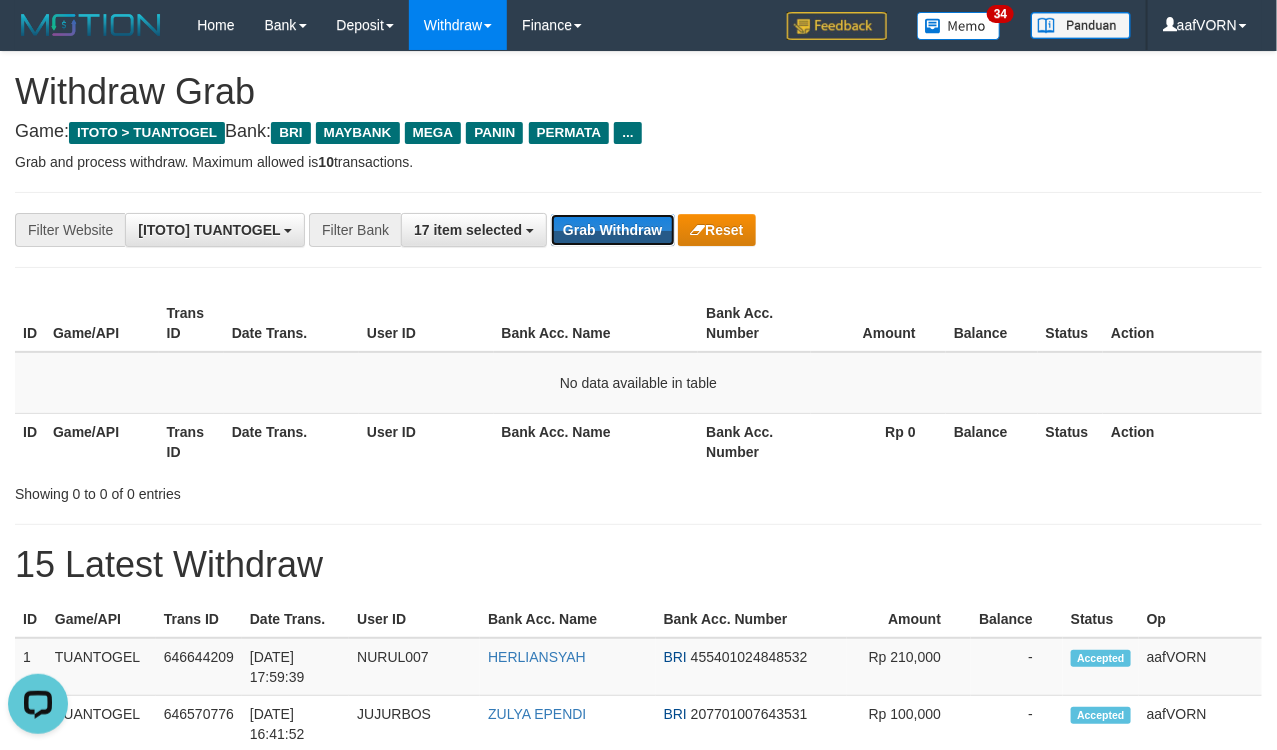 drag, startPoint x: 612, startPoint y: 232, endPoint x: 747, endPoint y: 315, distance: 158.47397 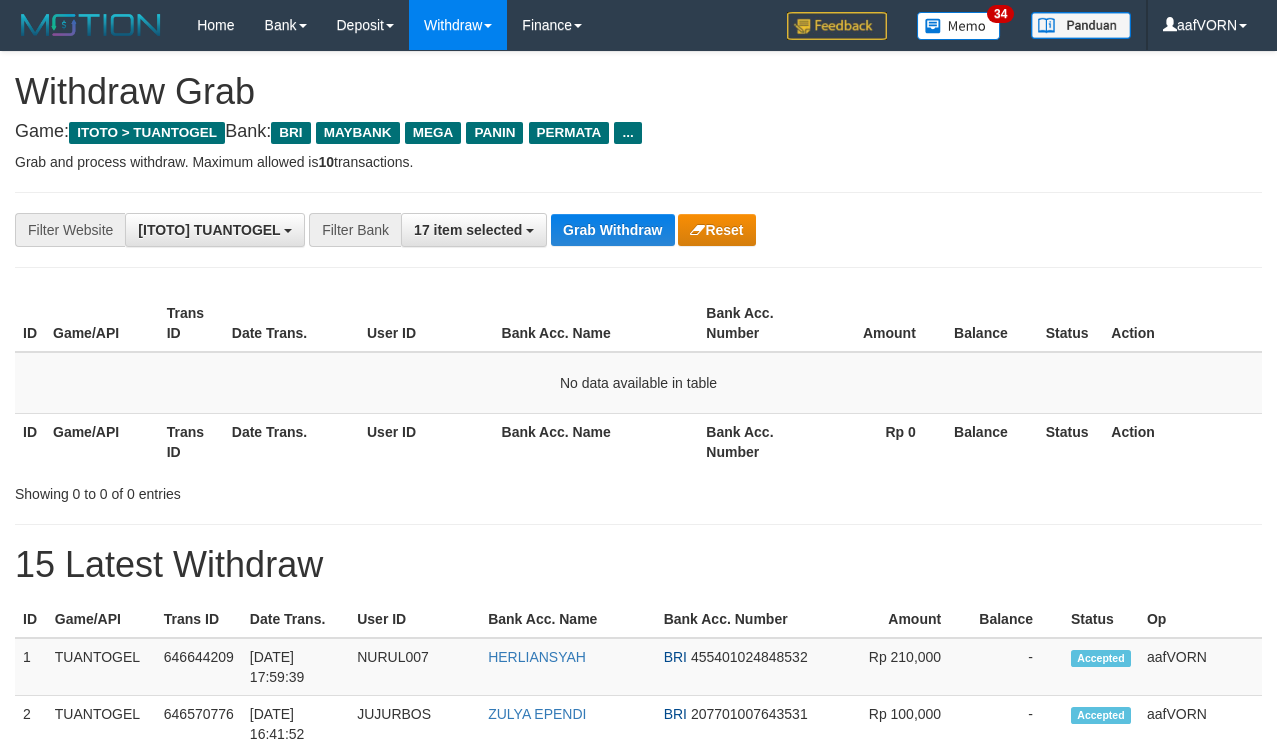scroll, scrollTop: 0, scrollLeft: 0, axis: both 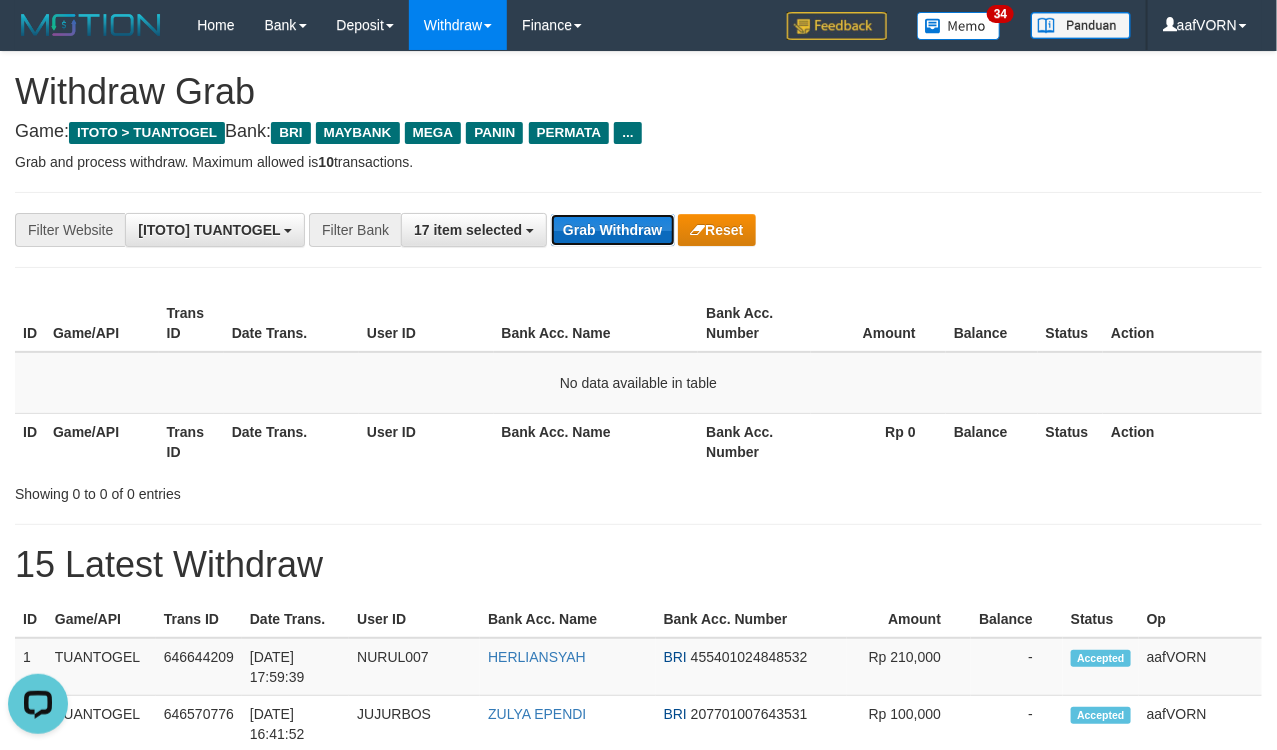 click on "Grab Withdraw" at bounding box center (612, 230) 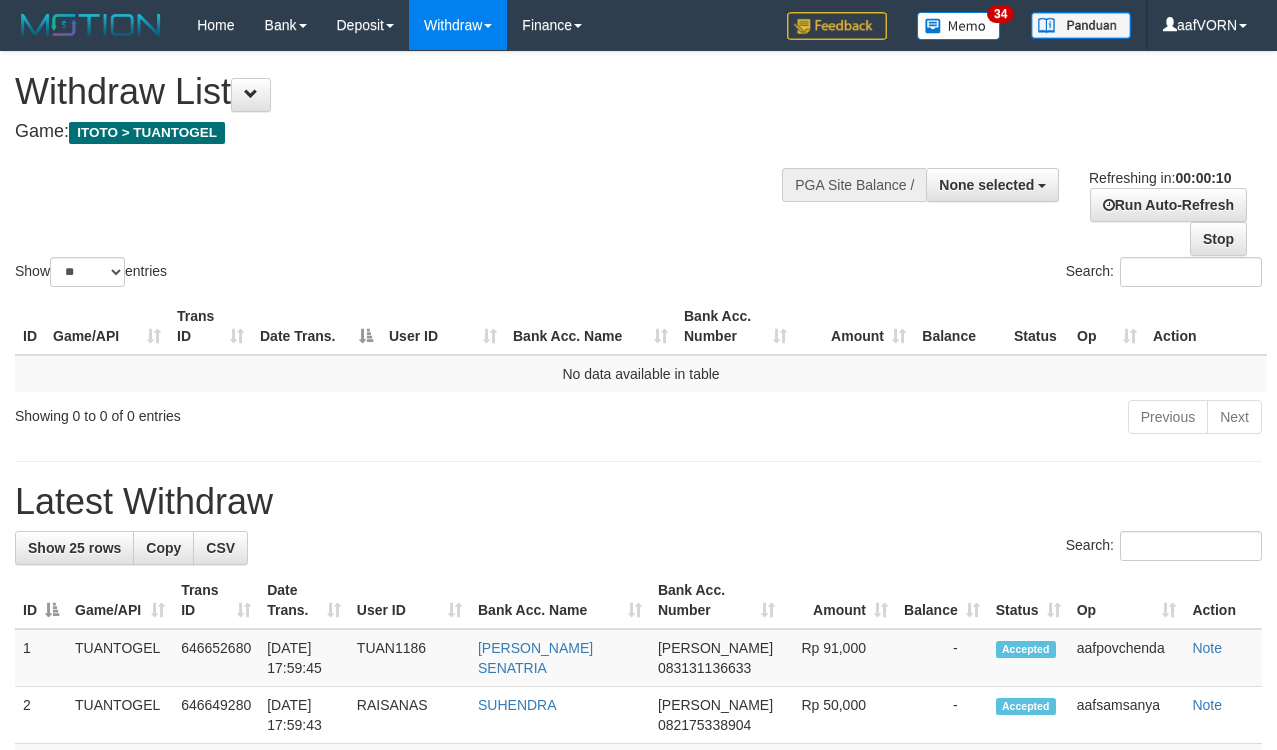 select 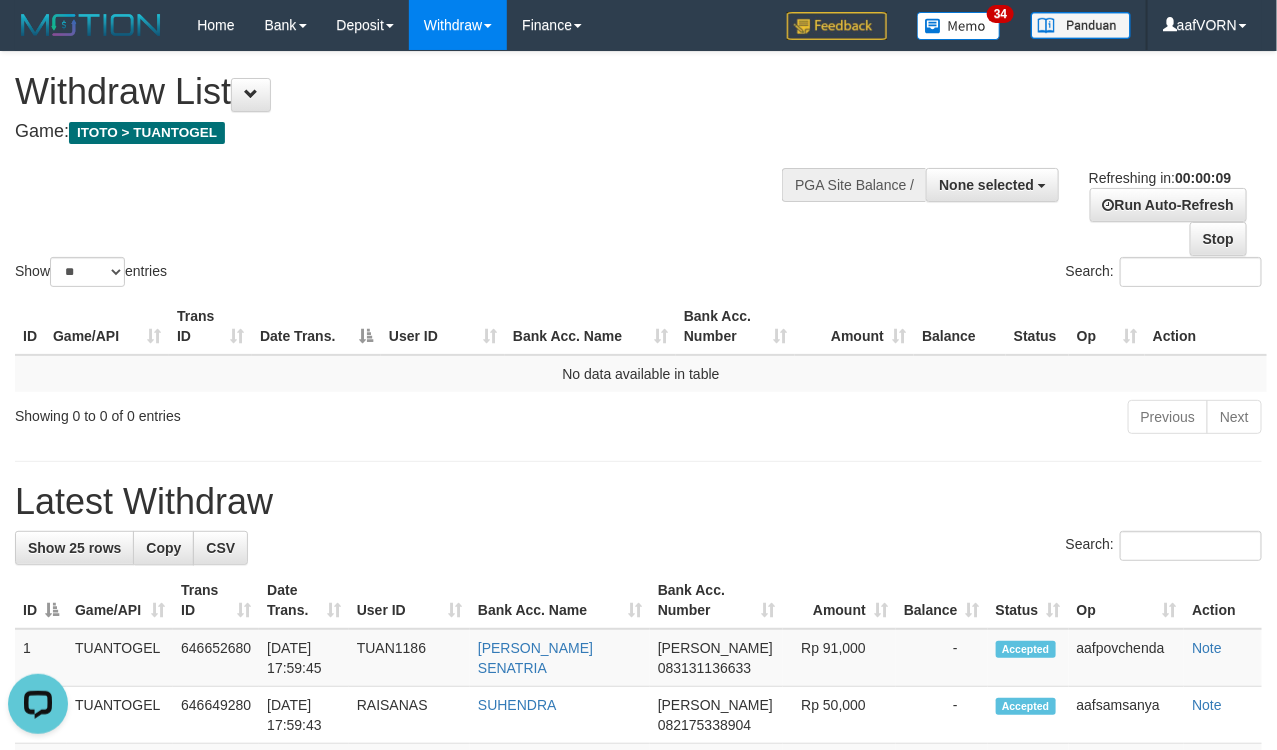 scroll, scrollTop: 0, scrollLeft: 0, axis: both 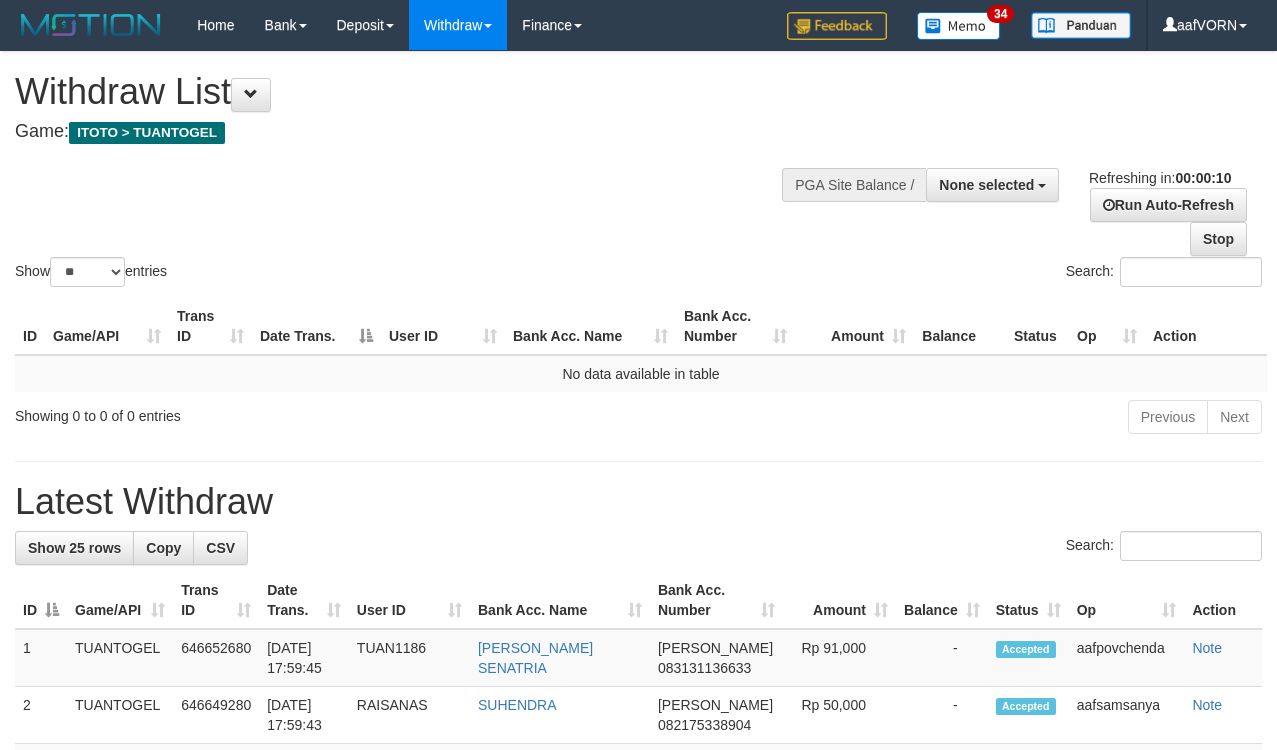 select 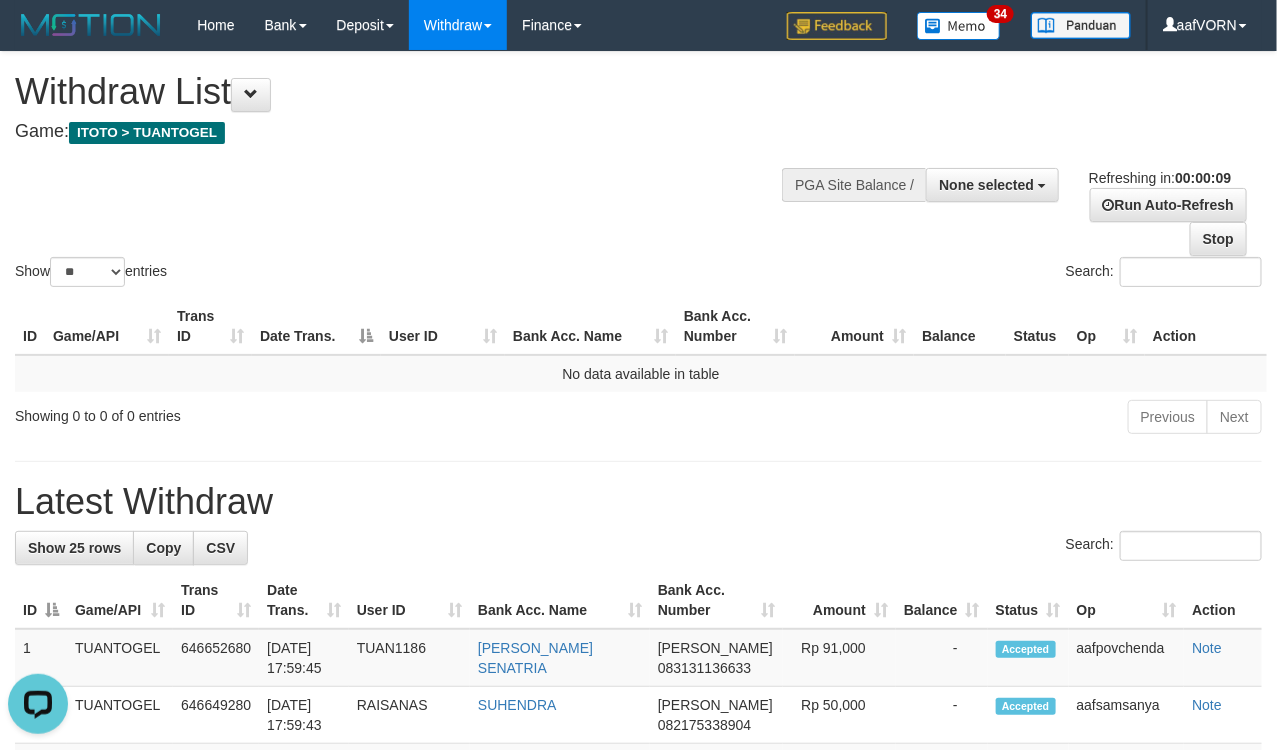 scroll, scrollTop: 0, scrollLeft: 0, axis: both 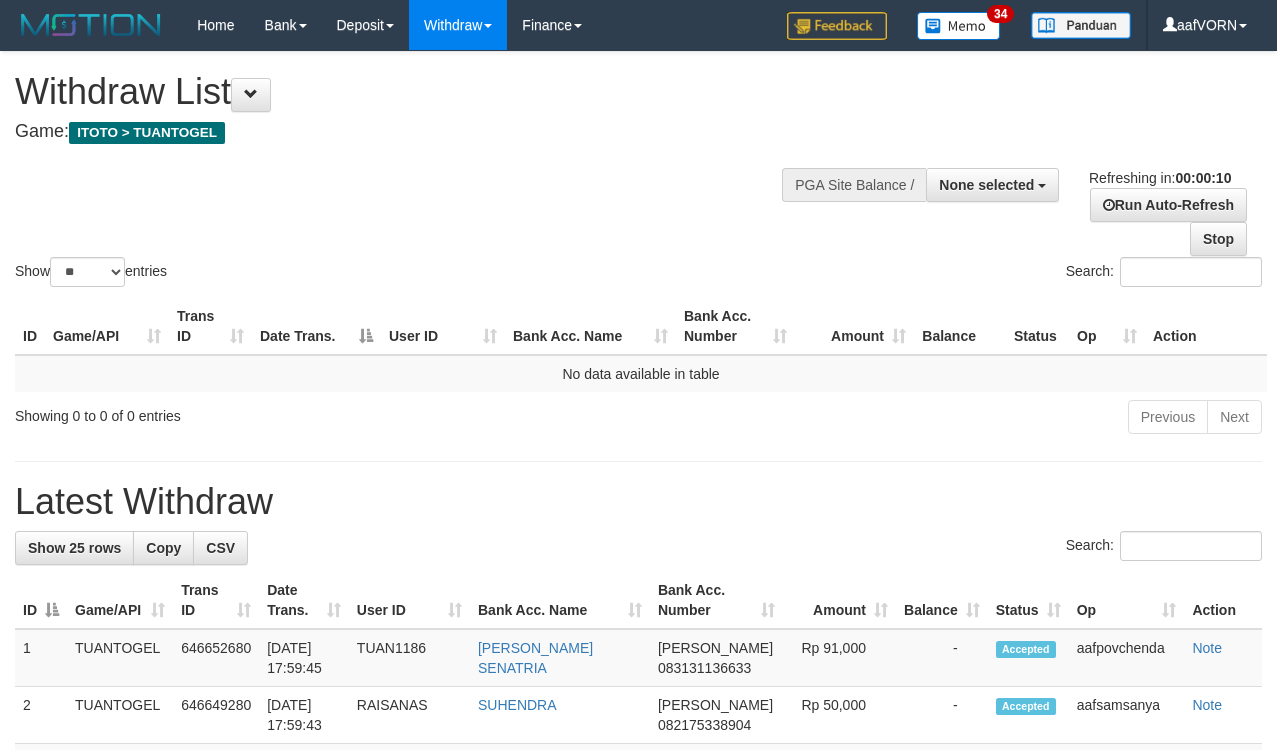 select 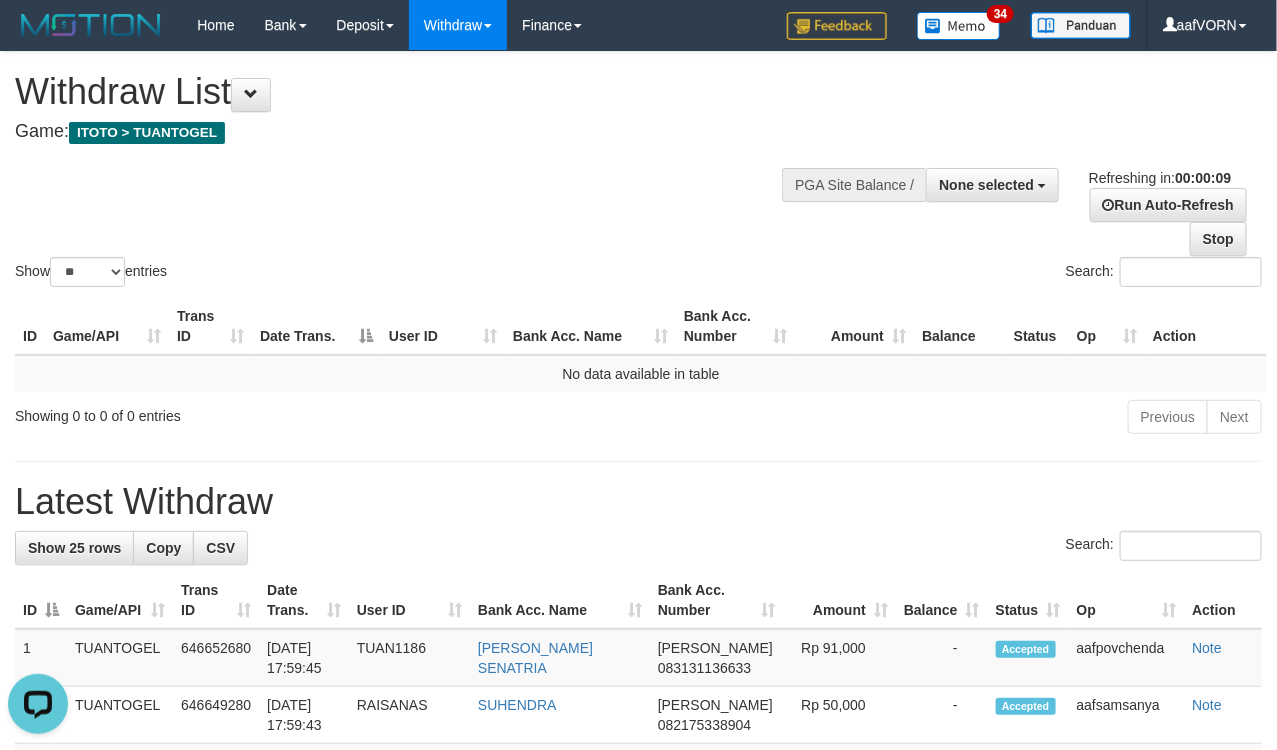 scroll, scrollTop: 0, scrollLeft: 0, axis: both 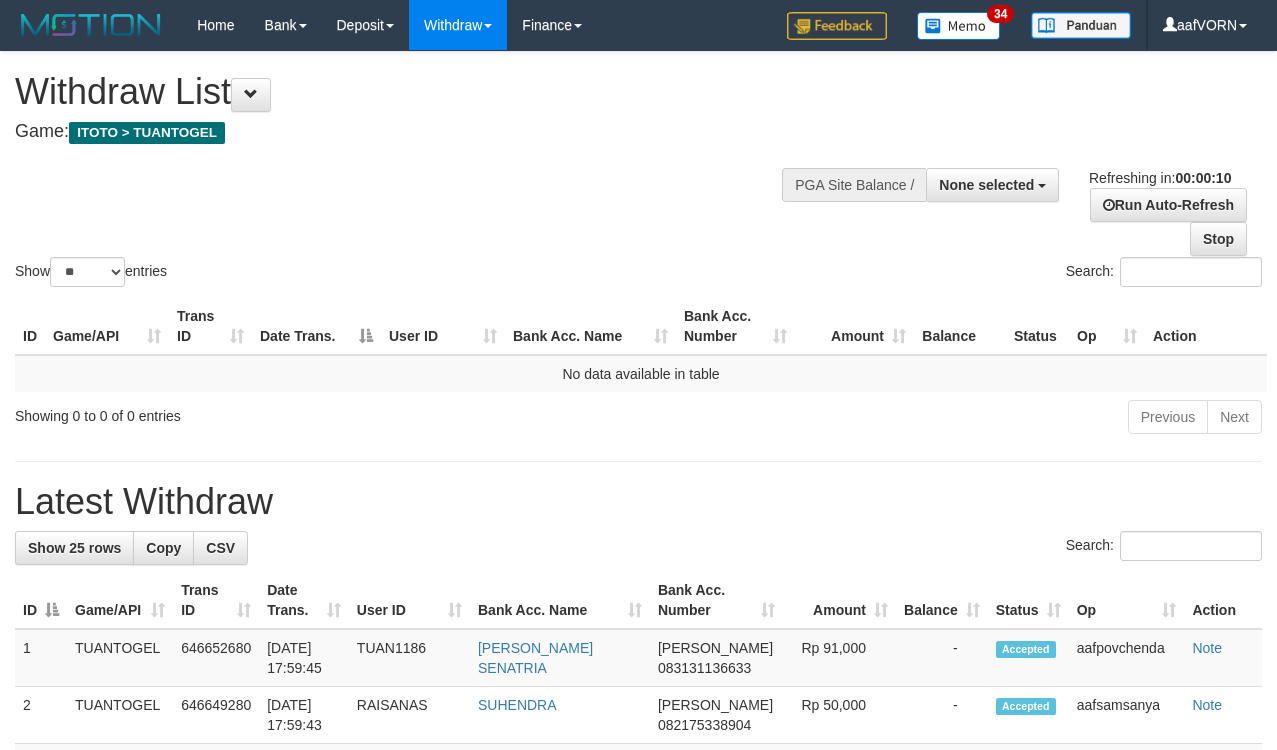 select 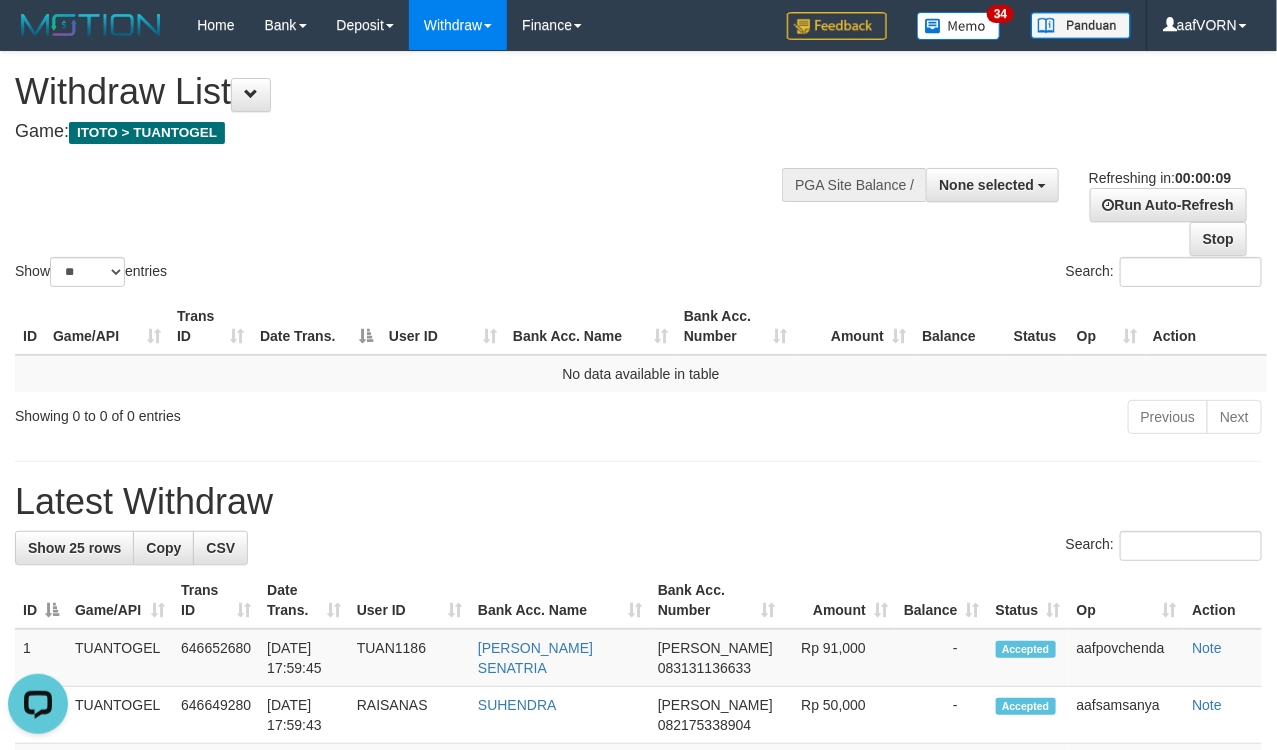 scroll, scrollTop: 0, scrollLeft: 0, axis: both 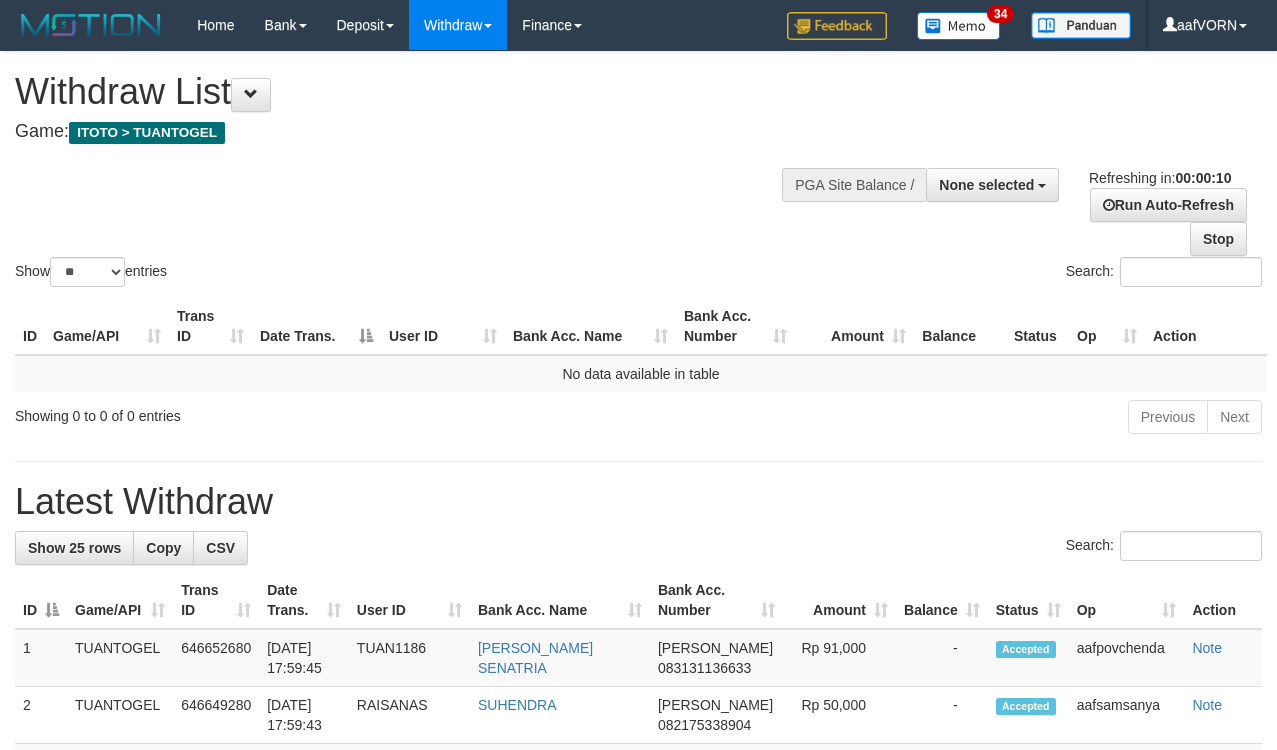 select 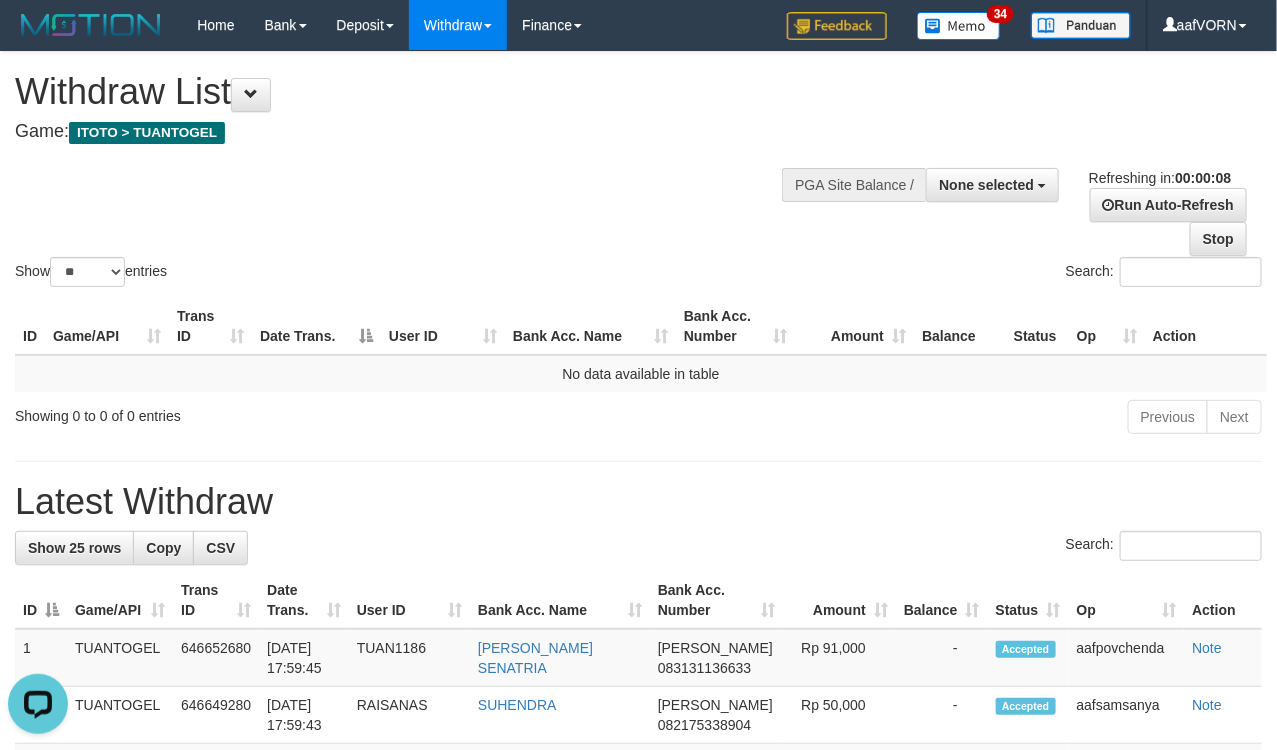scroll, scrollTop: 0, scrollLeft: 0, axis: both 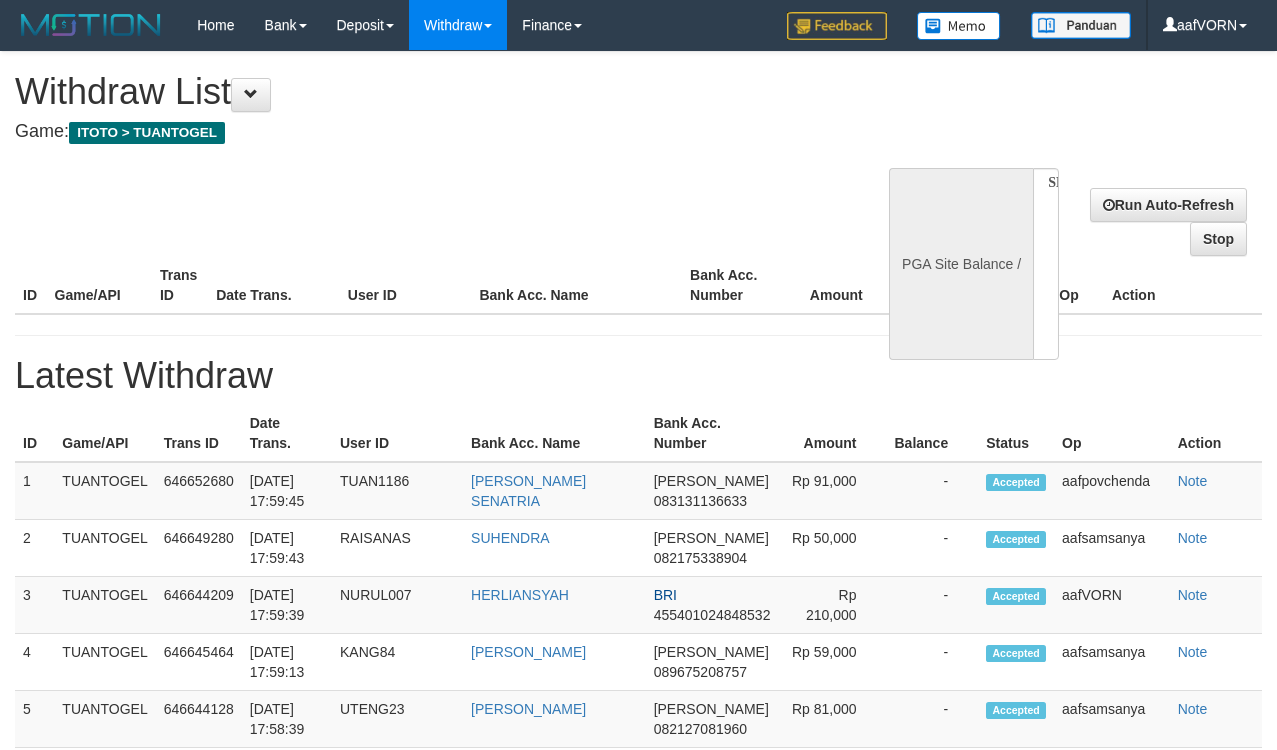 select 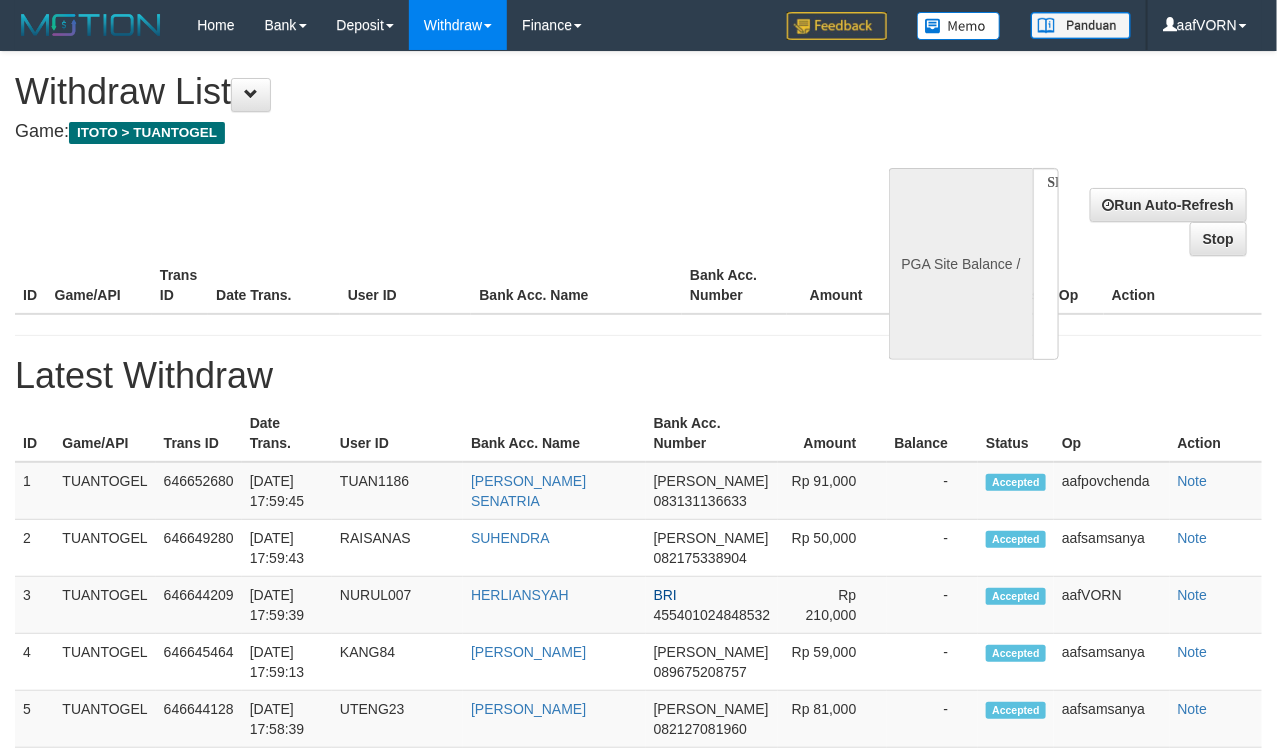 select on "**" 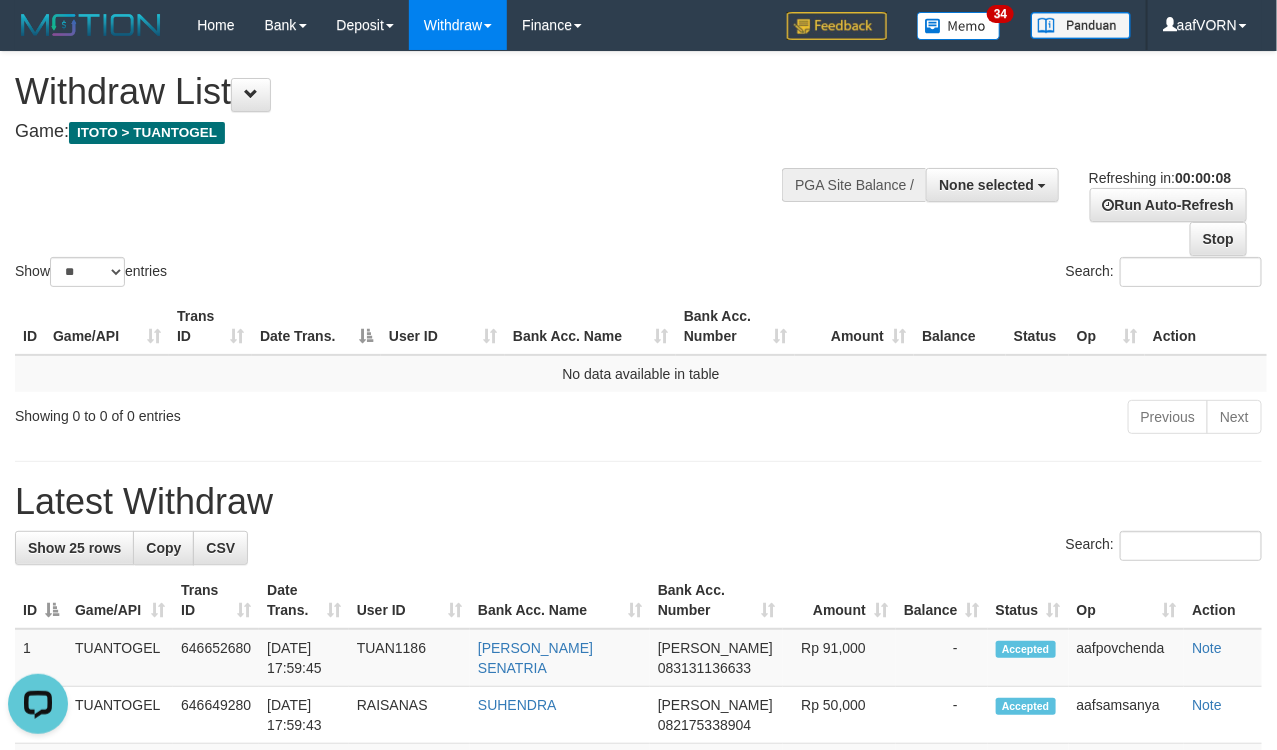 scroll, scrollTop: 0, scrollLeft: 0, axis: both 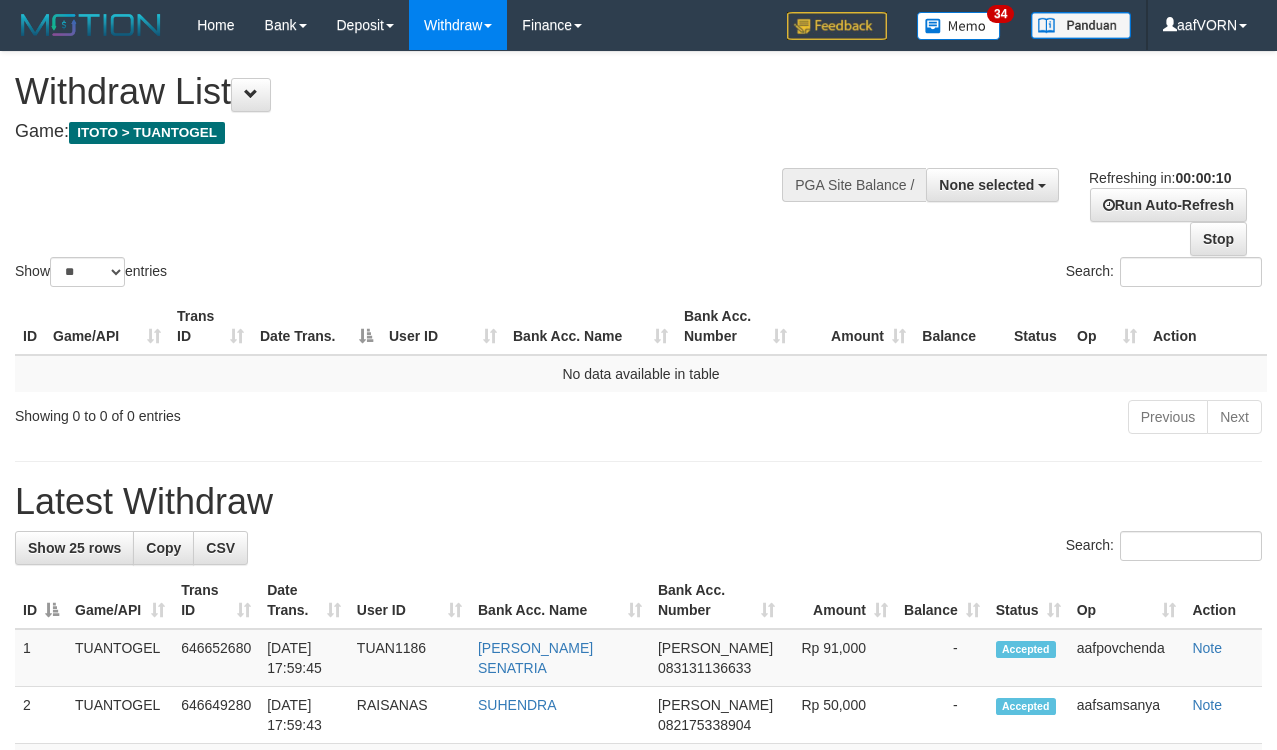 select 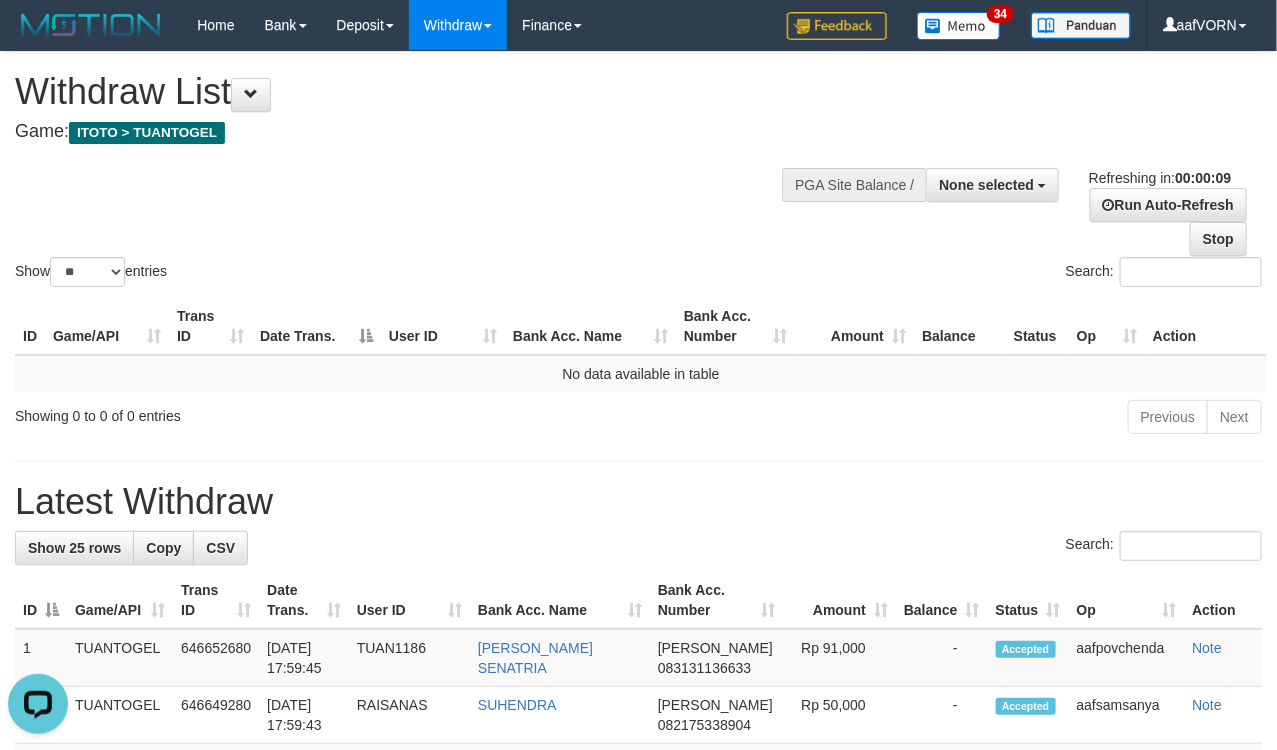 scroll, scrollTop: 0, scrollLeft: 0, axis: both 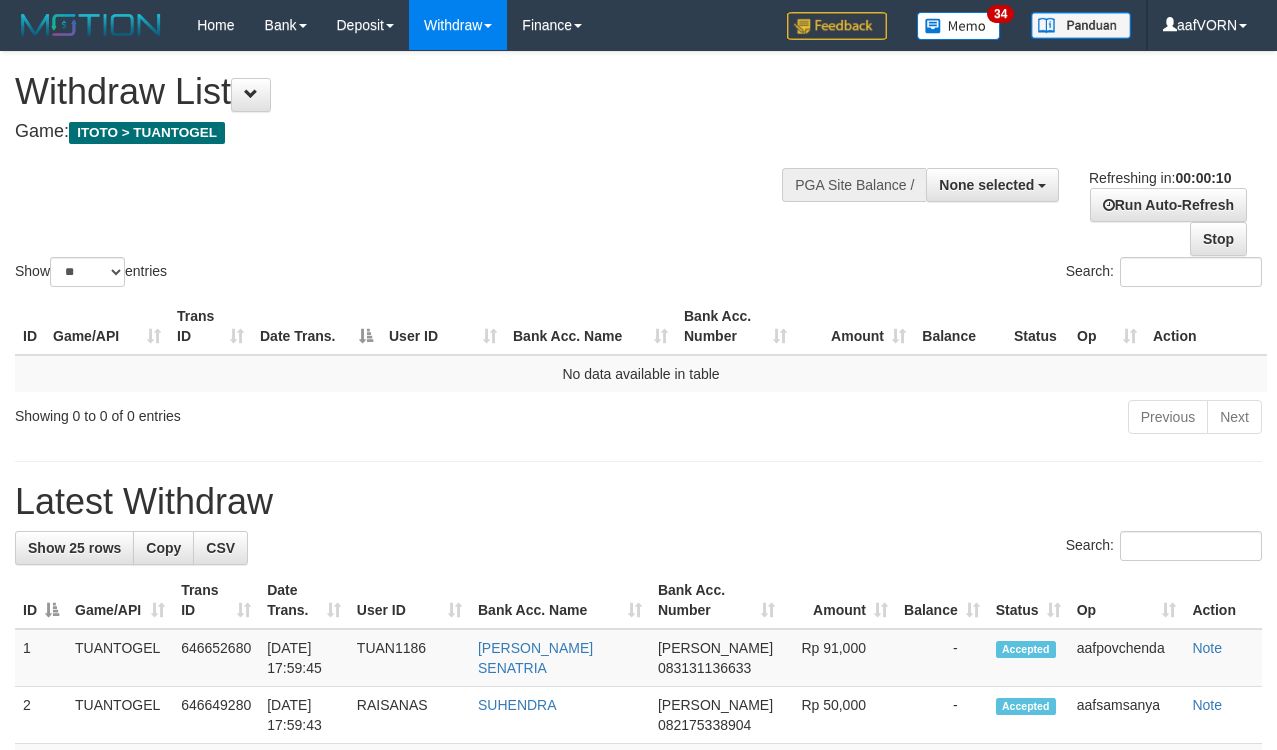 select 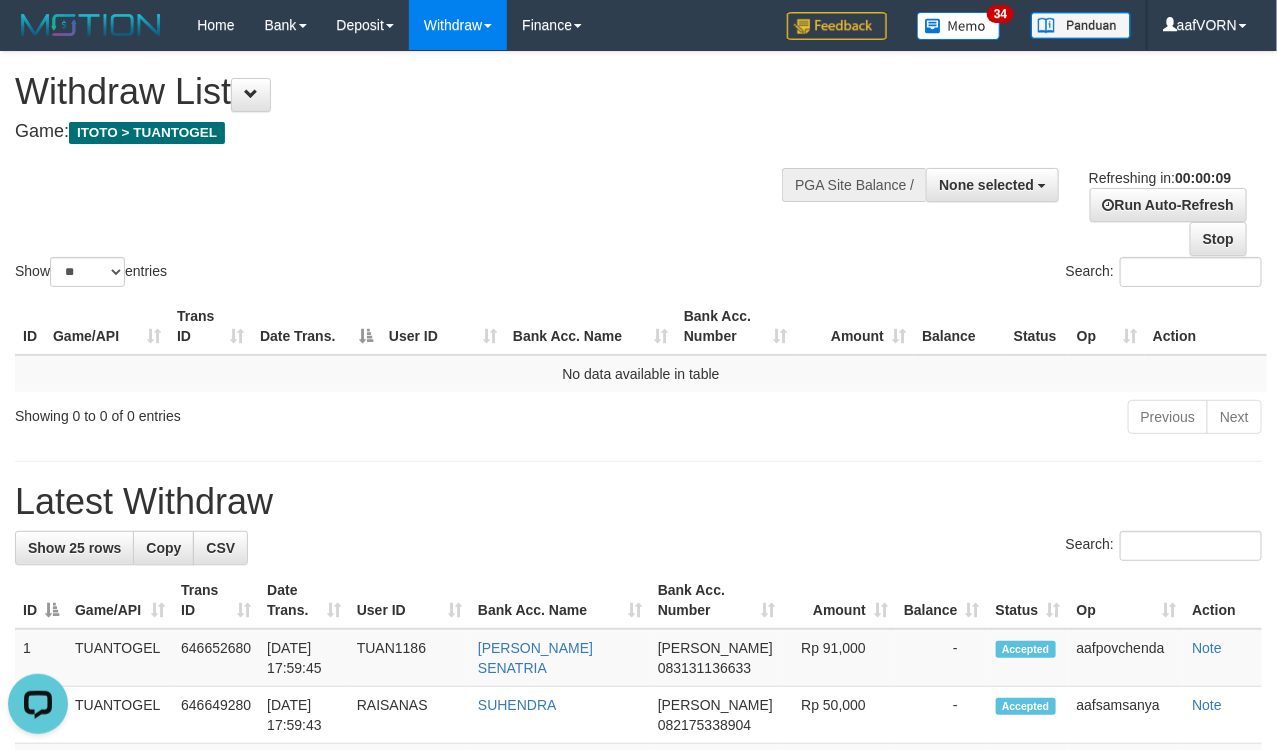 scroll, scrollTop: 0, scrollLeft: 0, axis: both 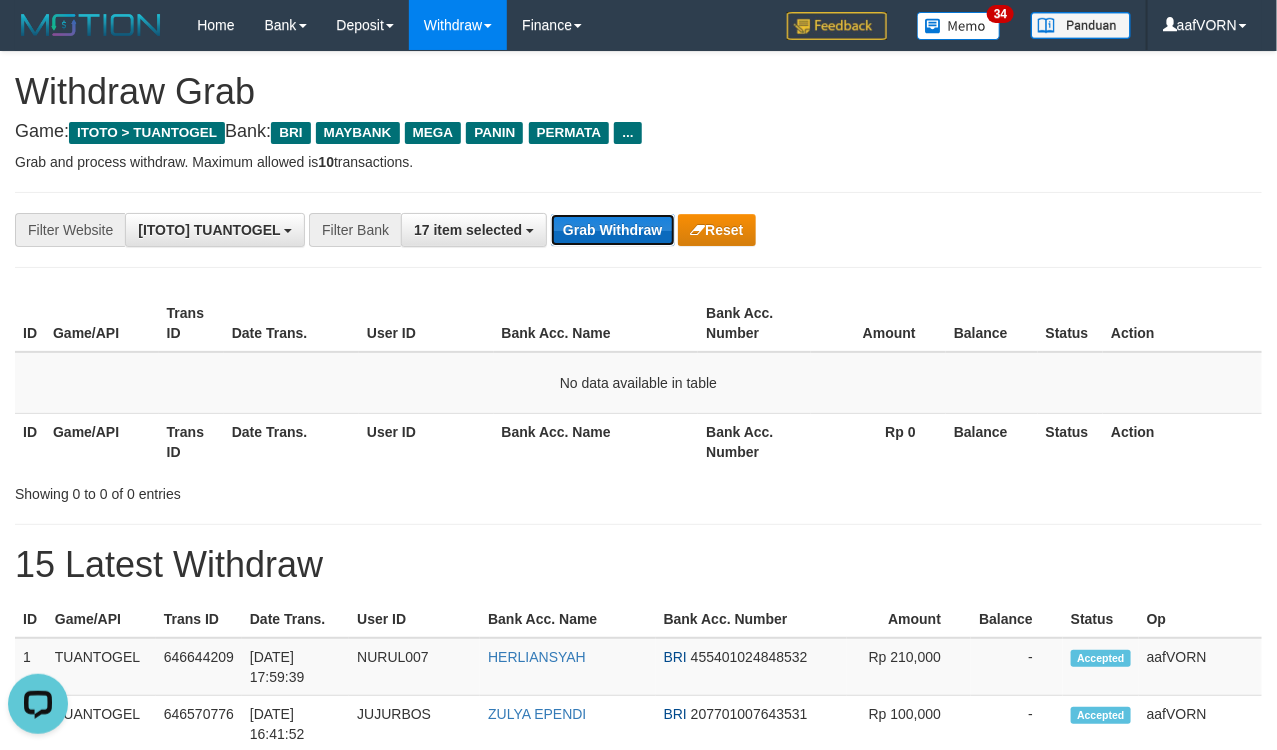 click on "Grab Withdraw" at bounding box center (612, 230) 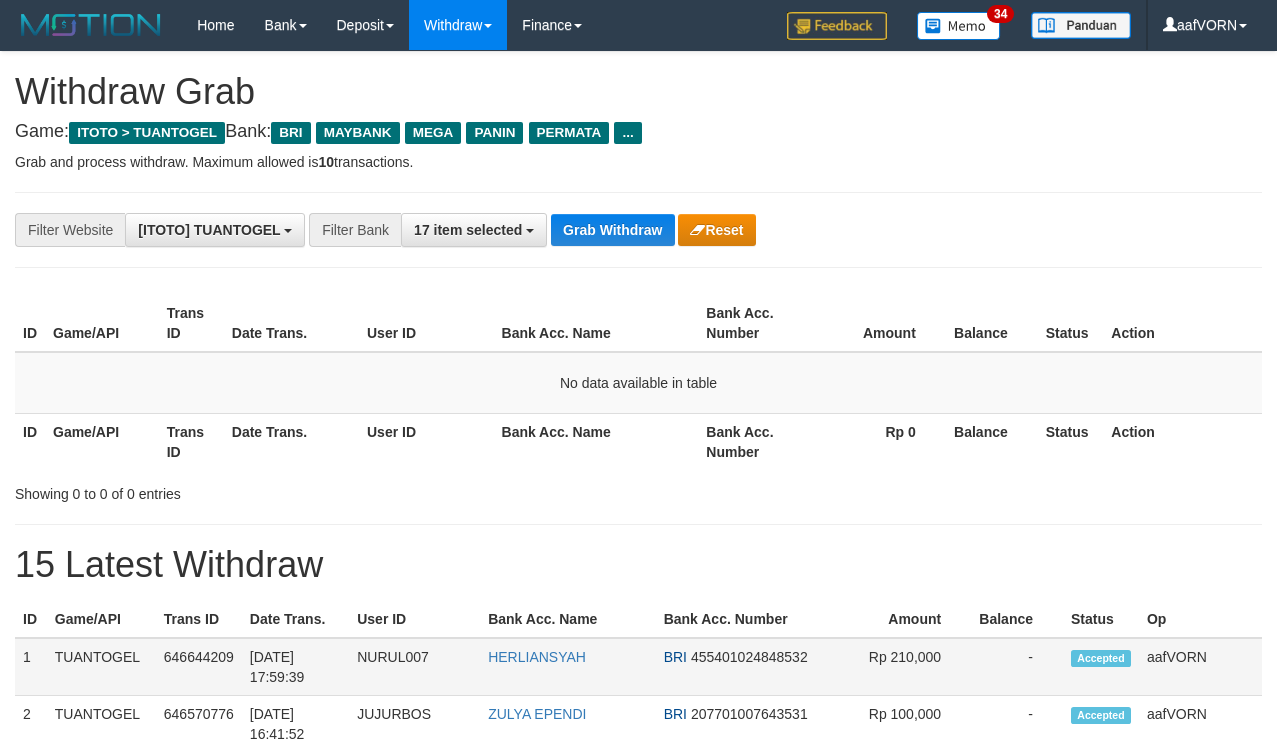 scroll, scrollTop: 0, scrollLeft: 0, axis: both 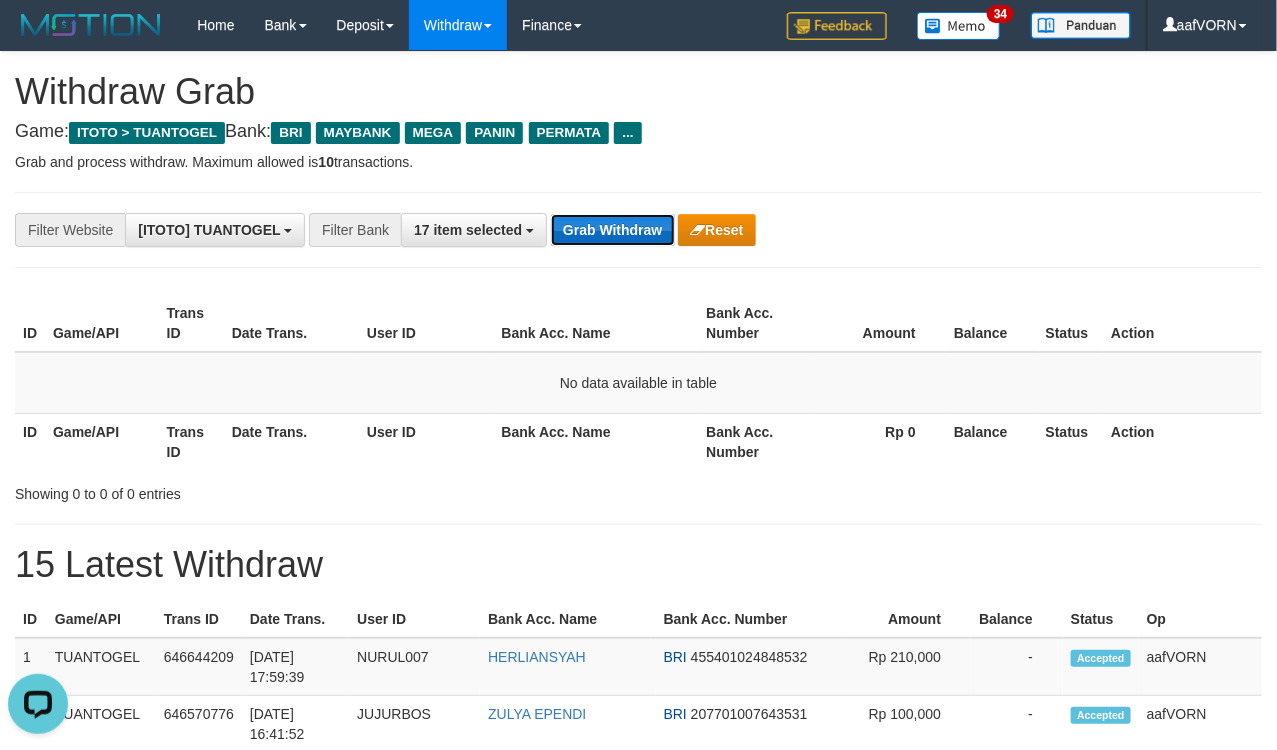 click on "Grab Withdraw" at bounding box center (612, 230) 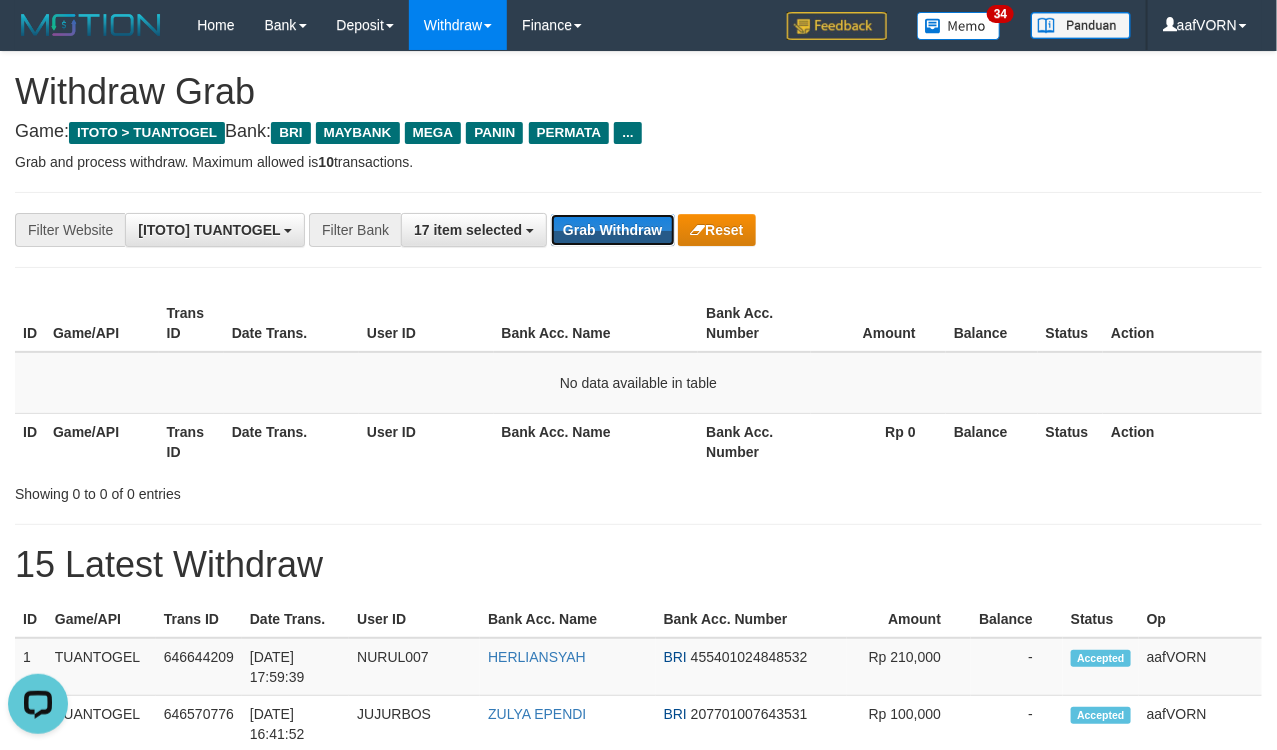 drag, startPoint x: 576, startPoint y: 220, endPoint x: 596, endPoint y: 272, distance: 55.713554 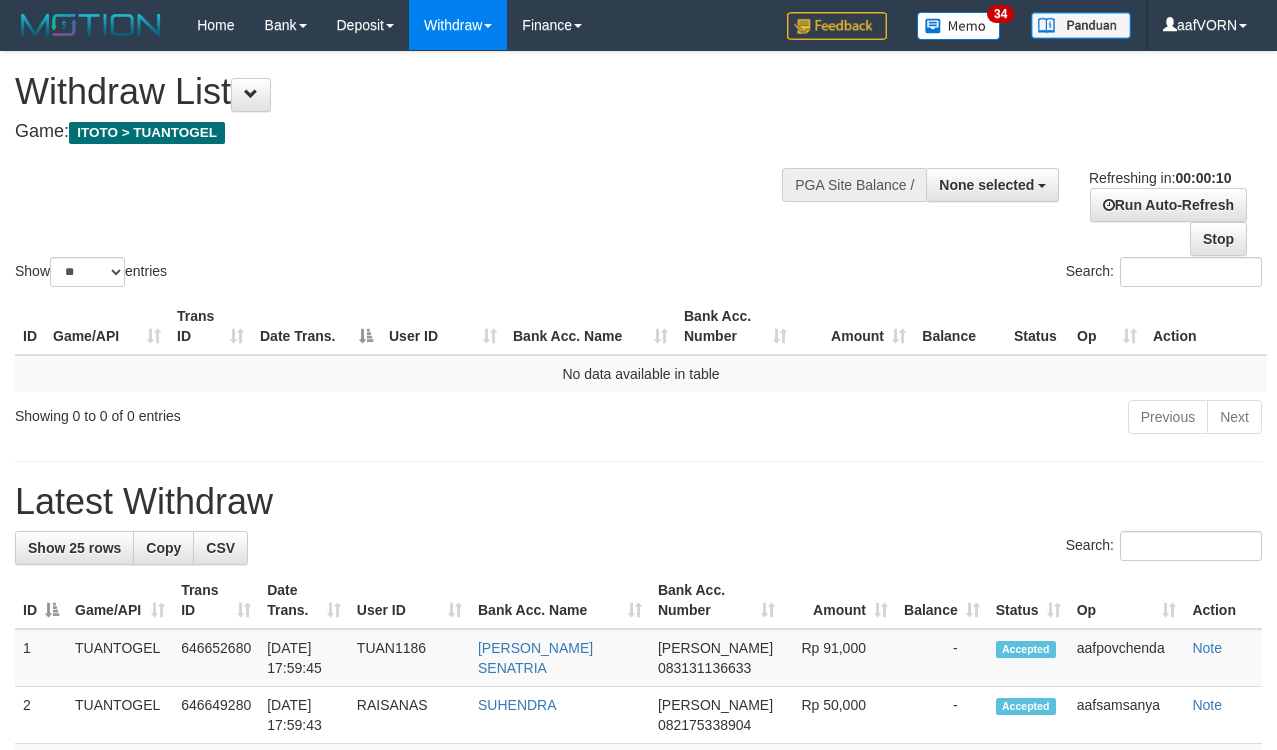 select 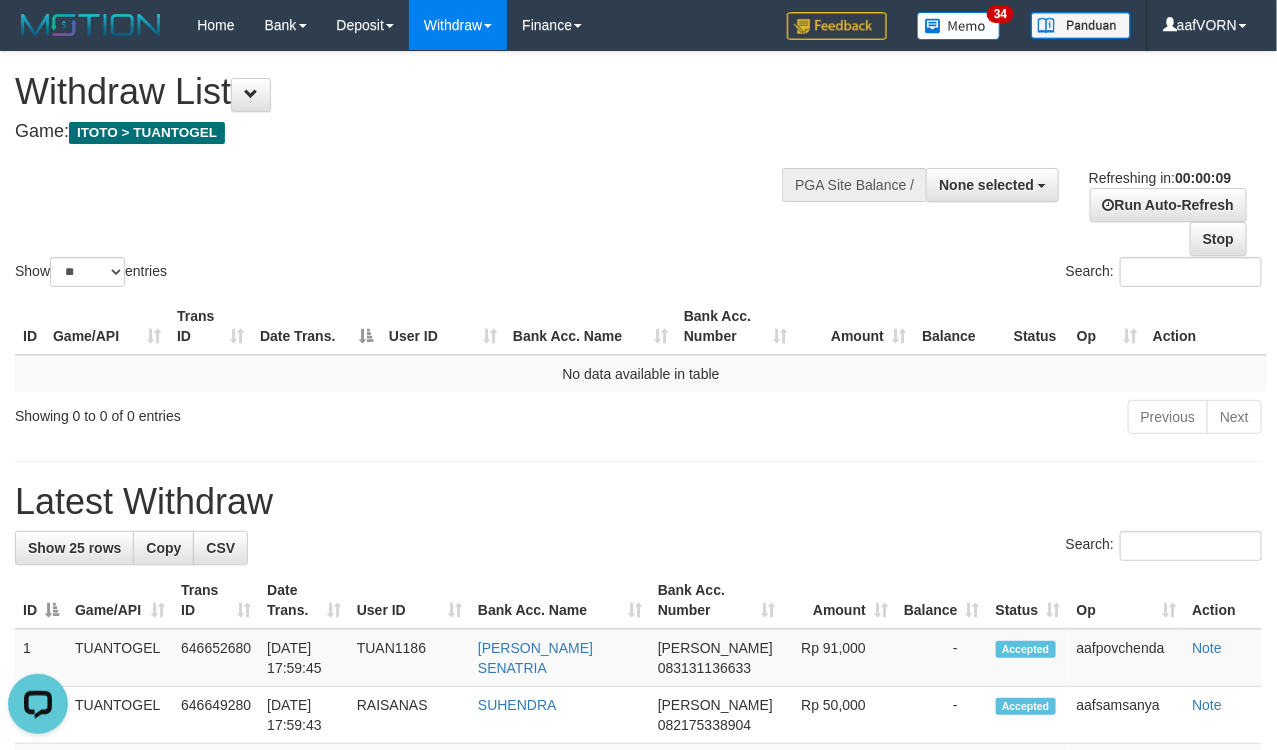 scroll, scrollTop: 0, scrollLeft: 0, axis: both 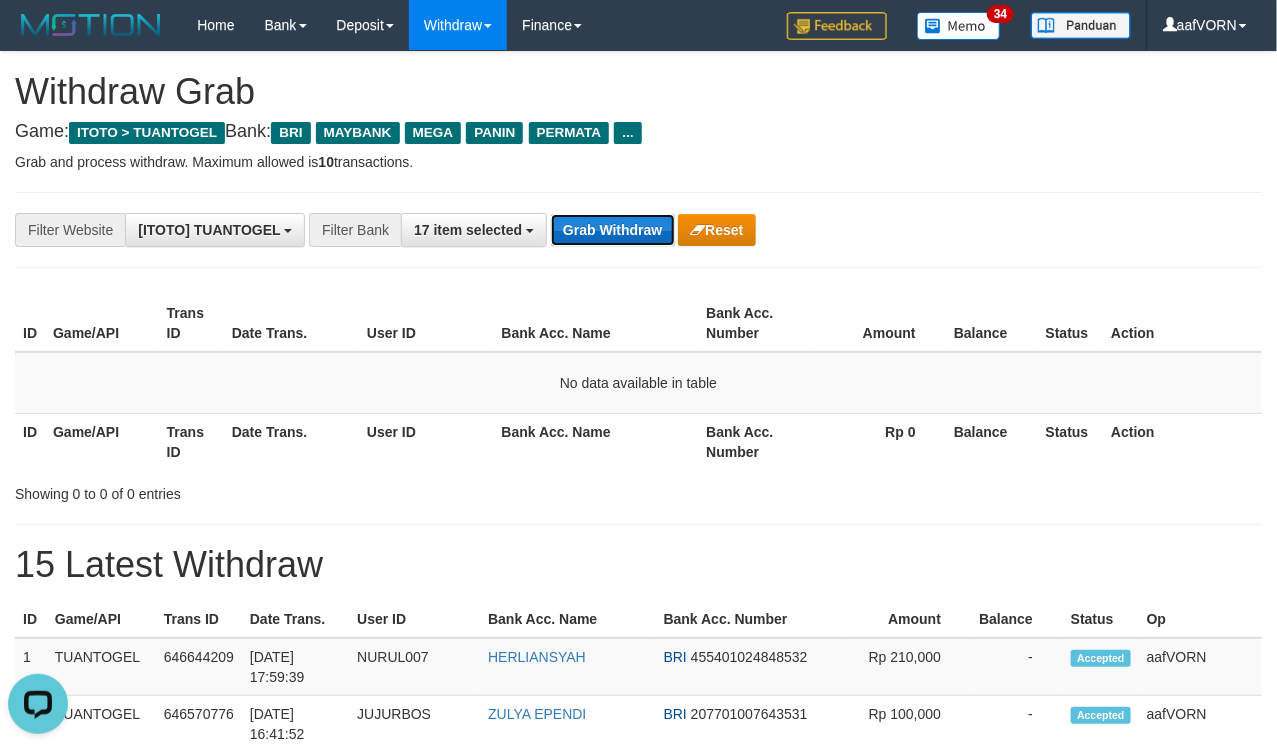 click on "Grab Withdraw" at bounding box center (612, 230) 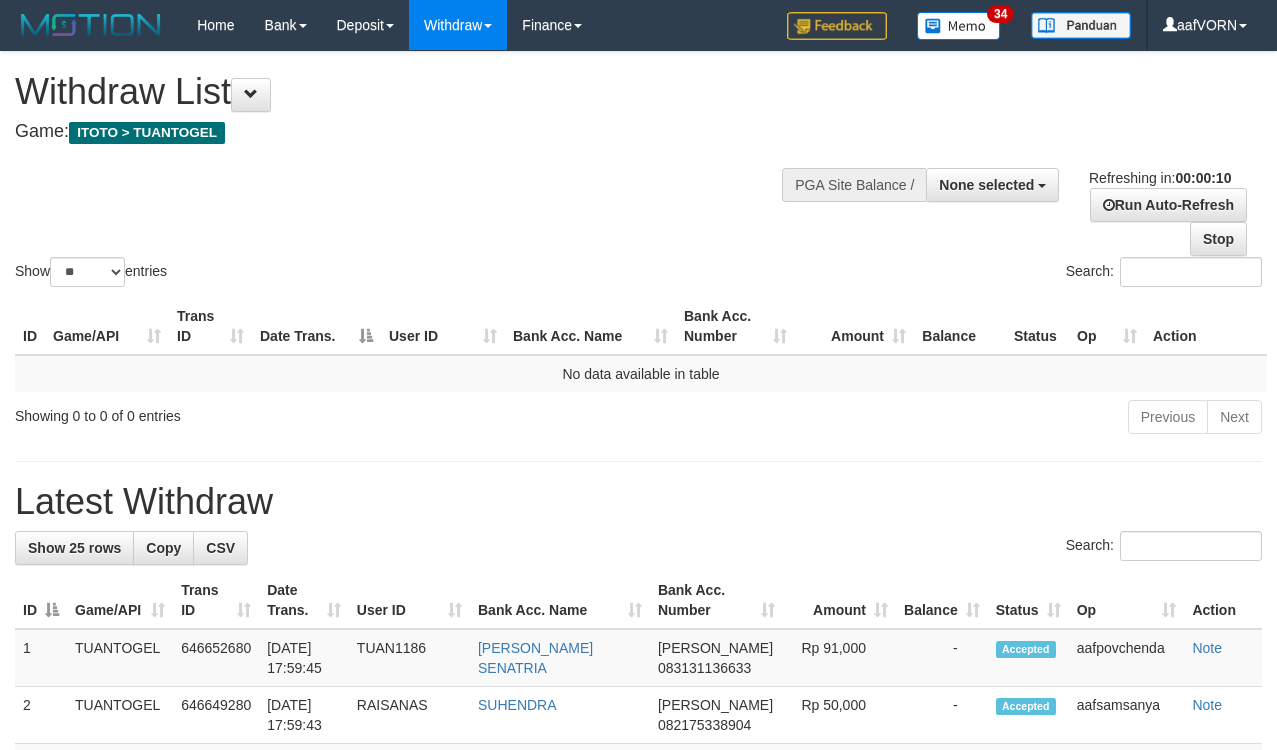 select 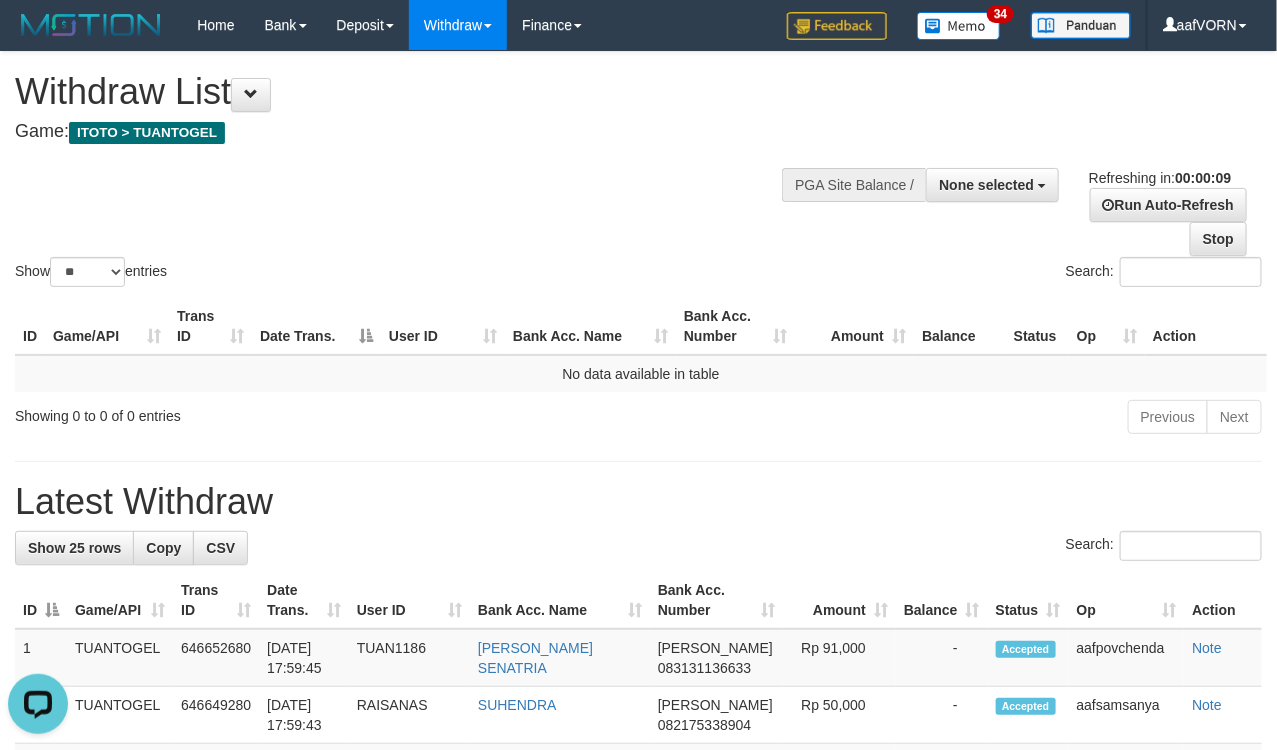 scroll, scrollTop: 0, scrollLeft: 0, axis: both 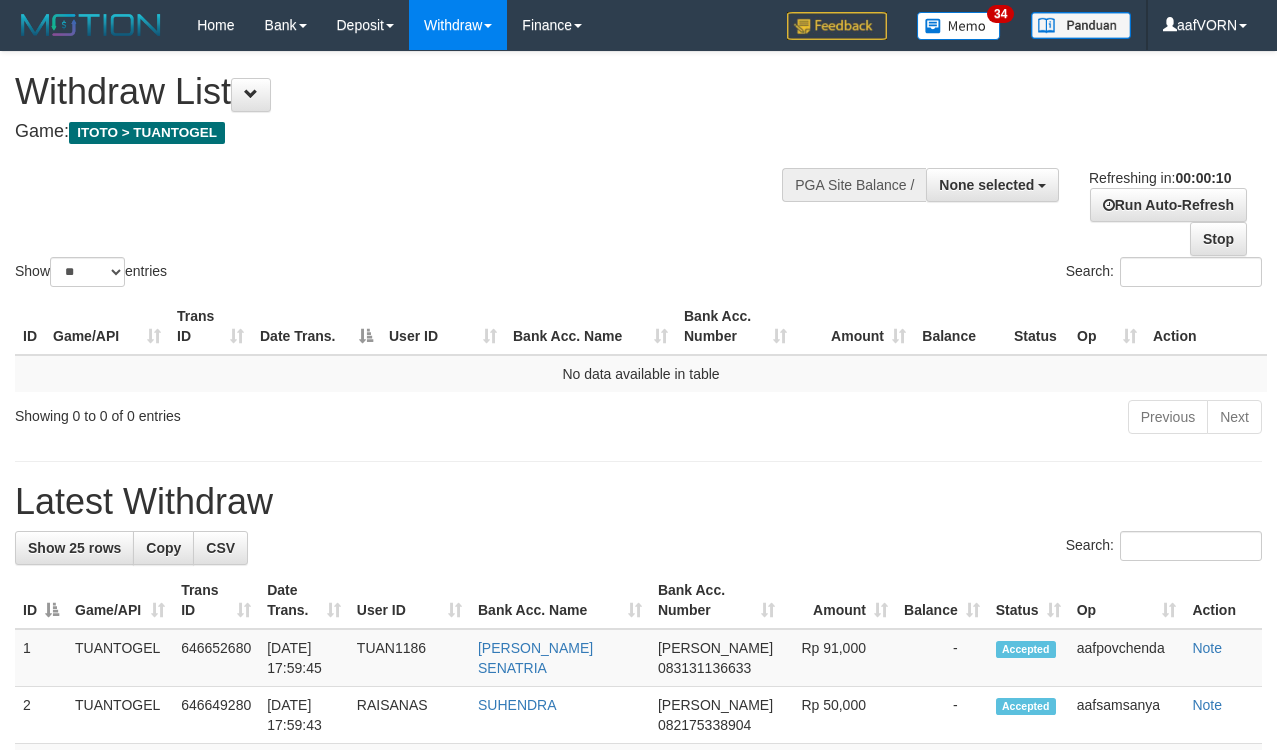 select 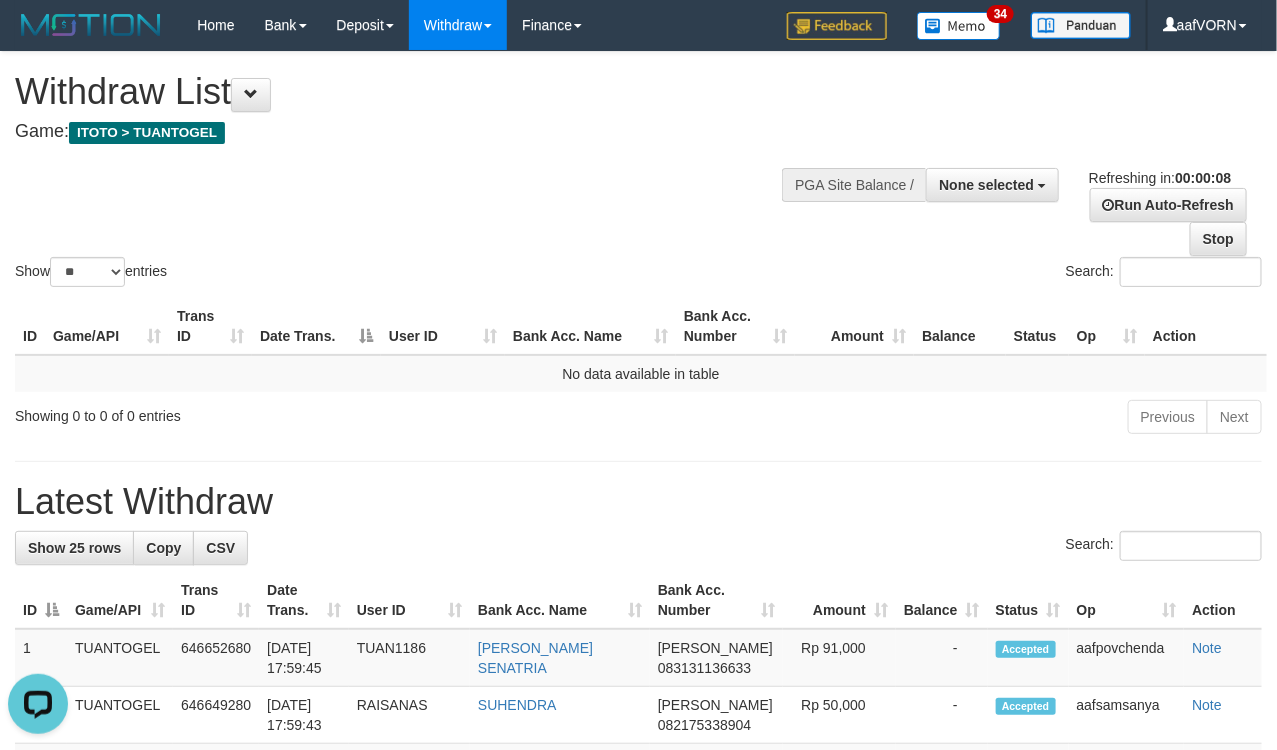 scroll, scrollTop: 0, scrollLeft: 0, axis: both 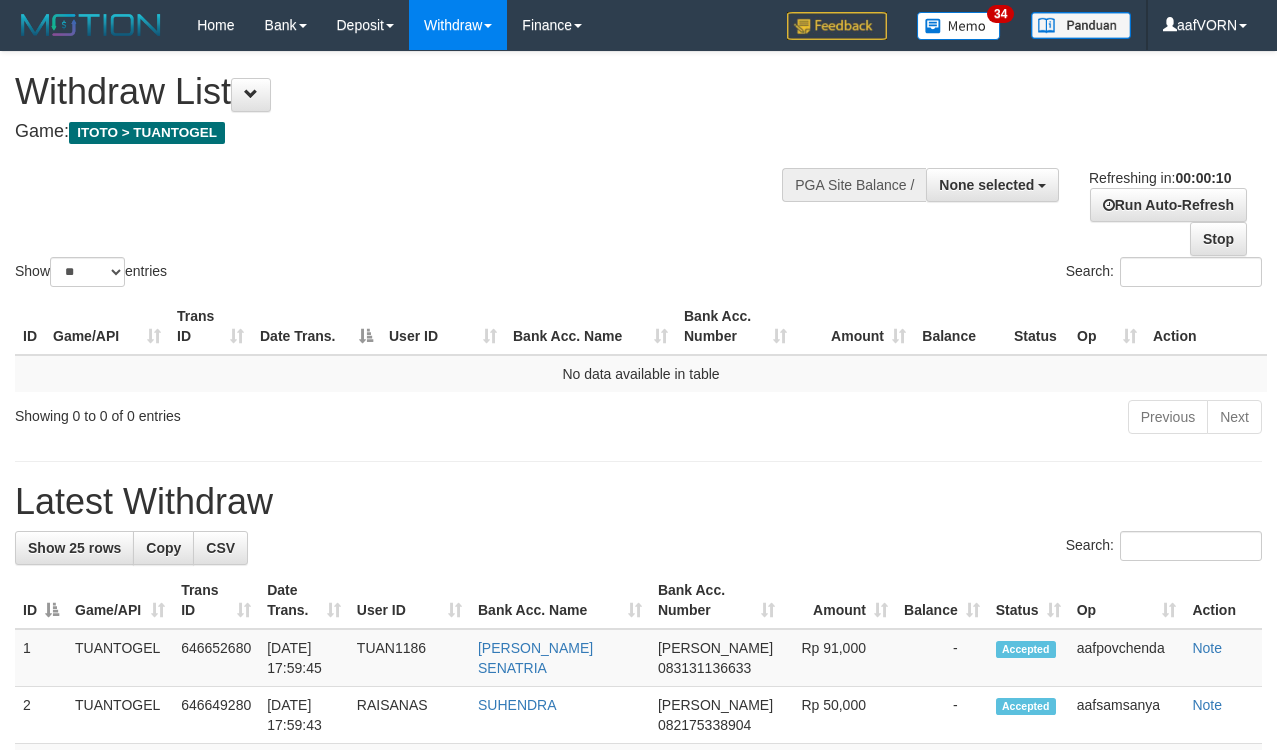 select 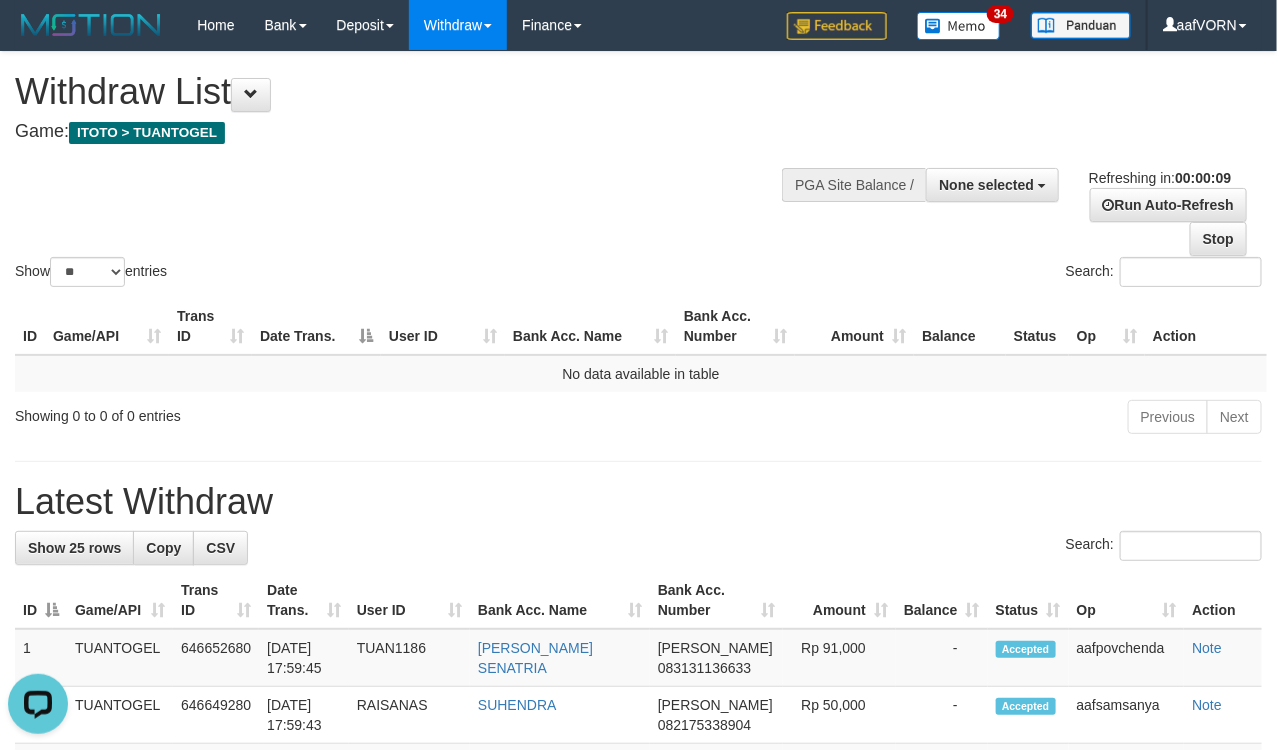 scroll, scrollTop: 0, scrollLeft: 0, axis: both 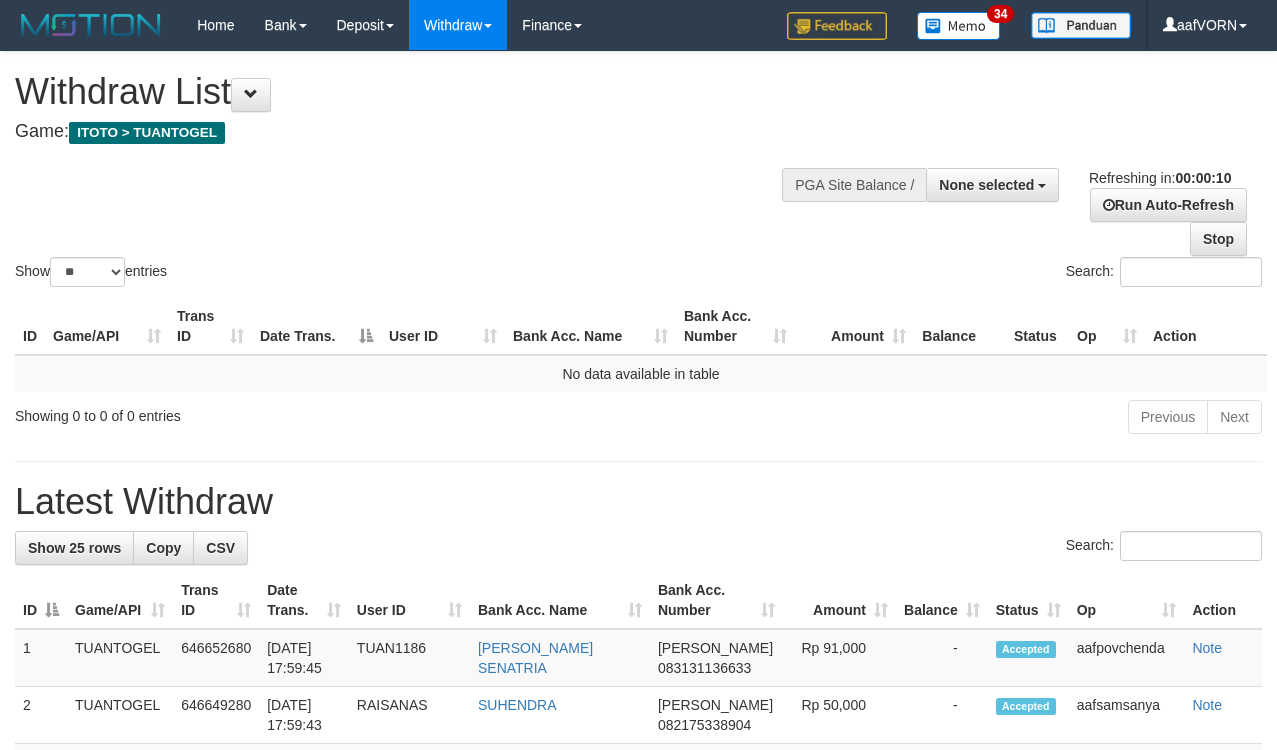 select 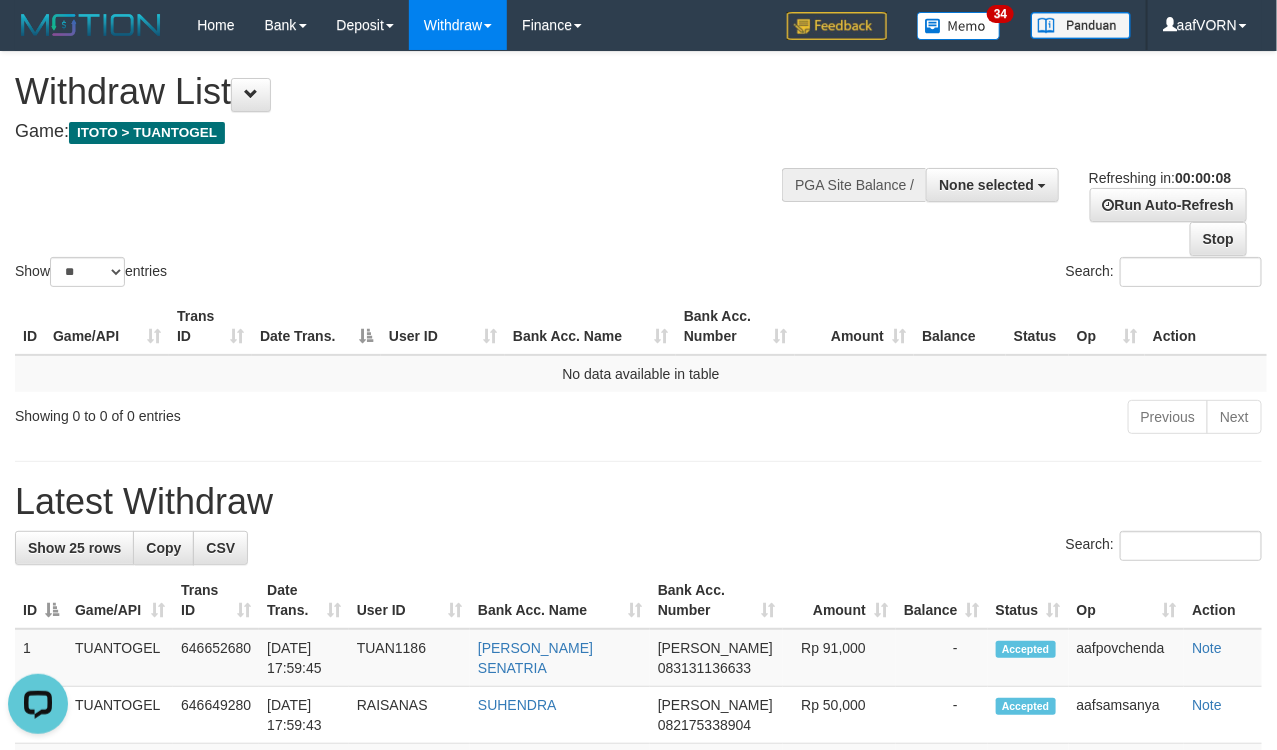 scroll, scrollTop: 0, scrollLeft: 0, axis: both 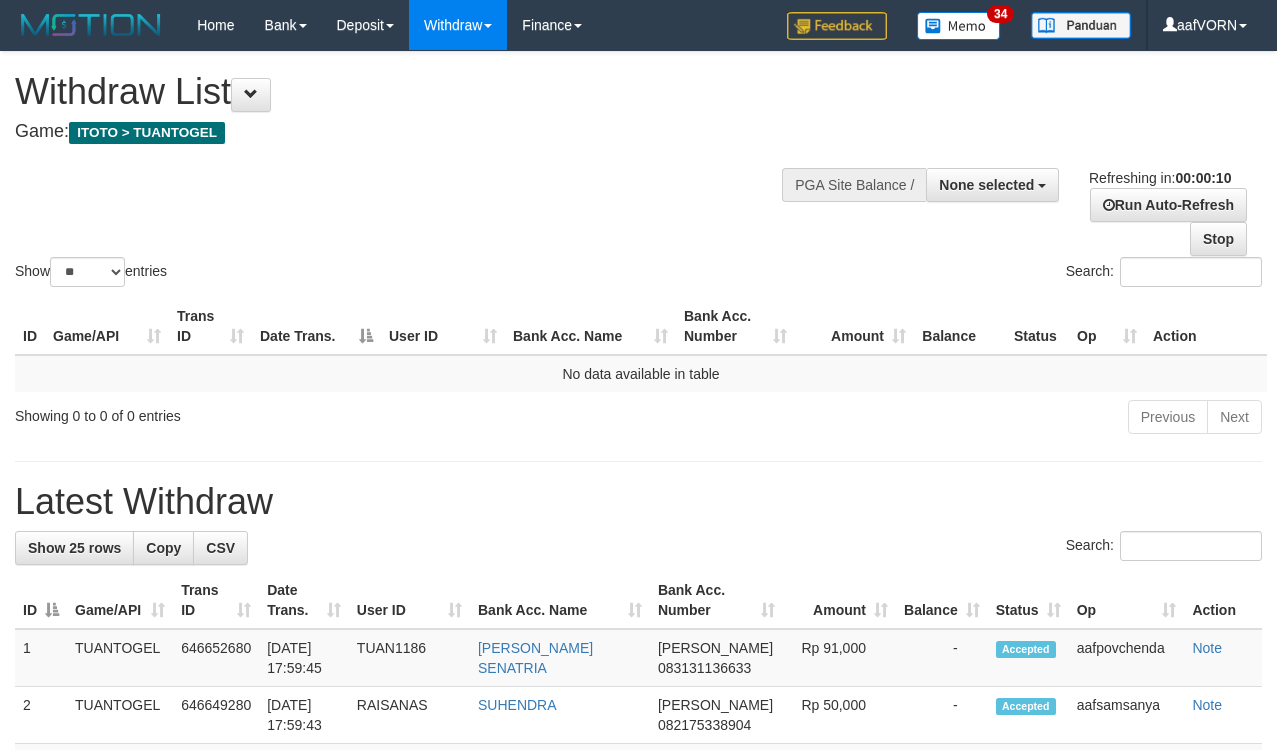 select 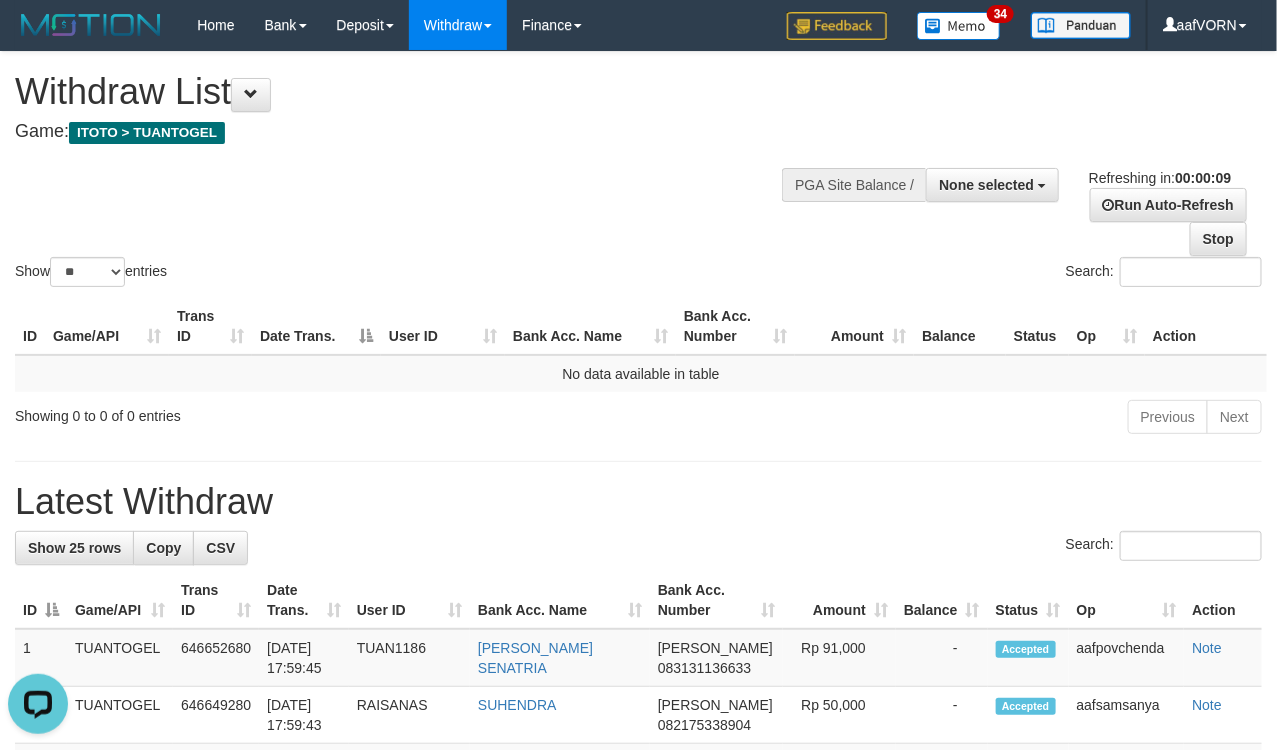 scroll, scrollTop: 0, scrollLeft: 0, axis: both 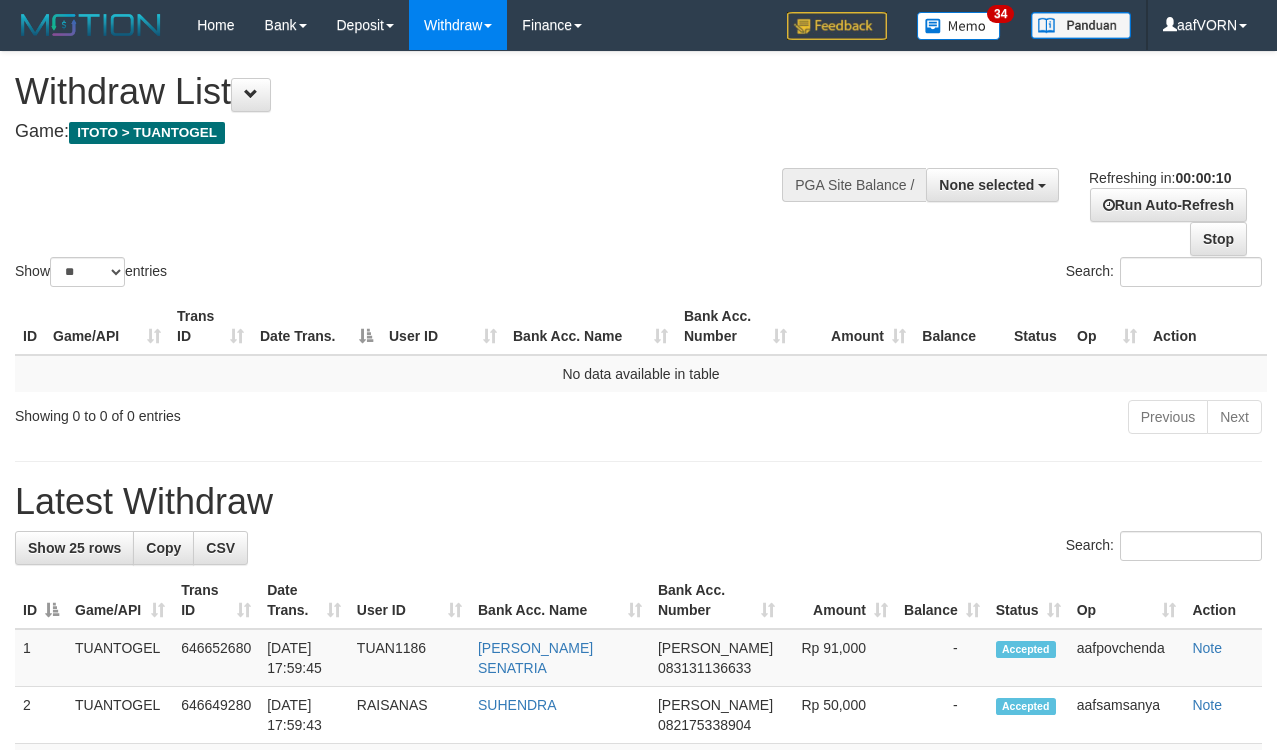 select 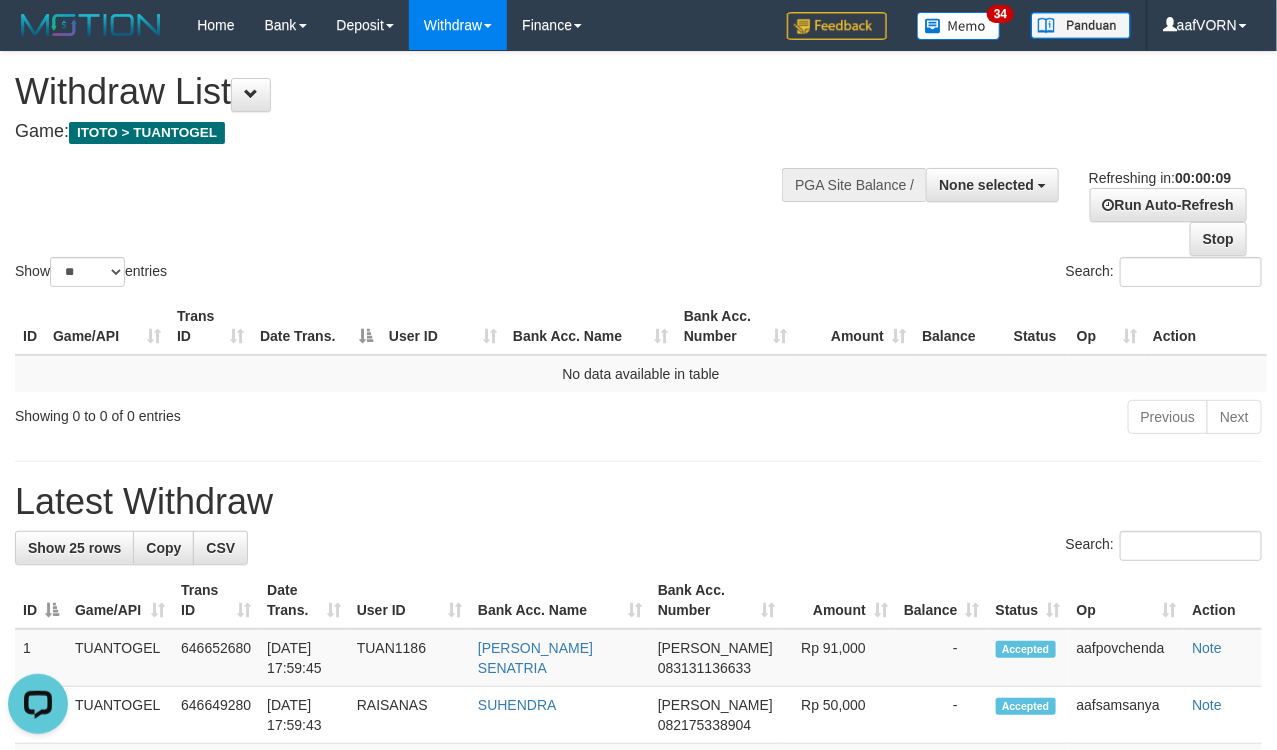 scroll, scrollTop: 0, scrollLeft: 0, axis: both 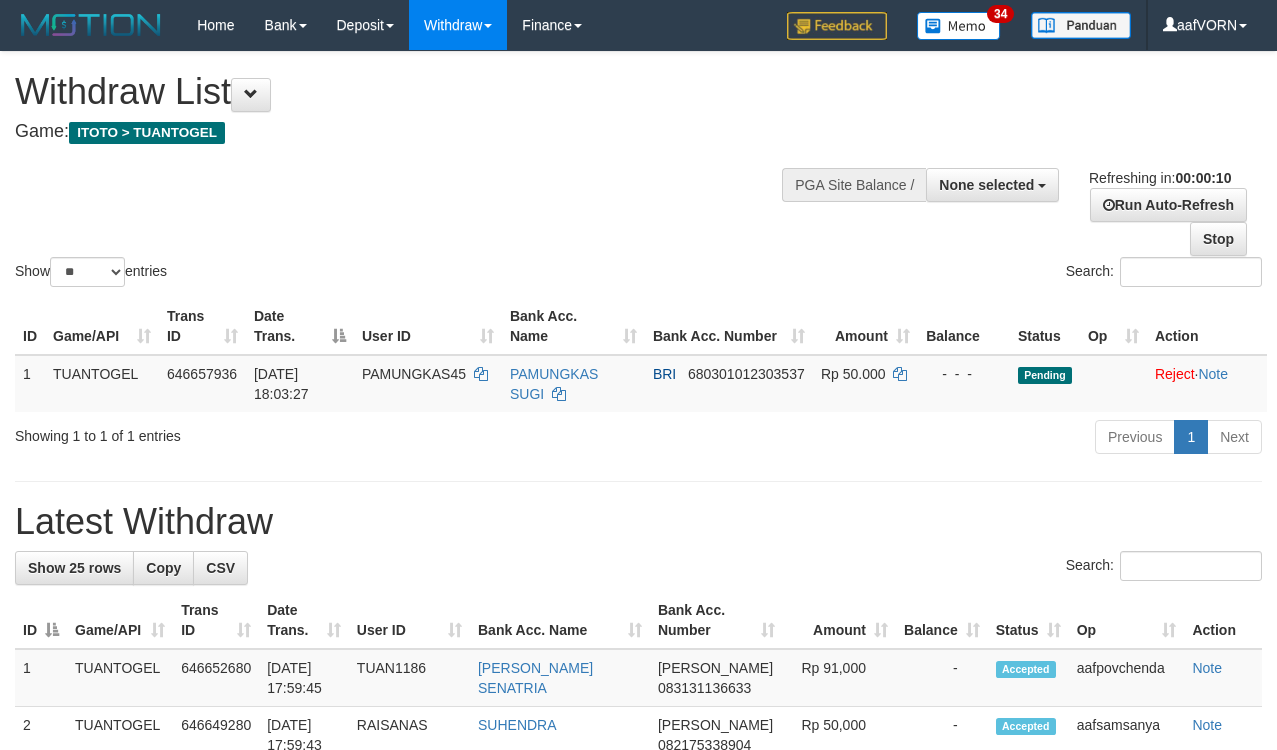 select 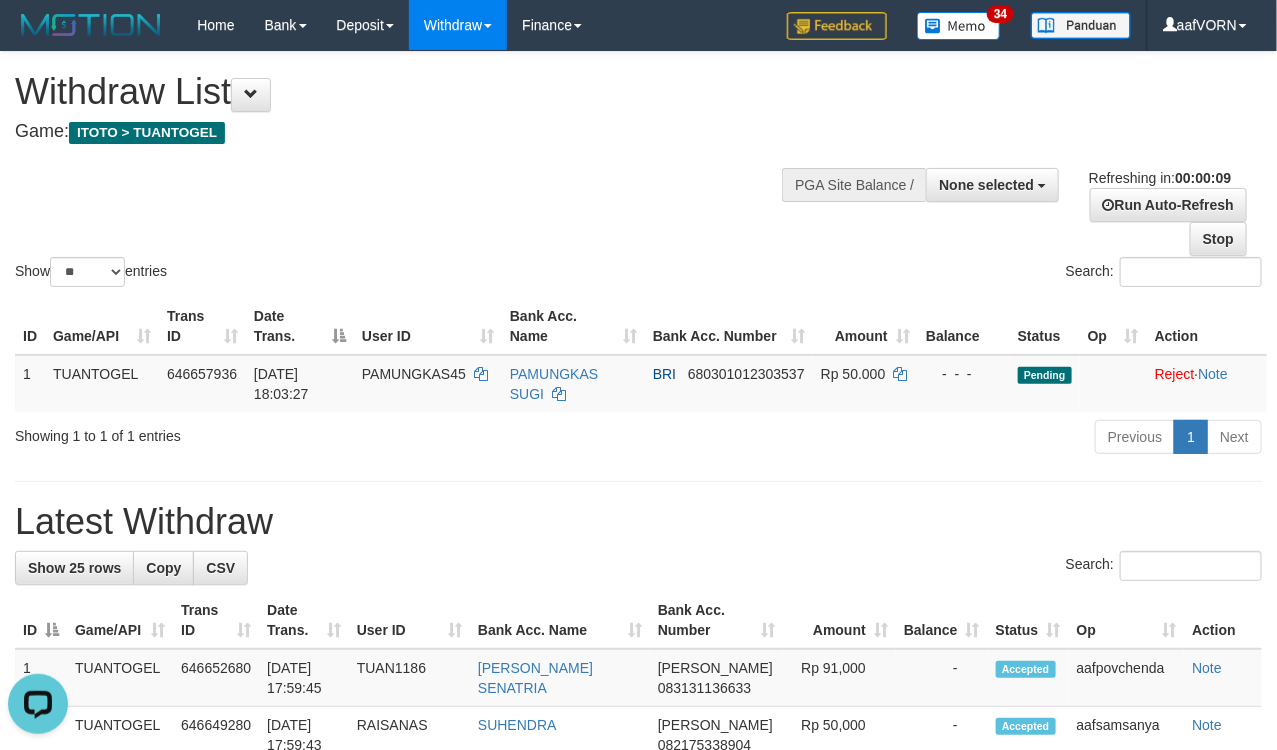 scroll, scrollTop: 0, scrollLeft: 0, axis: both 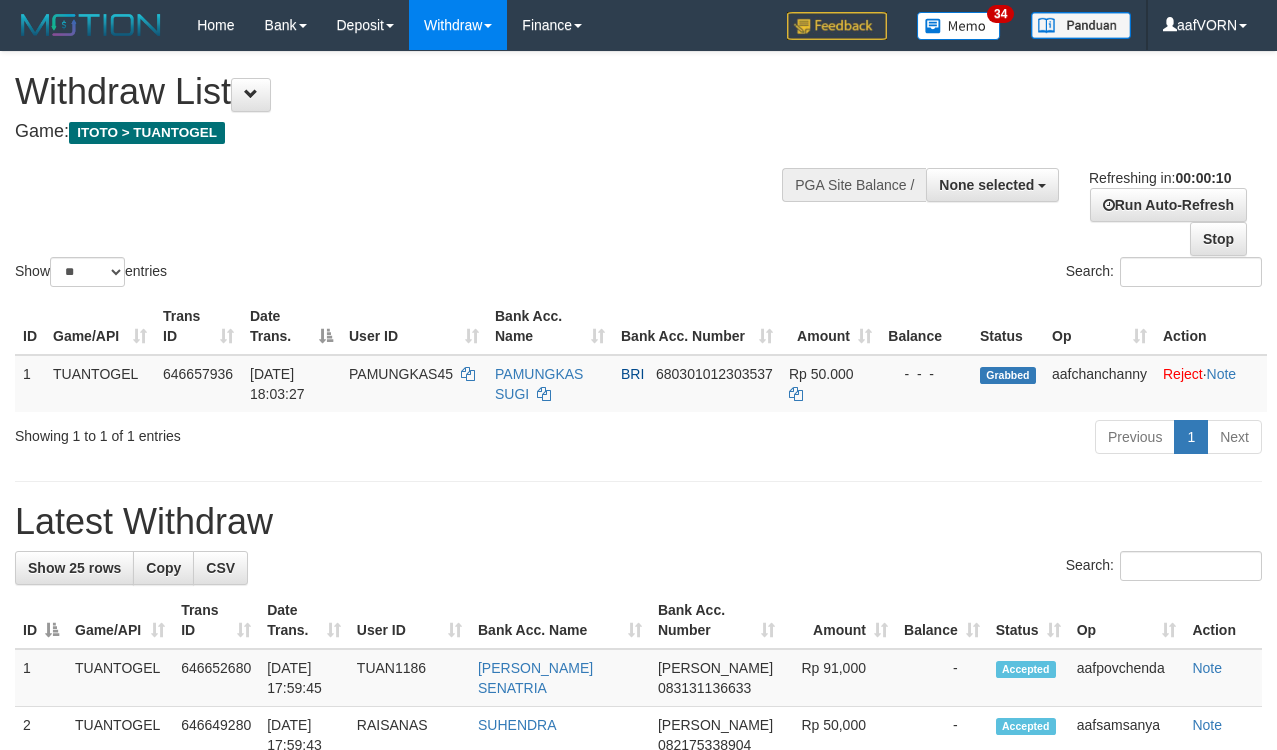 select 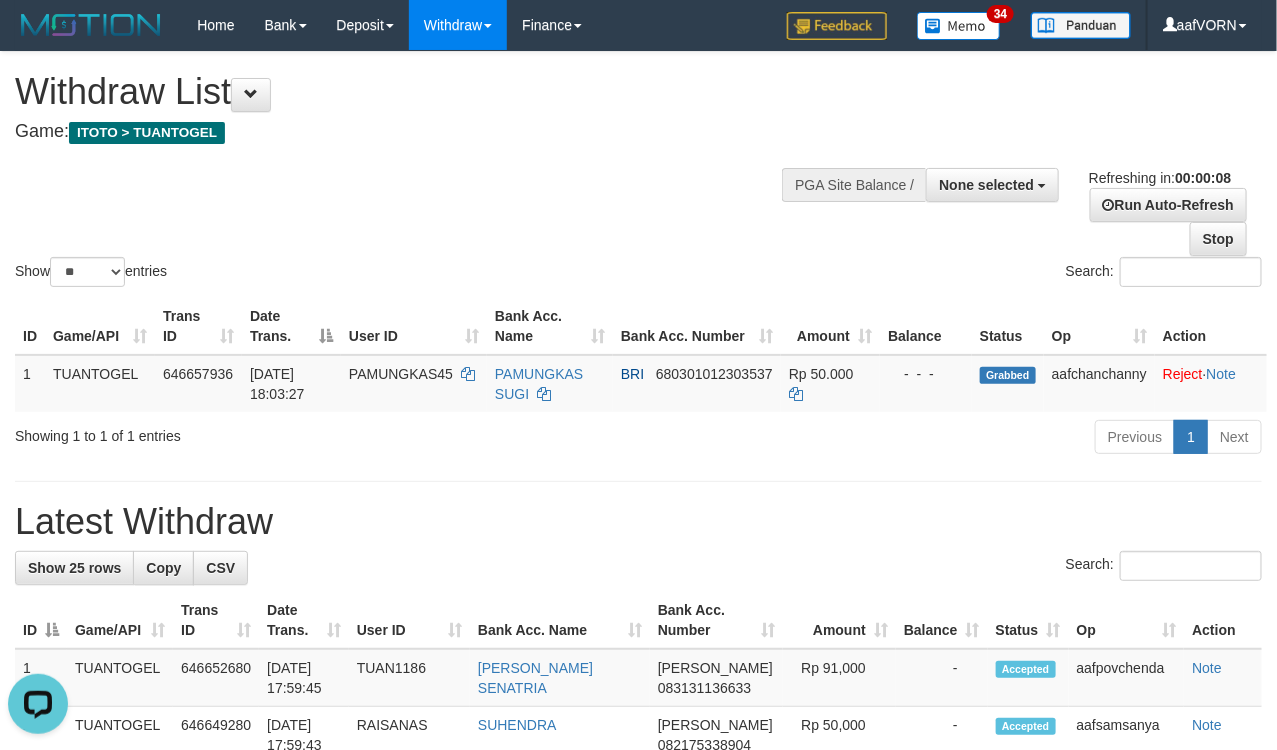 scroll, scrollTop: 0, scrollLeft: 0, axis: both 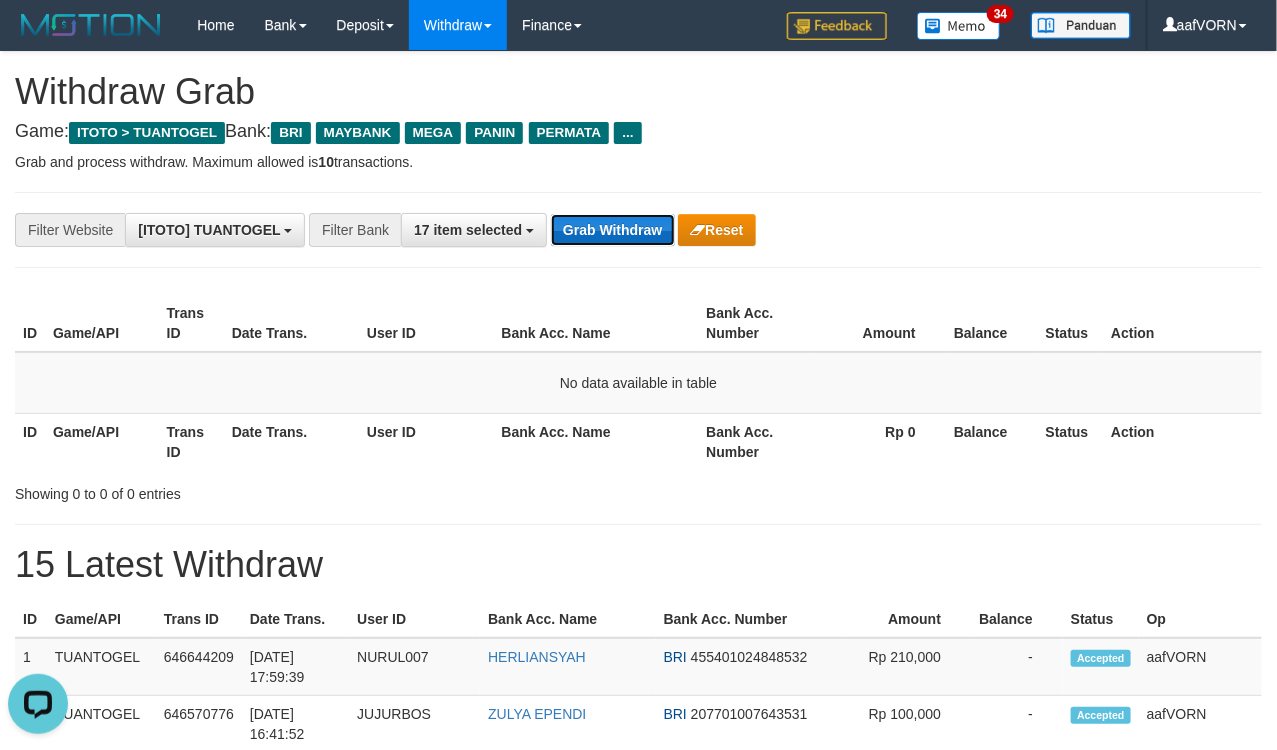 click on "Grab Withdraw" at bounding box center [612, 230] 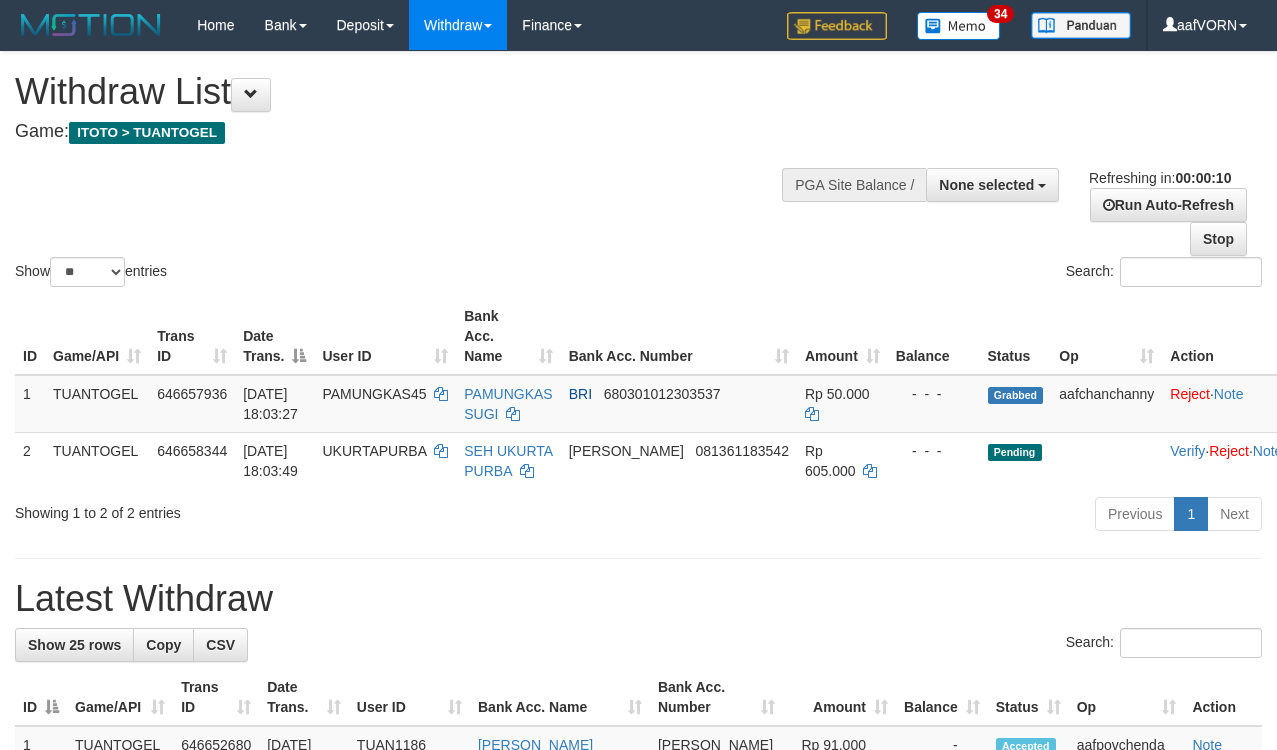 select 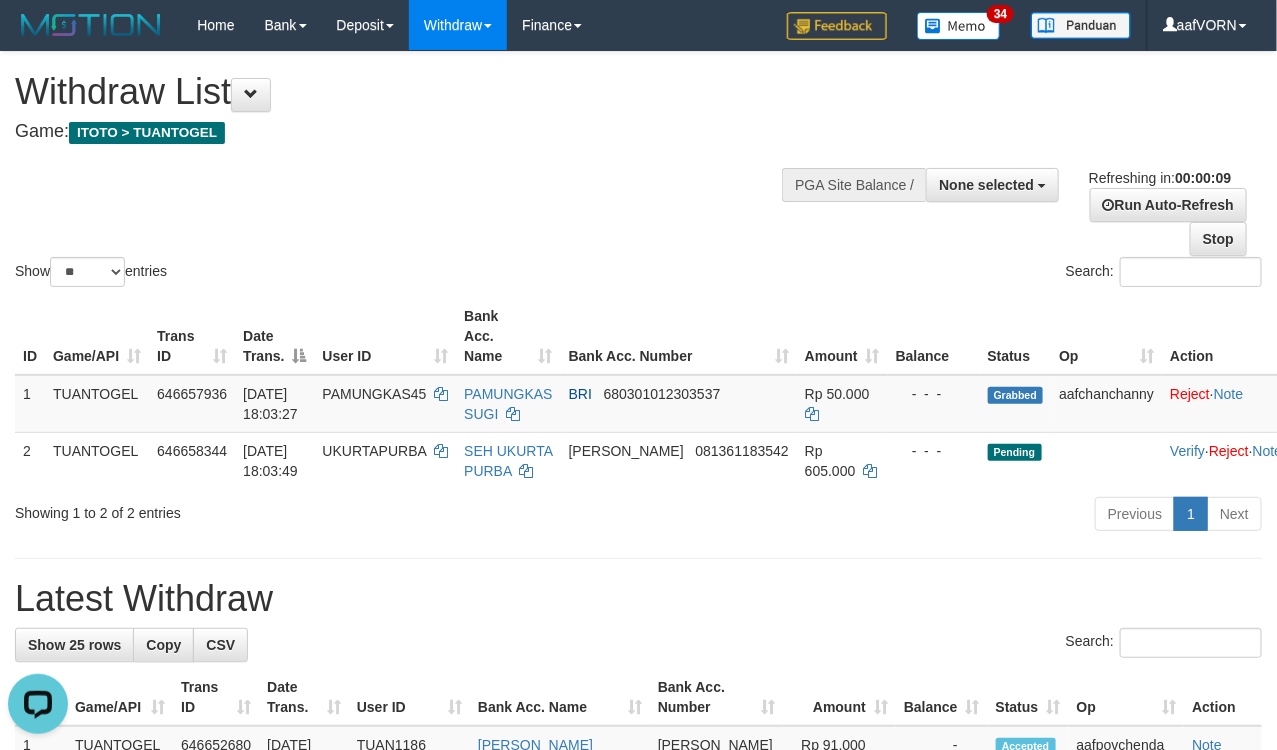 scroll, scrollTop: 0, scrollLeft: 0, axis: both 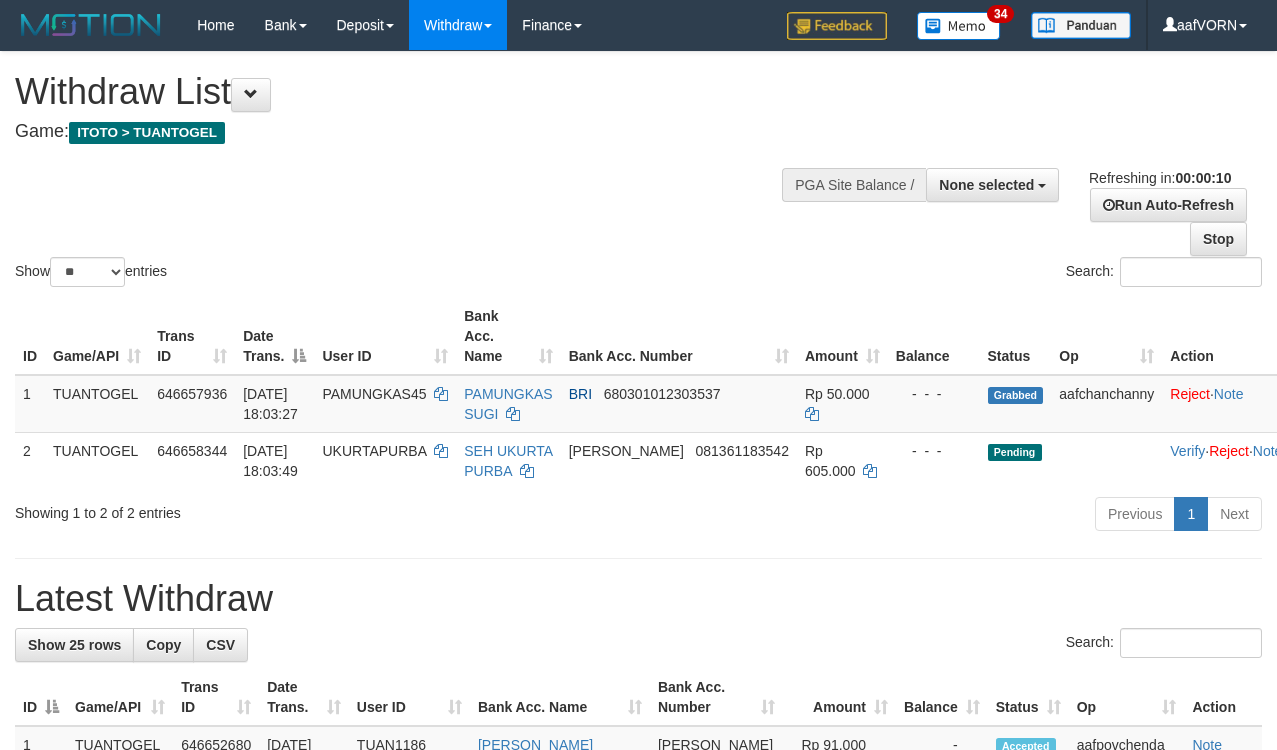 select 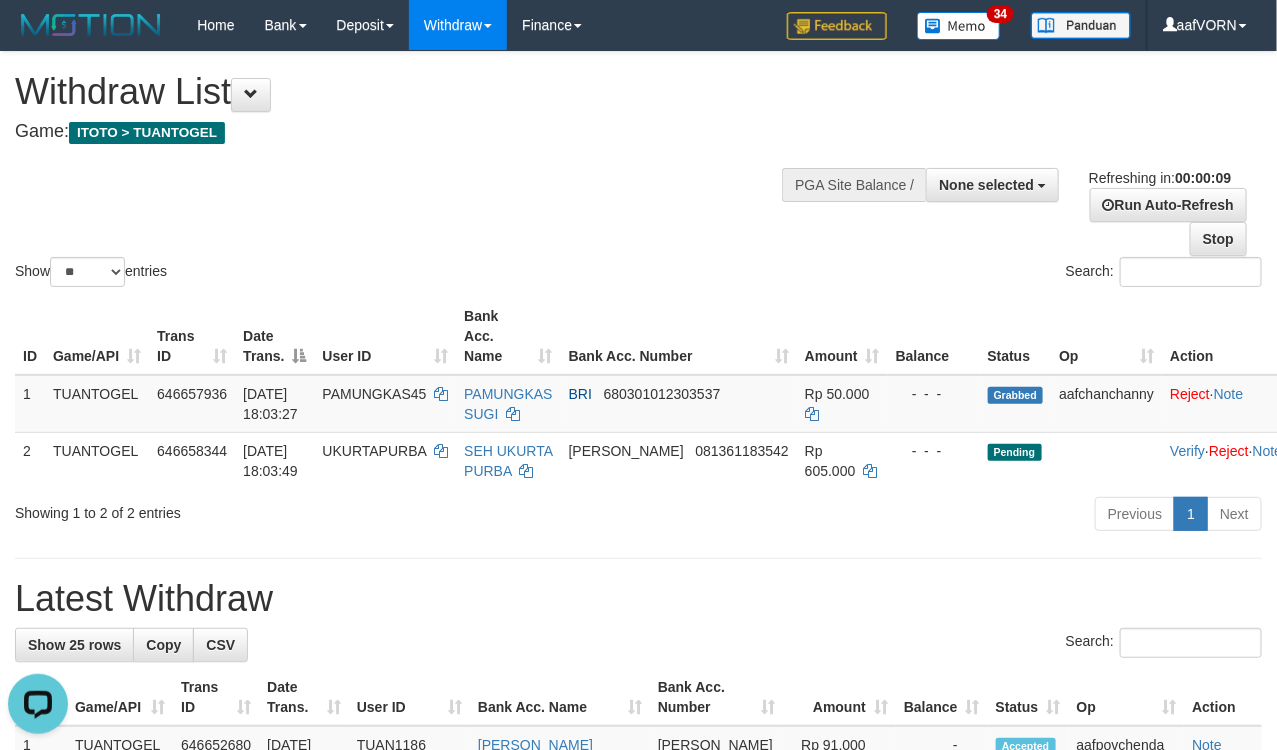 scroll, scrollTop: 0, scrollLeft: 0, axis: both 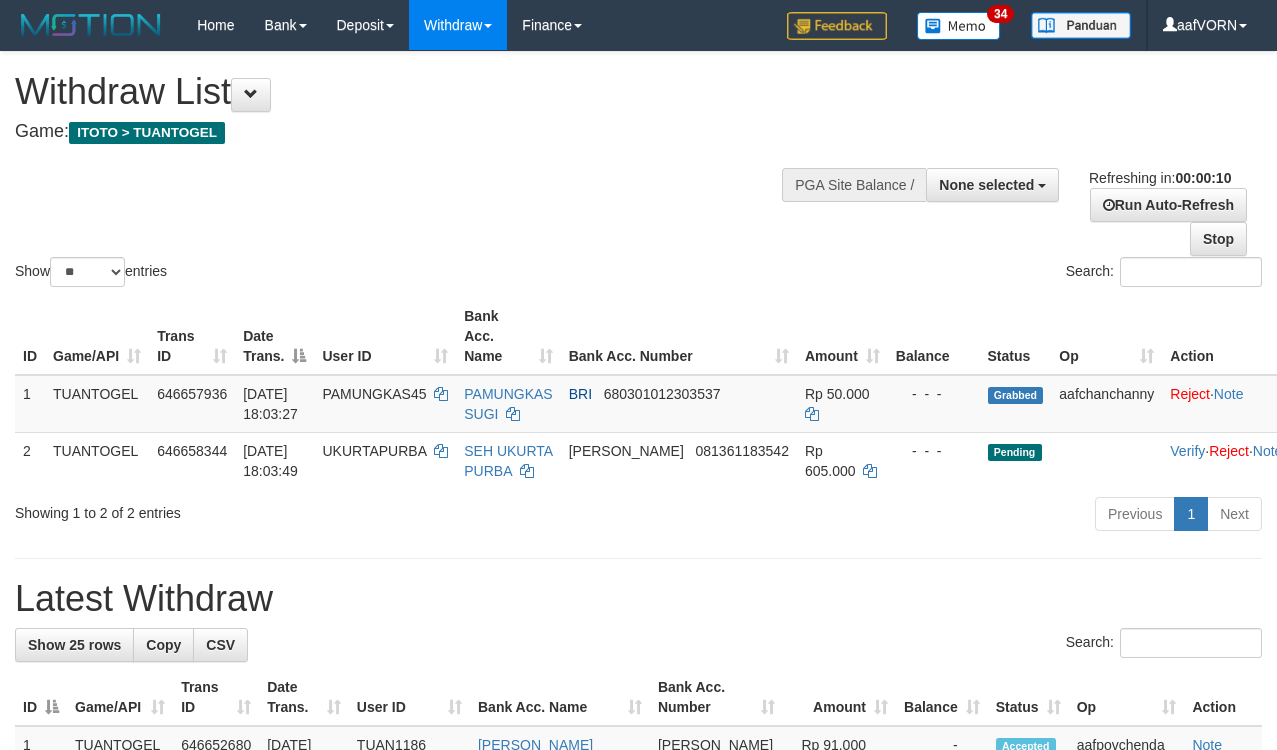 select 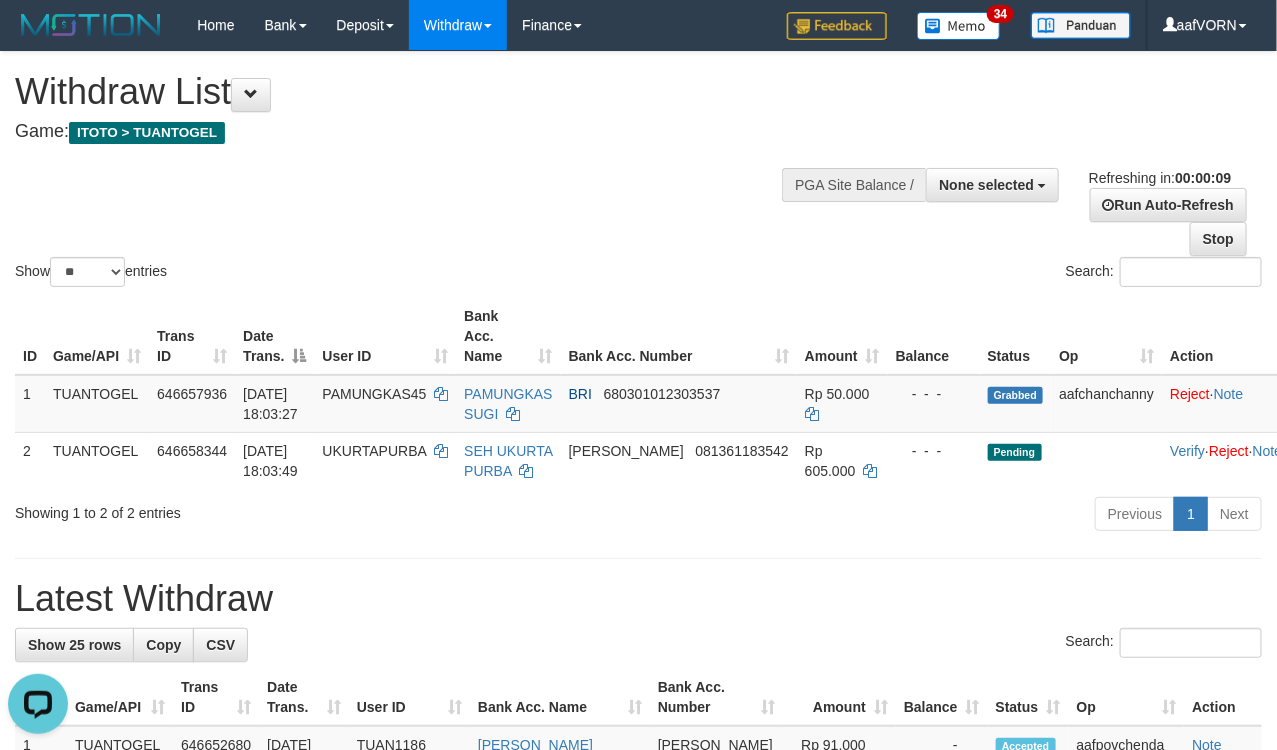 scroll, scrollTop: 0, scrollLeft: 0, axis: both 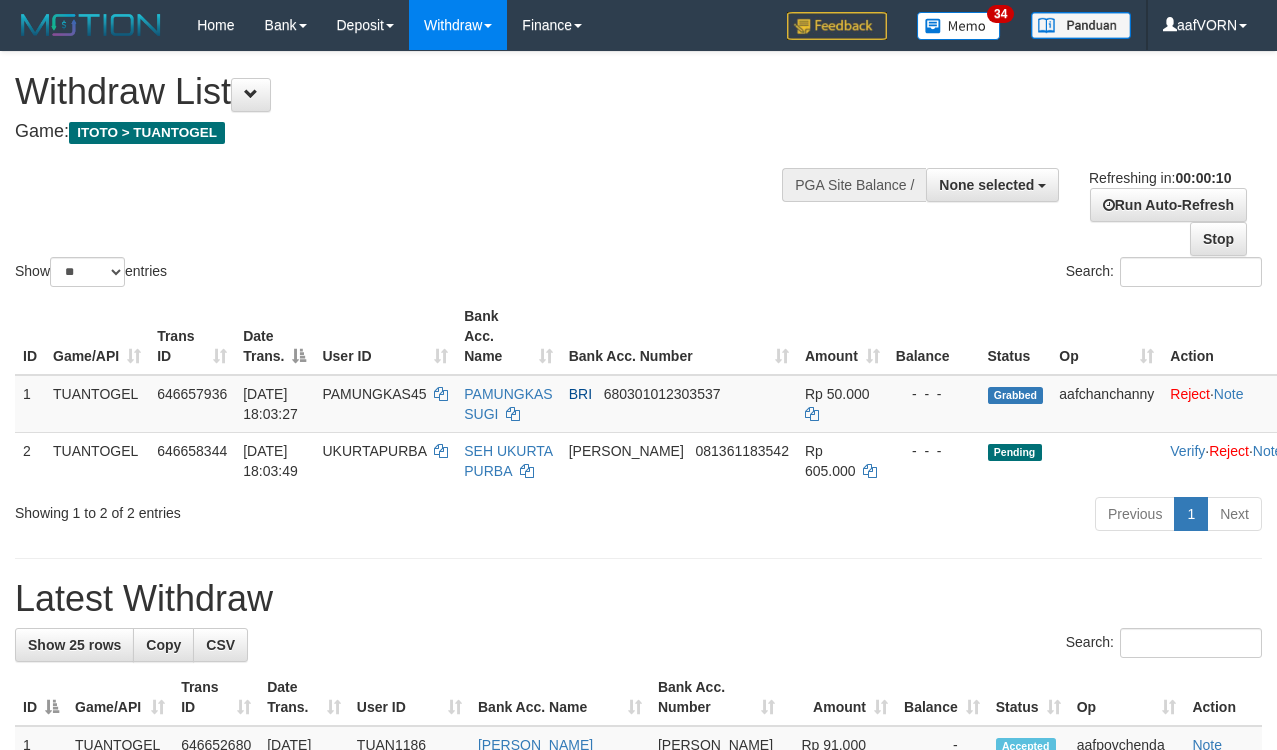 select 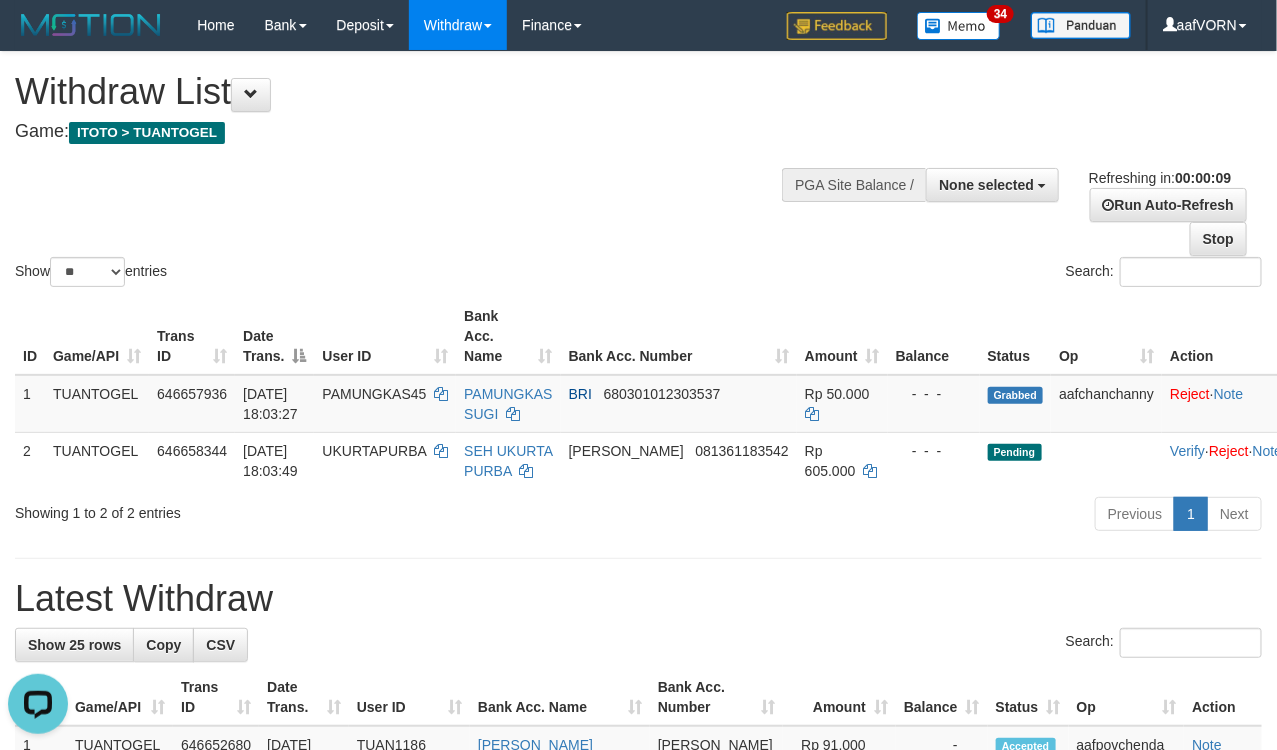 scroll, scrollTop: 0, scrollLeft: 0, axis: both 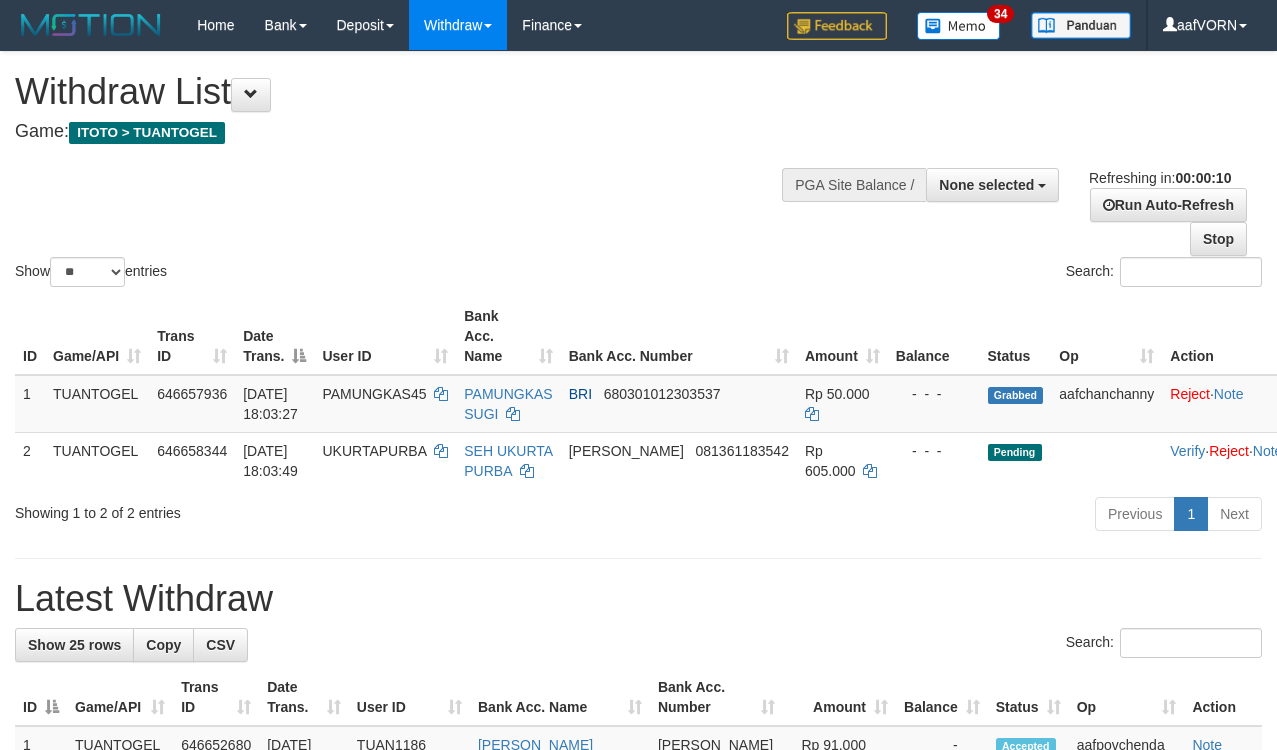 select 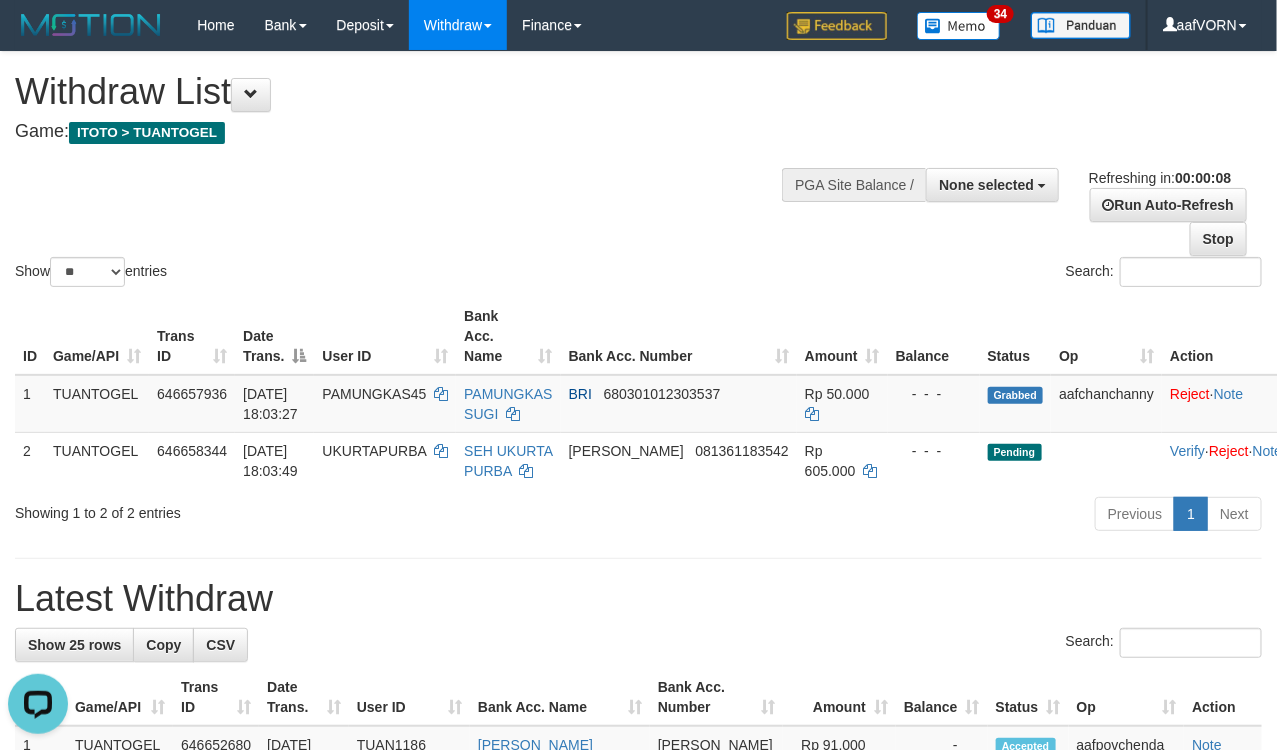 scroll, scrollTop: 0, scrollLeft: 0, axis: both 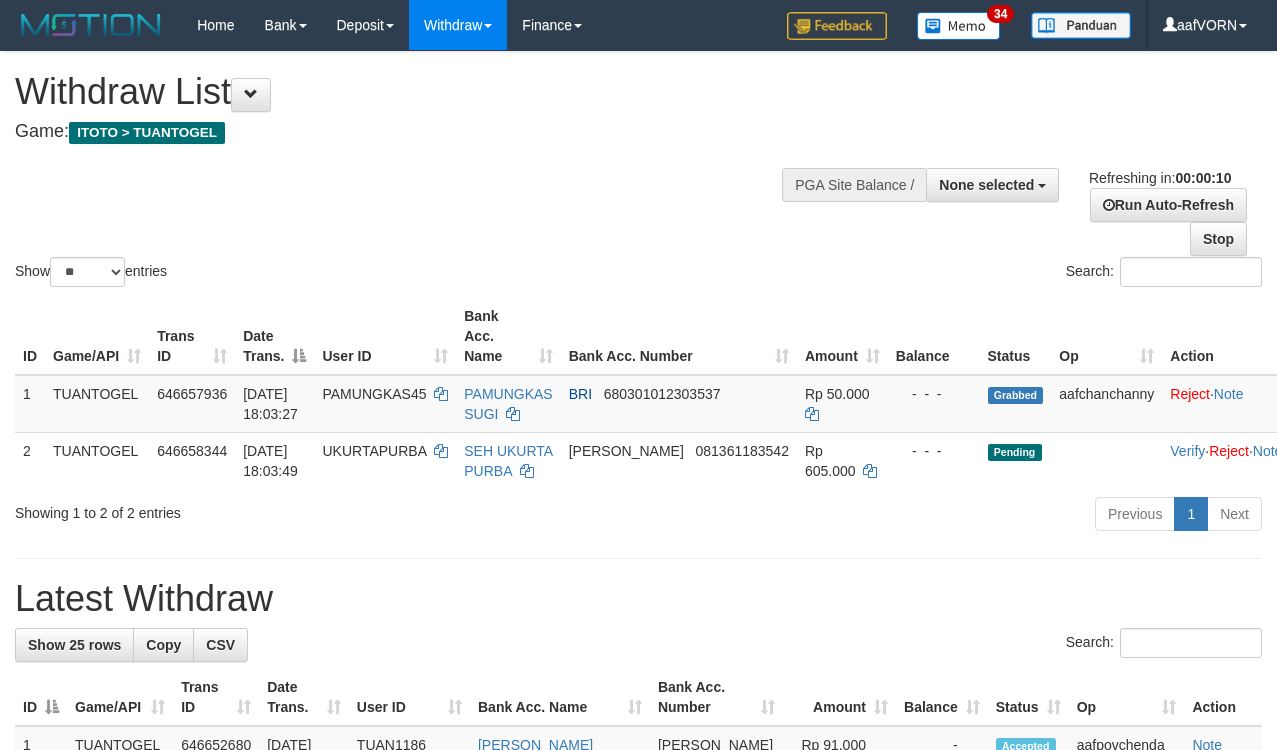 select 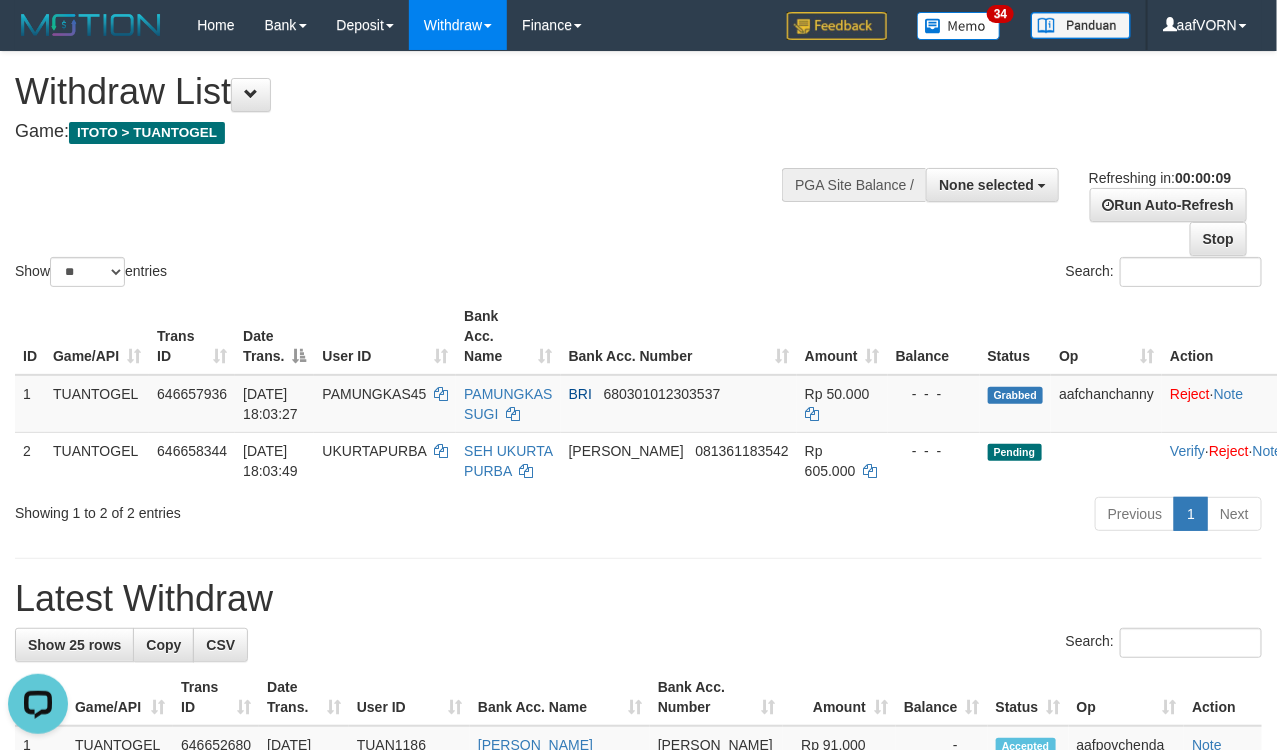 scroll, scrollTop: 0, scrollLeft: 0, axis: both 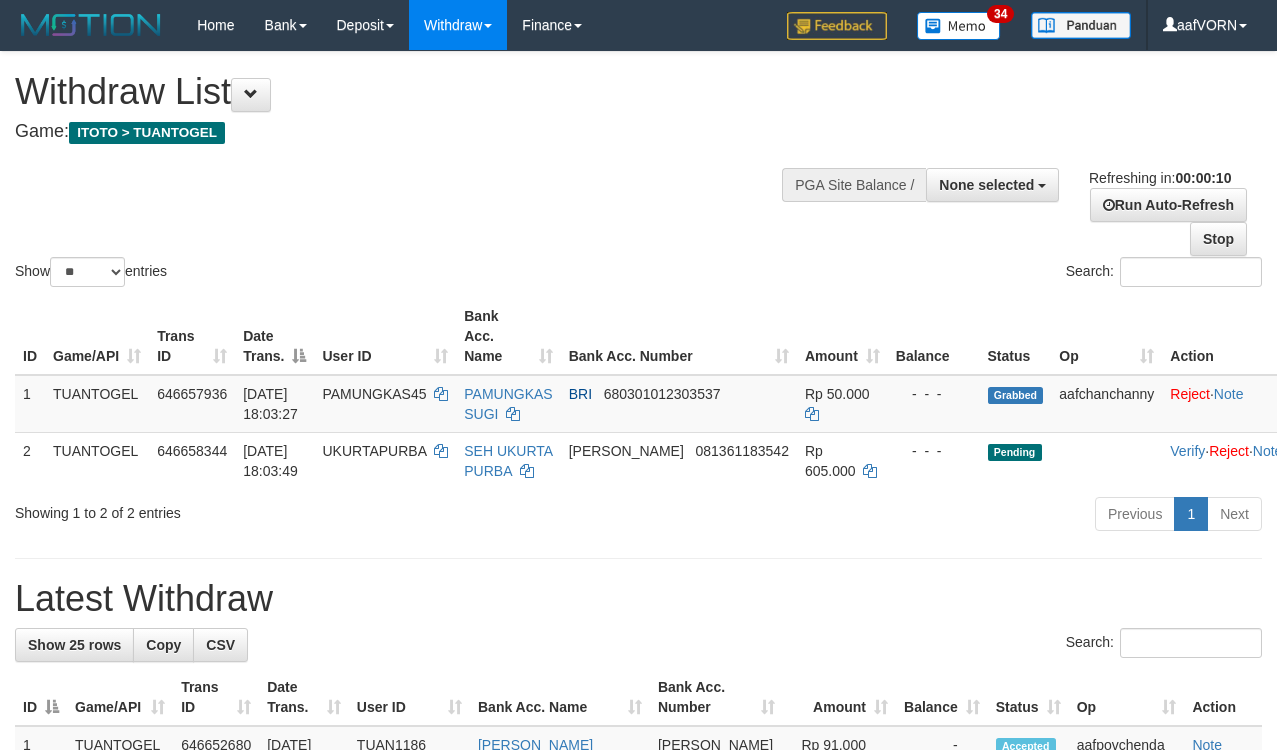 select 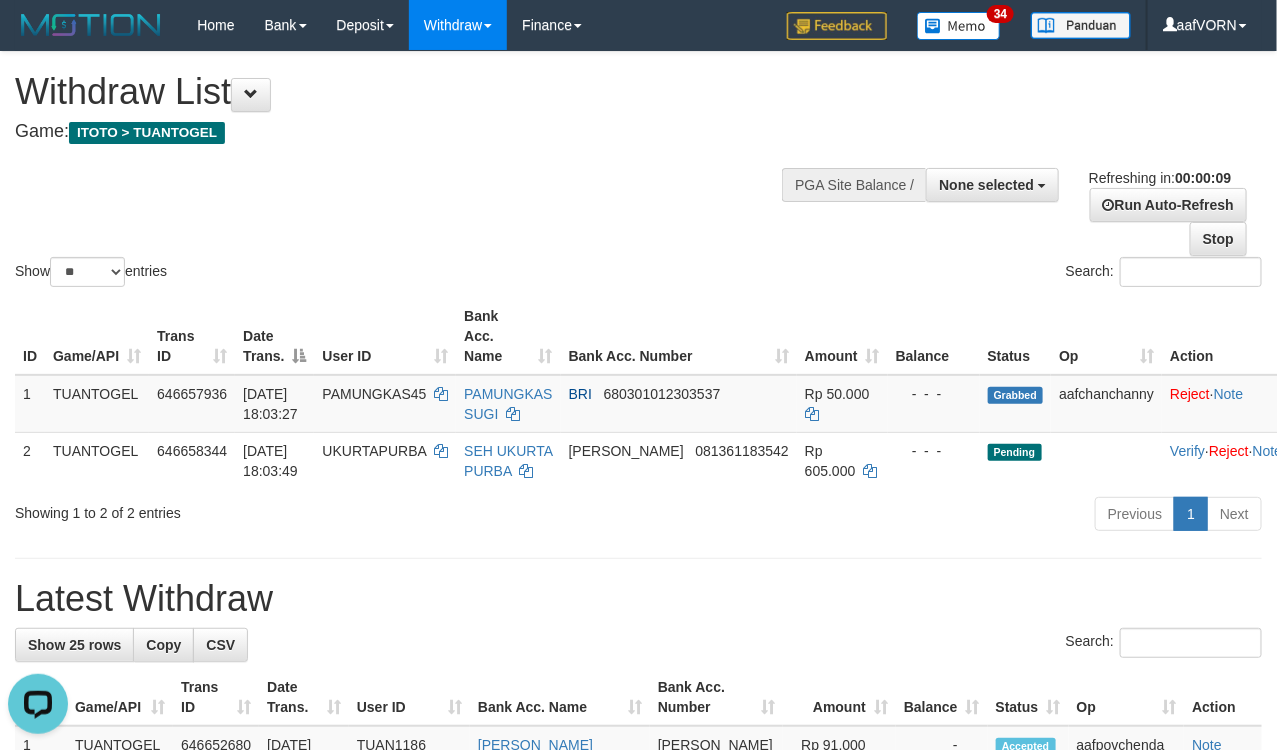 scroll, scrollTop: 0, scrollLeft: 0, axis: both 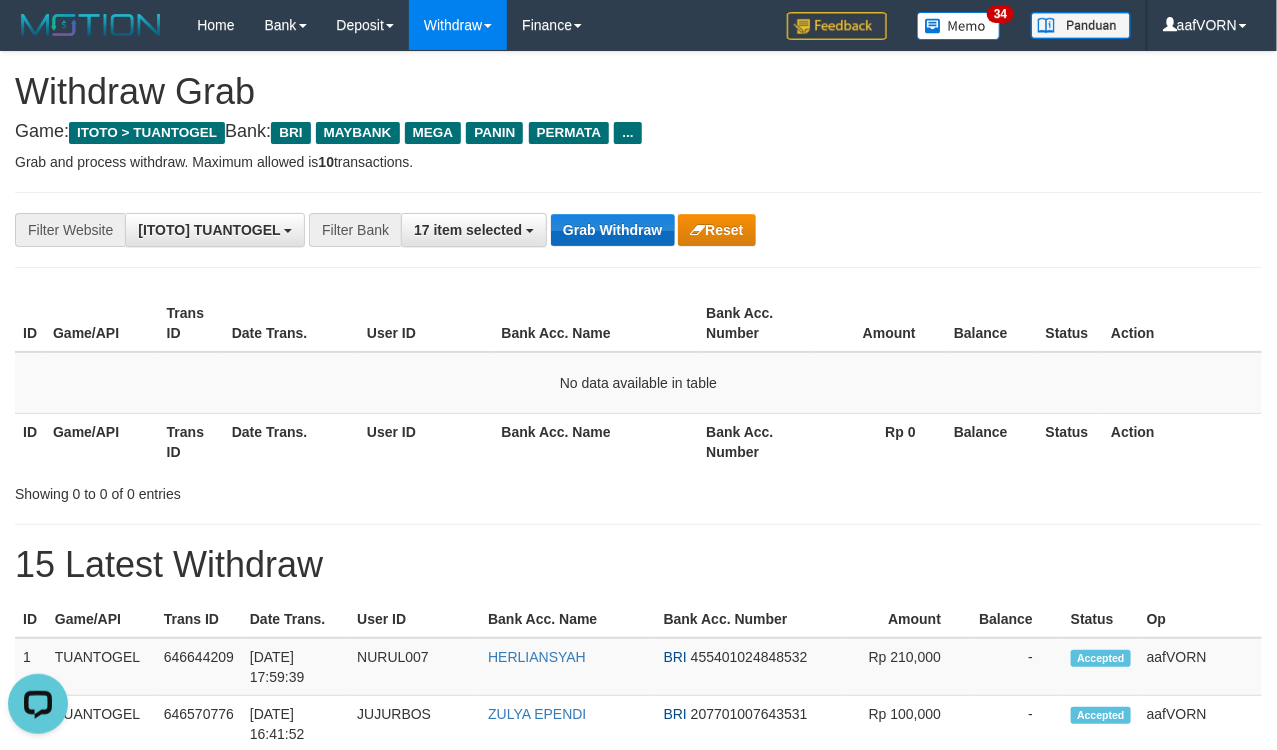 drag, startPoint x: 613, startPoint y: 208, endPoint x: 610, endPoint y: 222, distance: 14.3178215 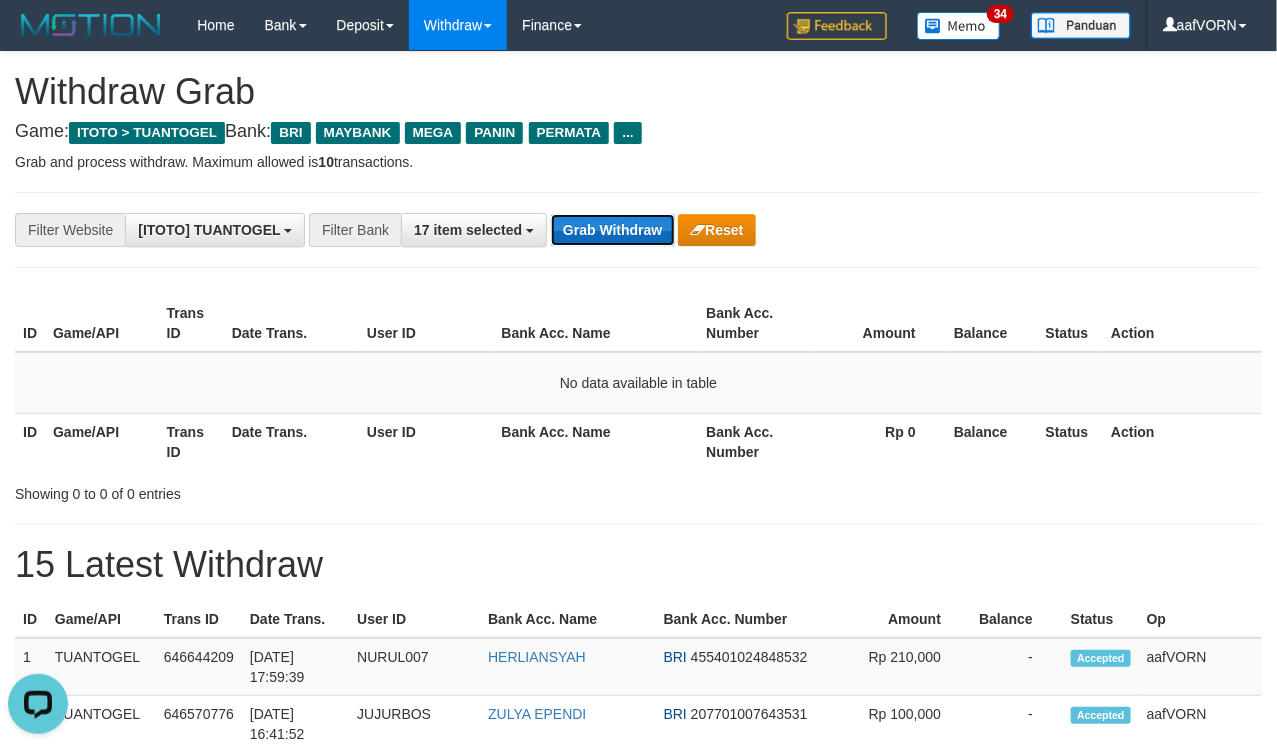 click on "Grab Withdraw" at bounding box center (612, 230) 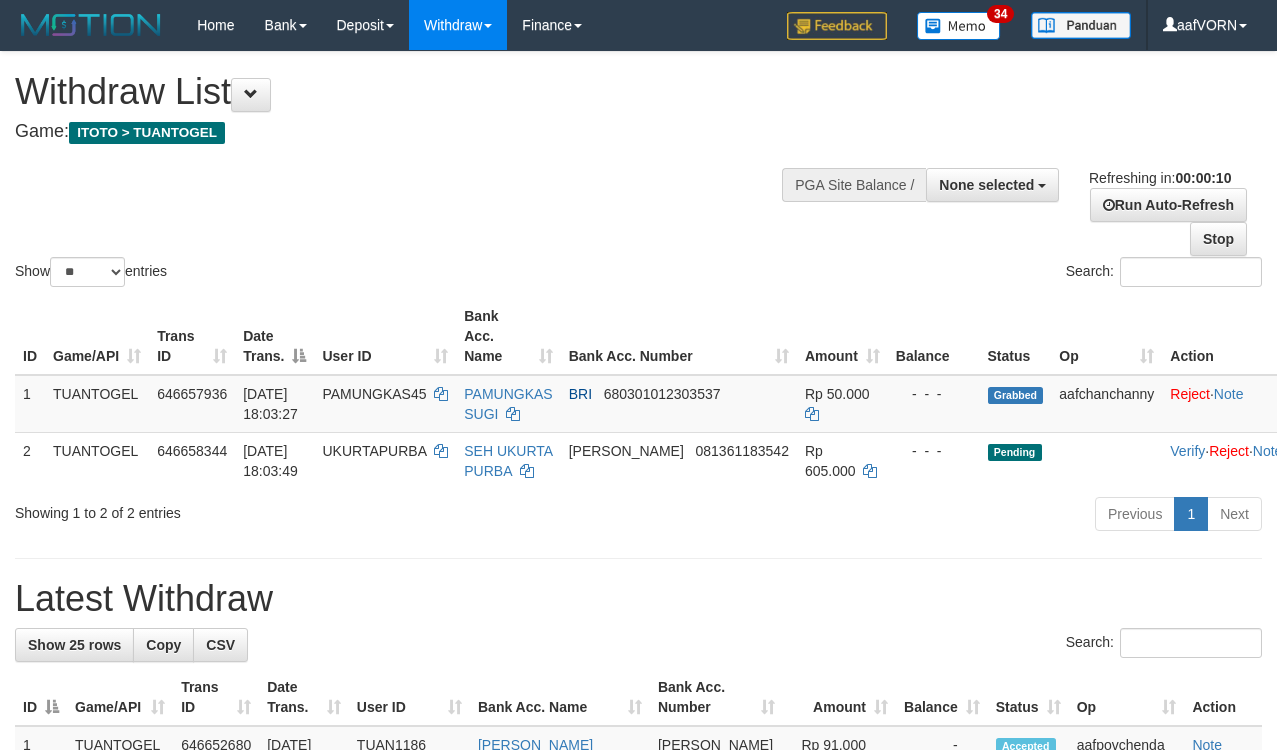 select 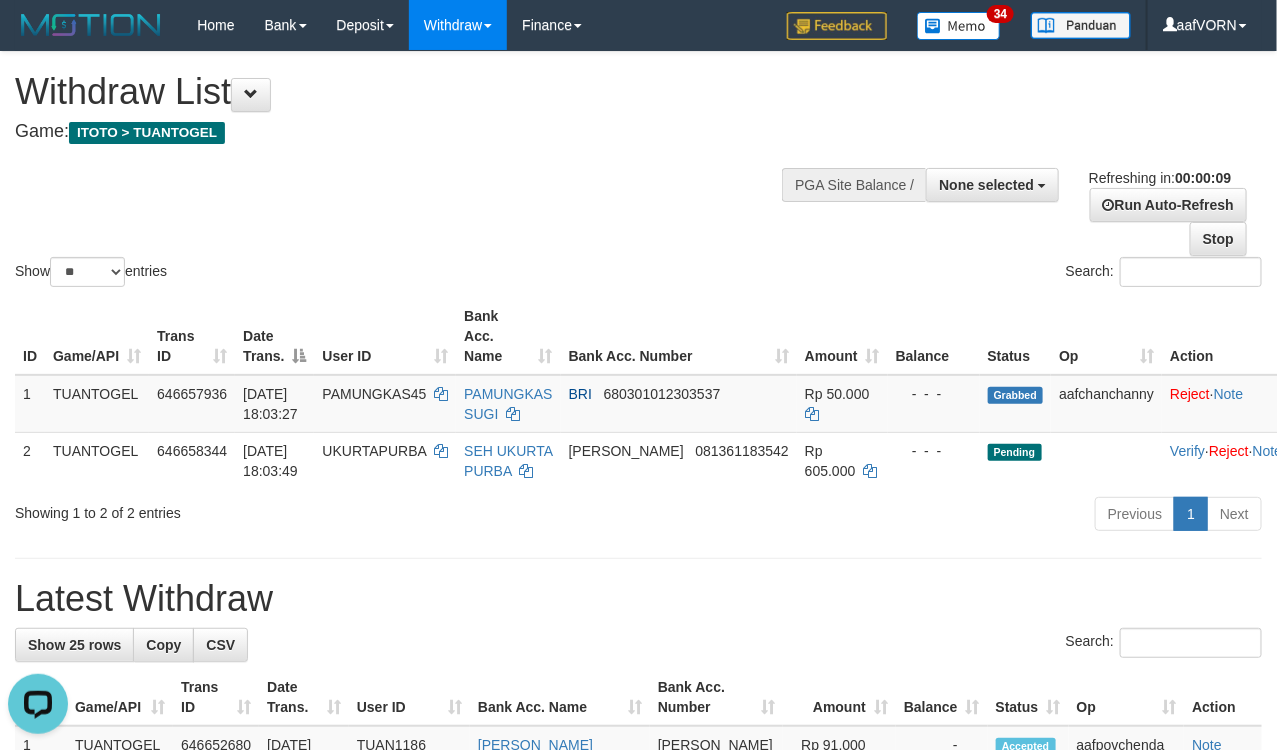 scroll, scrollTop: 0, scrollLeft: 0, axis: both 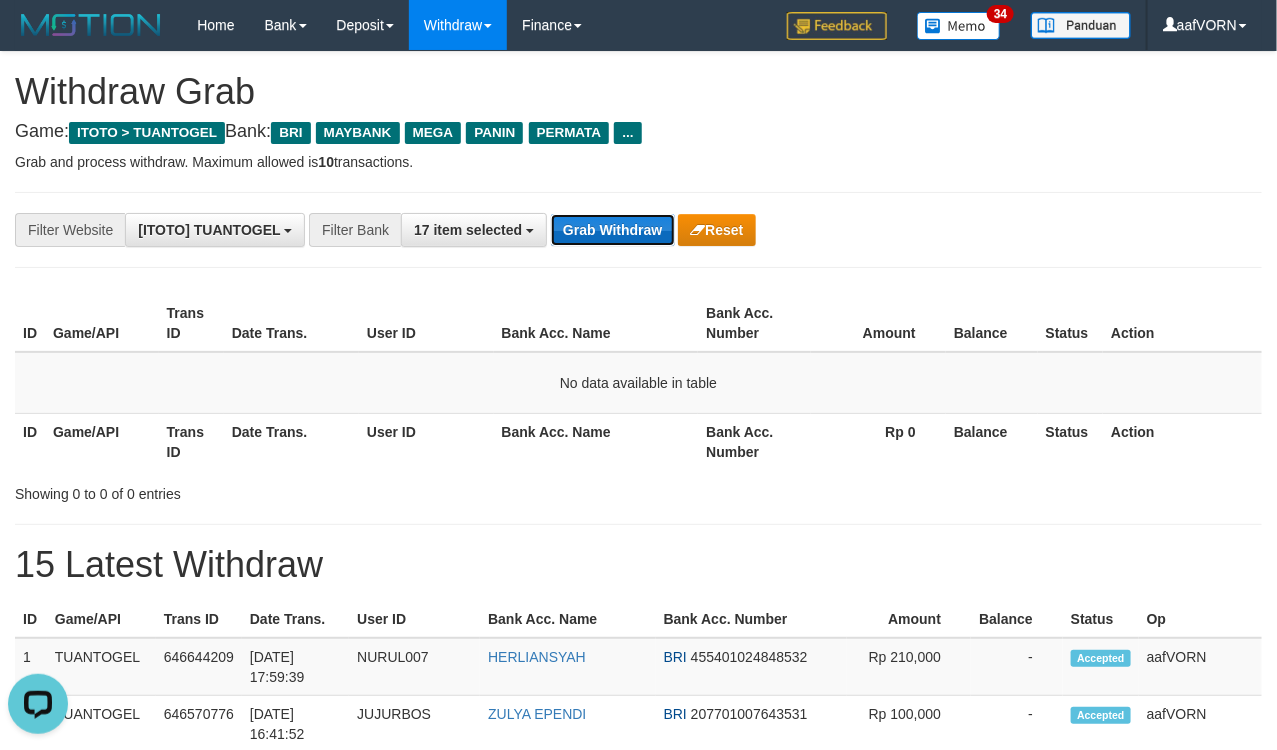 click on "Grab Withdraw" at bounding box center [612, 230] 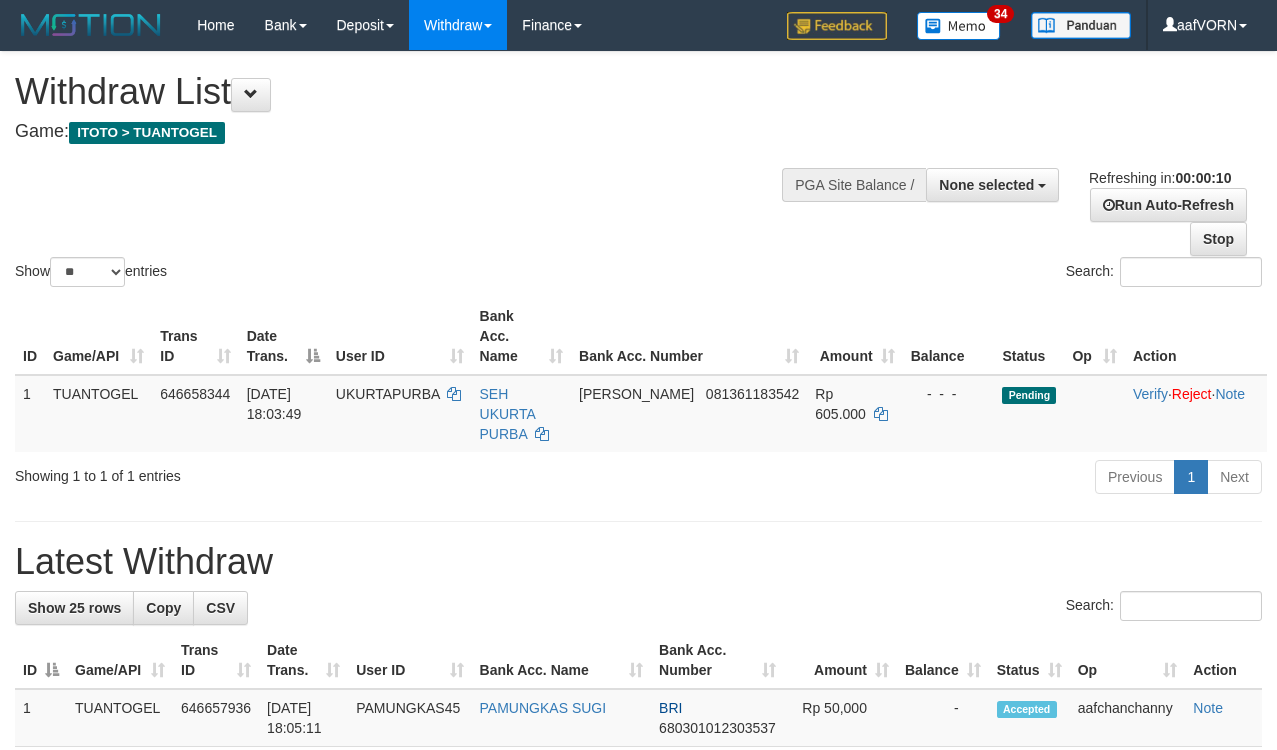 select 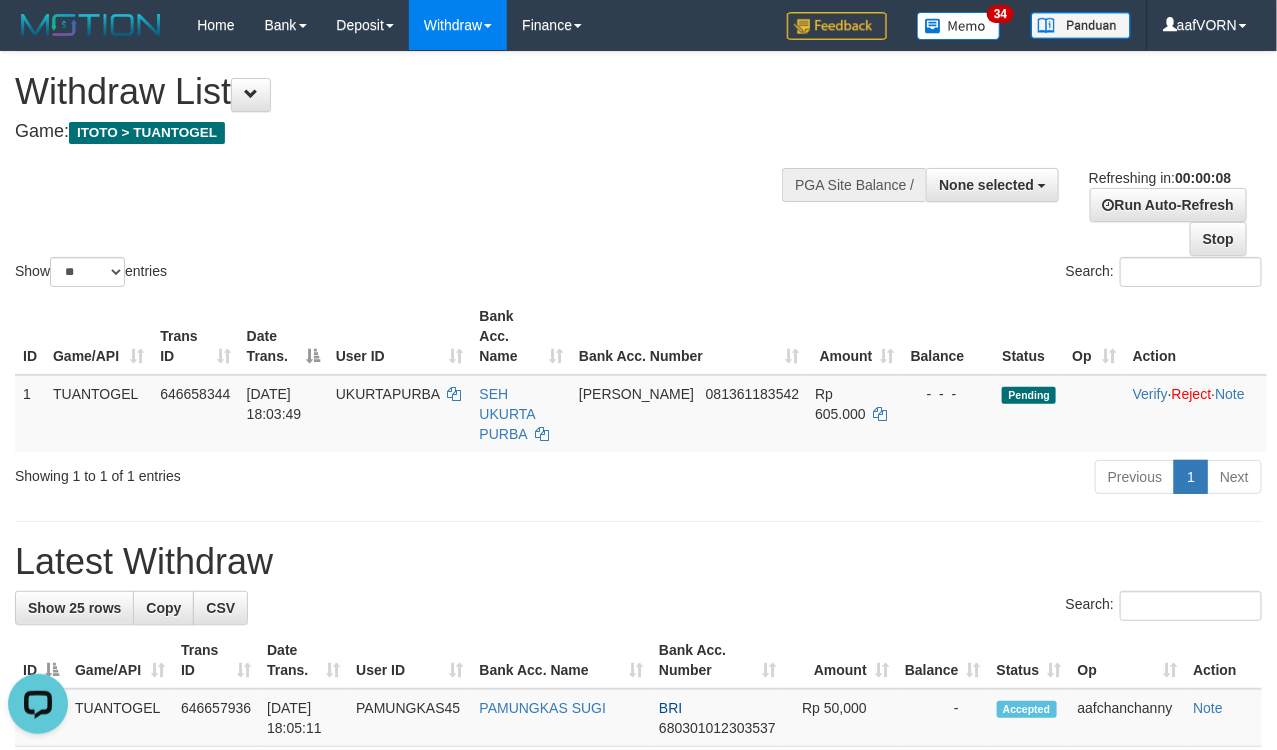 scroll, scrollTop: 0, scrollLeft: 0, axis: both 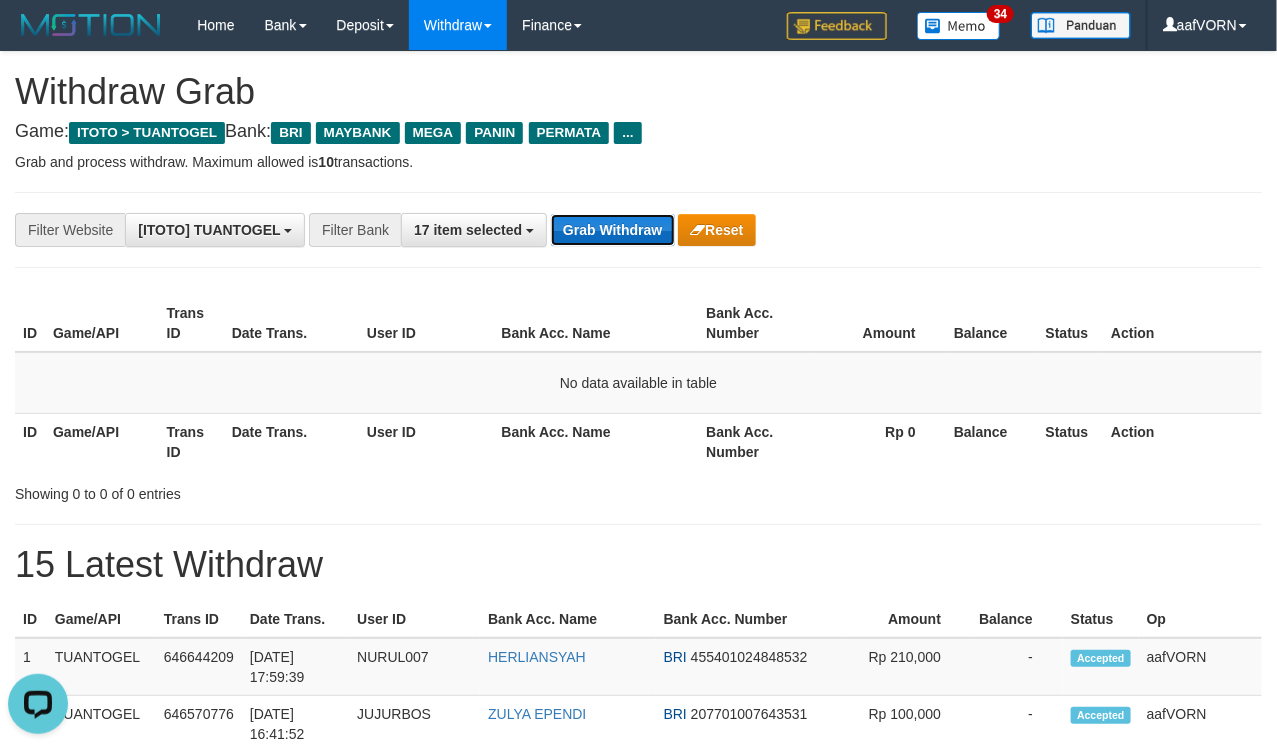 click on "Grab Withdraw" at bounding box center (612, 230) 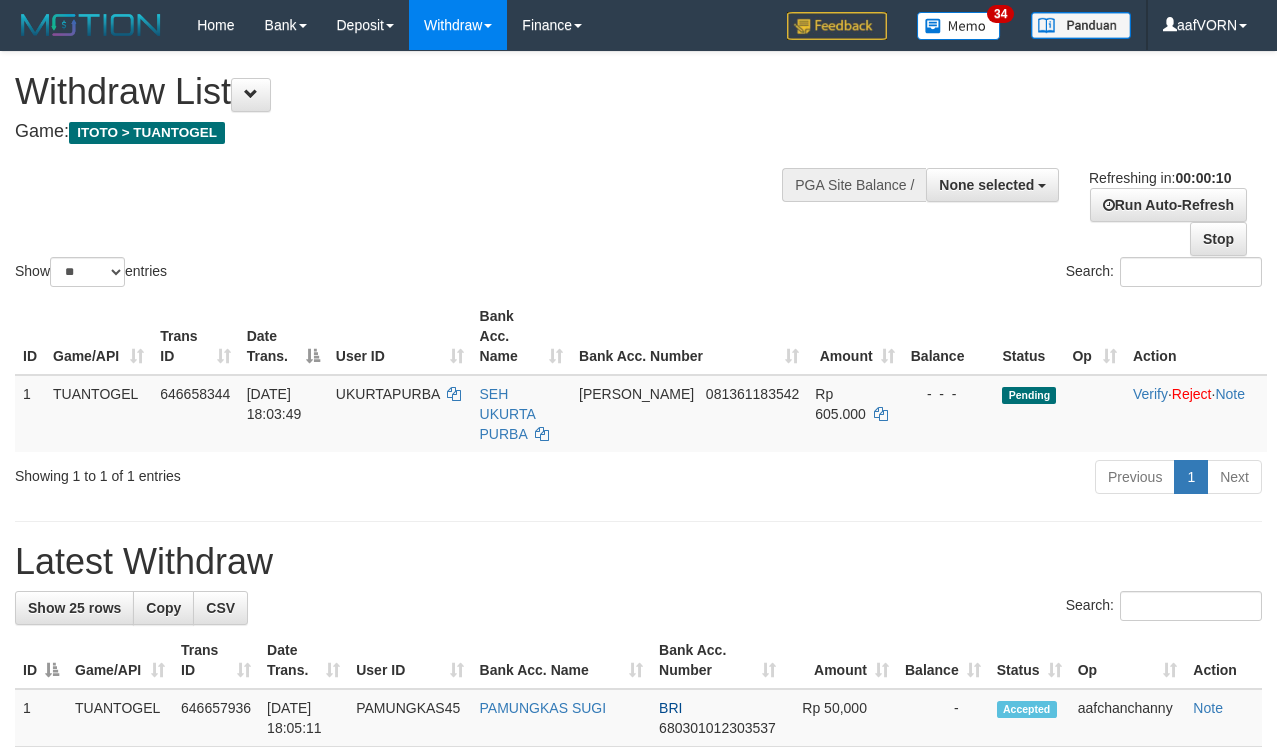 select 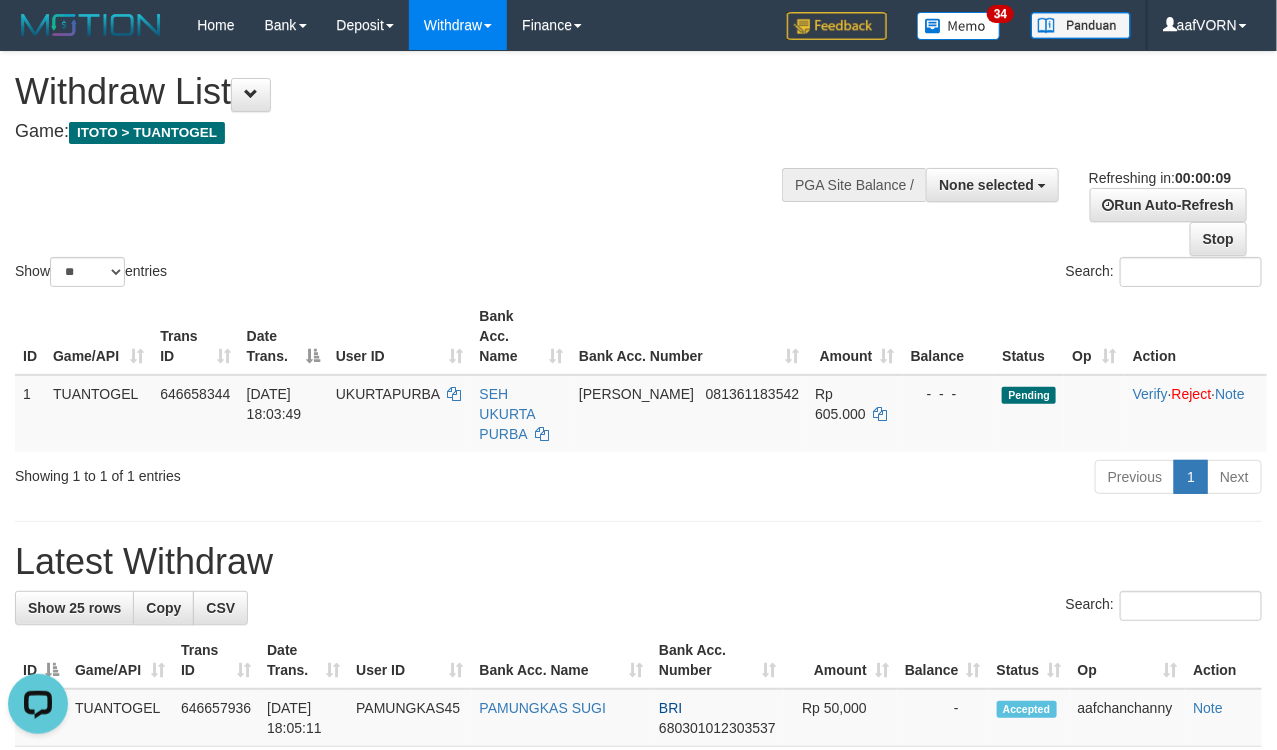 scroll, scrollTop: 0, scrollLeft: 0, axis: both 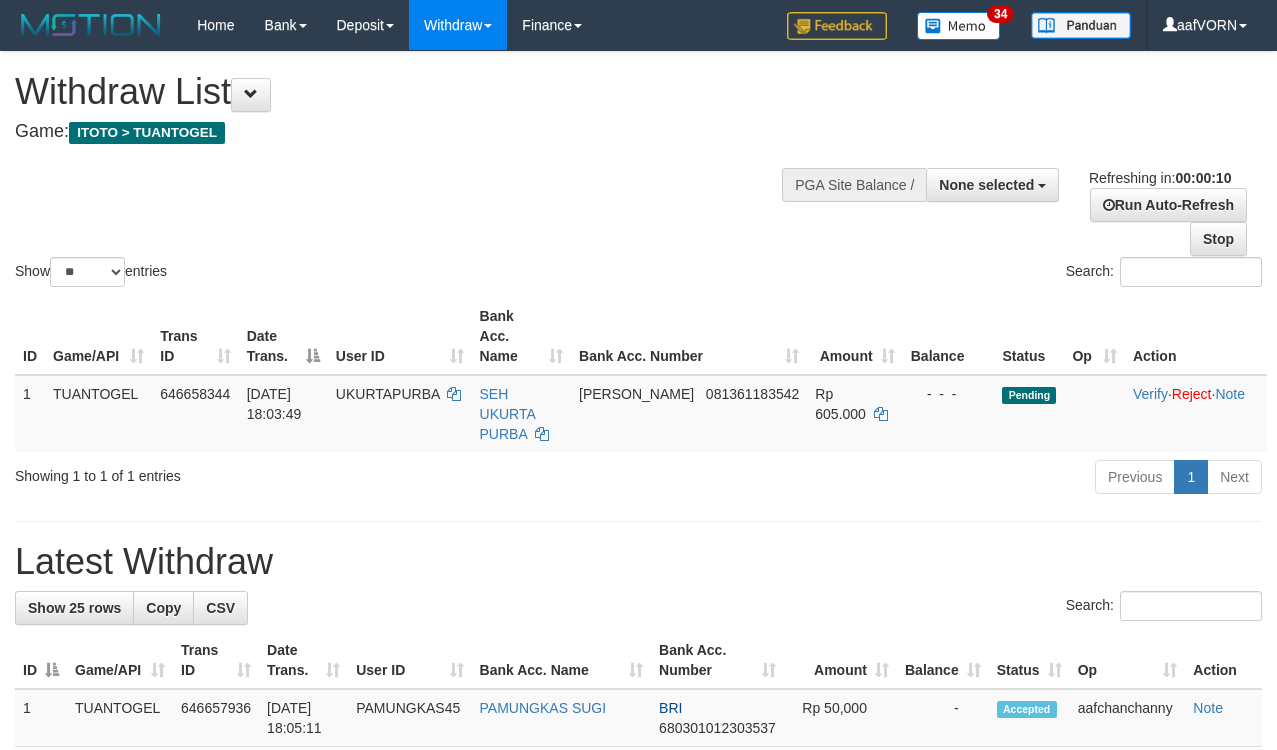select 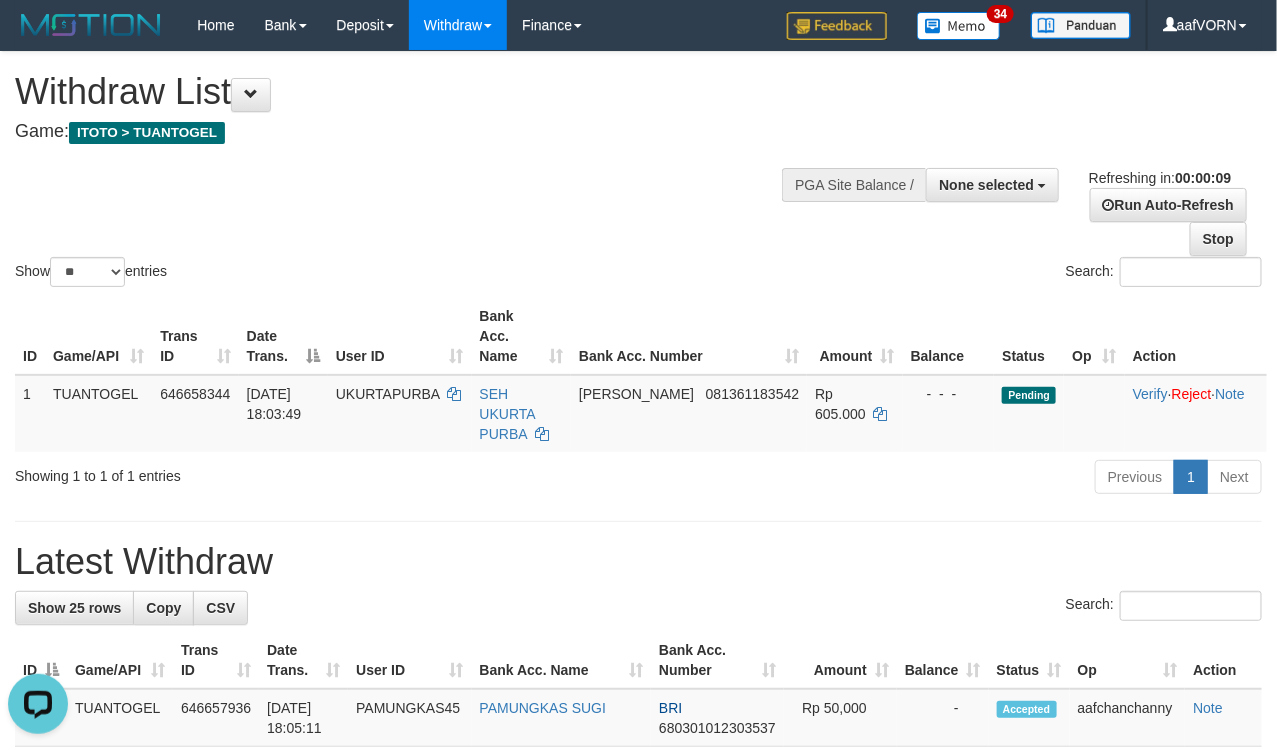 scroll, scrollTop: 0, scrollLeft: 0, axis: both 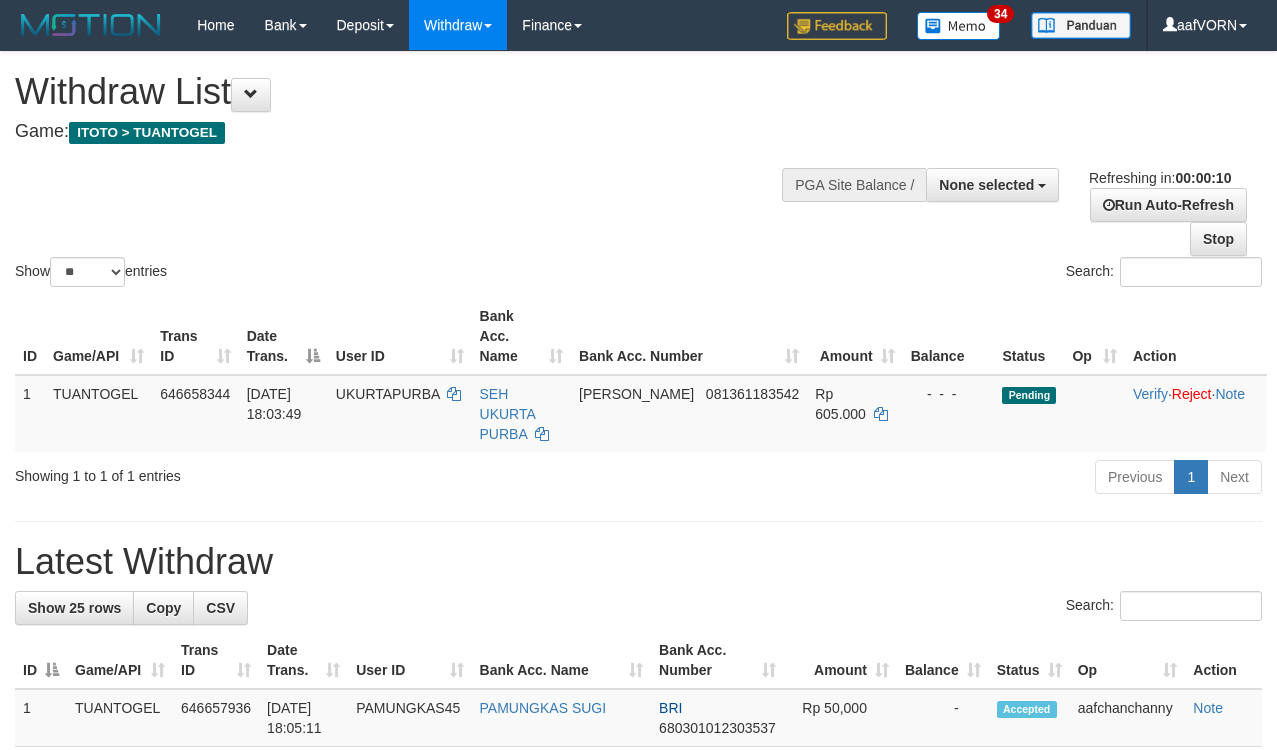 select 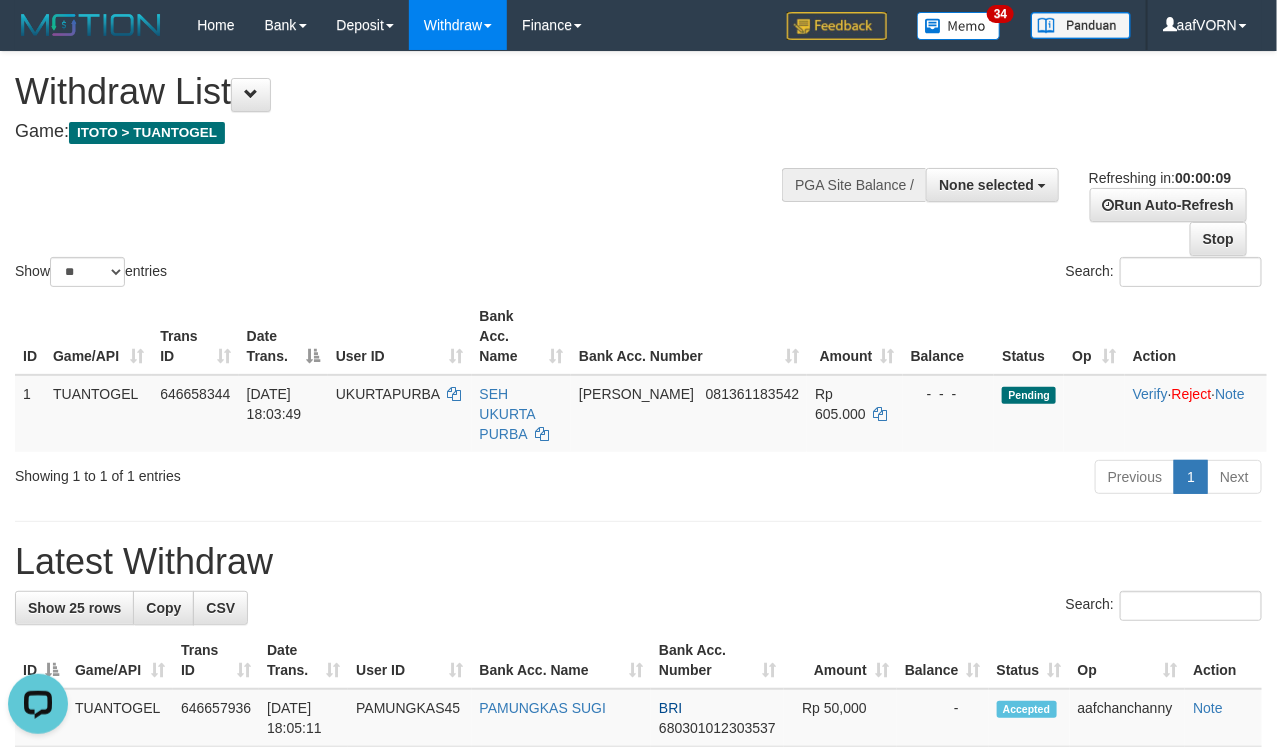 scroll, scrollTop: 0, scrollLeft: 0, axis: both 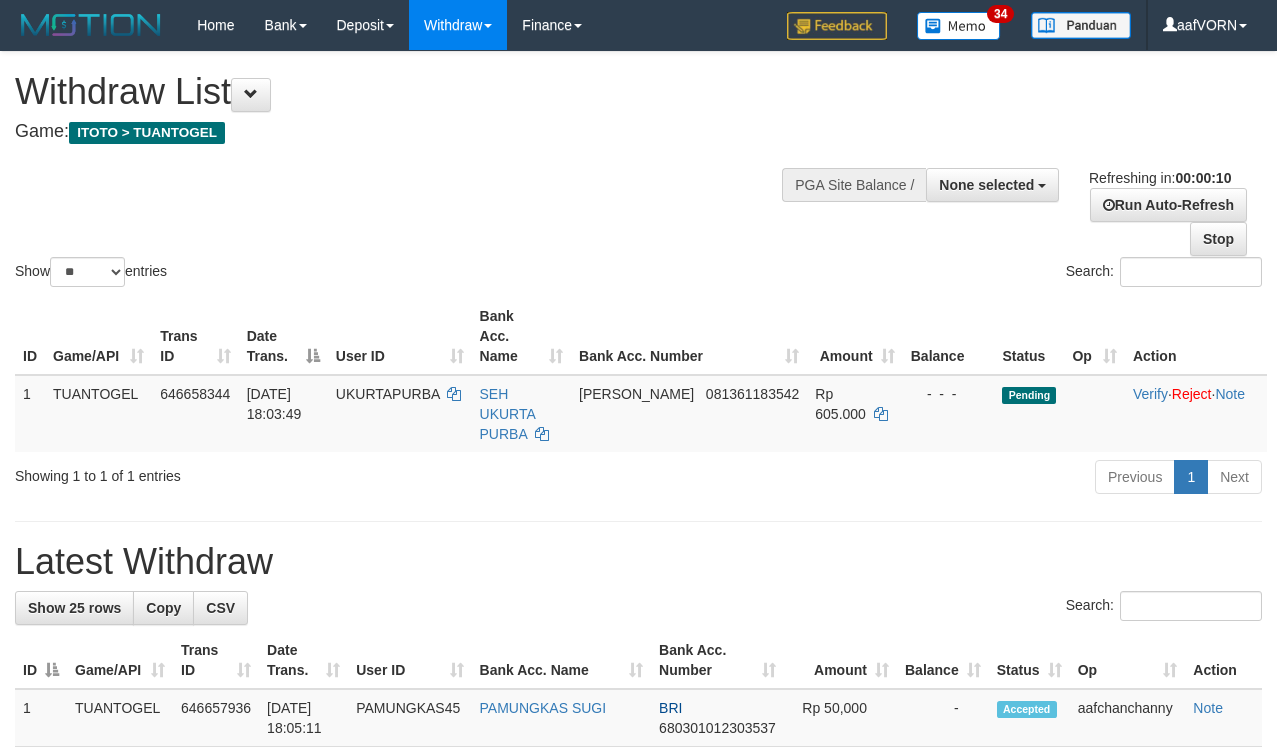 select 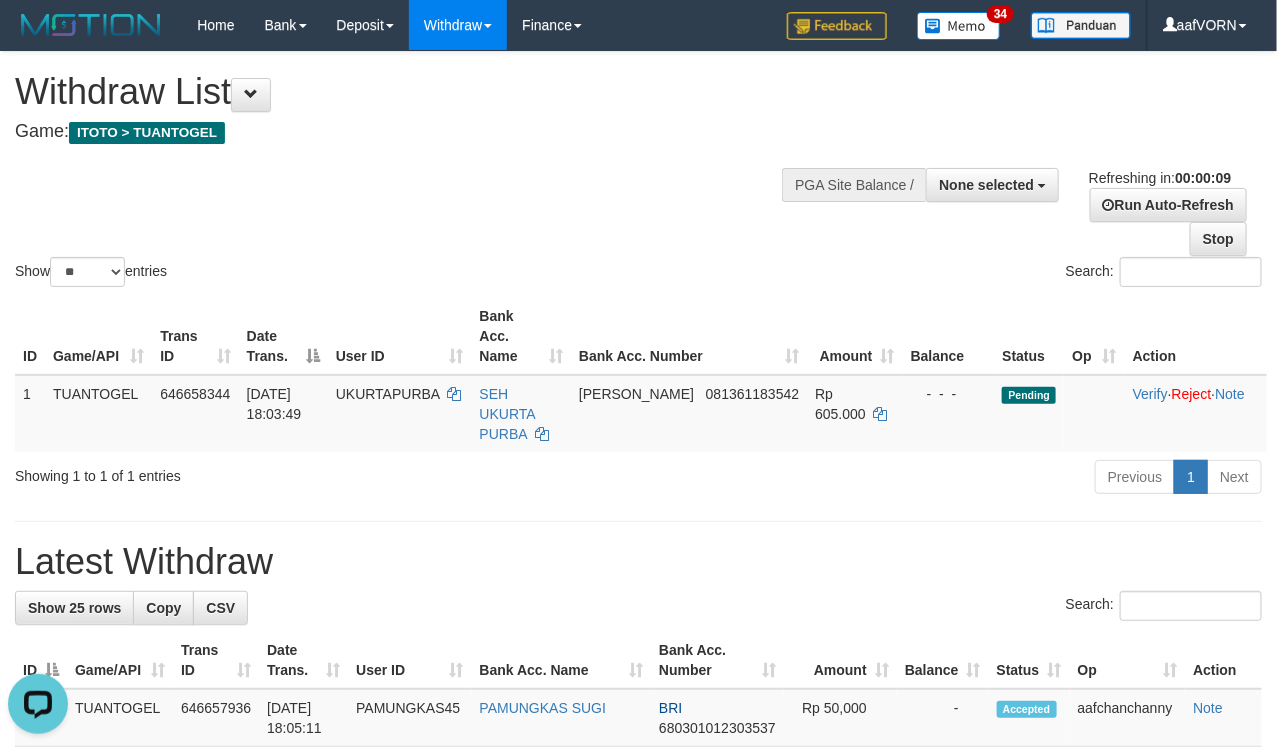 scroll, scrollTop: 0, scrollLeft: 0, axis: both 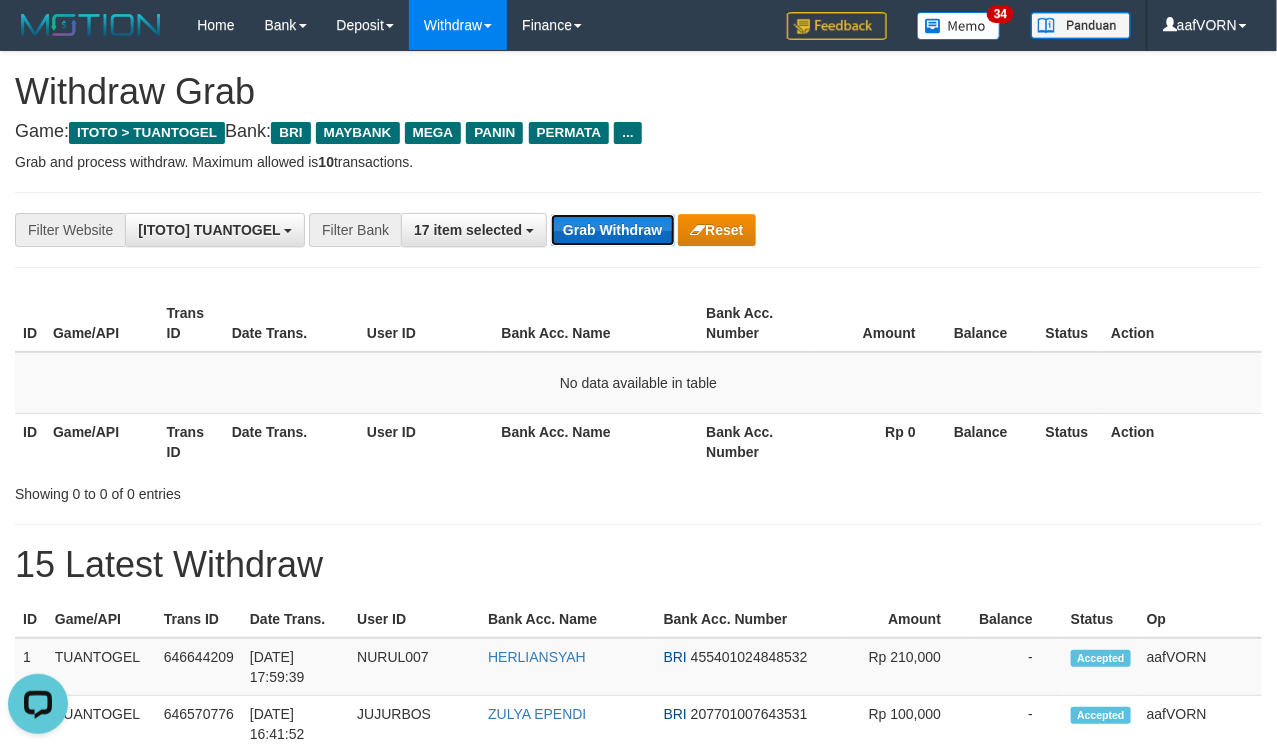 click on "Grab Withdraw" at bounding box center [612, 230] 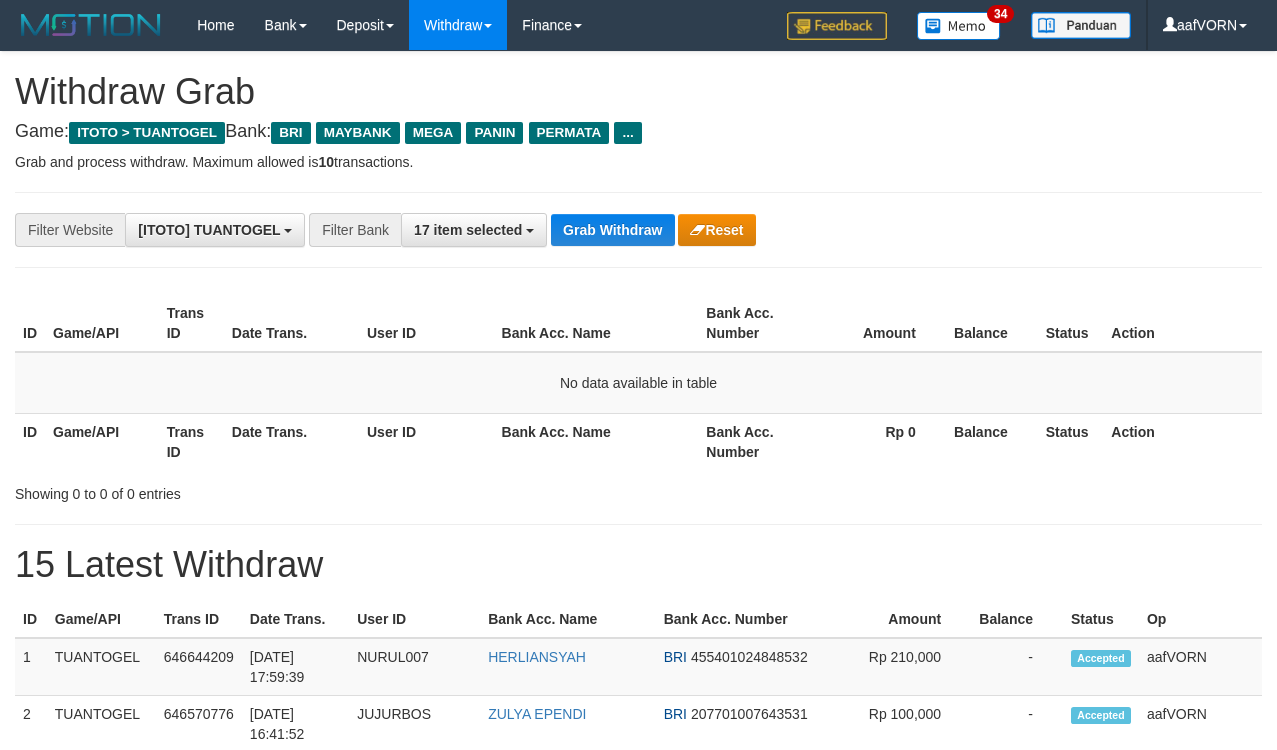 scroll, scrollTop: 0, scrollLeft: 0, axis: both 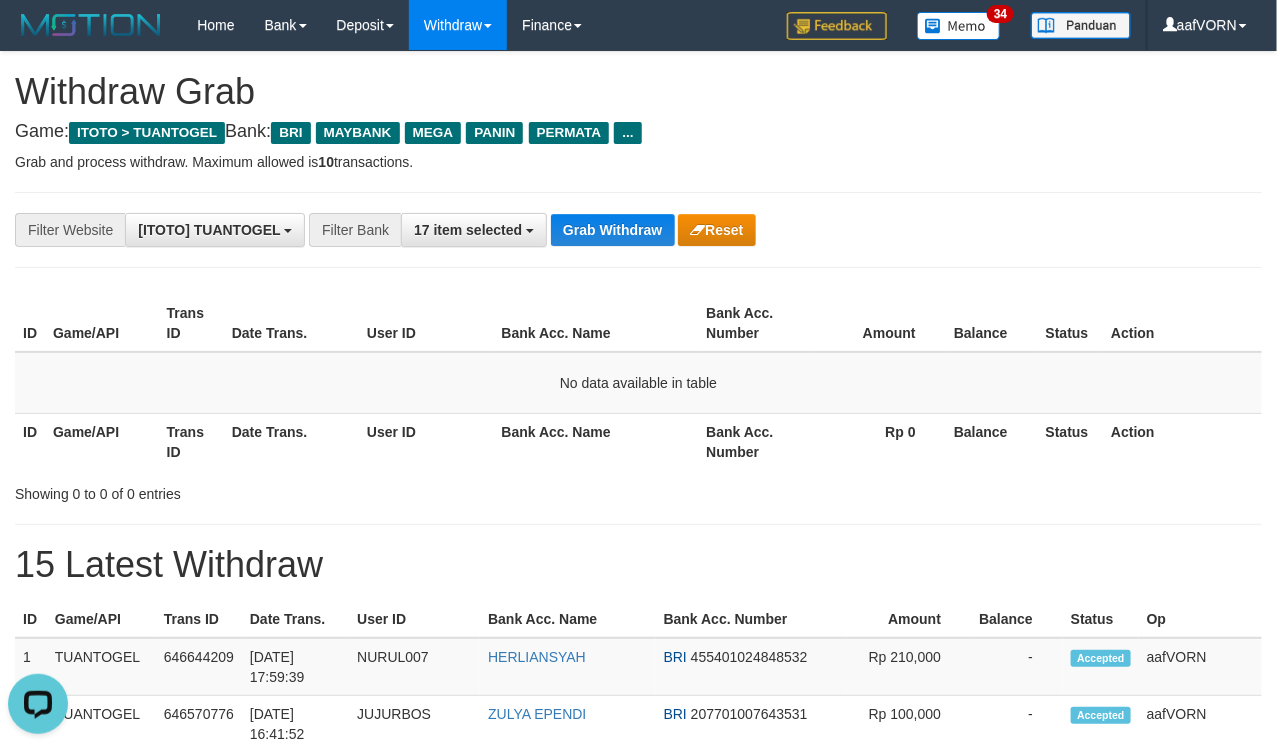 click on "**********" at bounding box center (638, 230) 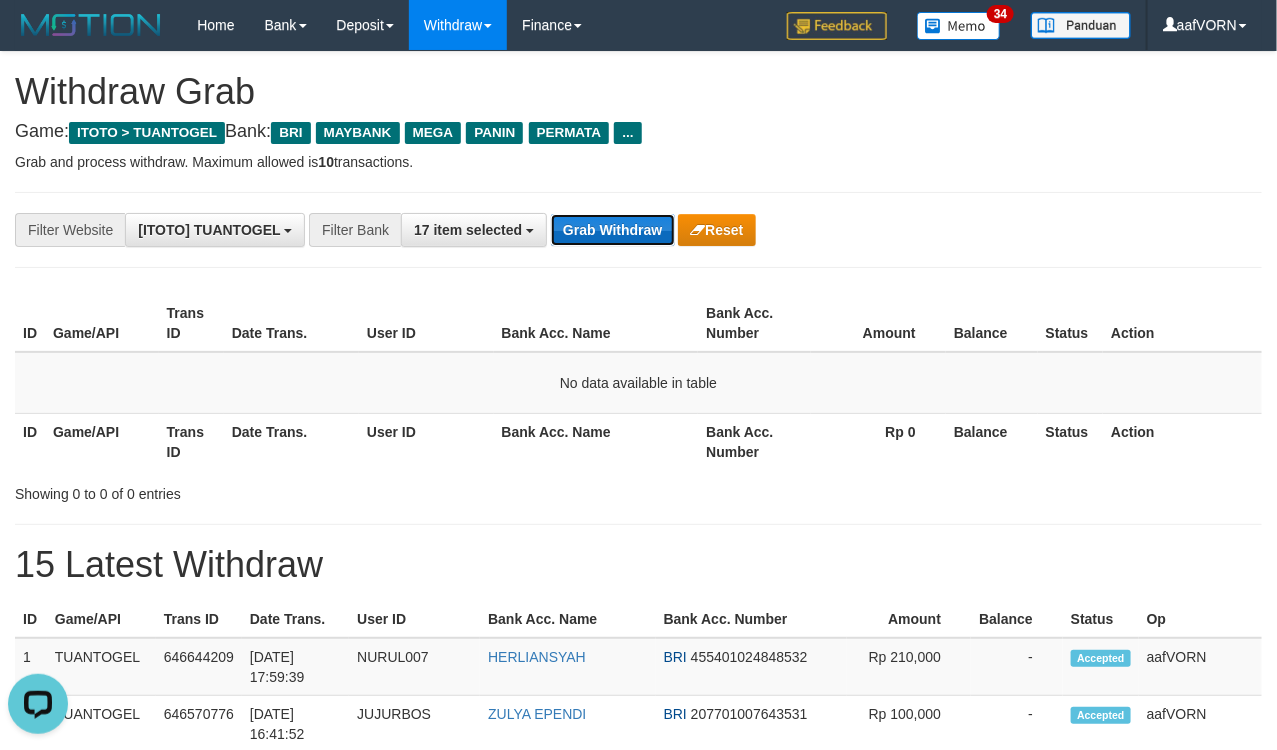 click on "Grab Withdraw" at bounding box center (612, 230) 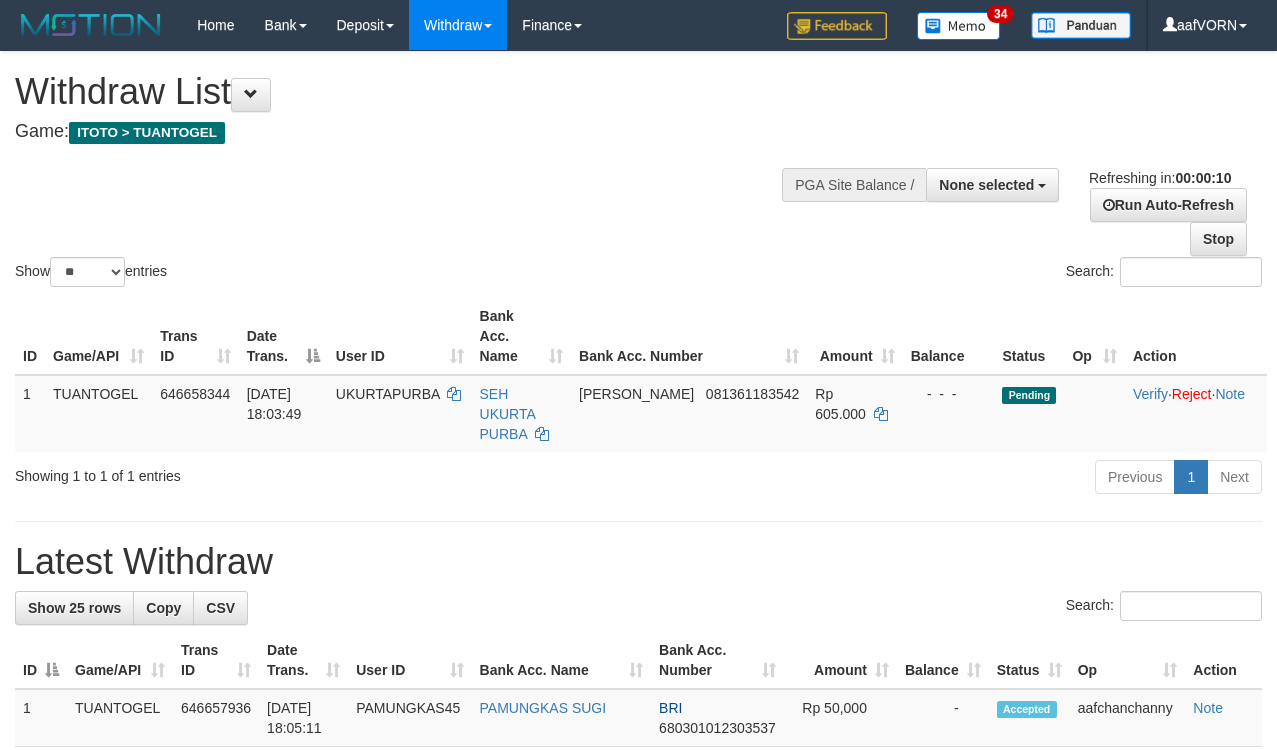 select 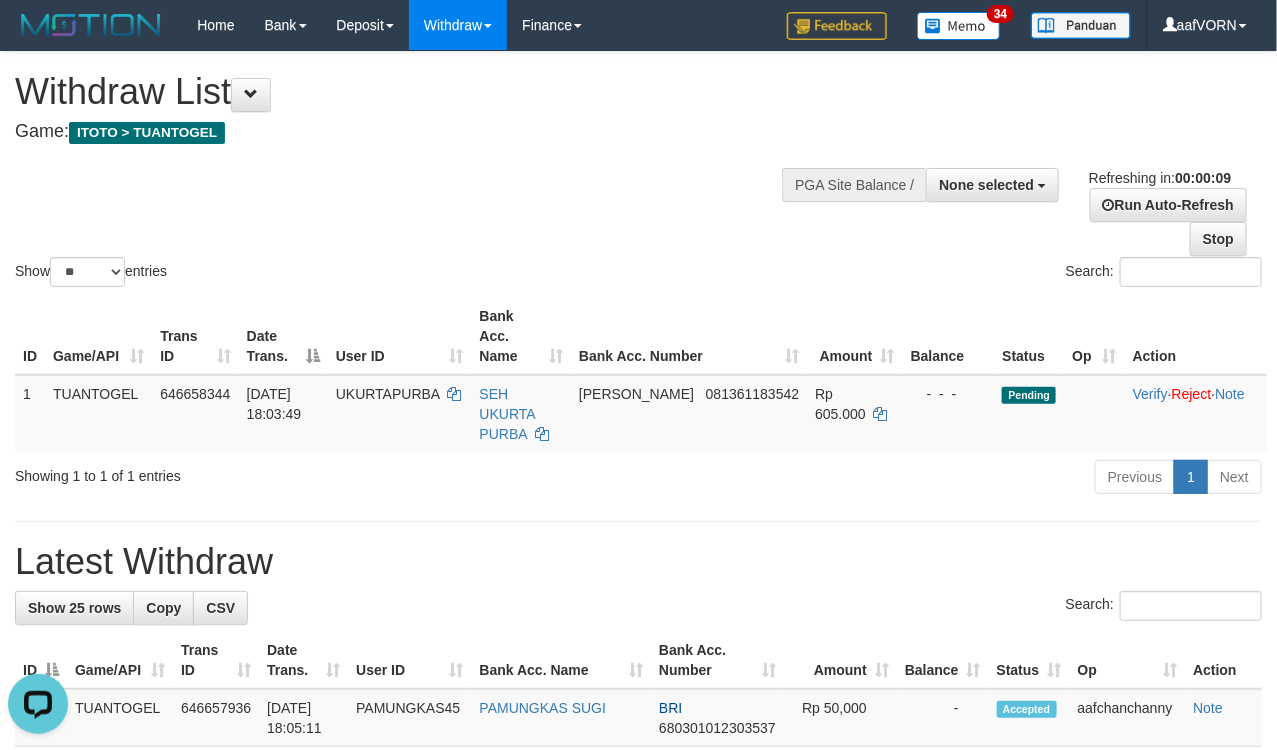 scroll, scrollTop: 0, scrollLeft: 0, axis: both 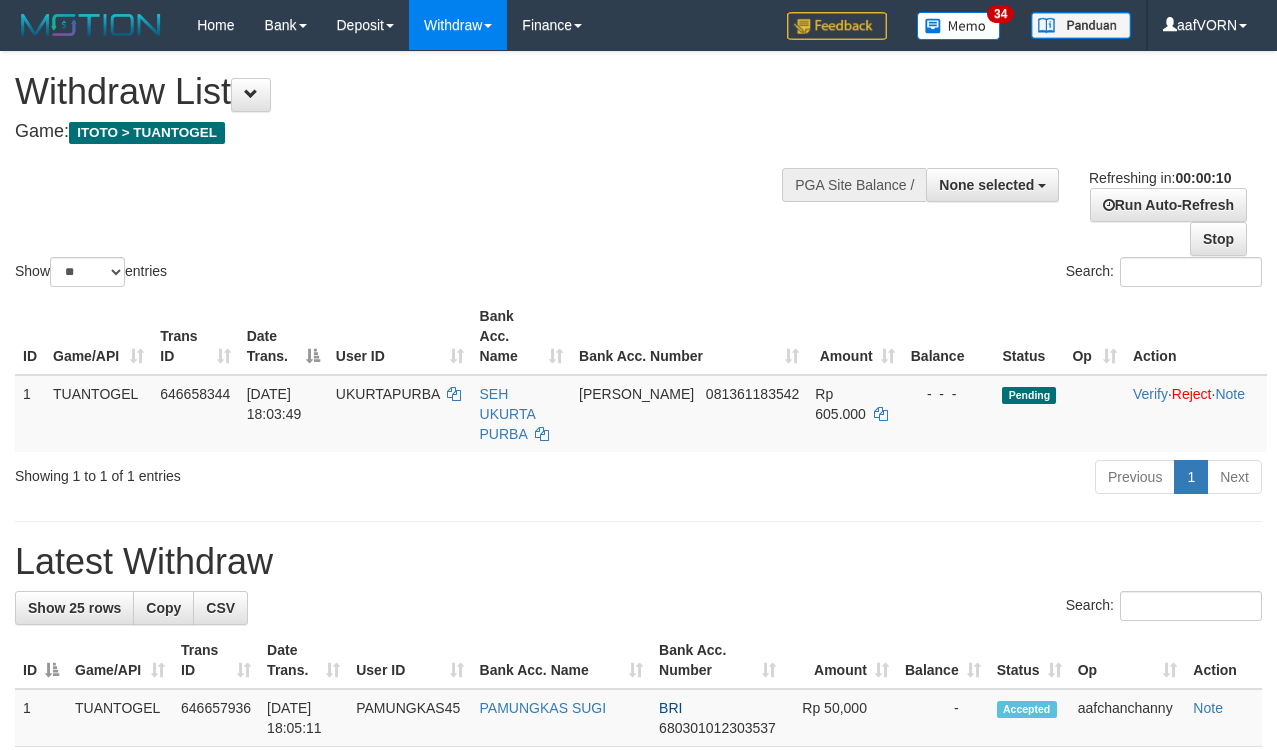 select 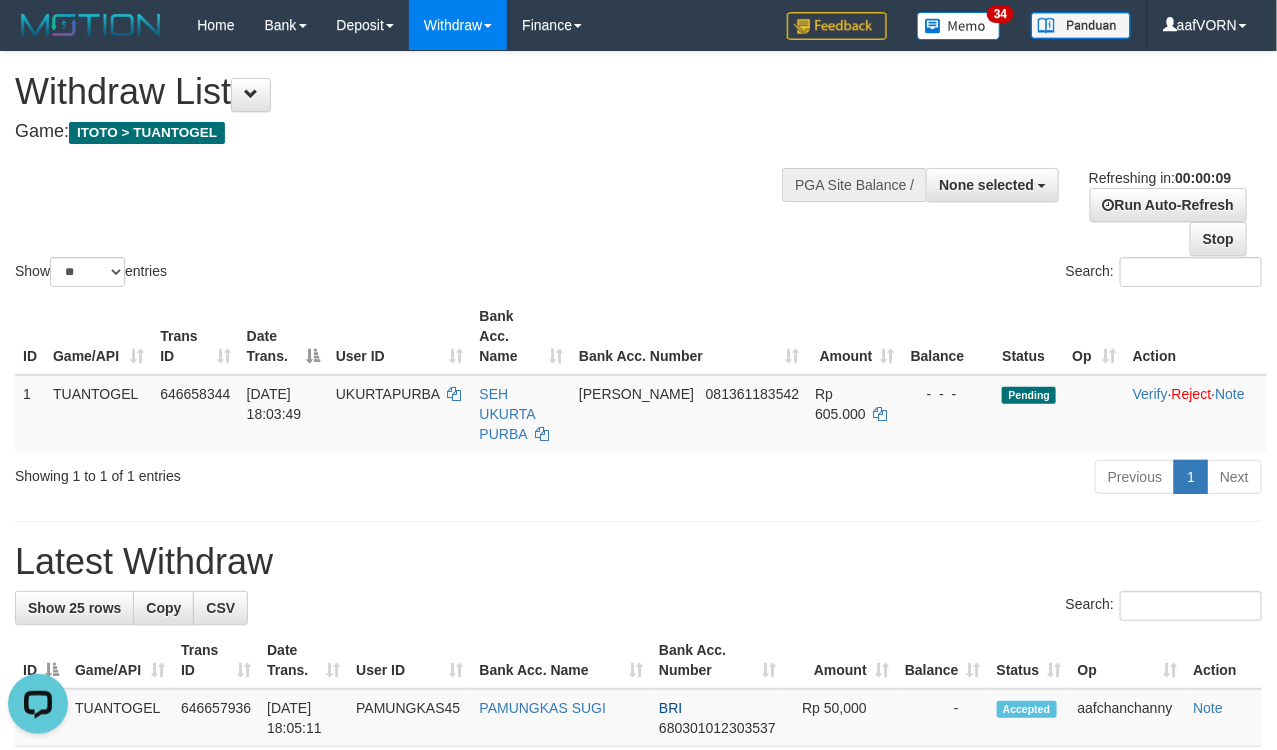 scroll, scrollTop: 0, scrollLeft: 0, axis: both 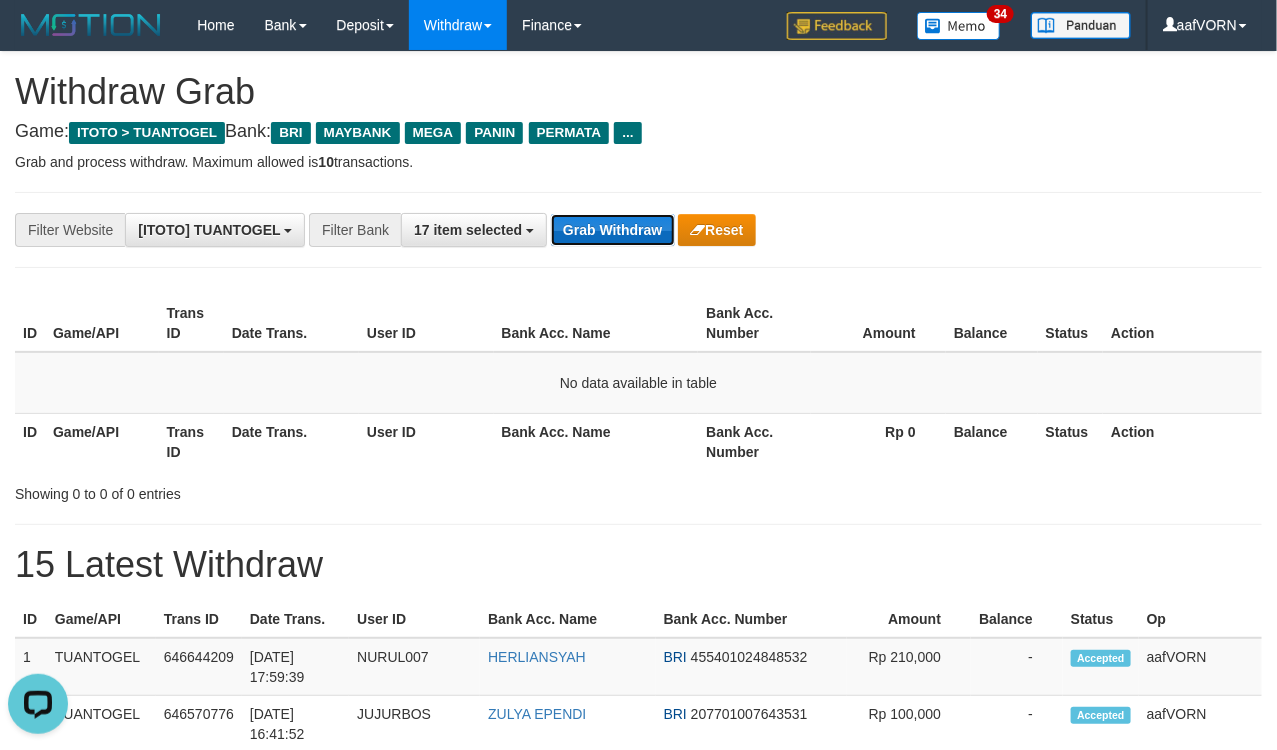 click on "Grab Withdraw" at bounding box center [612, 230] 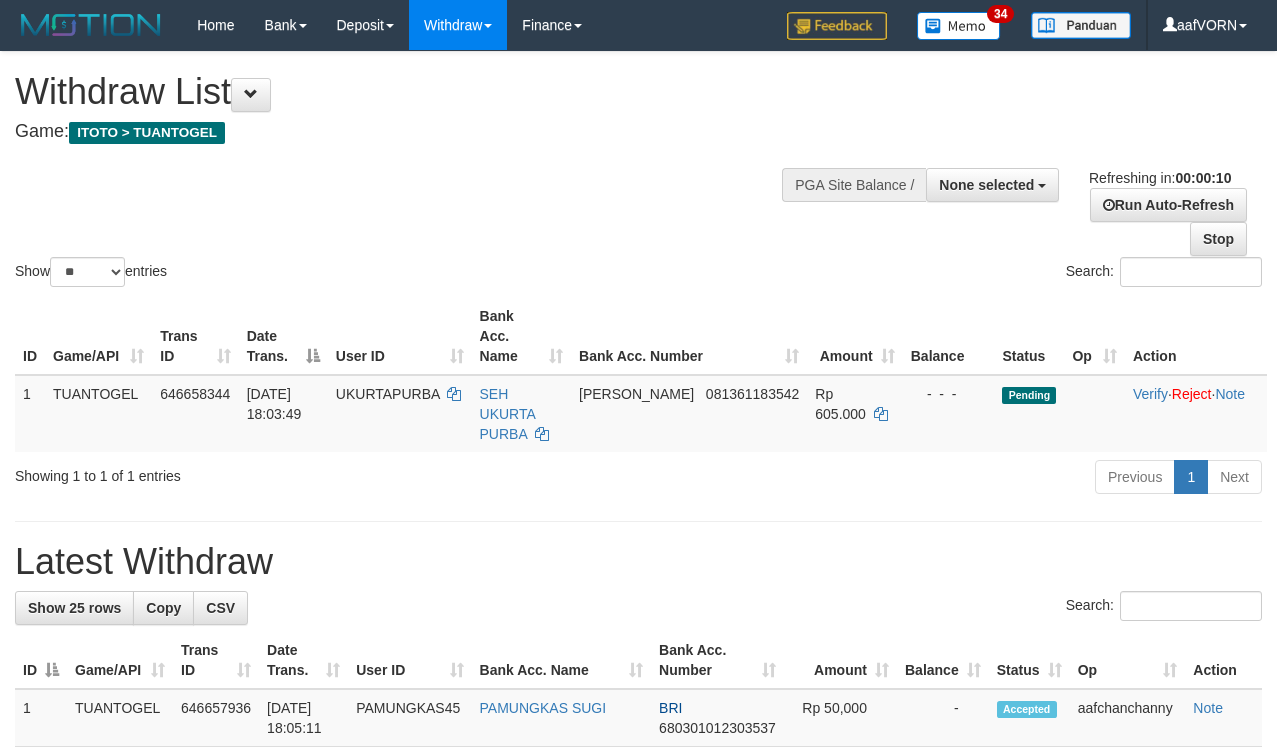 select 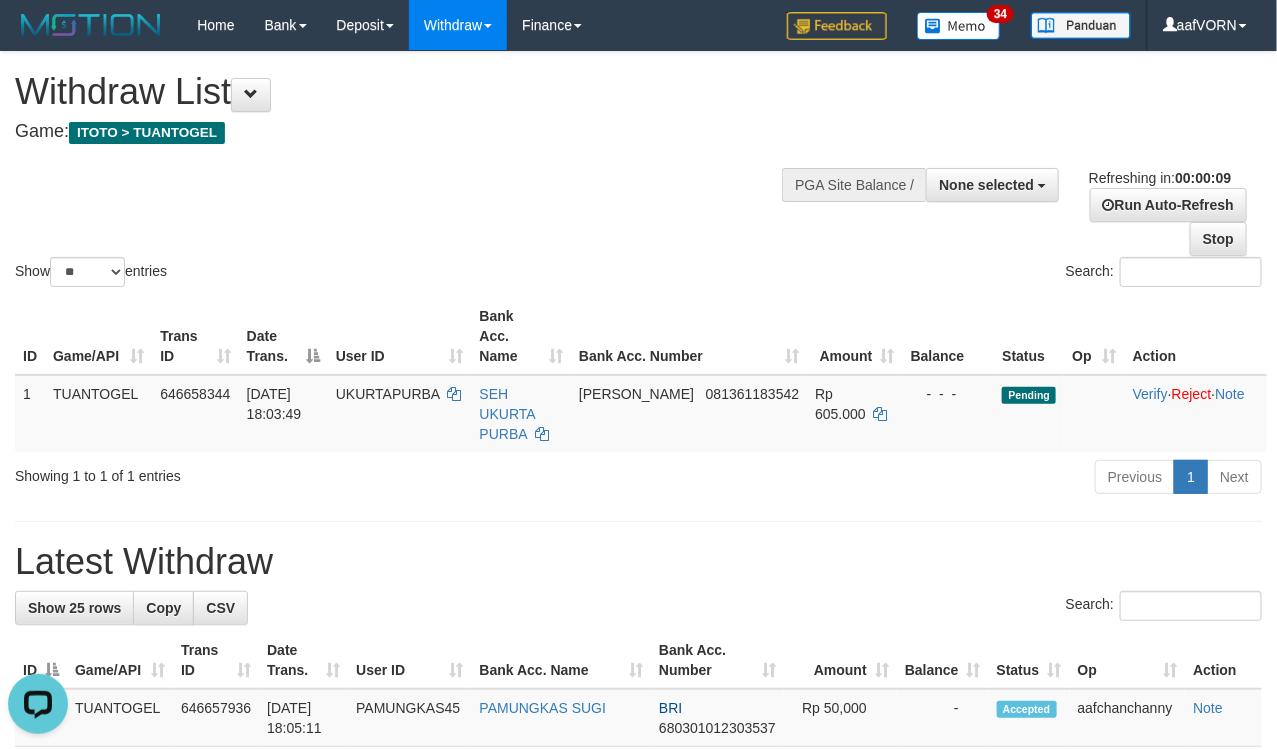 scroll, scrollTop: 0, scrollLeft: 0, axis: both 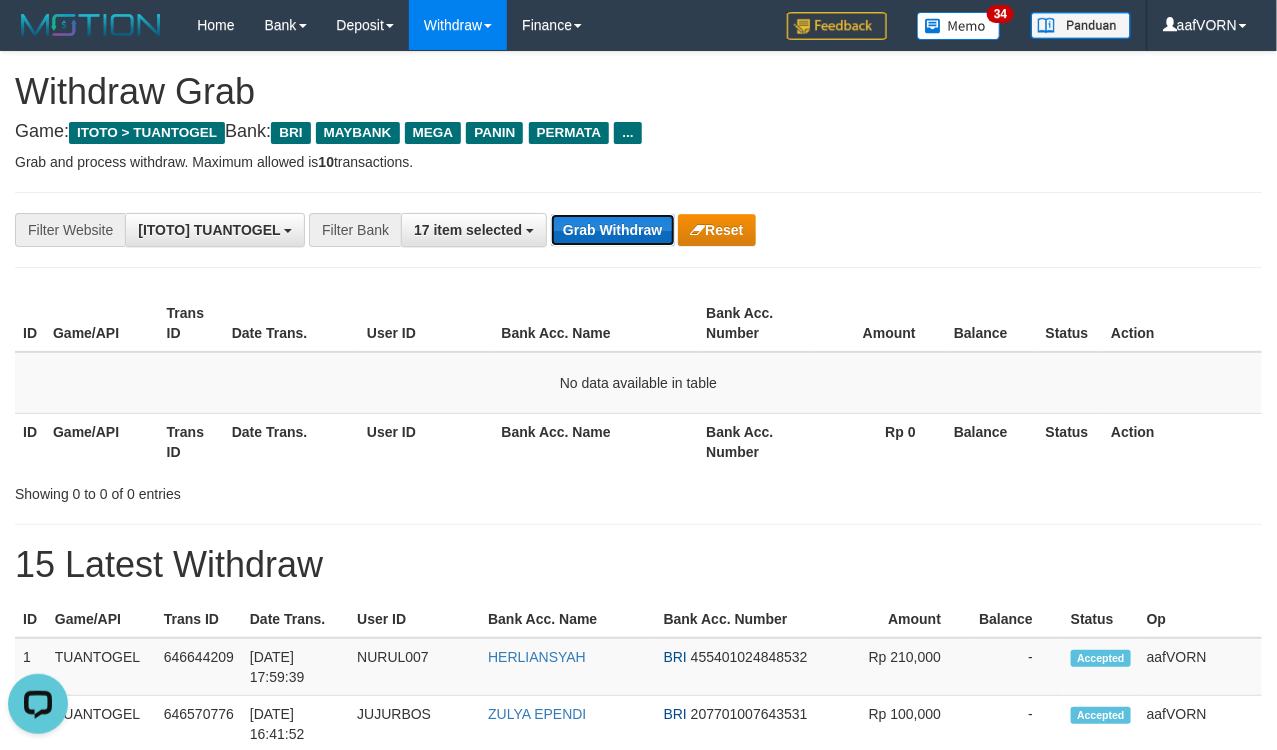 click on "Grab Withdraw" at bounding box center (612, 230) 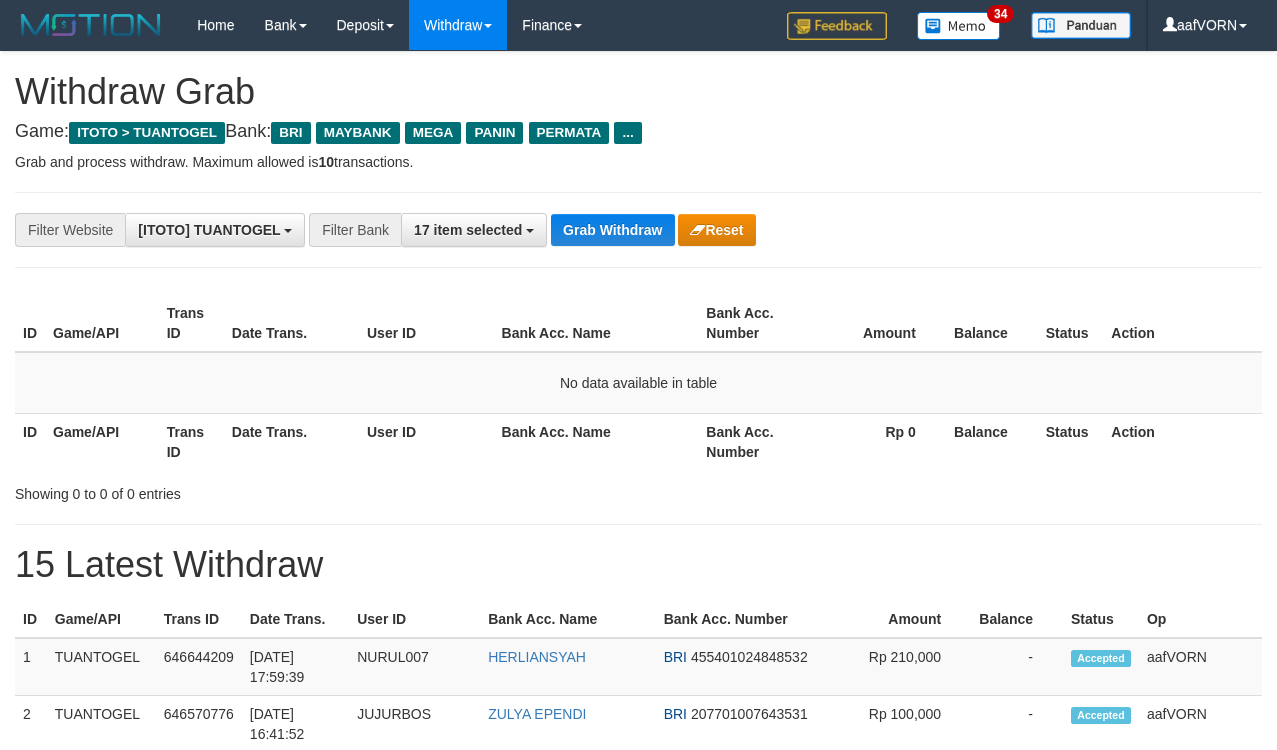 scroll, scrollTop: 0, scrollLeft: 0, axis: both 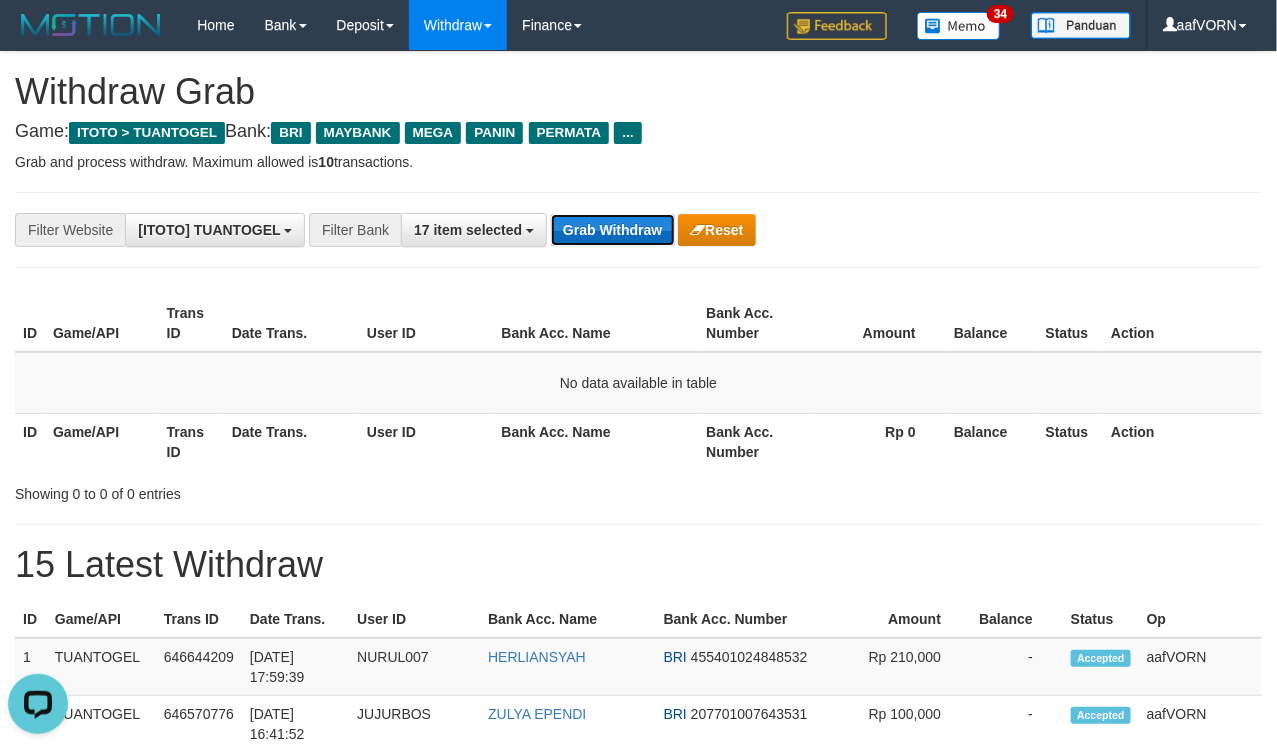 click on "Grab Withdraw" at bounding box center [612, 230] 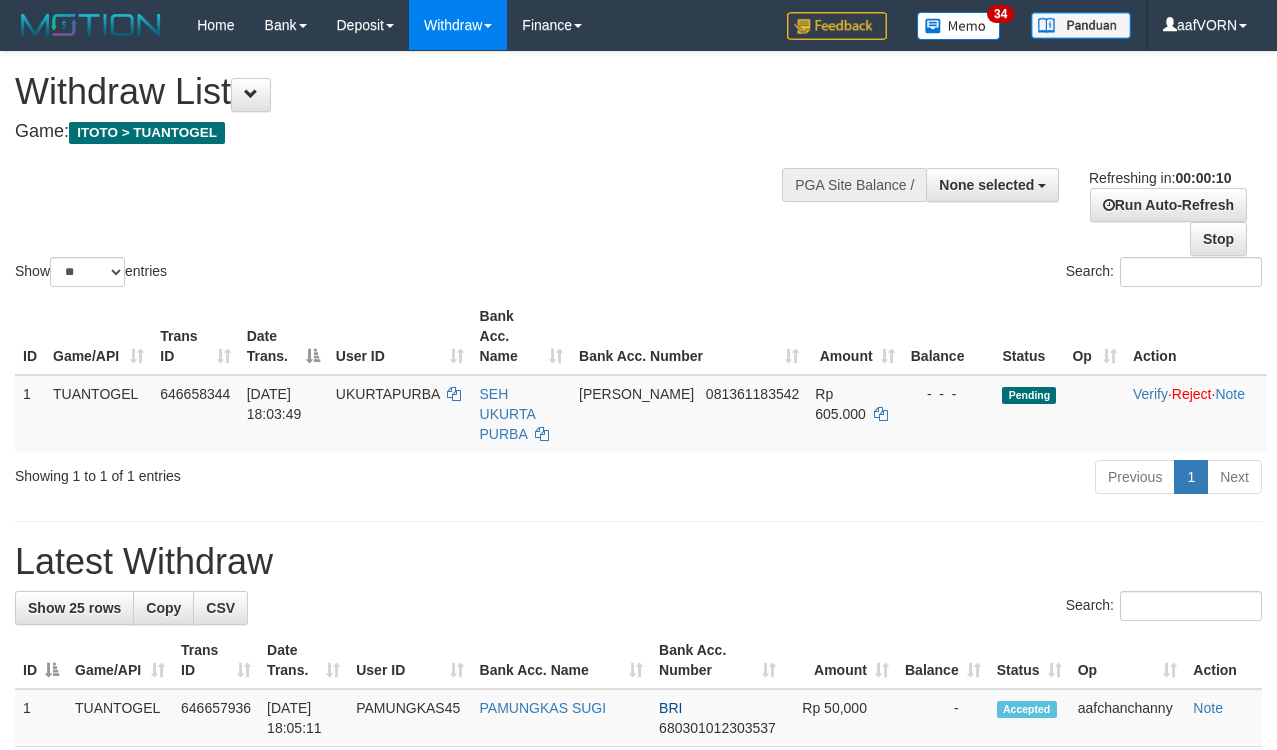 select 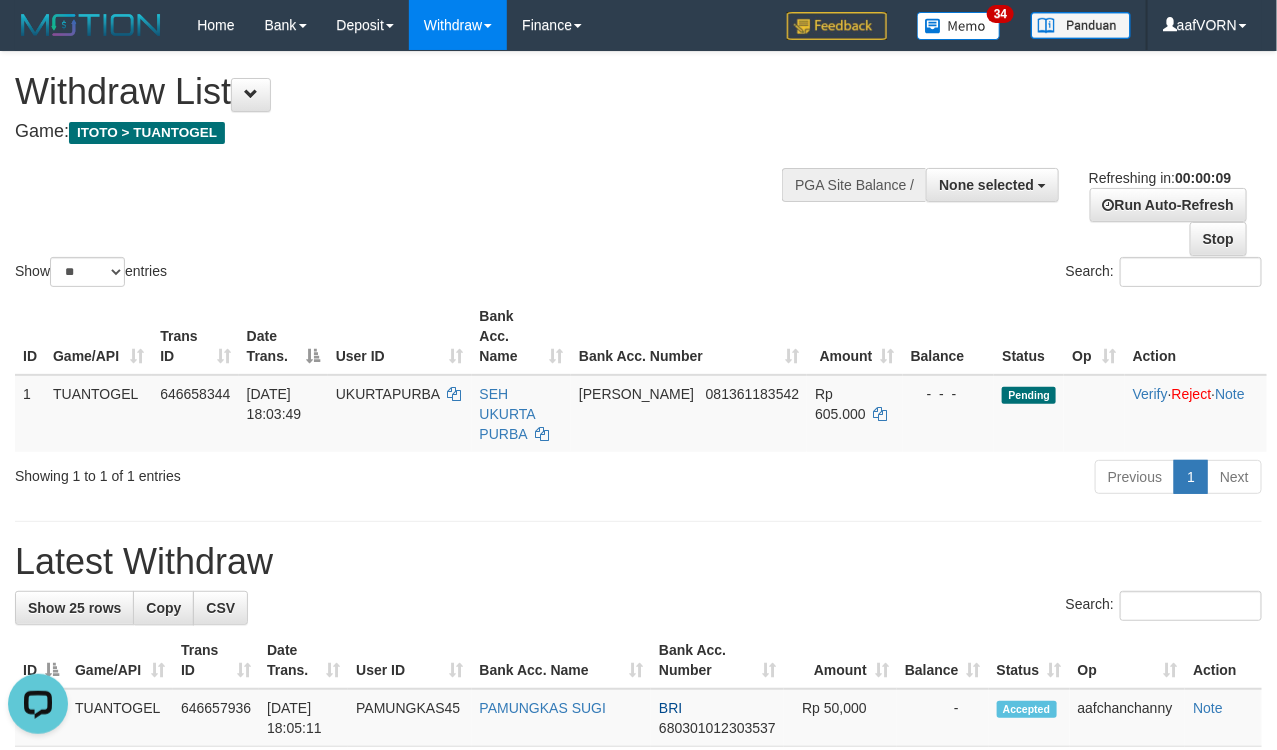 scroll, scrollTop: 0, scrollLeft: 0, axis: both 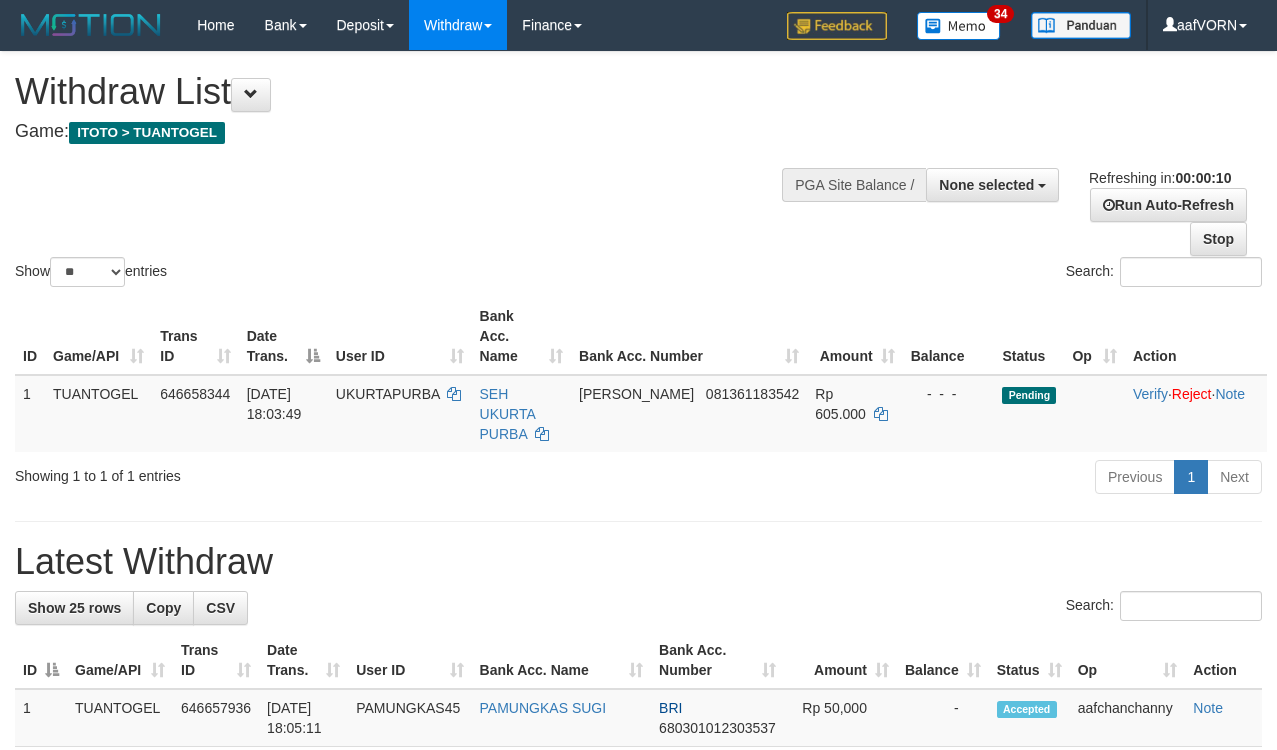 select 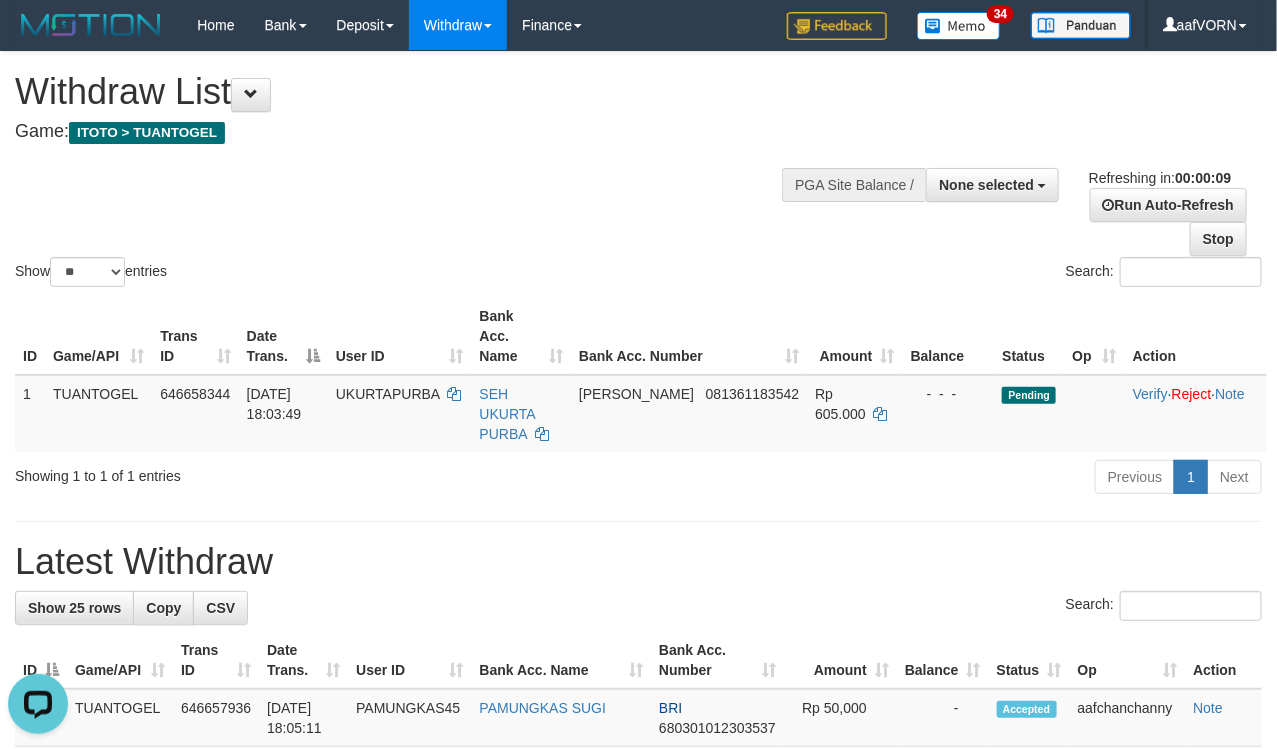 scroll, scrollTop: 0, scrollLeft: 0, axis: both 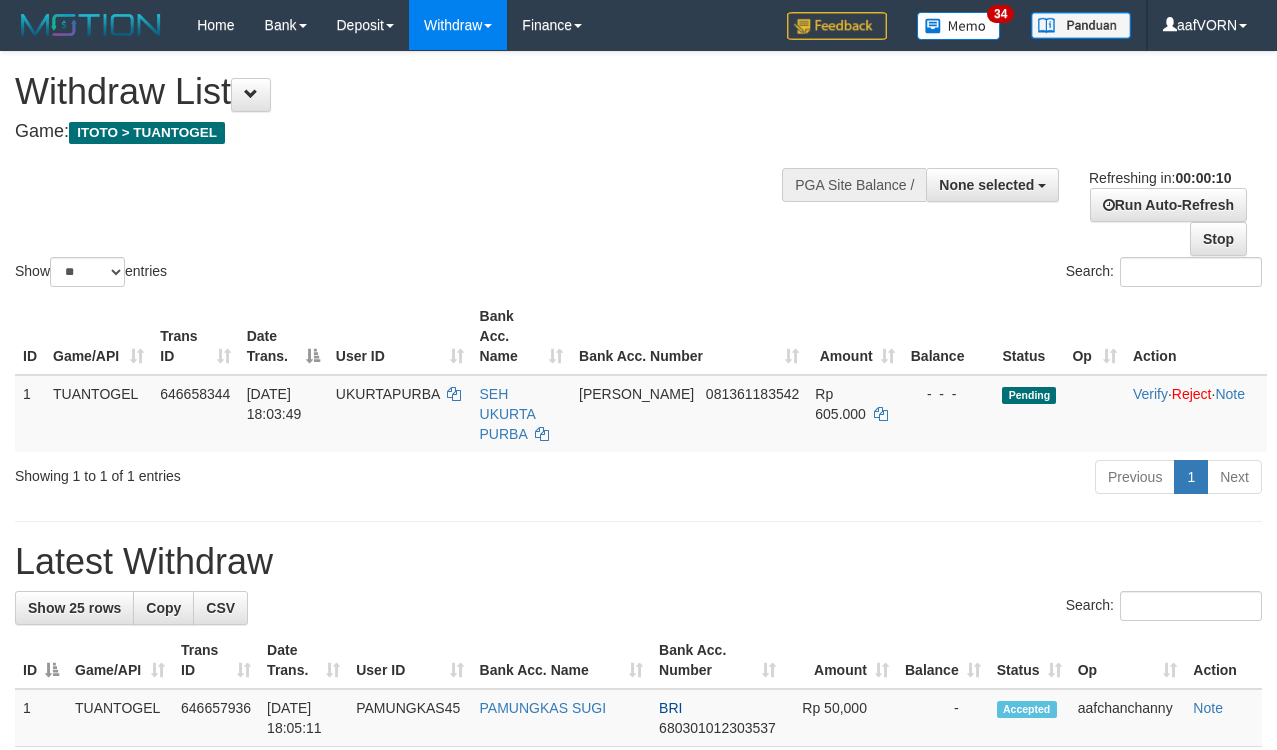 select 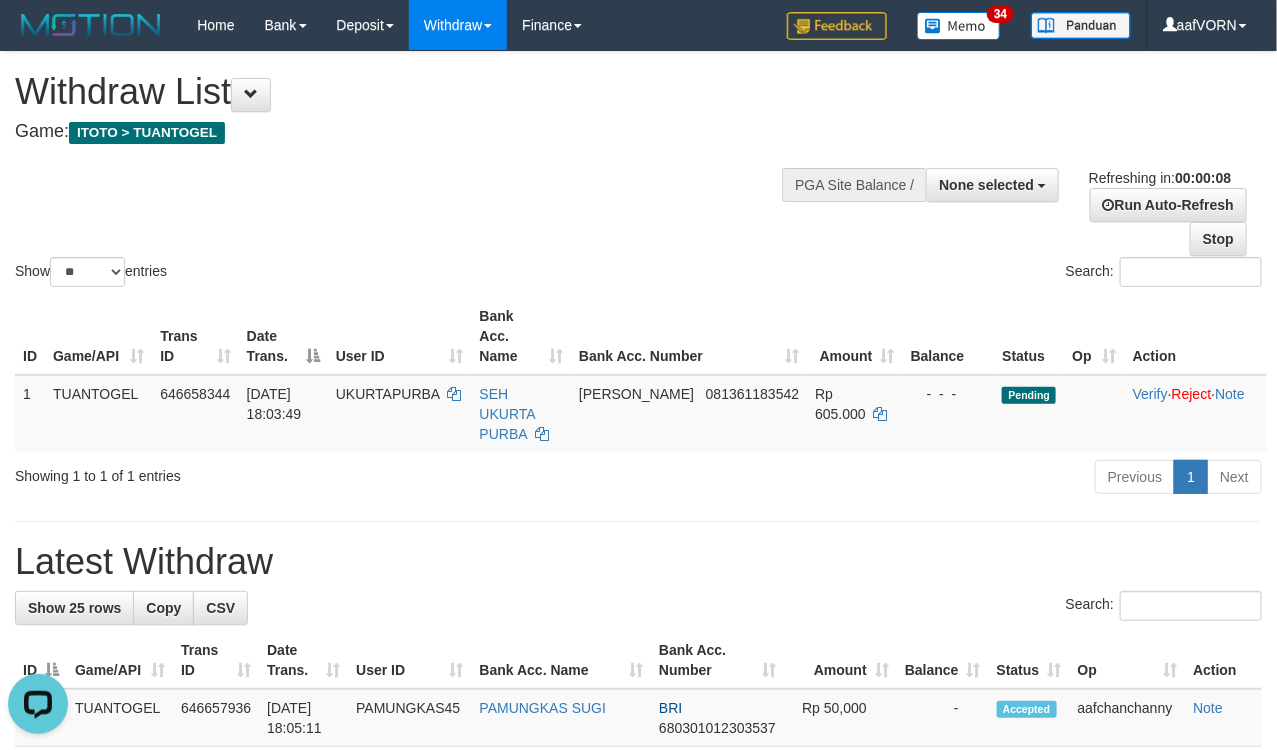 scroll, scrollTop: 0, scrollLeft: 0, axis: both 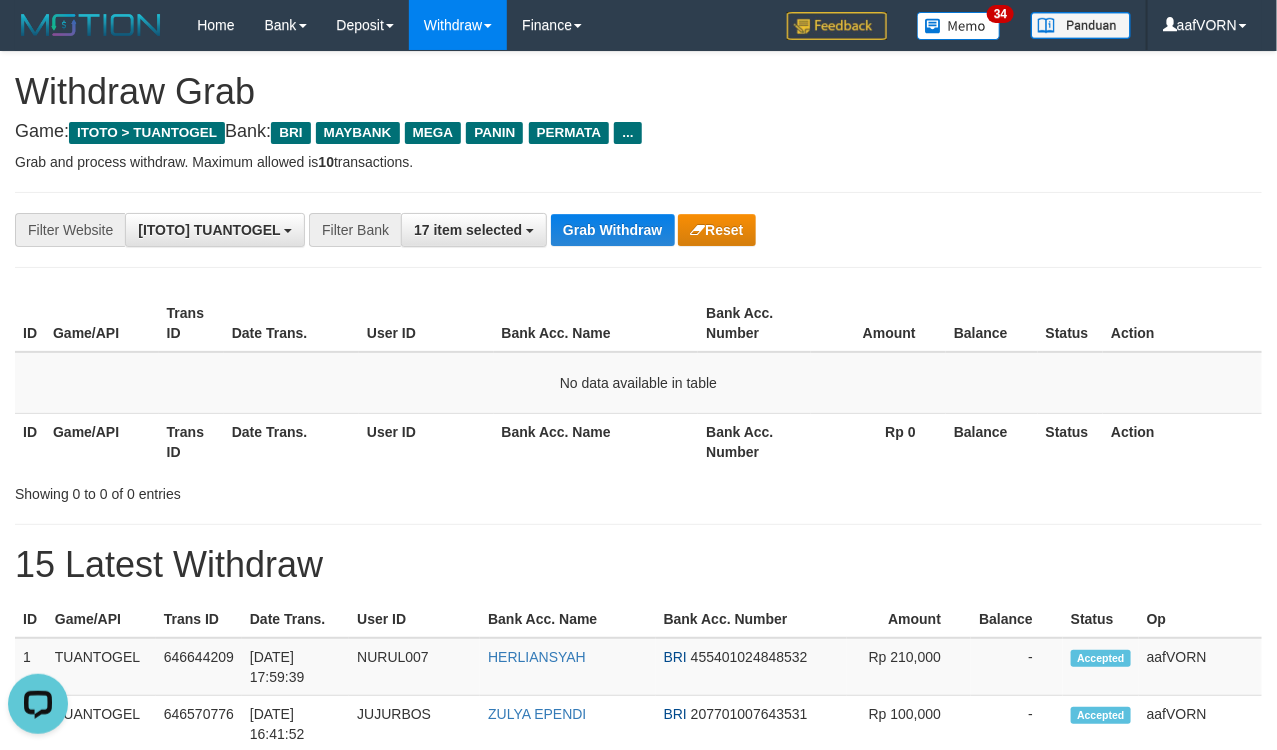 click on "**********" at bounding box center (638, 230) 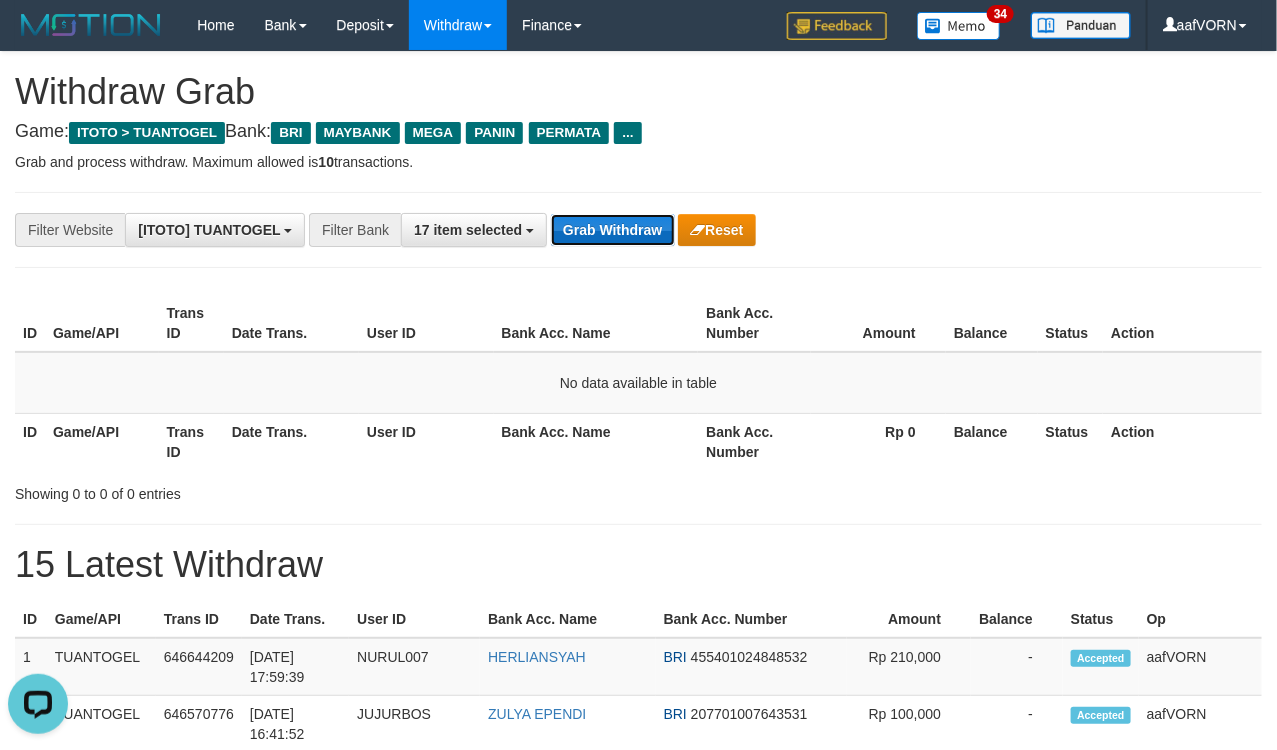 click on "Grab Withdraw" at bounding box center [612, 230] 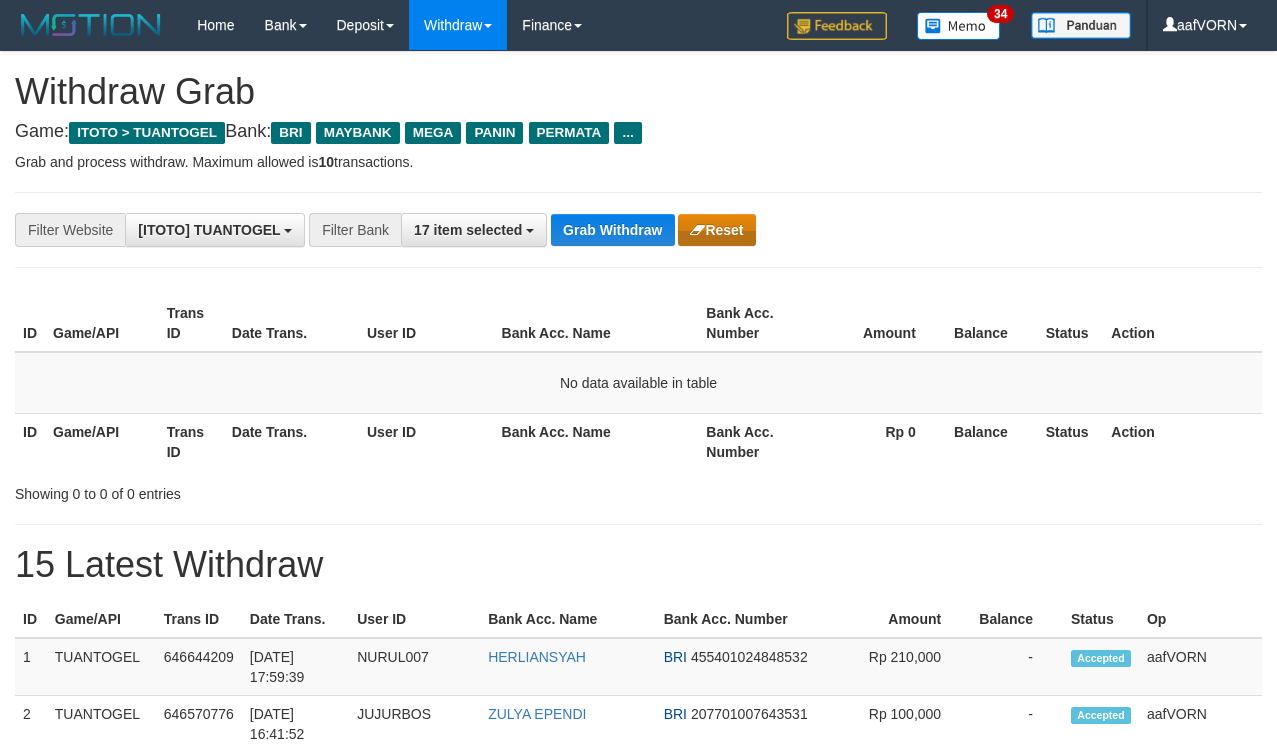 scroll, scrollTop: 0, scrollLeft: 0, axis: both 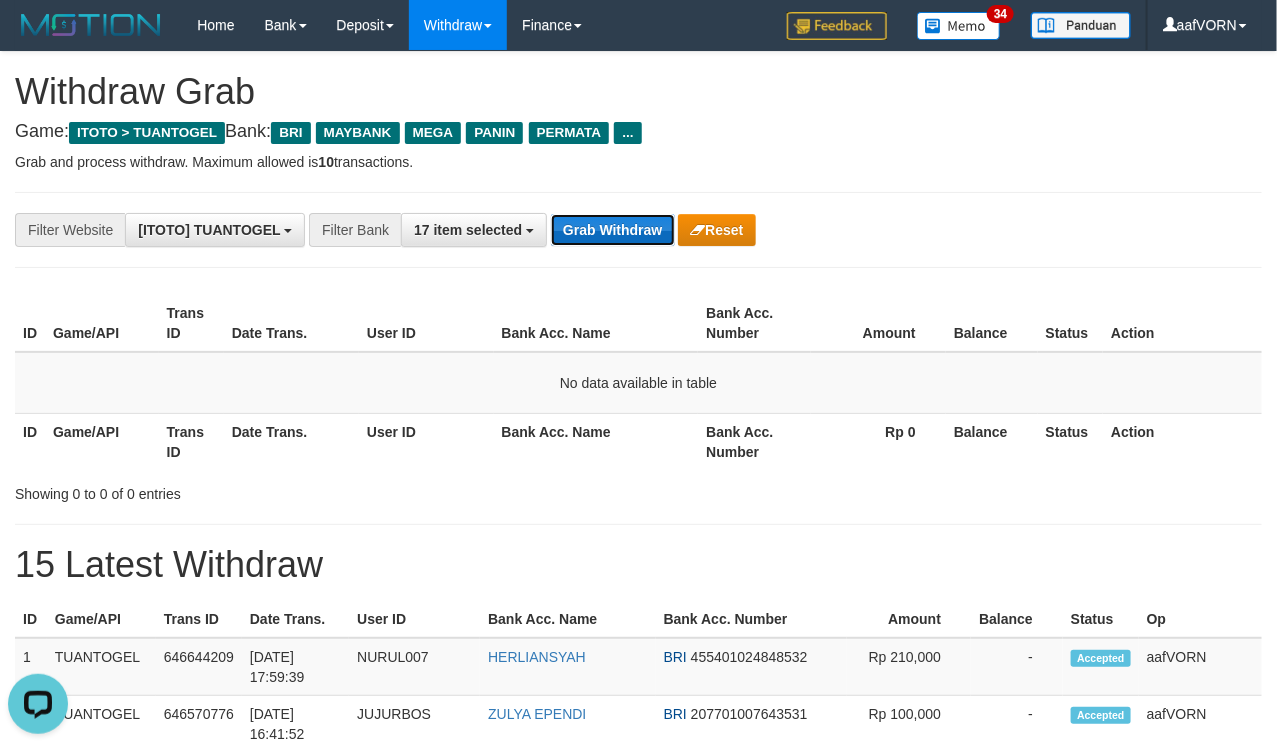 click on "Grab Withdraw" at bounding box center (612, 230) 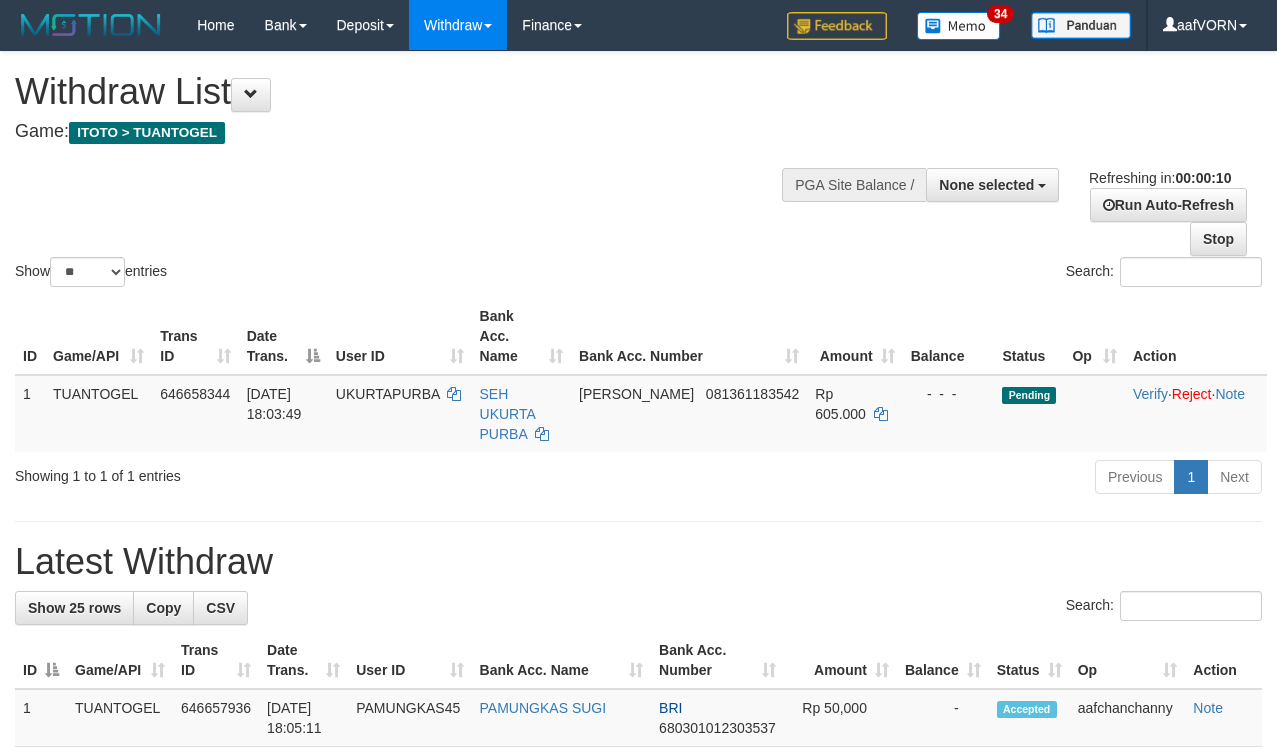 select 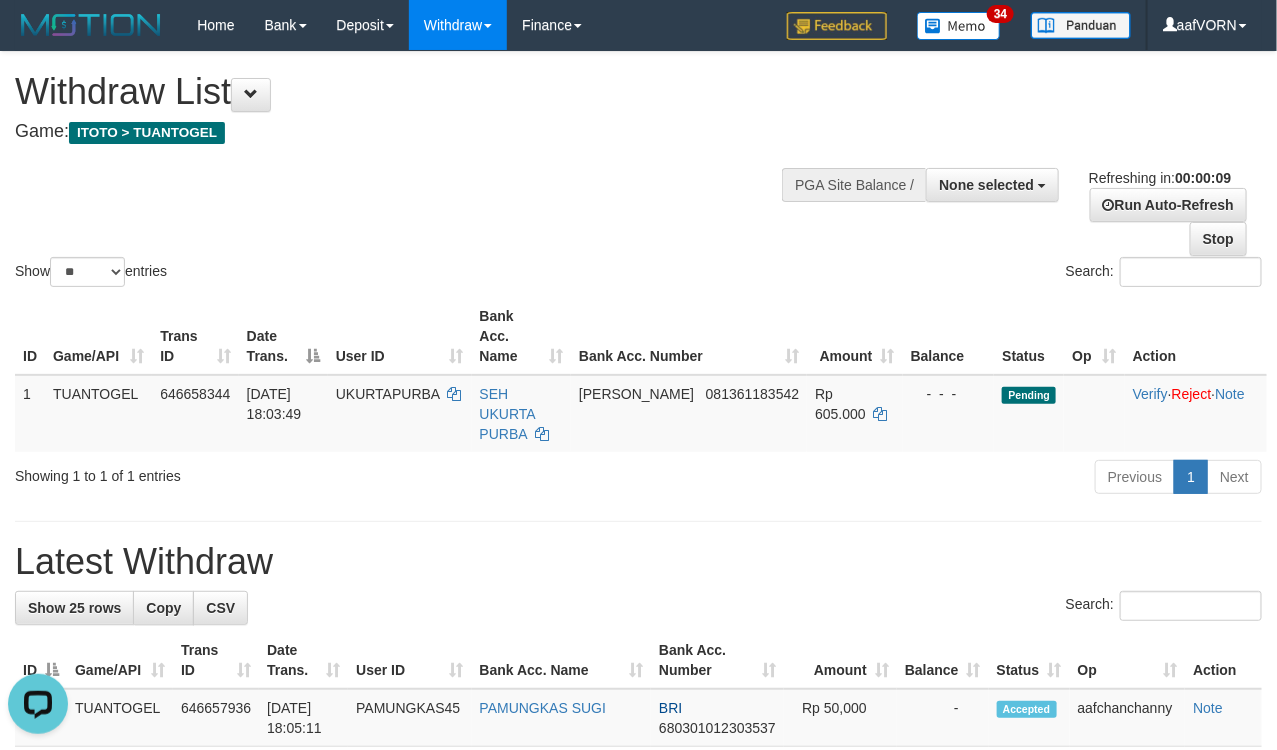 scroll, scrollTop: 0, scrollLeft: 0, axis: both 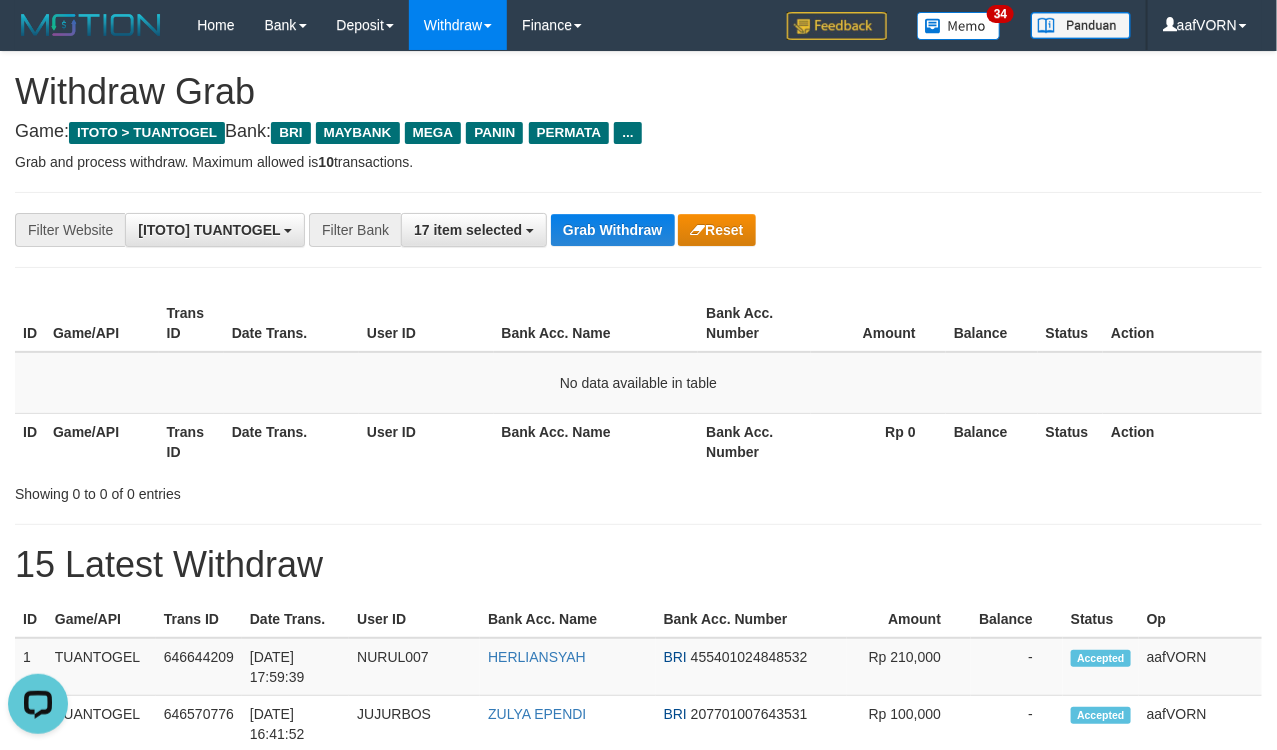 click on "**********" at bounding box center [532, 230] 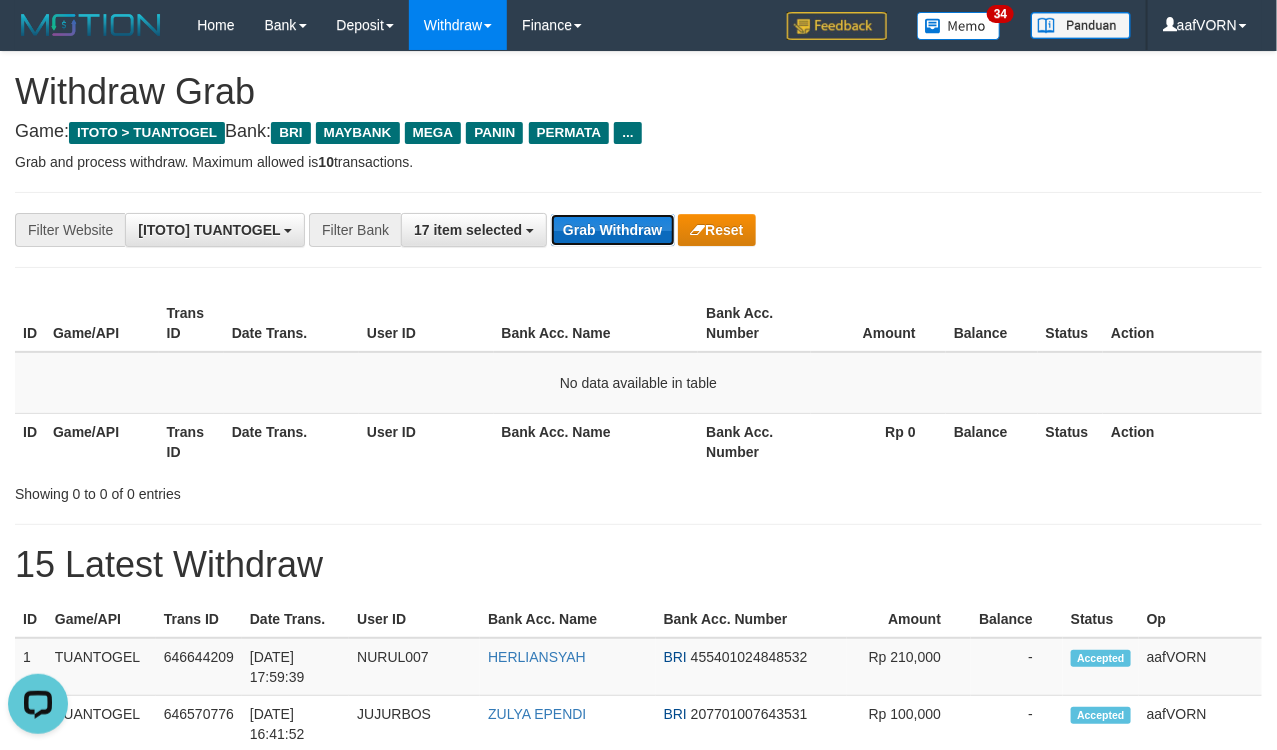 click on "Grab Withdraw" at bounding box center (612, 230) 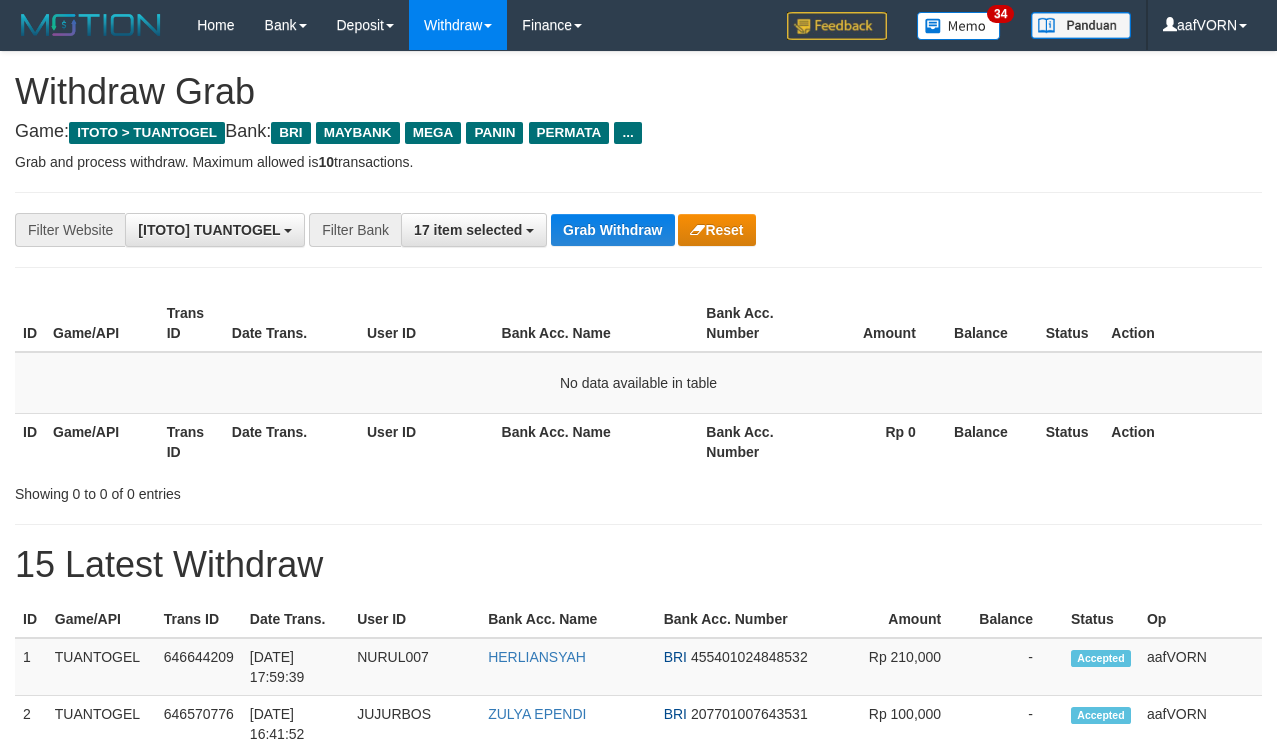 scroll, scrollTop: 0, scrollLeft: 0, axis: both 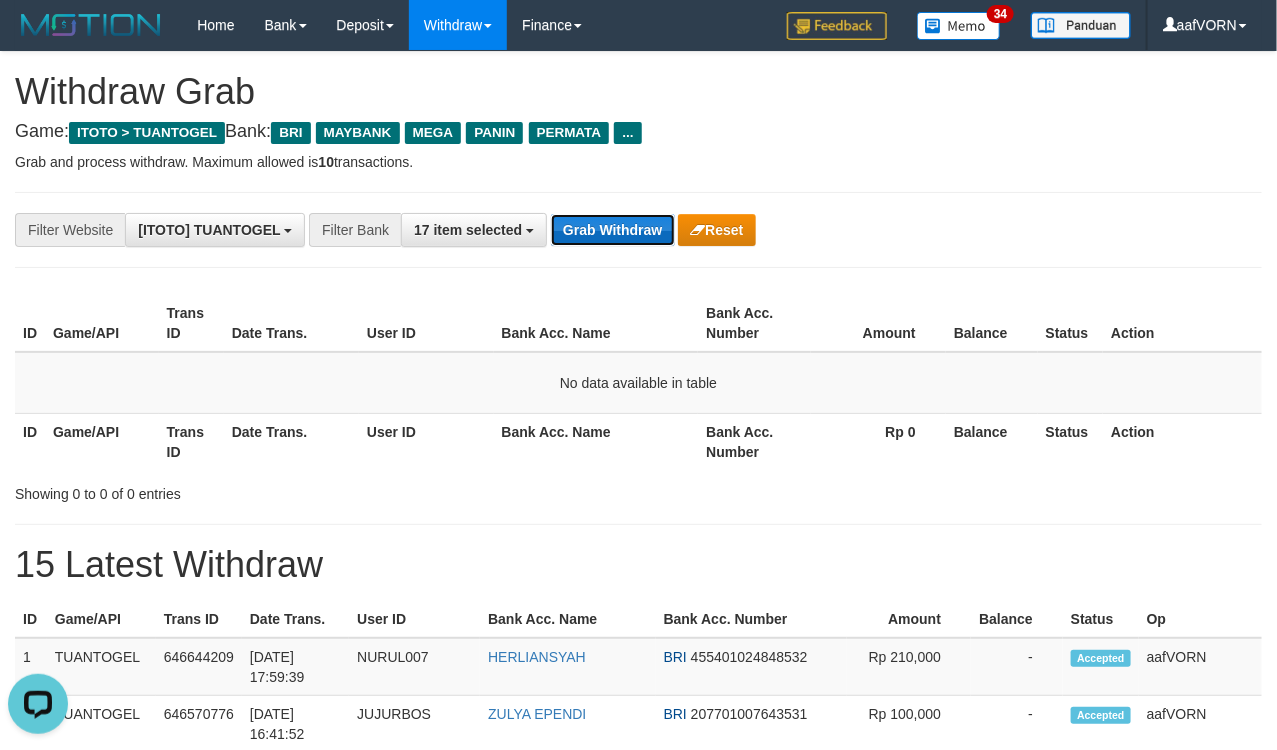 click on "Grab Withdraw" at bounding box center (612, 230) 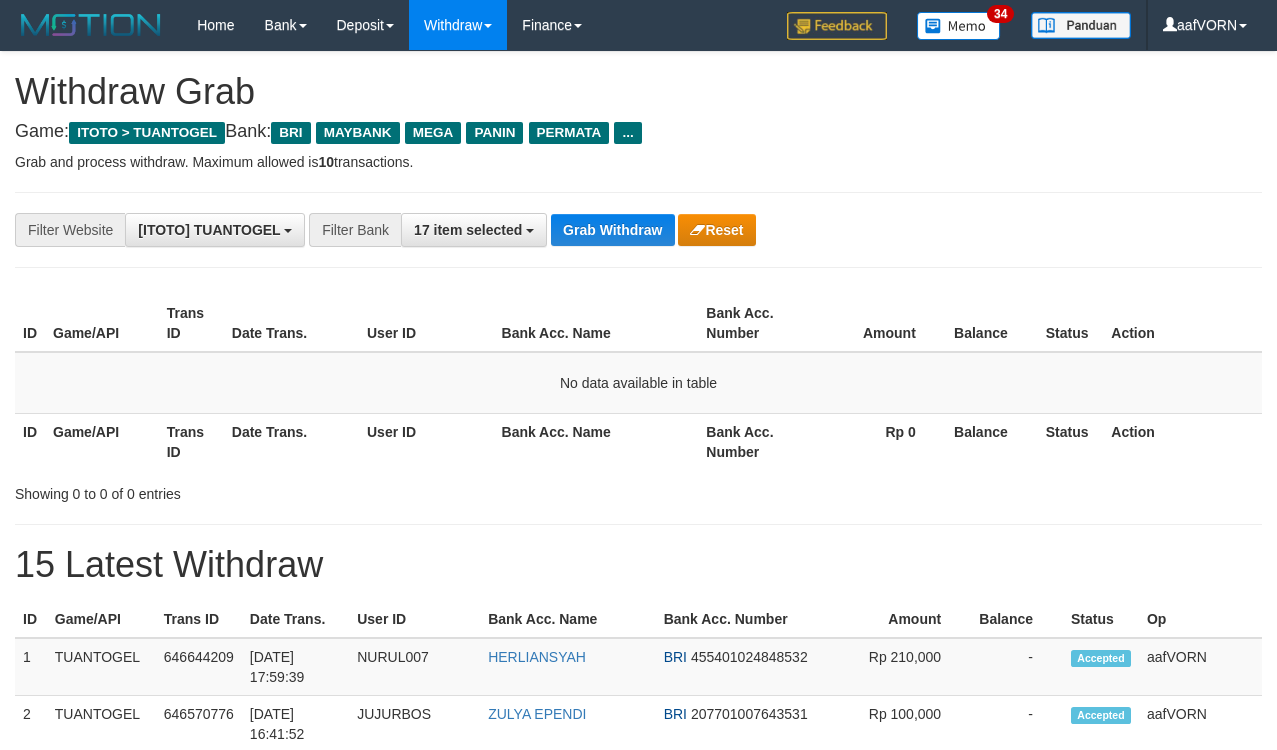 scroll, scrollTop: 0, scrollLeft: 0, axis: both 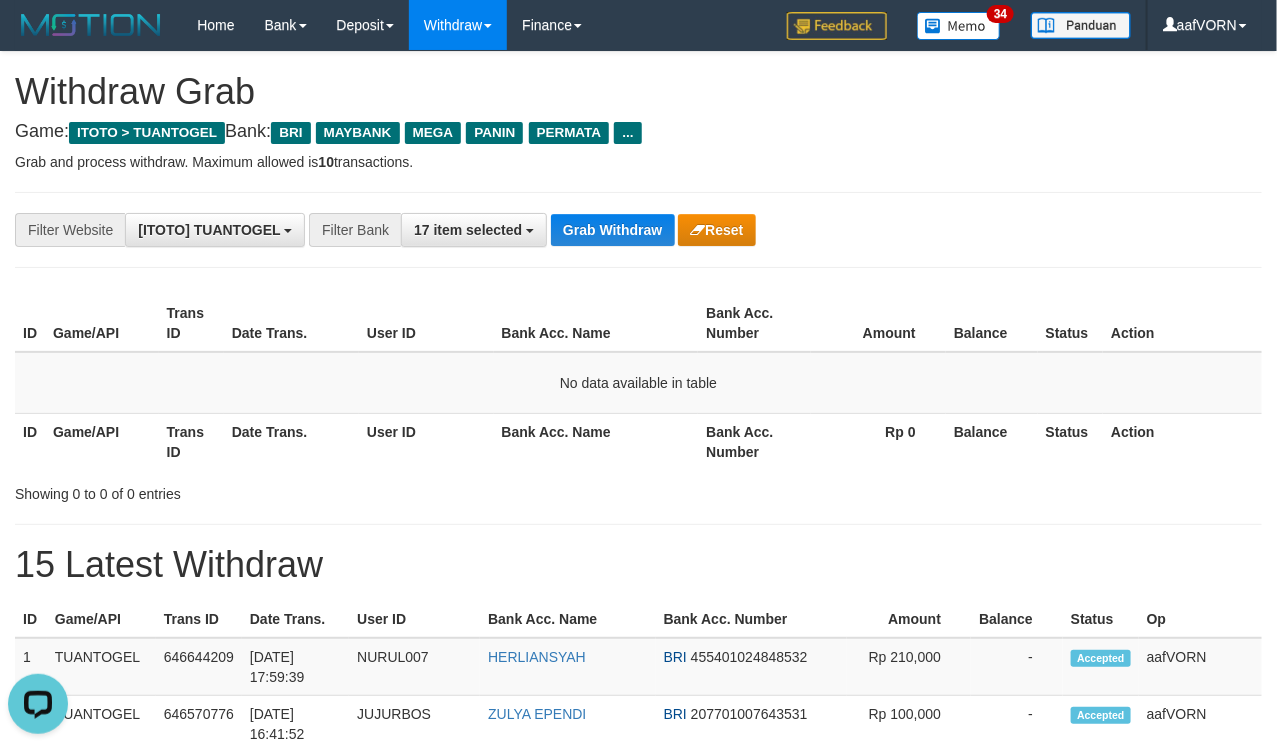 click on "**********" at bounding box center (638, 230) 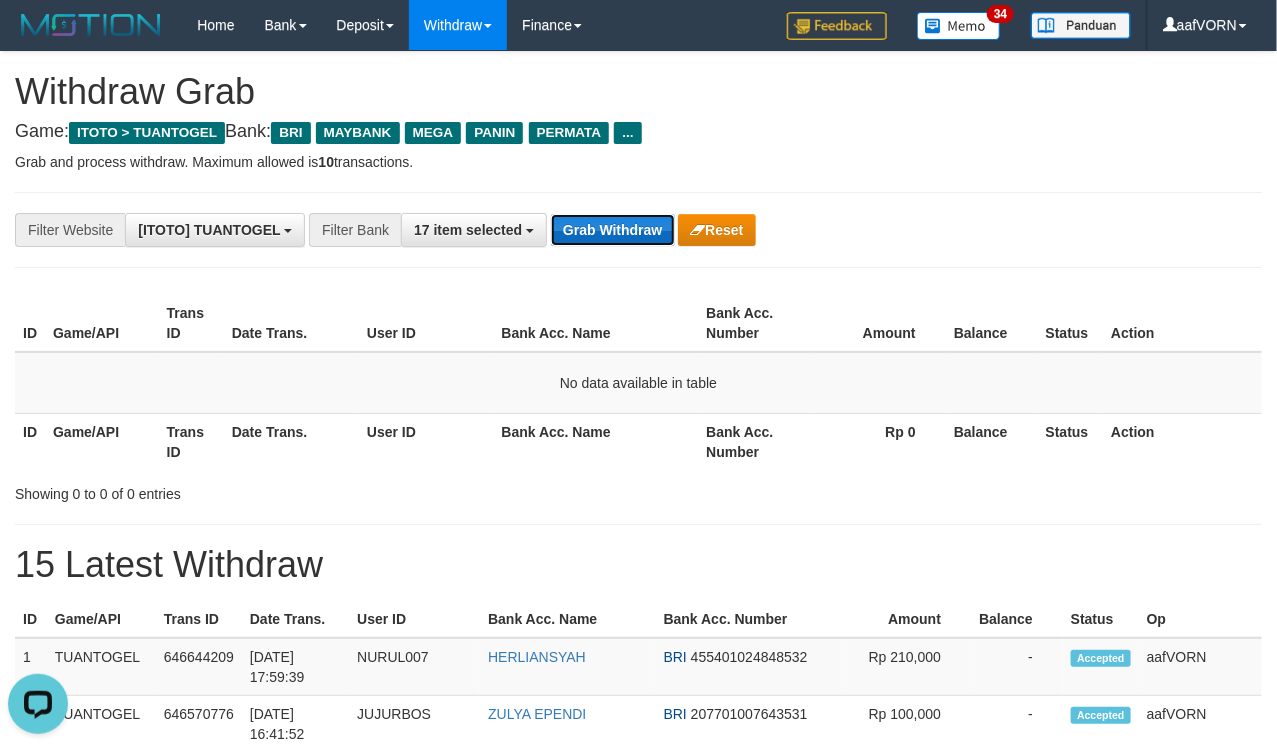 click on "Grab Withdraw" at bounding box center [612, 230] 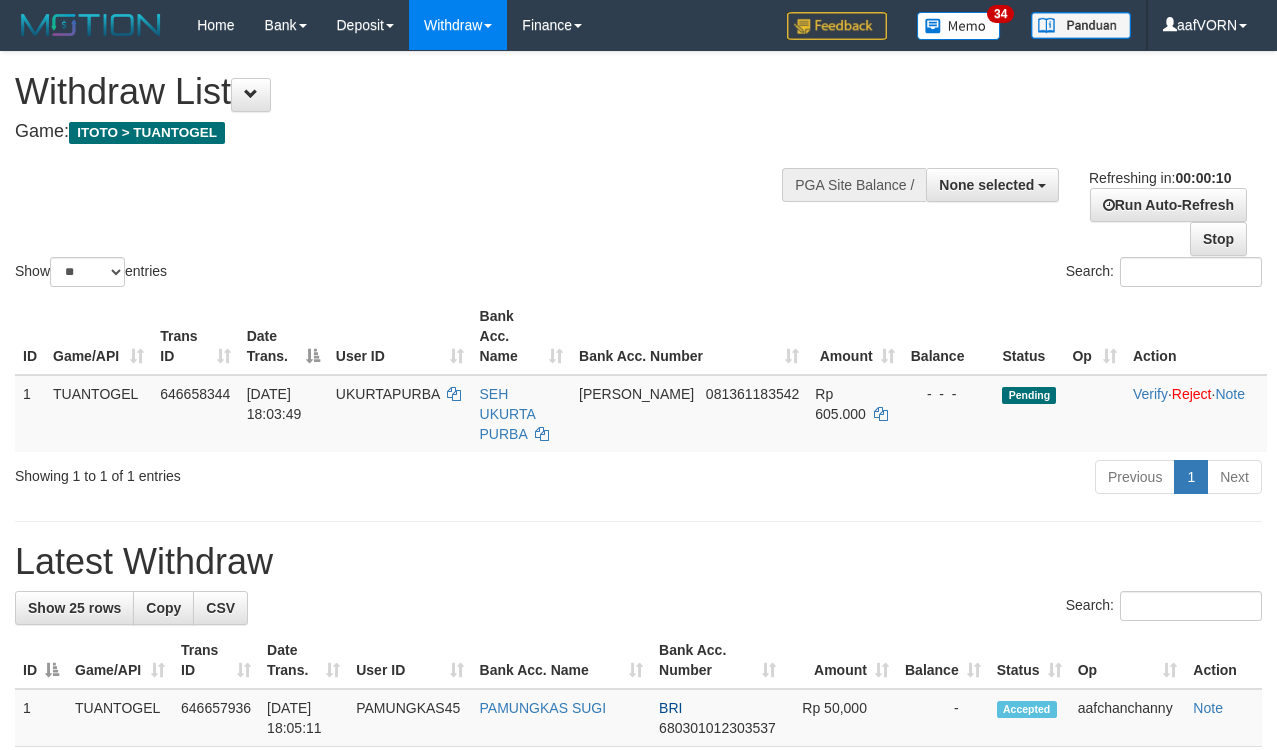 select 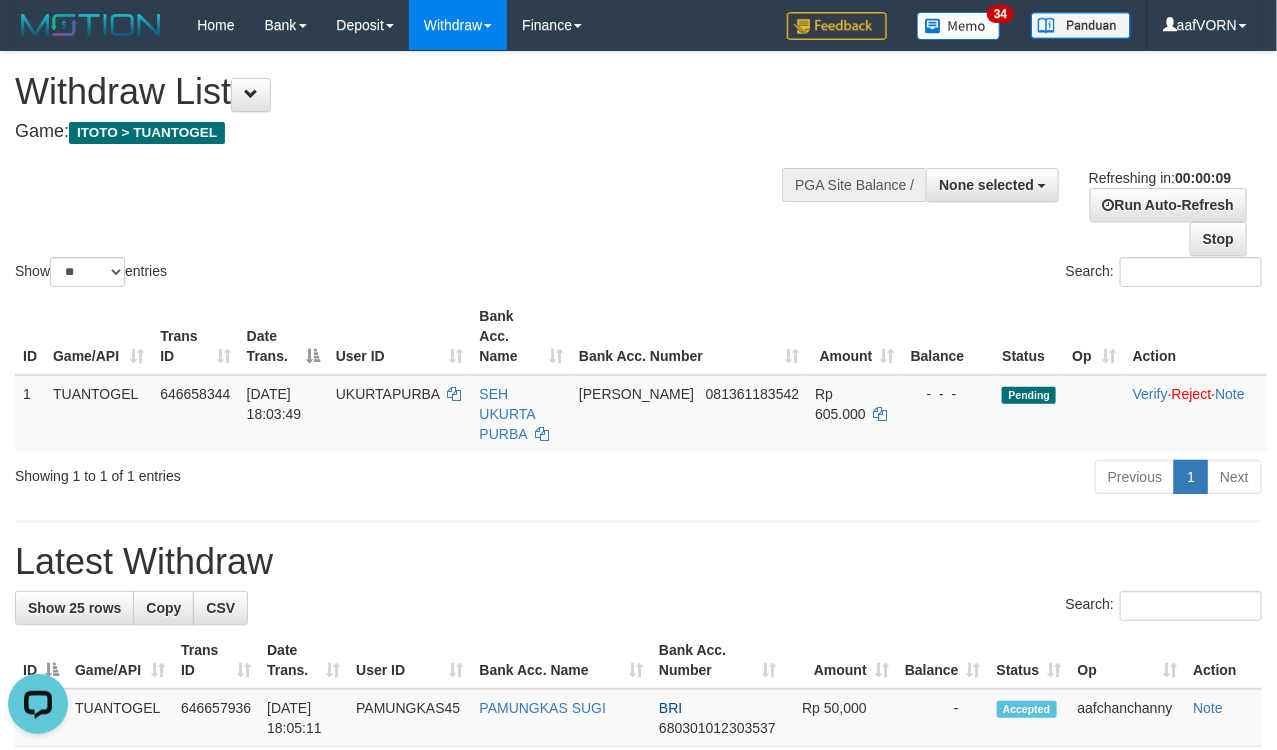 scroll, scrollTop: 0, scrollLeft: 0, axis: both 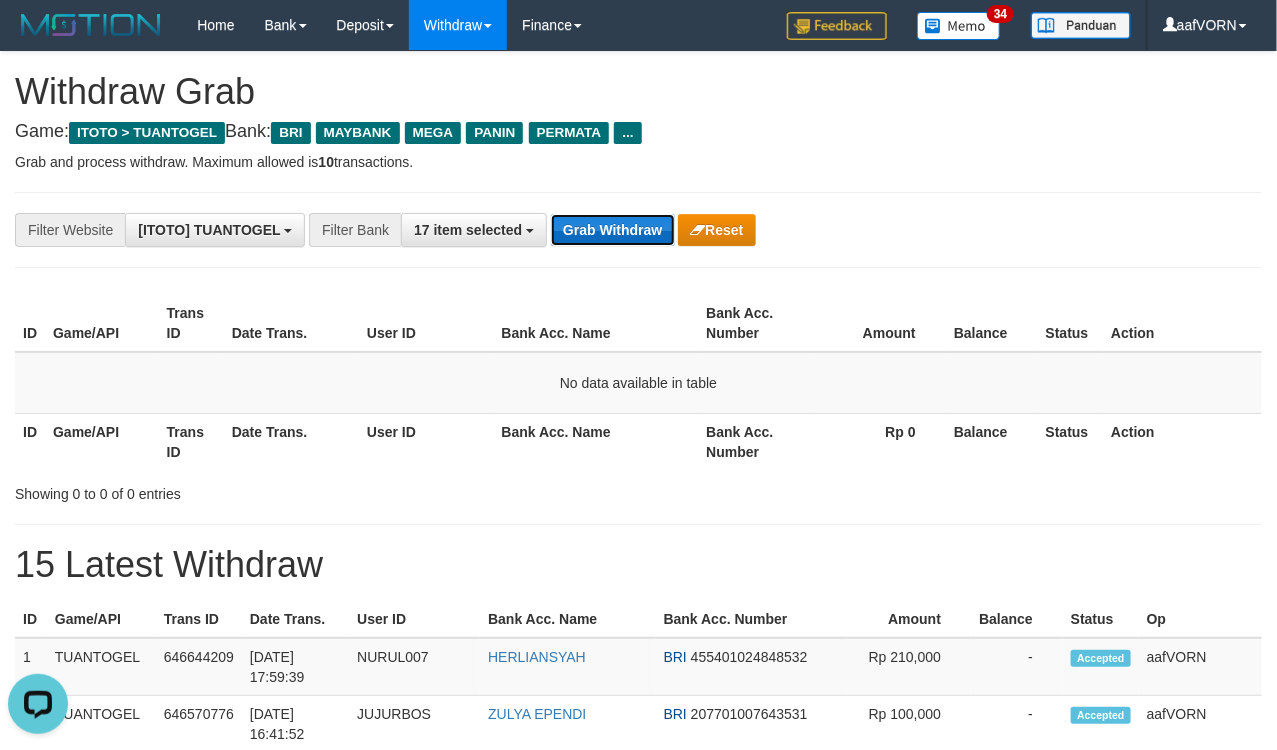click on "Grab Withdraw" at bounding box center [612, 230] 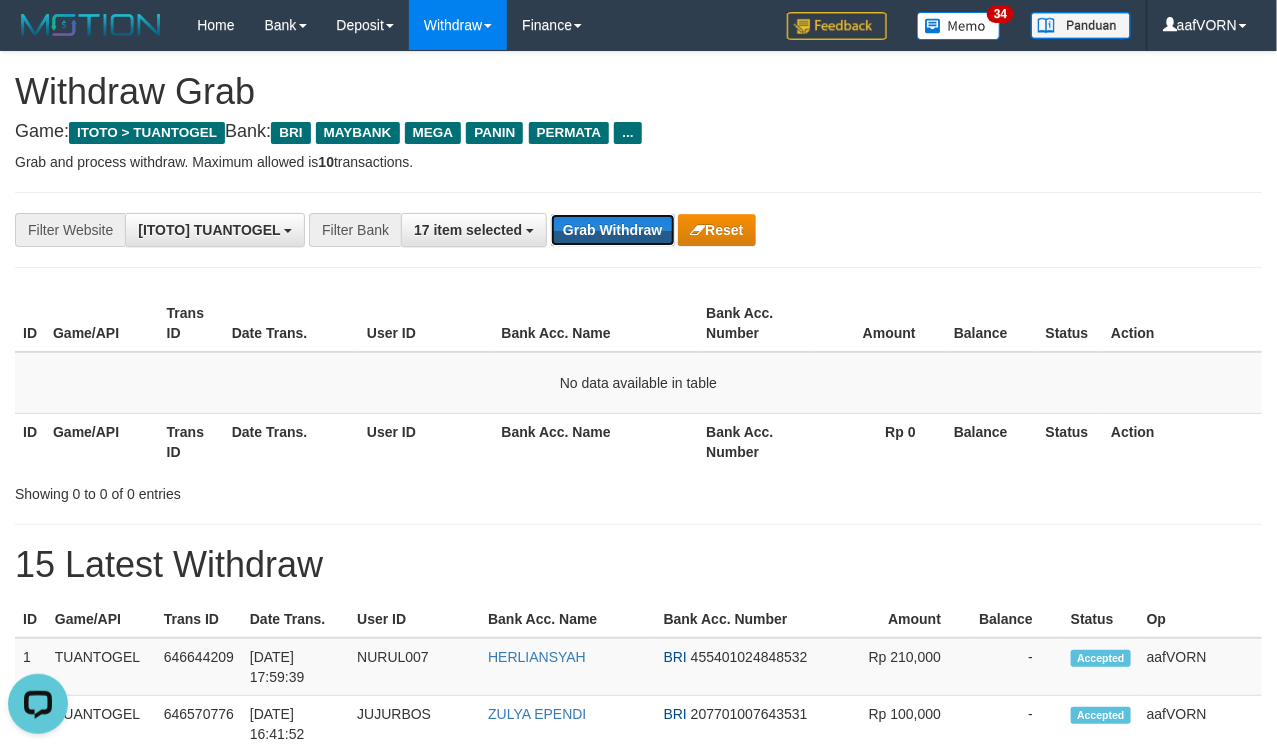 drag, startPoint x: 632, startPoint y: 236, endPoint x: 640, endPoint y: 250, distance: 16.124516 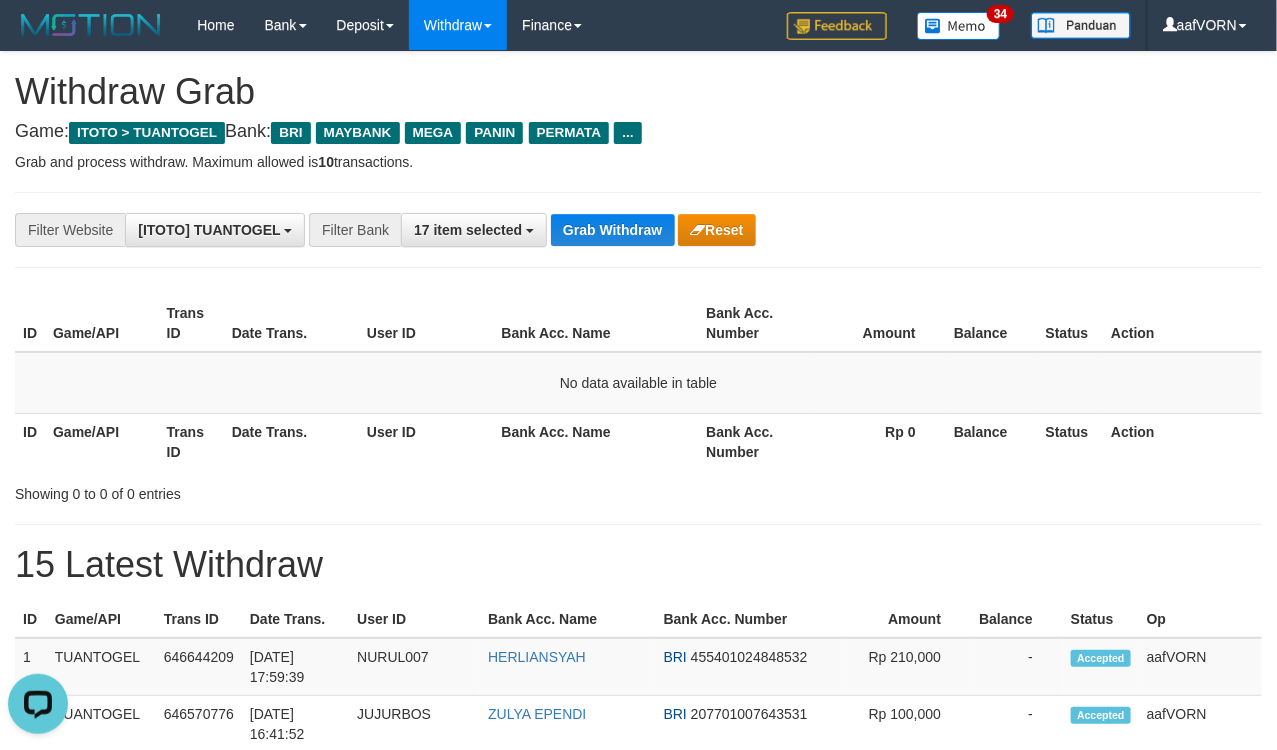 drag, startPoint x: 640, startPoint y: 250, endPoint x: 1293, endPoint y: 328, distance: 657.642 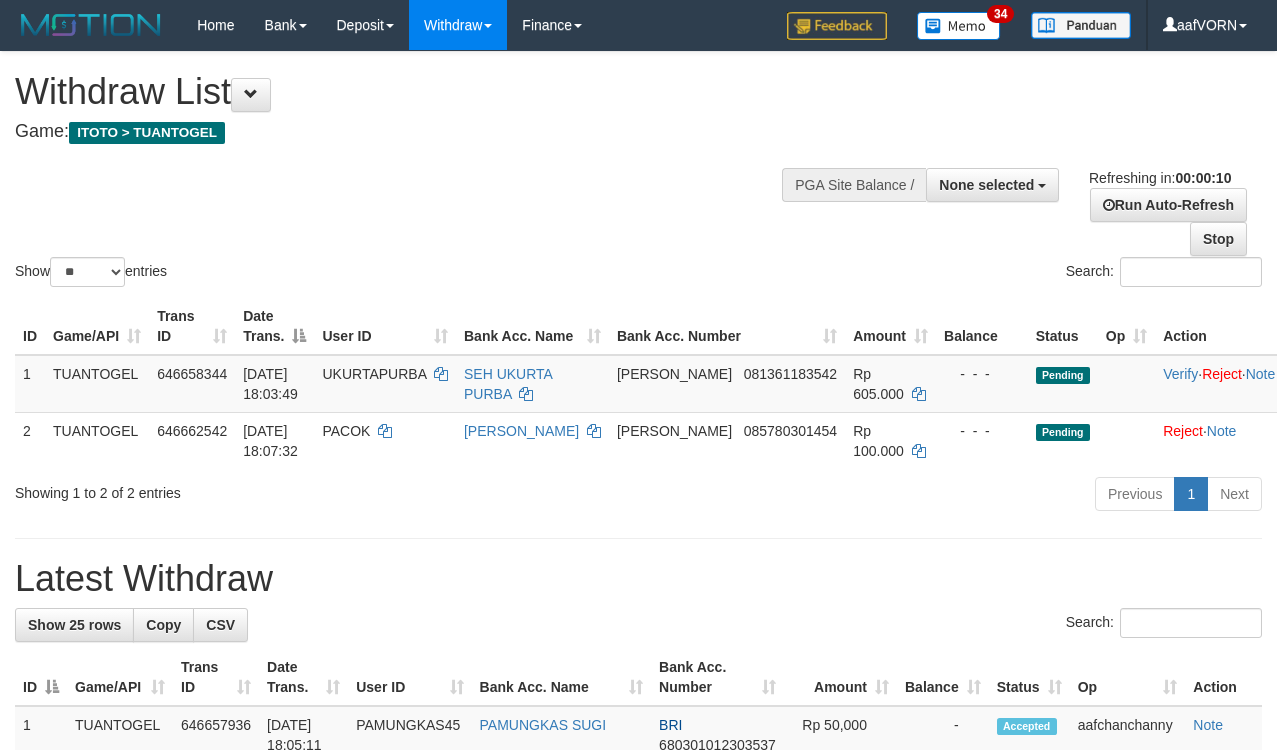 select 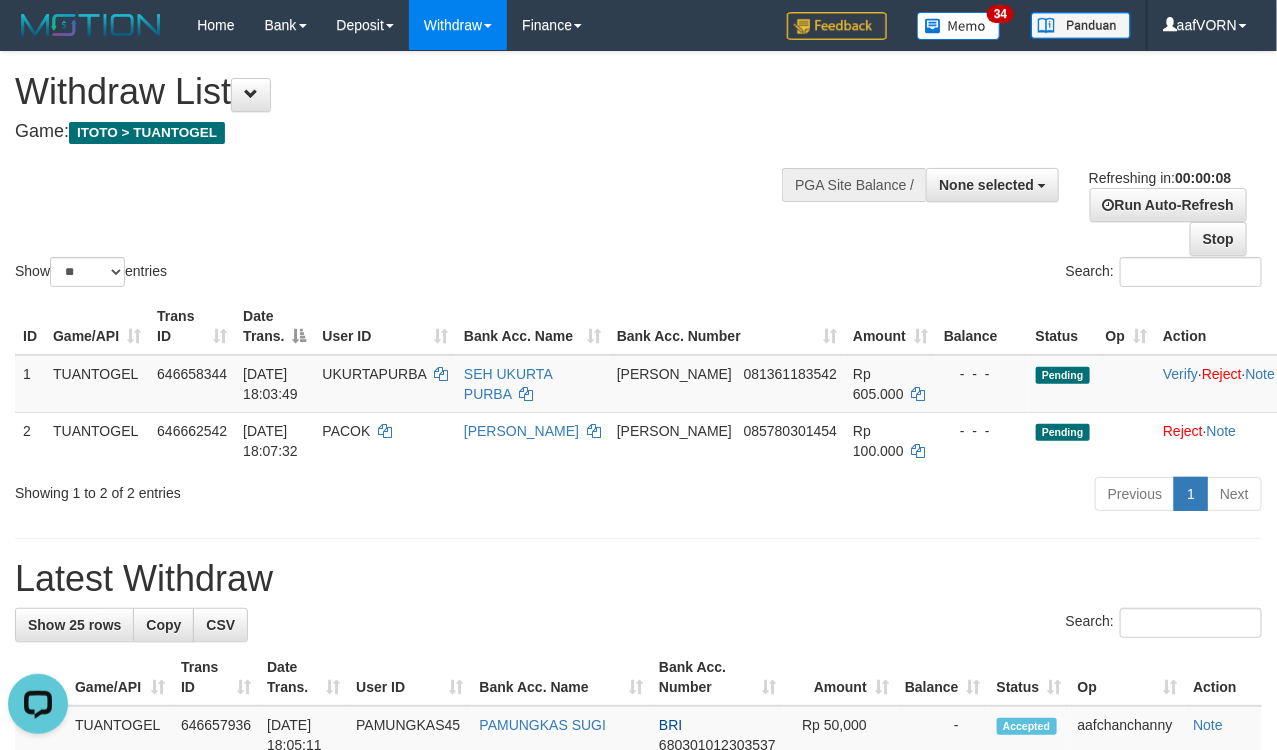 scroll, scrollTop: 0, scrollLeft: 0, axis: both 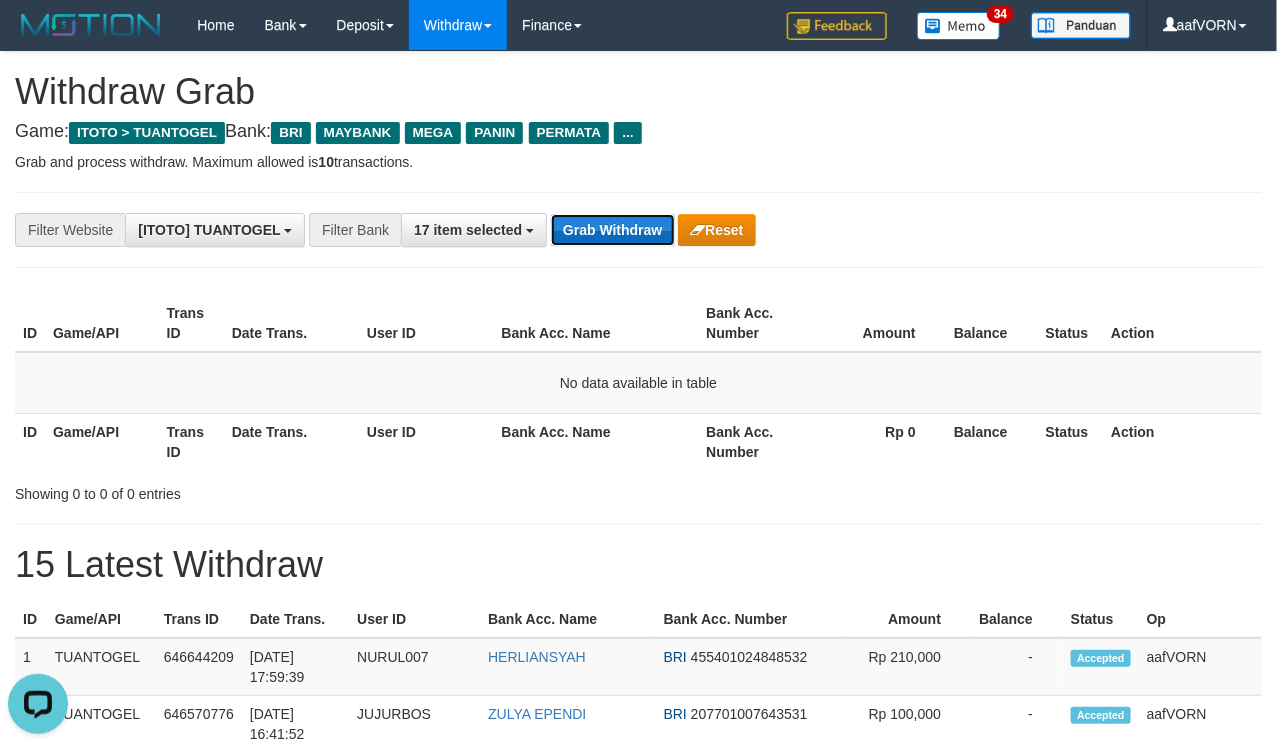 click on "Grab Withdraw" at bounding box center [612, 230] 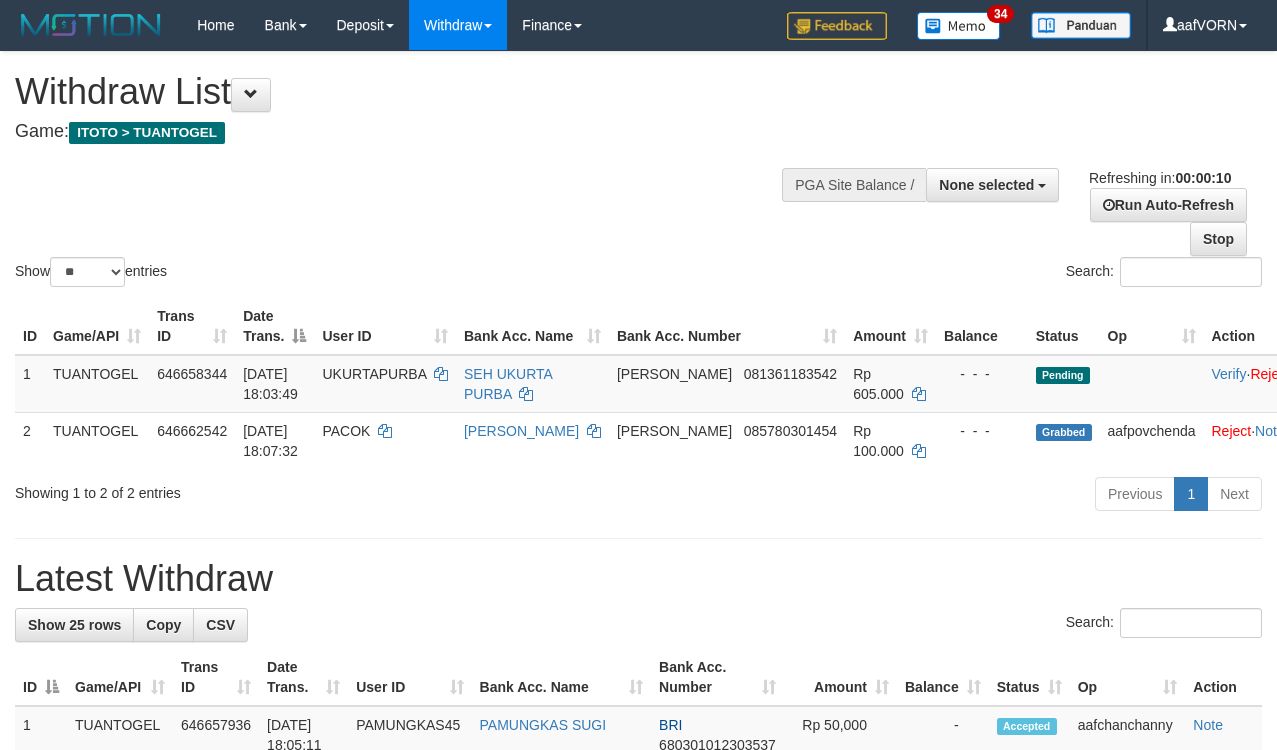 select 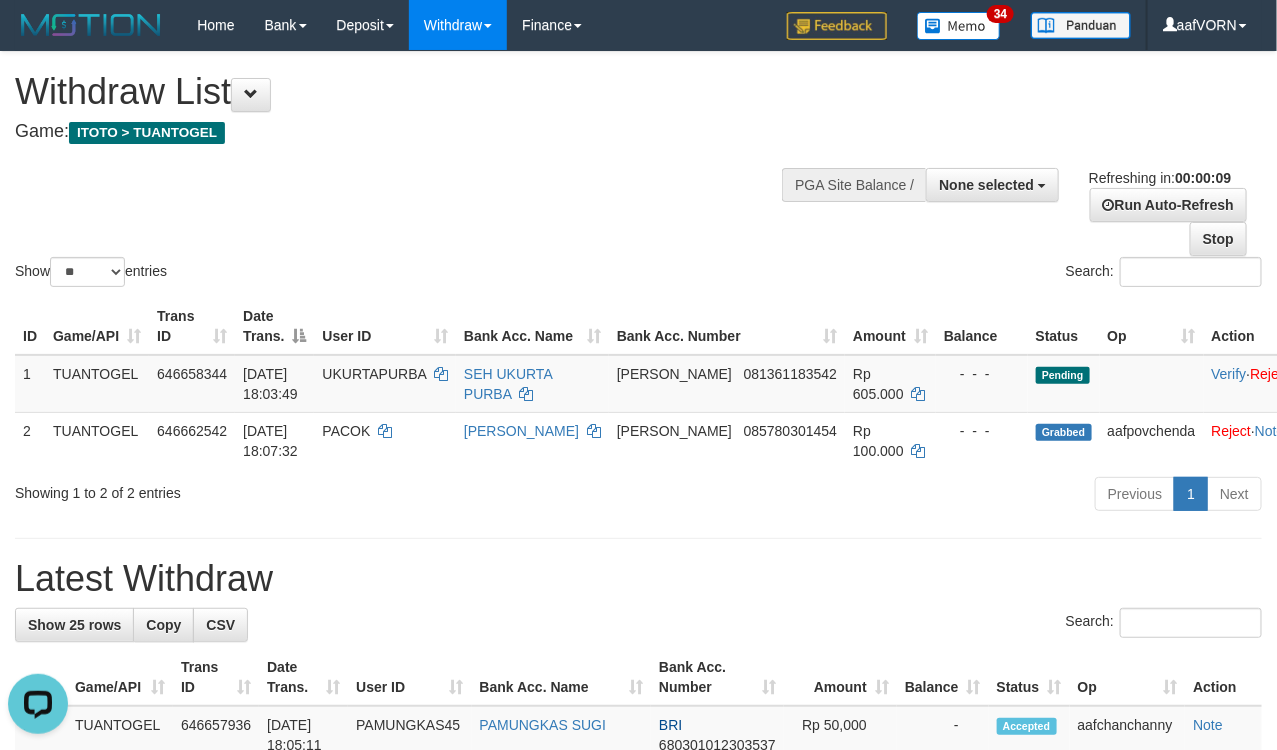 scroll, scrollTop: 0, scrollLeft: 0, axis: both 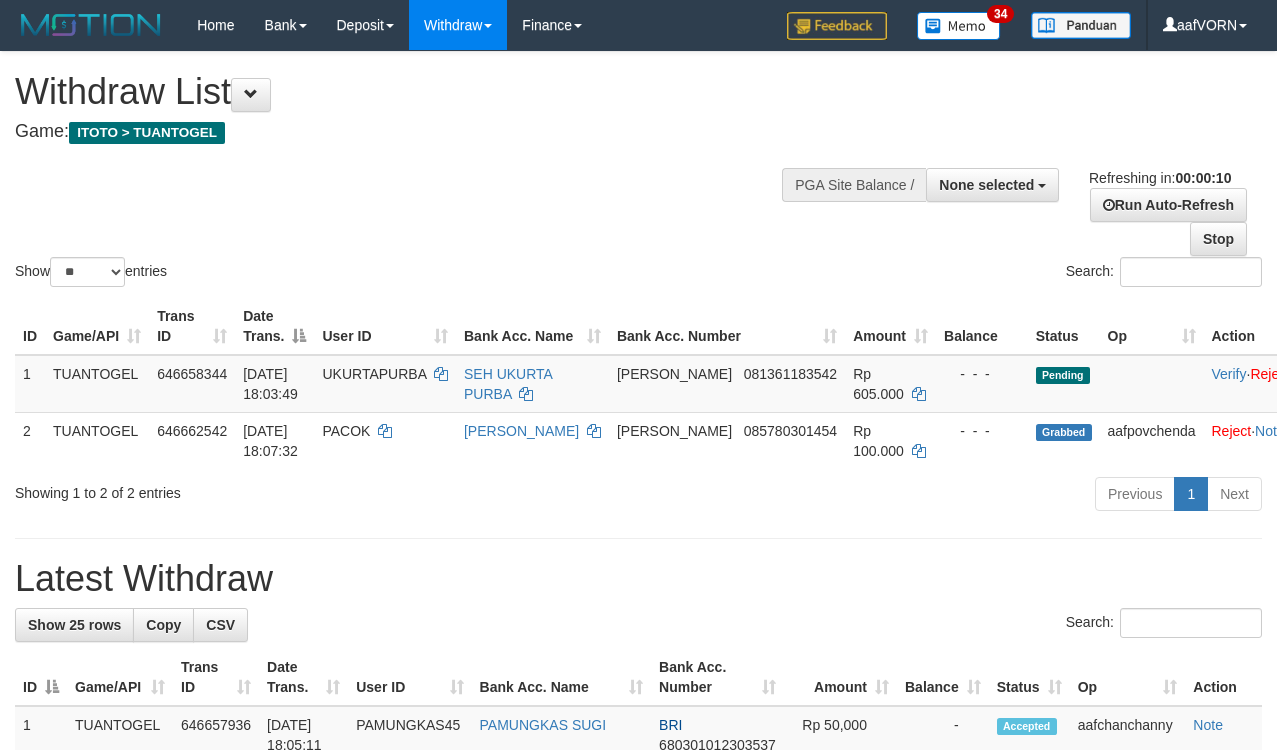 select 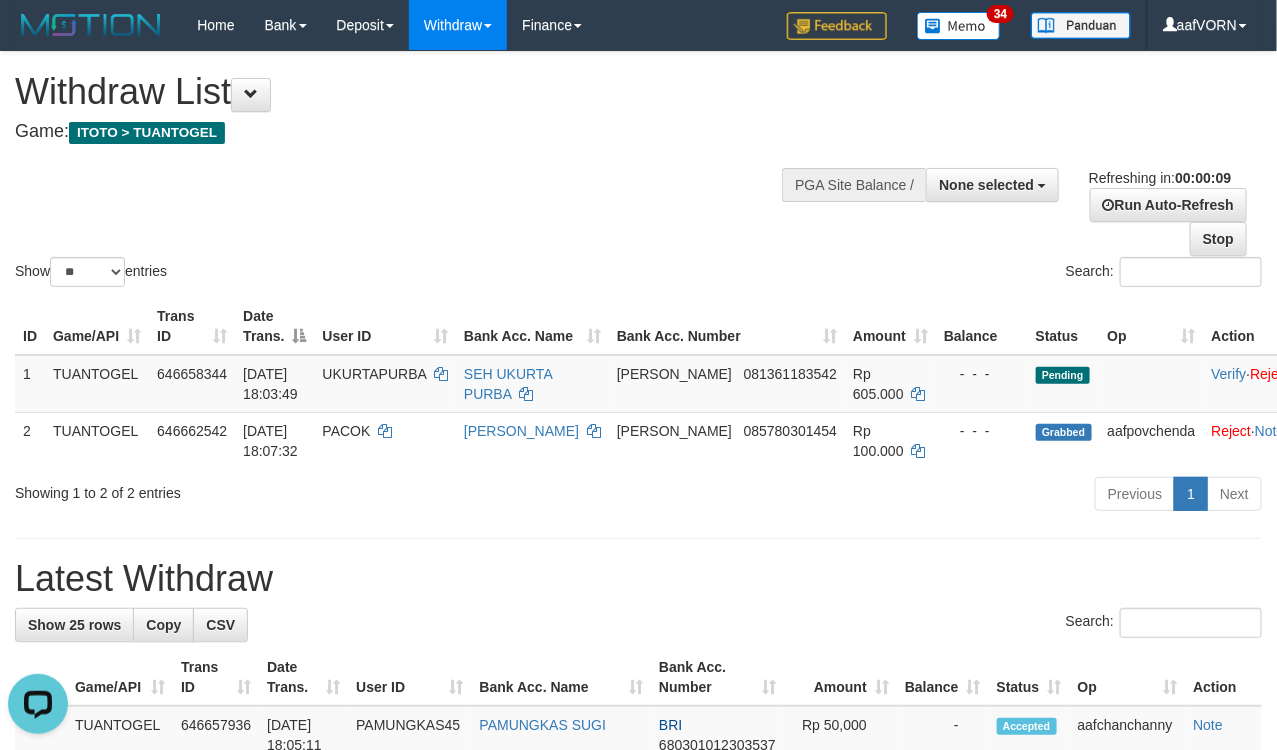 scroll, scrollTop: 0, scrollLeft: 0, axis: both 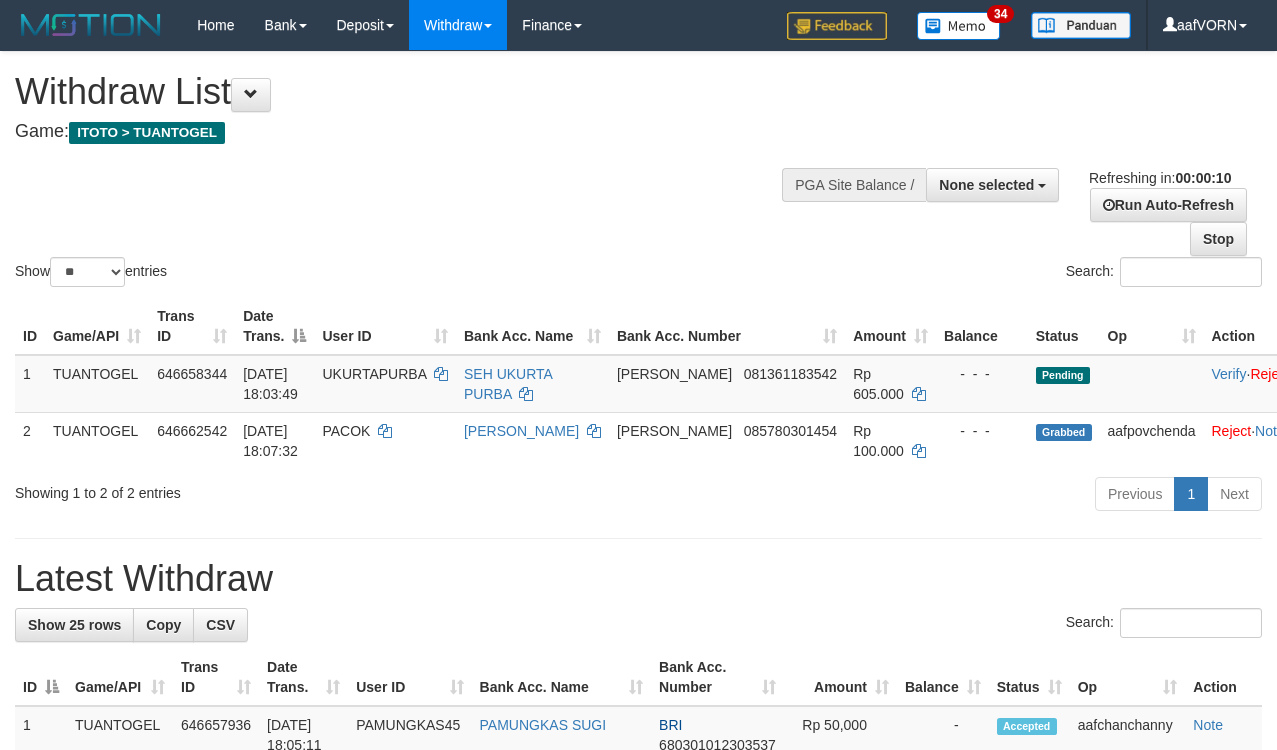 select 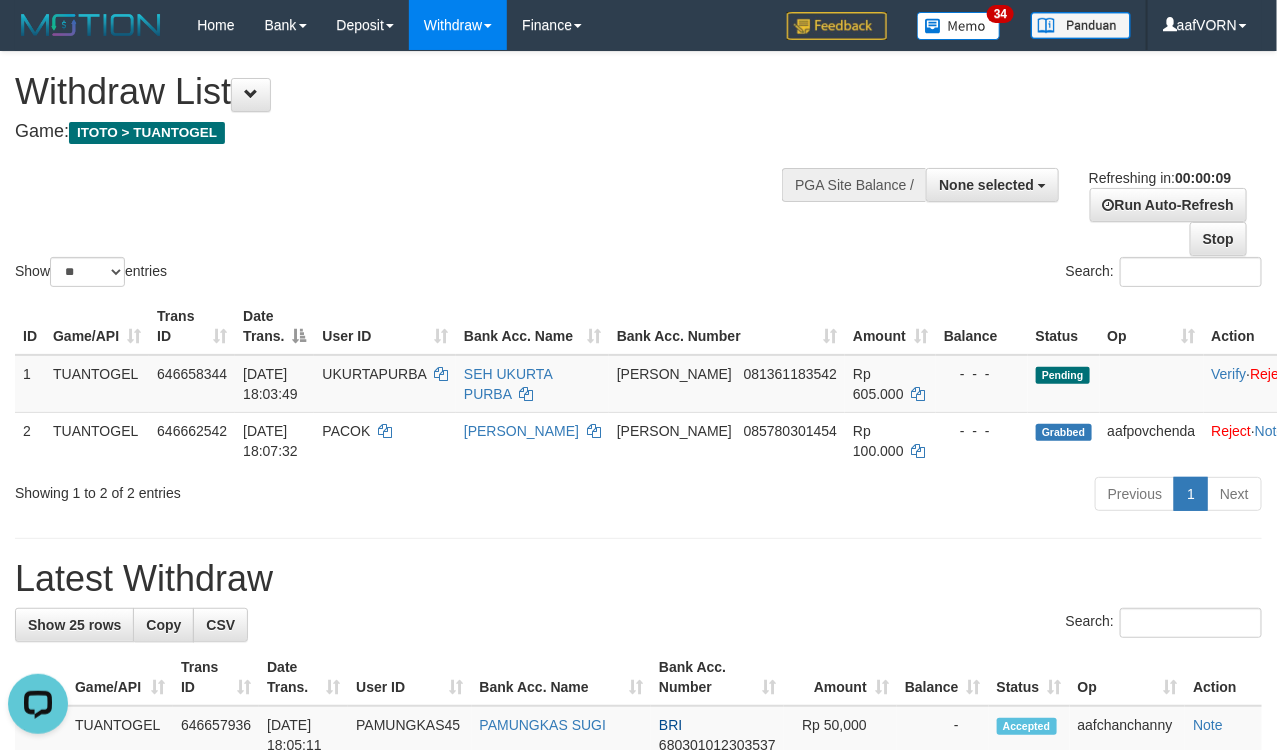 scroll, scrollTop: 0, scrollLeft: 0, axis: both 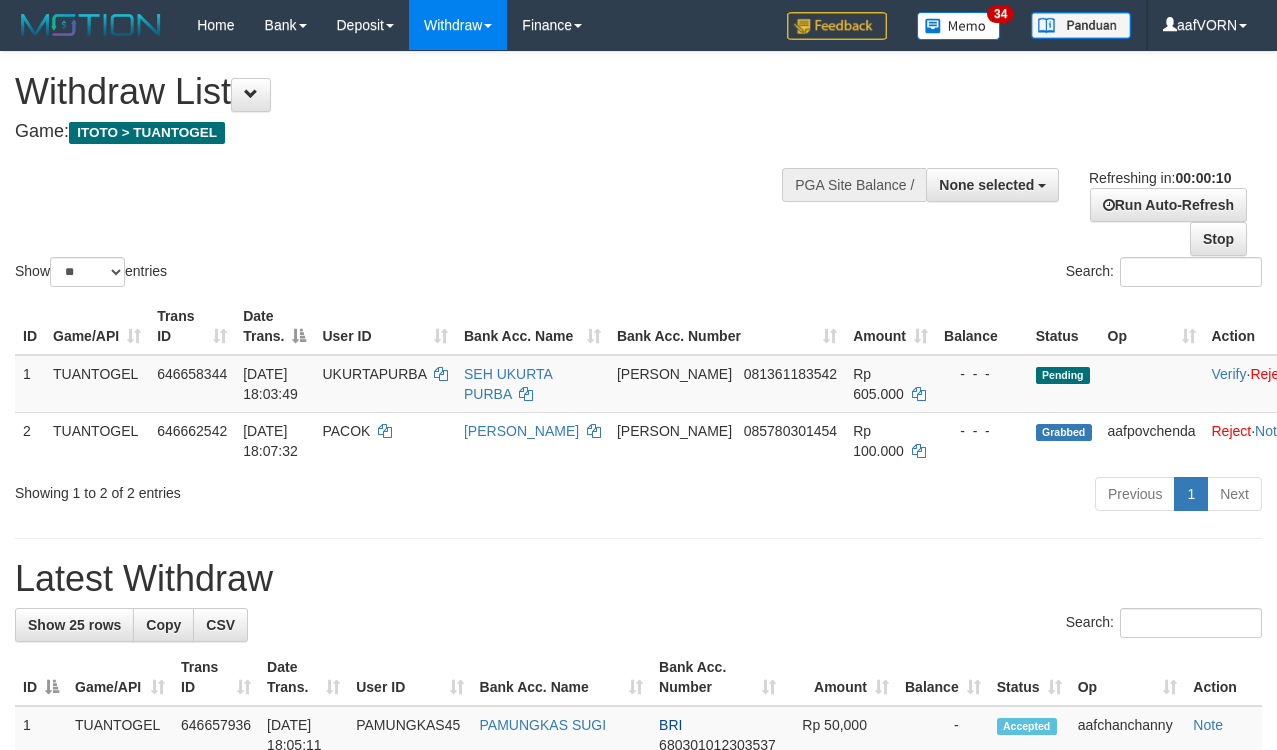 select 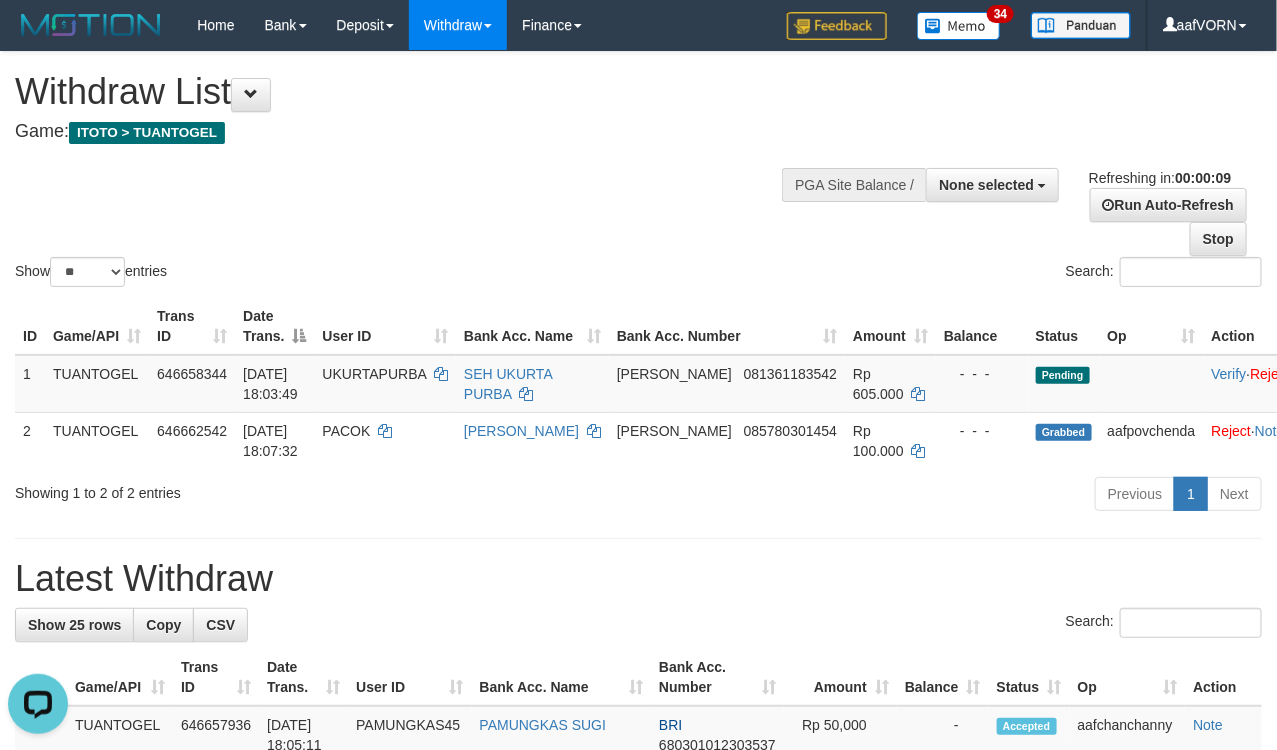 scroll, scrollTop: 0, scrollLeft: 0, axis: both 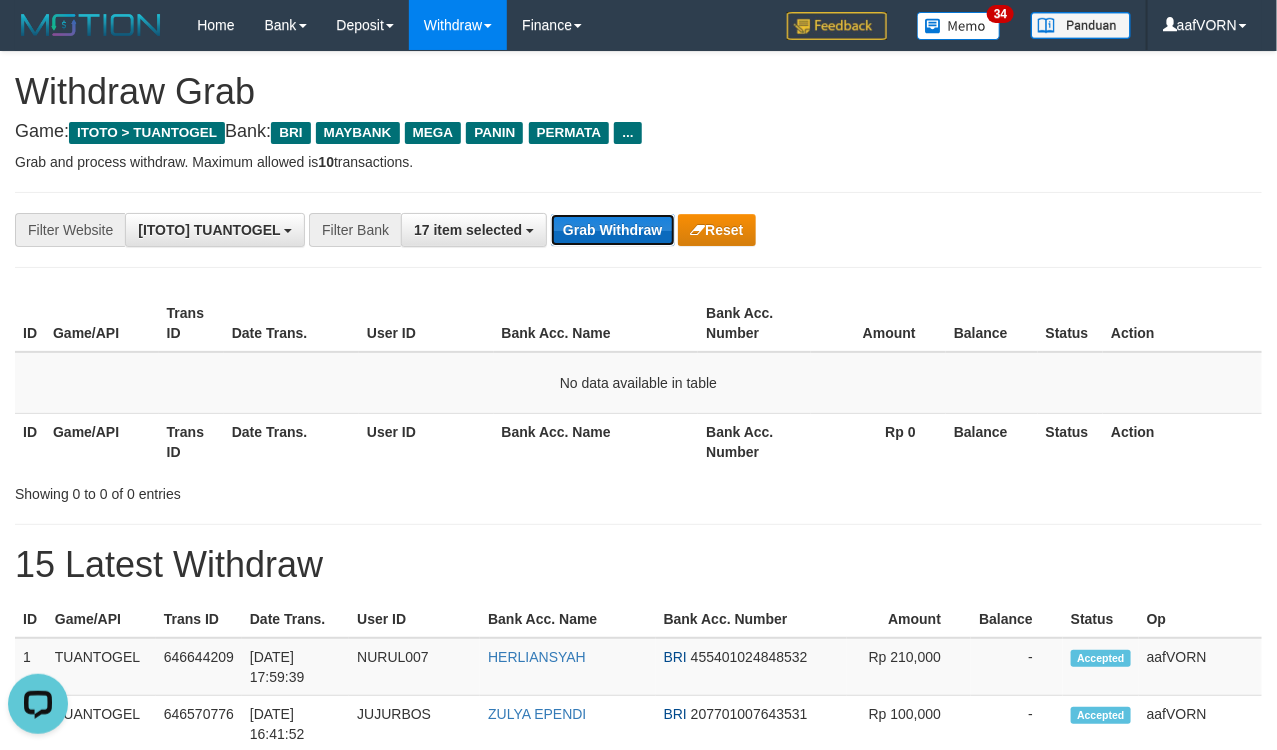 click on "Grab Withdraw" at bounding box center (612, 230) 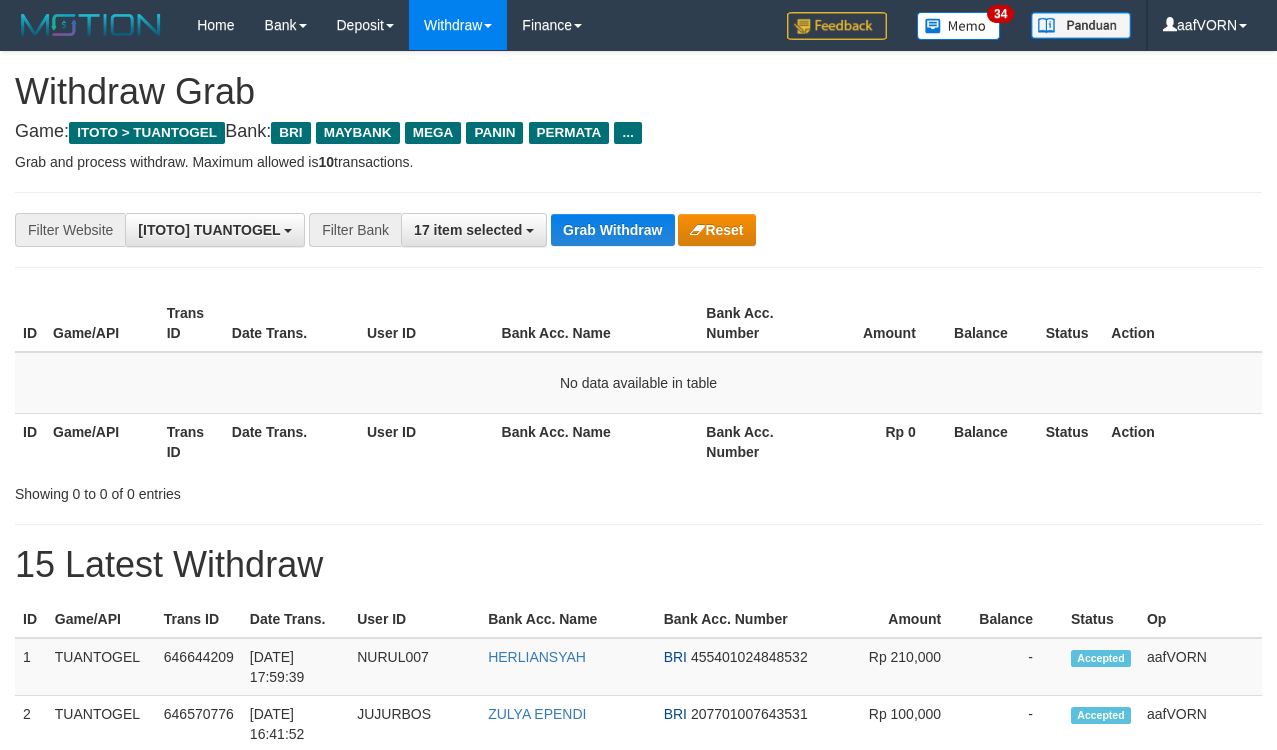 scroll, scrollTop: 0, scrollLeft: 0, axis: both 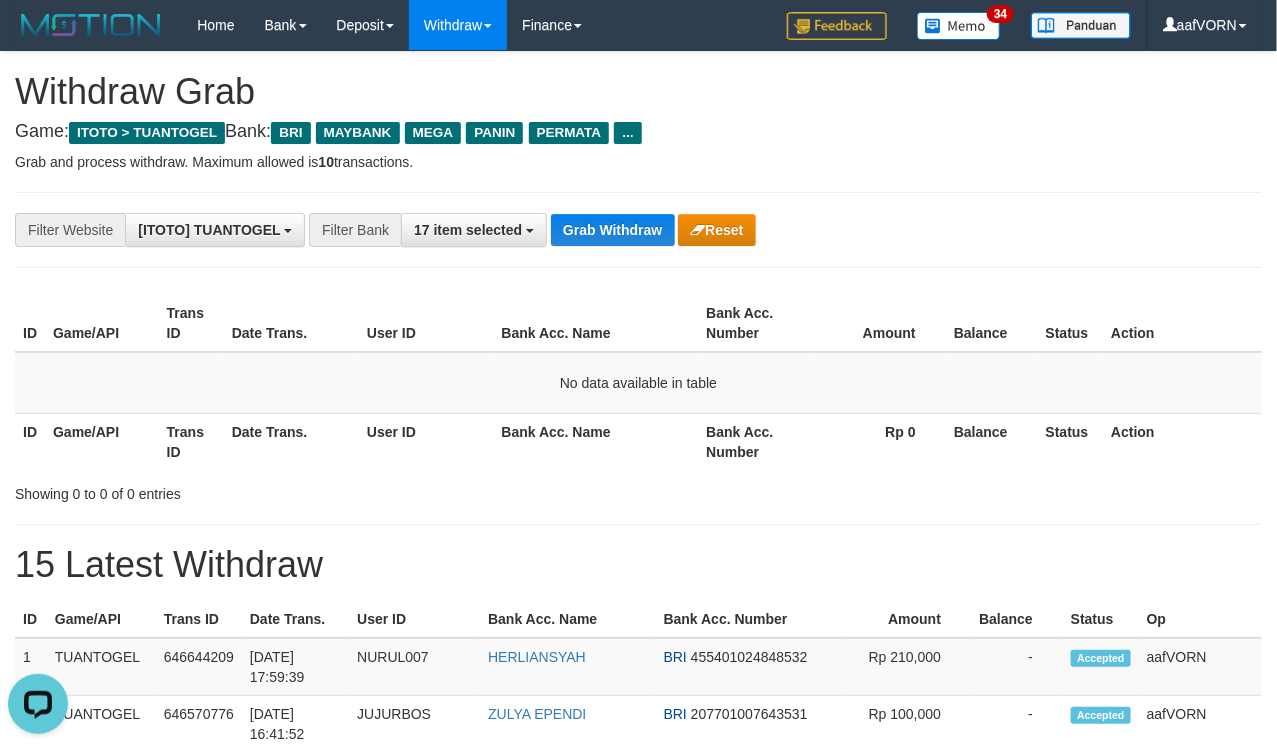 click on "**********" at bounding box center (638, 230) 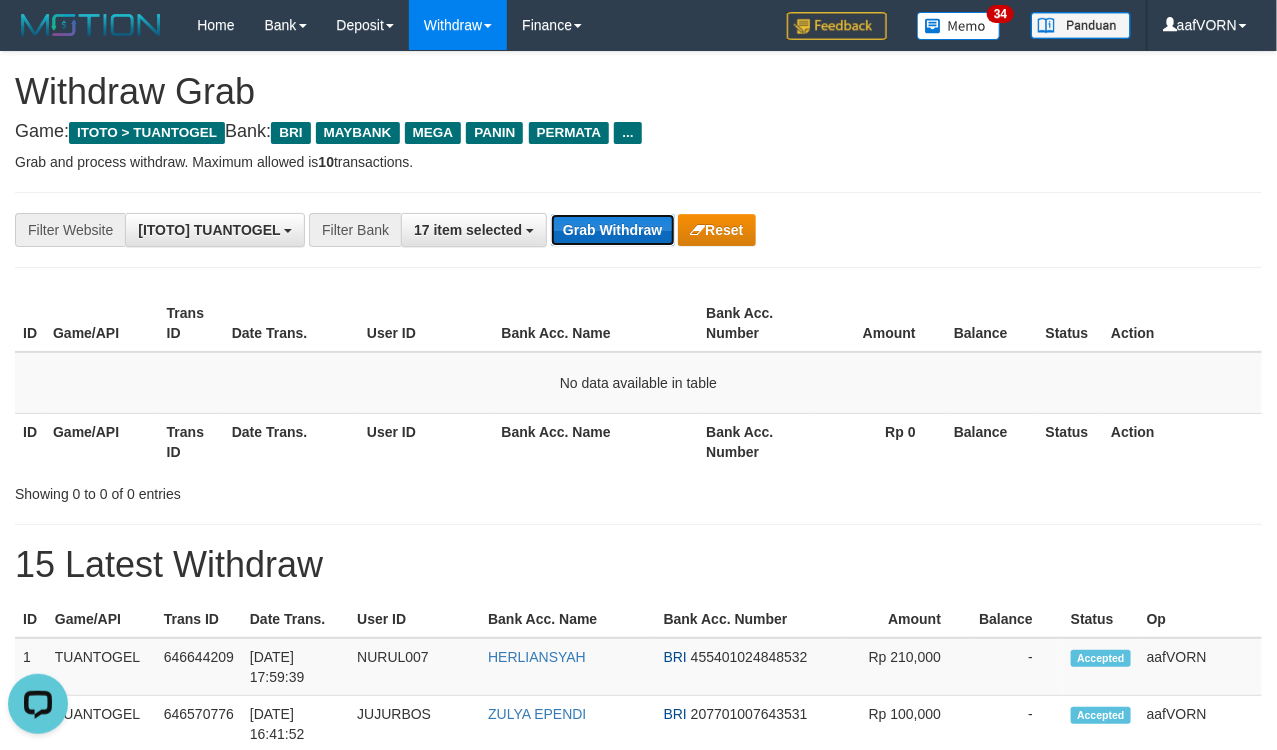 click on "Grab Withdraw" at bounding box center (612, 230) 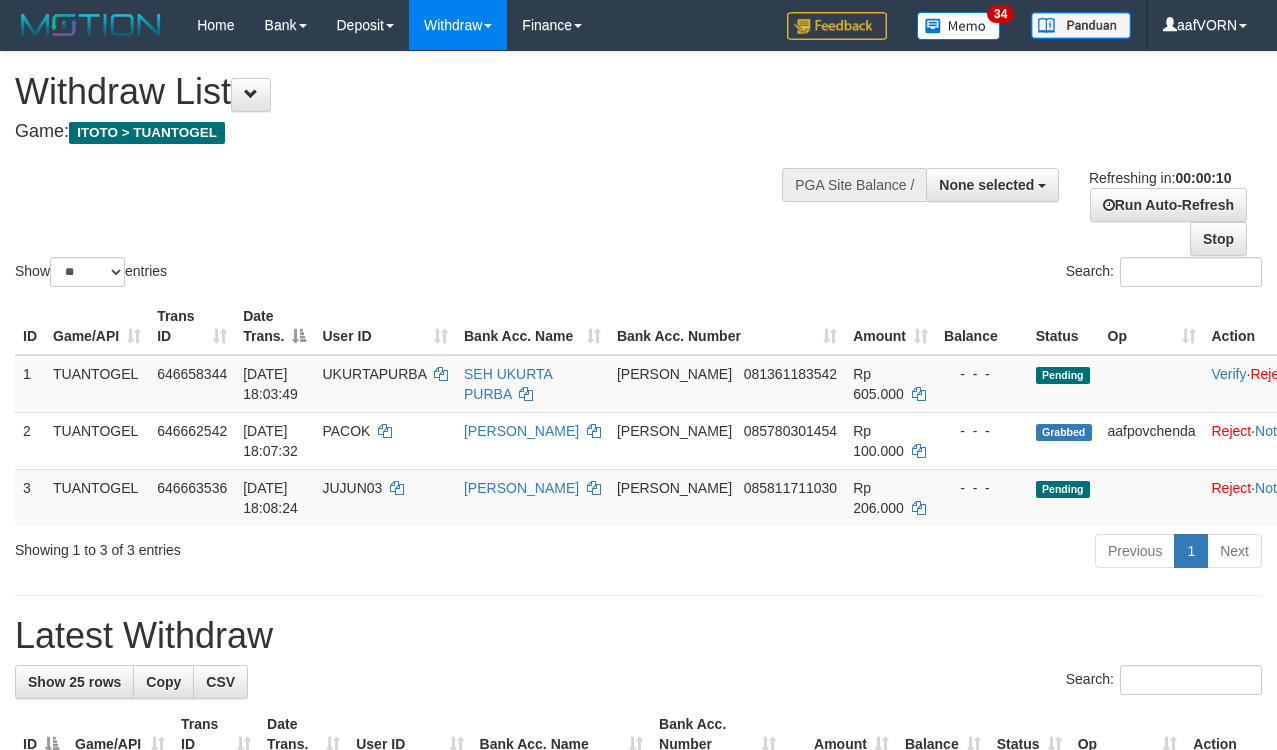 select 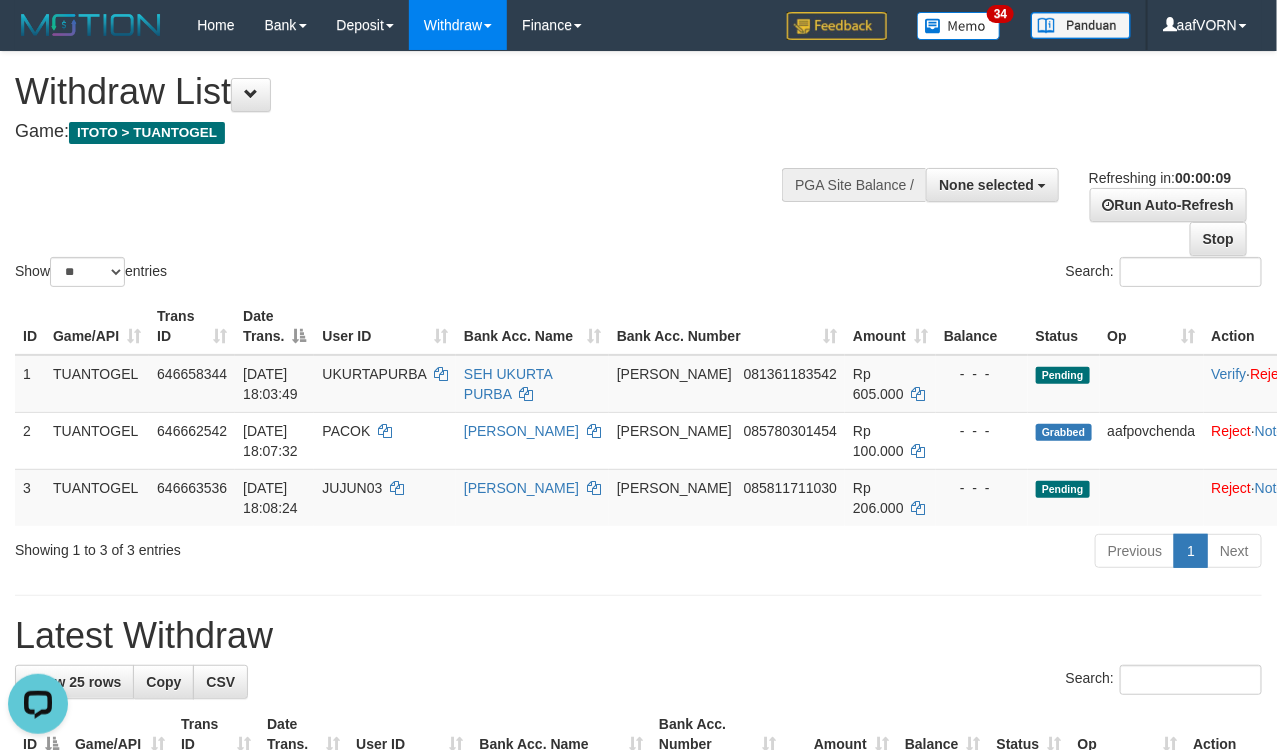 scroll, scrollTop: 0, scrollLeft: 0, axis: both 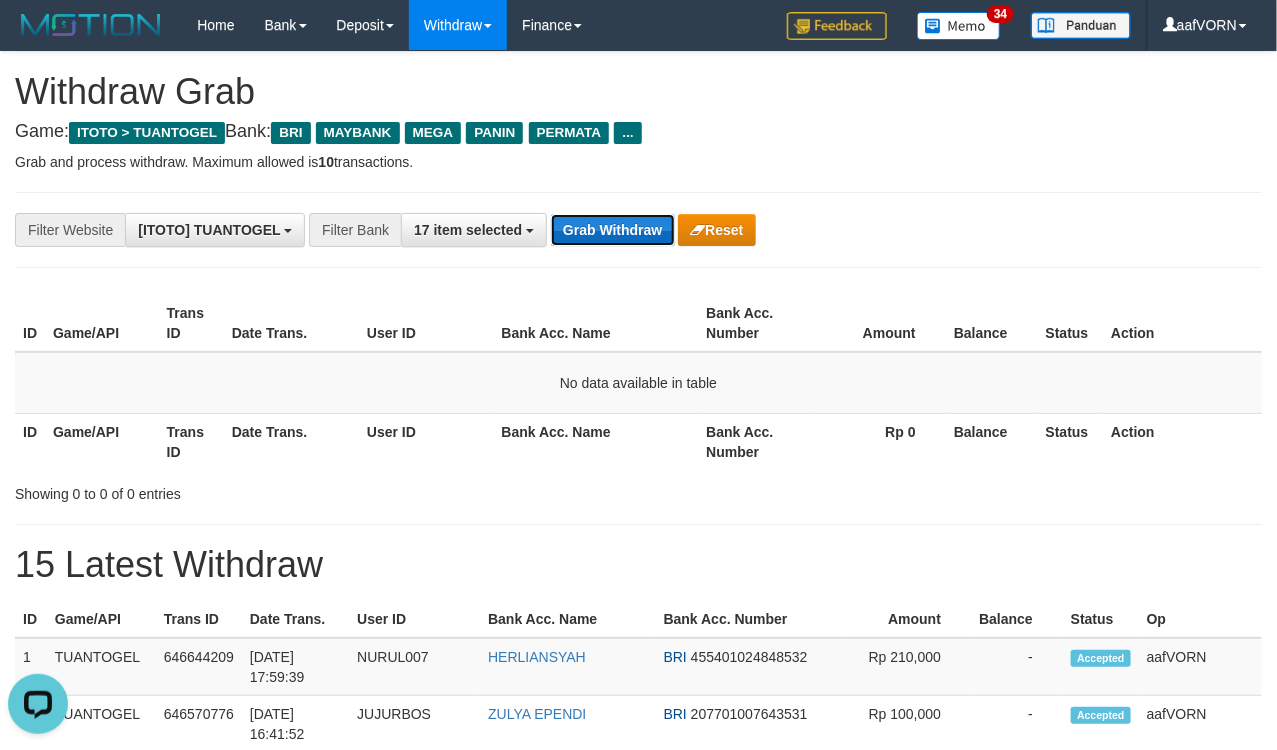 click on "Grab Withdraw" at bounding box center [612, 230] 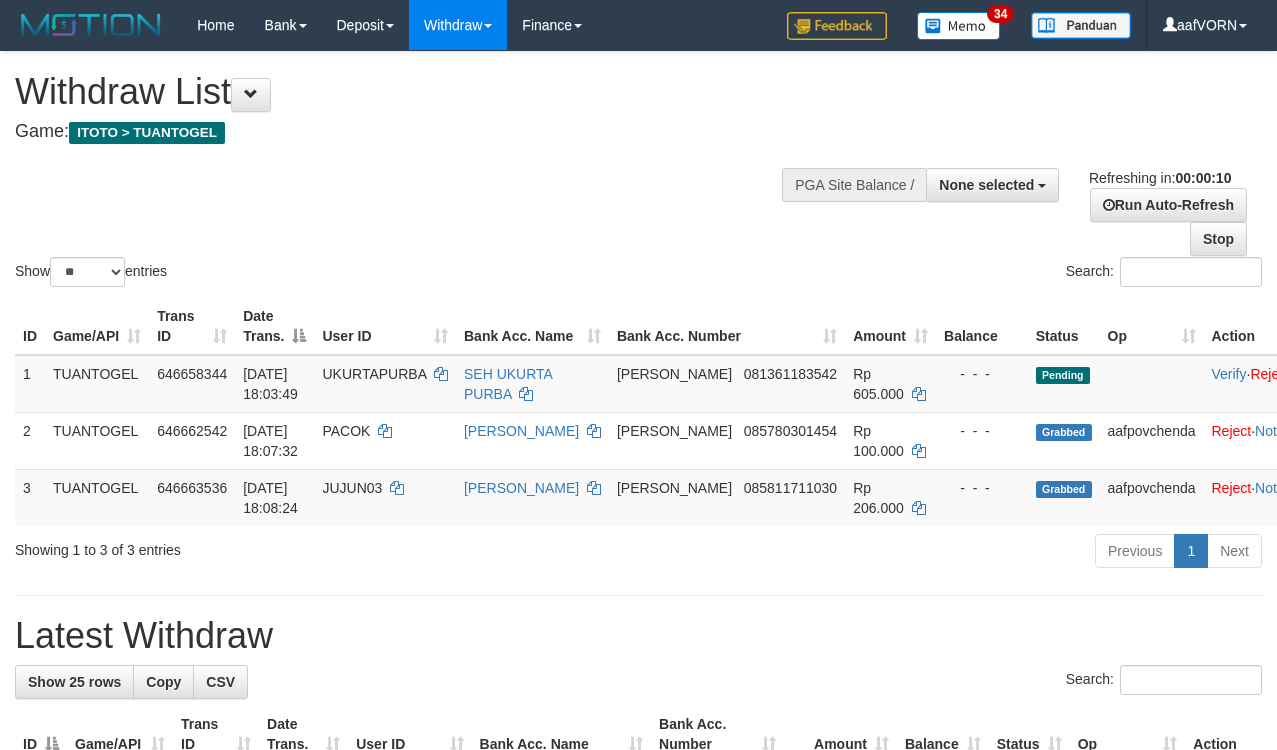 select 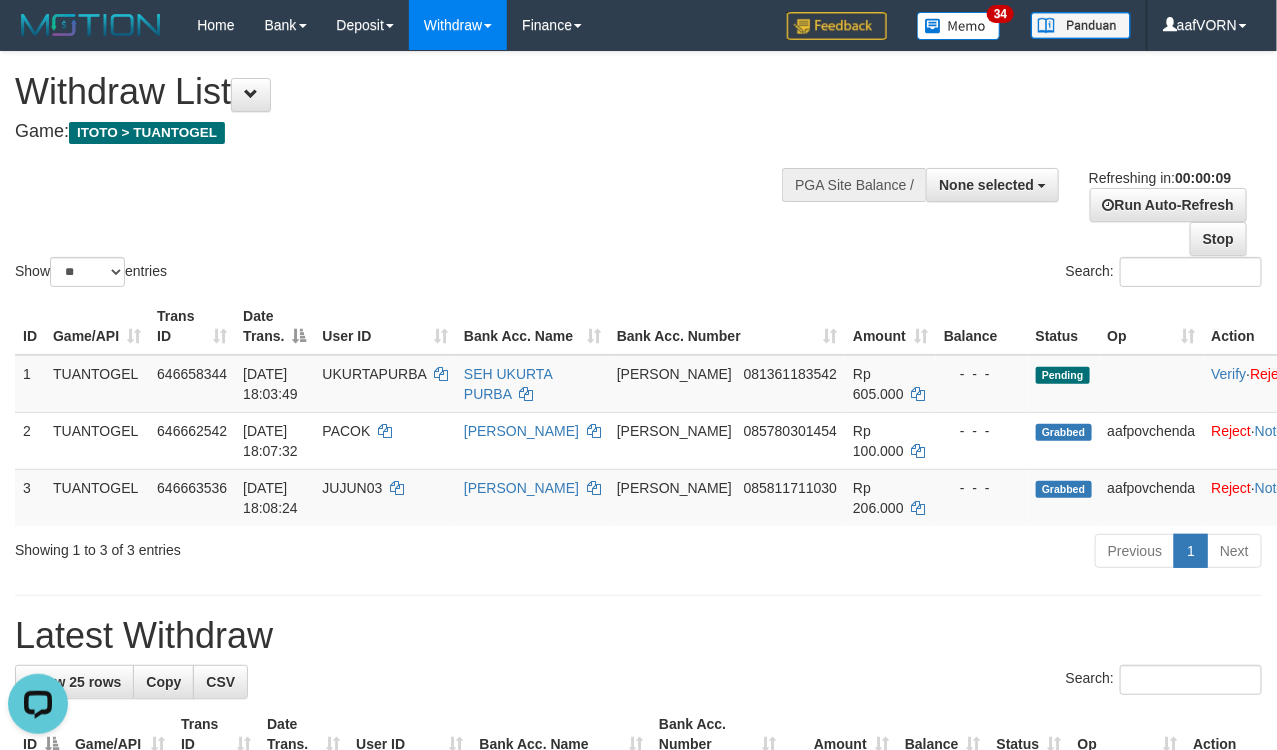scroll, scrollTop: 0, scrollLeft: 0, axis: both 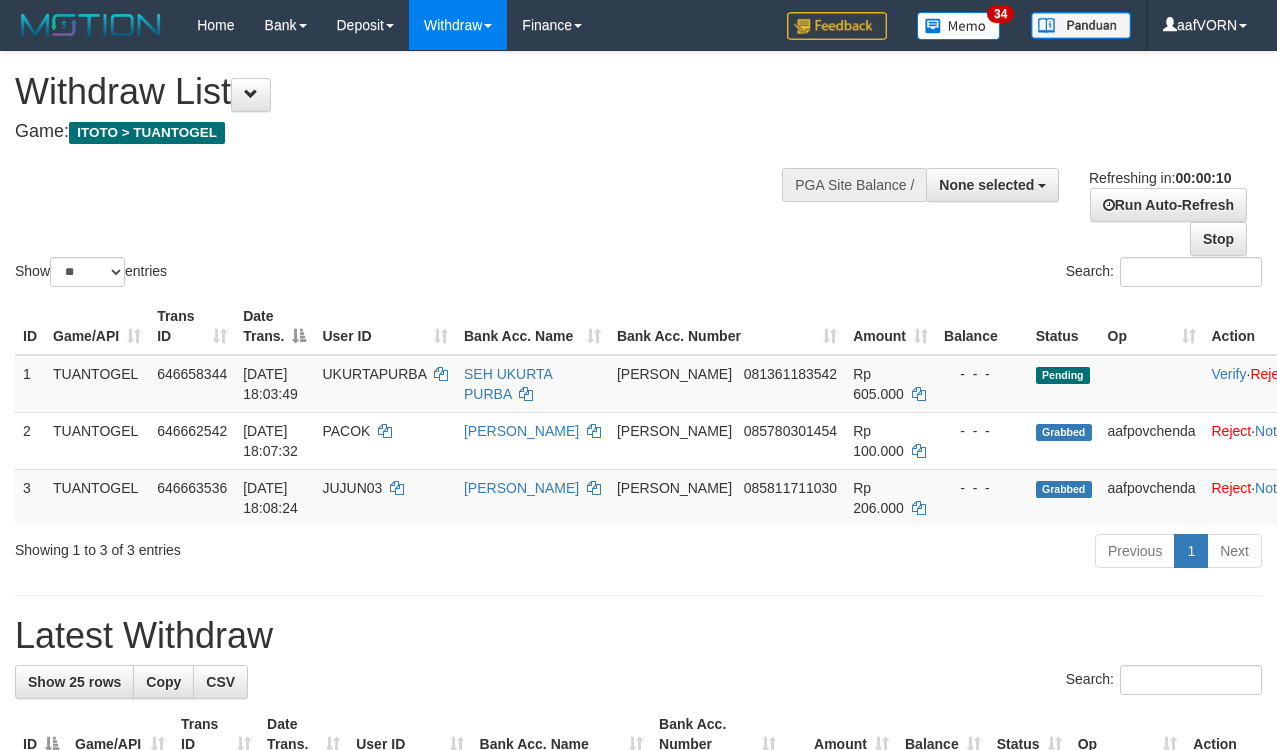 select 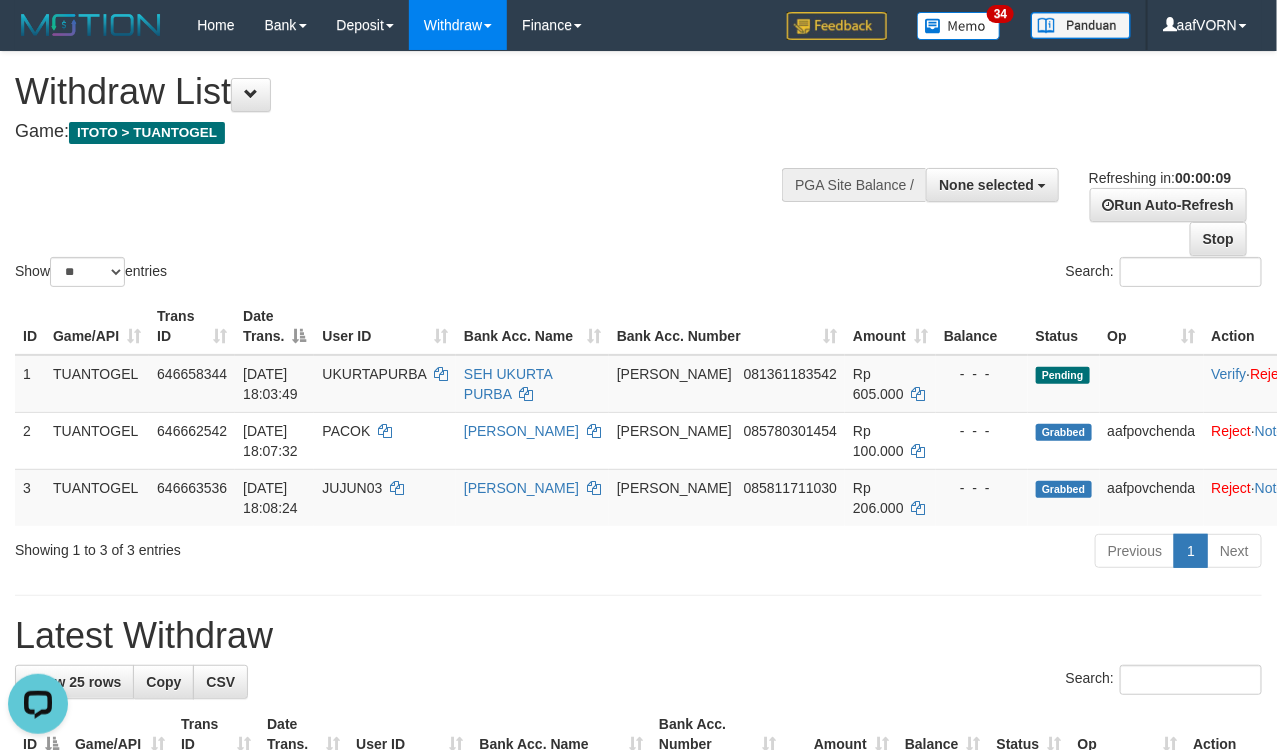 scroll, scrollTop: 0, scrollLeft: 0, axis: both 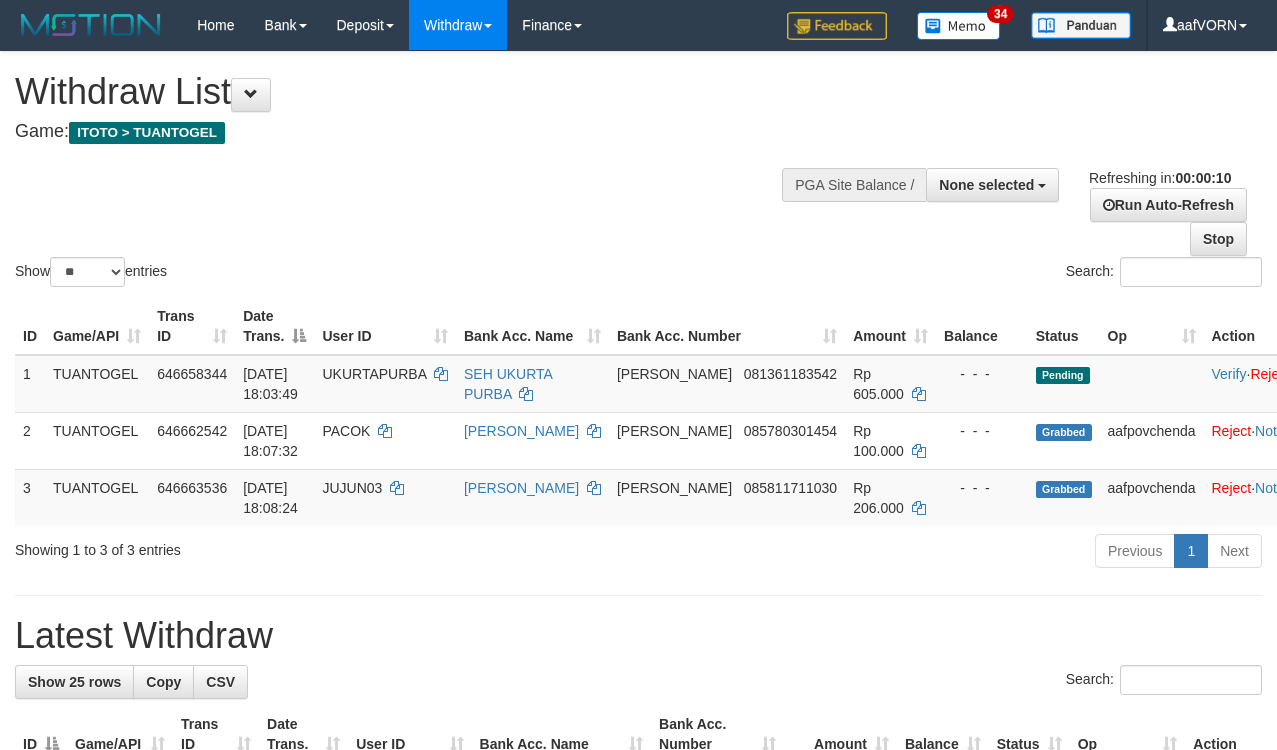 select 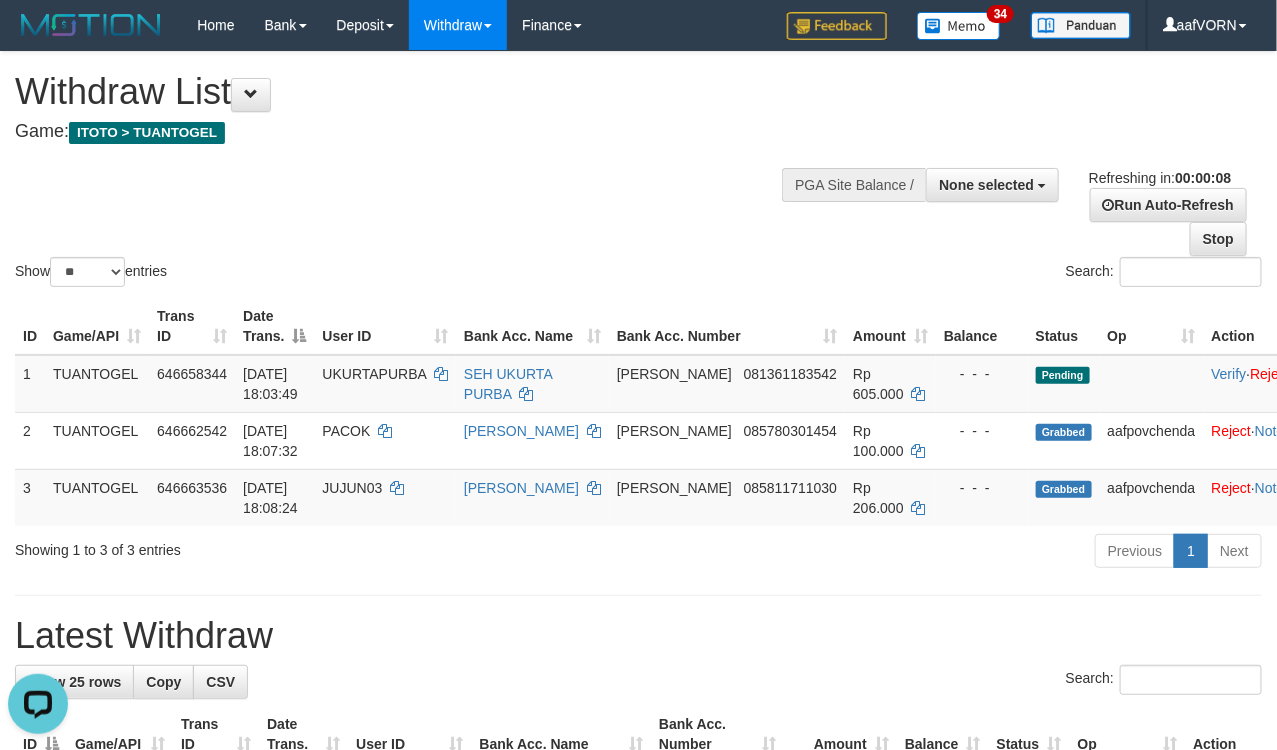 scroll, scrollTop: 0, scrollLeft: 0, axis: both 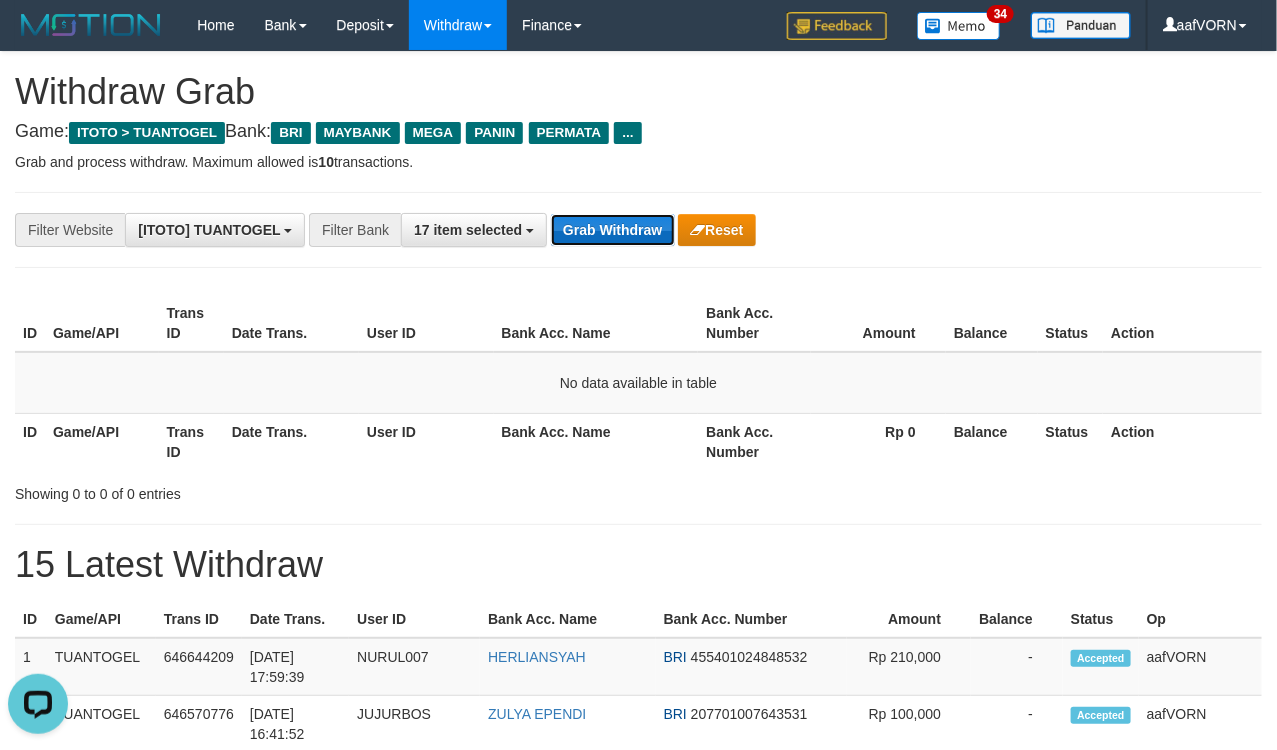 click on "Grab Withdraw" at bounding box center (612, 230) 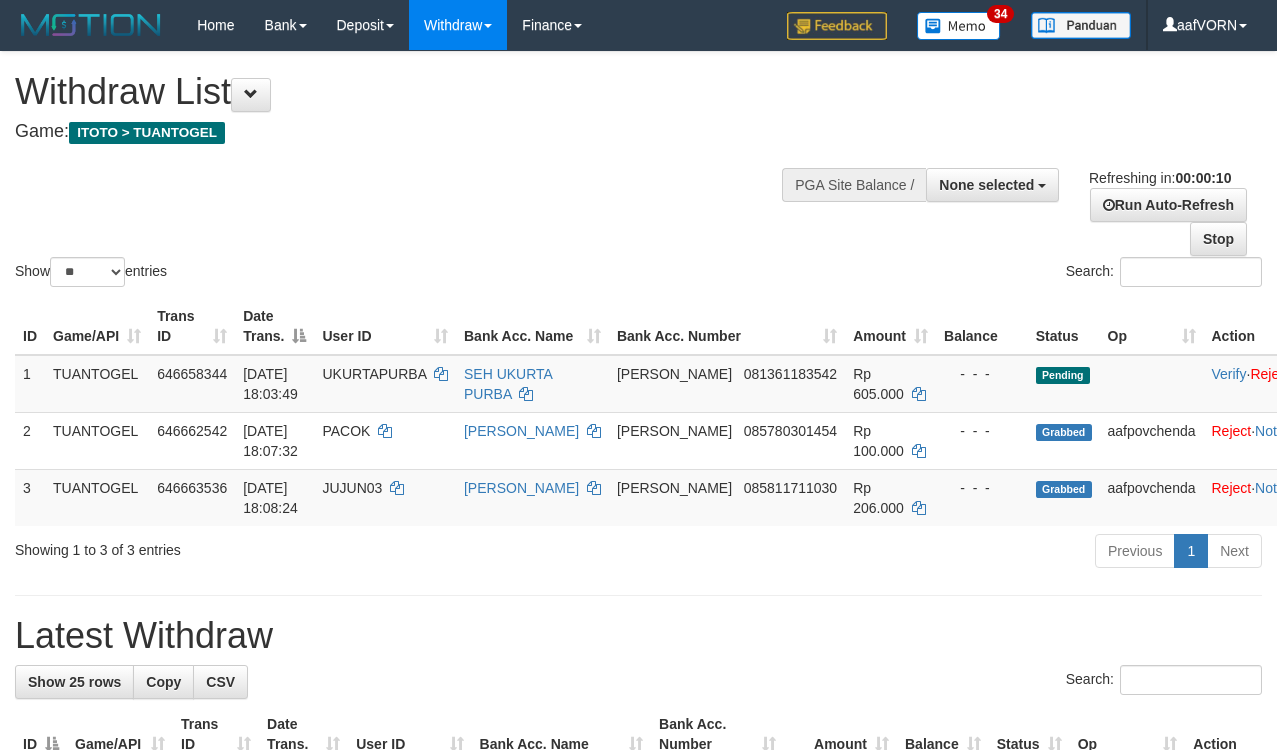 select 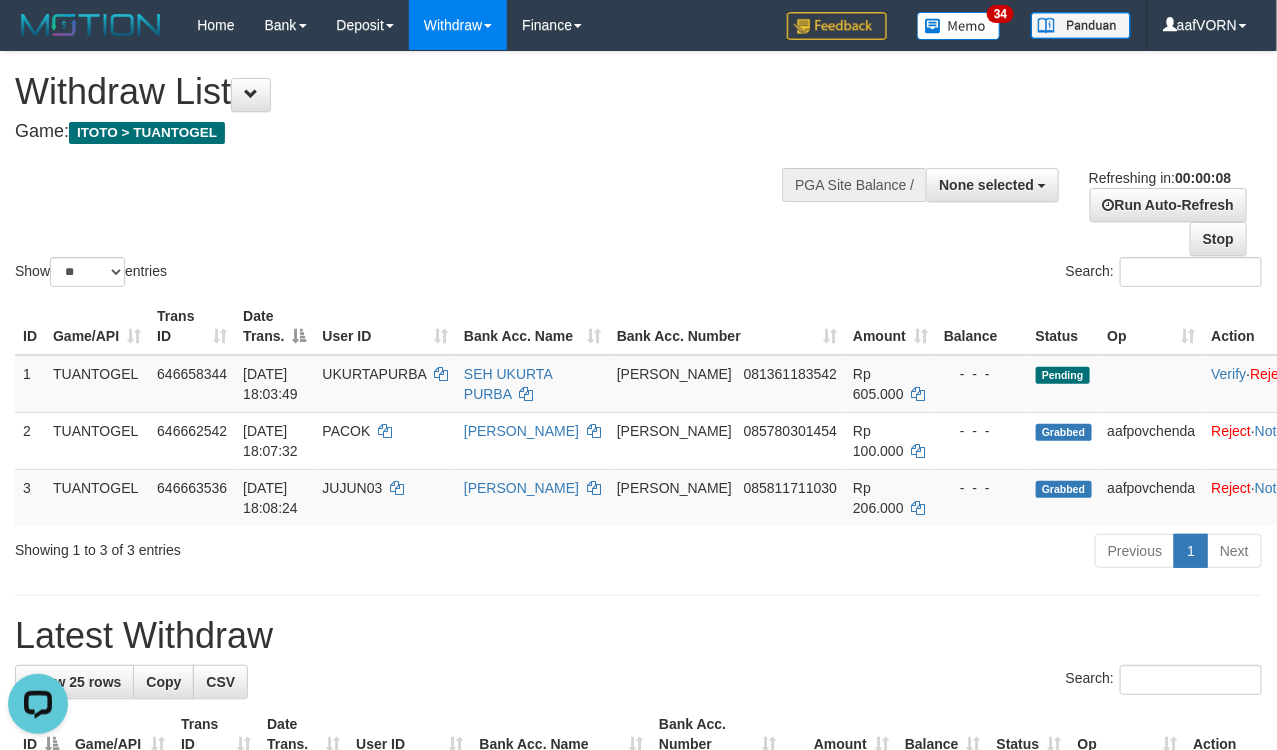 scroll, scrollTop: 0, scrollLeft: 0, axis: both 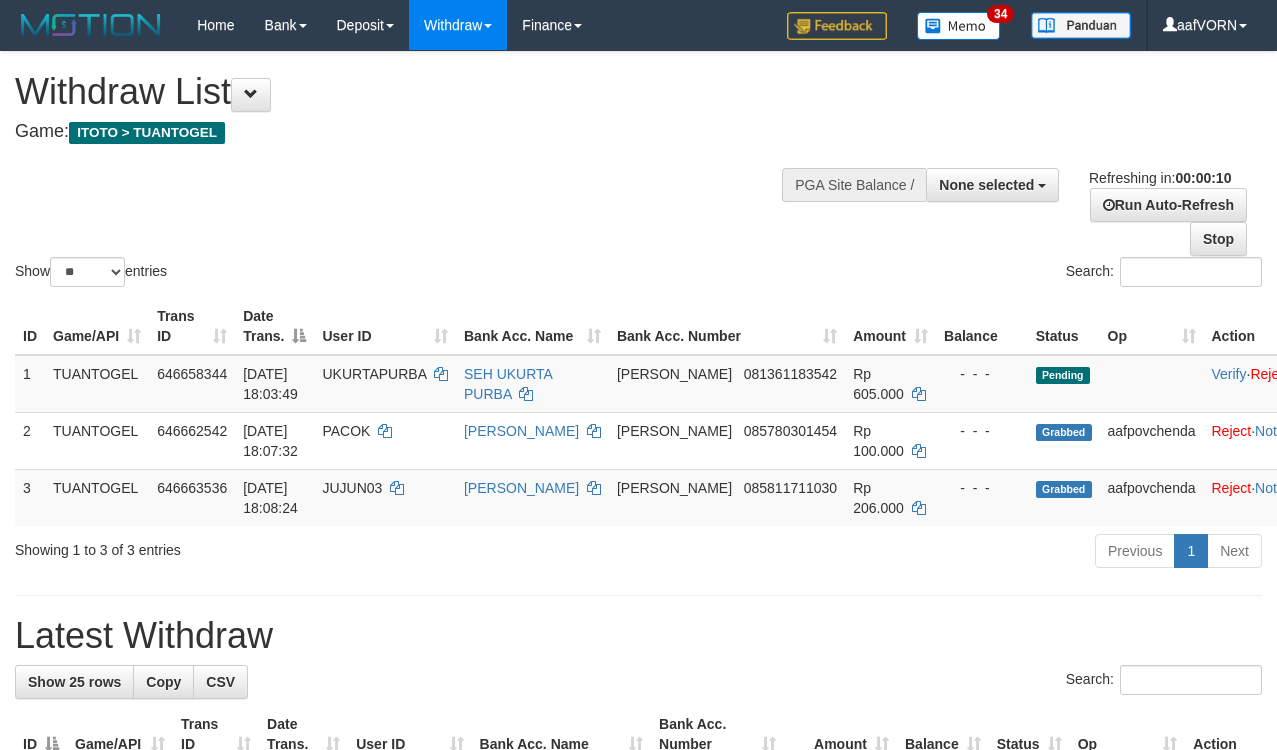 select 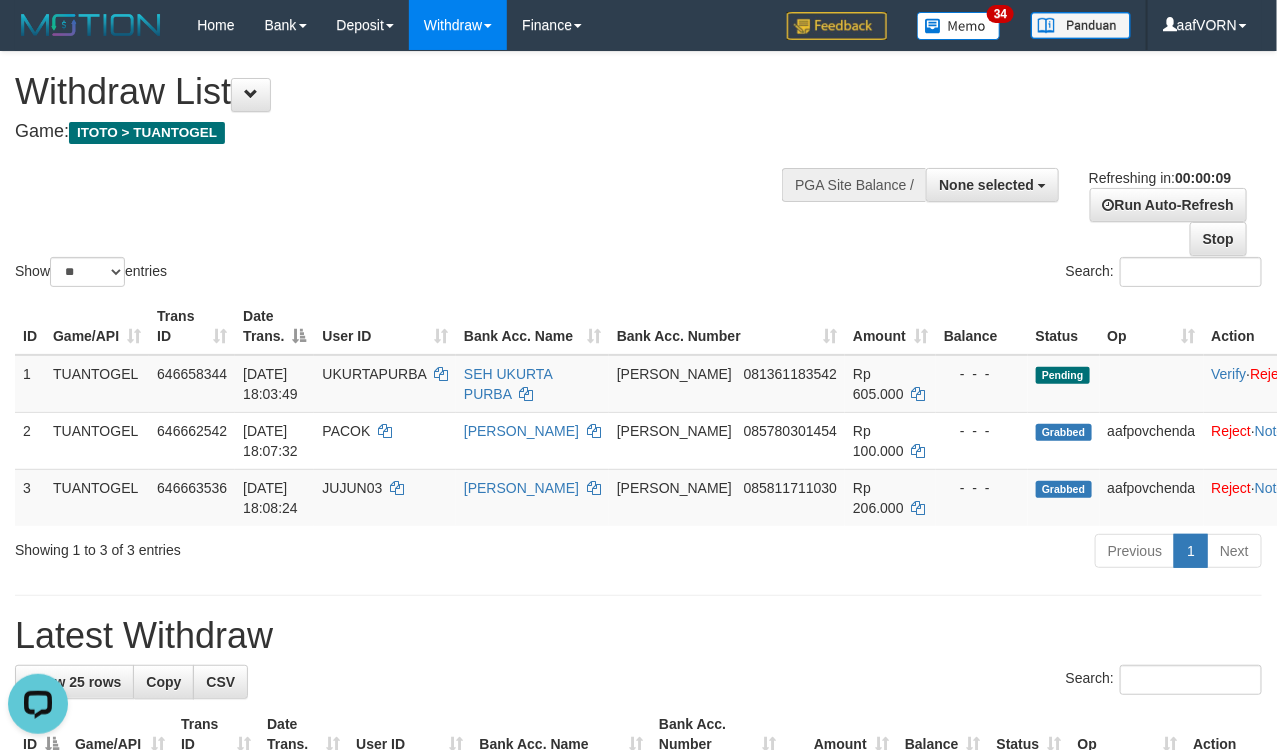 scroll, scrollTop: 0, scrollLeft: 0, axis: both 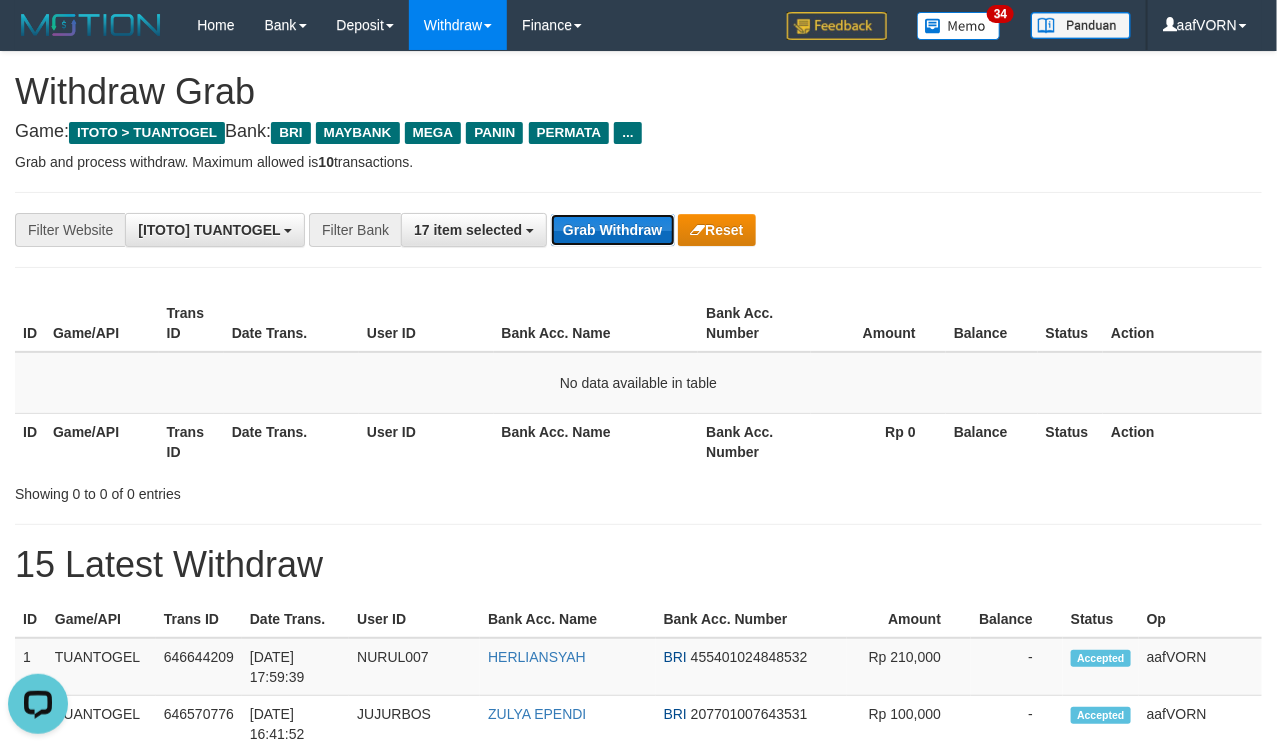 click on "Grab Withdraw" at bounding box center (612, 230) 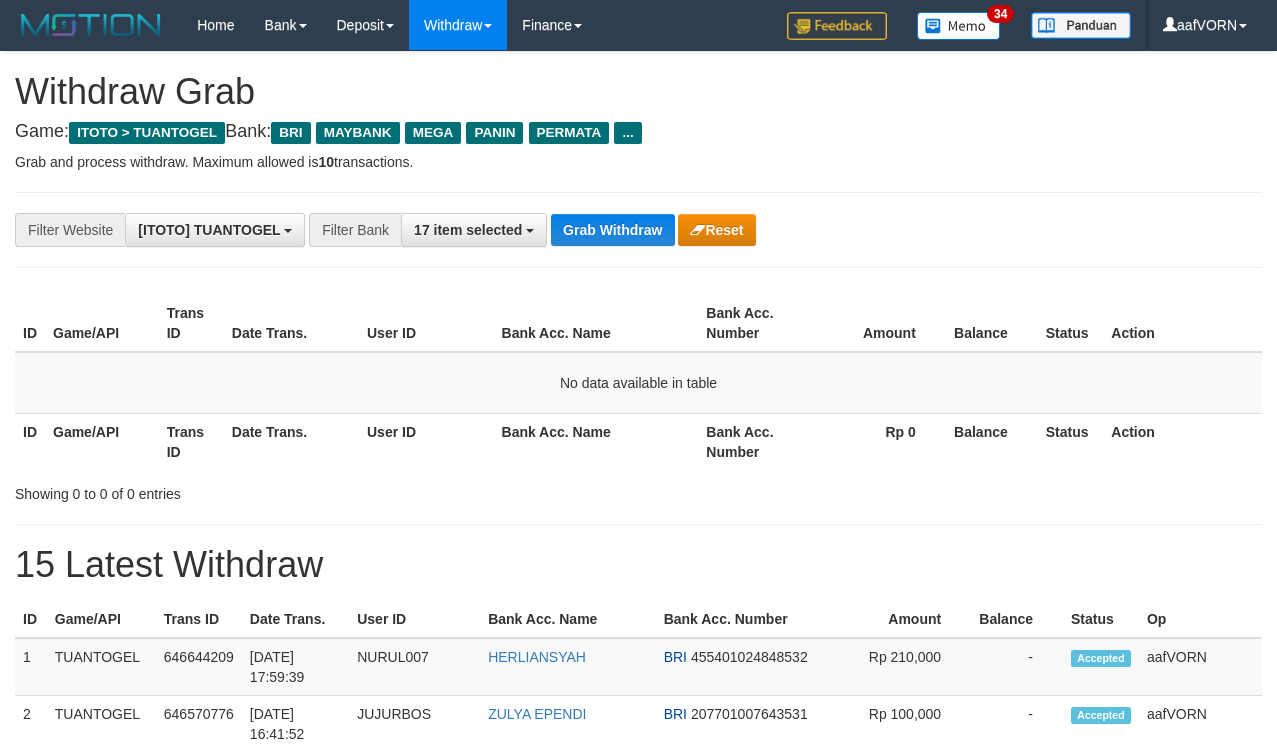 scroll, scrollTop: 0, scrollLeft: 0, axis: both 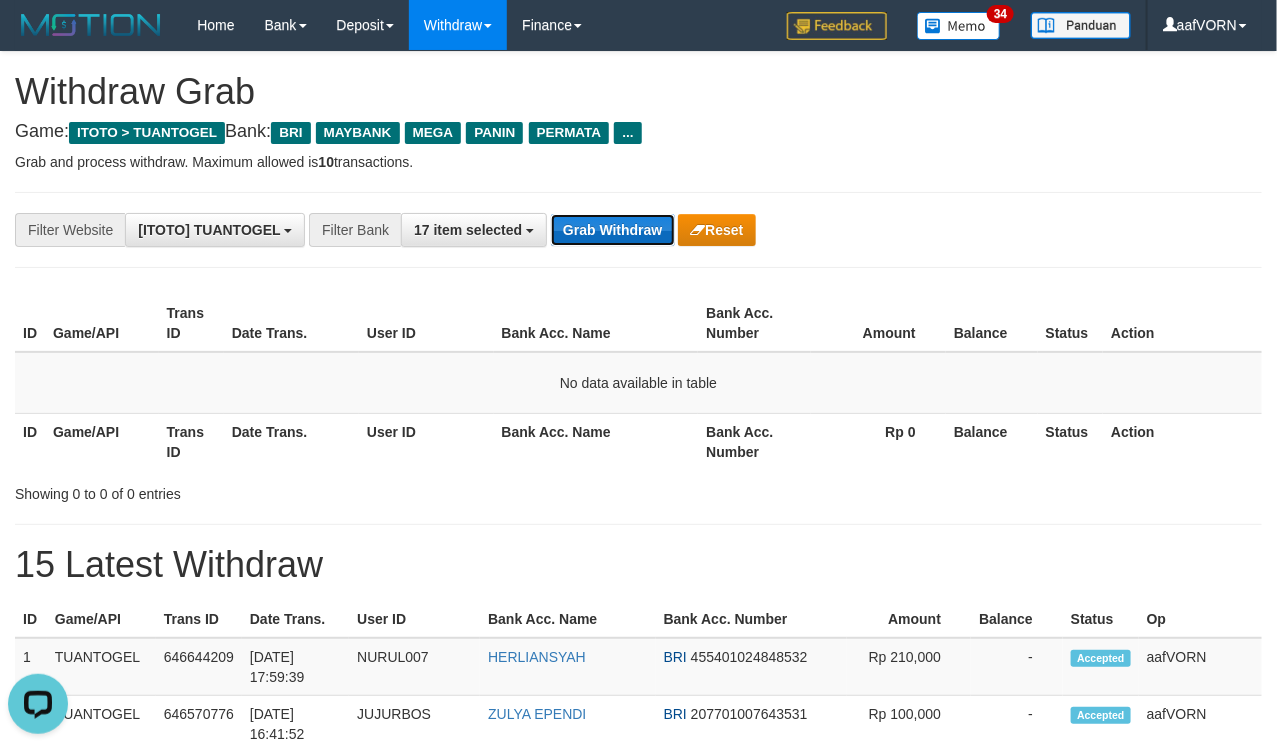 click on "Grab Withdraw" at bounding box center [612, 230] 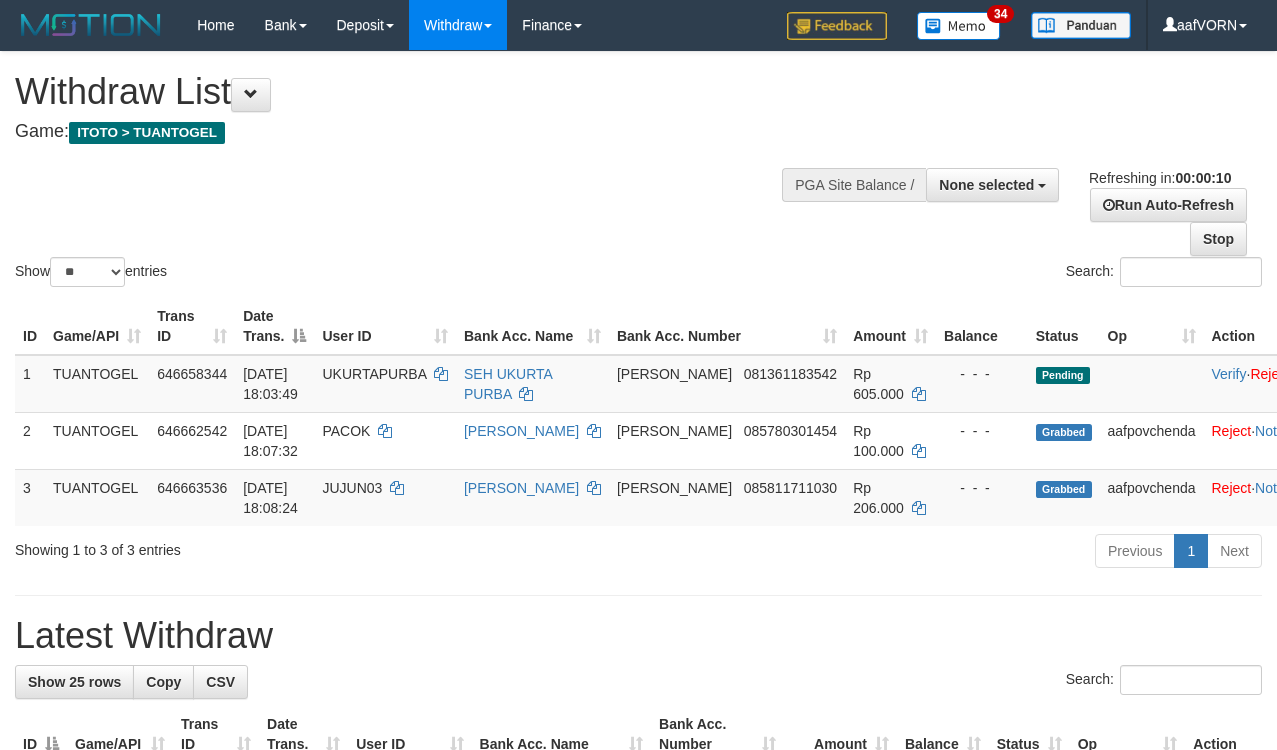 select 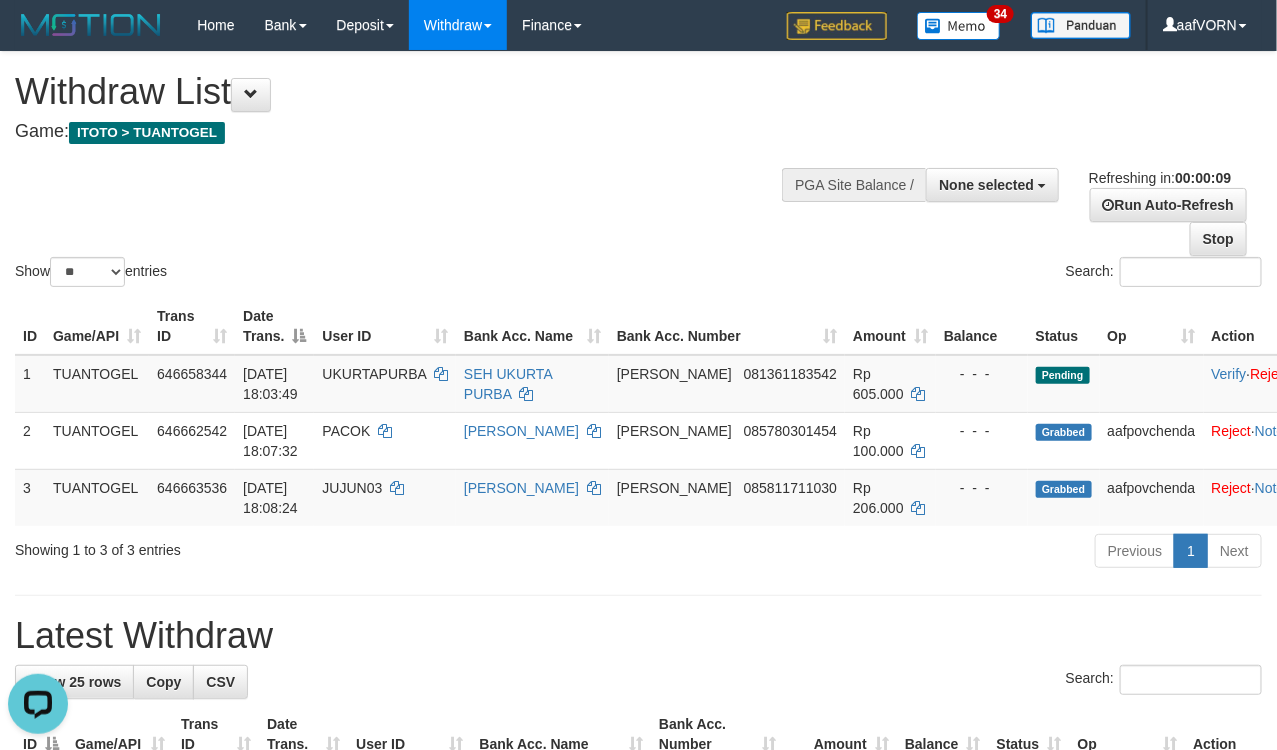scroll, scrollTop: 0, scrollLeft: 0, axis: both 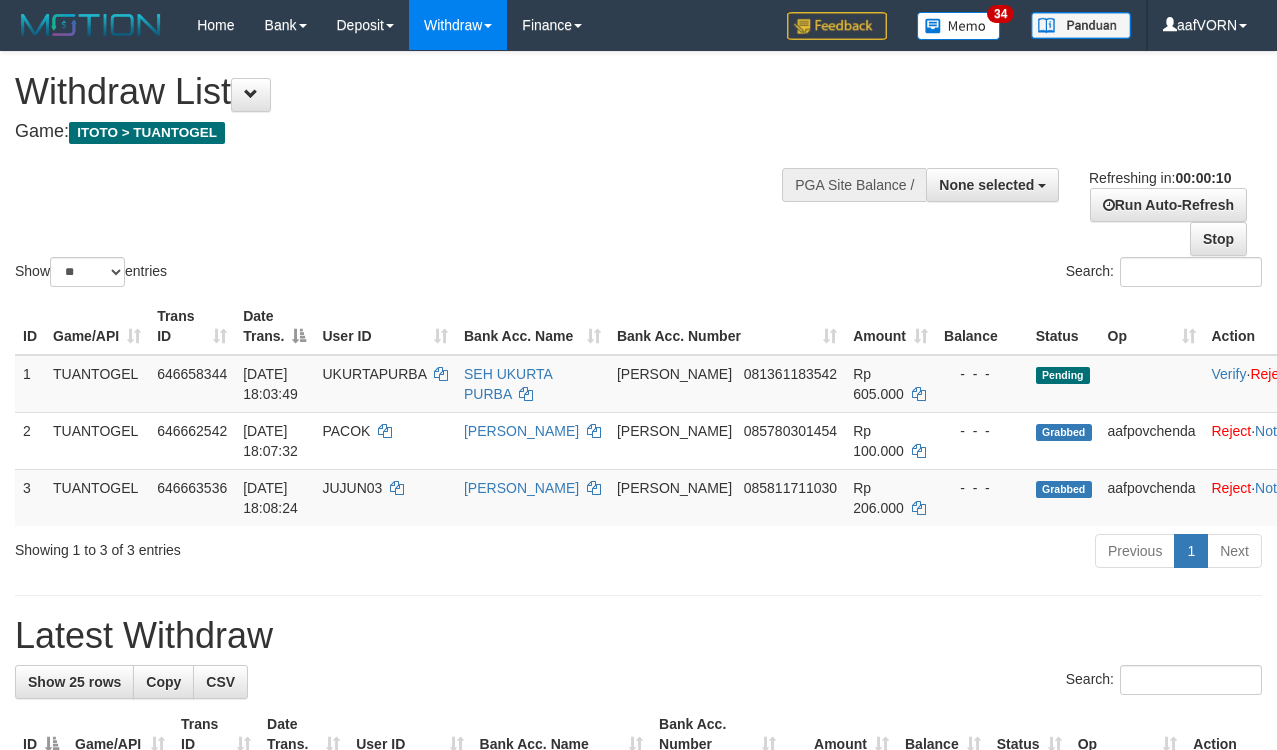 select 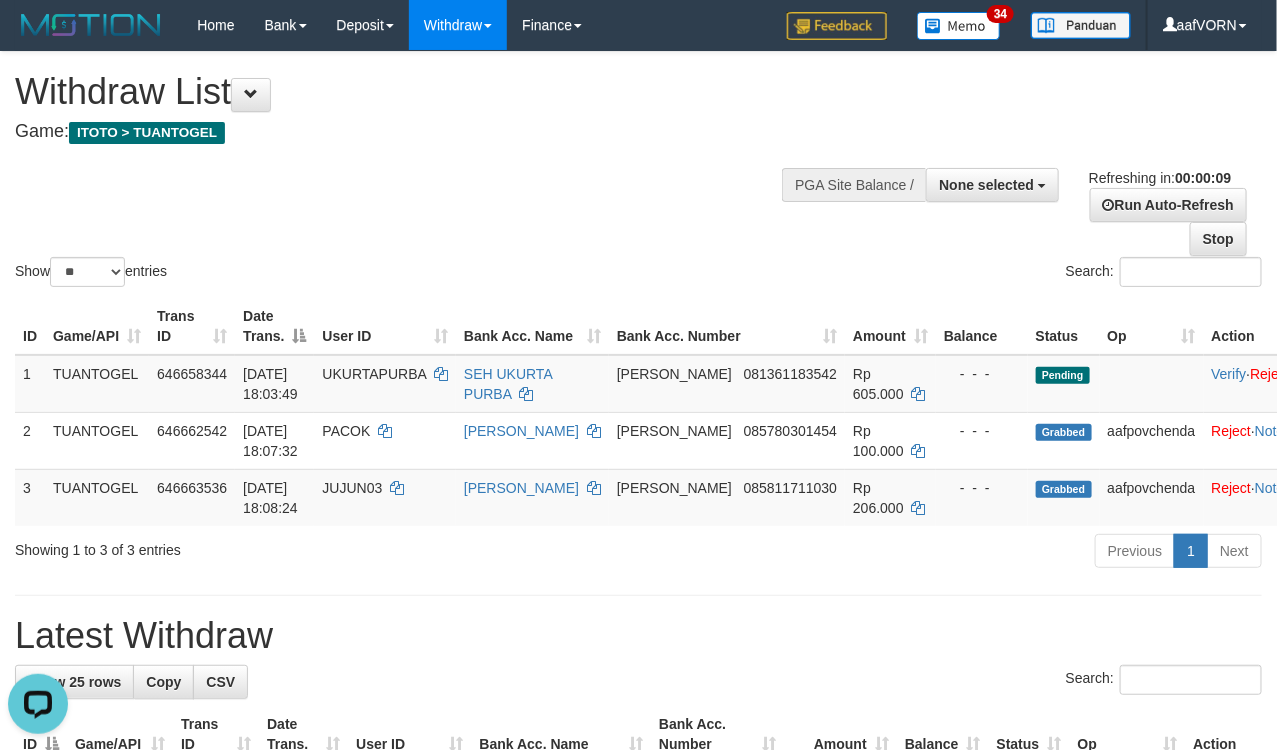 scroll, scrollTop: 0, scrollLeft: 0, axis: both 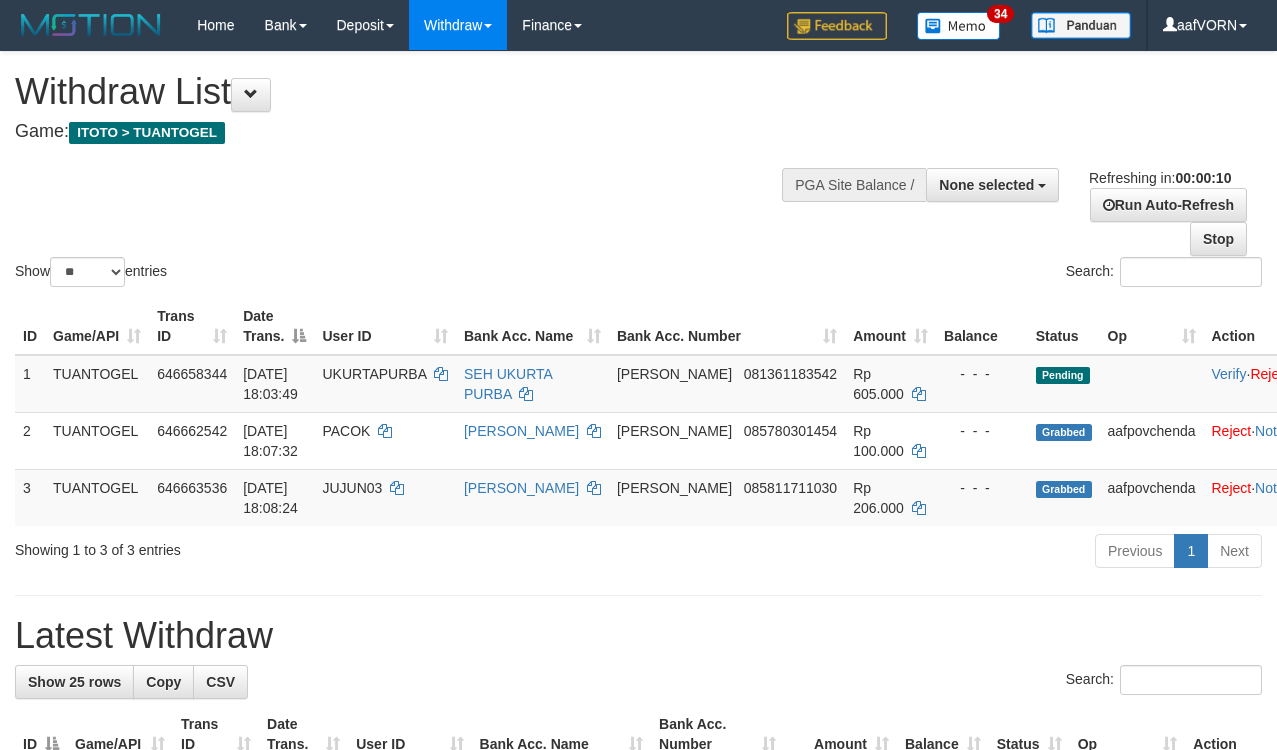 select 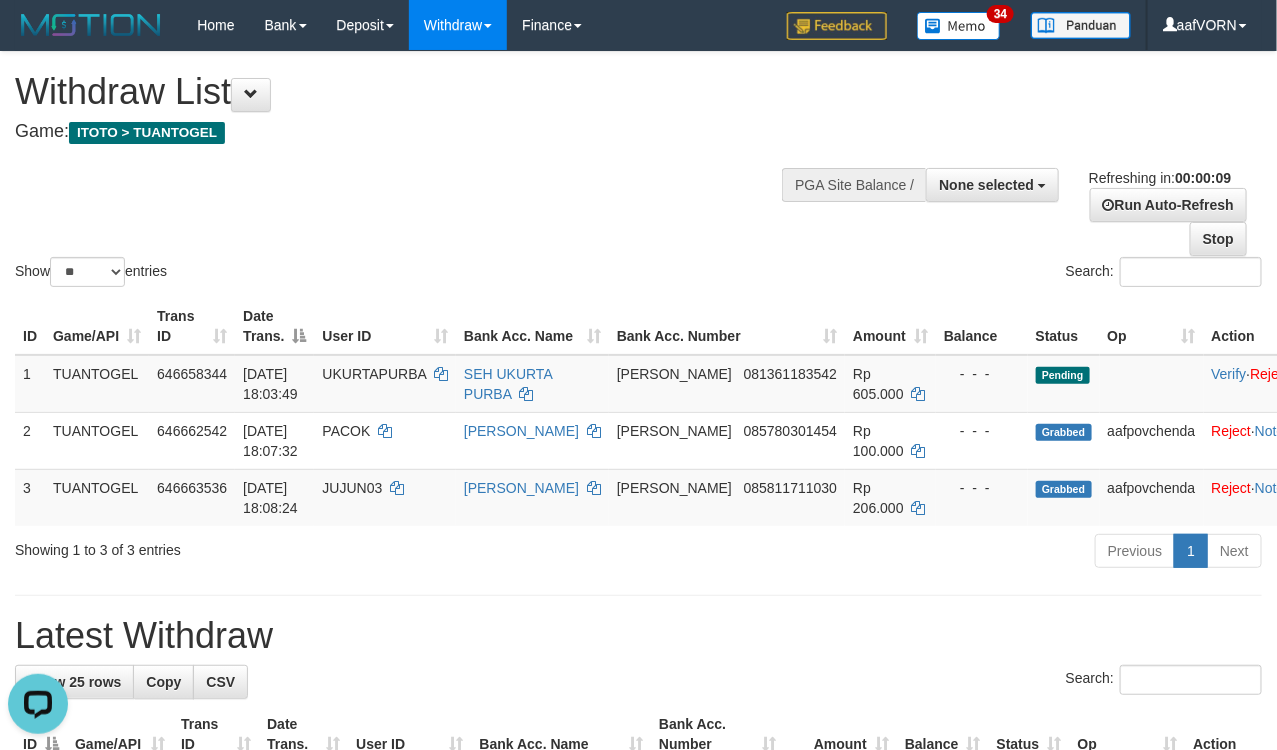 scroll, scrollTop: 0, scrollLeft: 0, axis: both 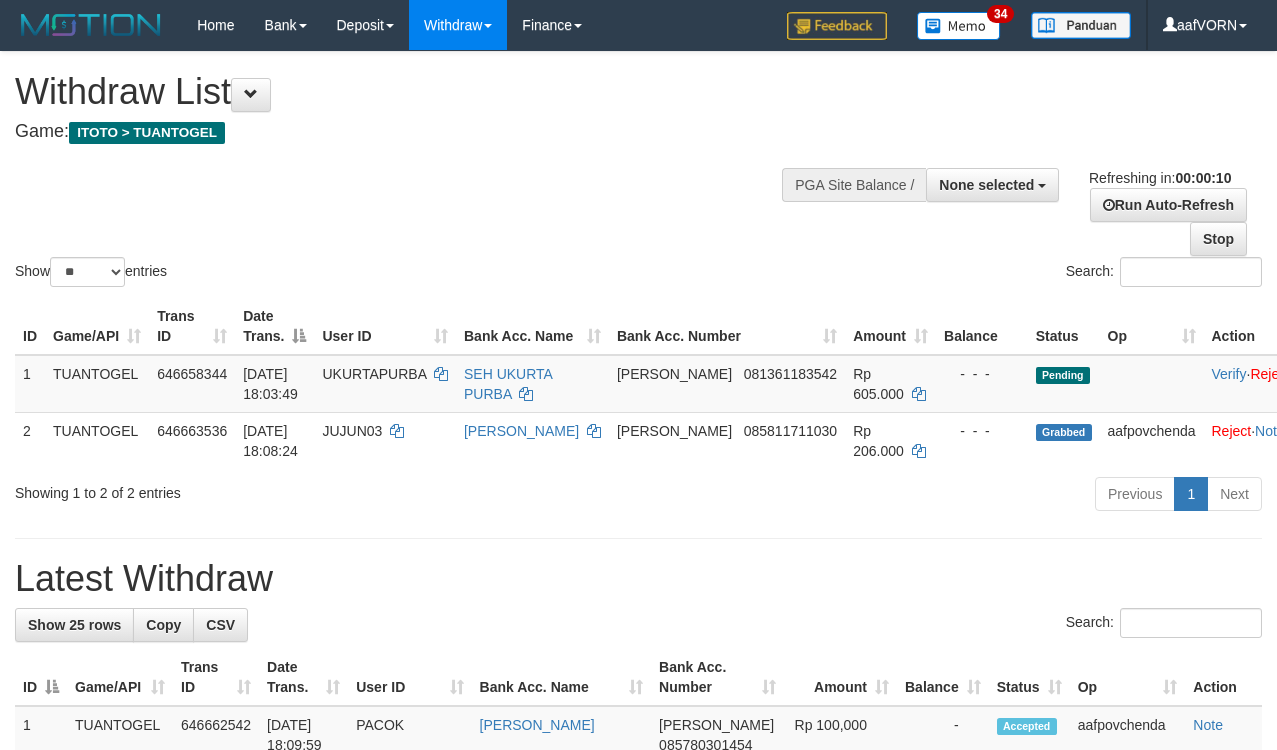select 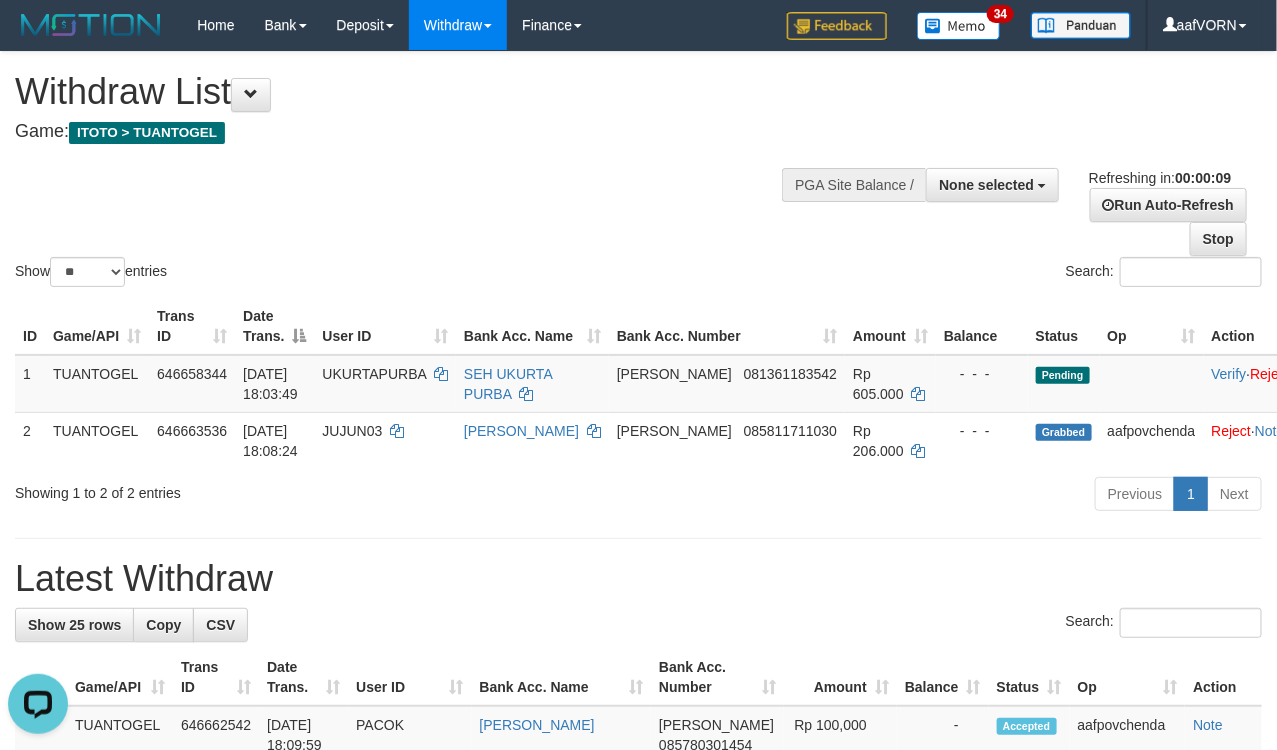 scroll, scrollTop: 0, scrollLeft: 0, axis: both 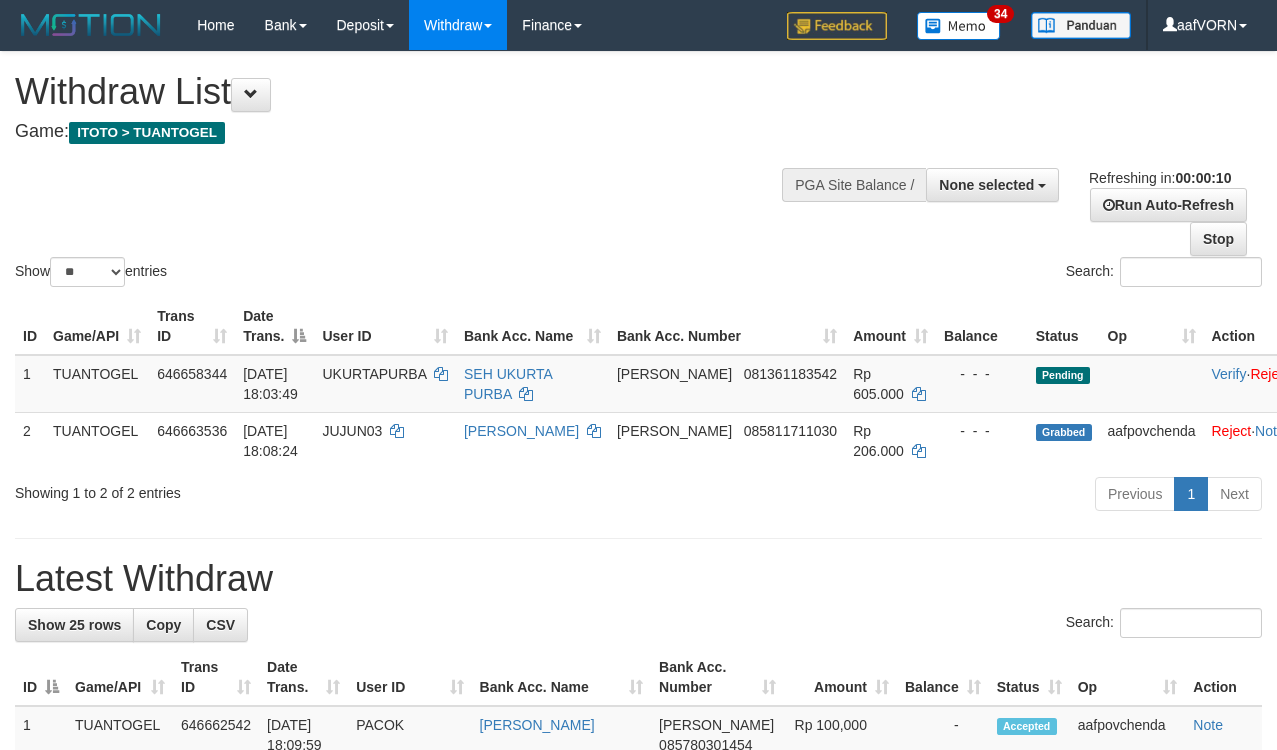 select 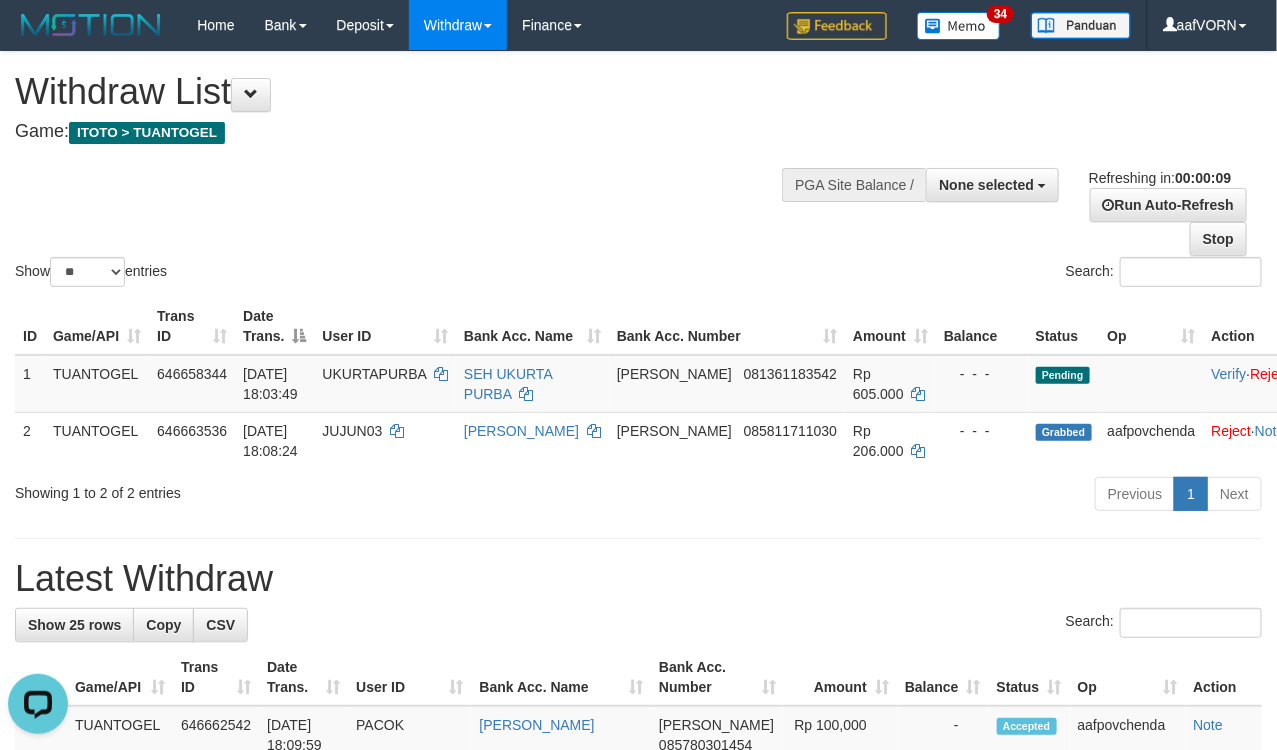 scroll, scrollTop: 0, scrollLeft: 0, axis: both 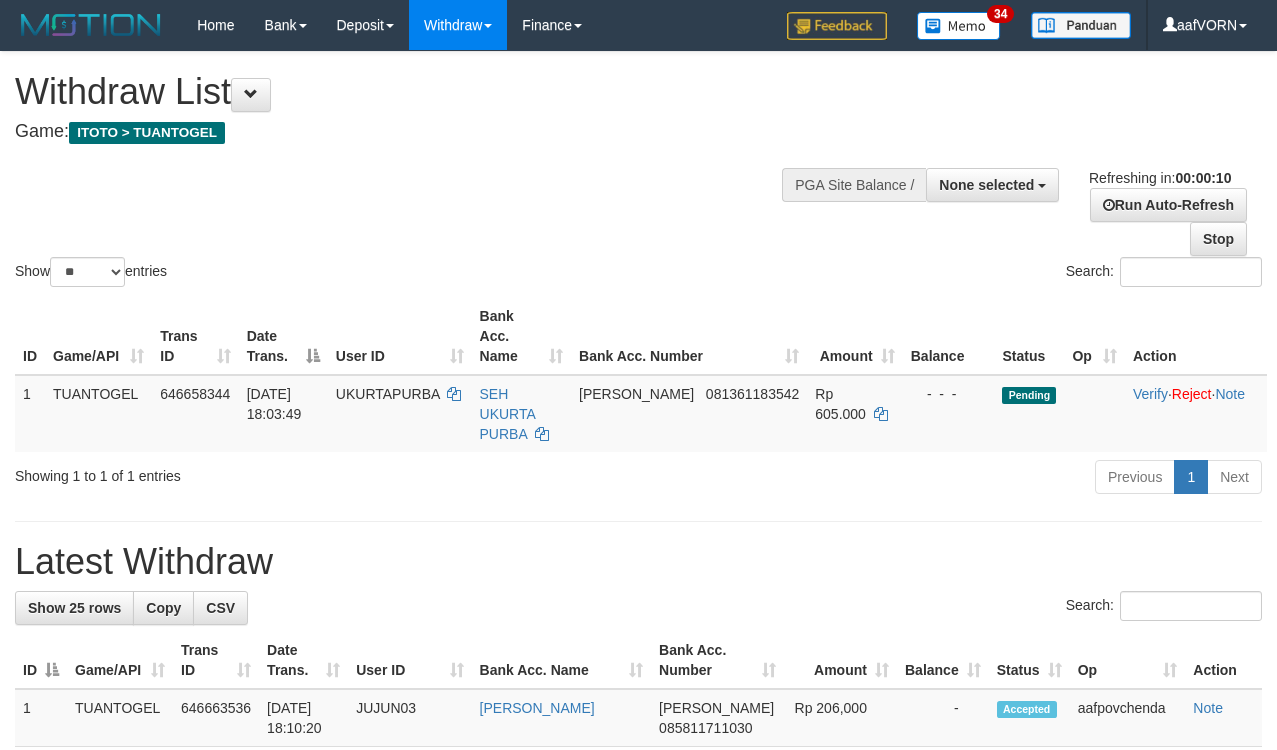 select 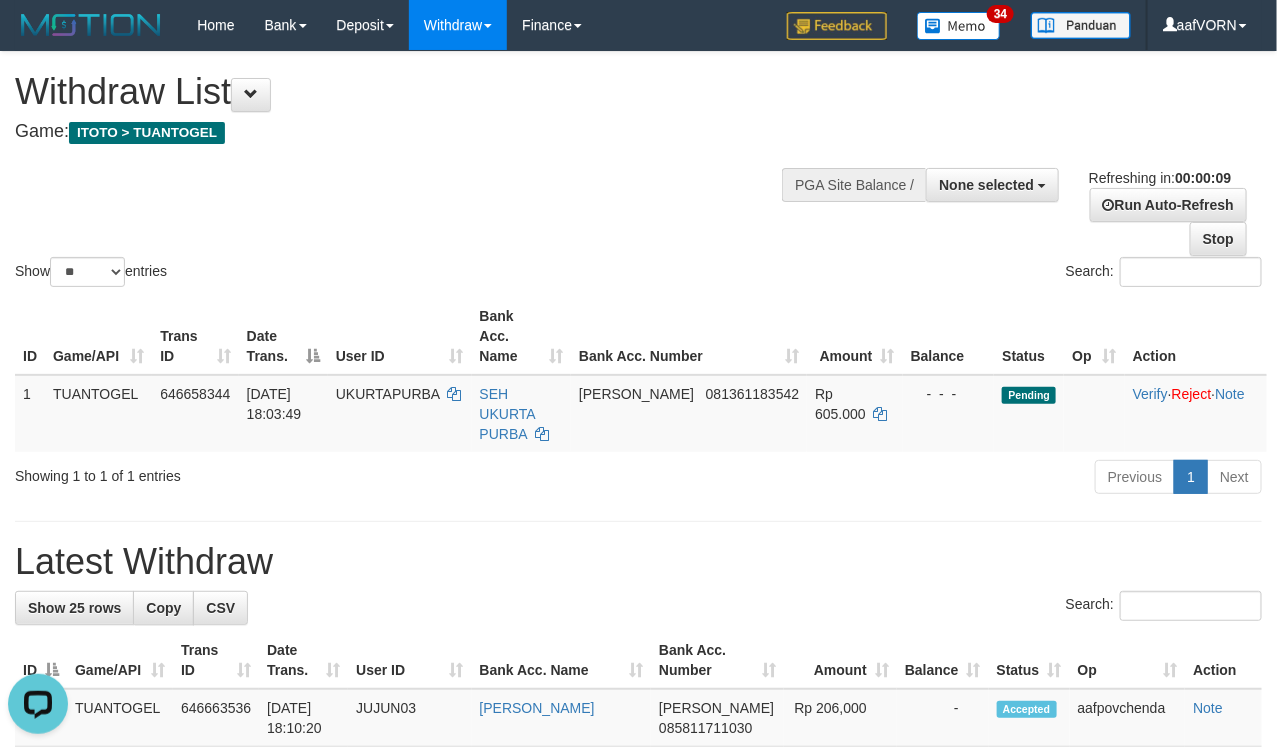 scroll, scrollTop: 0, scrollLeft: 0, axis: both 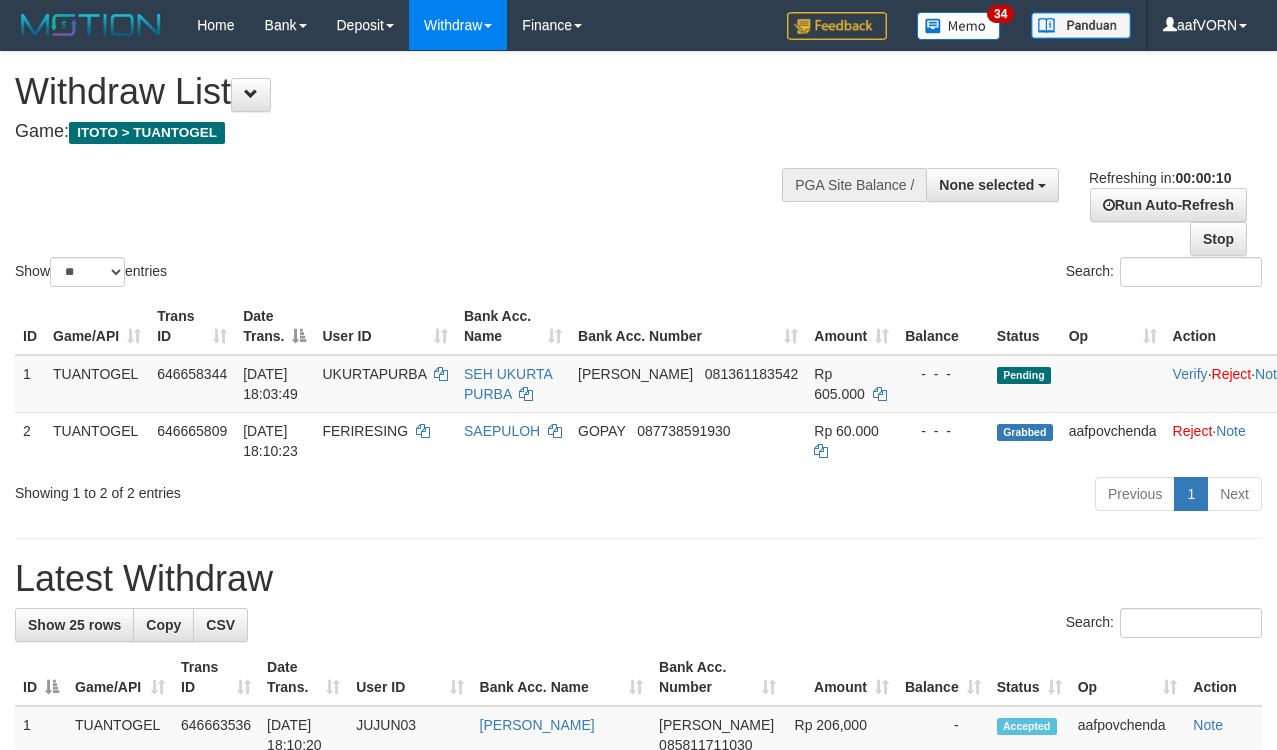 select 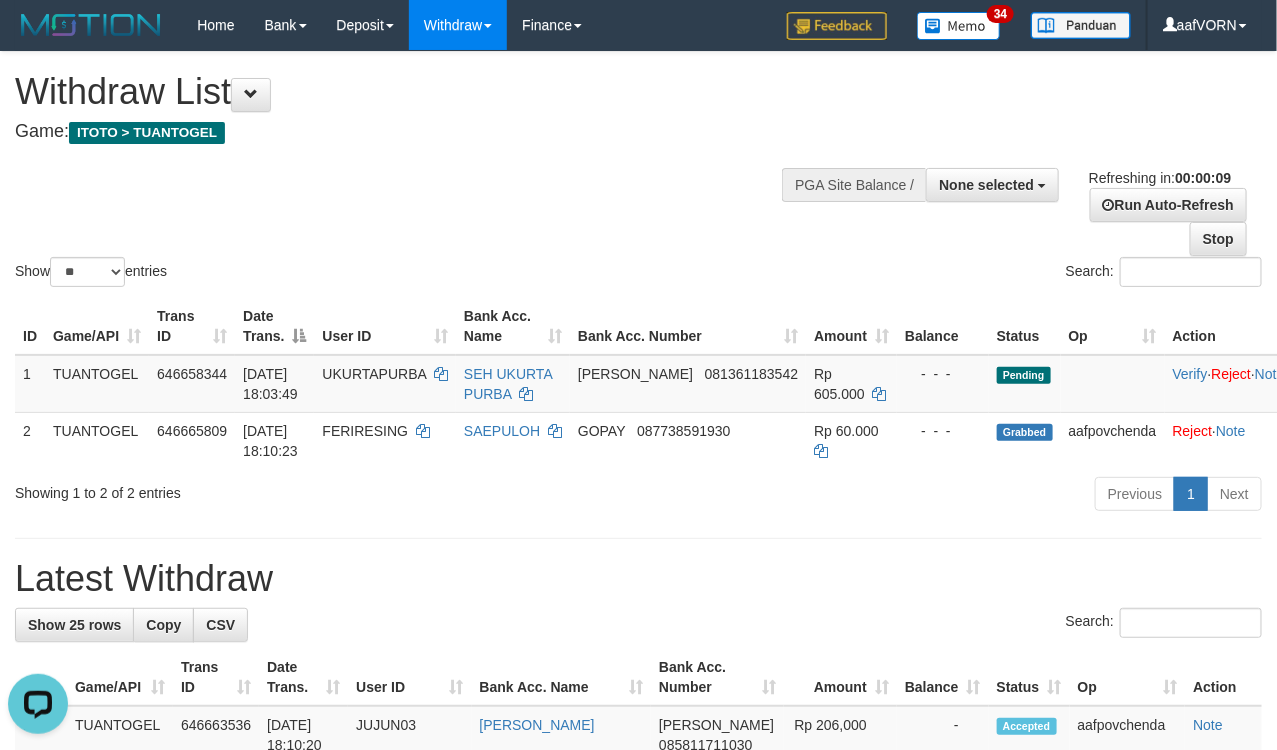 scroll, scrollTop: 0, scrollLeft: 0, axis: both 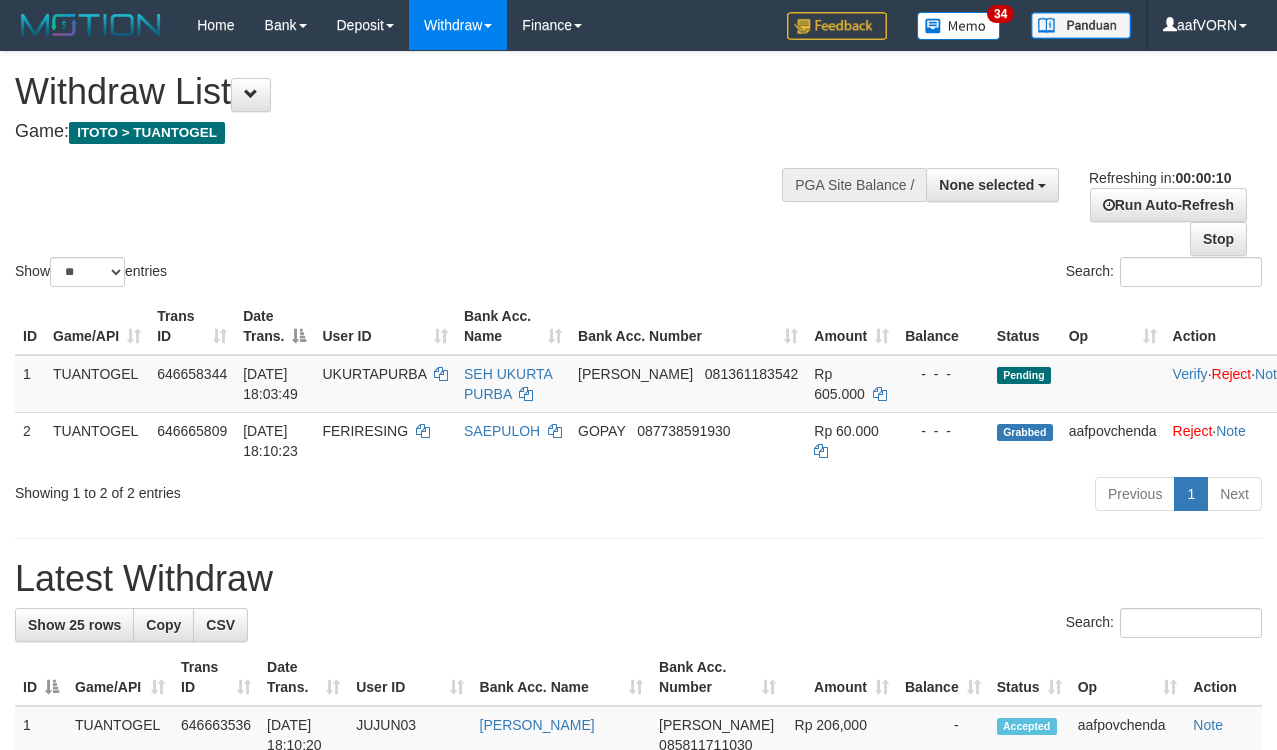 select 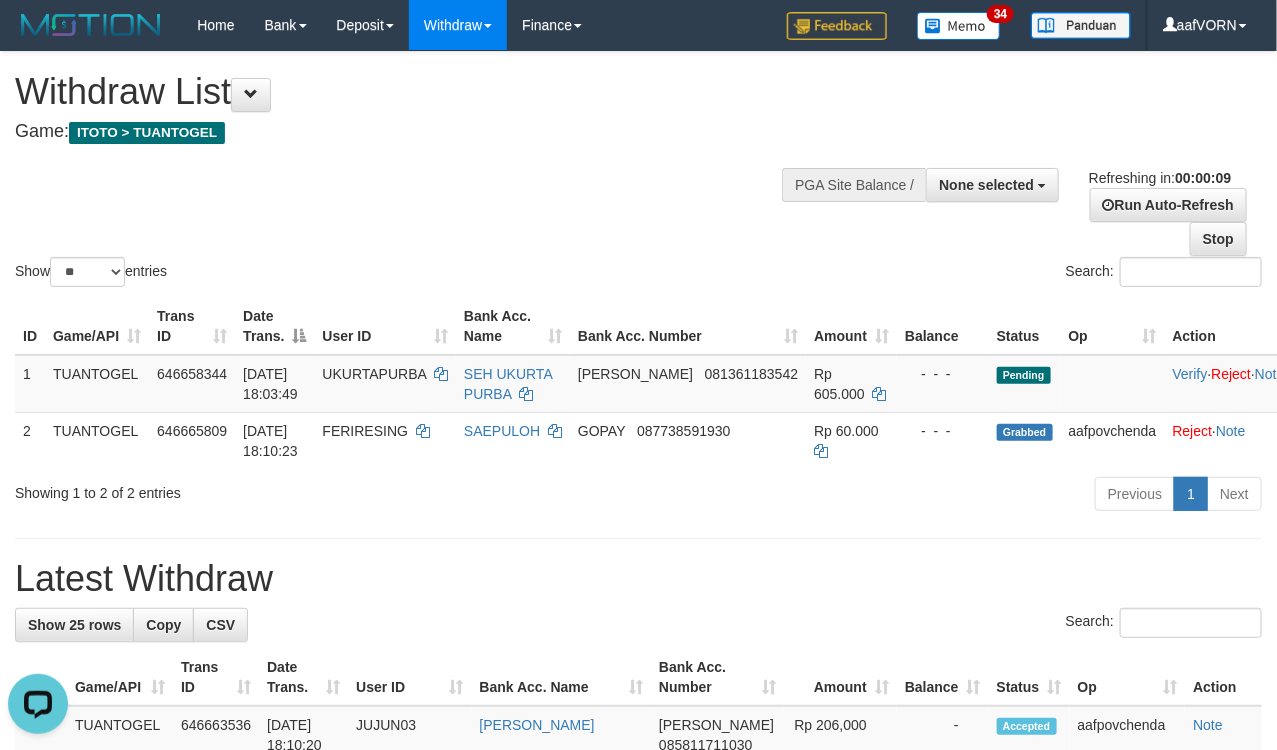 scroll, scrollTop: 0, scrollLeft: 0, axis: both 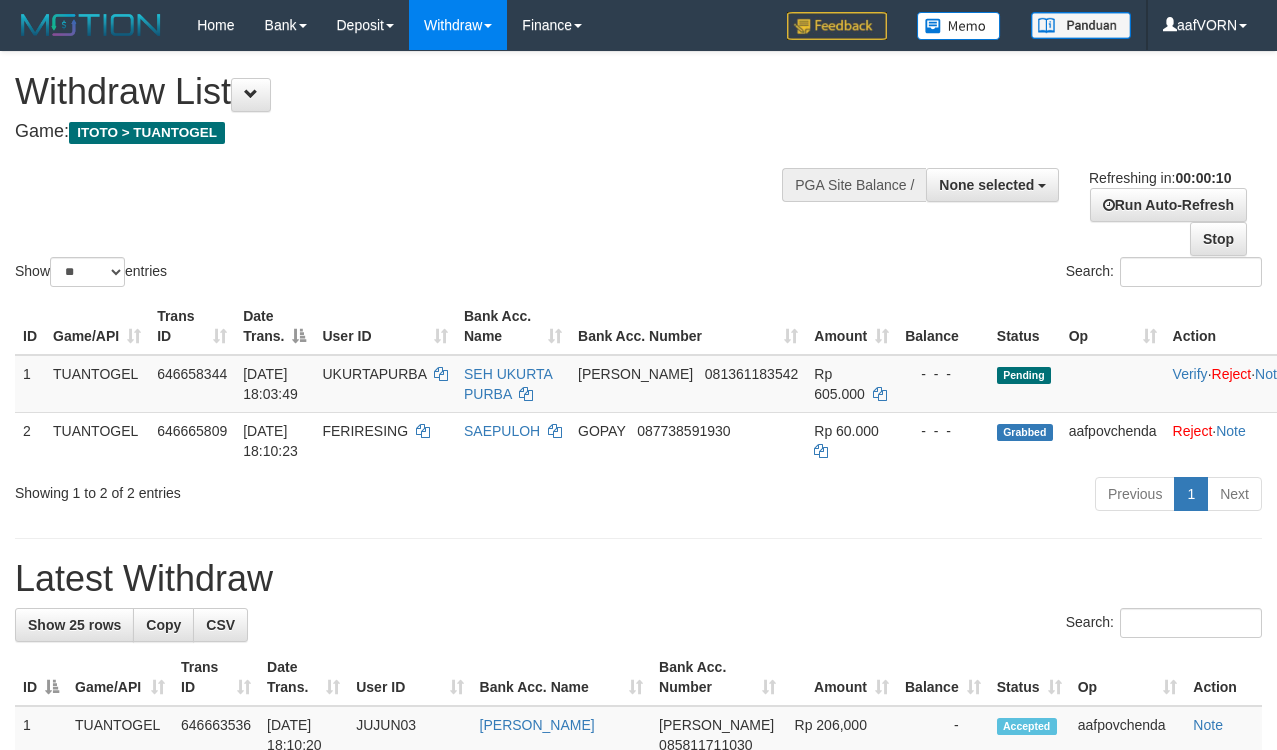 select 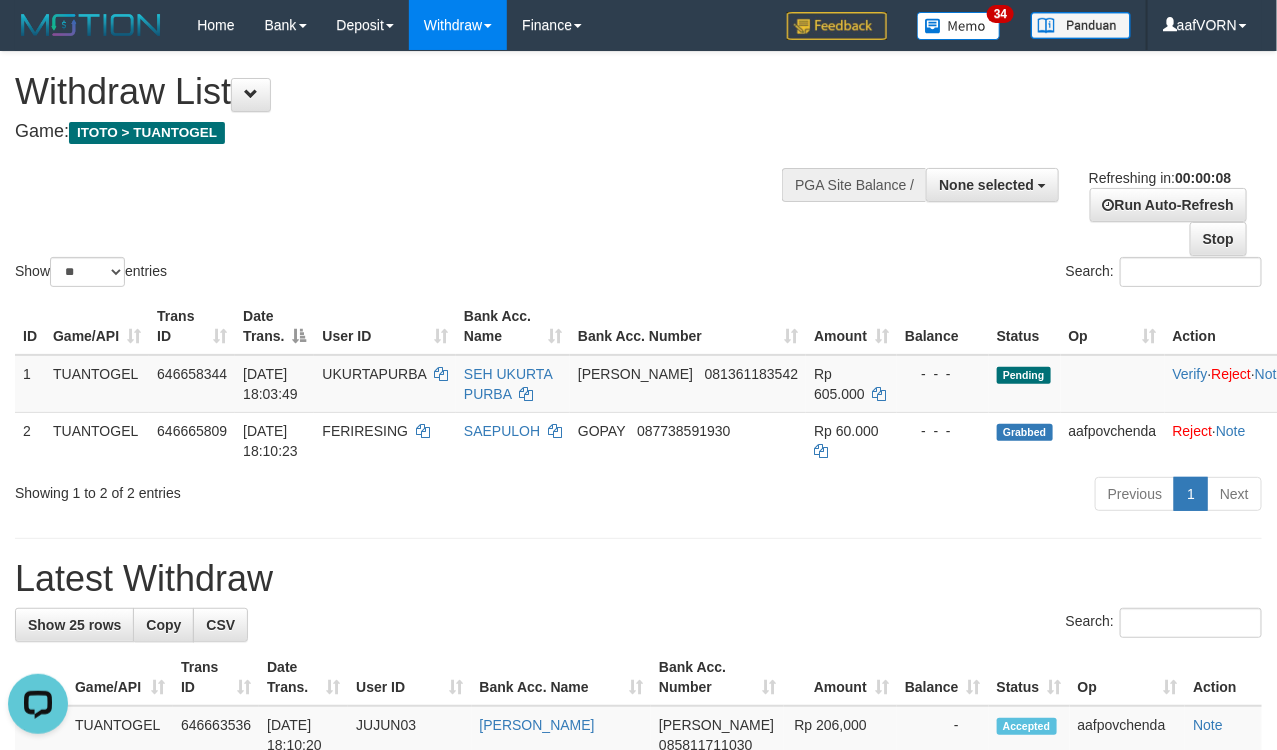 scroll, scrollTop: 0, scrollLeft: 0, axis: both 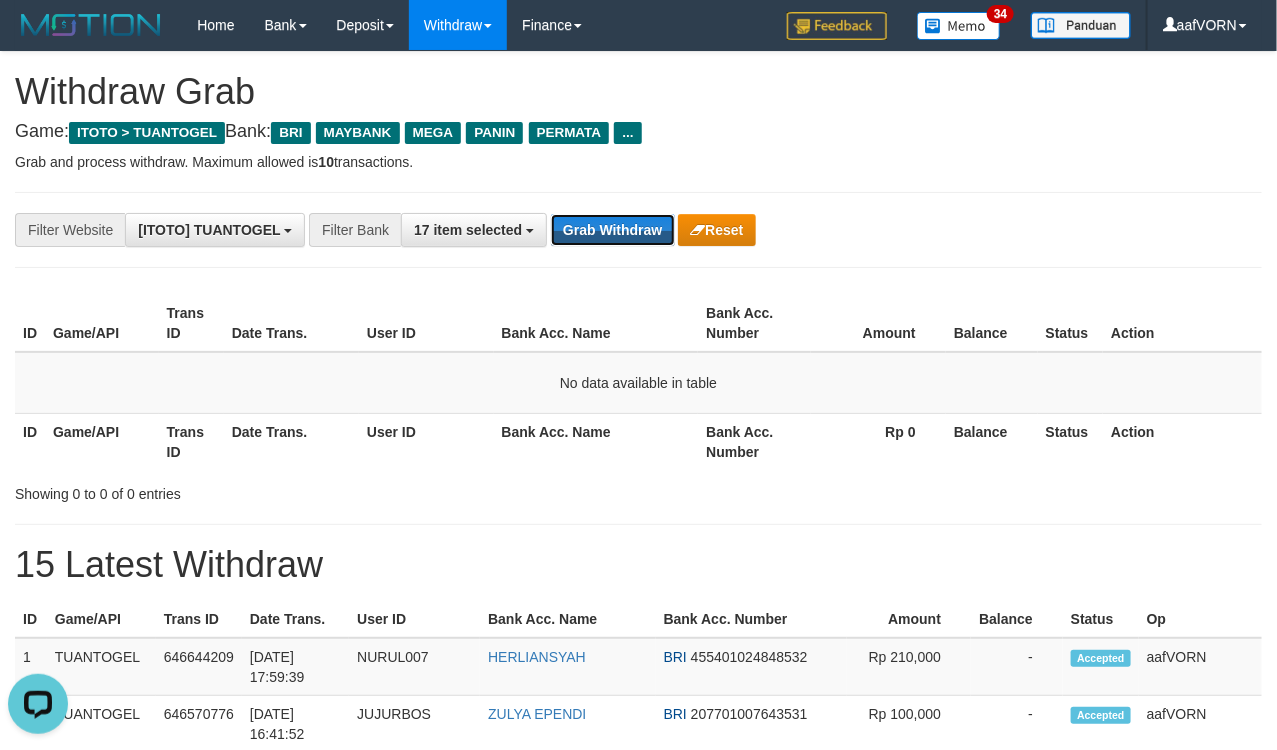 drag, startPoint x: 628, startPoint y: 232, endPoint x: 647, endPoint y: 251, distance: 26.870058 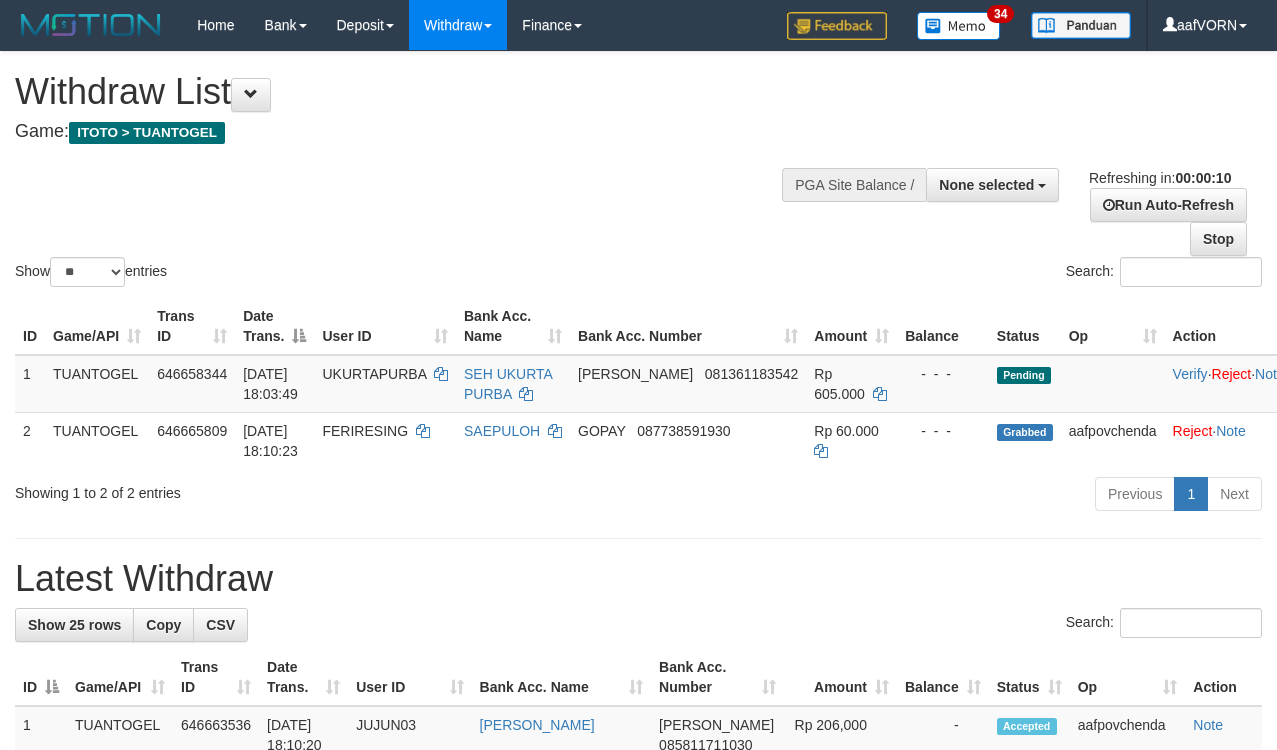 select 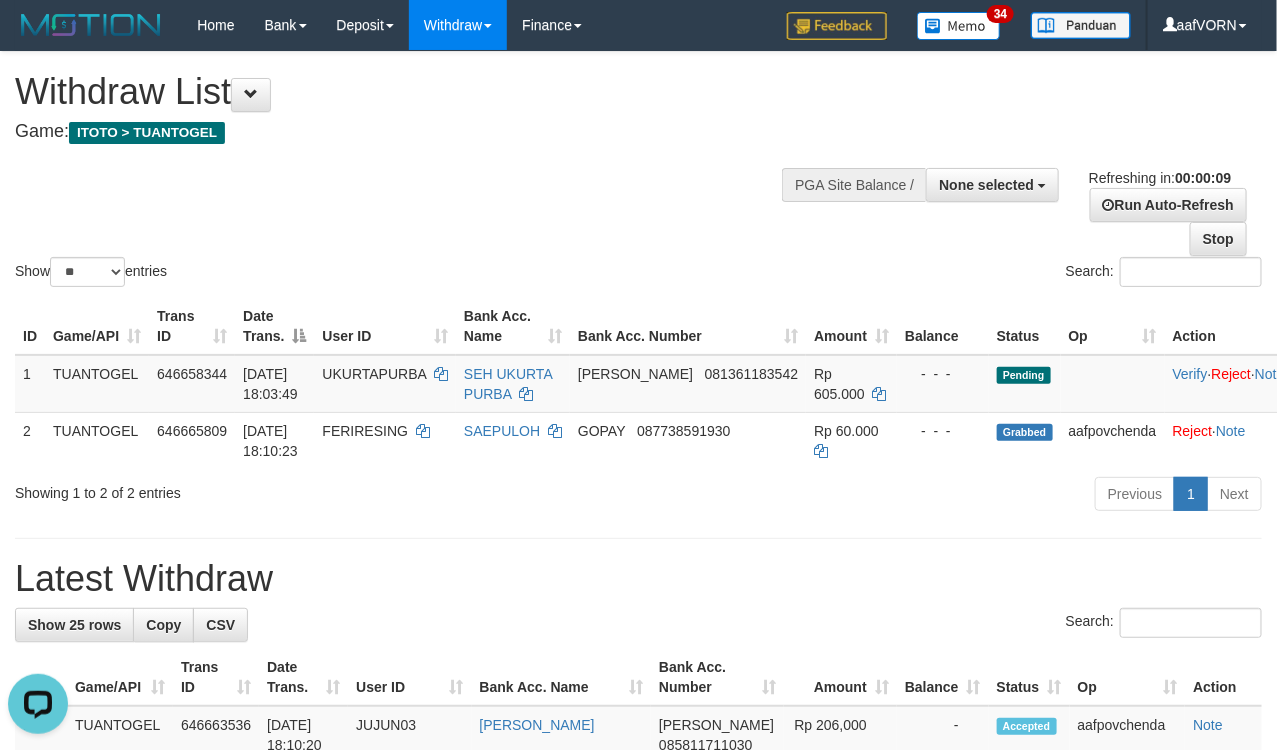 scroll, scrollTop: 0, scrollLeft: 0, axis: both 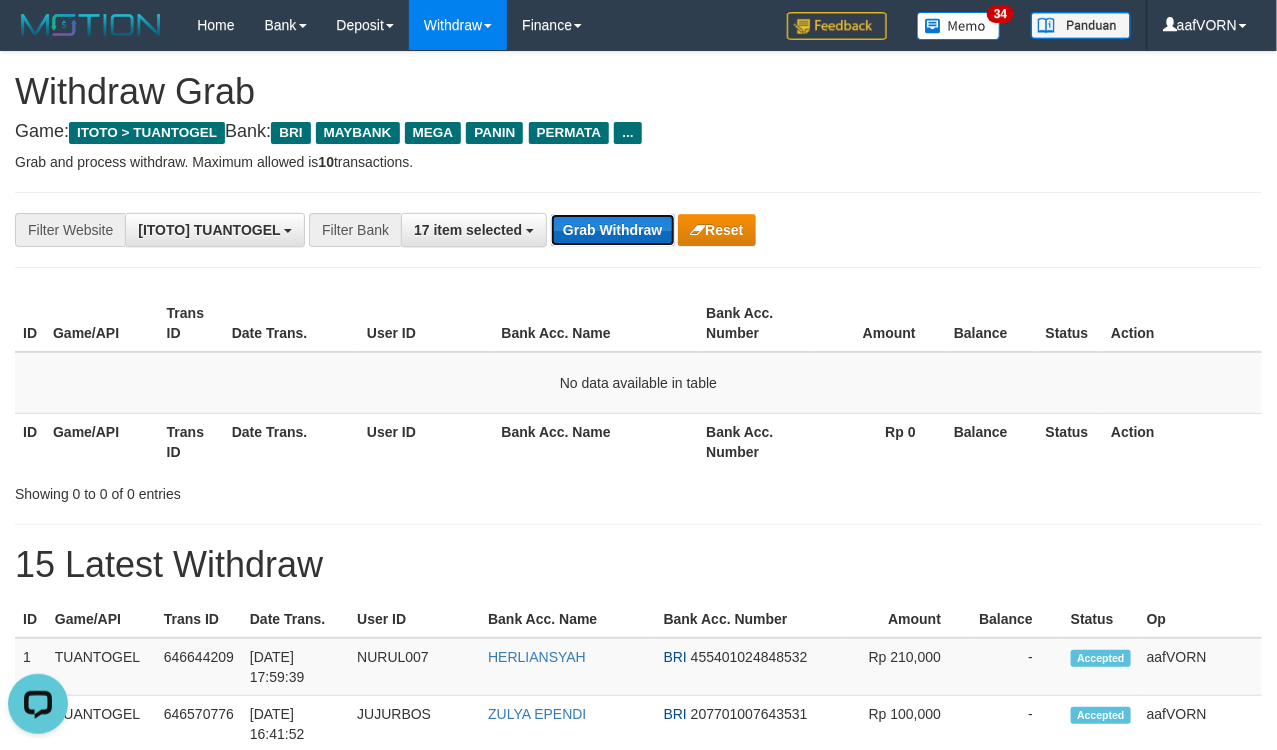 click on "Grab Withdraw" at bounding box center (612, 230) 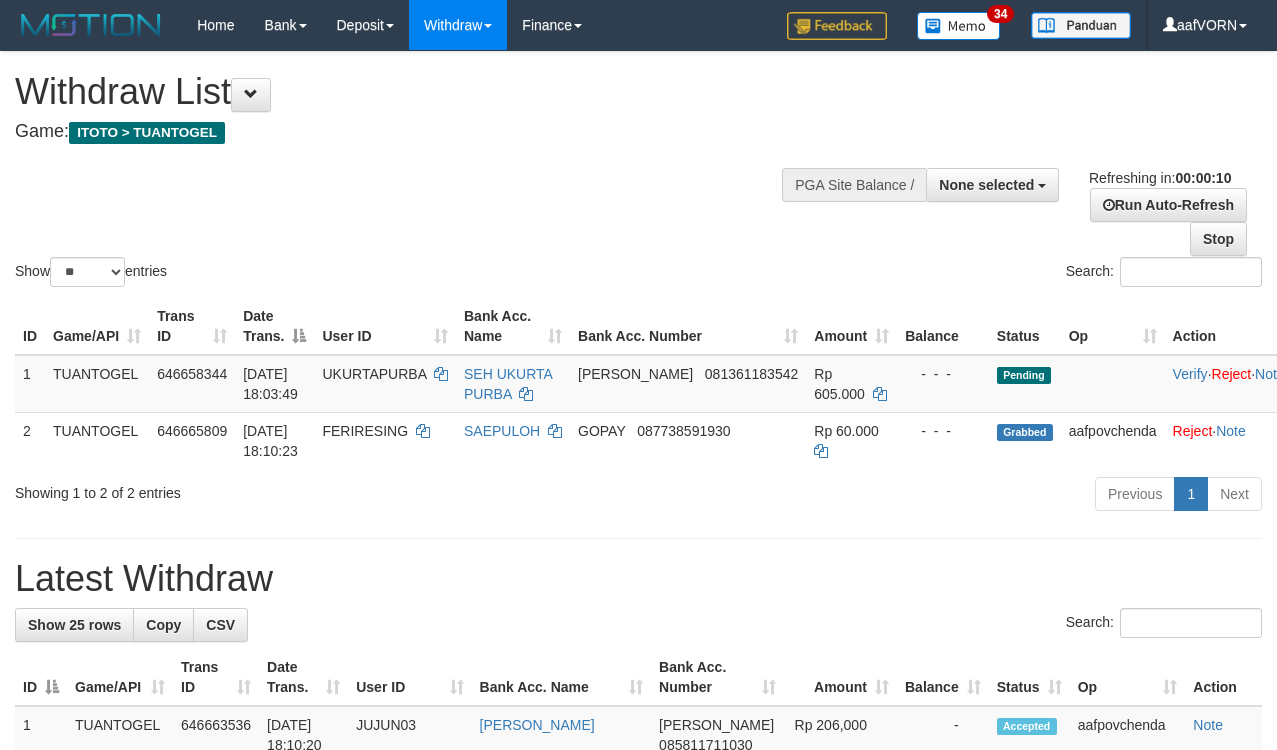 select 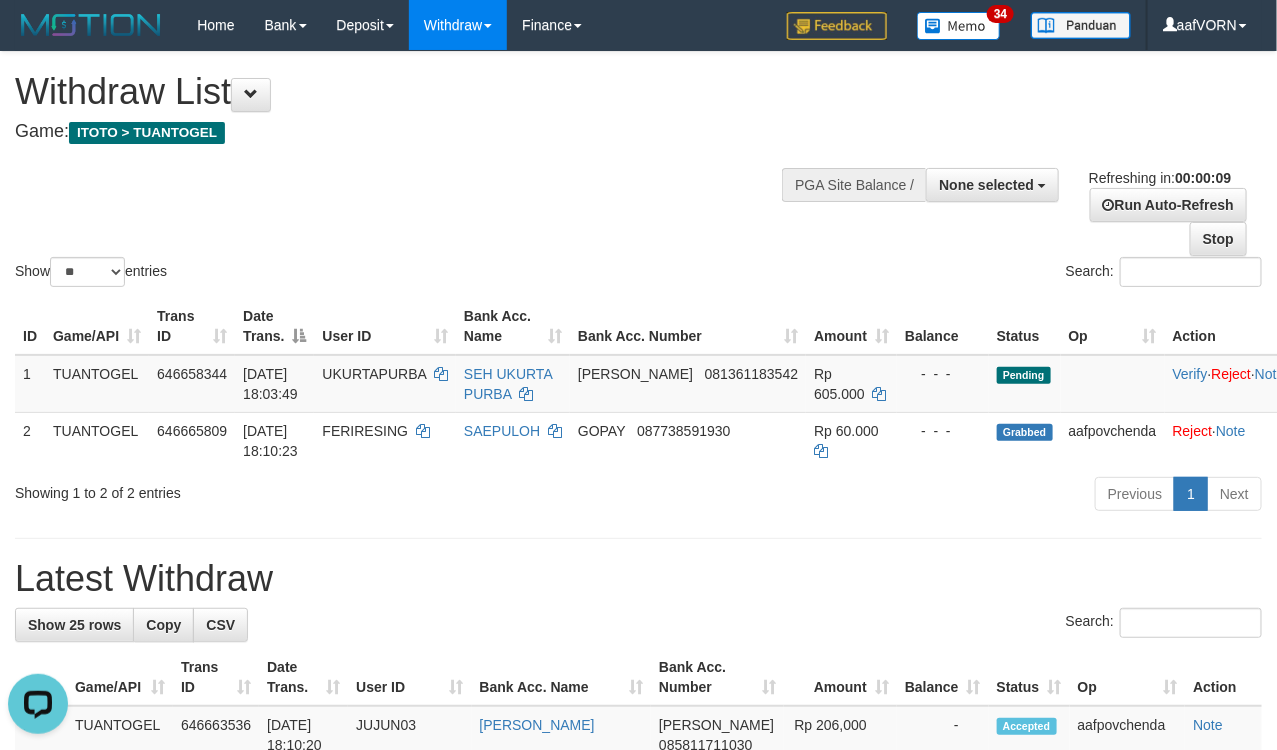 scroll, scrollTop: 0, scrollLeft: 0, axis: both 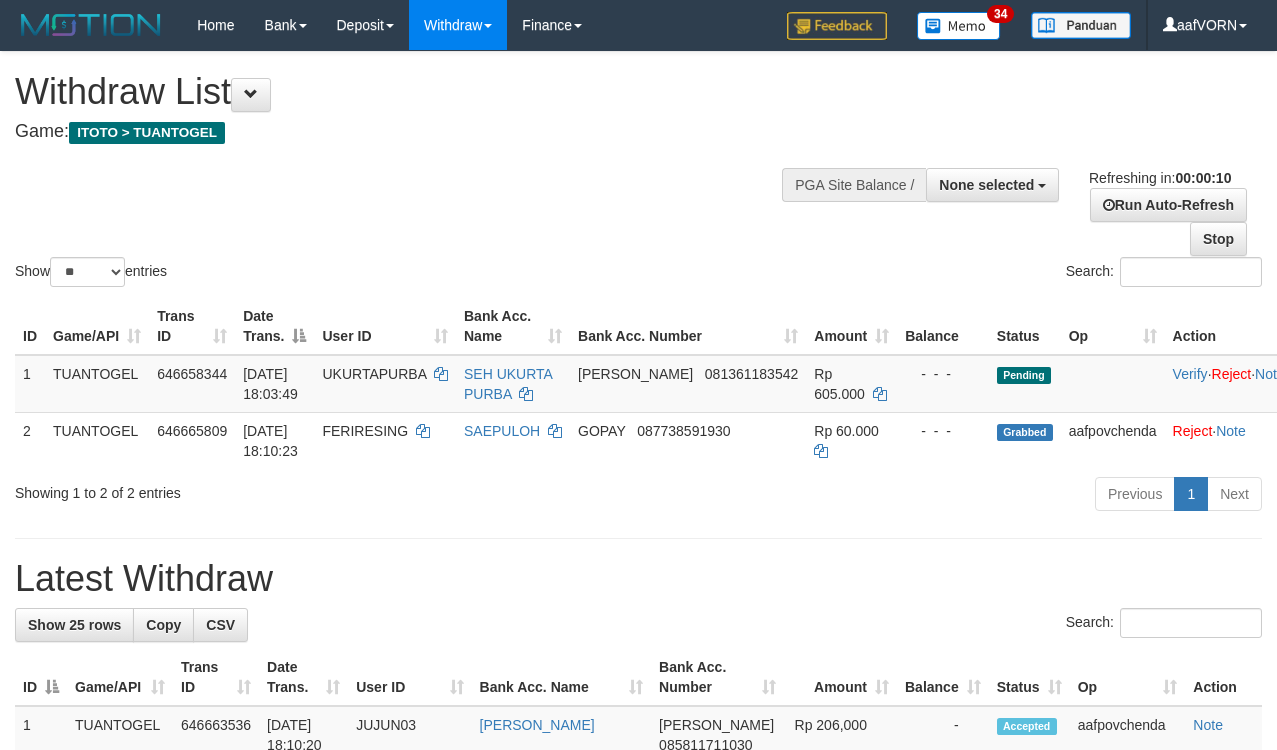 select 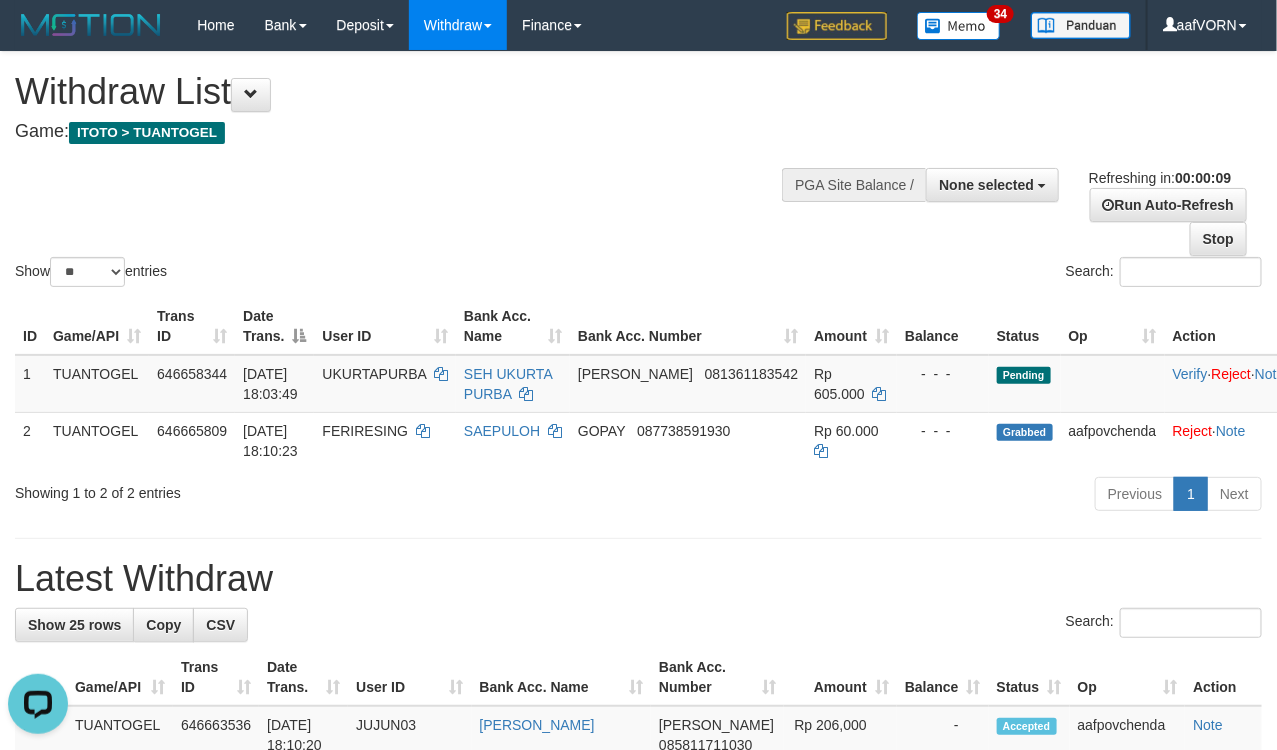 scroll, scrollTop: 0, scrollLeft: 0, axis: both 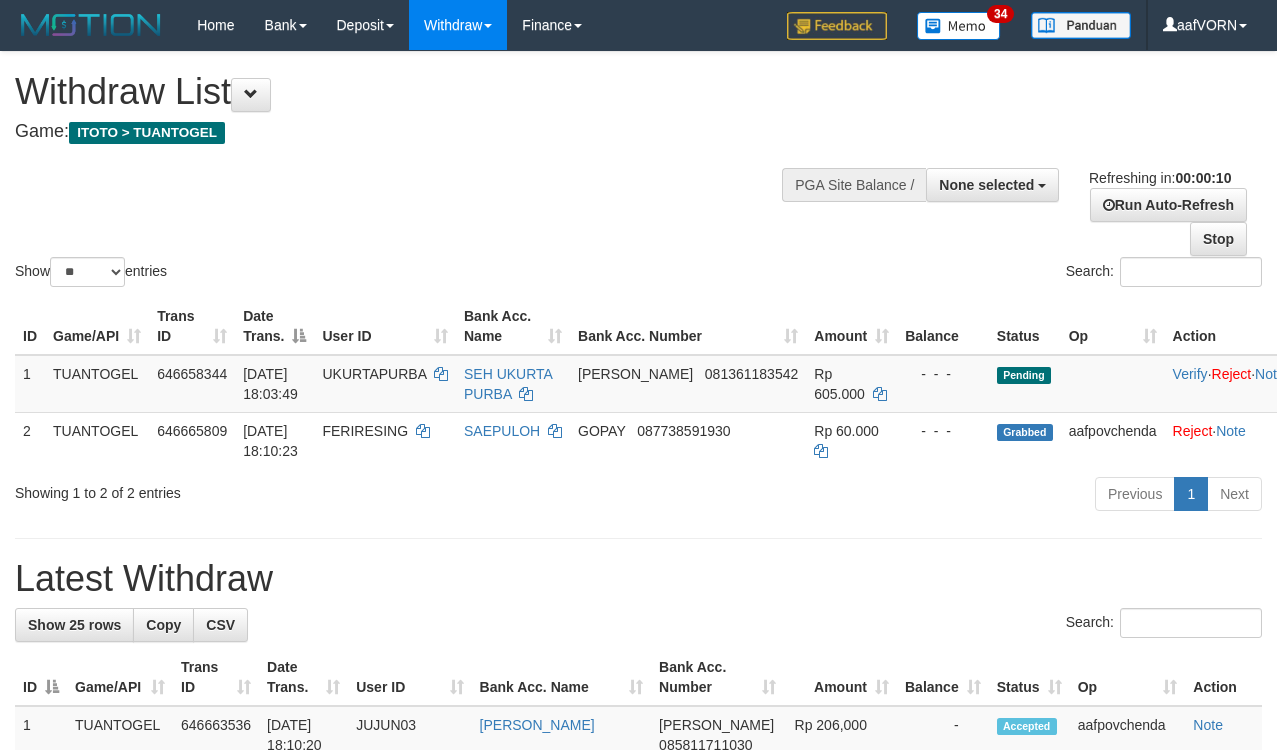 select 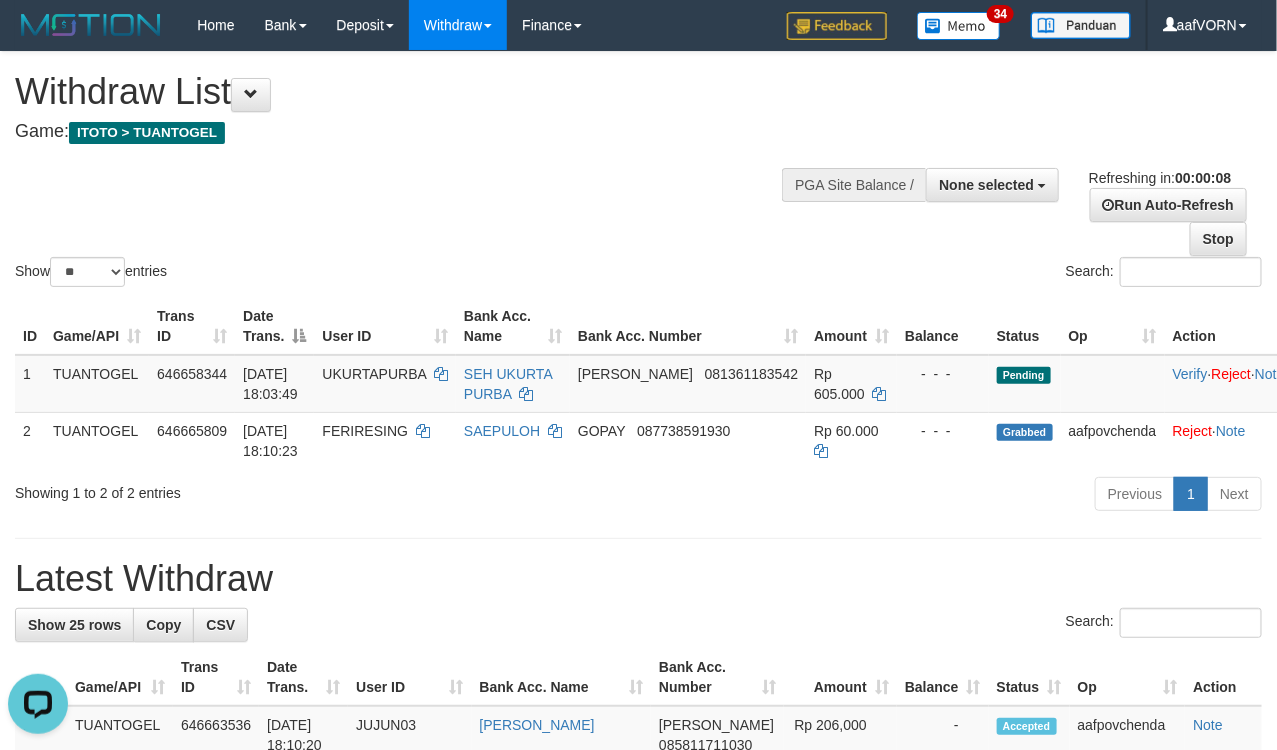 scroll, scrollTop: 0, scrollLeft: 0, axis: both 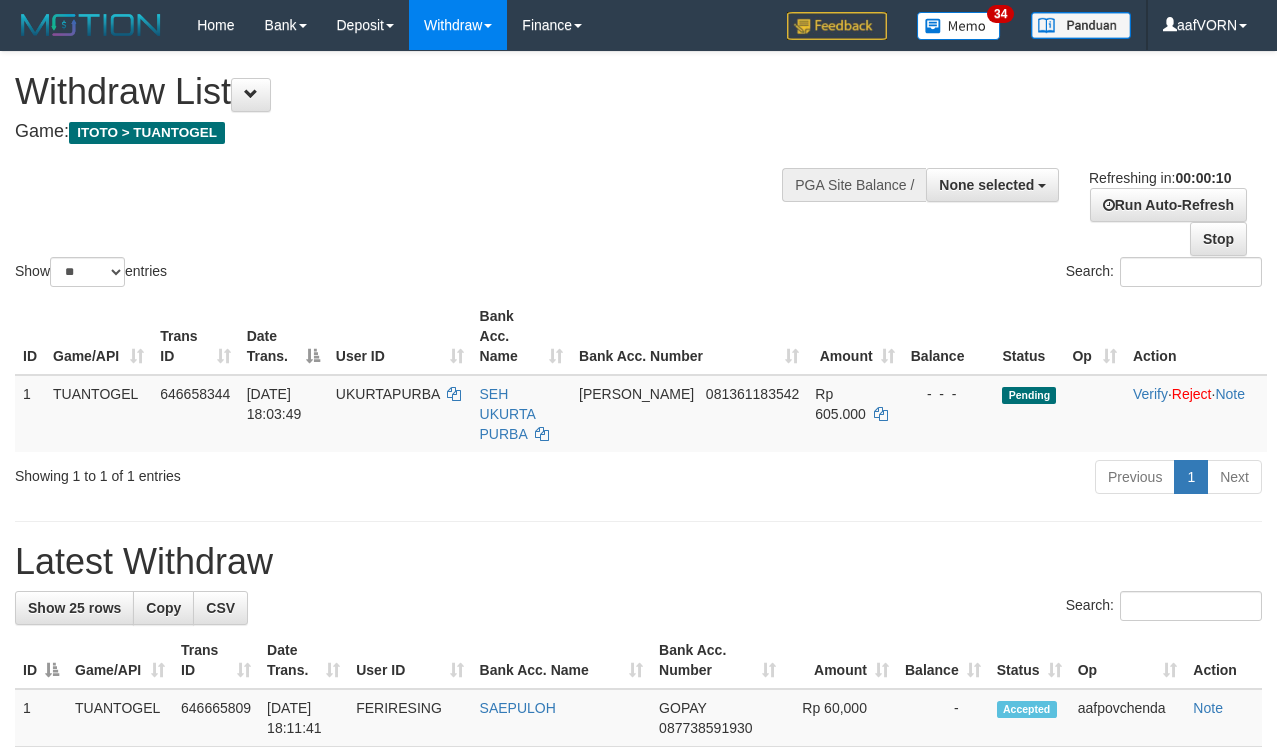 select 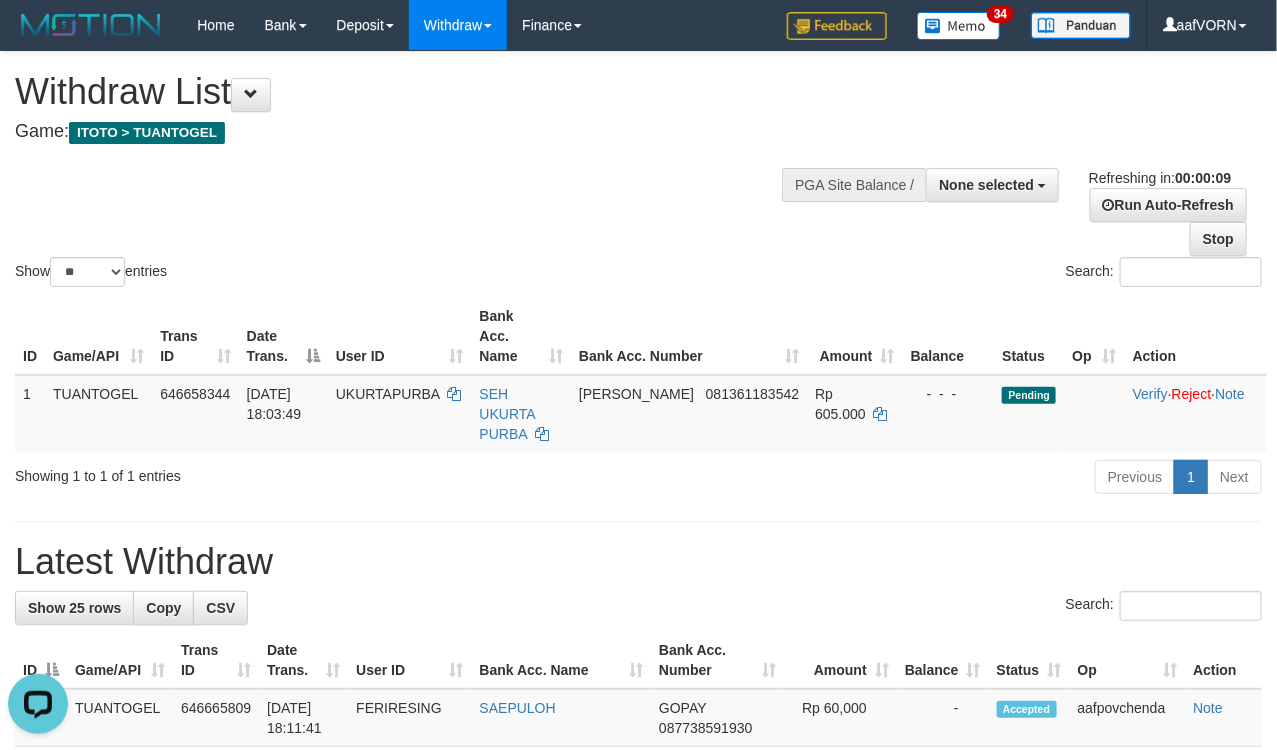 scroll, scrollTop: 0, scrollLeft: 0, axis: both 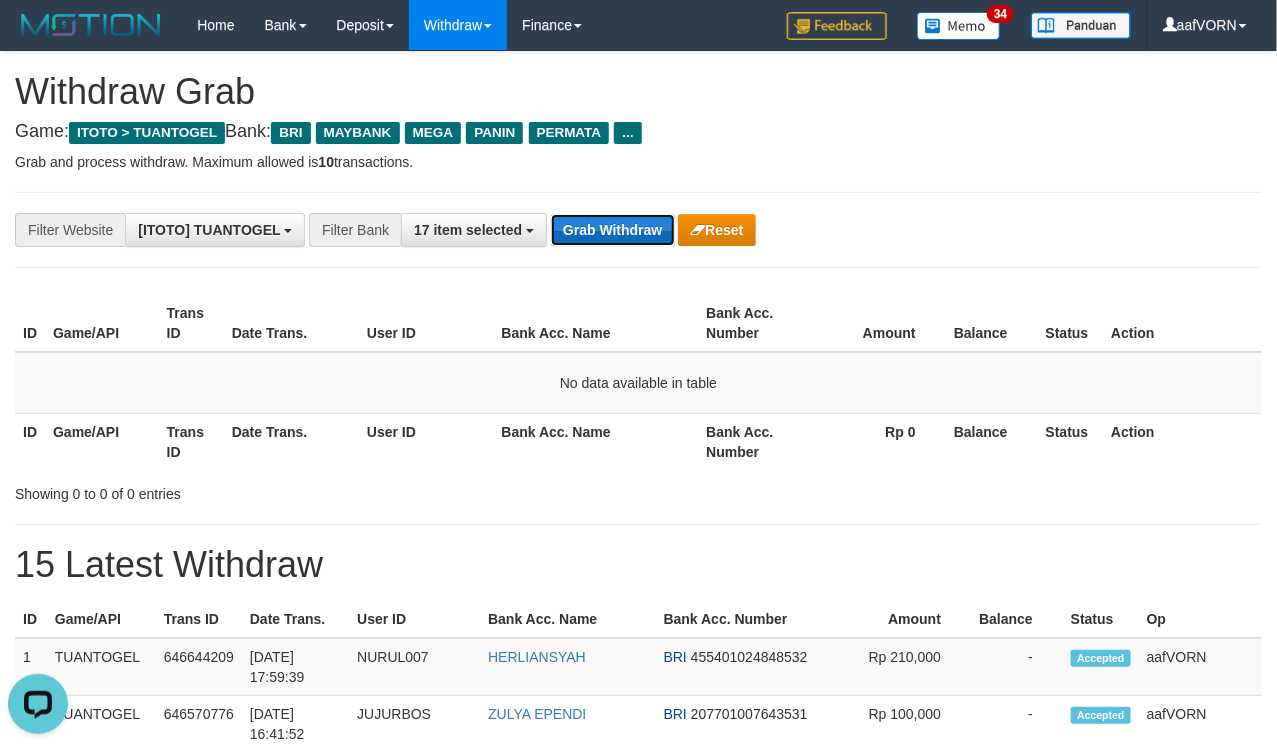 click on "Grab Withdraw" at bounding box center [612, 230] 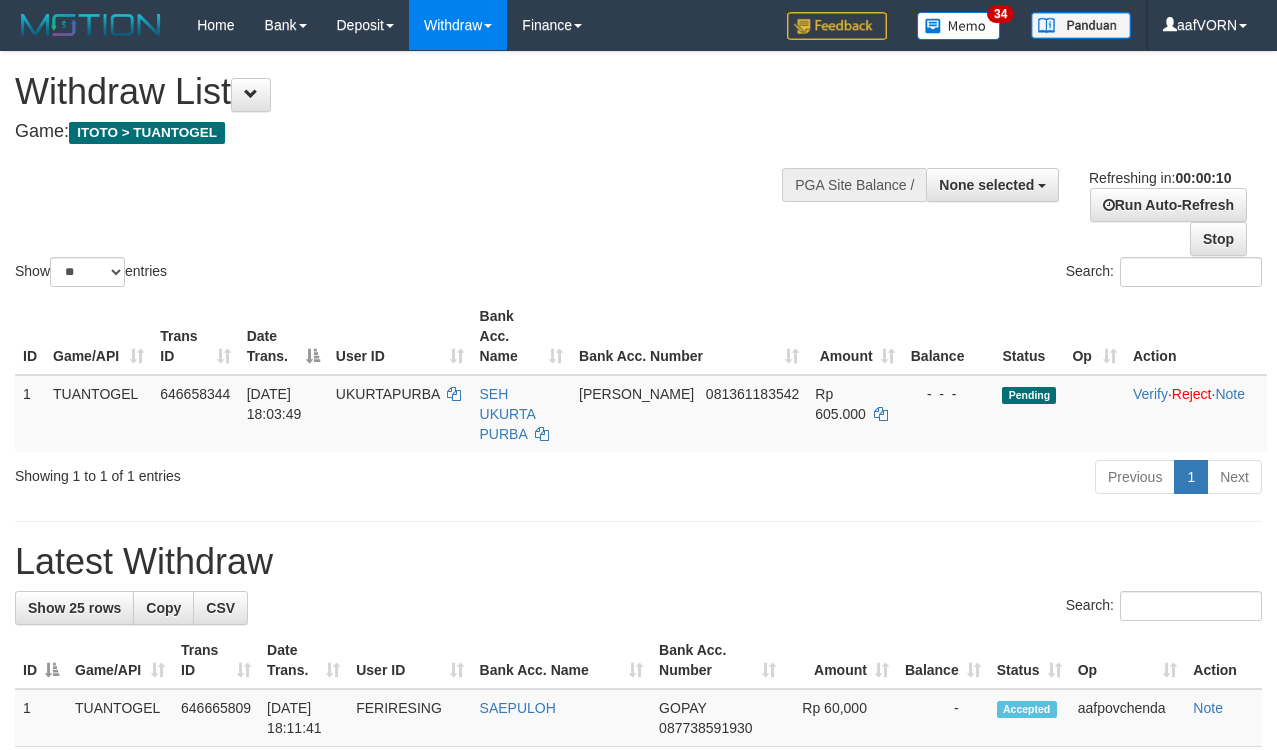 select 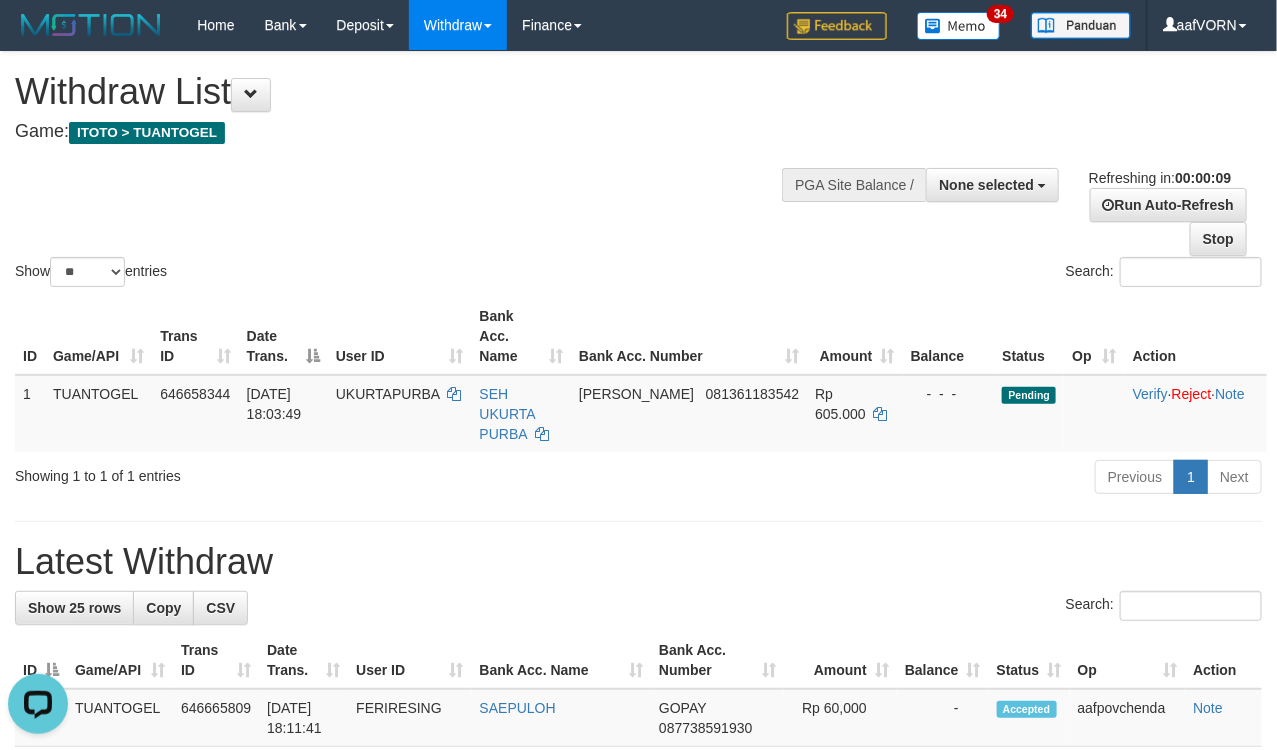 scroll, scrollTop: 0, scrollLeft: 0, axis: both 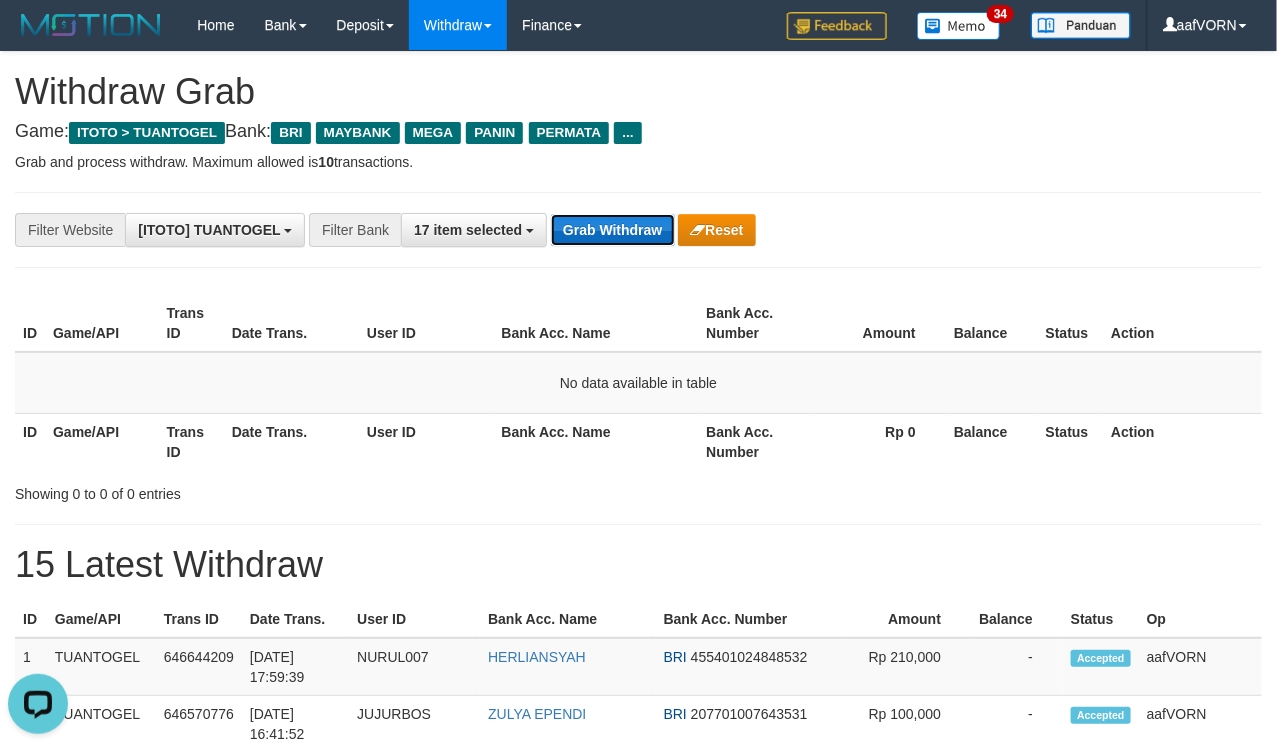 click on "Grab Withdraw" at bounding box center [612, 230] 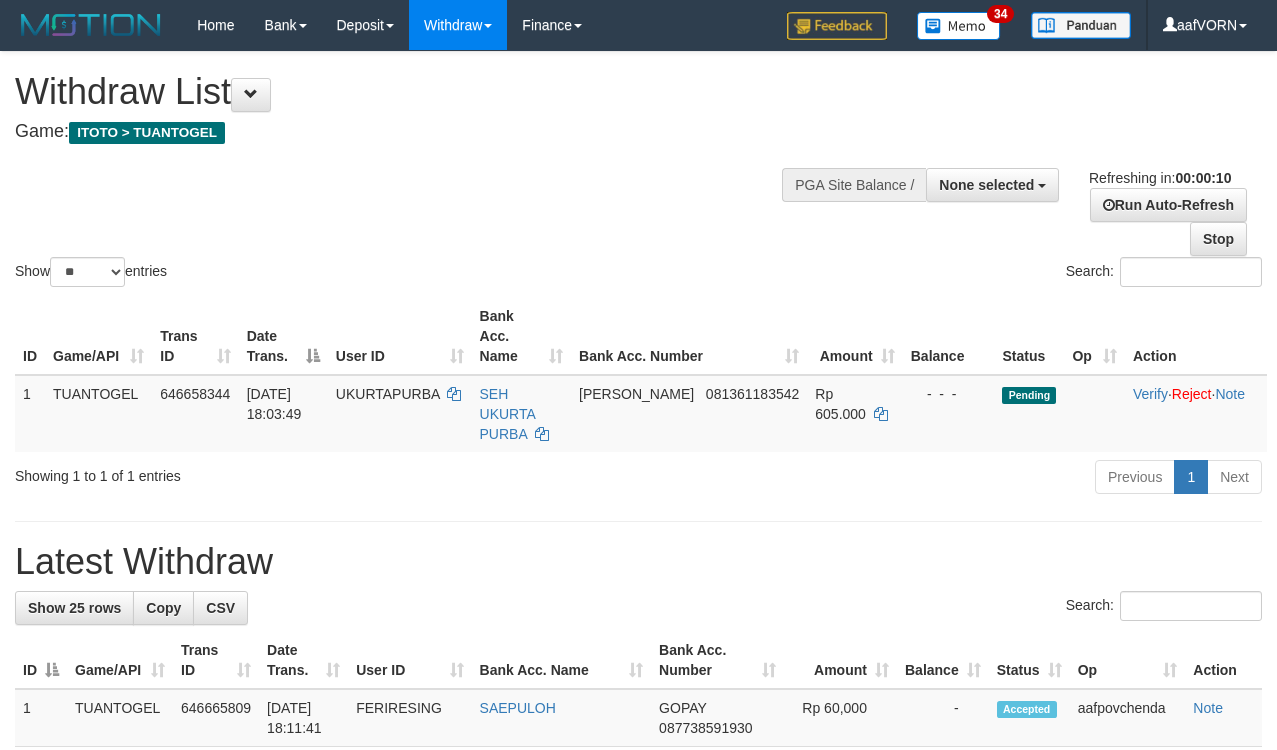 select 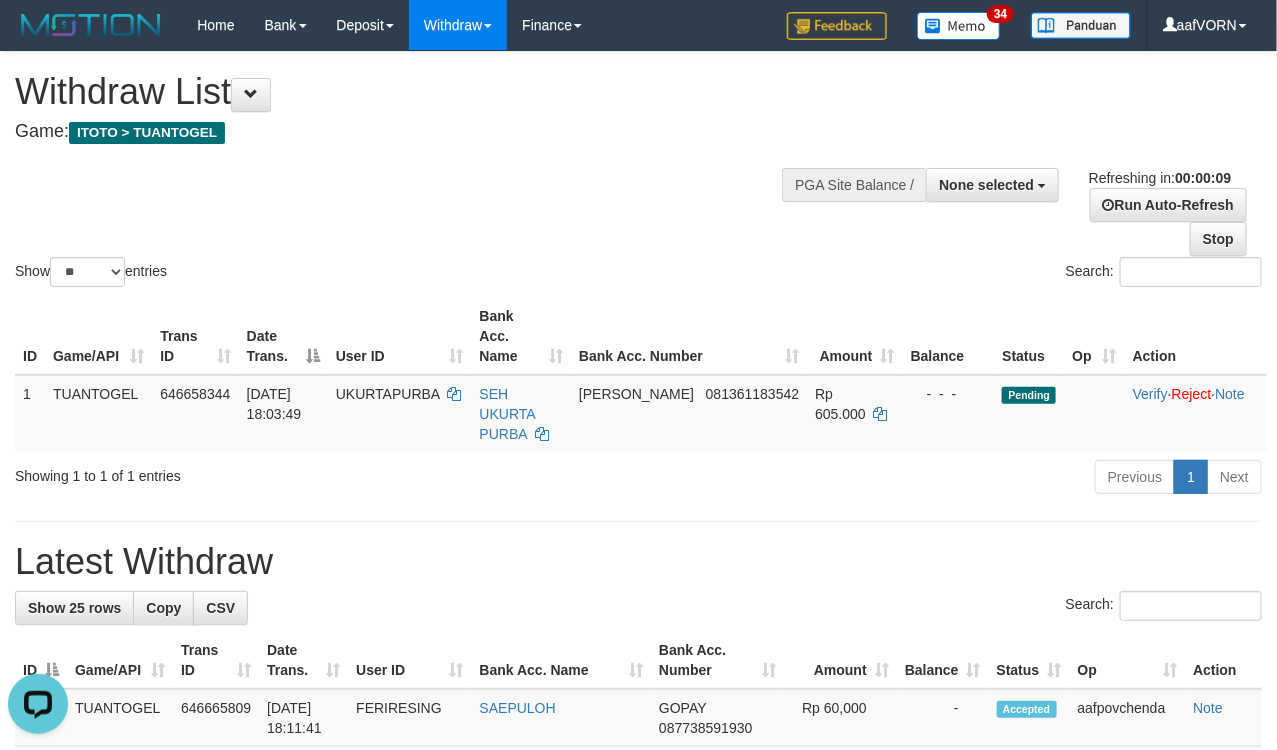 scroll, scrollTop: 0, scrollLeft: 0, axis: both 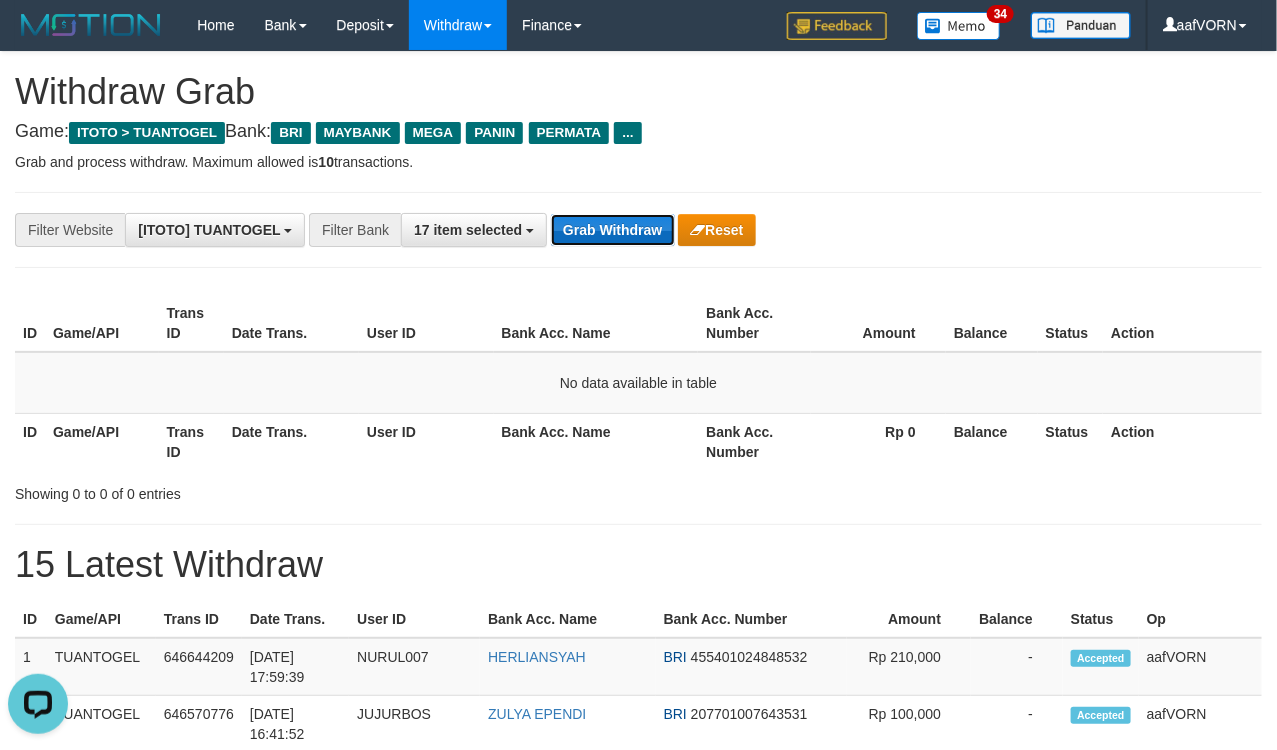 click on "Grab Withdraw" at bounding box center [612, 230] 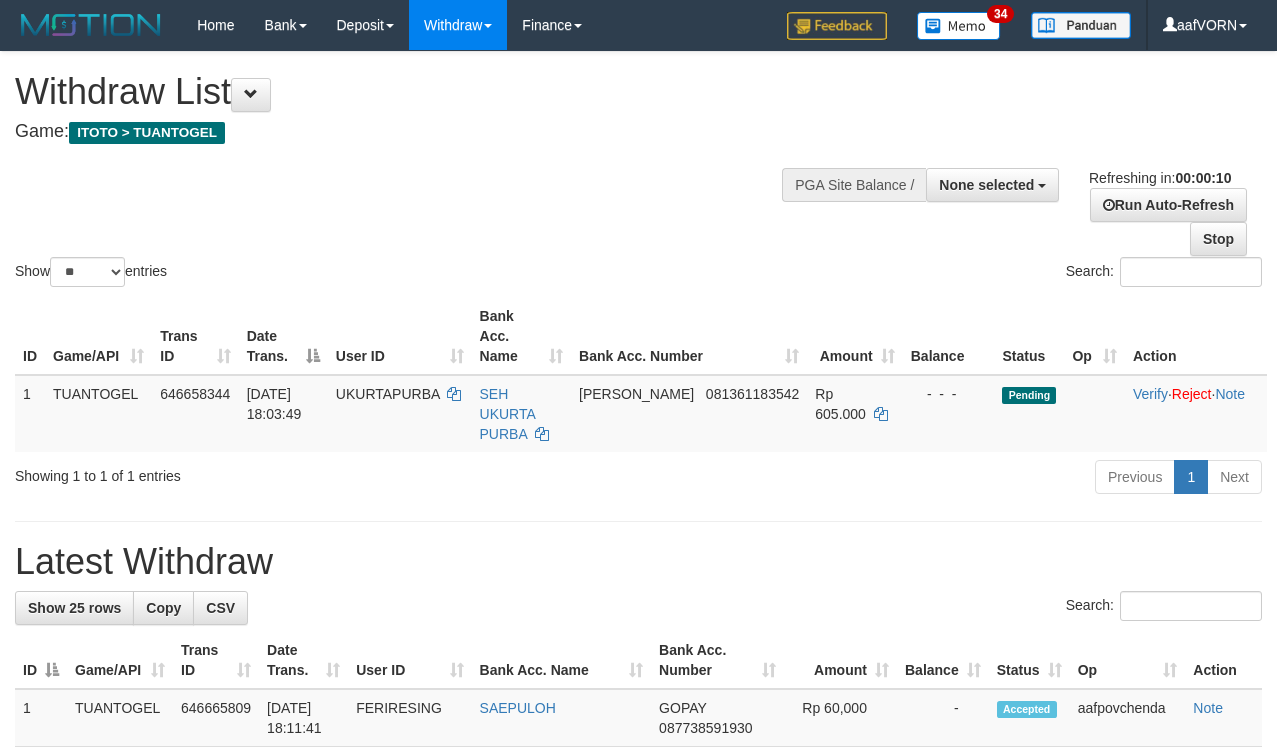 select 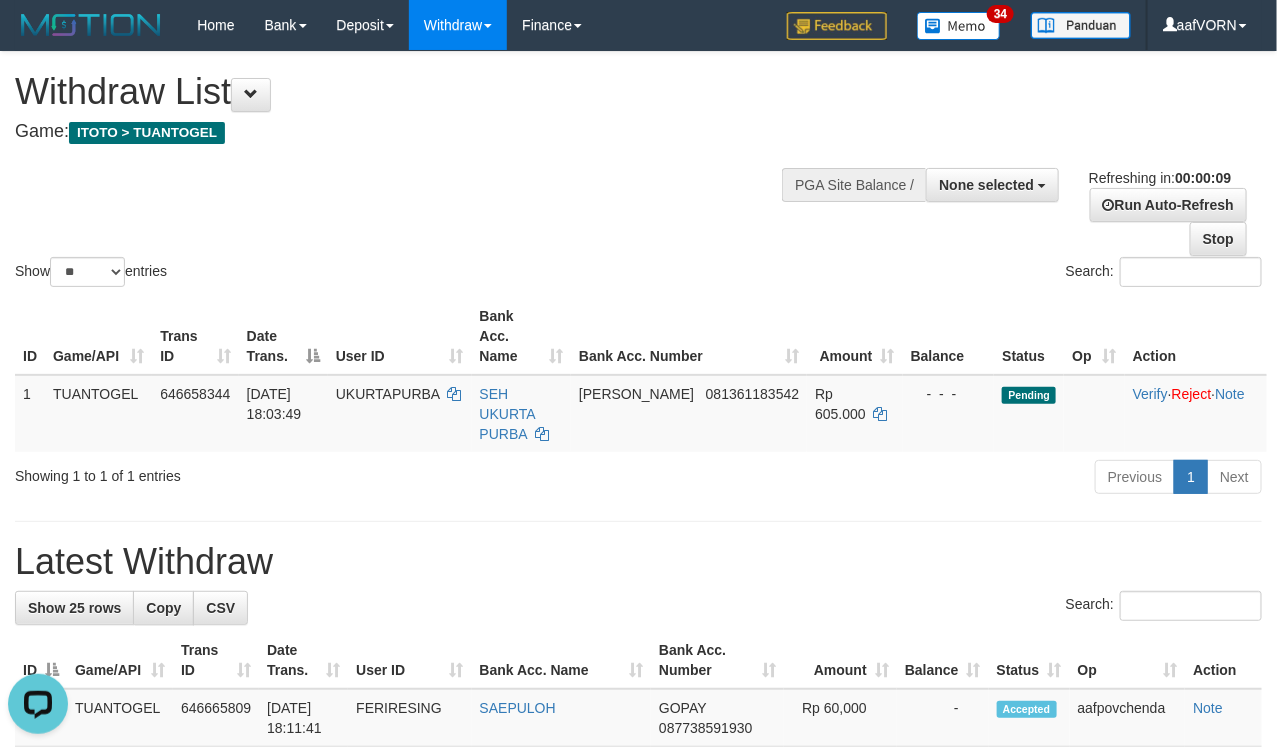 scroll, scrollTop: 0, scrollLeft: 0, axis: both 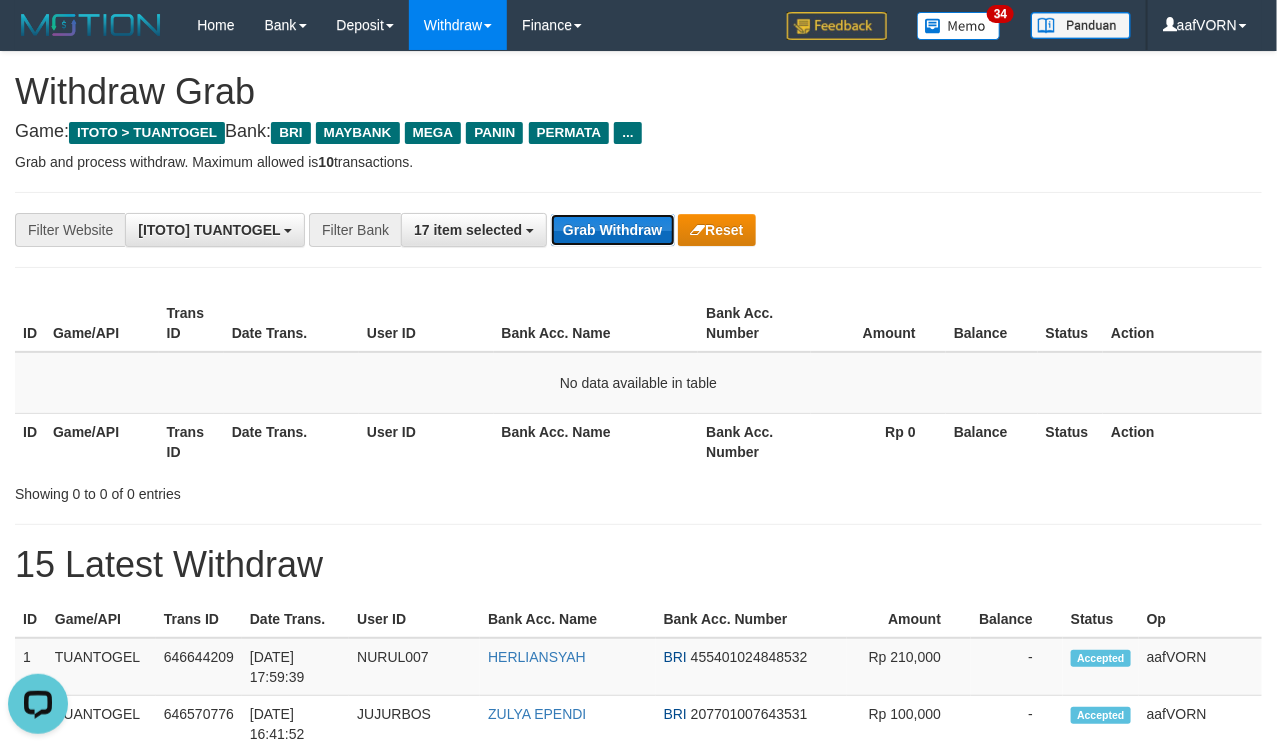 click on "Grab Withdraw" at bounding box center (612, 230) 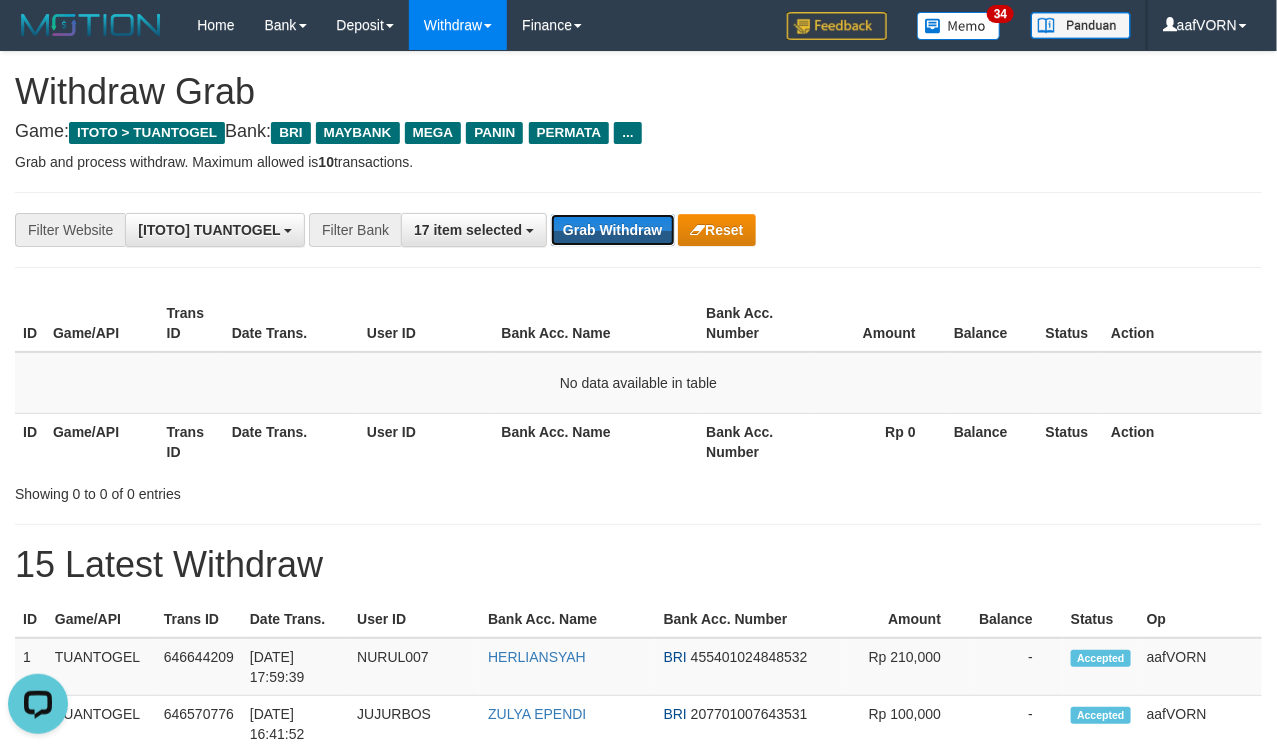 drag, startPoint x: 618, startPoint y: 237, endPoint x: 626, endPoint y: 251, distance: 16.124516 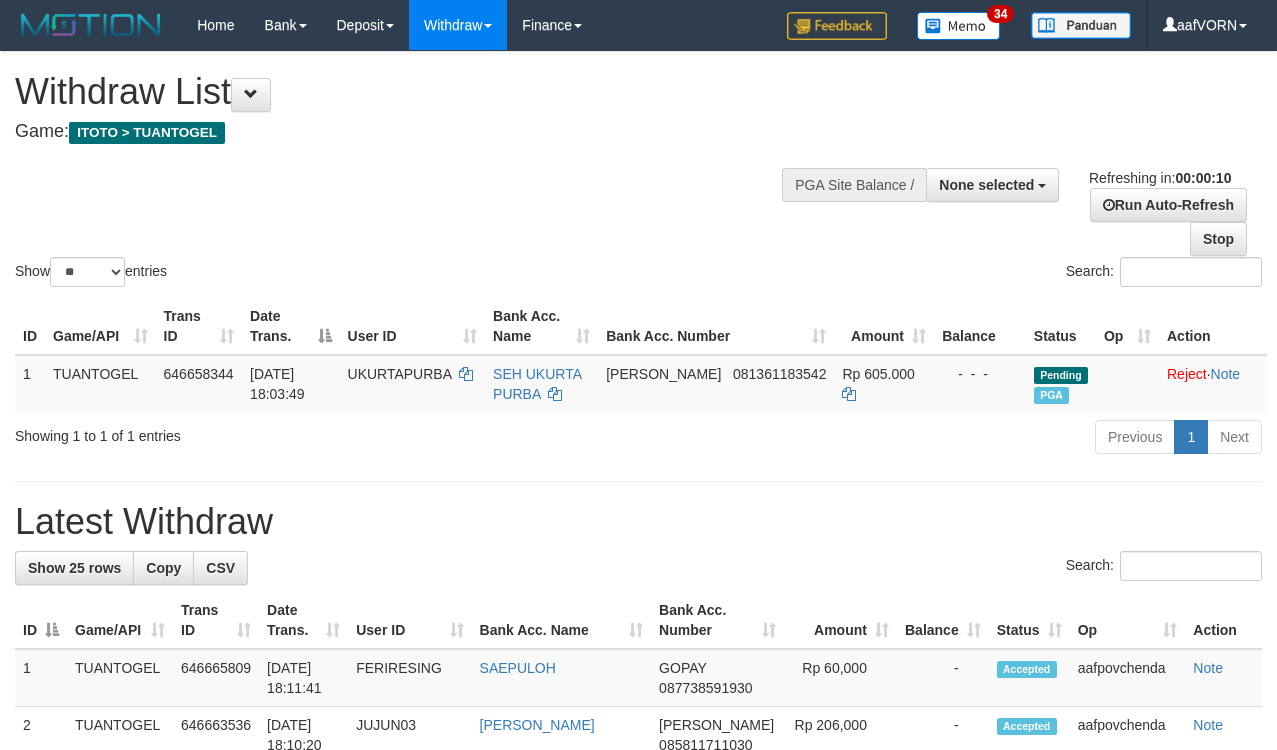 select 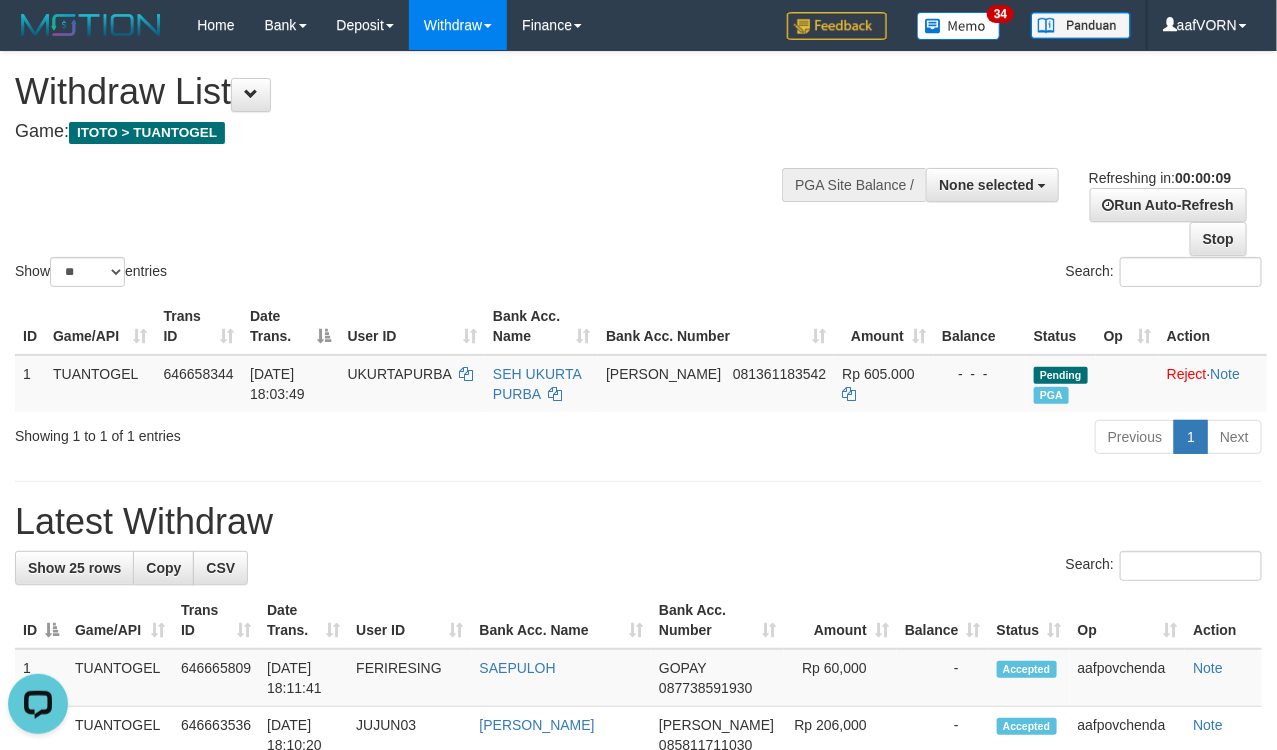 scroll, scrollTop: 0, scrollLeft: 0, axis: both 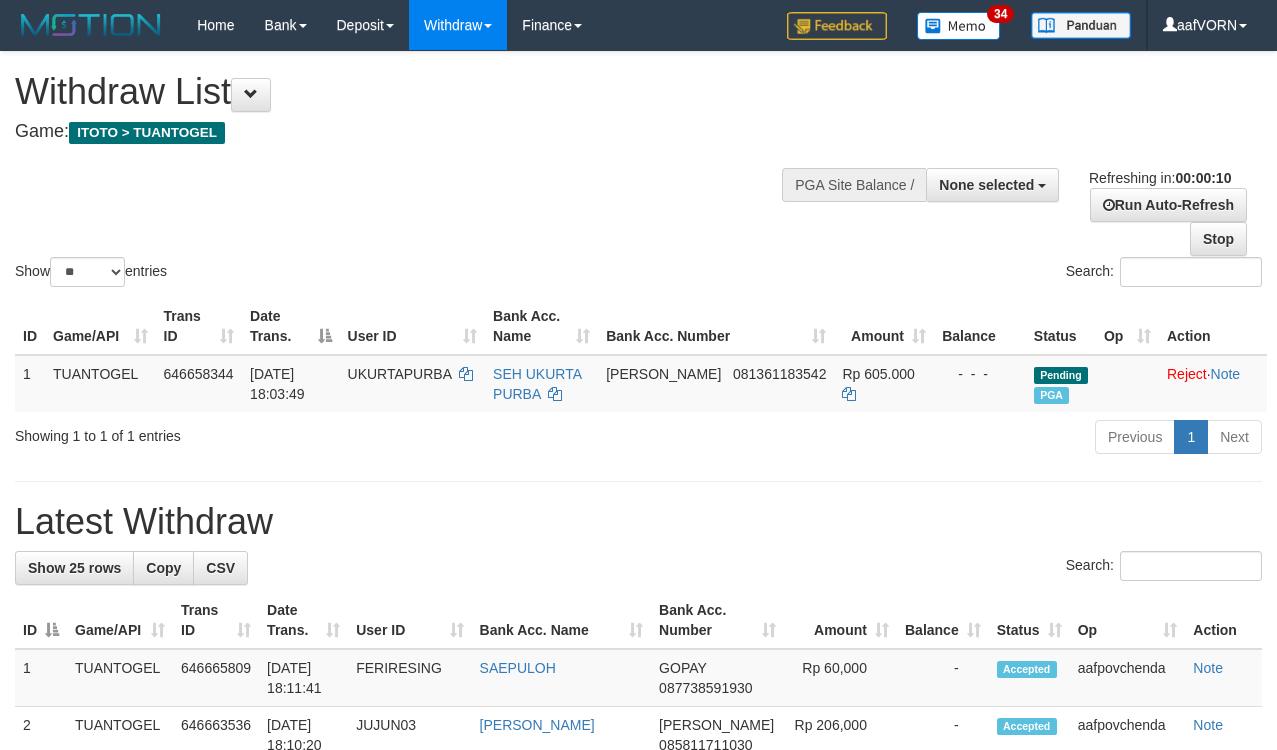 select 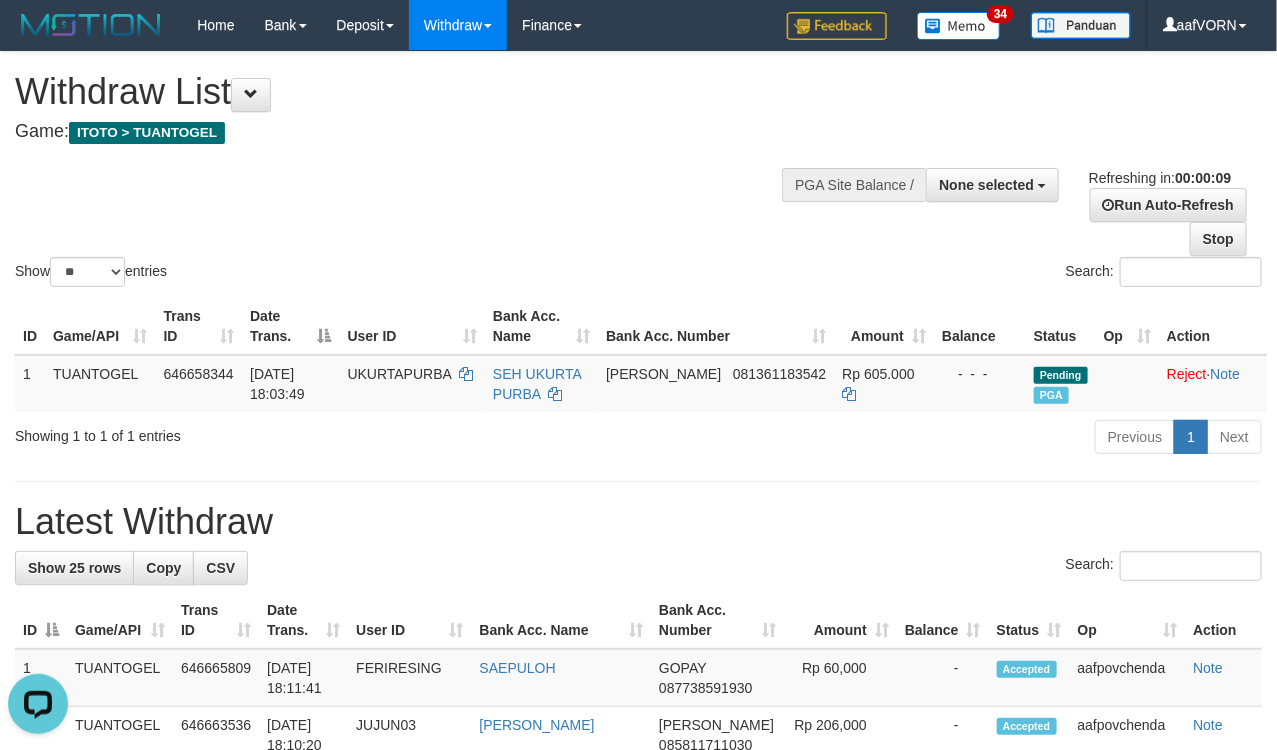 scroll, scrollTop: 0, scrollLeft: 0, axis: both 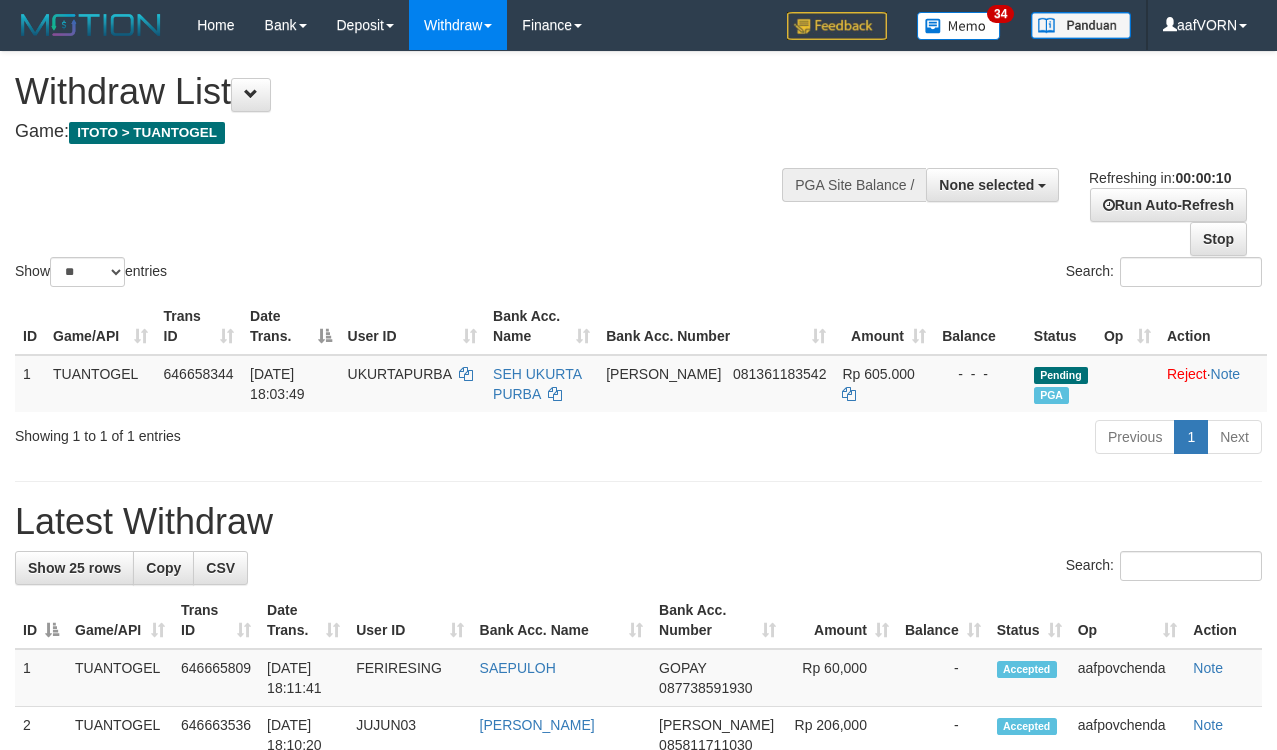 select 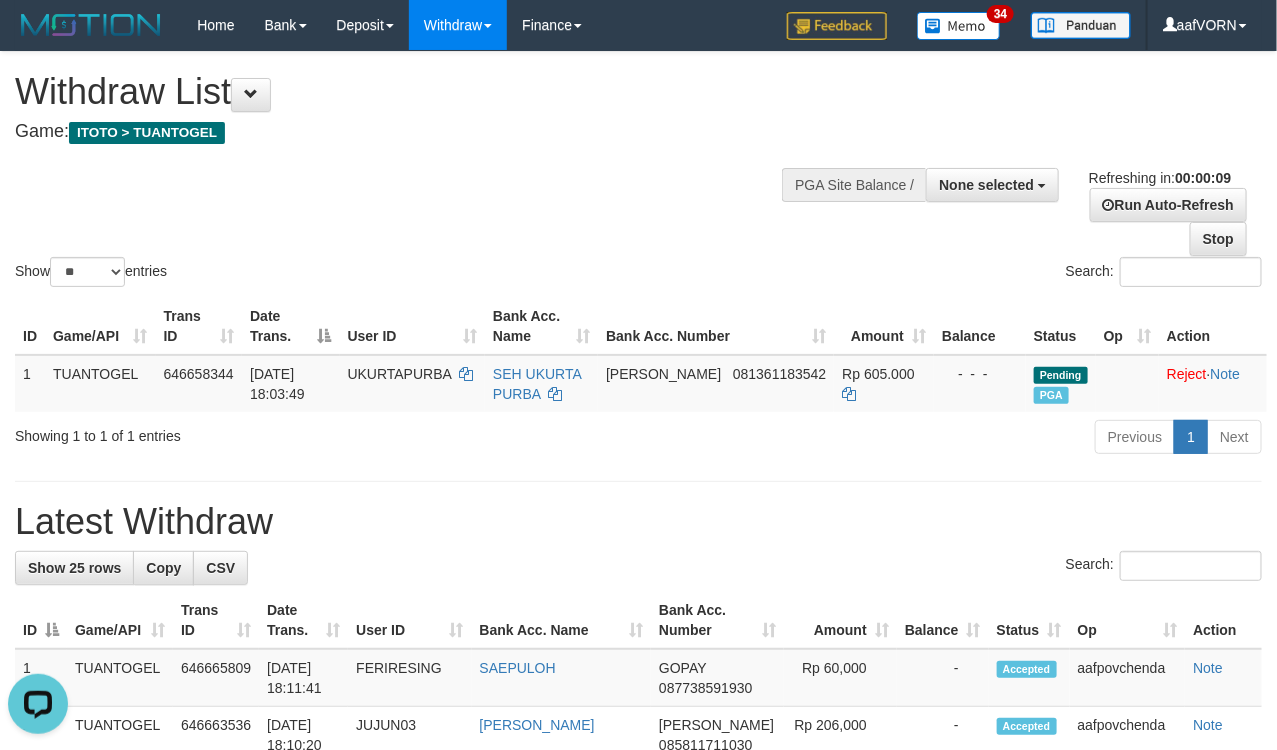 scroll, scrollTop: 0, scrollLeft: 0, axis: both 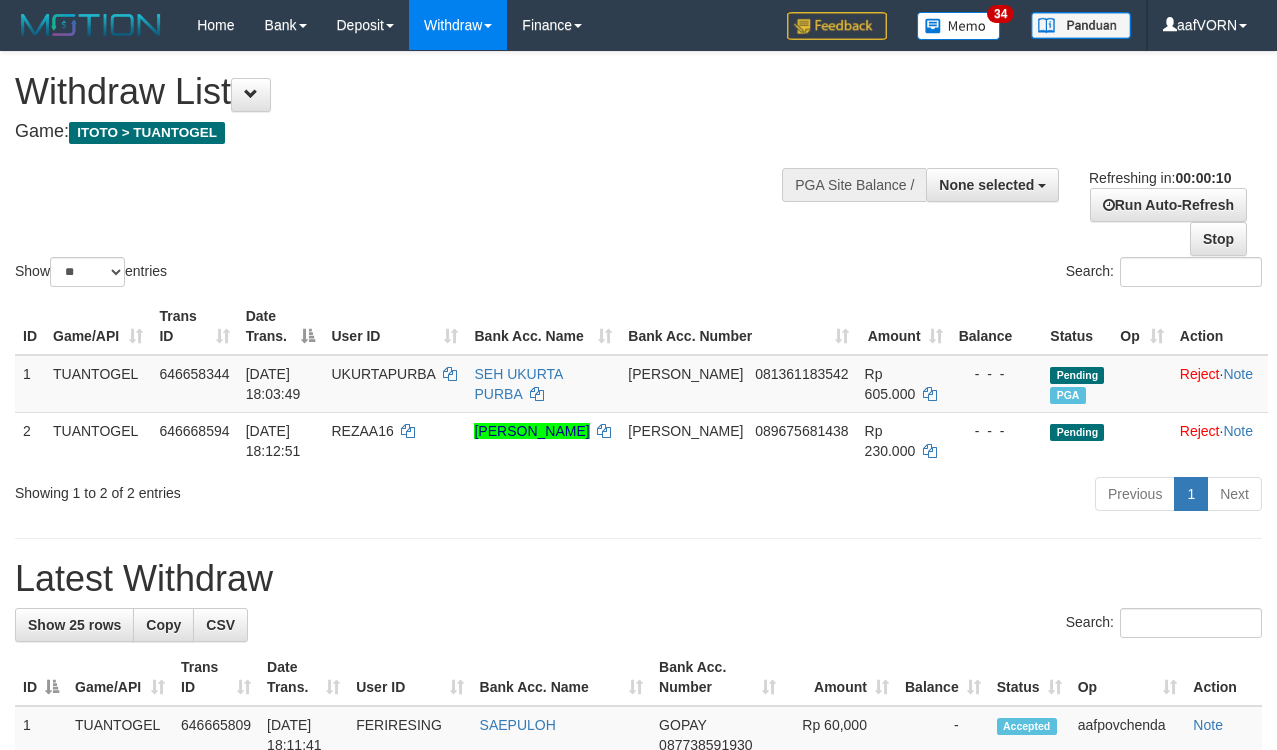 select 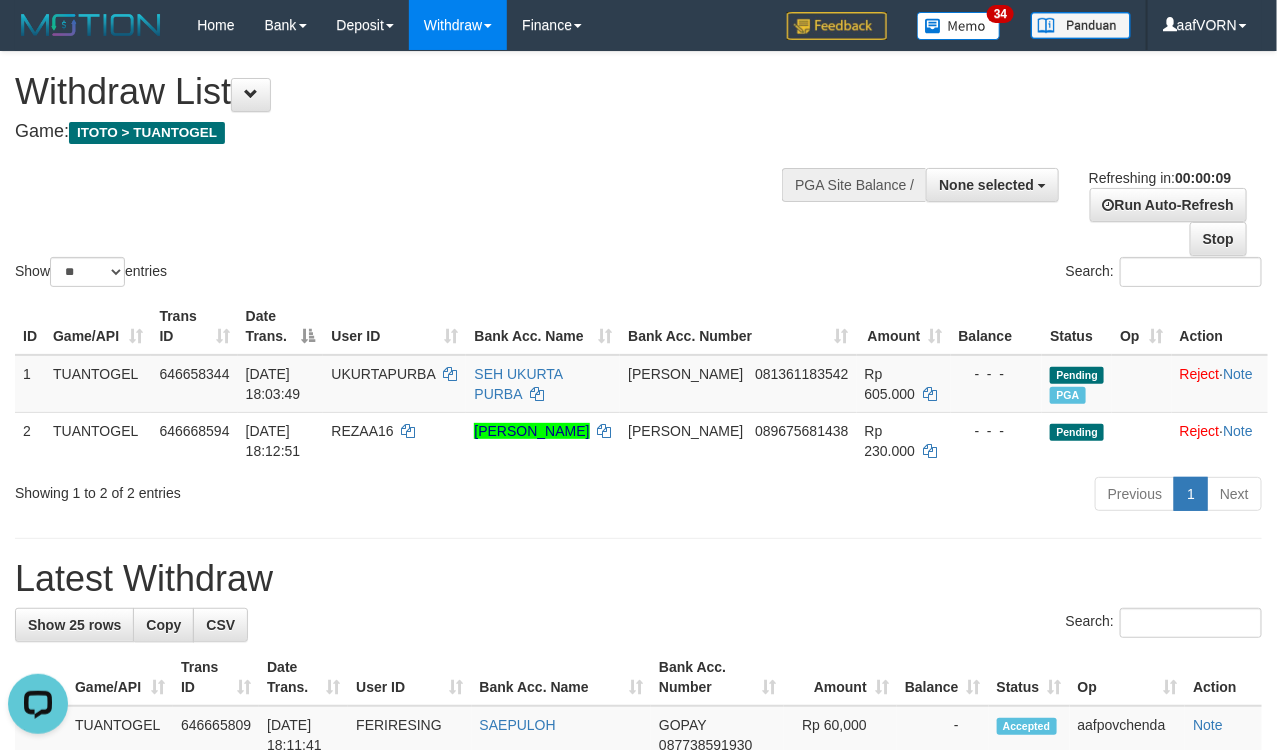 scroll, scrollTop: 0, scrollLeft: 0, axis: both 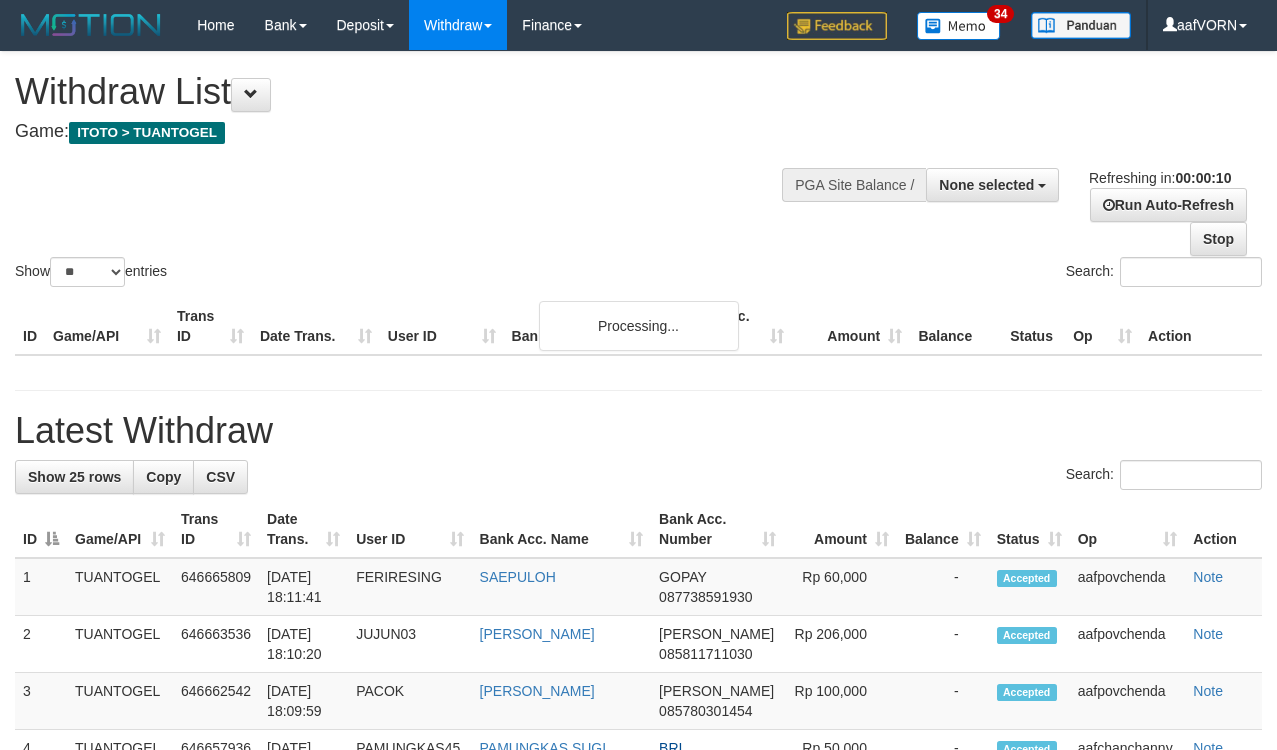 select 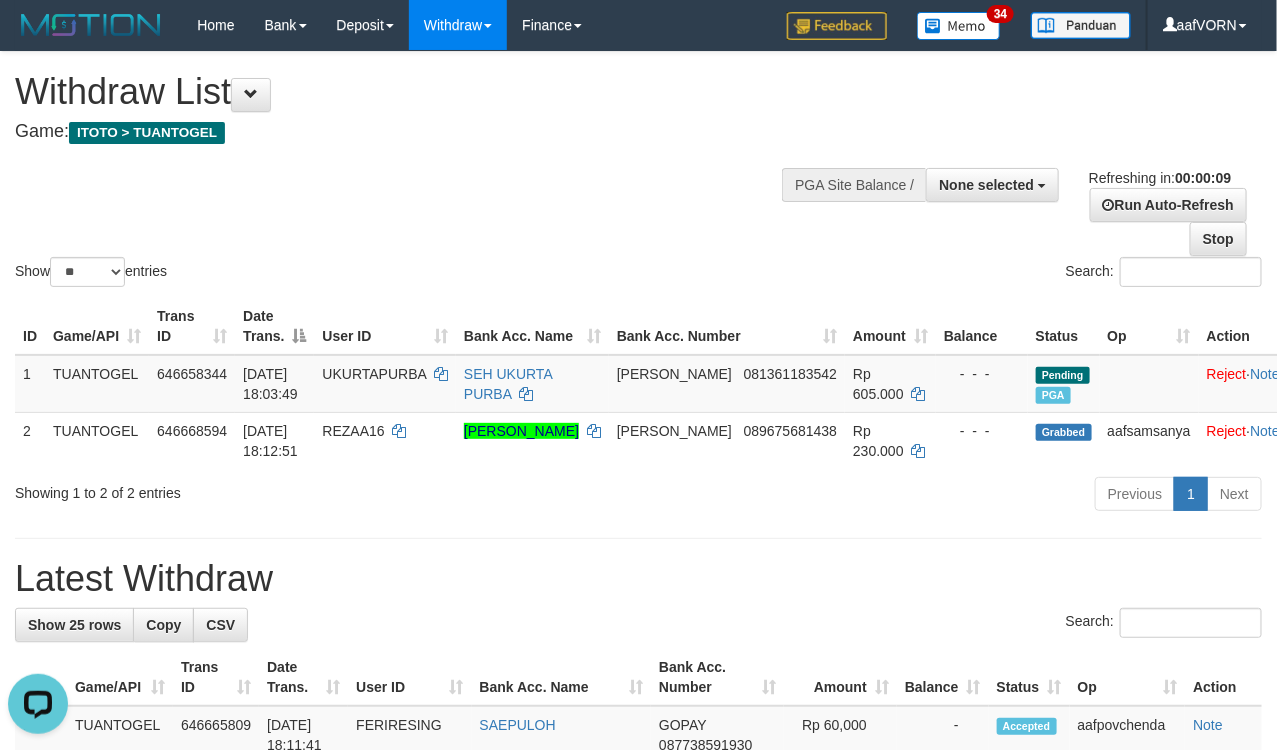 scroll, scrollTop: 0, scrollLeft: 0, axis: both 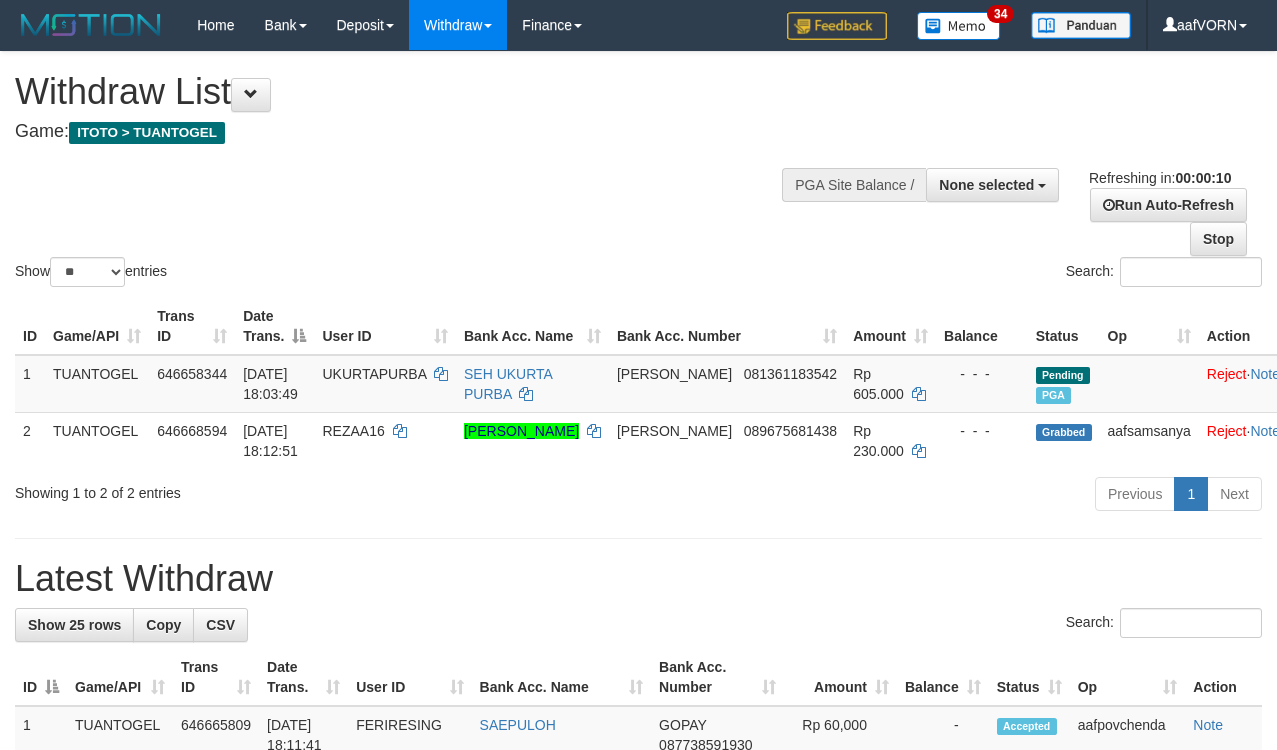 select 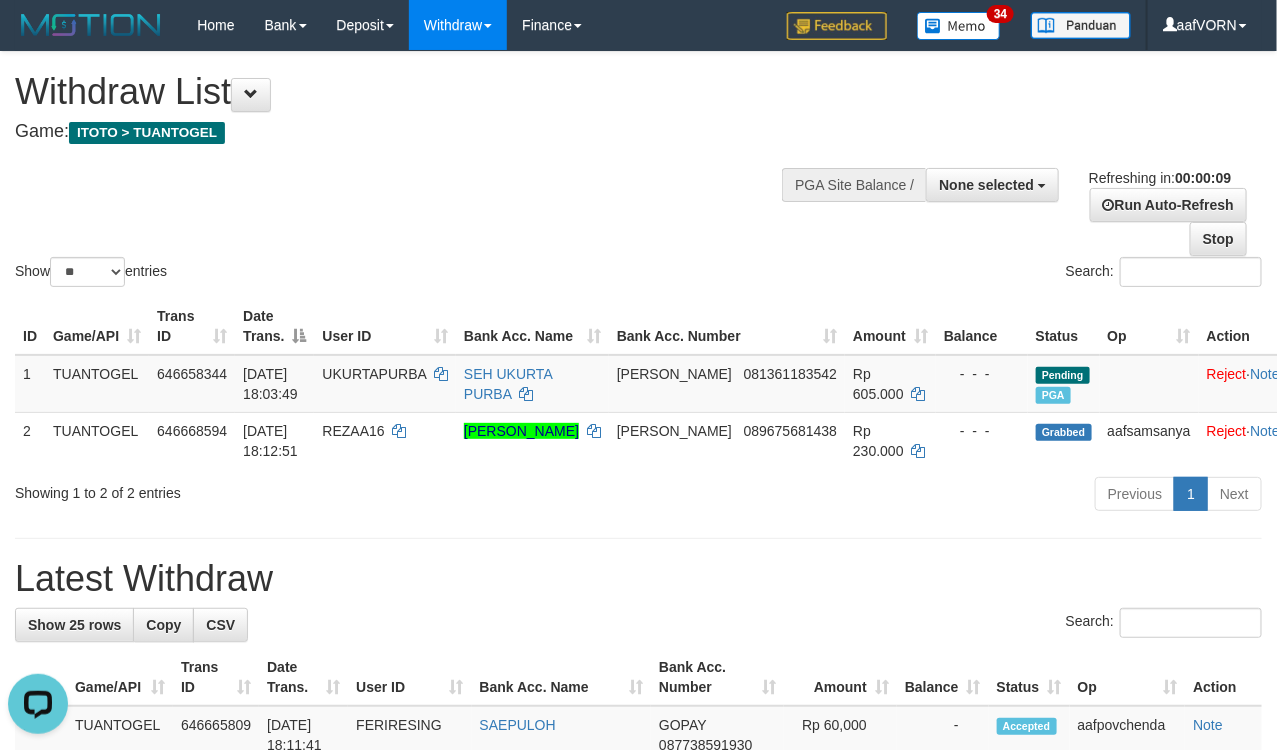 scroll, scrollTop: 0, scrollLeft: 0, axis: both 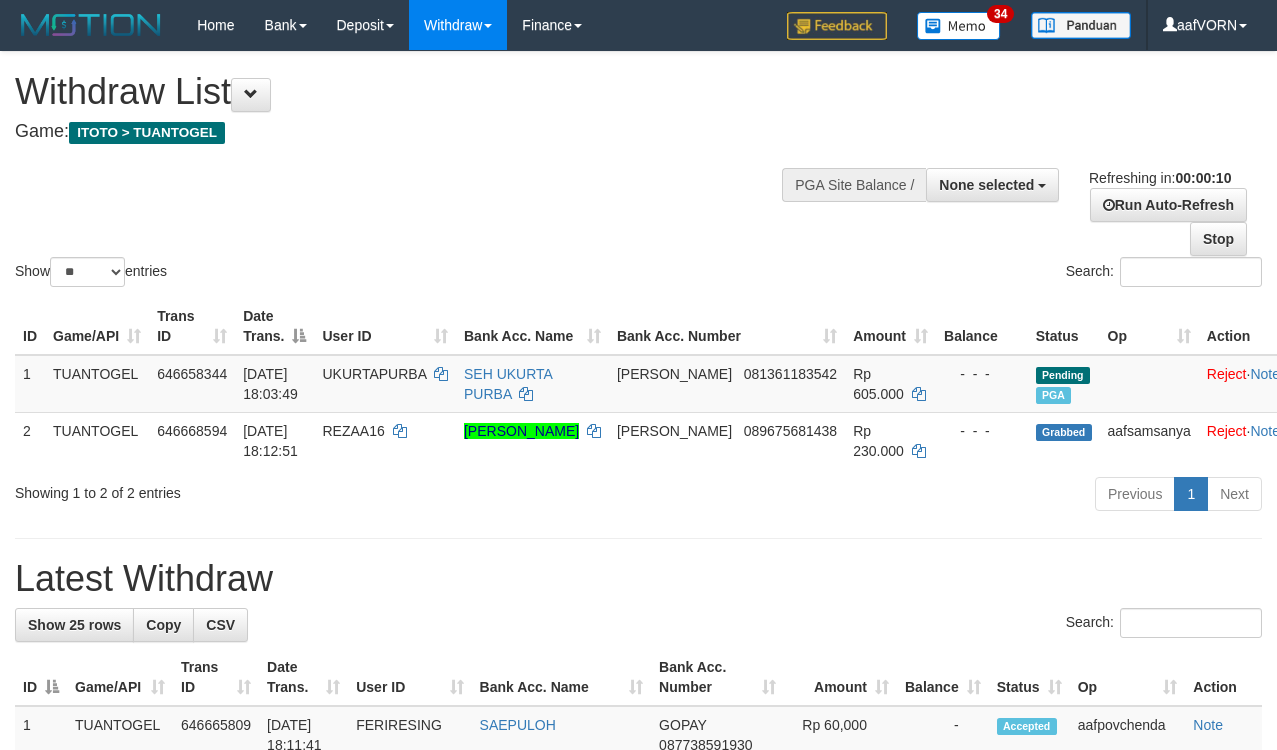 select 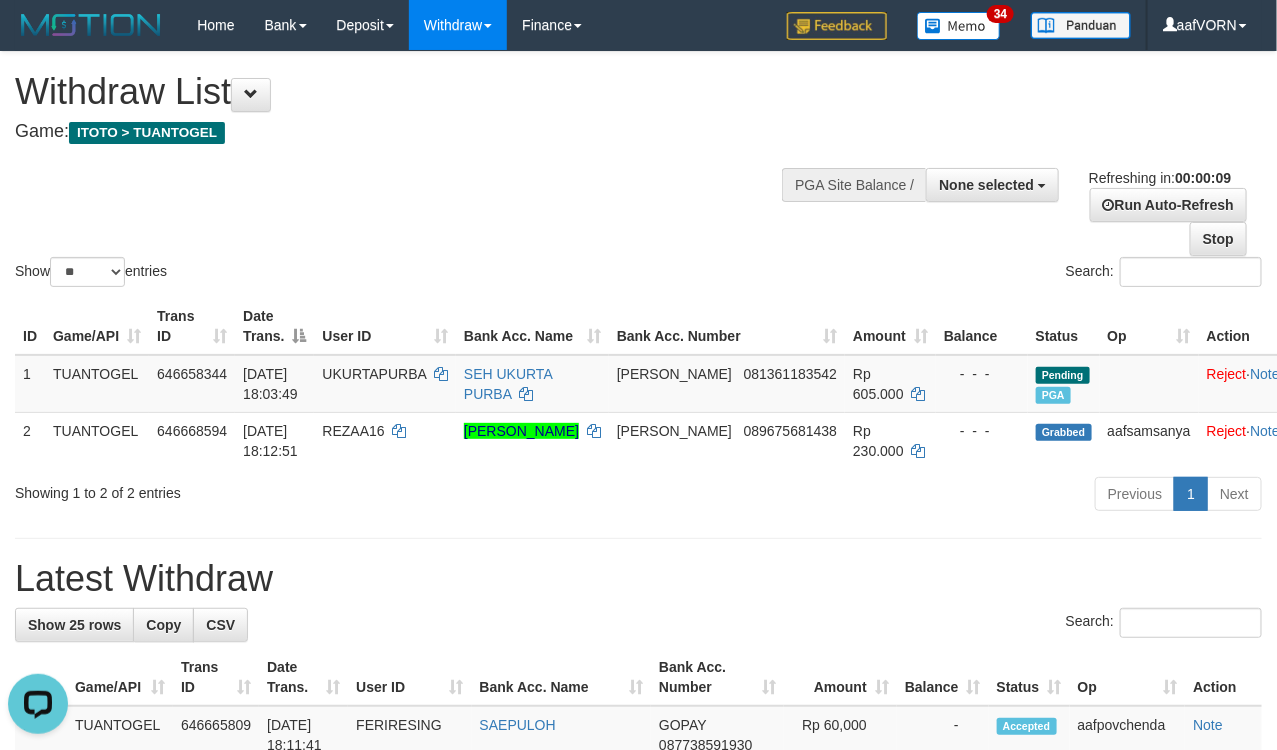 scroll, scrollTop: 0, scrollLeft: 0, axis: both 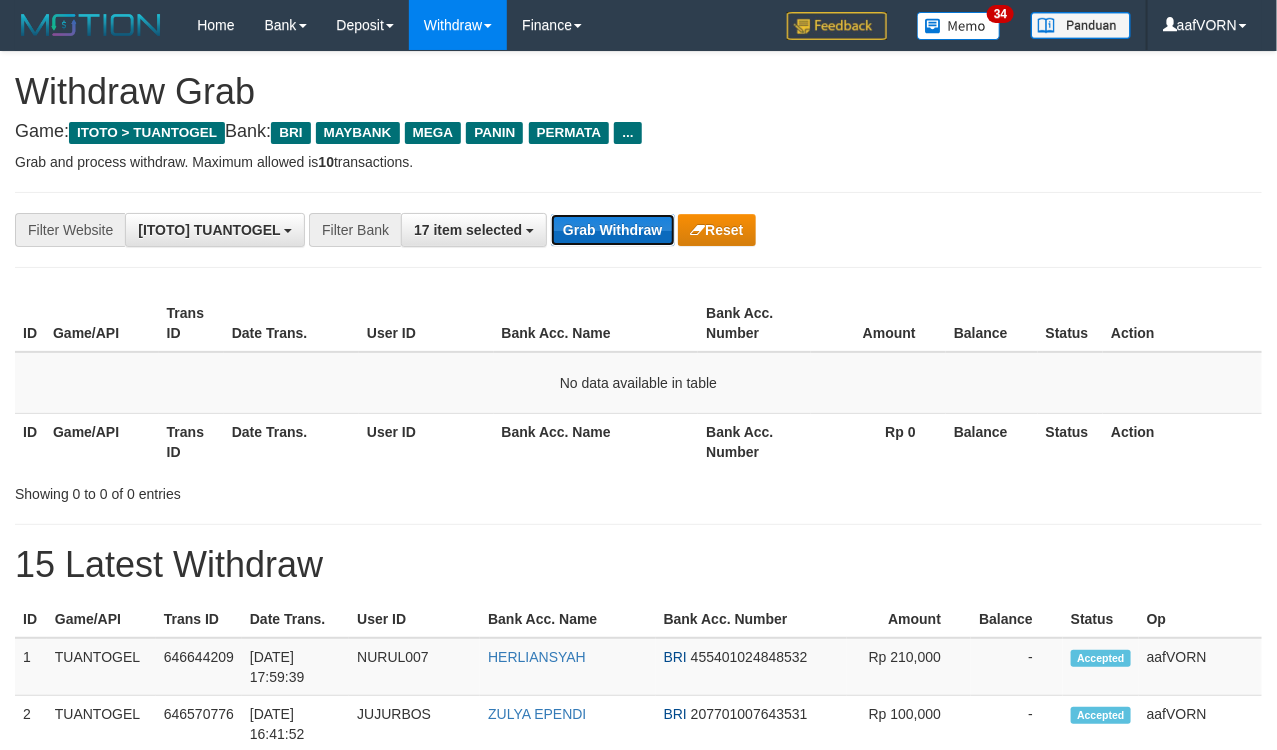 click on "Grab Withdraw" at bounding box center (612, 230) 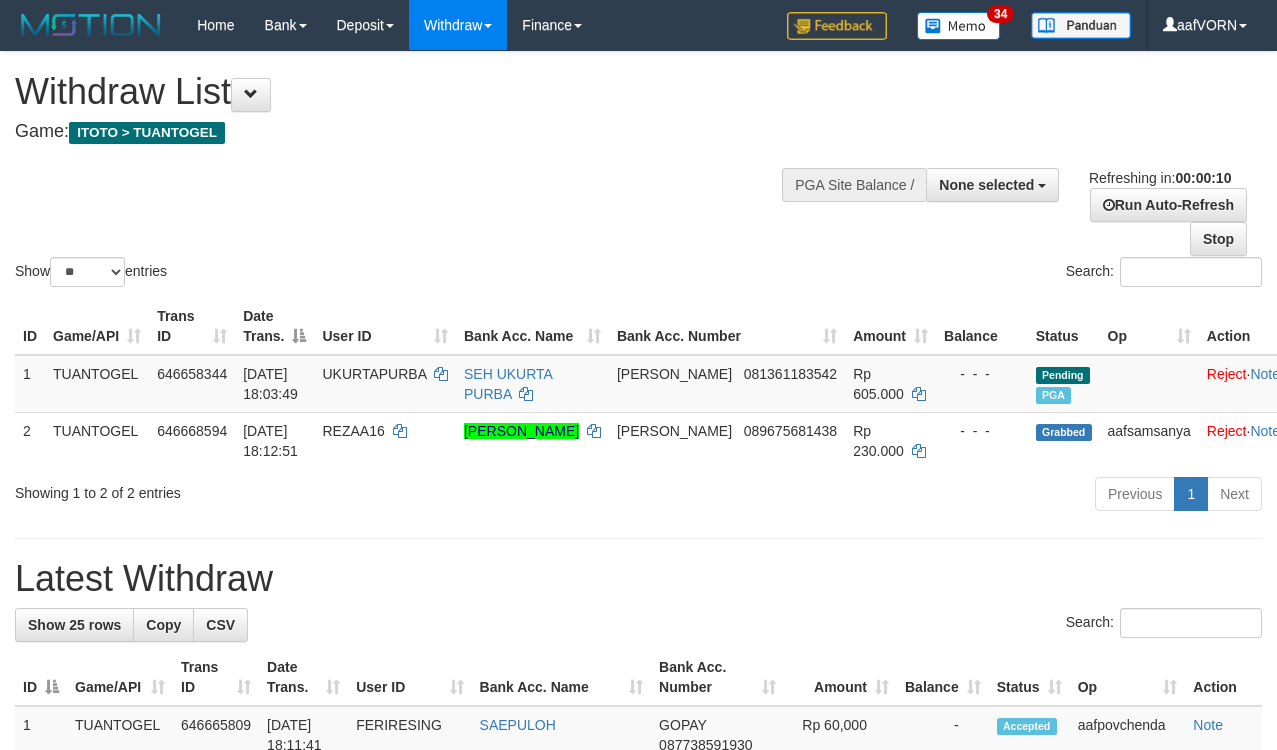 select 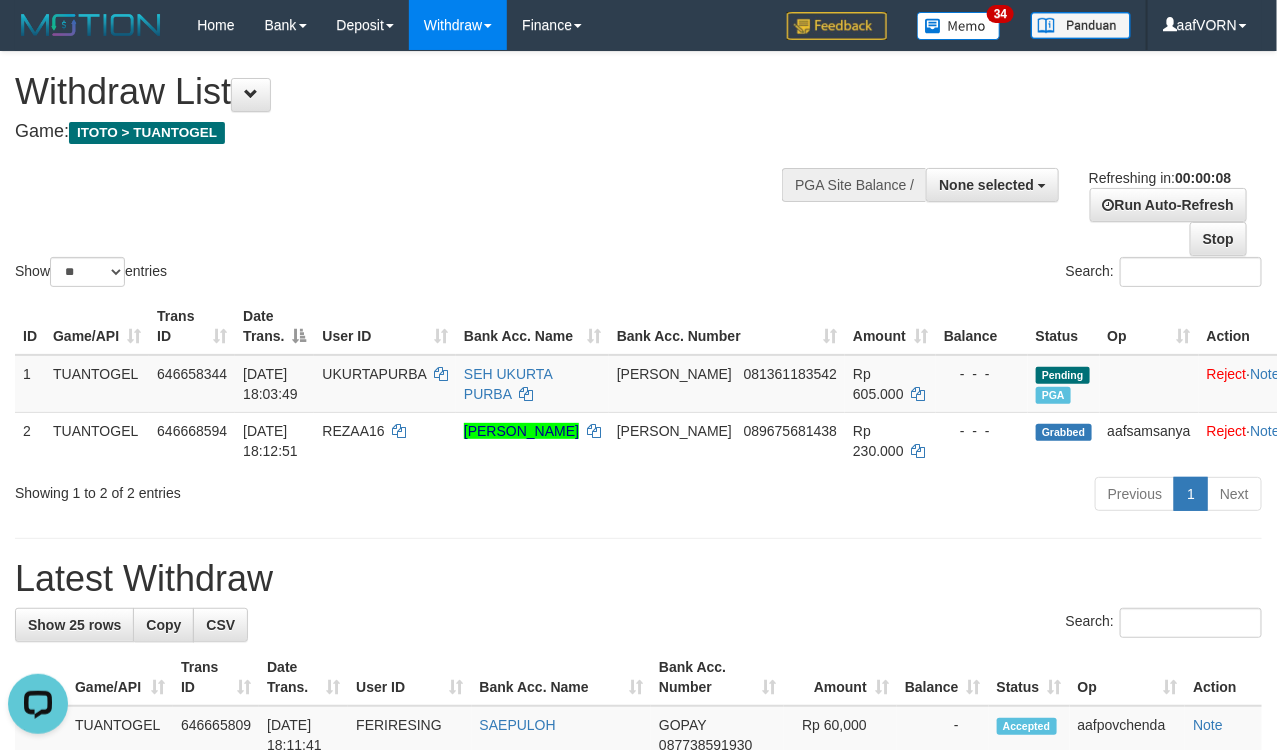 scroll, scrollTop: 0, scrollLeft: 0, axis: both 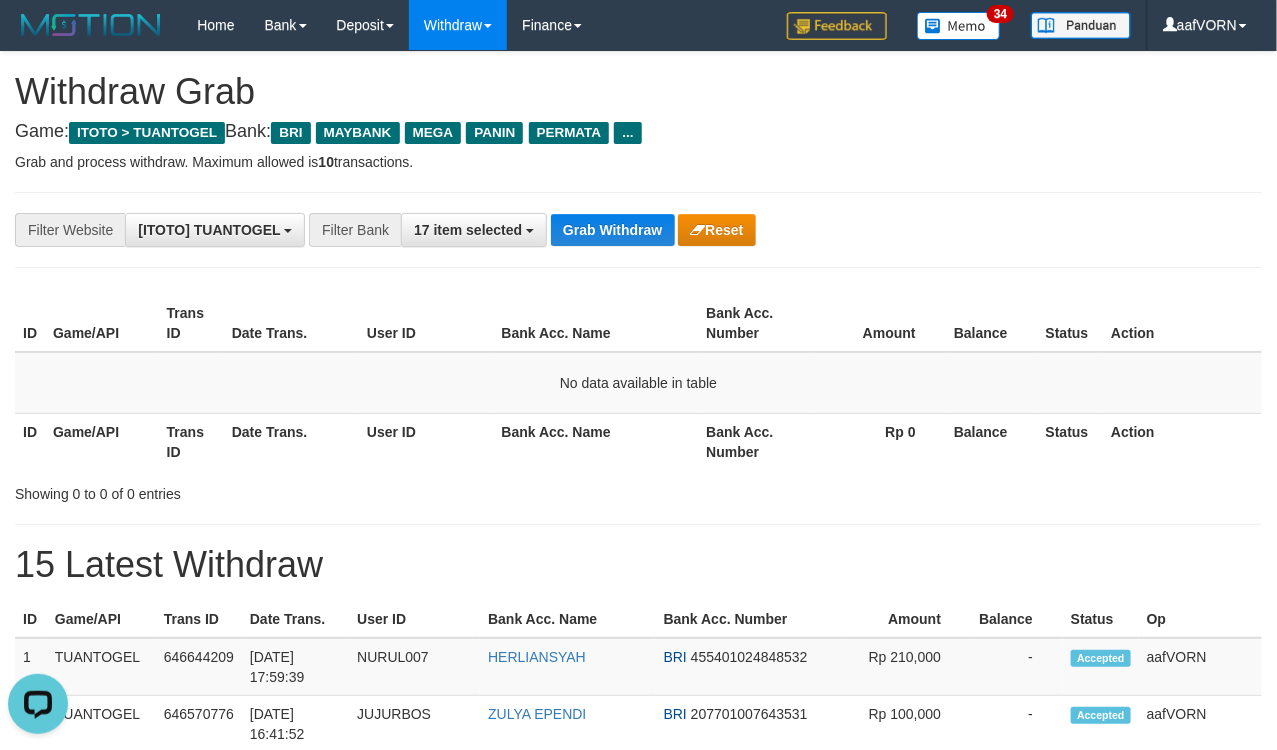 click on "**********" at bounding box center (638, 230) 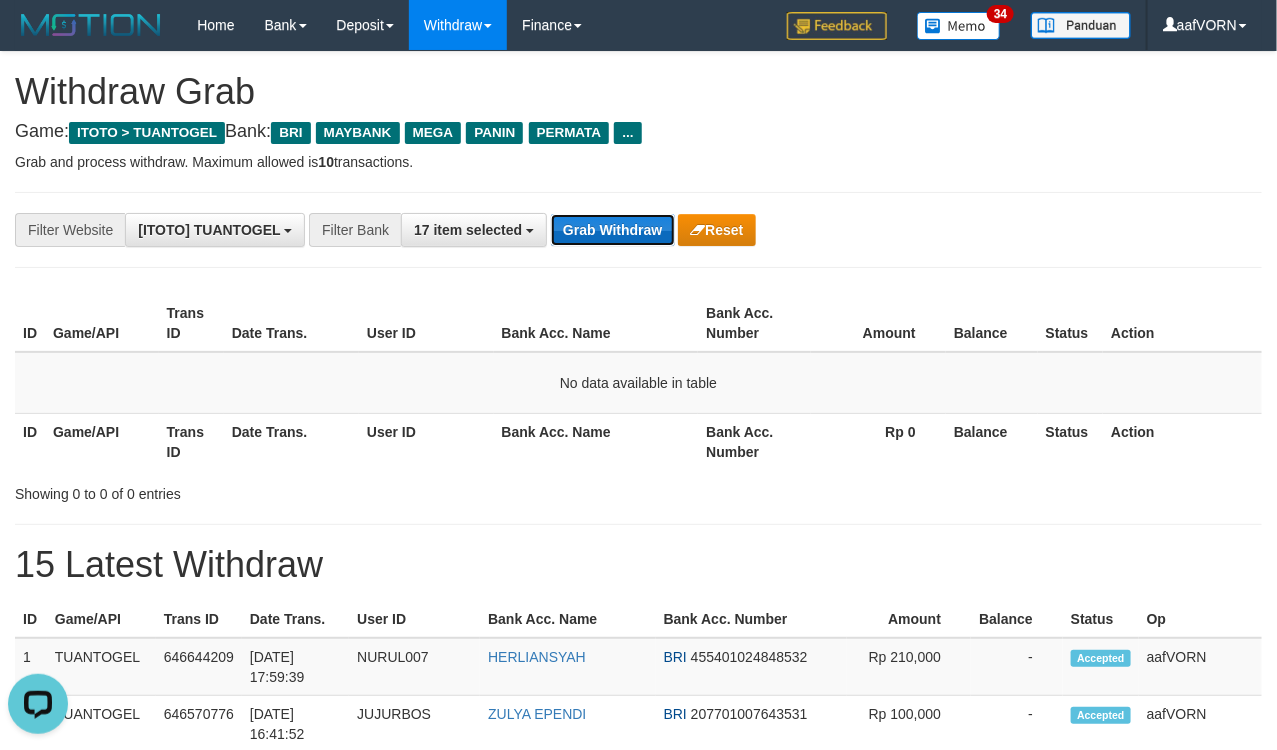 click on "Grab Withdraw" at bounding box center [612, 230] 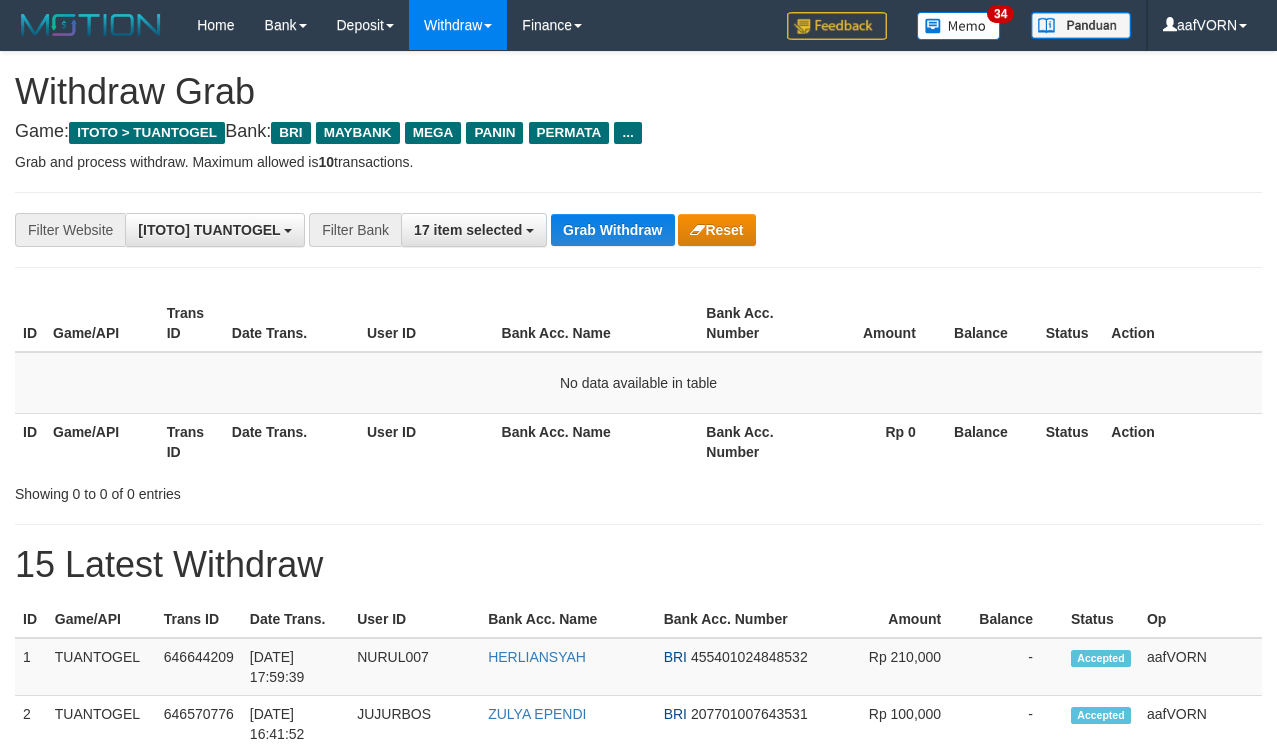 scroll, scrollTop: 0, scrollLeft: 0, axis: both 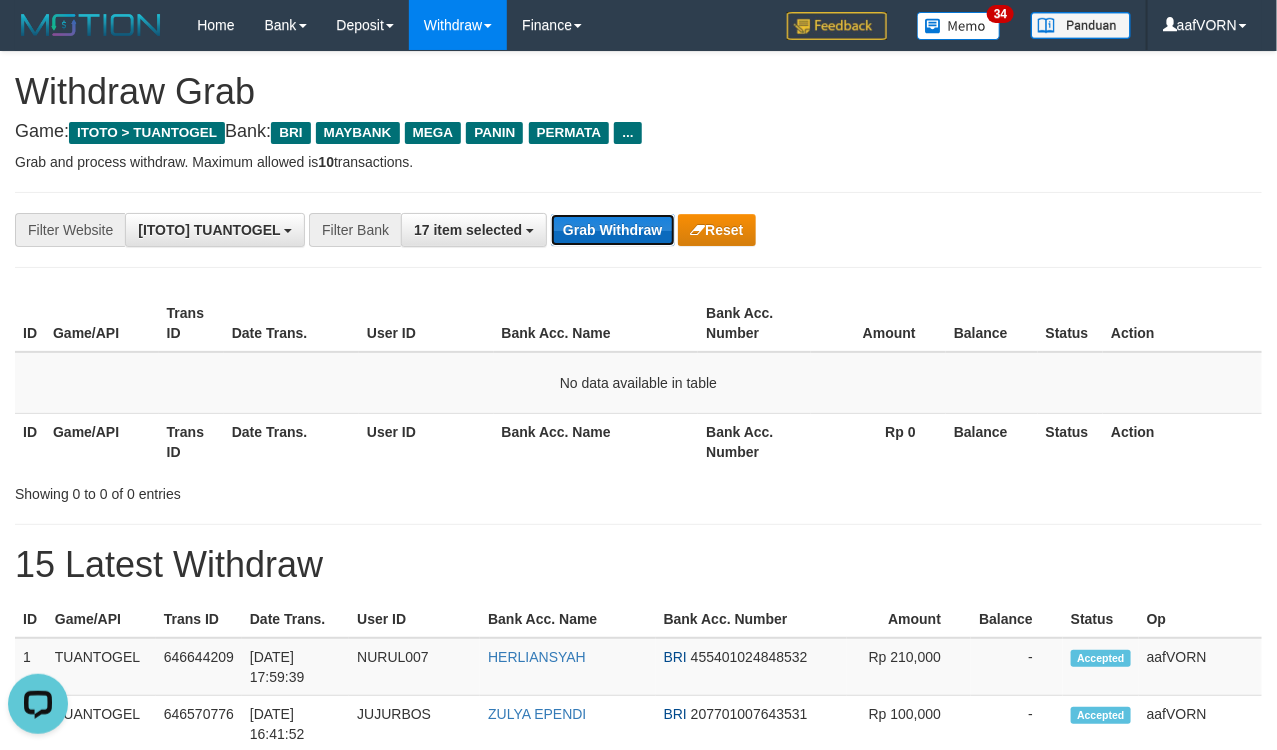 click on "Grab Withdraw" at bounding box center (612, 230) 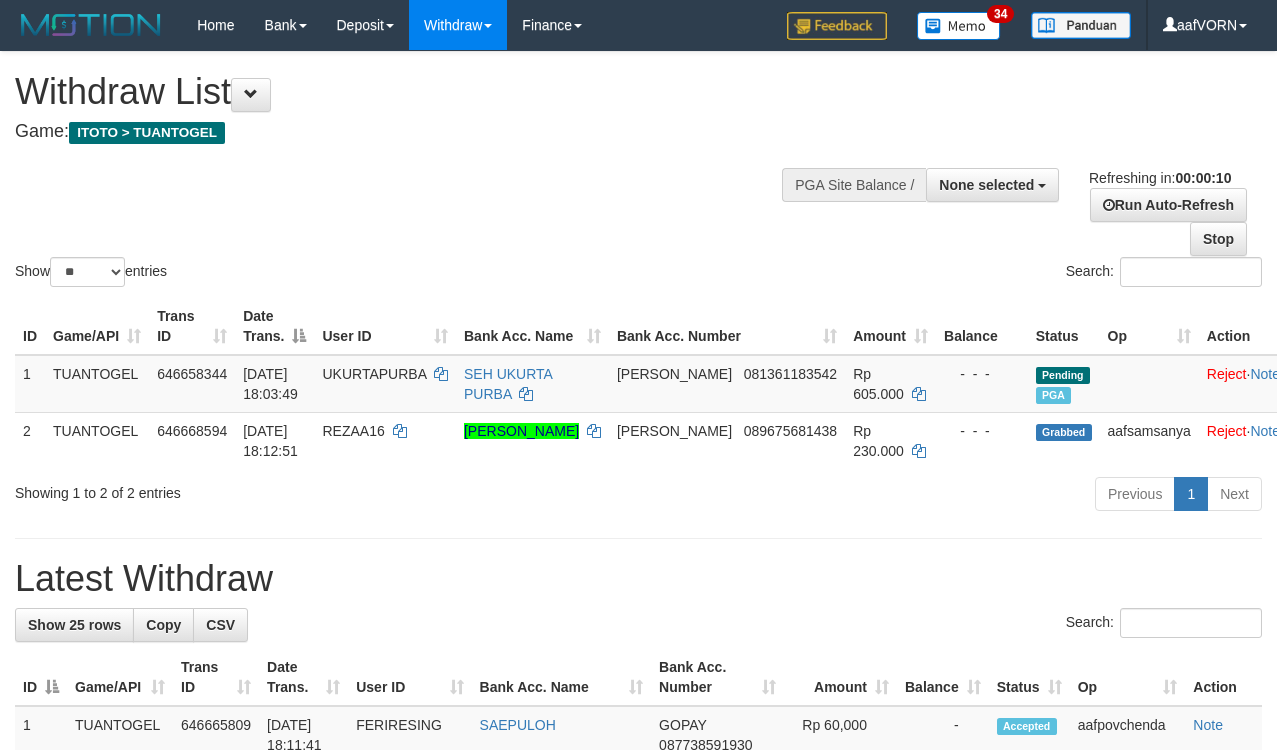 select 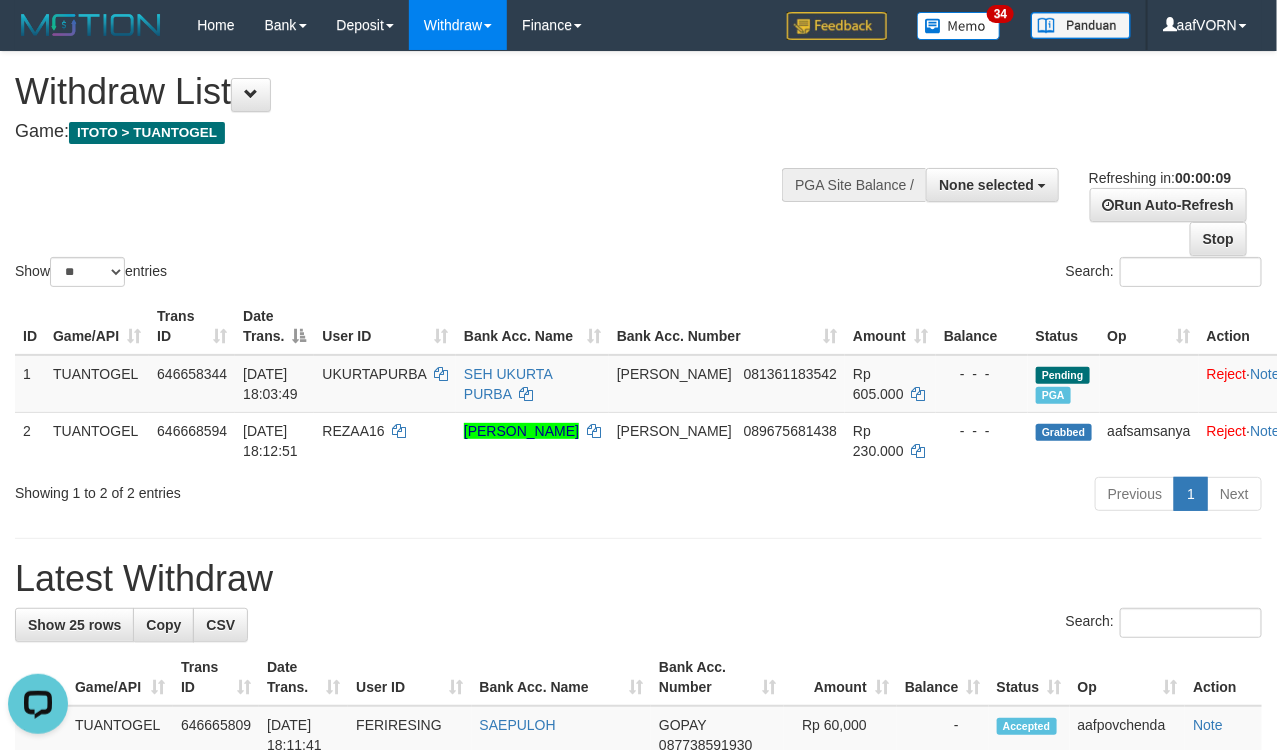 scroll, scrollTop: 0, scrollLeft: 0, axis: both 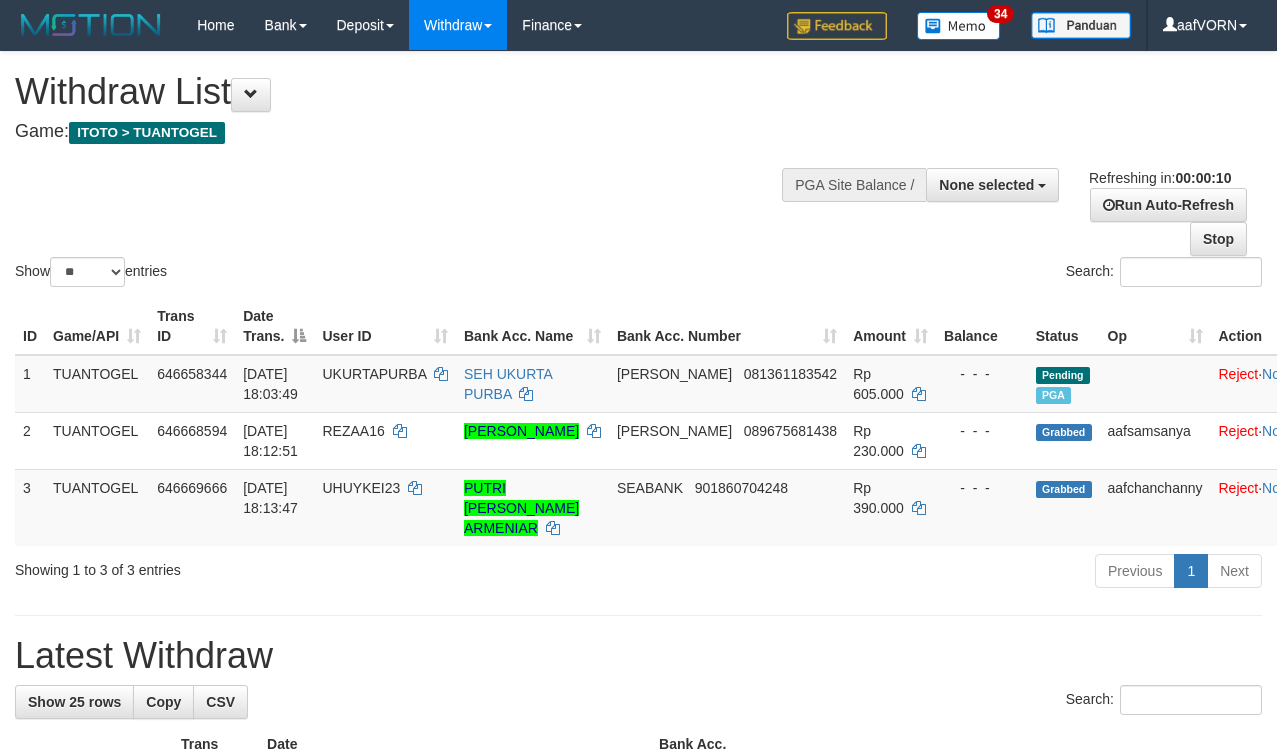 select 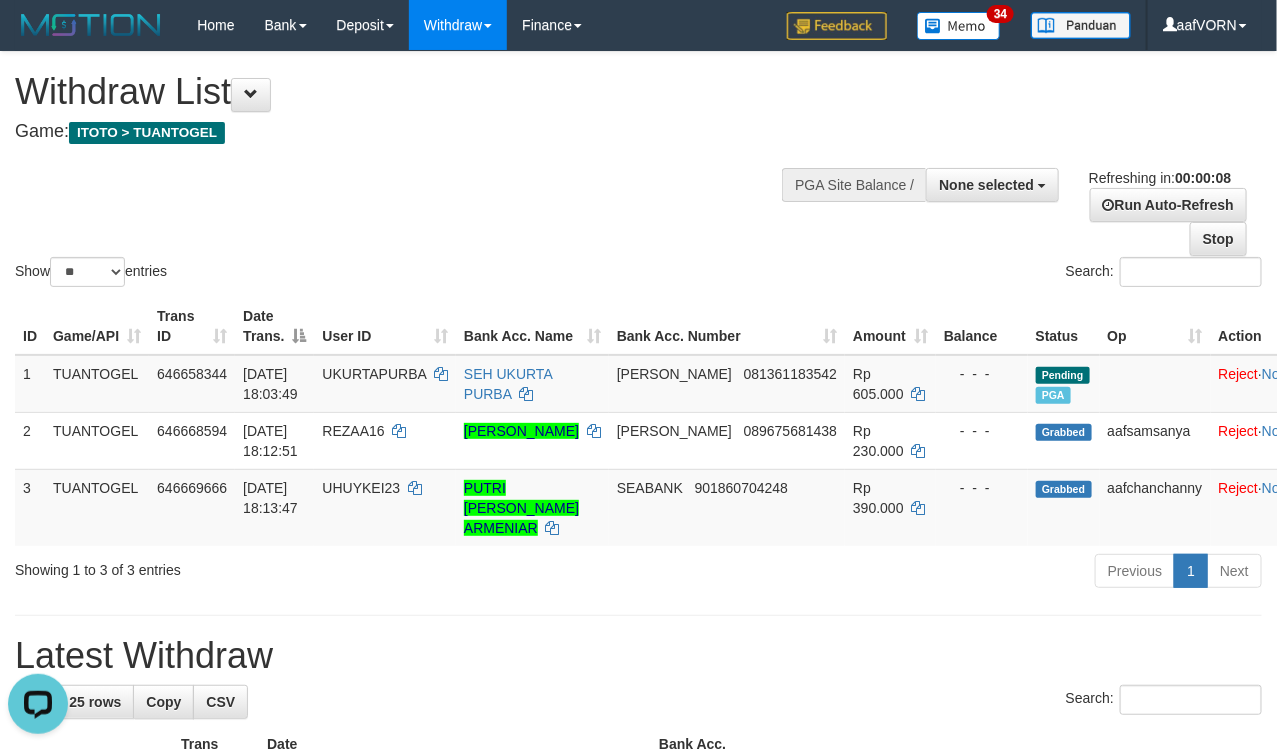 scroll, scrollTop: 0, scrollLeft: 0, axis: both 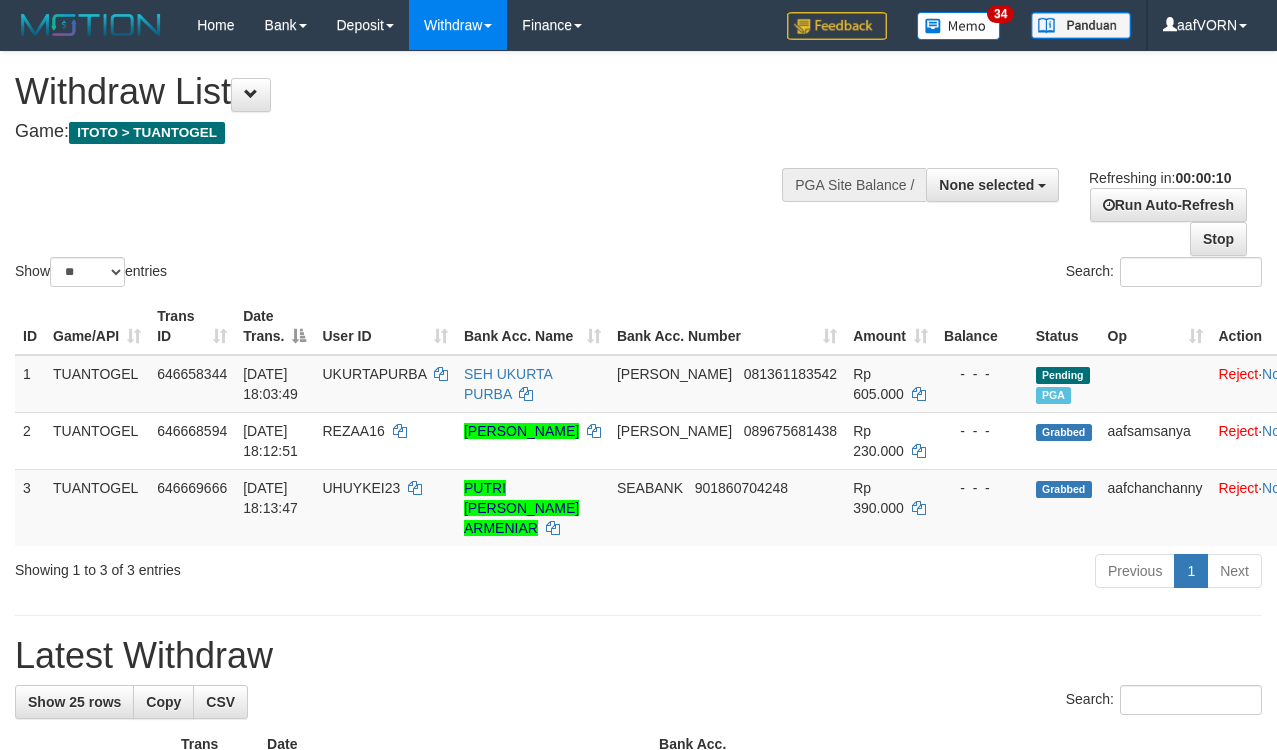 select 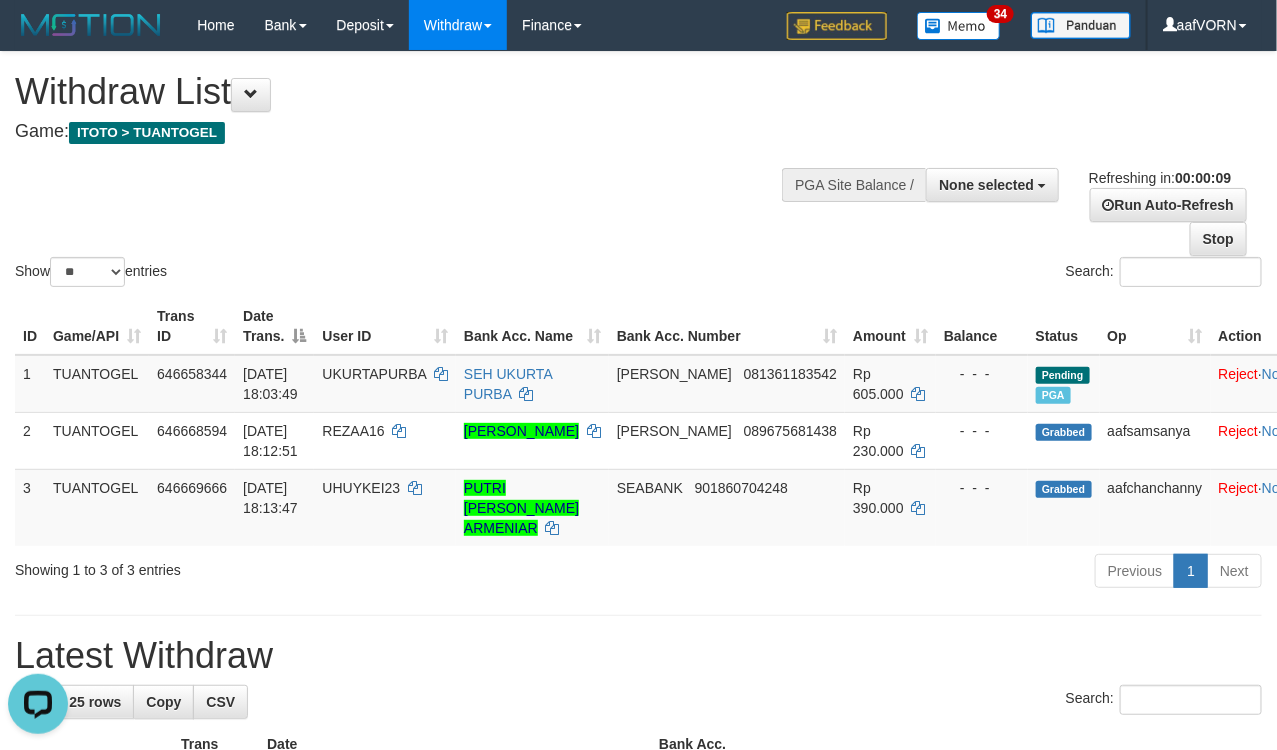 scroll, scrollTop: 0, scrollLeft: 0, axis: both 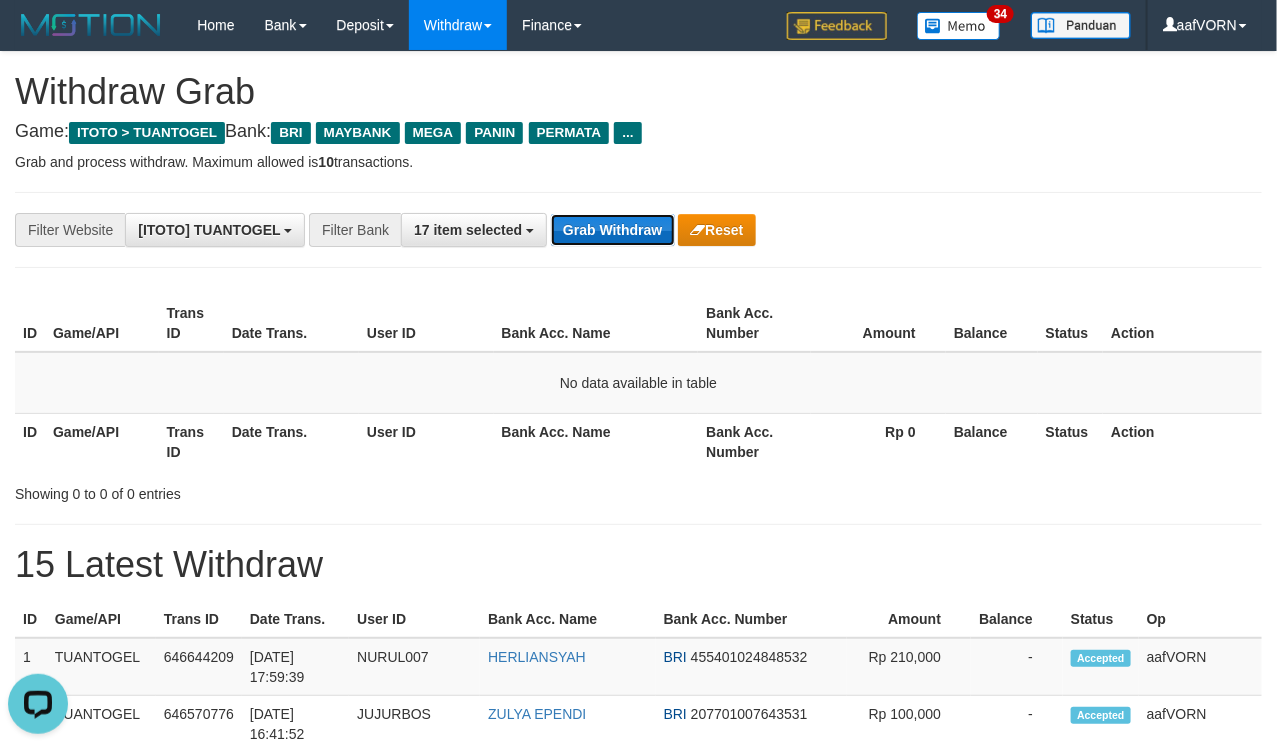 click on "Grab Withdraw" at bounding box center (612, 230) 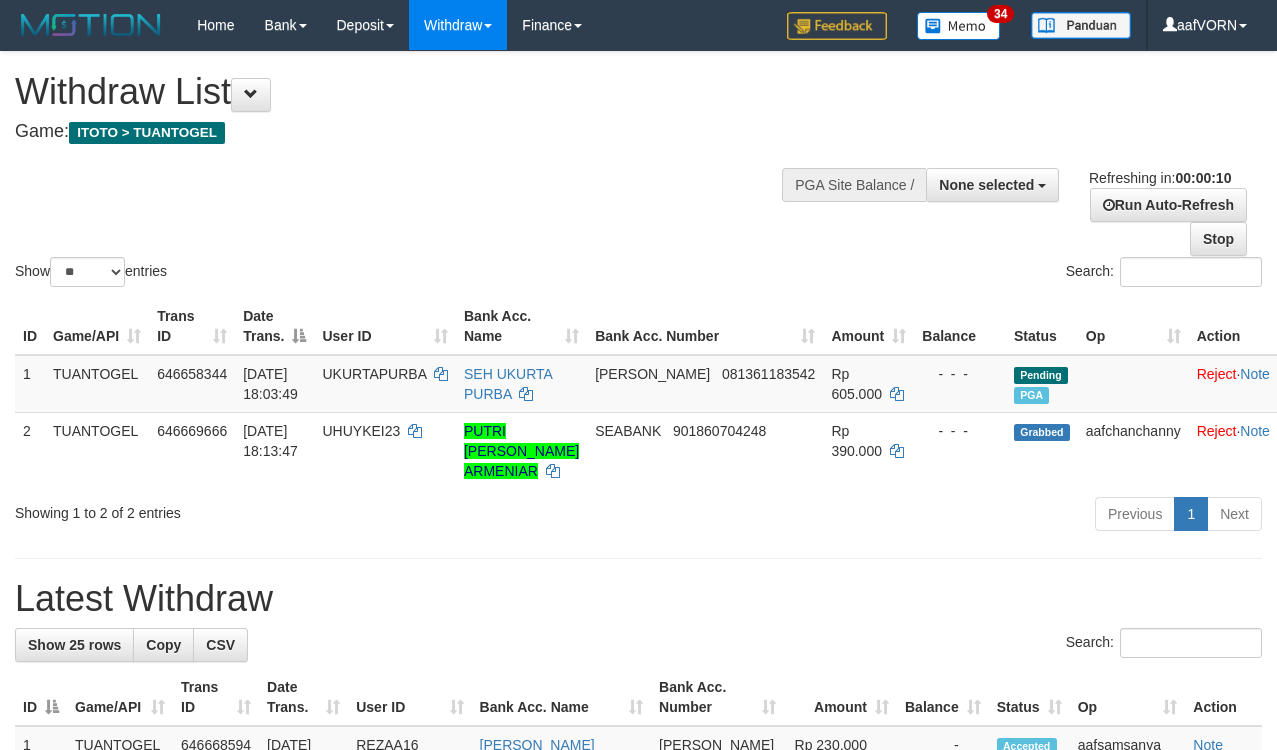 select 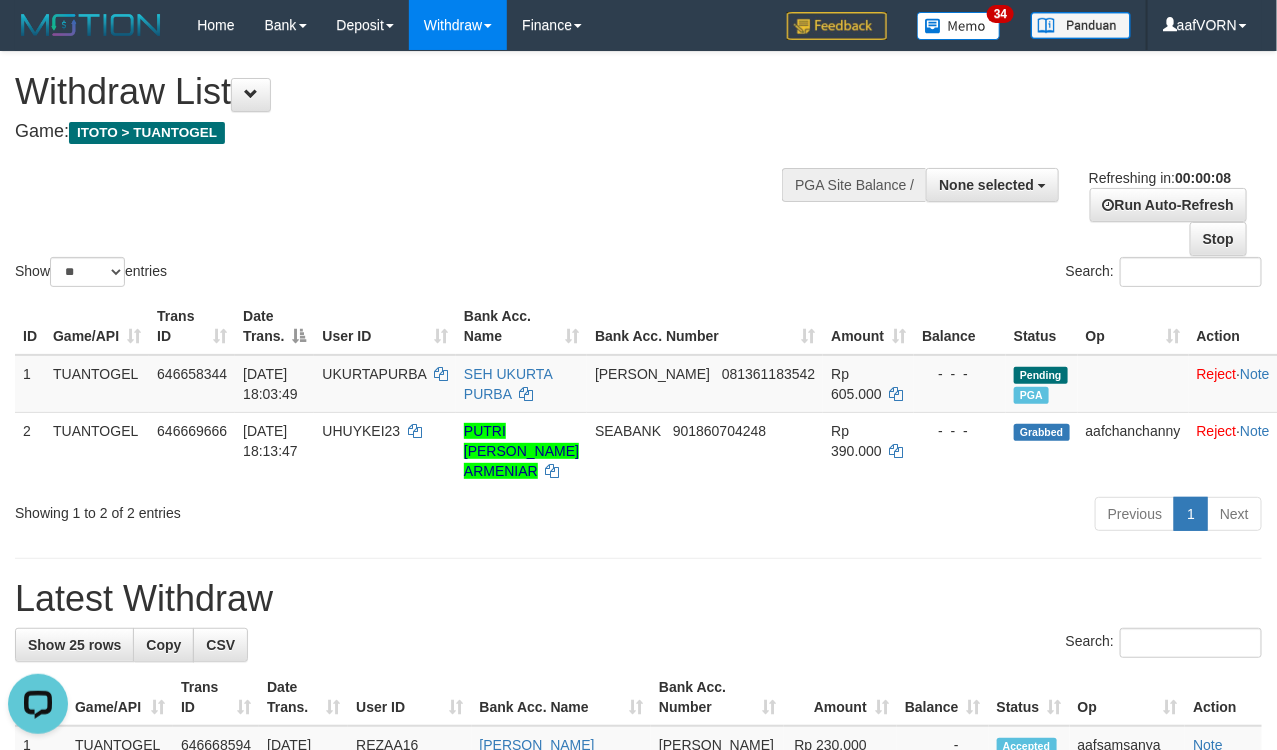 scroll, scrollTop: 0, scrollLeft: 0, axis: both 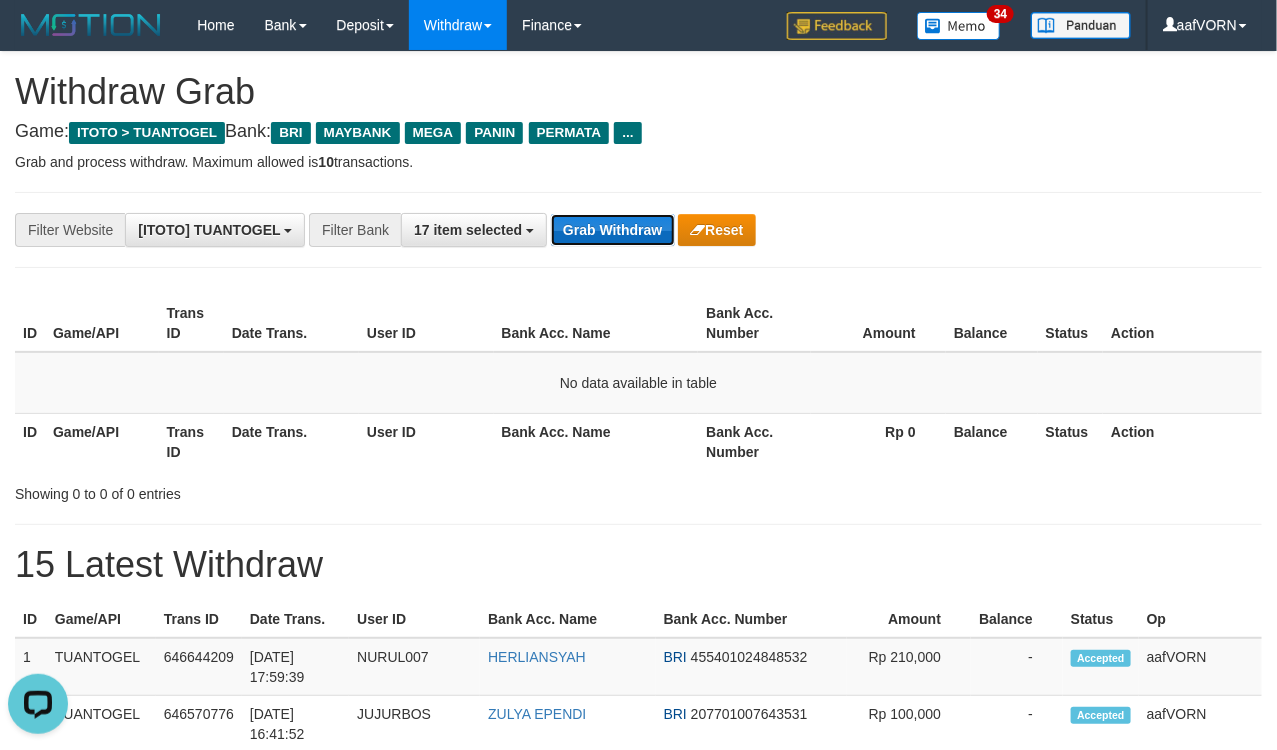 click on "Grab Withdraw" at bounding box center (612, 230) 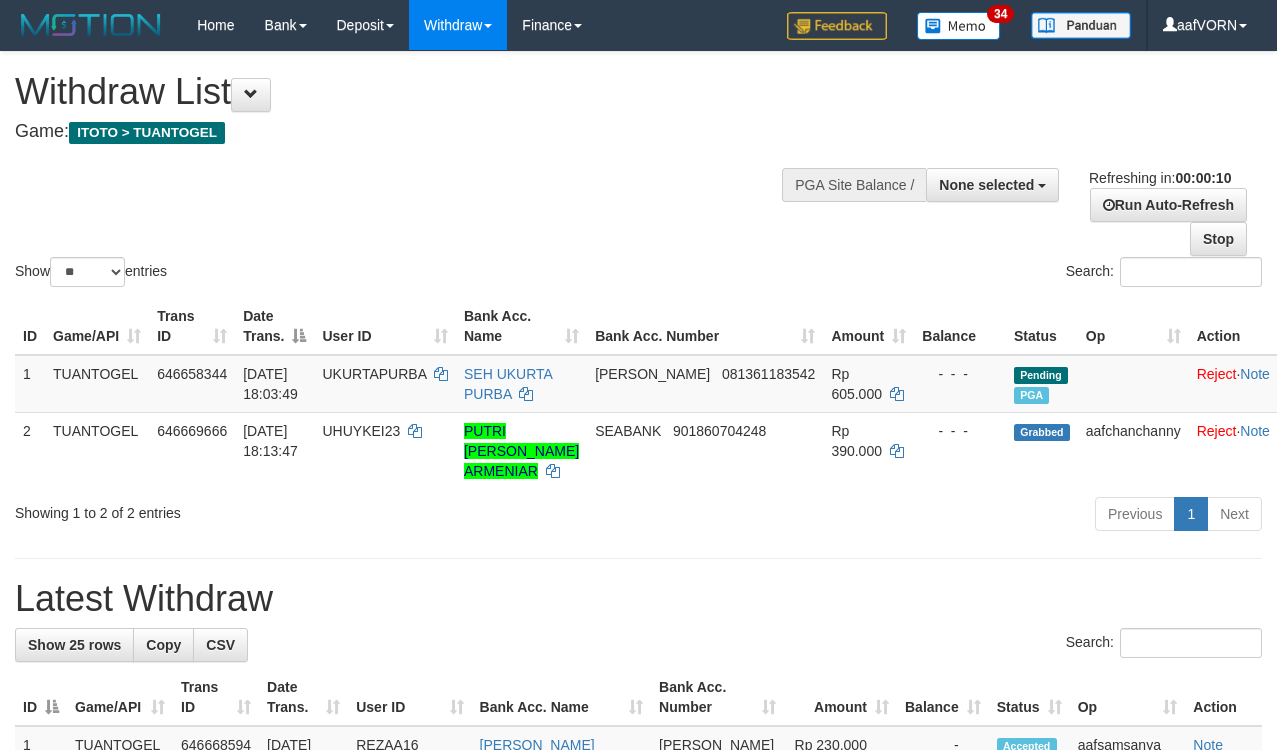 select 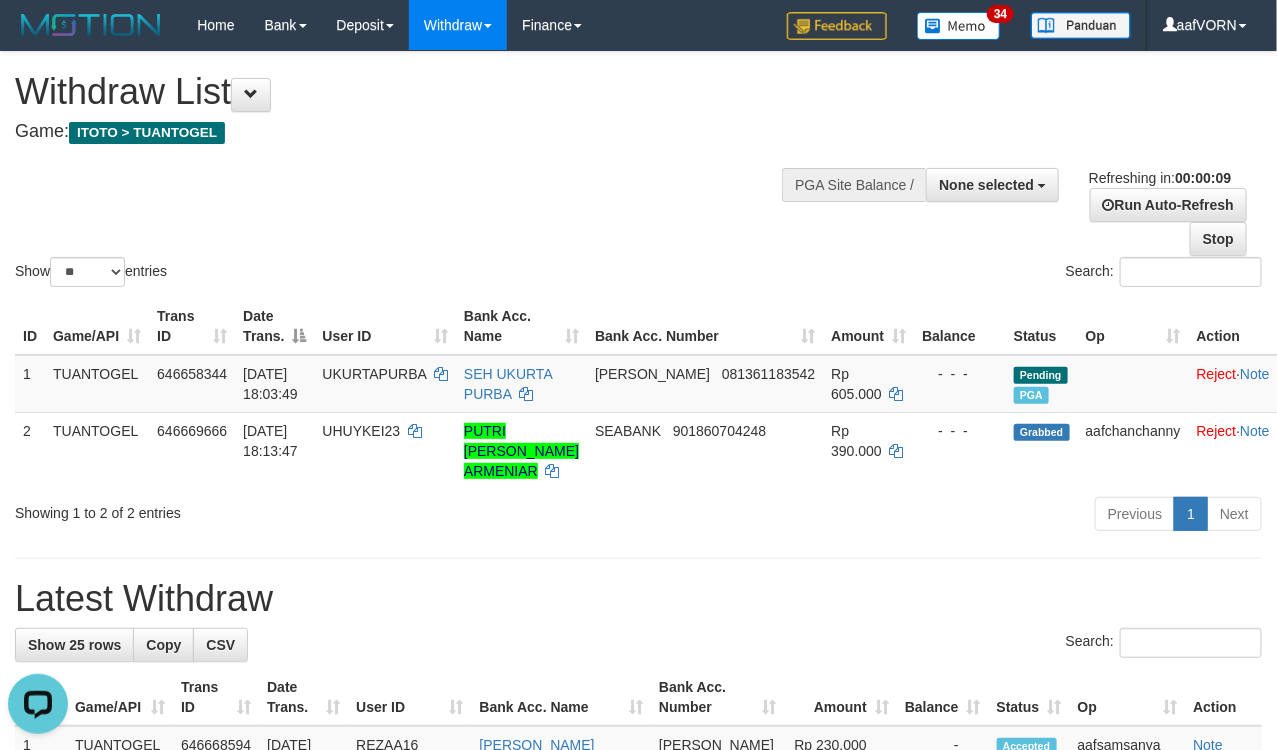 scroll, scrollTop: 0, scrollLeft: 0, axis: both 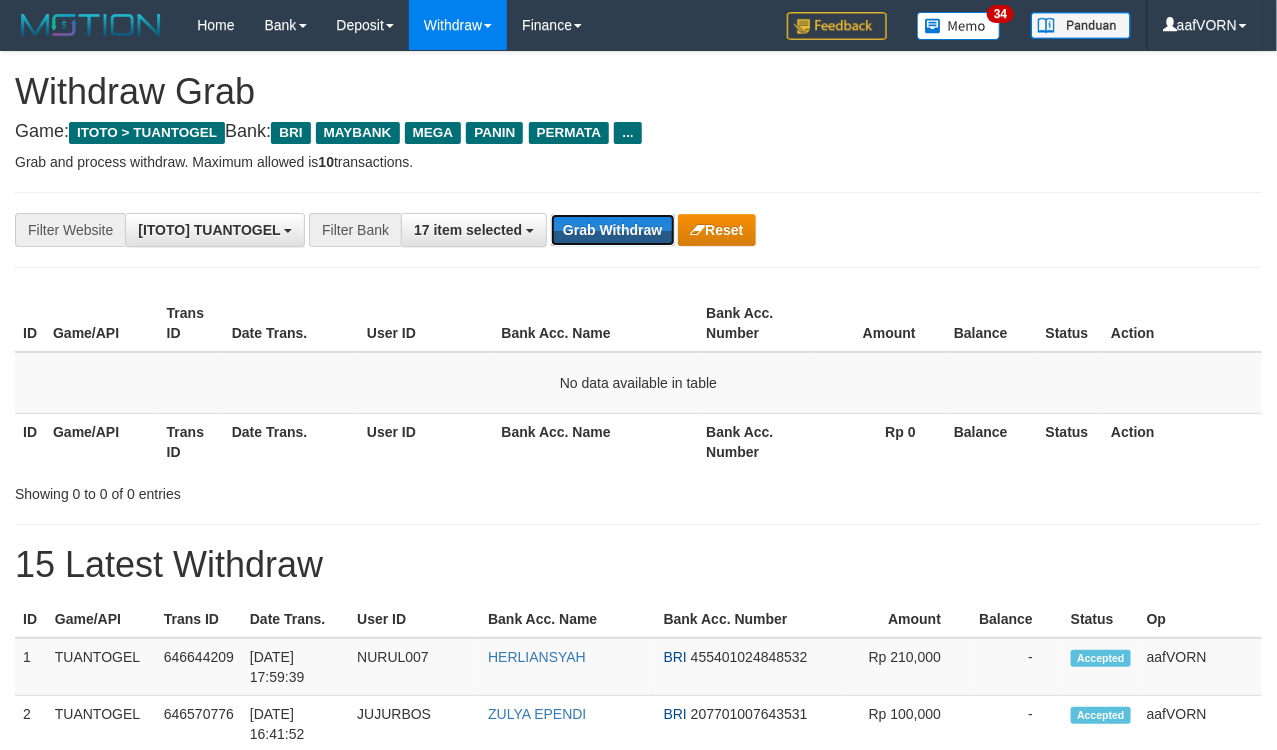 click on "Grab Withdraw" at bounding box center [612, 230] 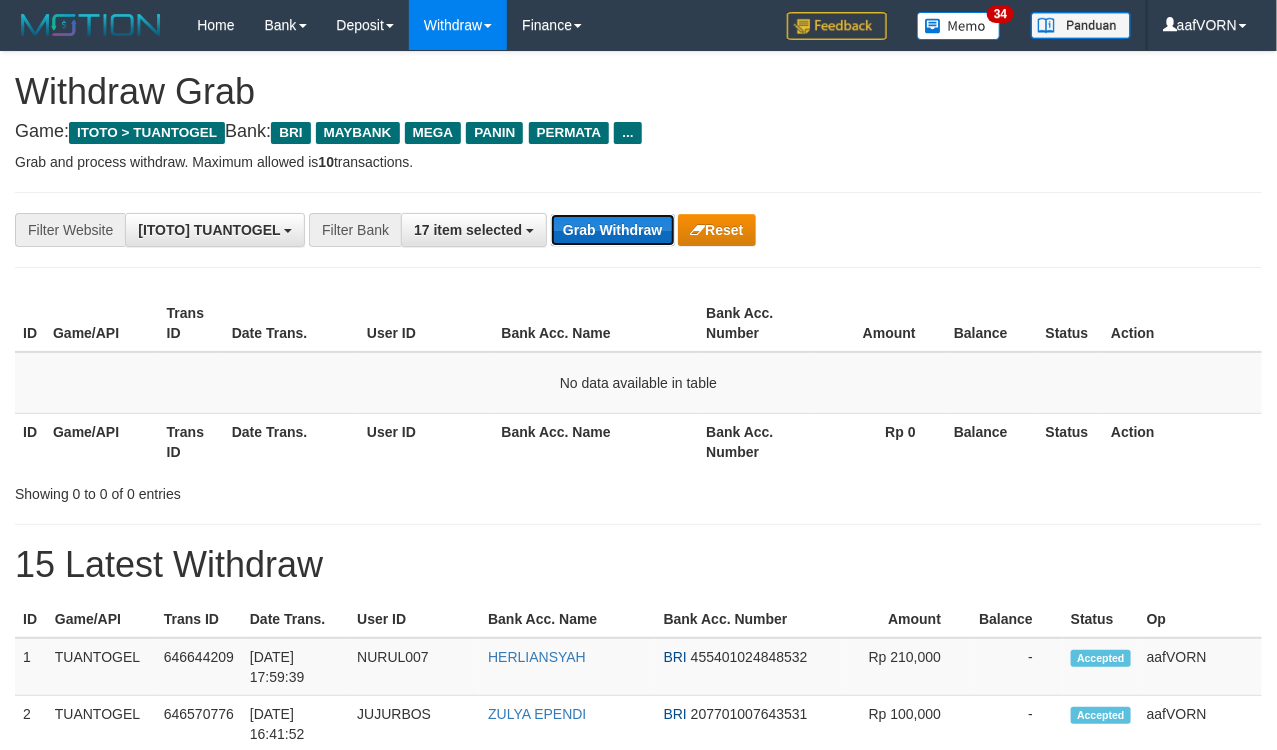 click on "Grab Withdraw" at bounding box center [612, 230] 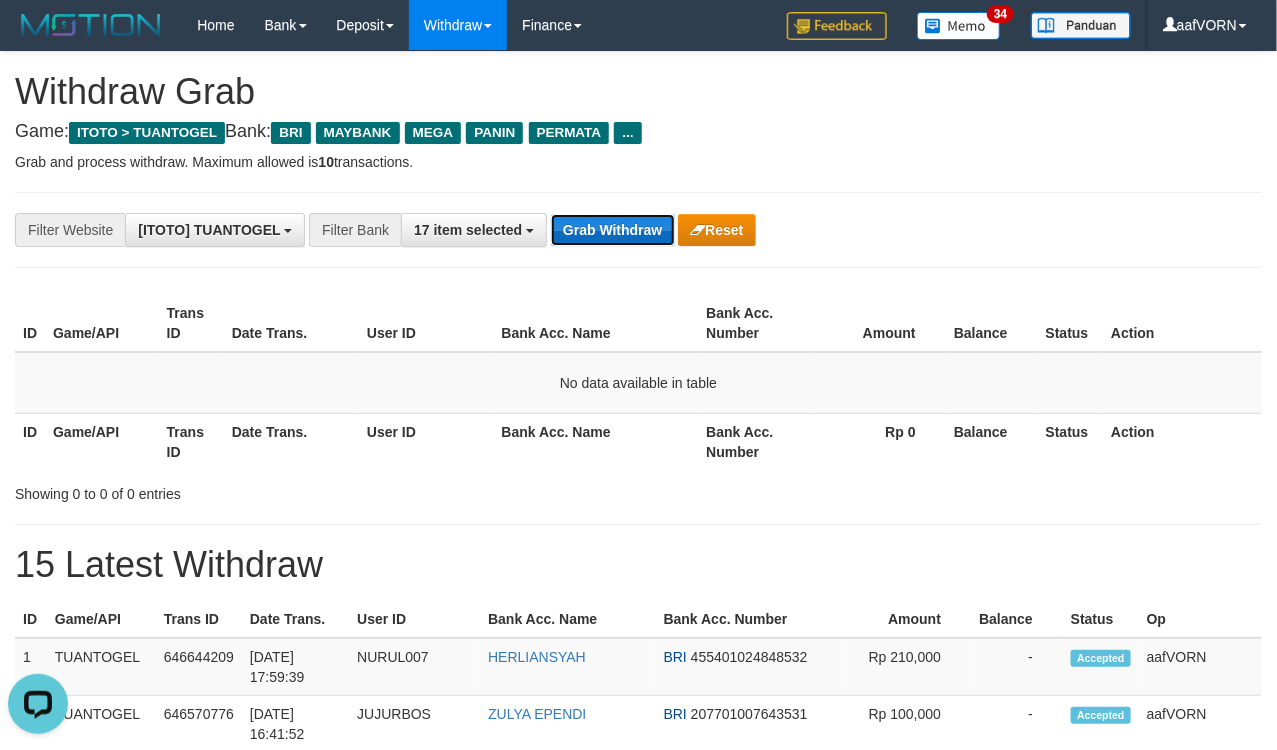 scroll, scrollTop: 0, scrollLeft: 0, axis: both 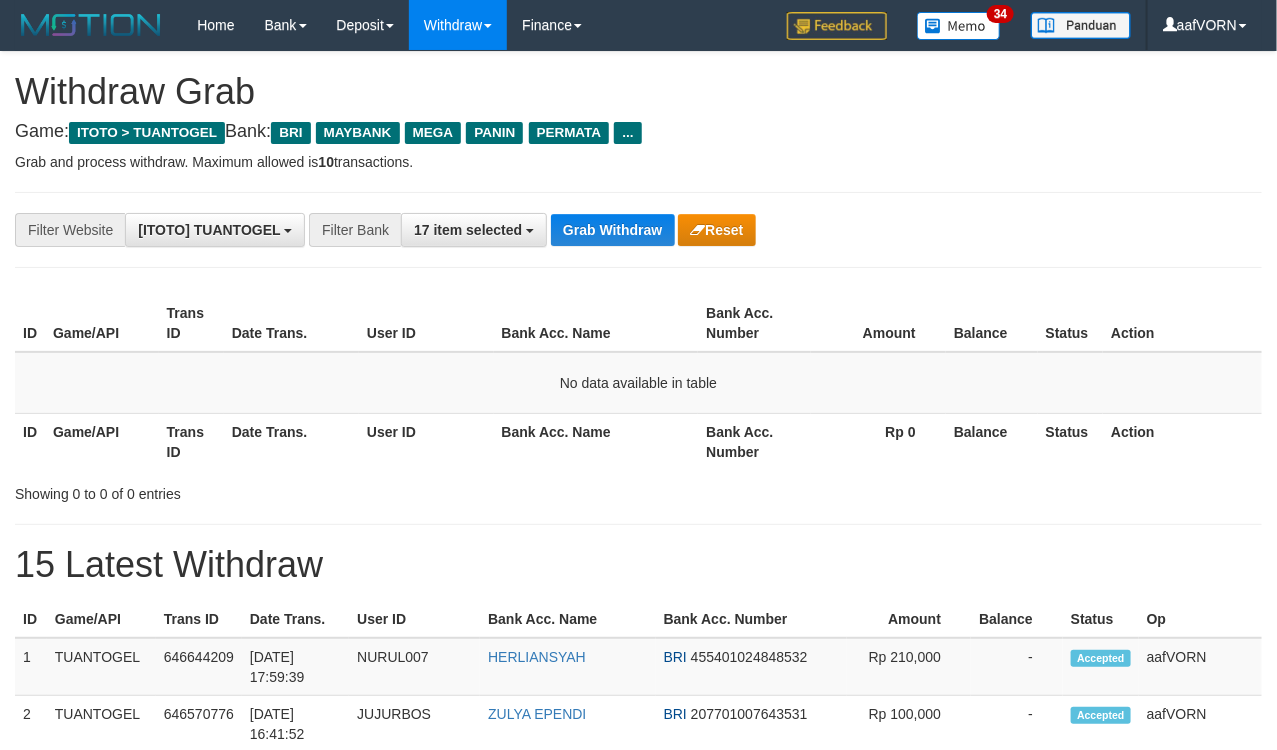 click on "Grab Withdraw" at bounding box center (612, 230) 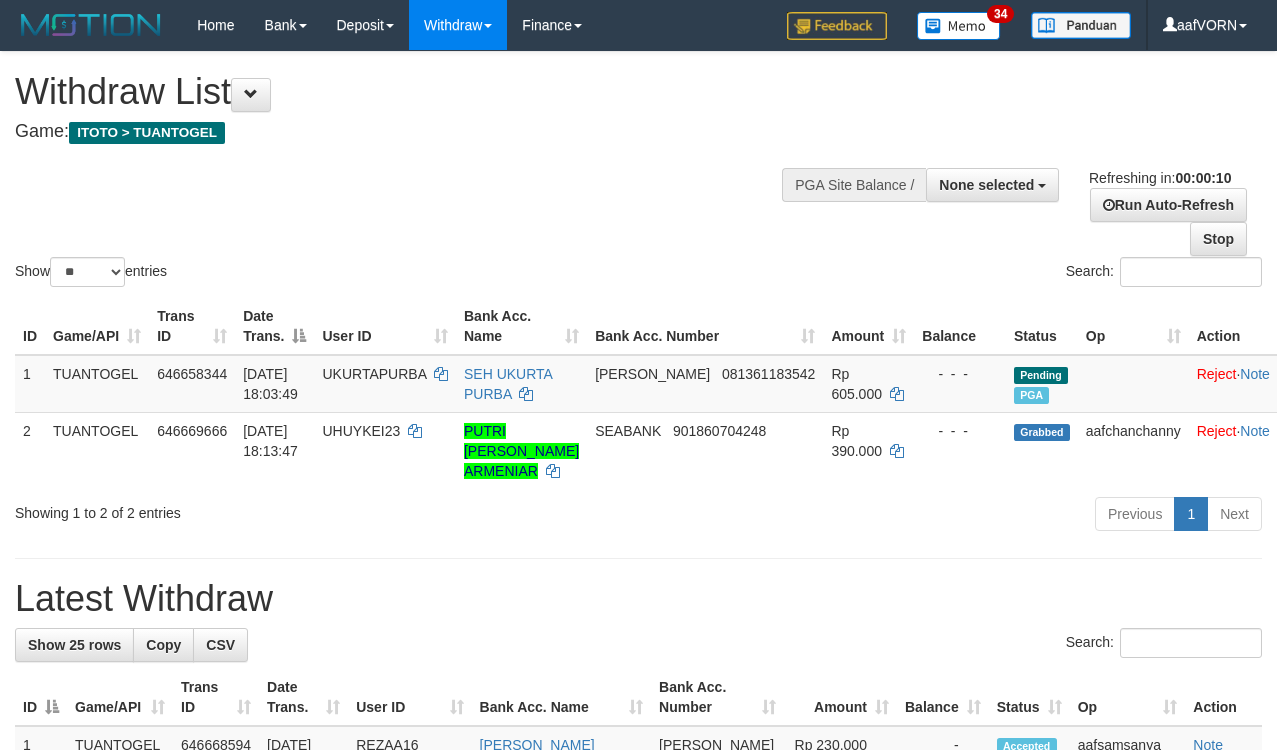 select 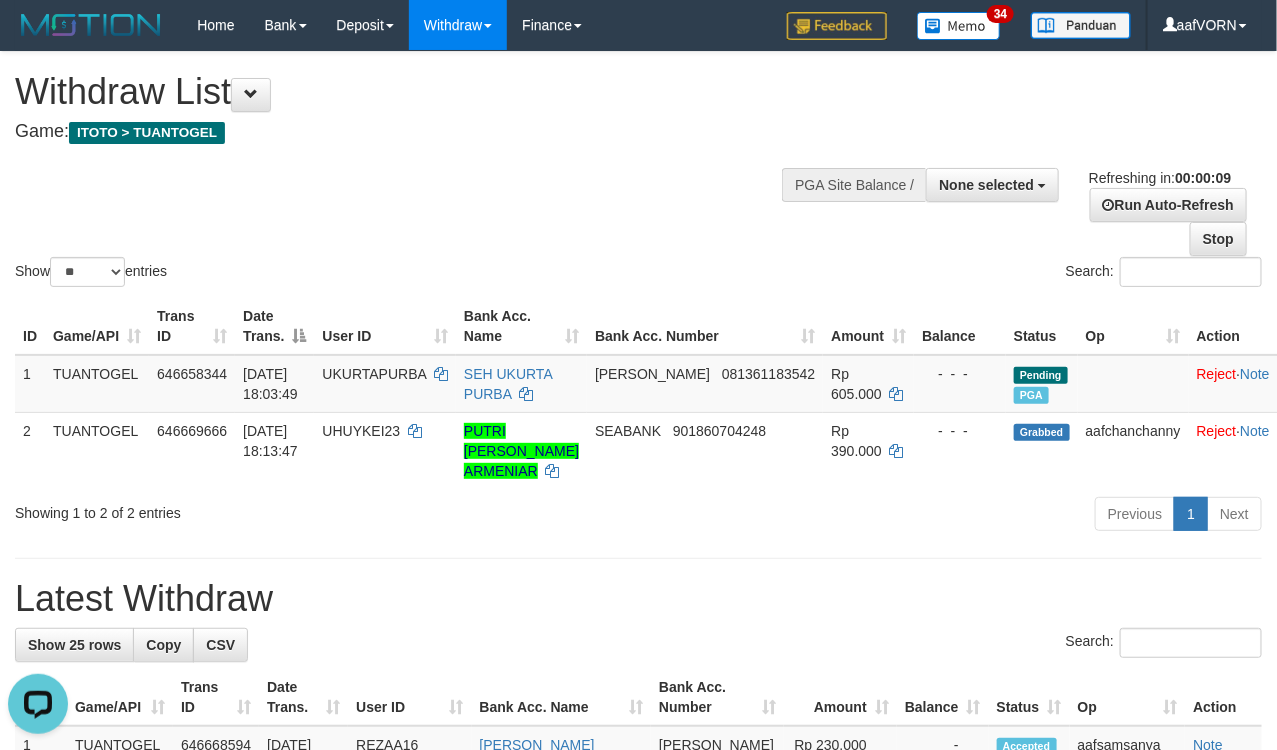 scroll, scrollTop: 0, scrollLeft: 0, axis: both 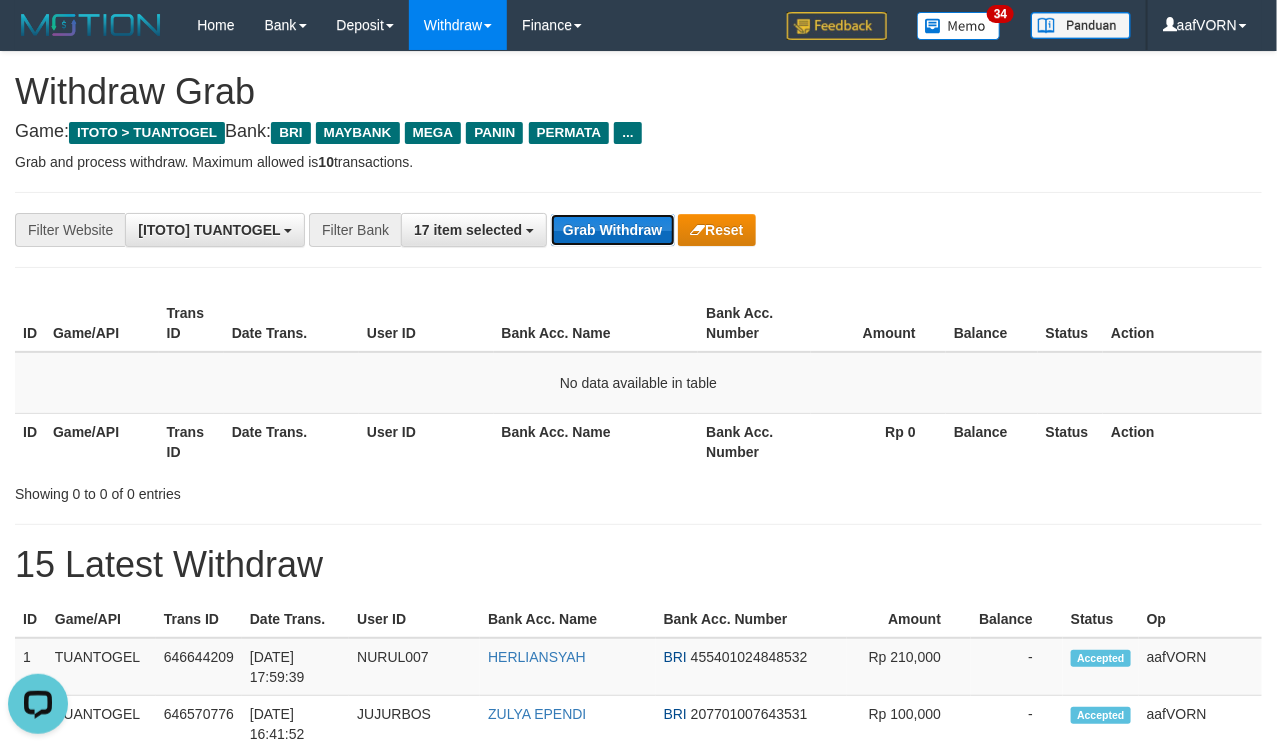 click on "Grab Withdraw" at bounding box center (612, 230) 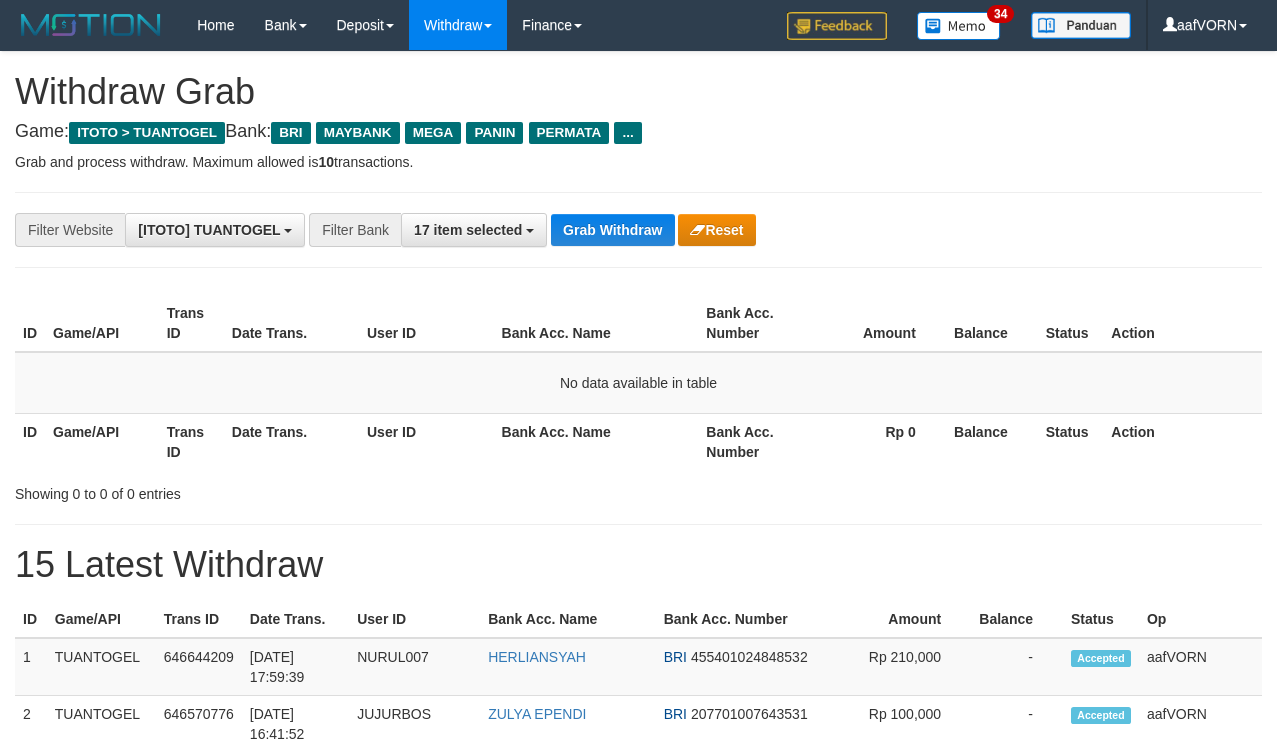 scroll, scrollTop: 0, scrollLeft: 0, axis: both 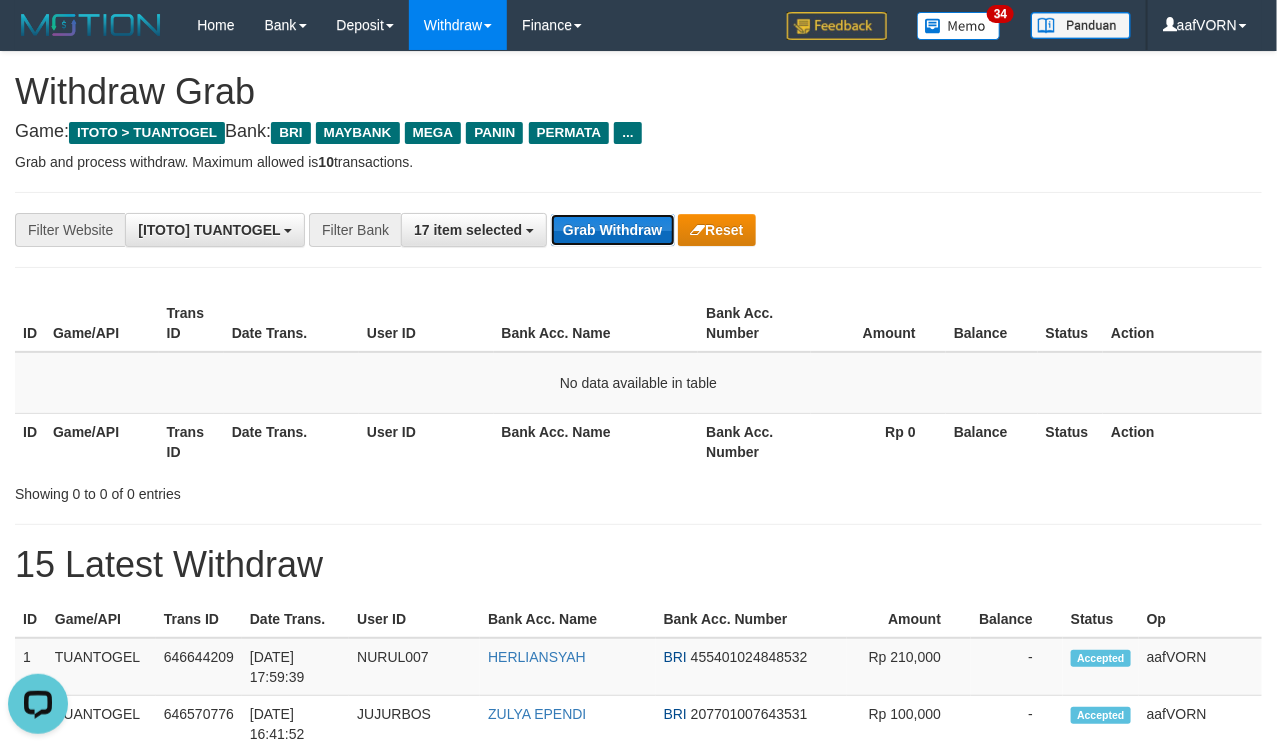 click on "Grab Withdraw" at bounding box center [612, 230] 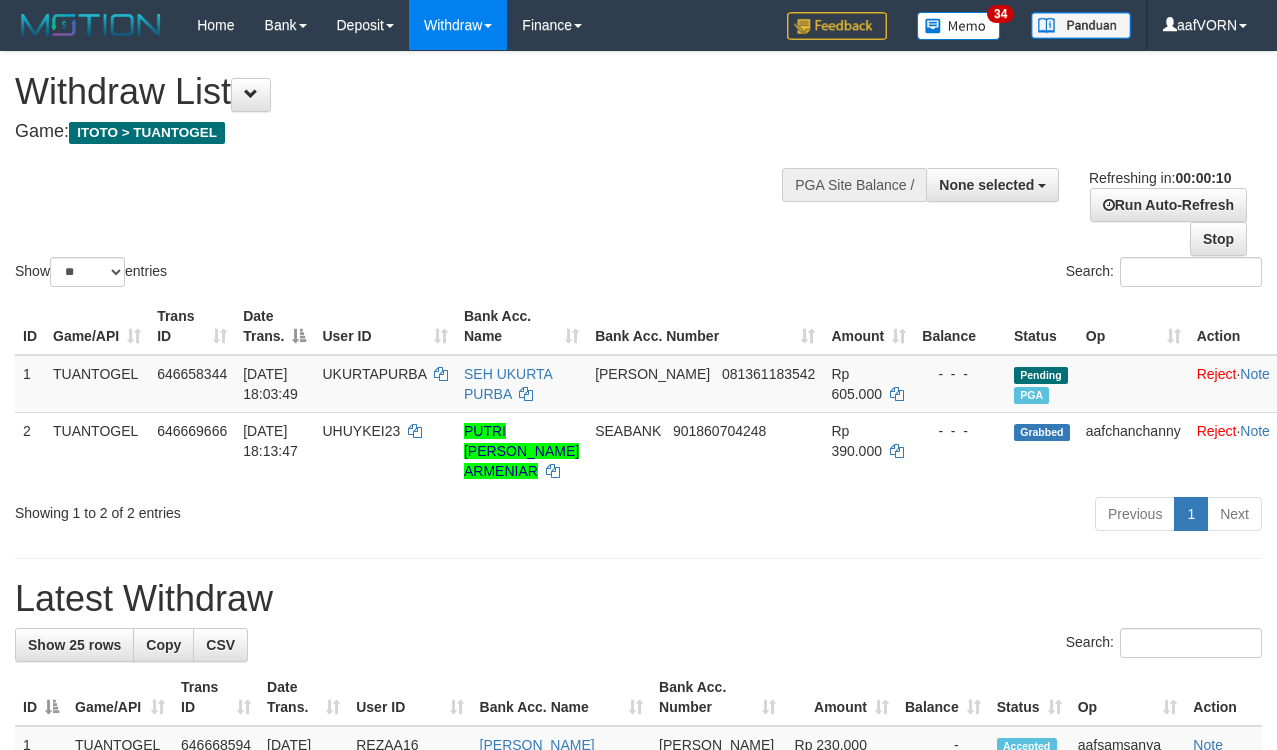 select 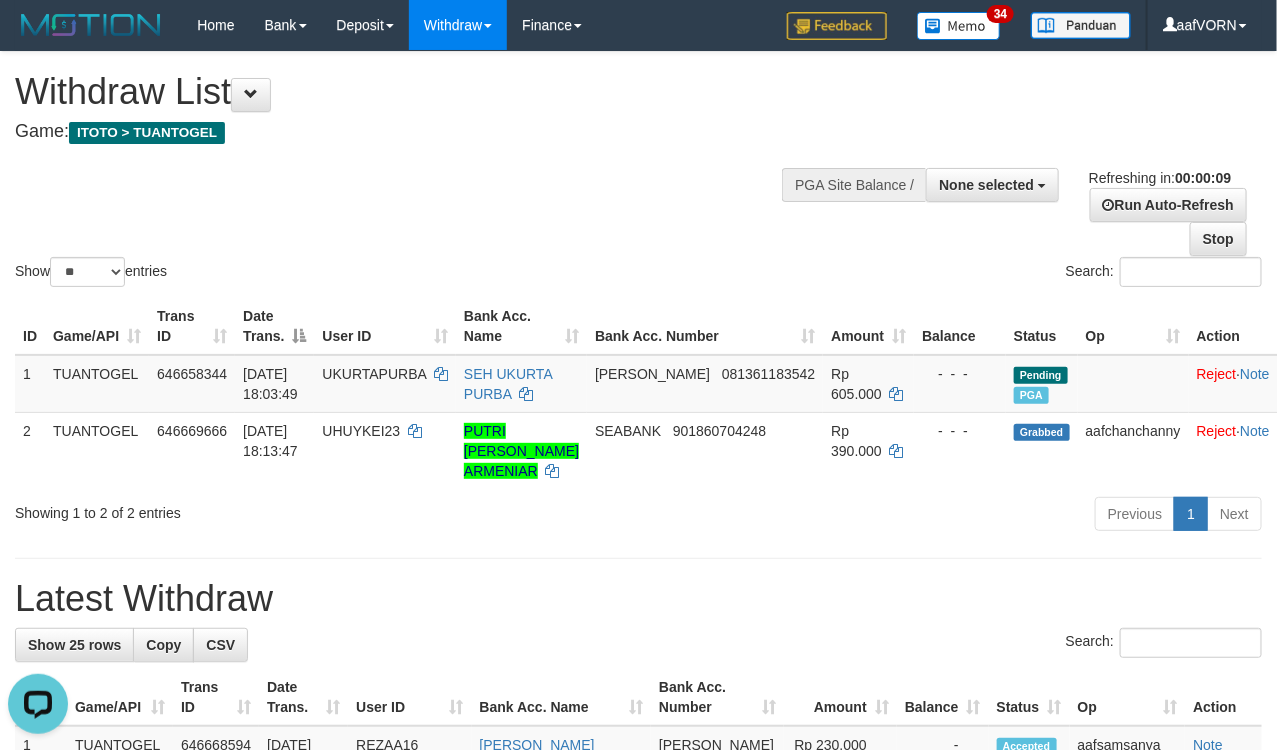 scroll, scrollTop: 0, scrollLeft: 0, axis: both 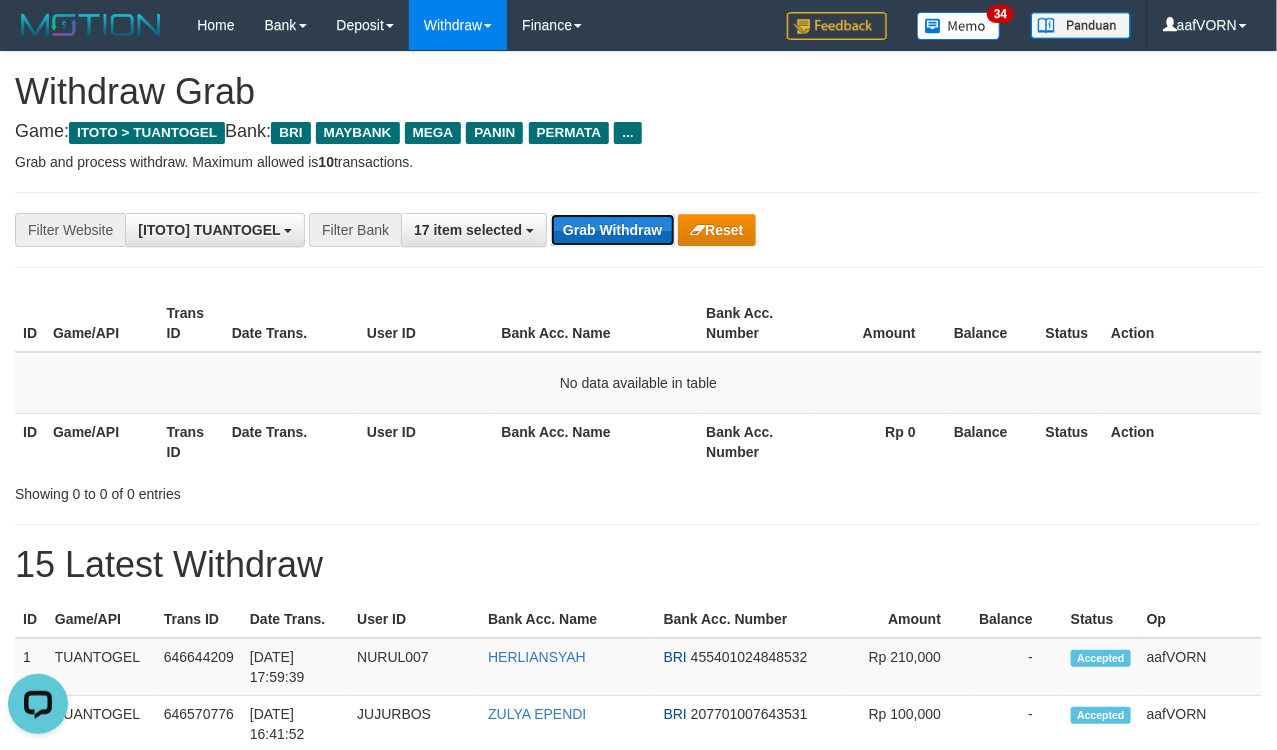 click on "Grab Withdraw" at bounding box center [612, 230] 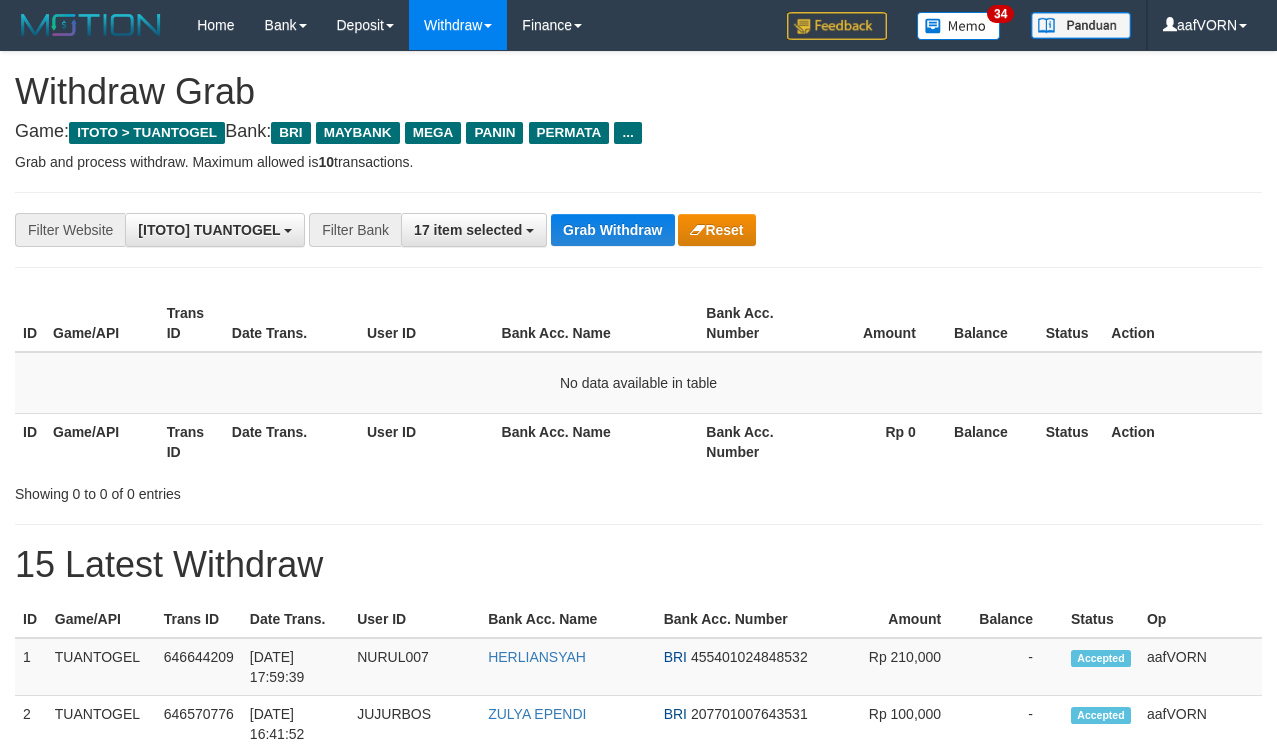 scroll, scrollTop: 0, scrollLeft: 0, axis: both 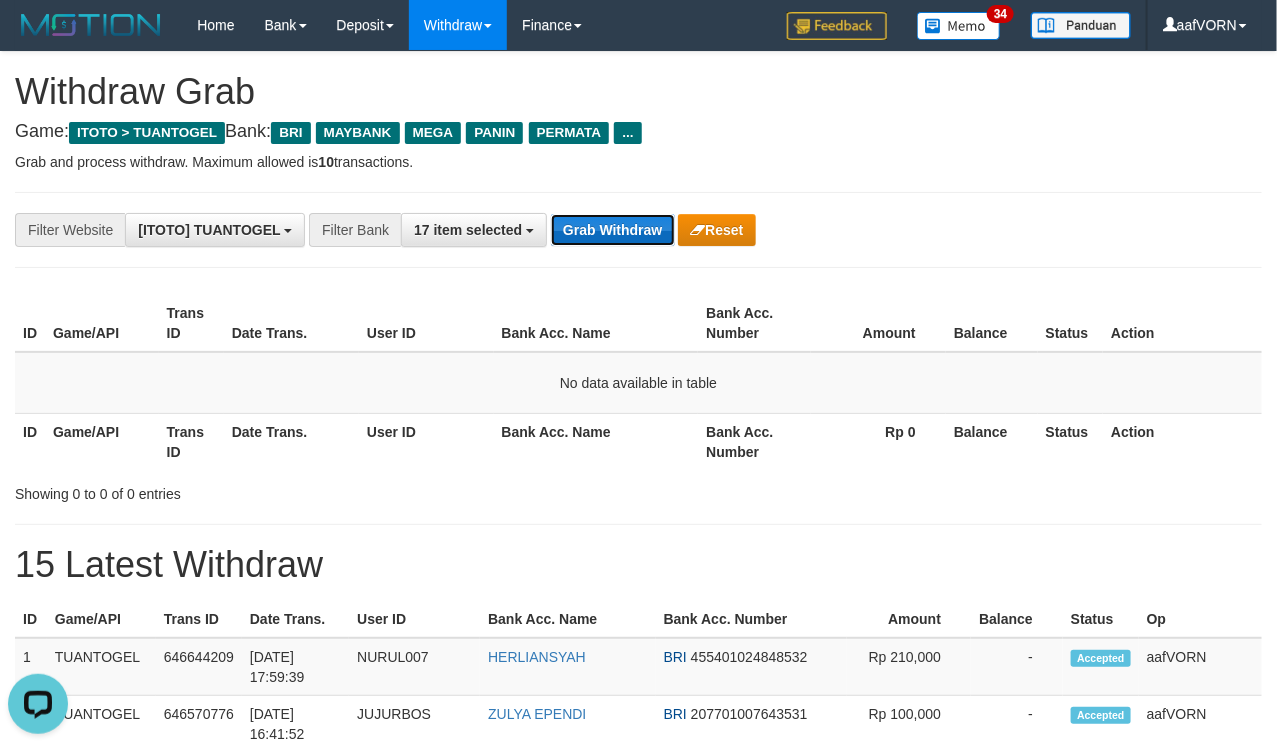 click on "Grab Withdraw" at bounding box center (612, 230) 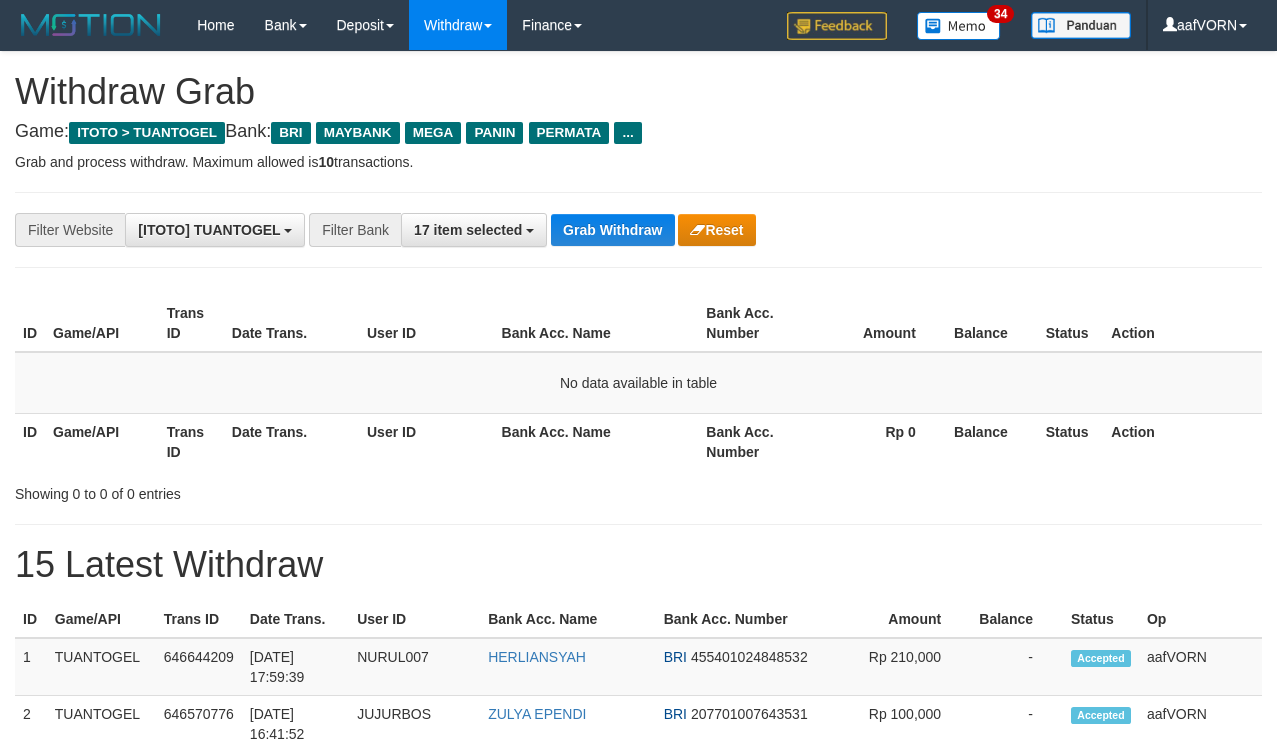 scroll, scrollTop: 0, scrollLeft: 0, axis: both 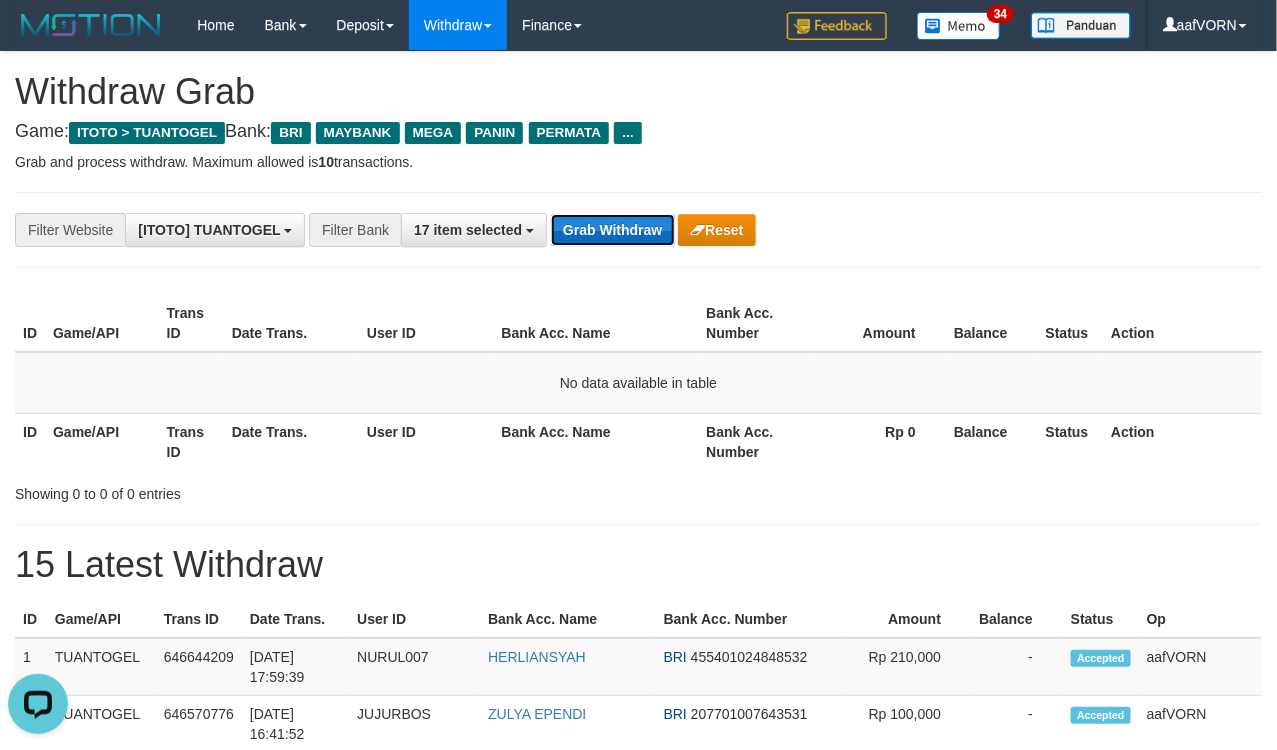 click on "Grab Withdraw" at bounding box center [612, 230] 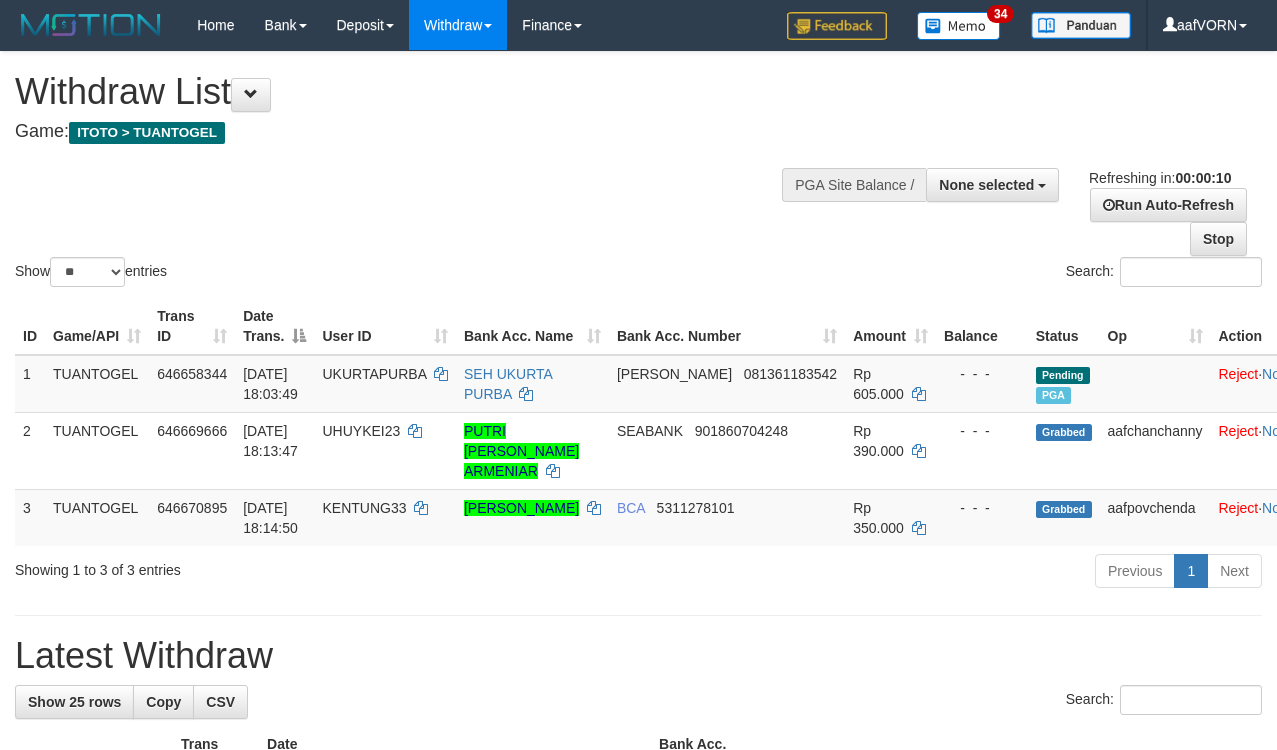 select 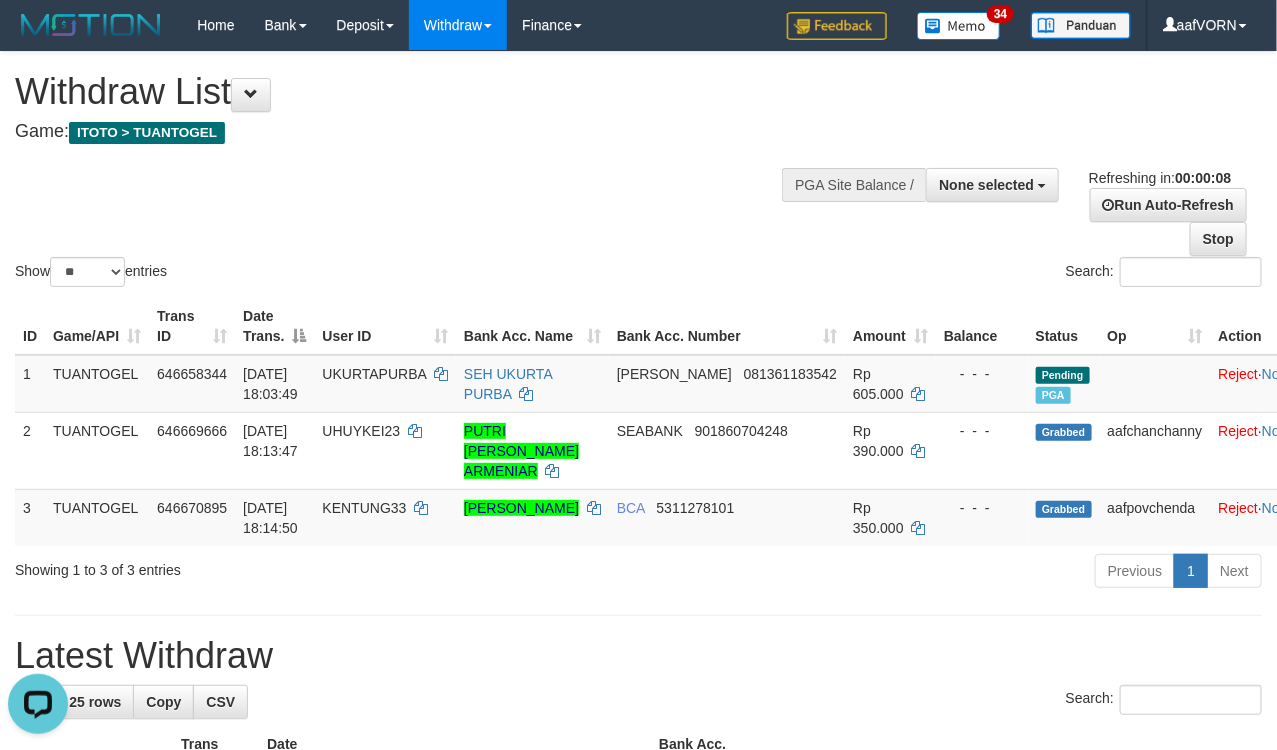 scroll, scrollTop: 0, scrollLeft: 0, axis: both 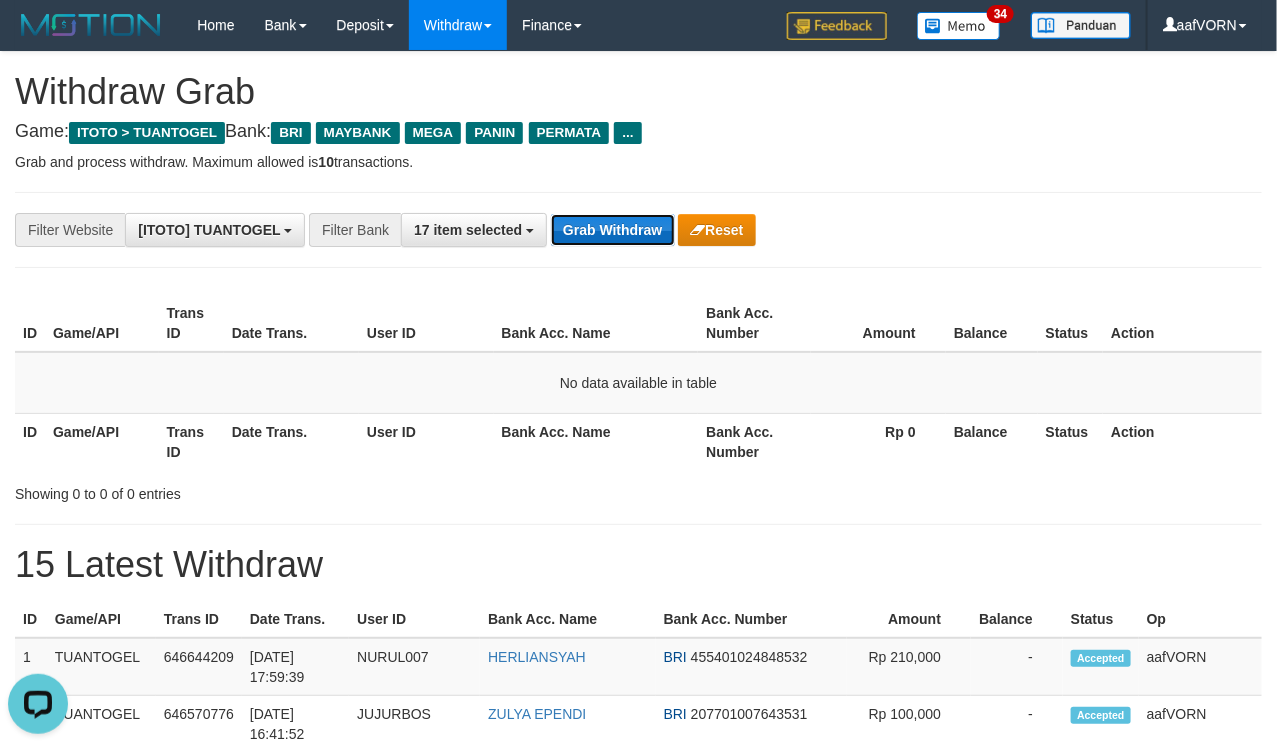 click on "Grab Withdraw" at bounding box center (612, 230) 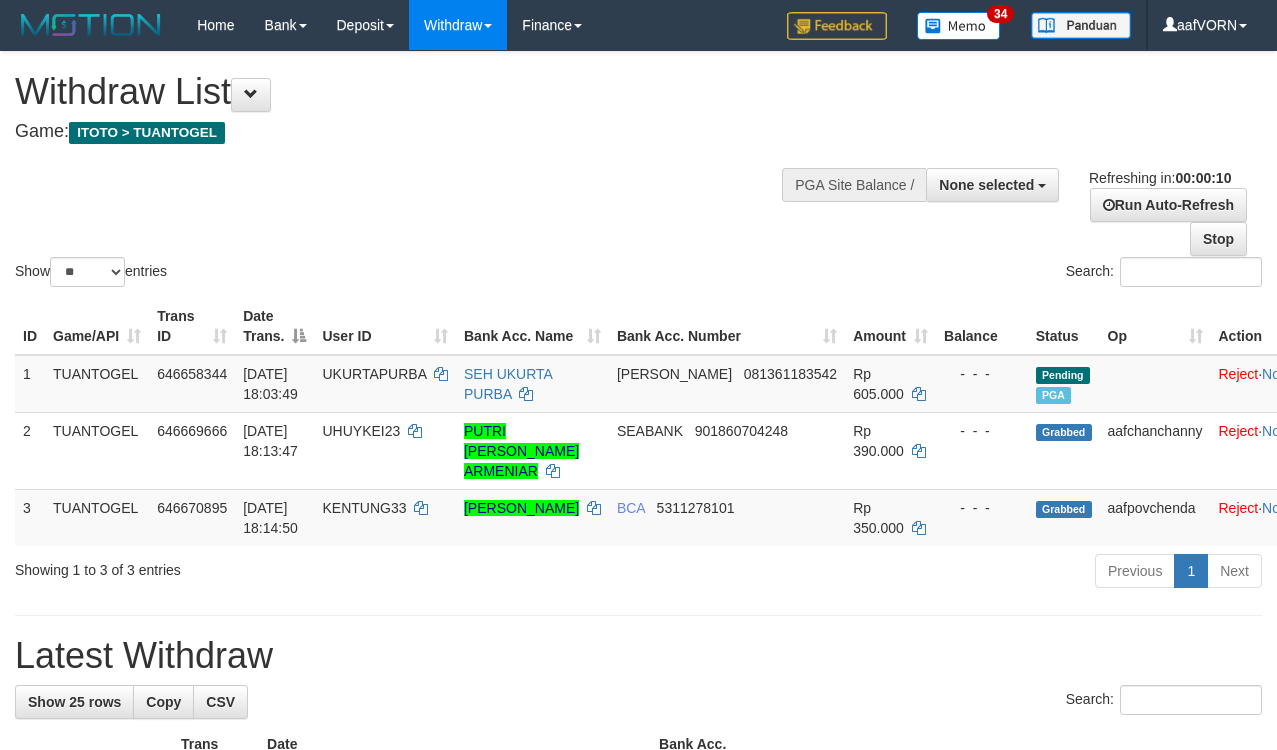 select 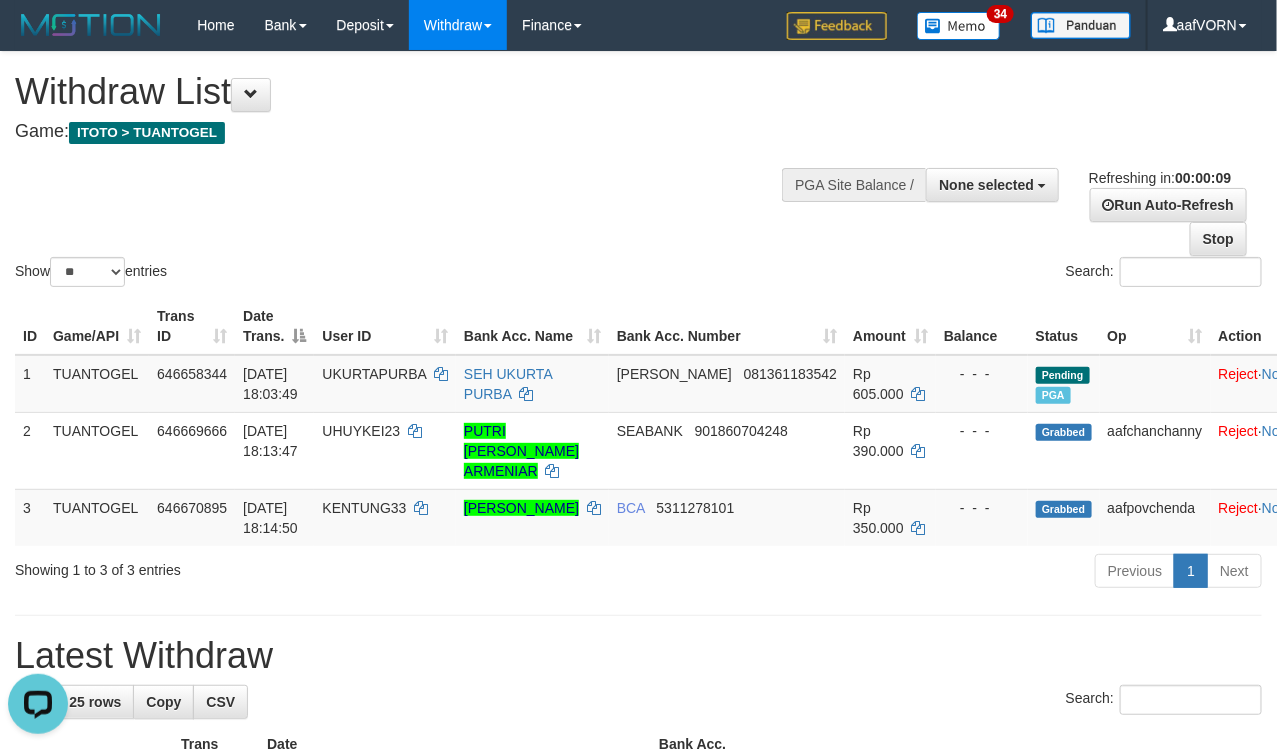 scroll, scrollTop: 0, scrollLeft: 0, axis: both 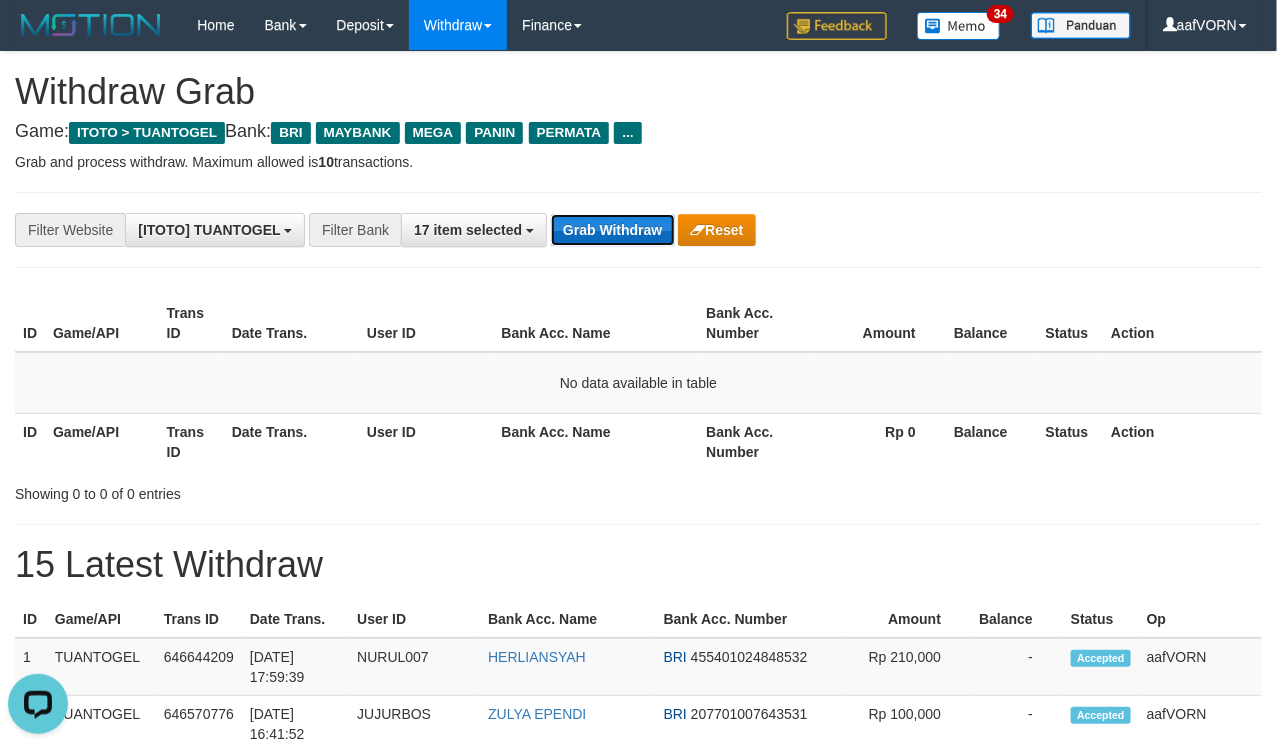 click on "Grab Withdraw" at bounding box center (612, 230) 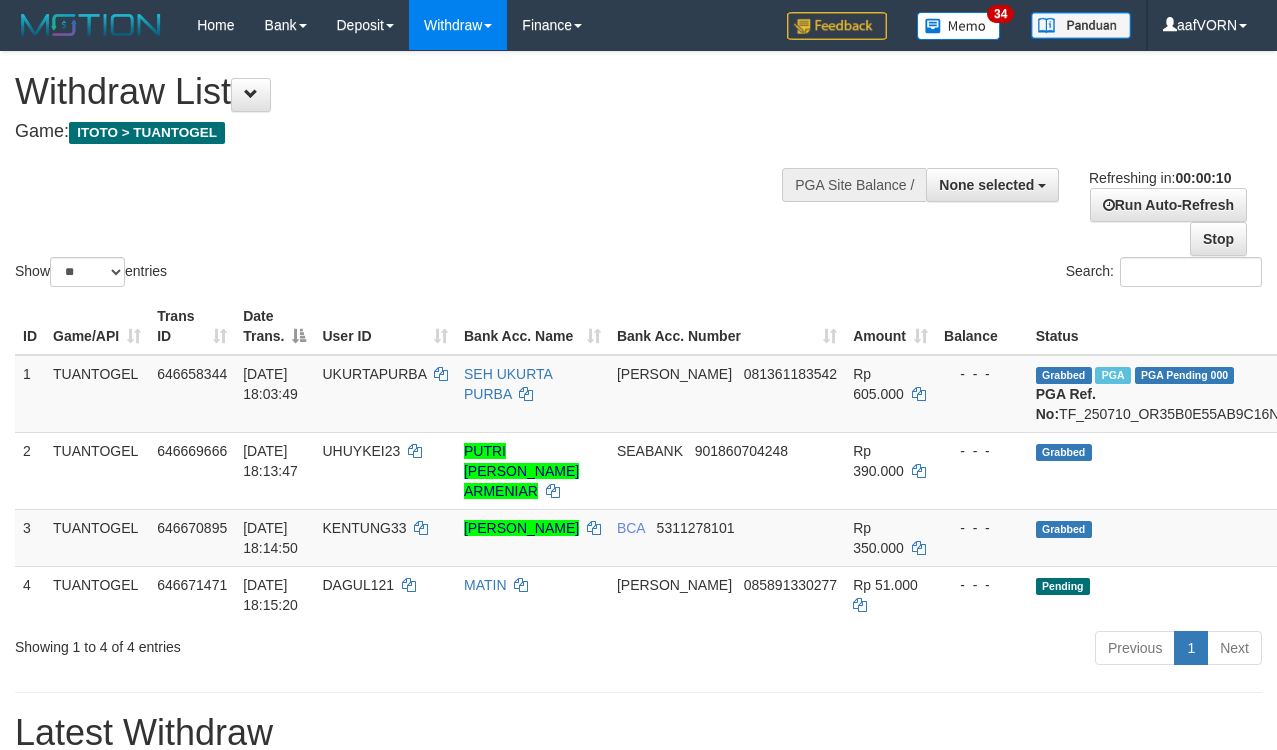 select 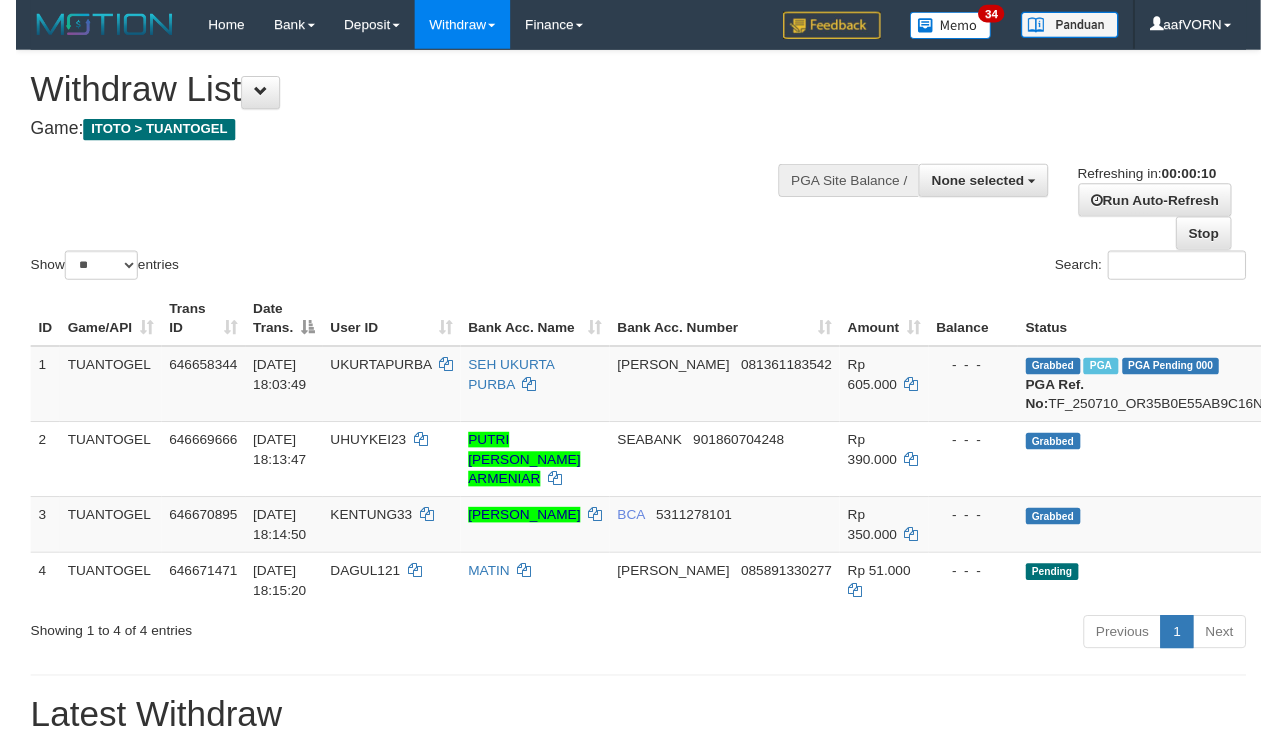 scroll, scrollTop: 0, scrollLeft: 0, axis: both 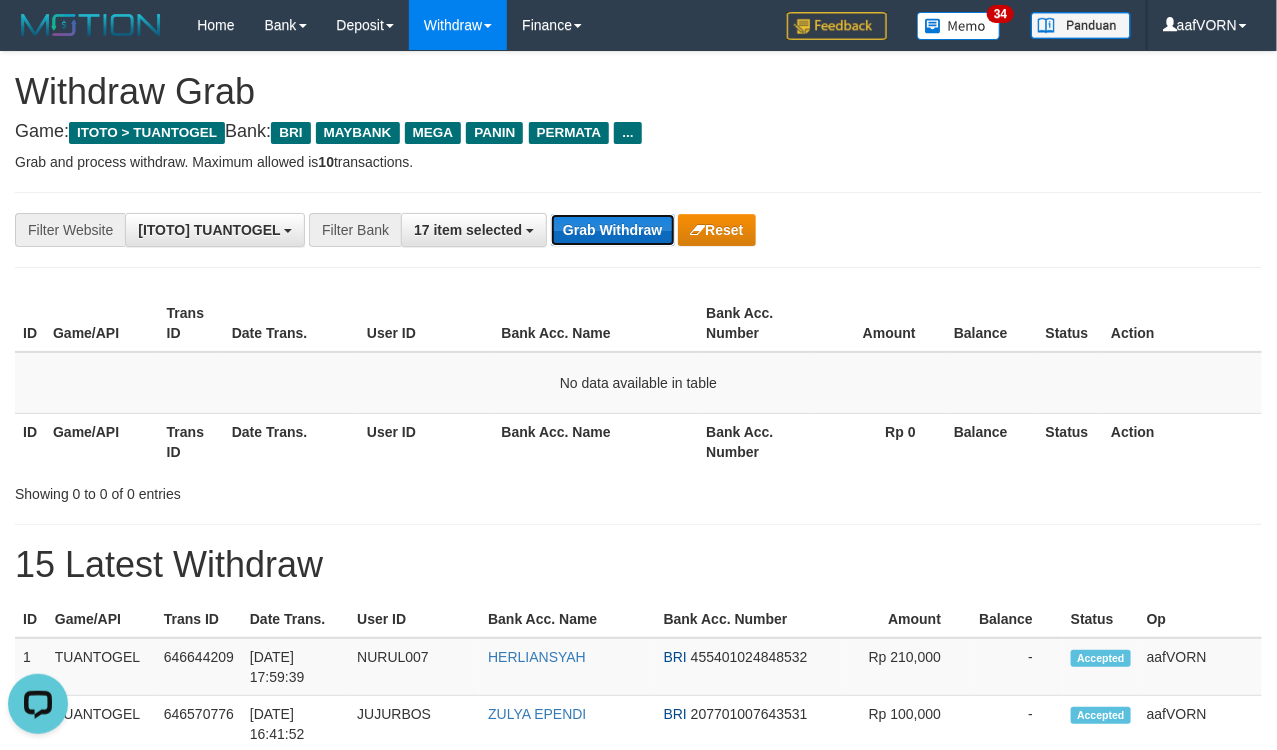 click on "Grab Withdraw" at bounding box center (612, 230) 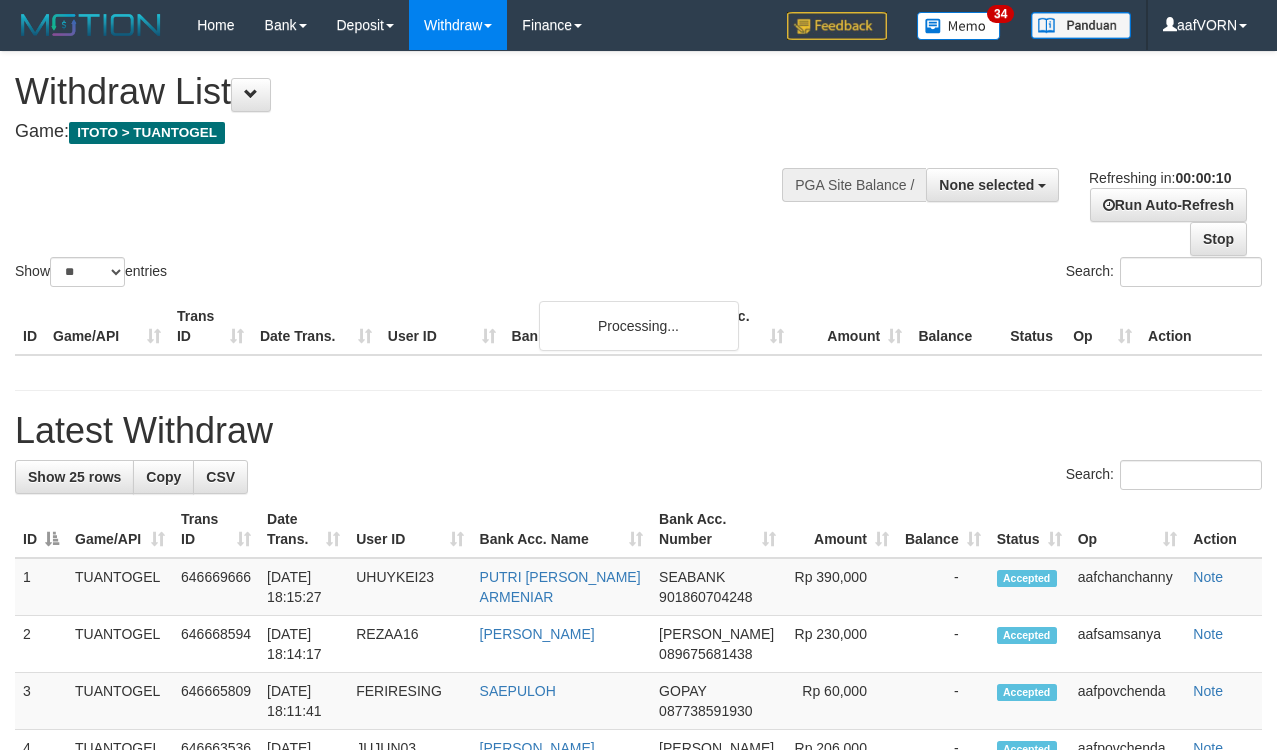 select 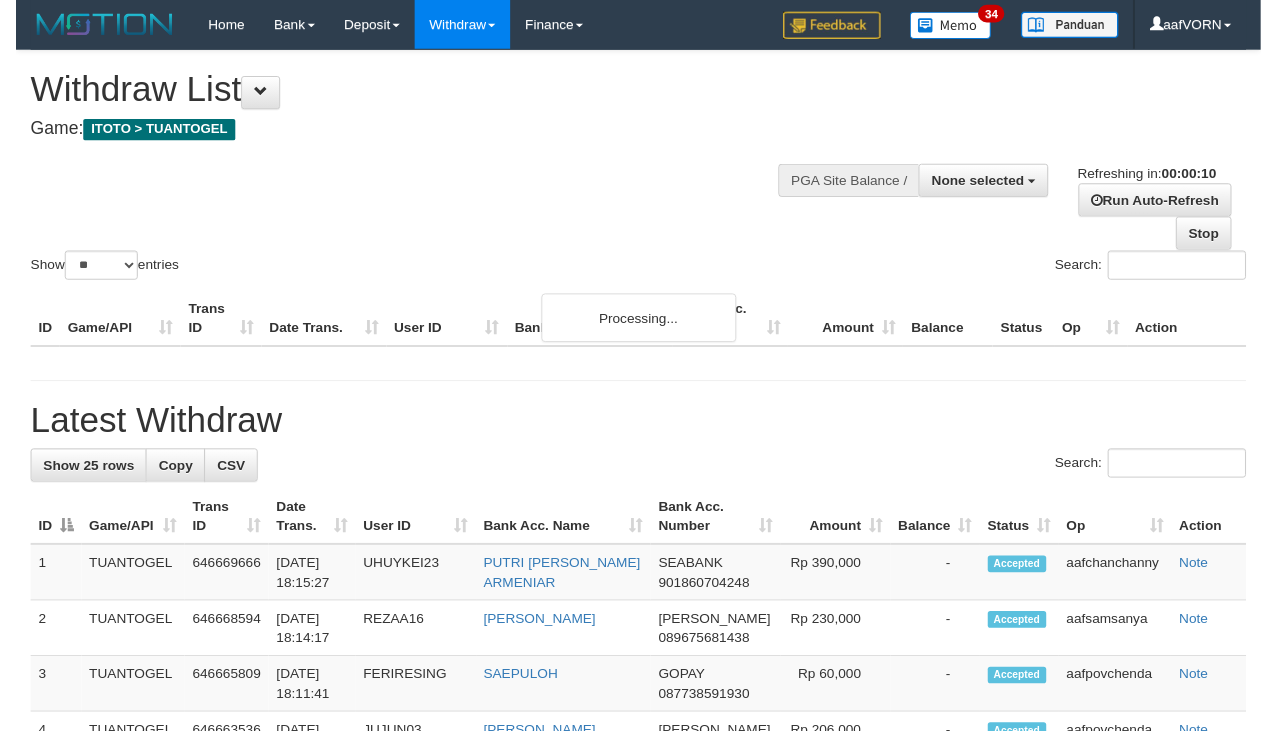scroll, scrollTop: 0, scrollLeft: 0, axis: both 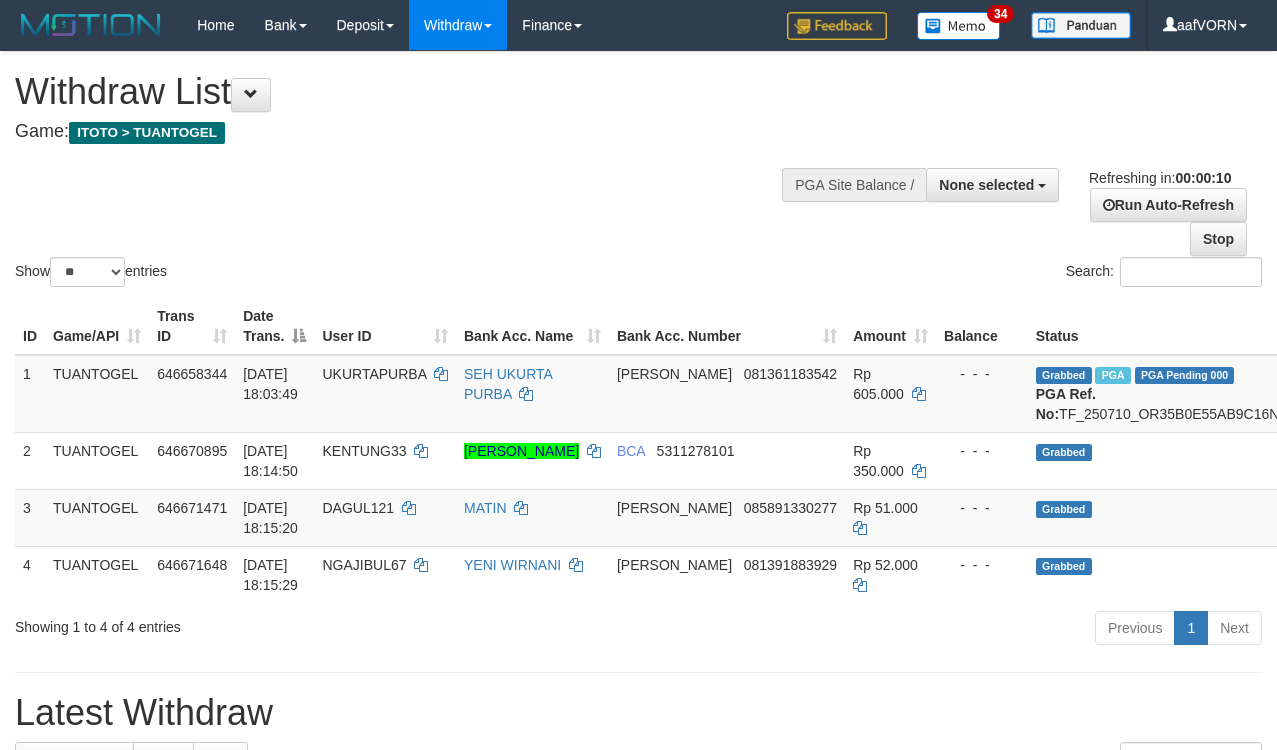 select 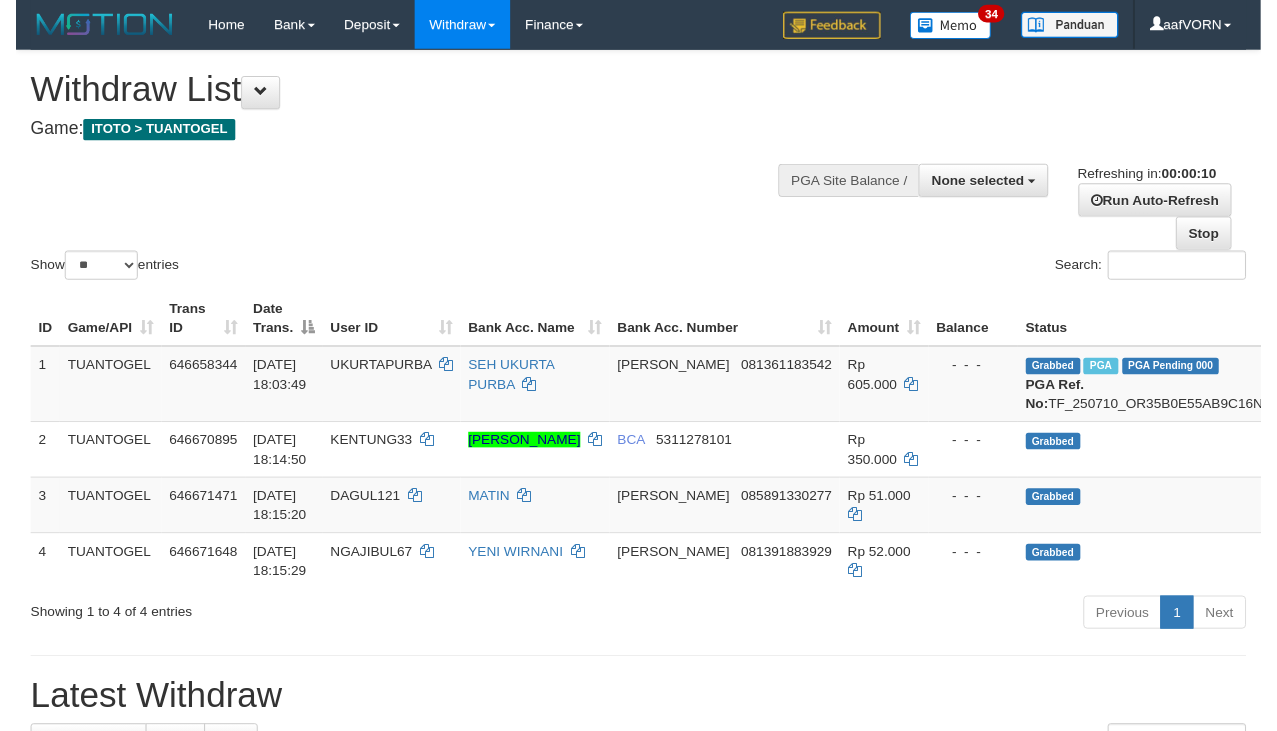scroll, scrollTop: 0, scrollLeft: 0, axis: both 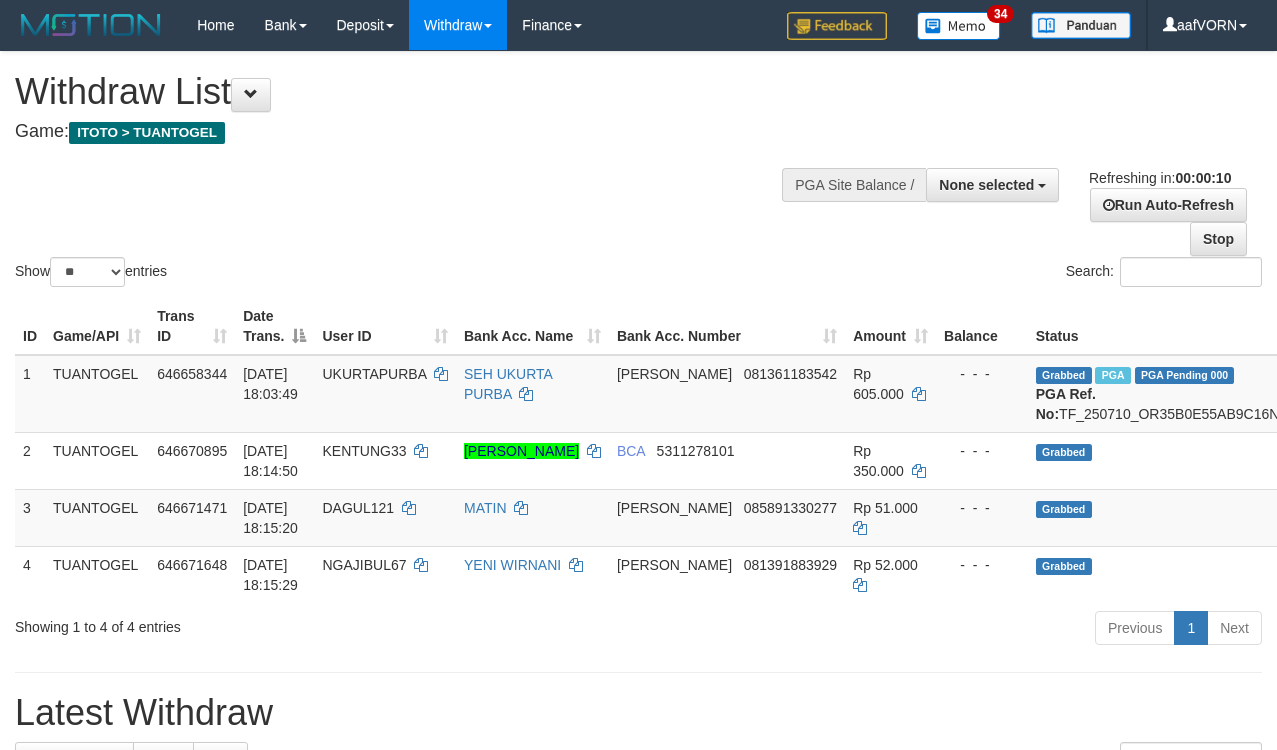 select 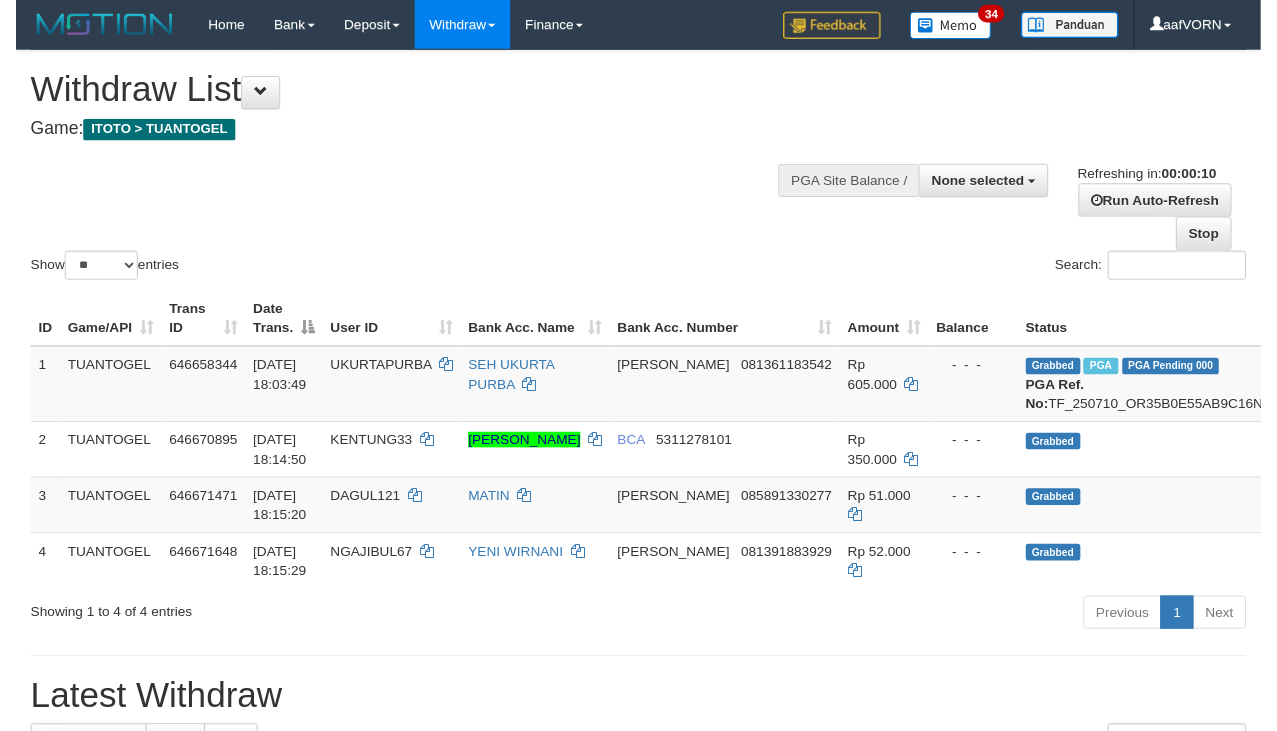 scroll, scrollTop: 0, scrollLeft: 0, axis: both 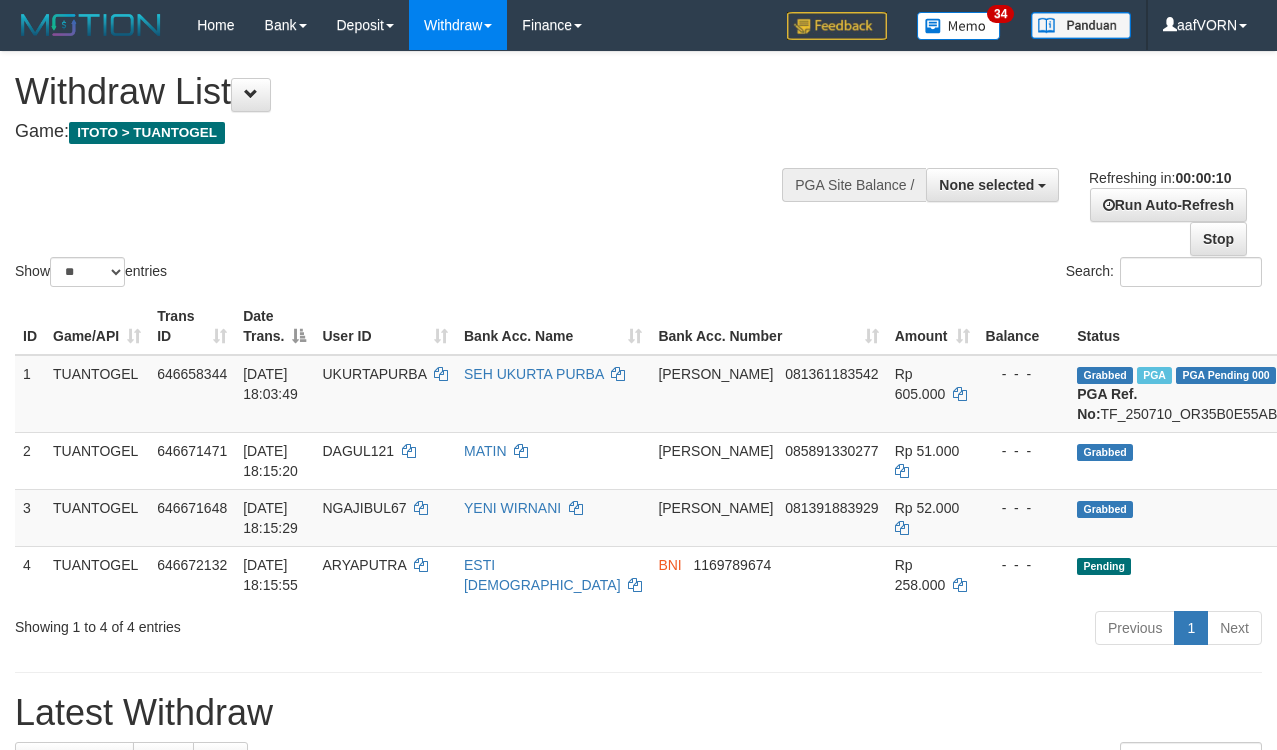 select 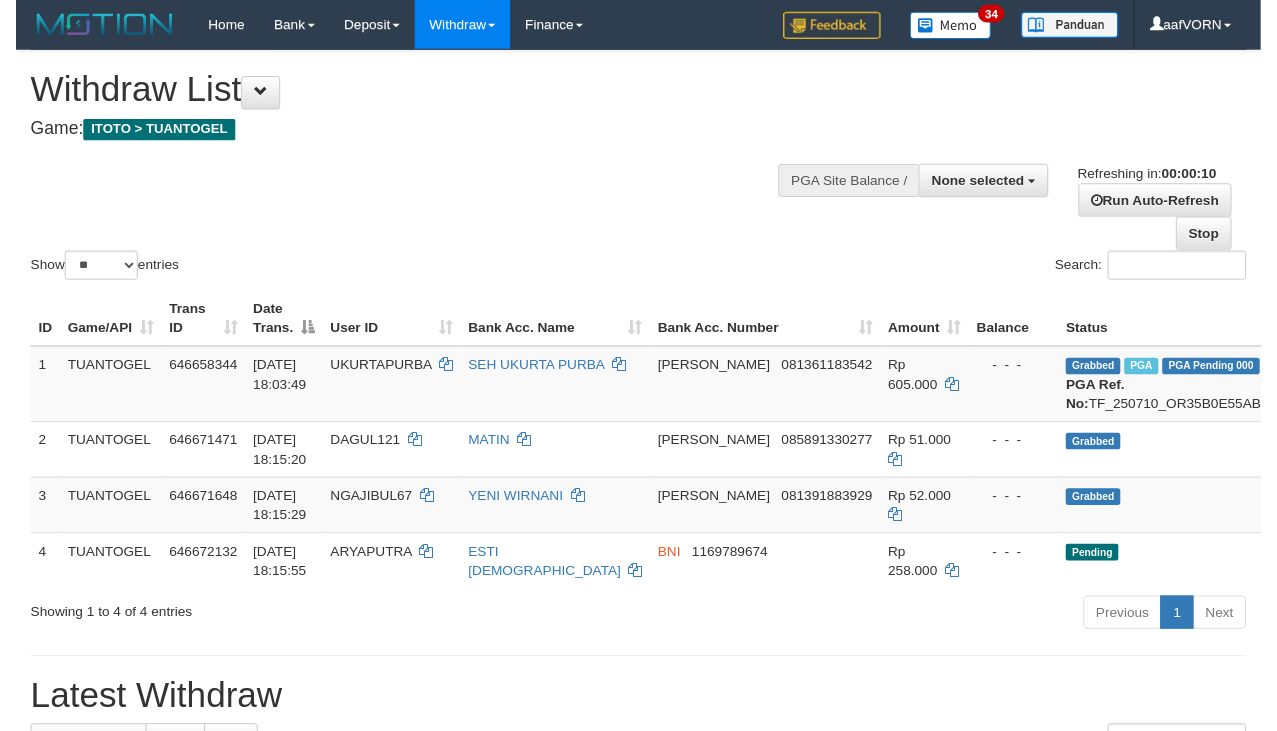 scroll, scrollTop: 0, scrollLeft: 0, axis: both 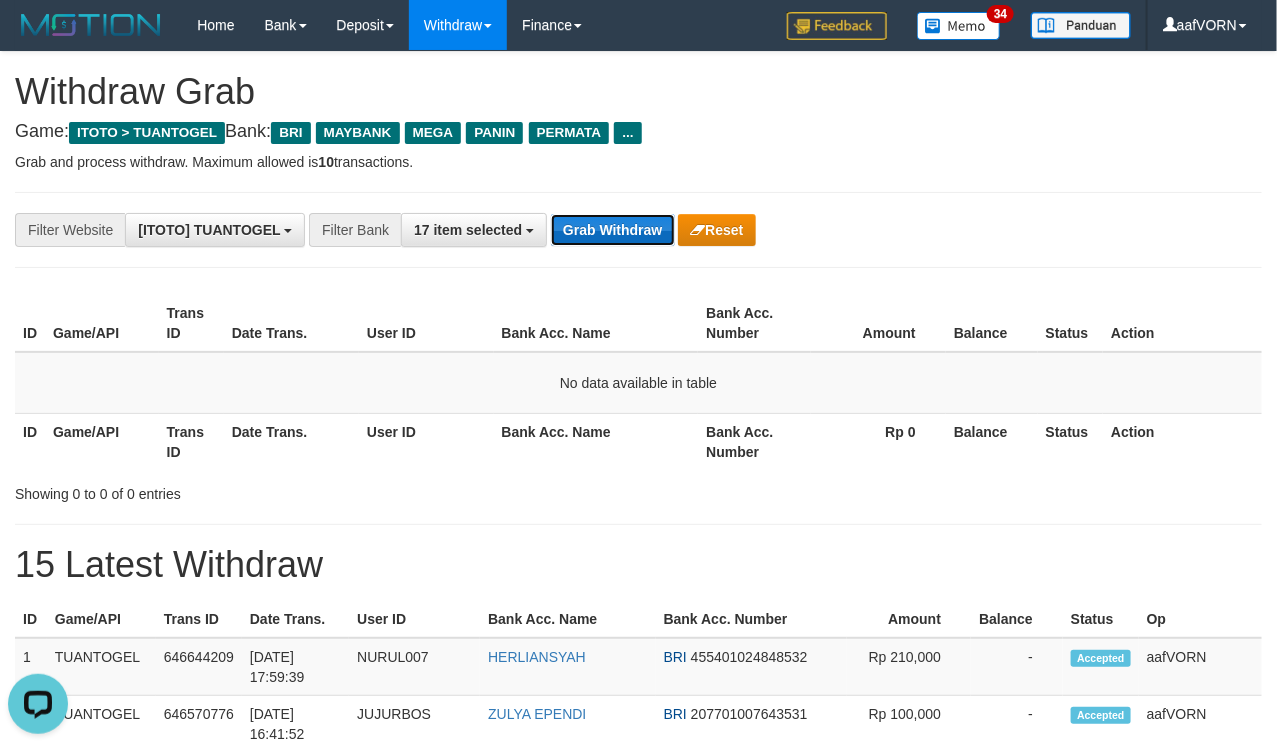 click on "Grab Withdraw" at bounding box center [612, 230] 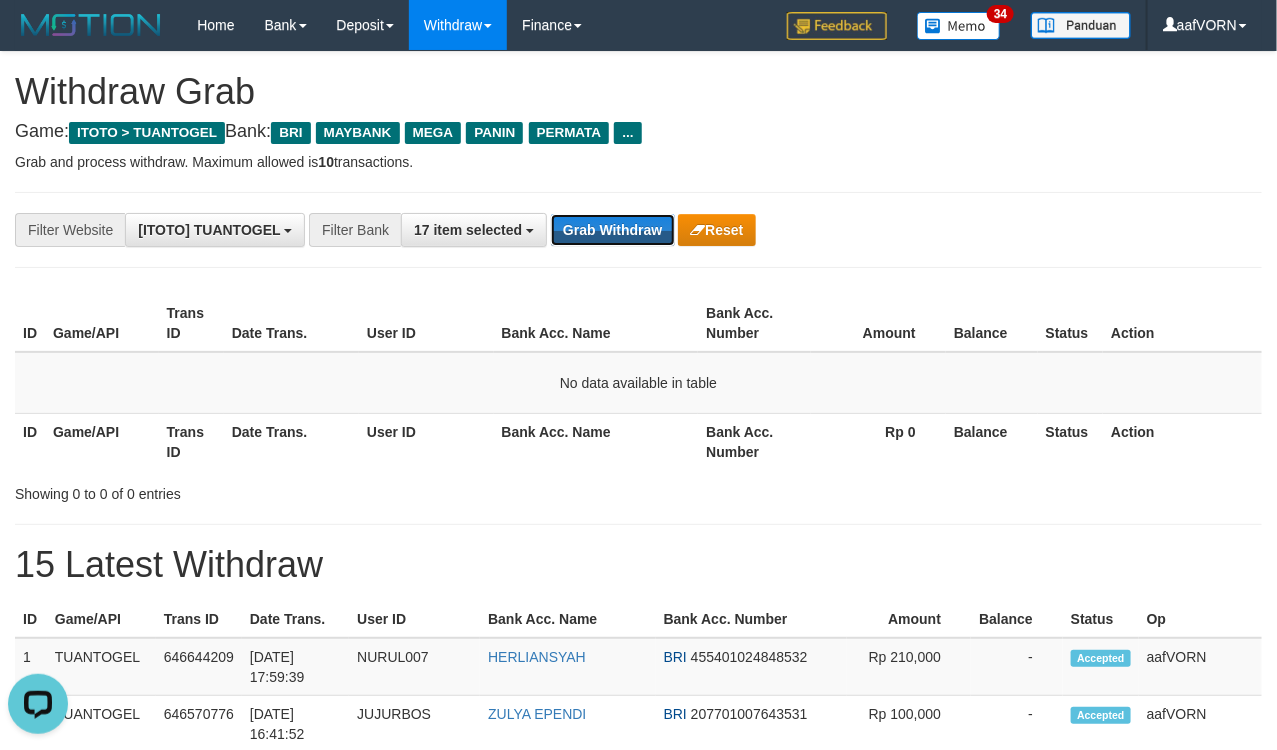 drag, startPoint x: 586, startPoint y: 231, endPoint x: 713, endPoint y: 280, distance: 136.12494 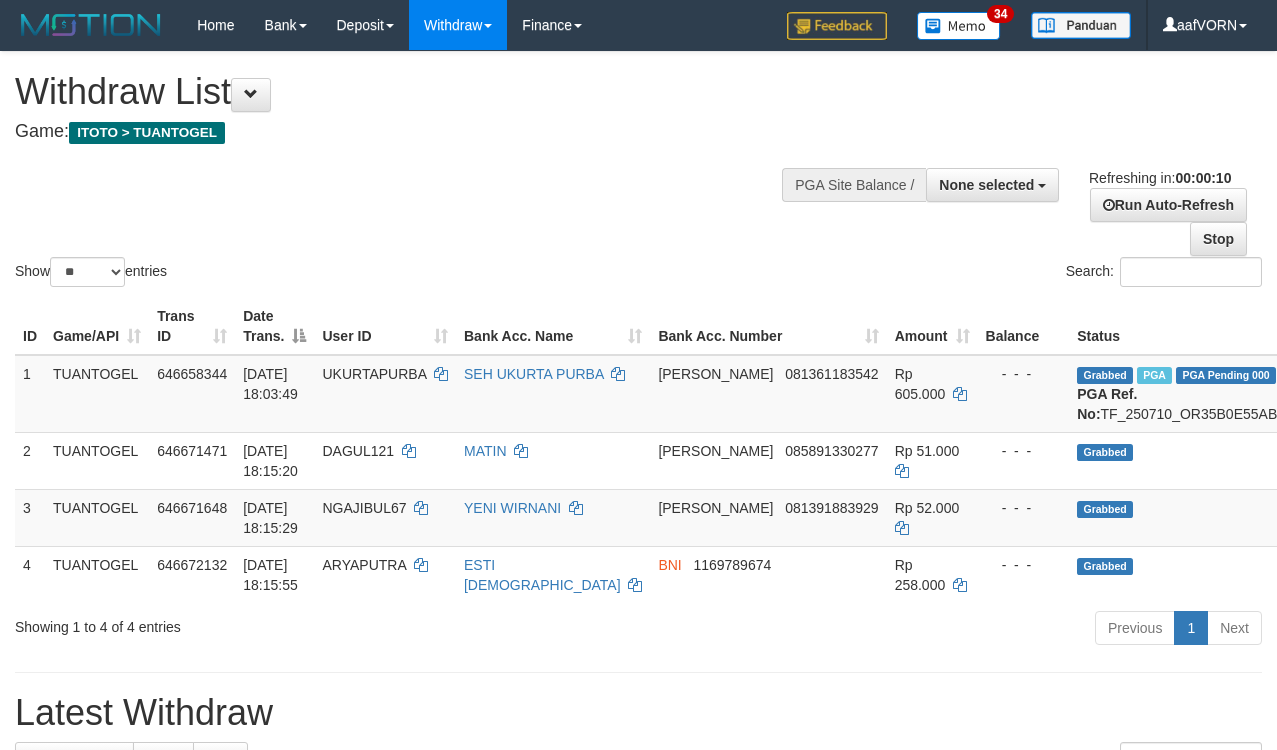 select 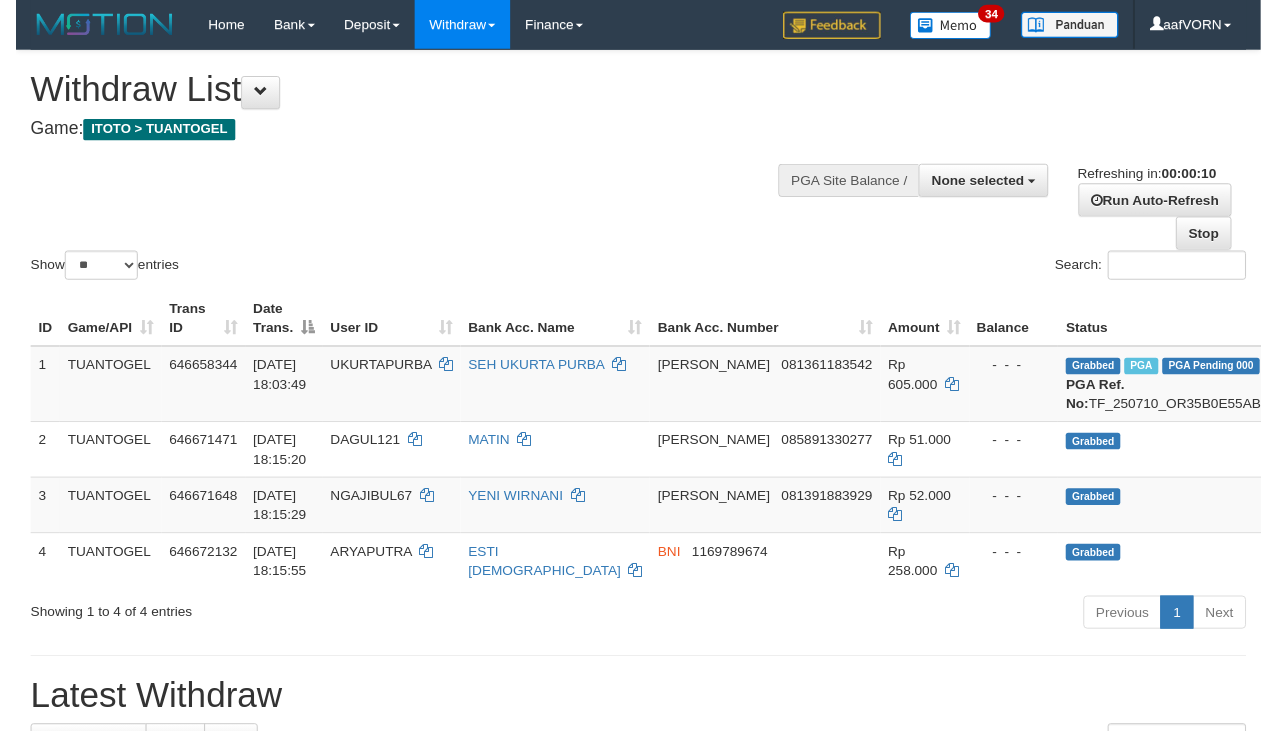 scroll, scrollTop: 0, scrollLeft: 0, axis: both 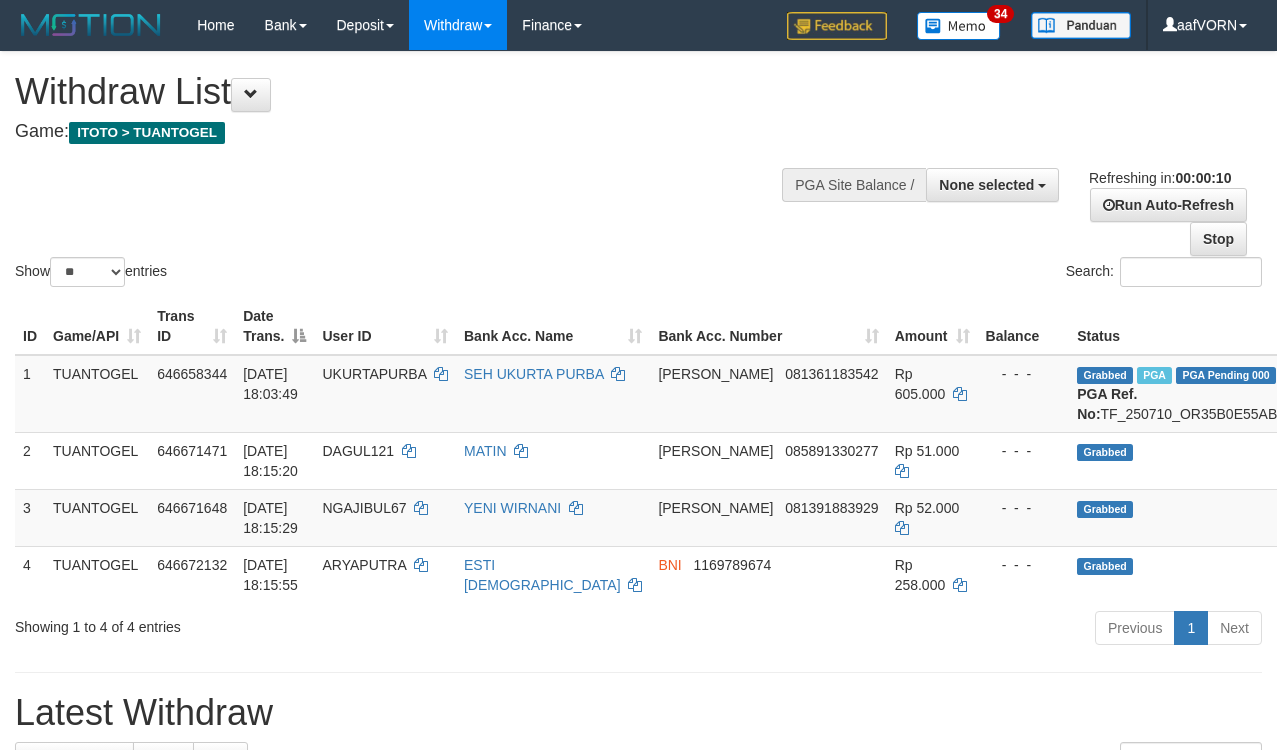 select 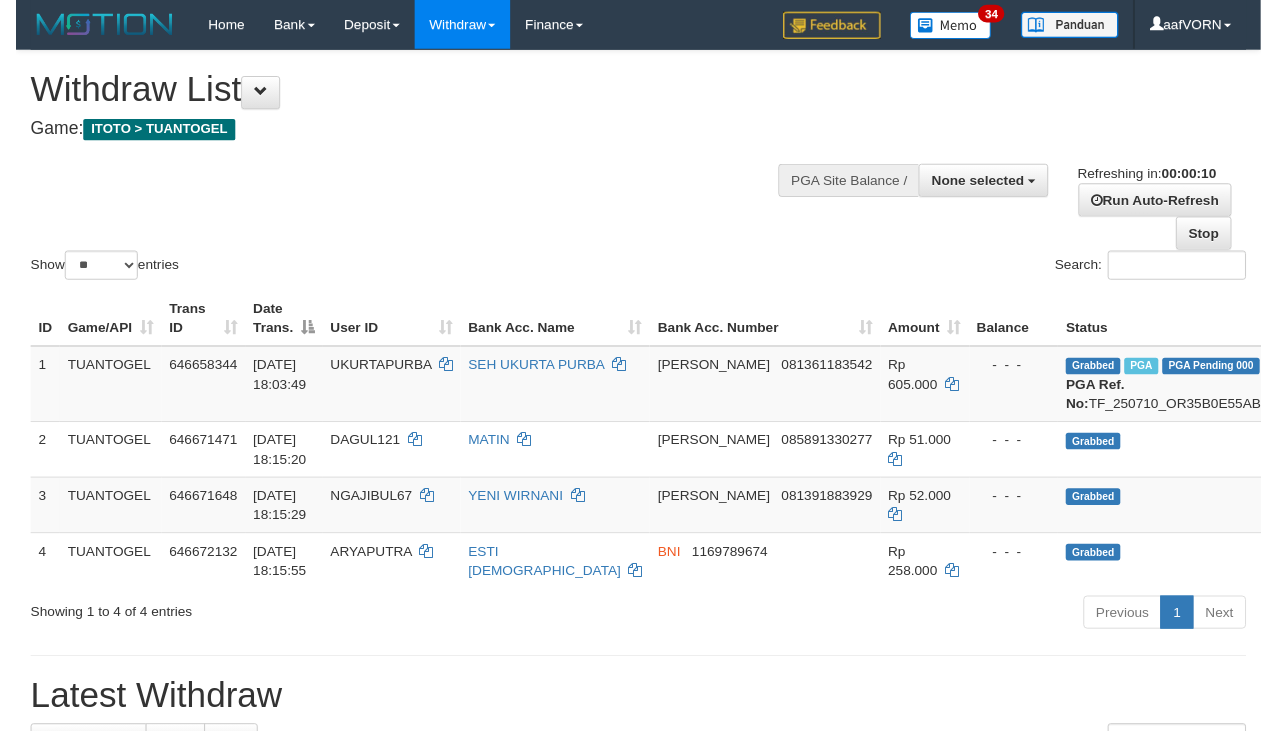 scroll, scrollTop: 0, scrollLeft: 0, axis: both 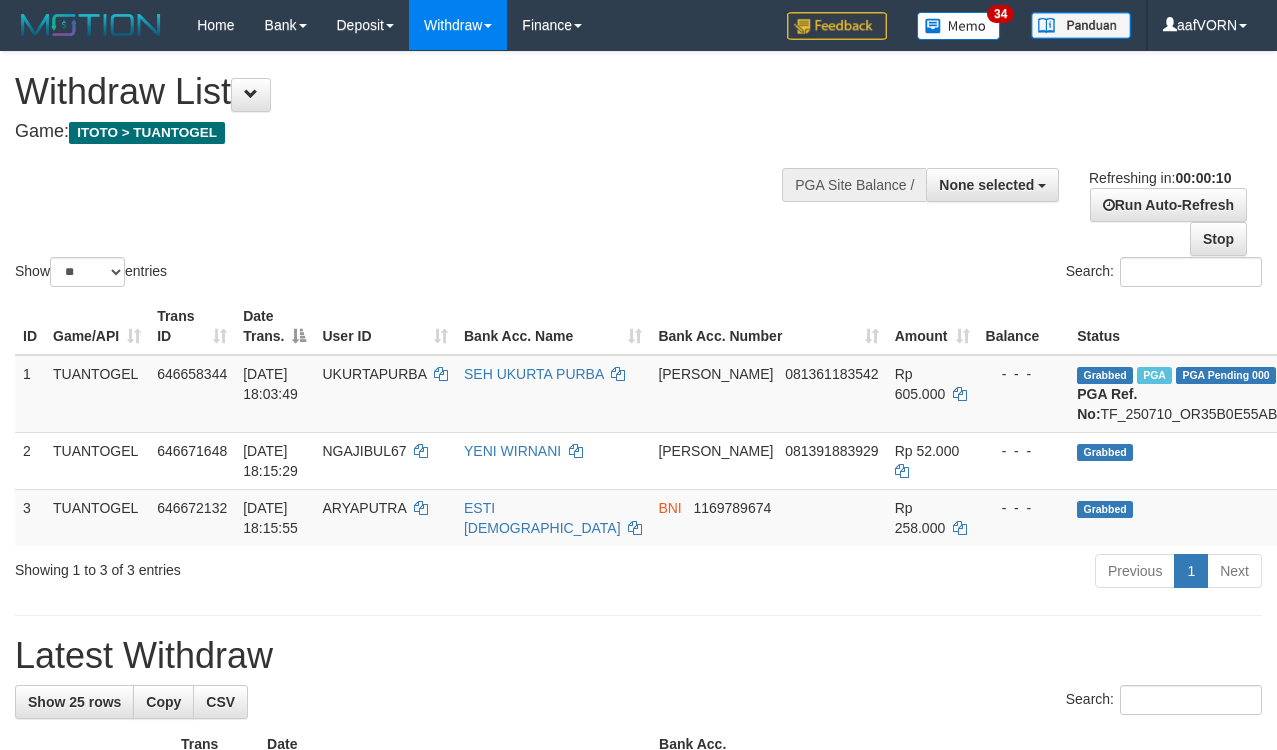 select 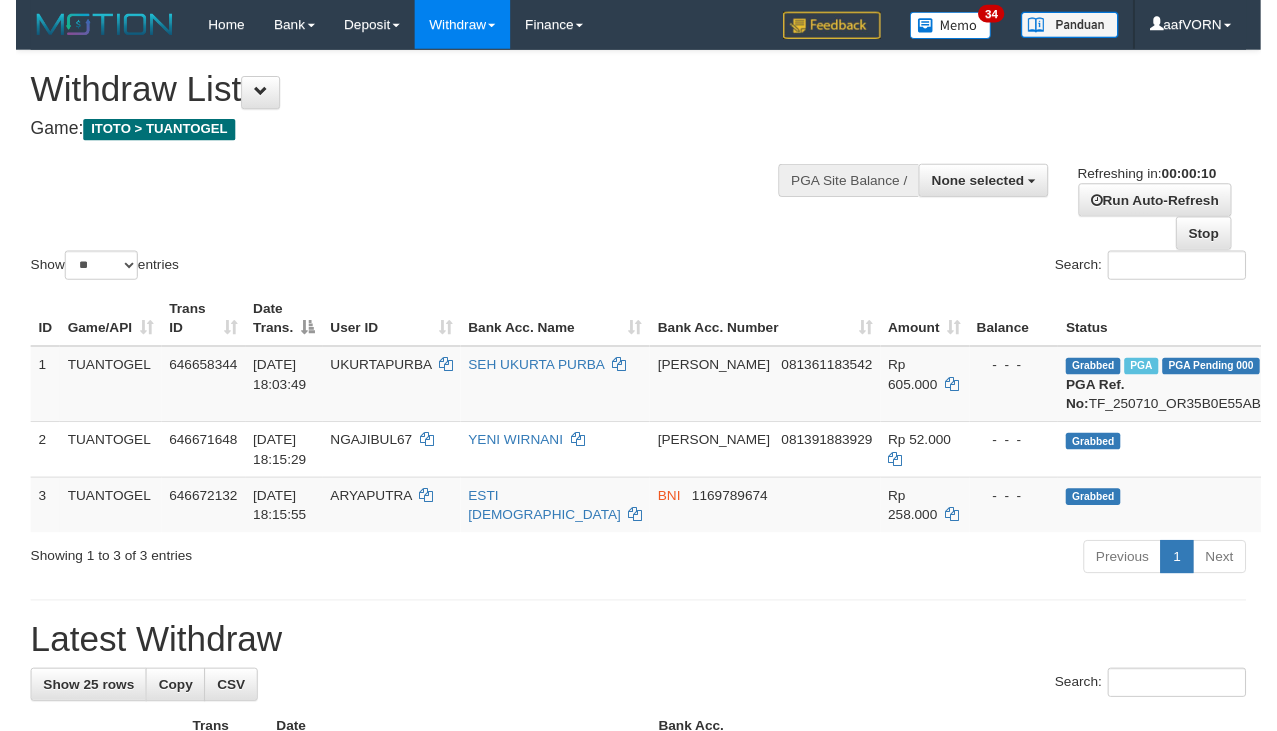 scroll, scrollTop: 0, scrollLeft: 0, axis: both 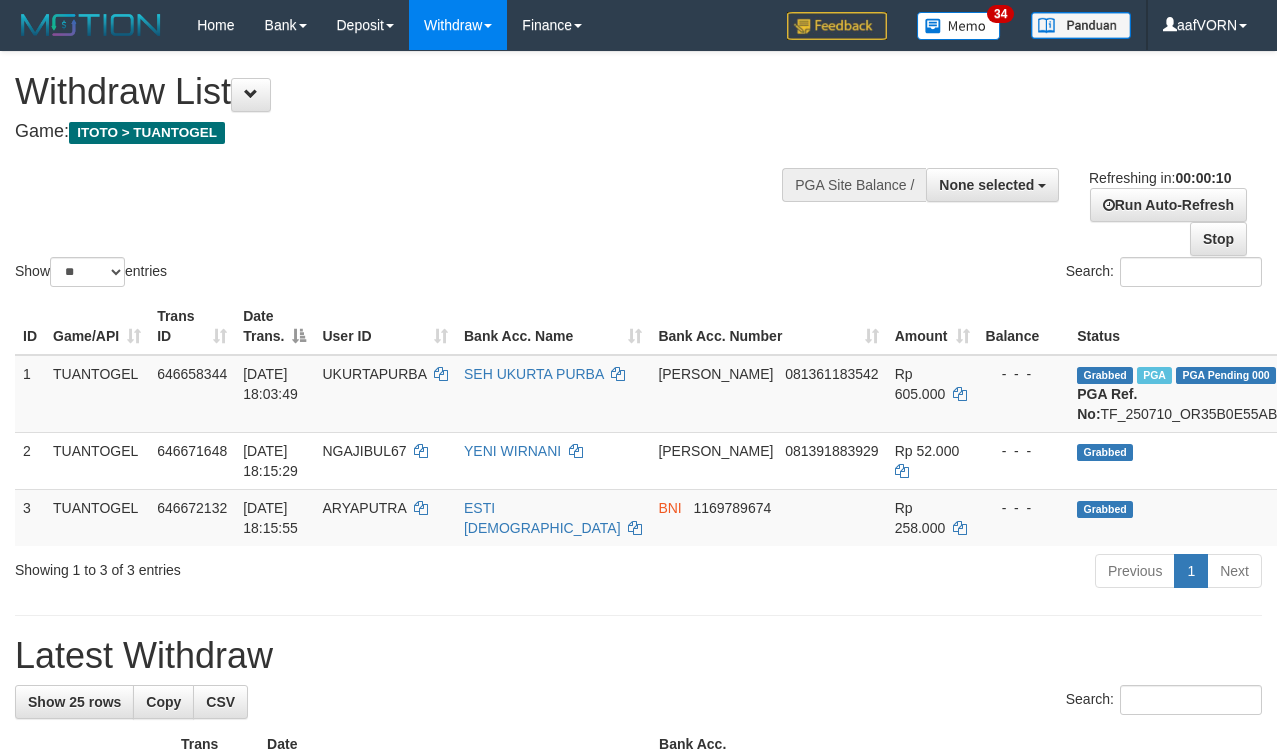 select 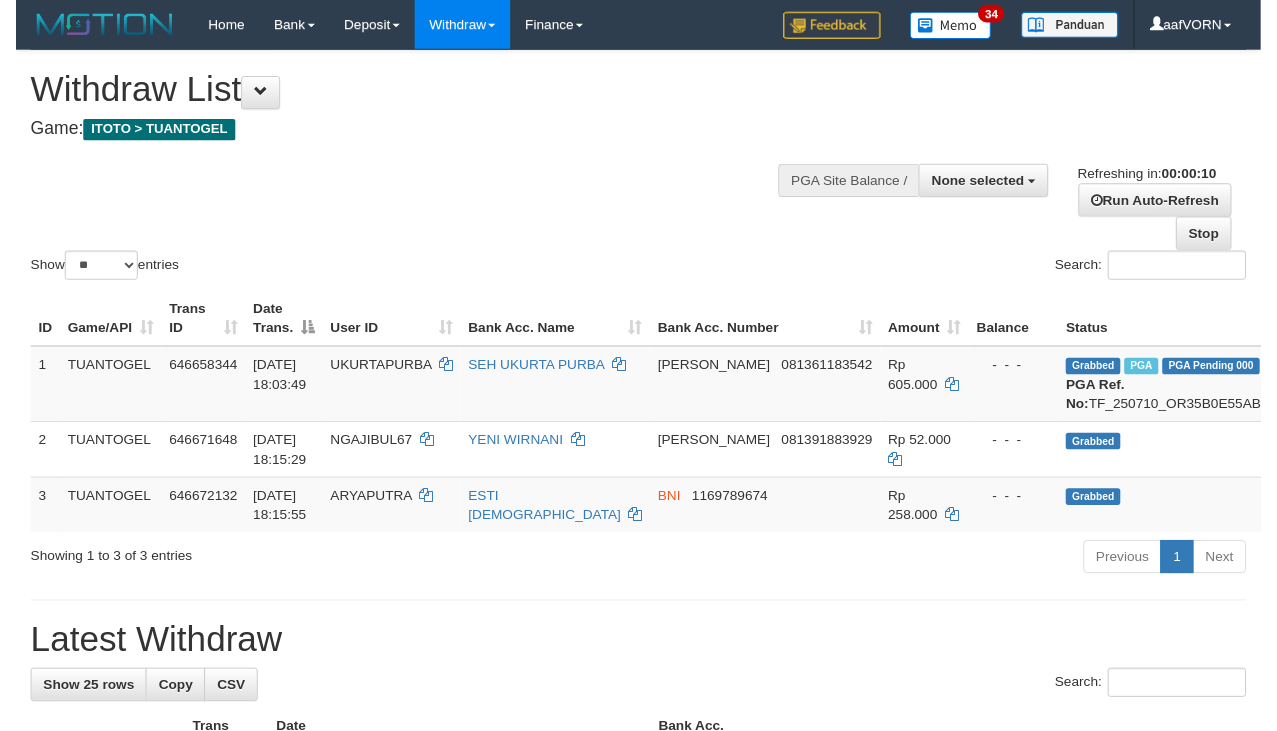scroll, scrollTop: 0, scrollLeft: 0, axis: both 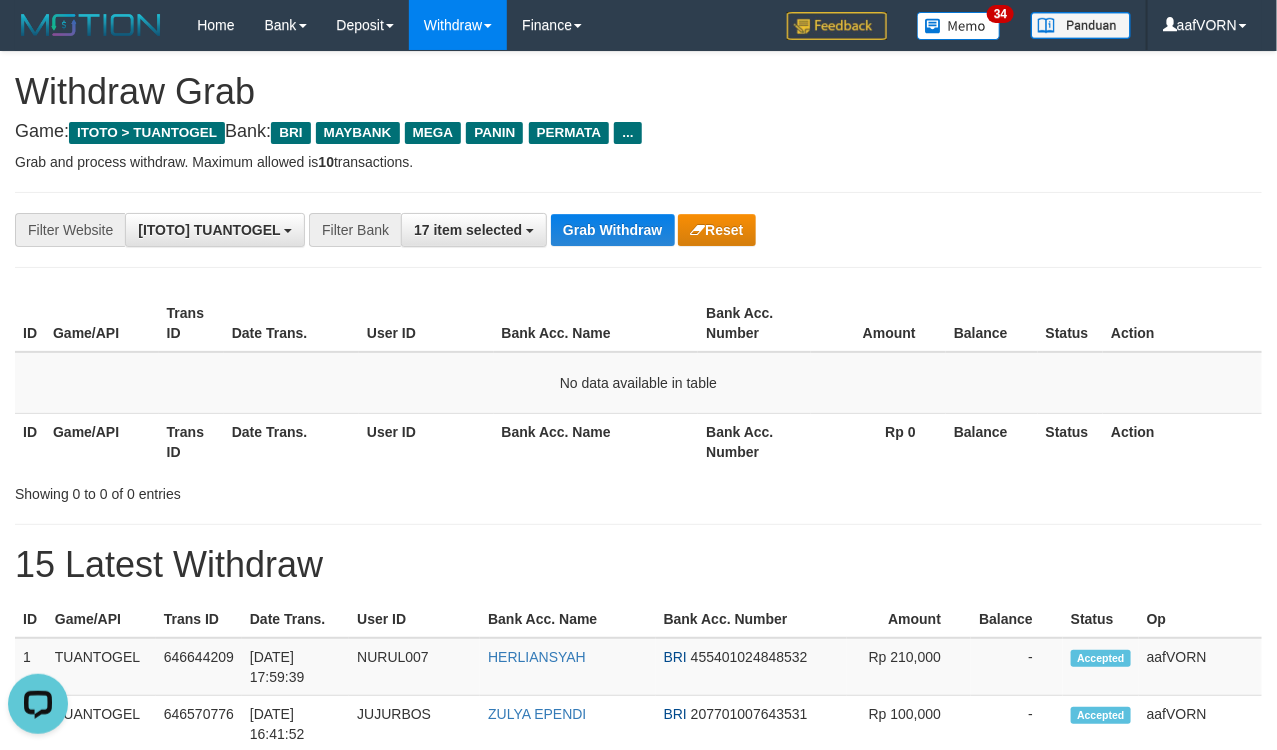 click on "**********" at bounding box center (532, 230) 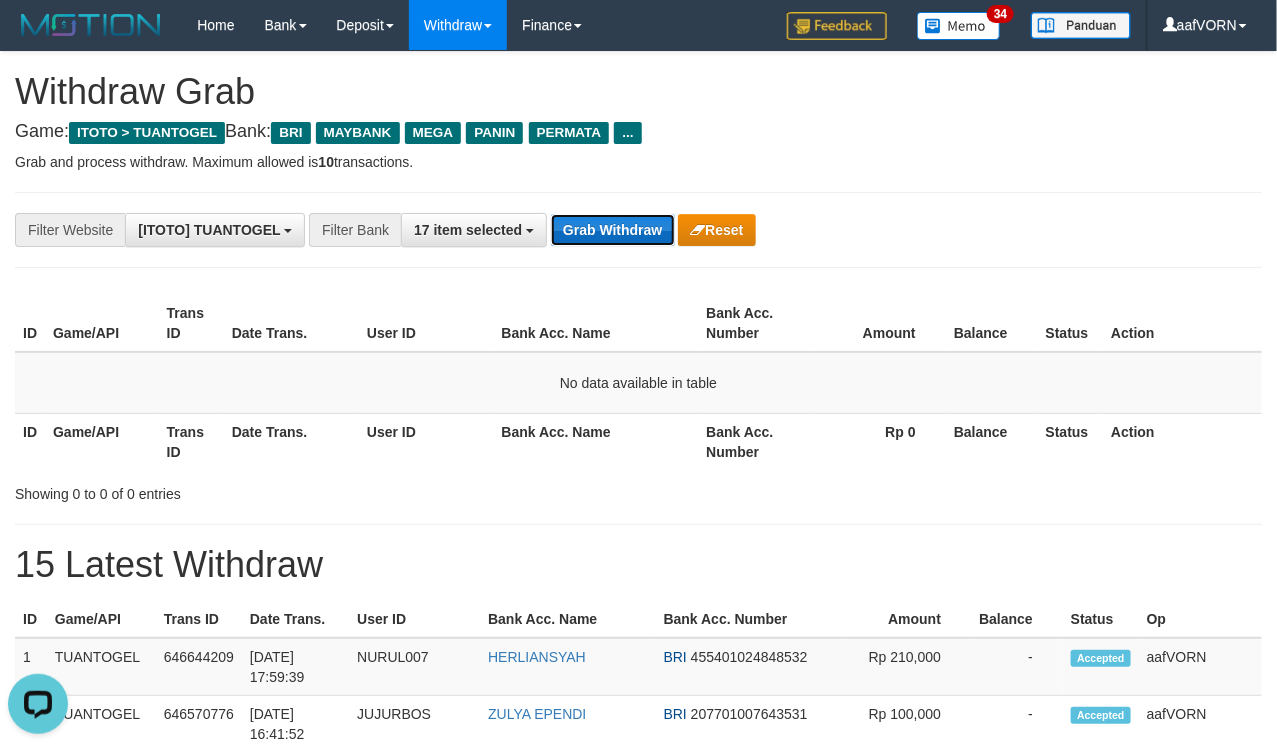 click on "Grab Withdraw" at bounding box center (612, 230) 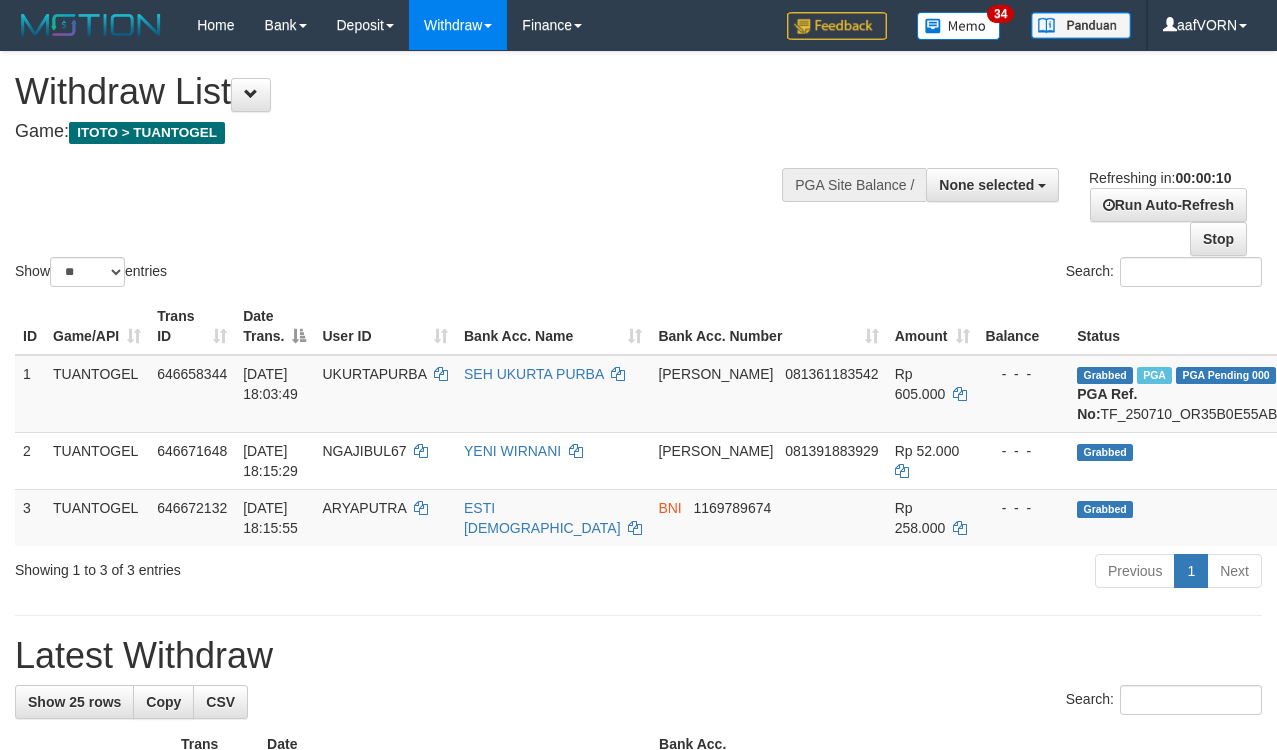 select 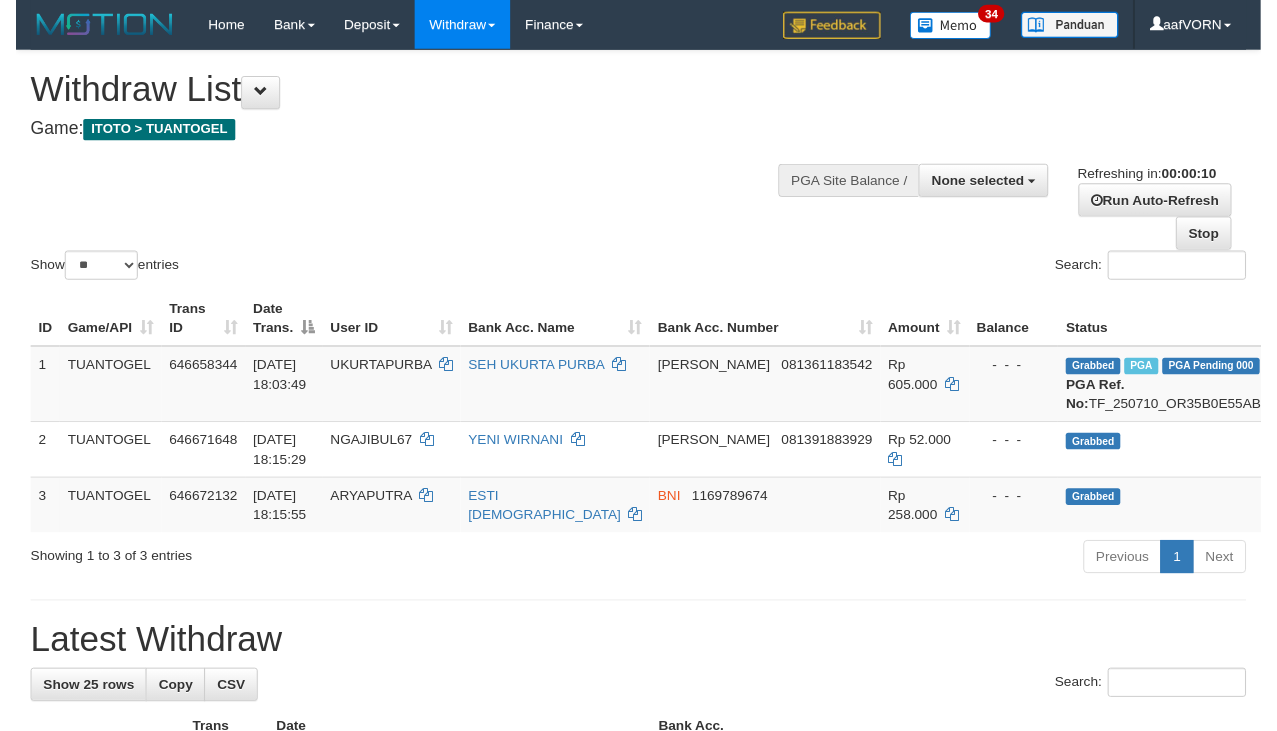 scroll, scrollTop: 0, scrollLeft: 0, axis: both 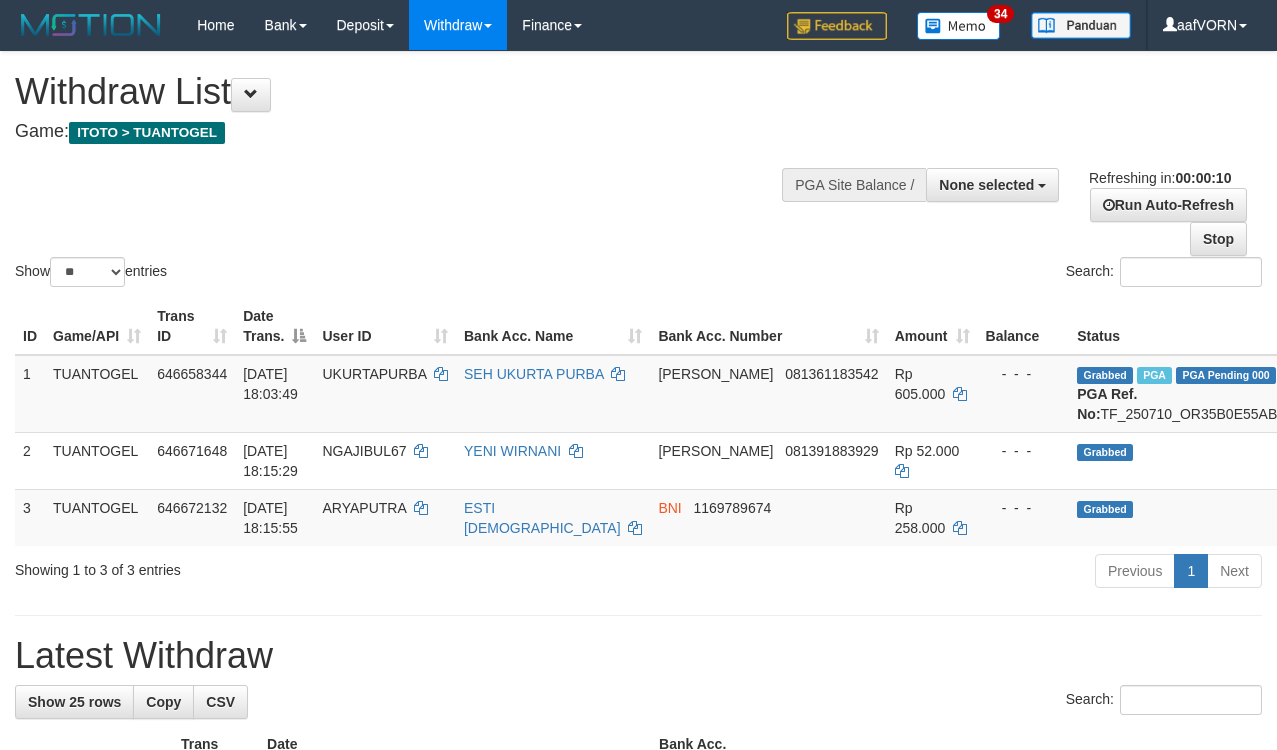 select 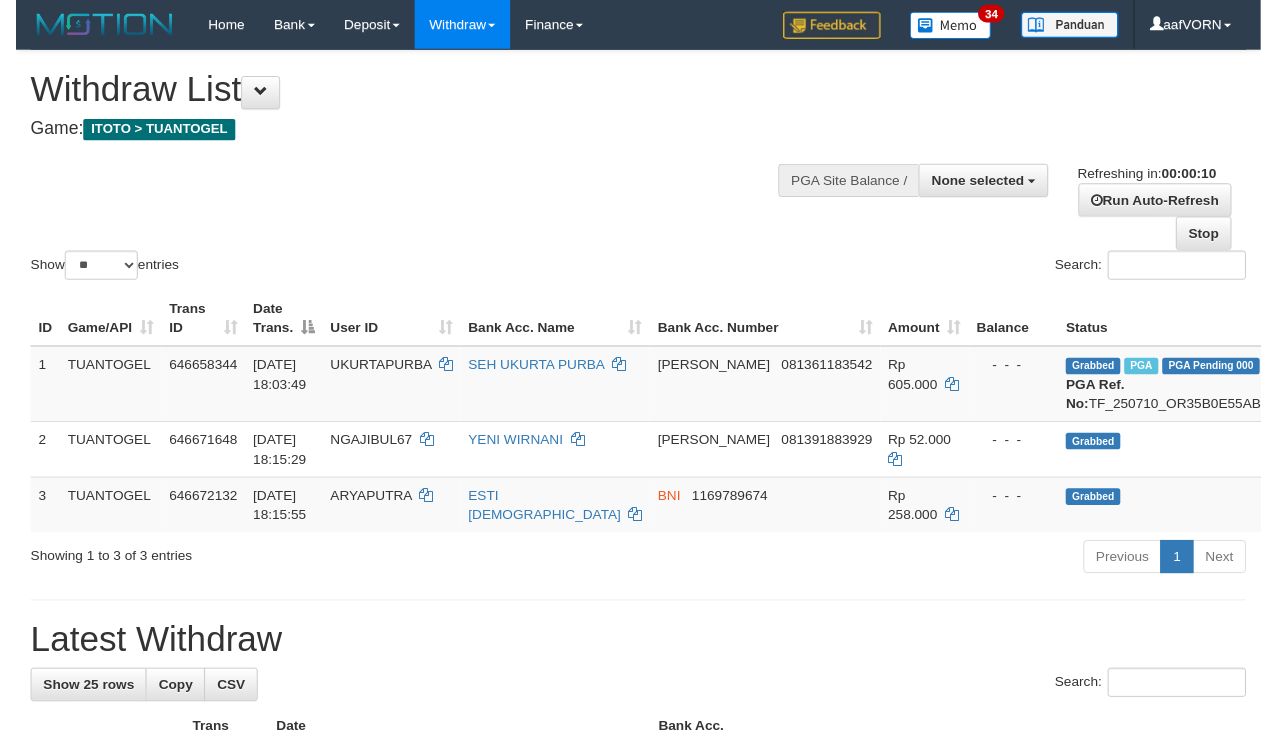 scroll, scrollTop: 0, scrollLeft: 0, axis: both 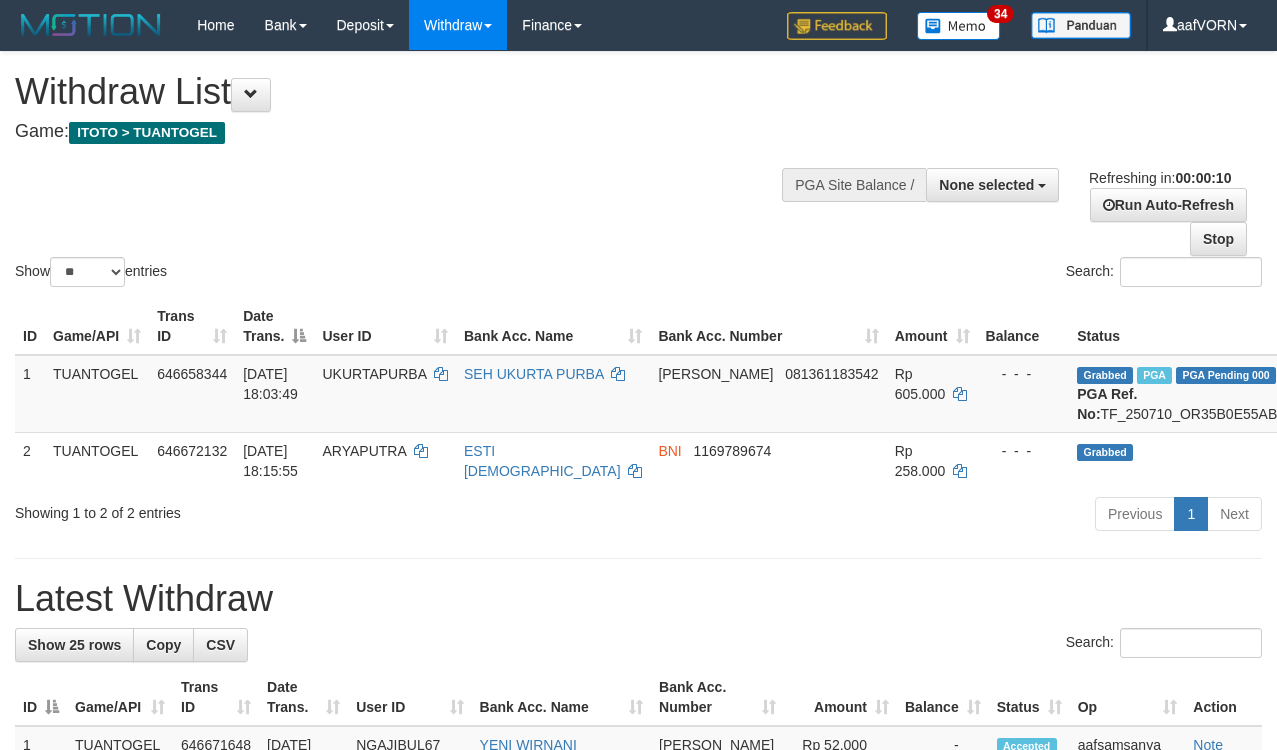 select 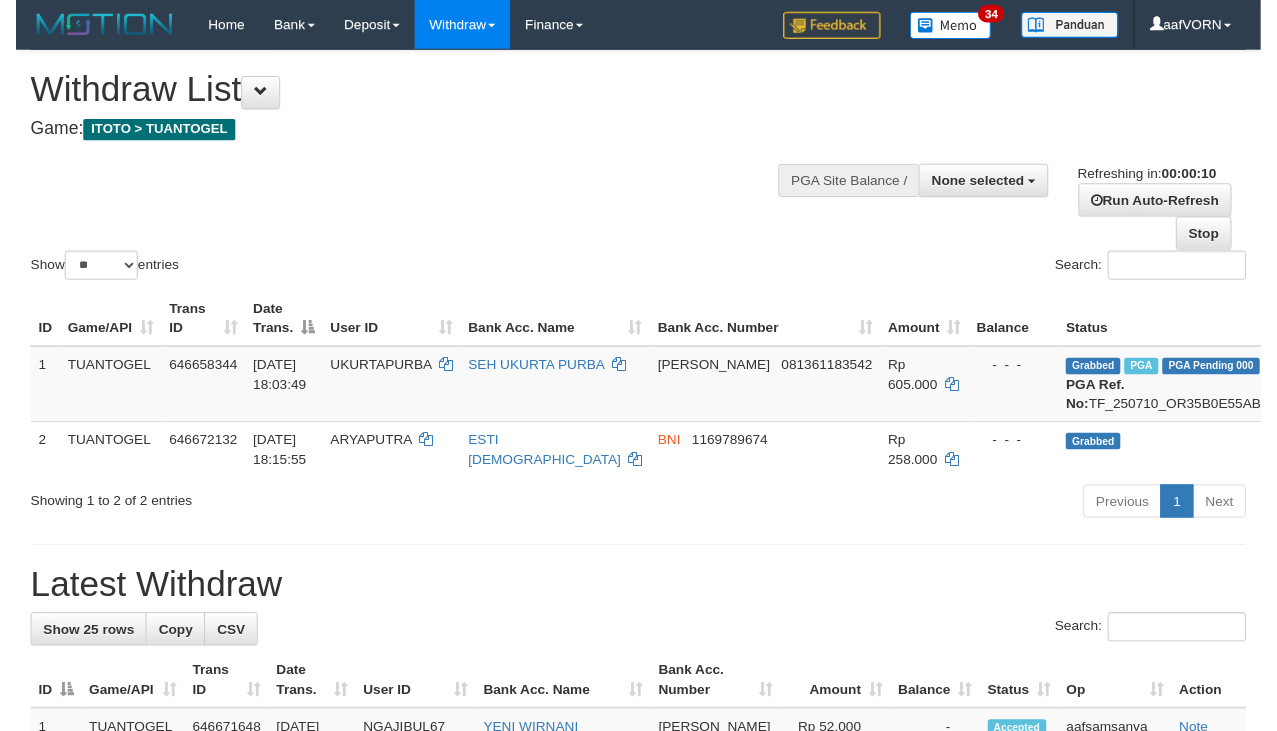 scroll, scrollTop: 0, scrollLeft: 0, axis: both 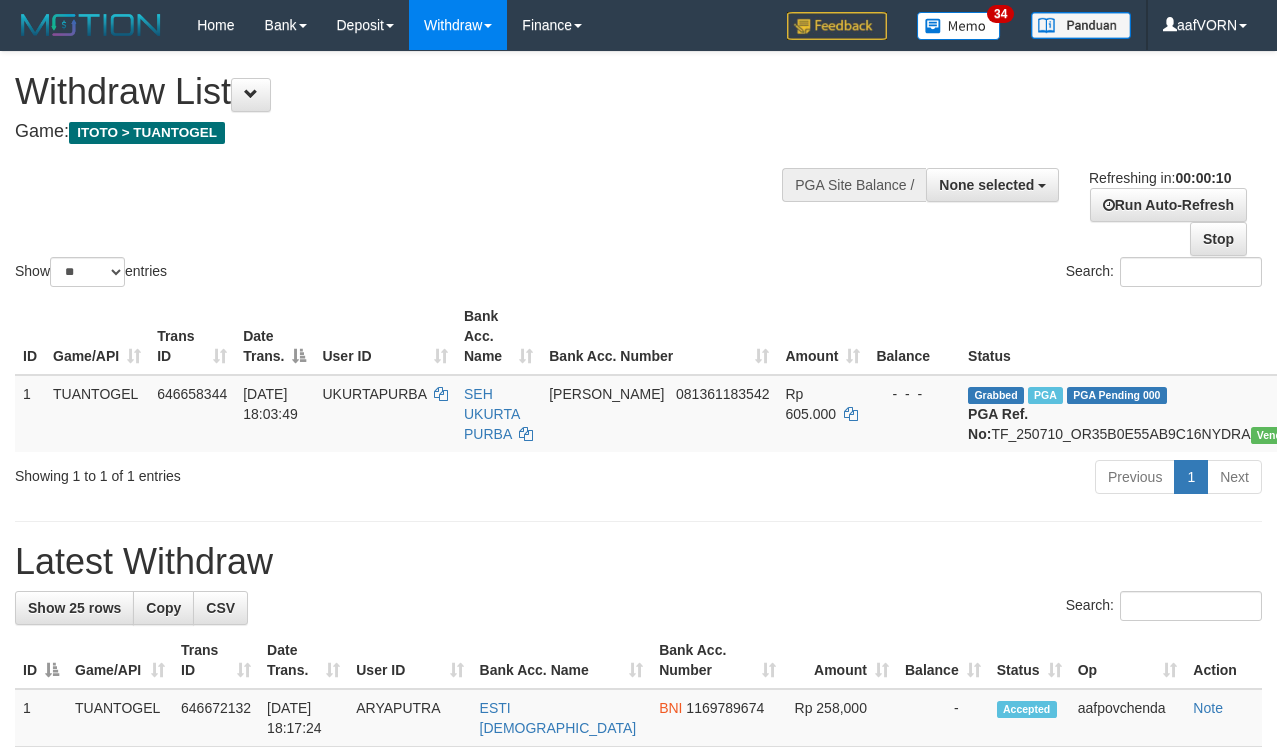 select 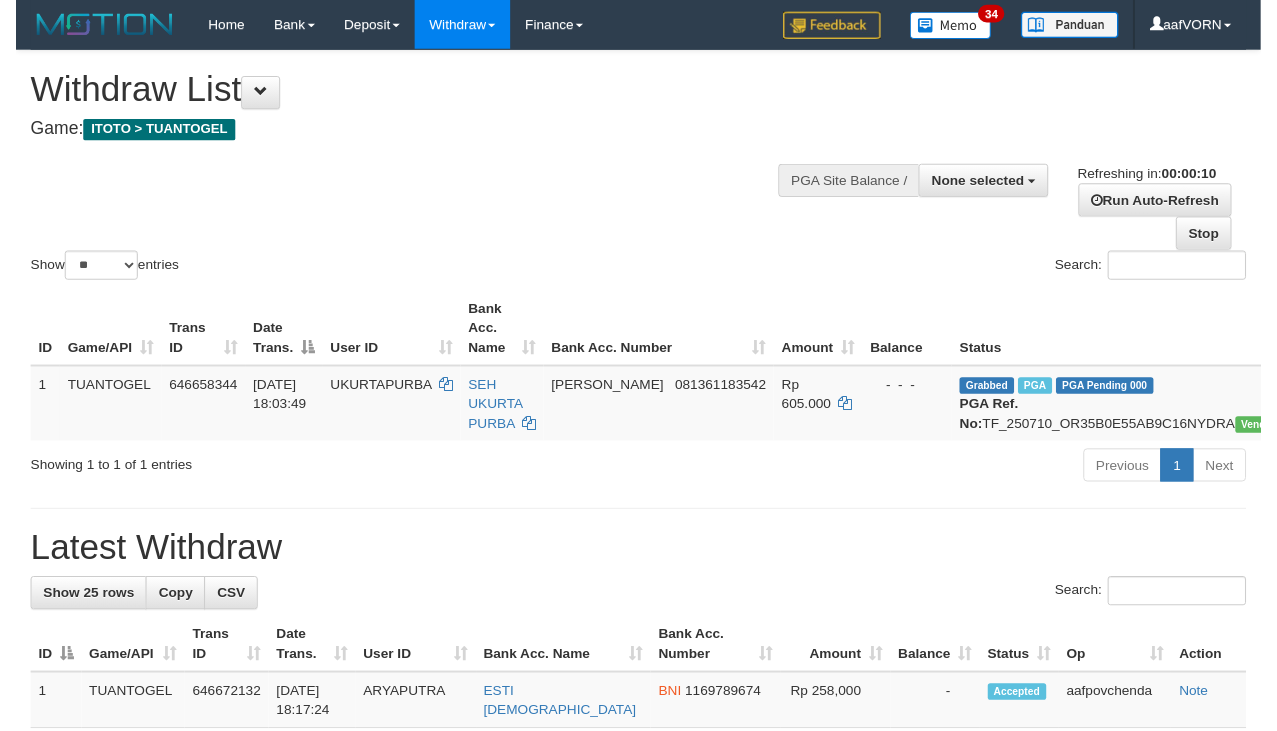 scroll, scrollTop: 0, scrollLeft: 0, axis: both 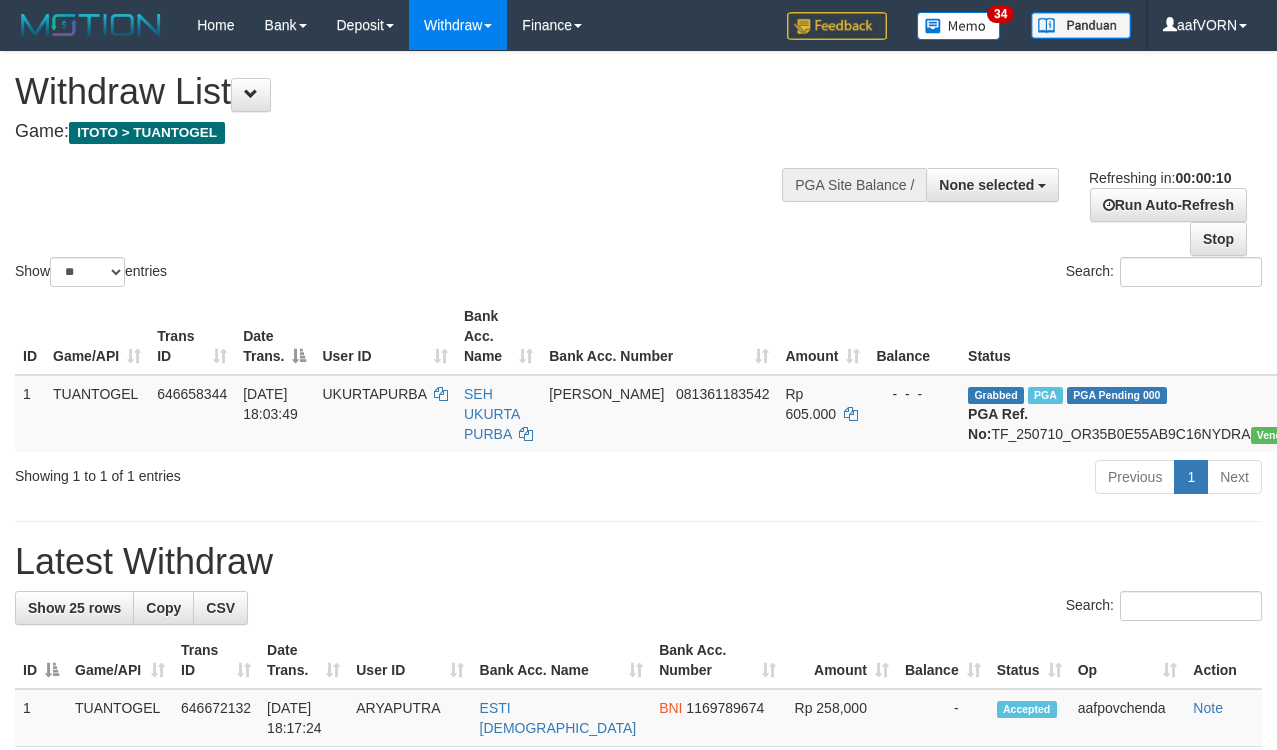 select 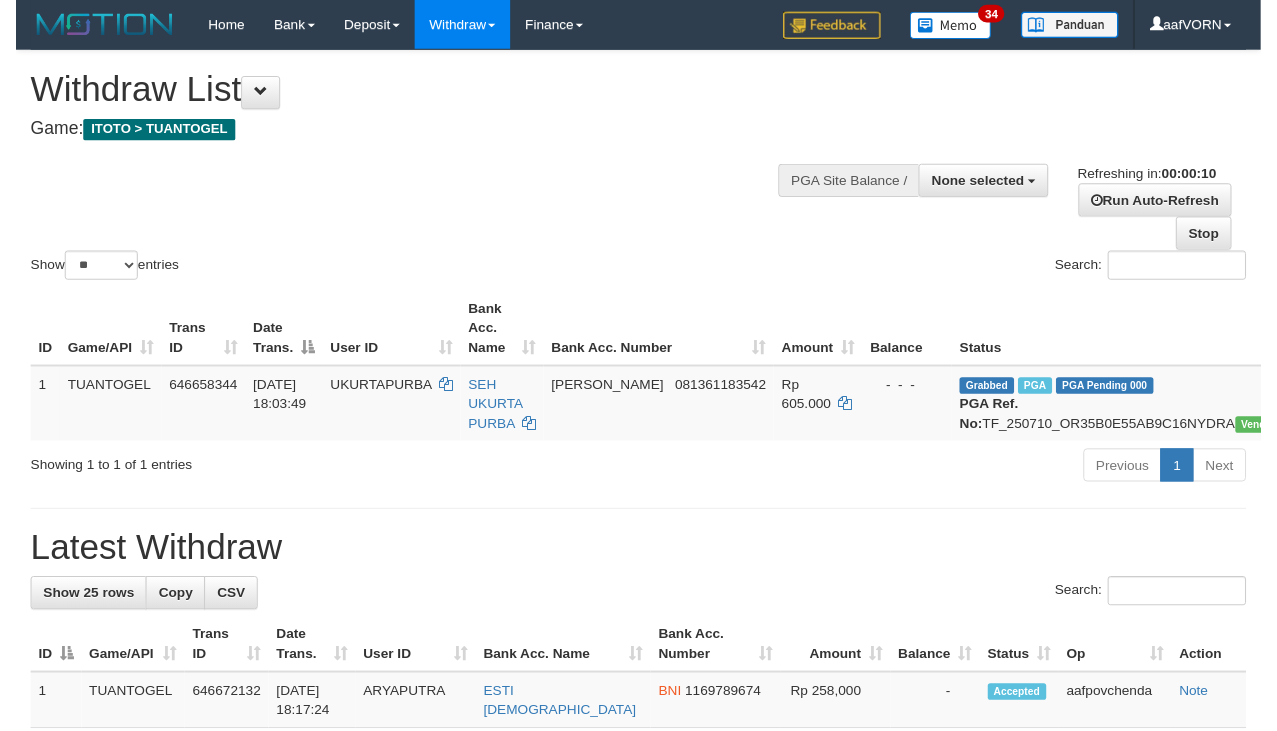 scroll, scrollTop: 0, scrollLeft: 0, axis: both 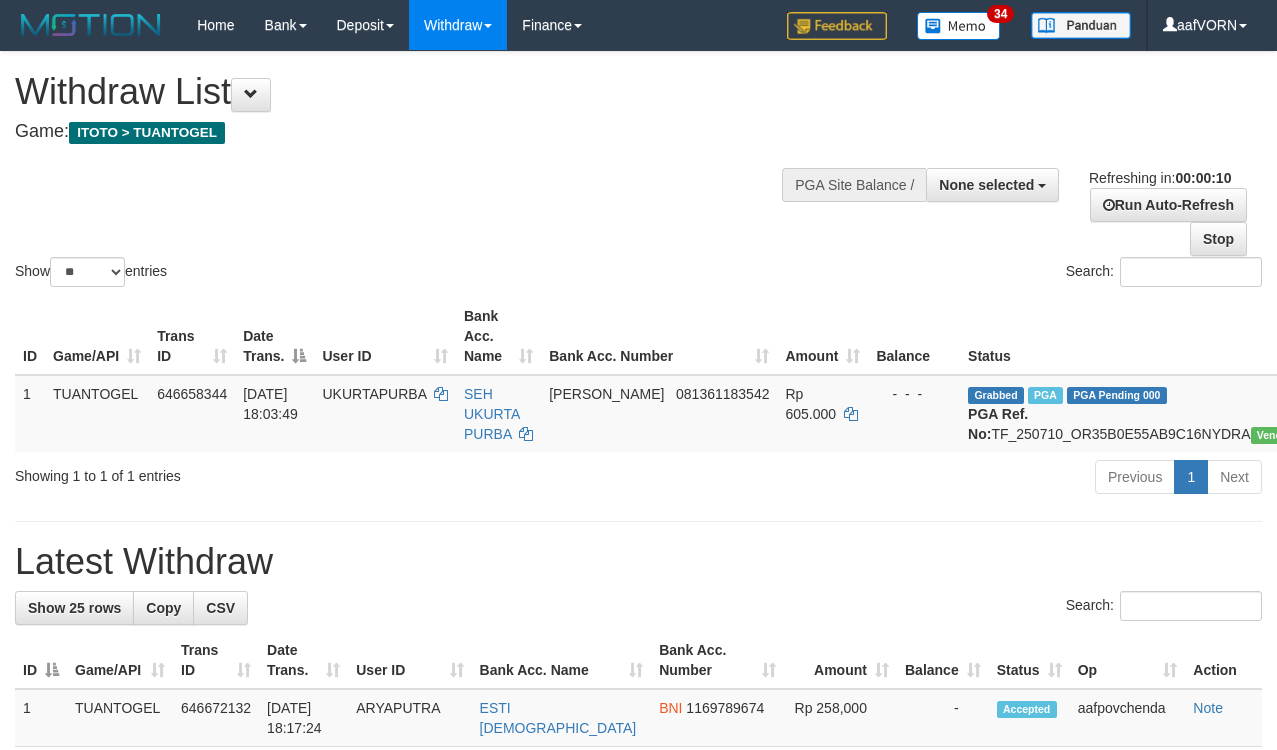 select 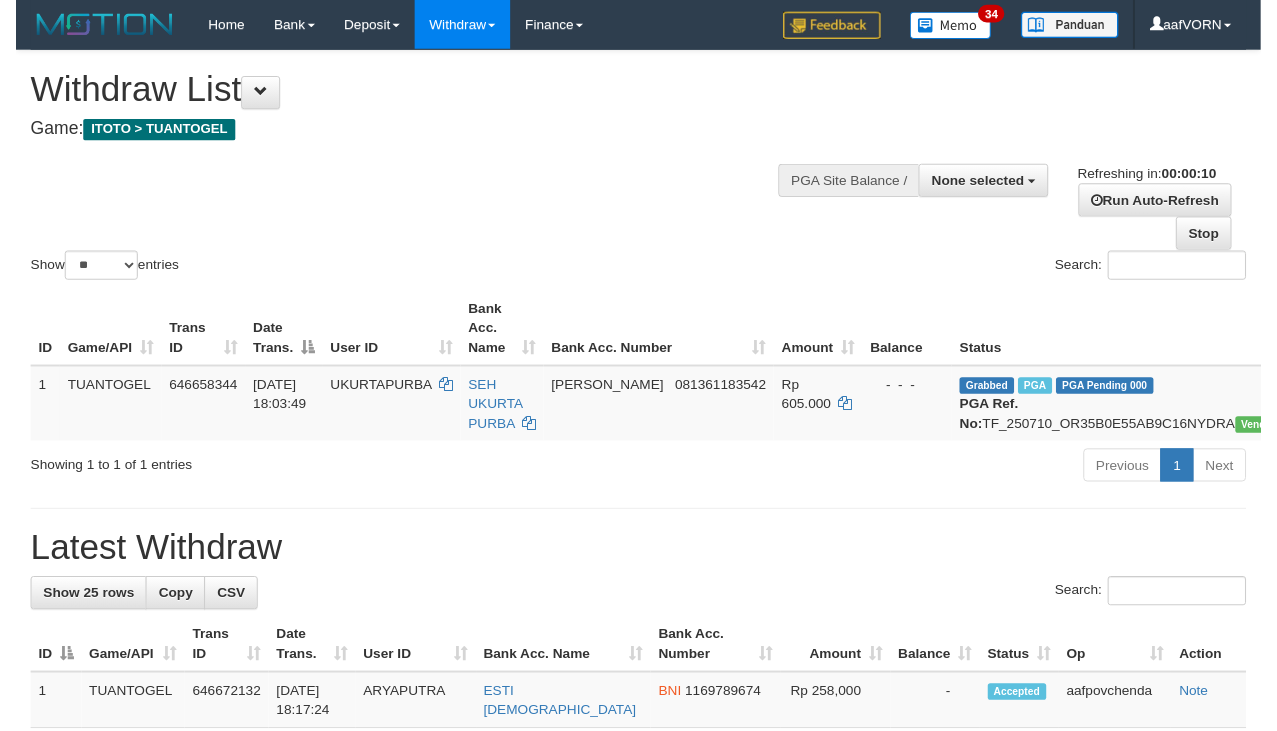 scroll, scrollTop: 0, scrollLeft: 0, axis: both 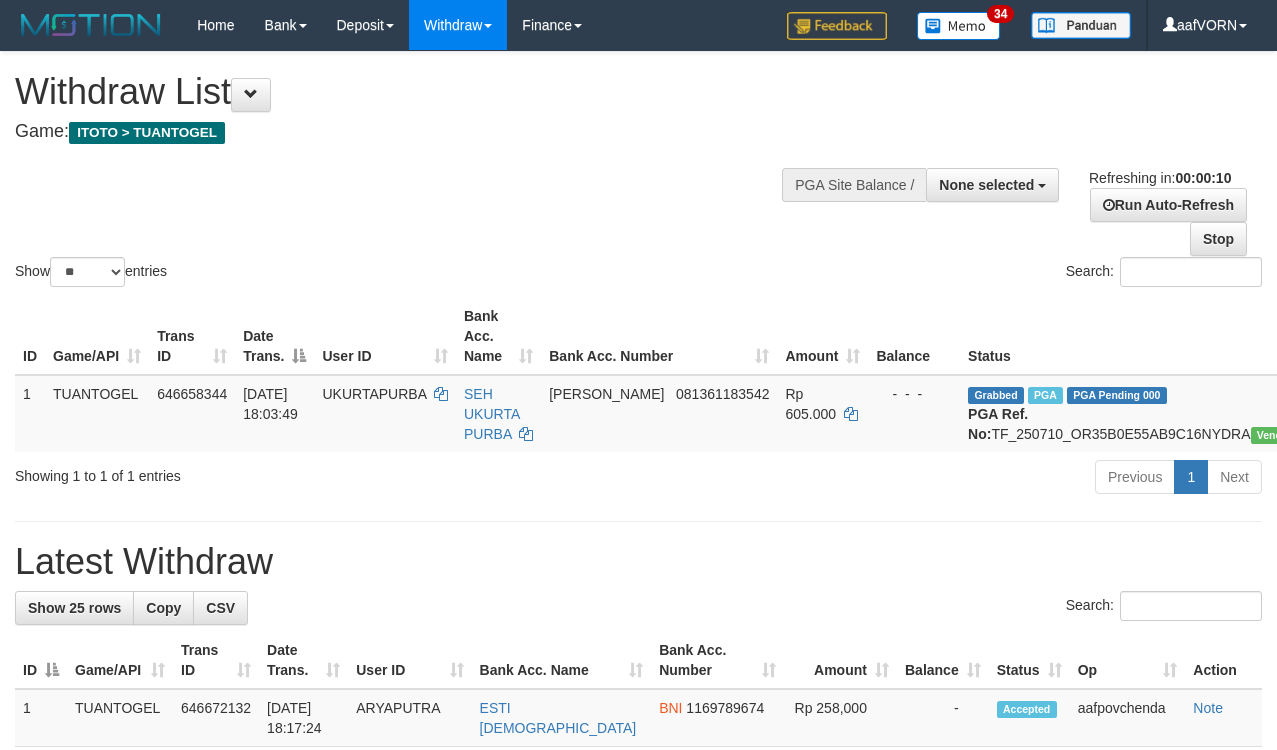 select 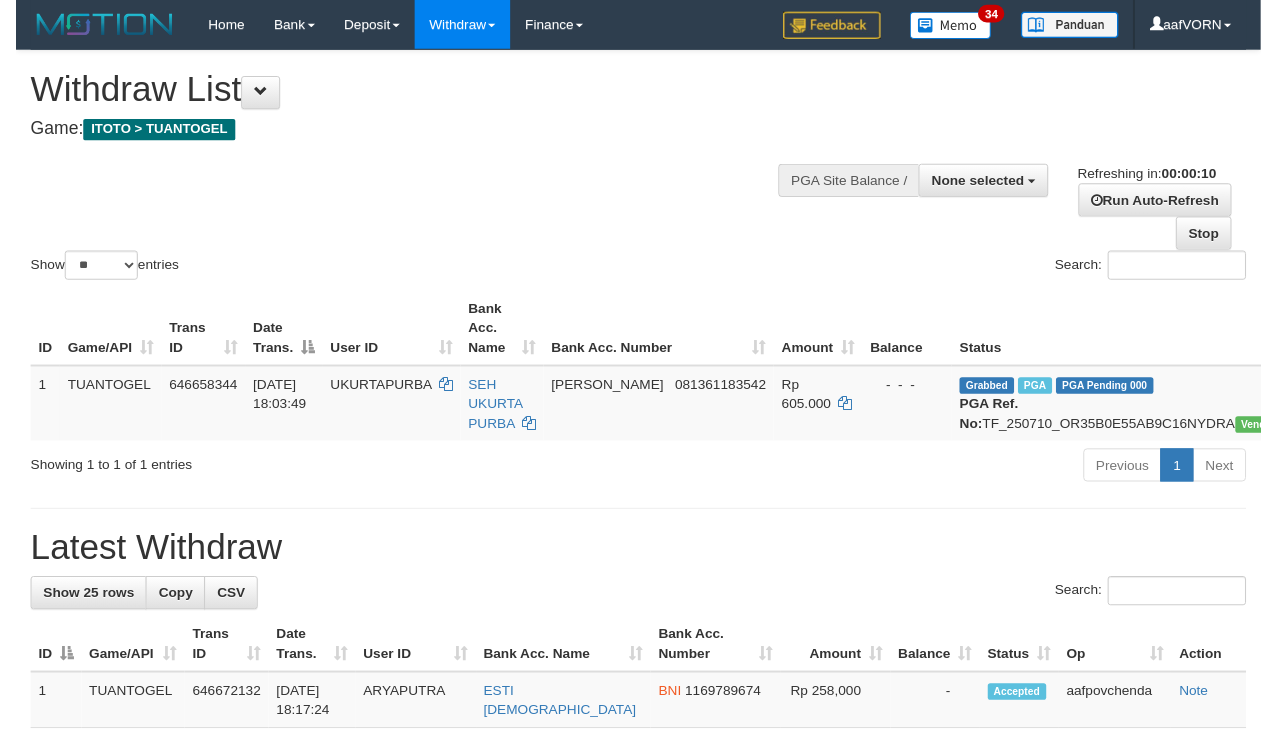 scroll, scrollTop: 0, scrollLeft: 0, axis: both 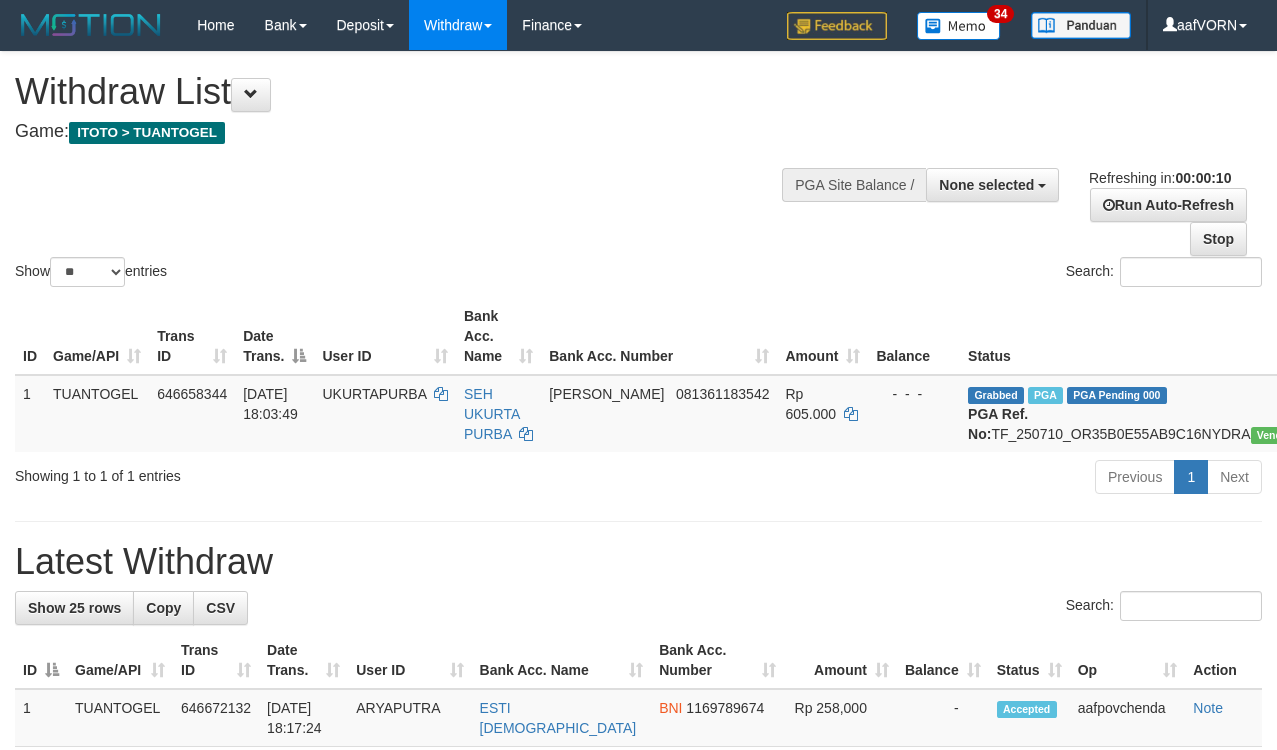 select 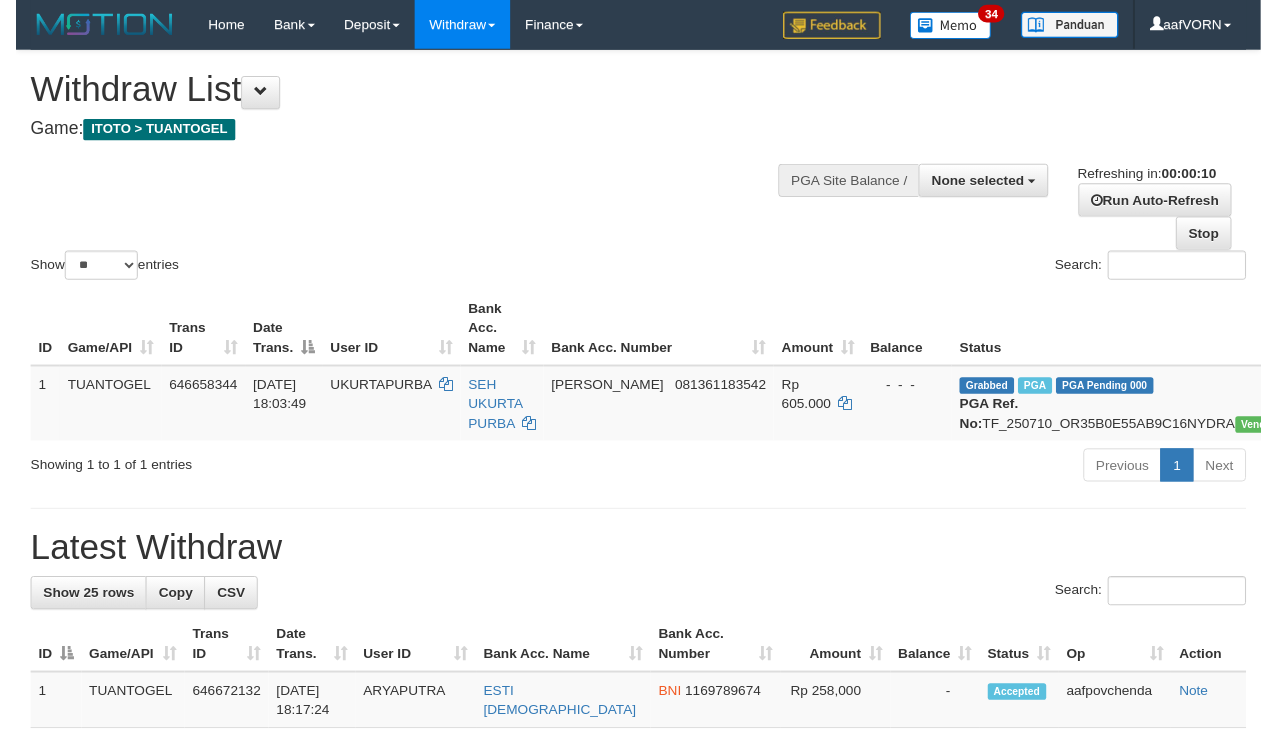 scroll, scrollTop: 0, scrollLeft: 0, axis: both 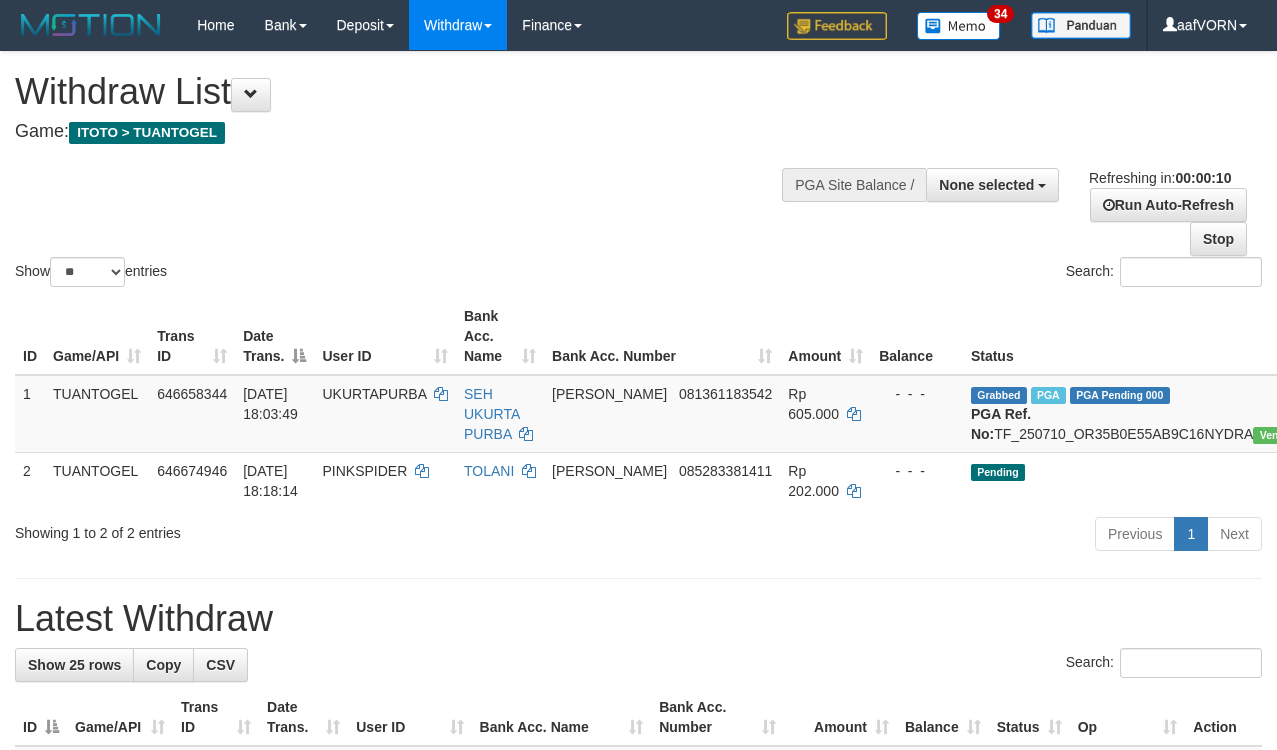 select 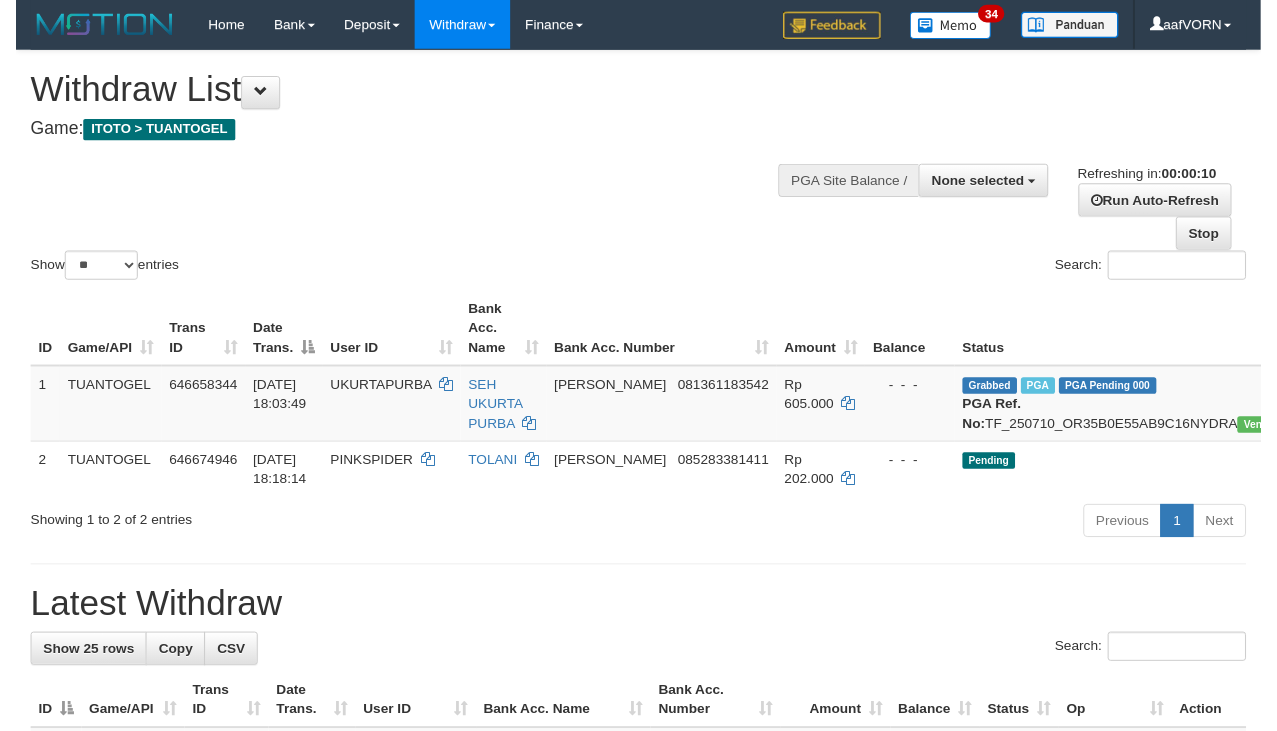 scroll, scrollTop: 0, scrollLeft: 0, axis: both 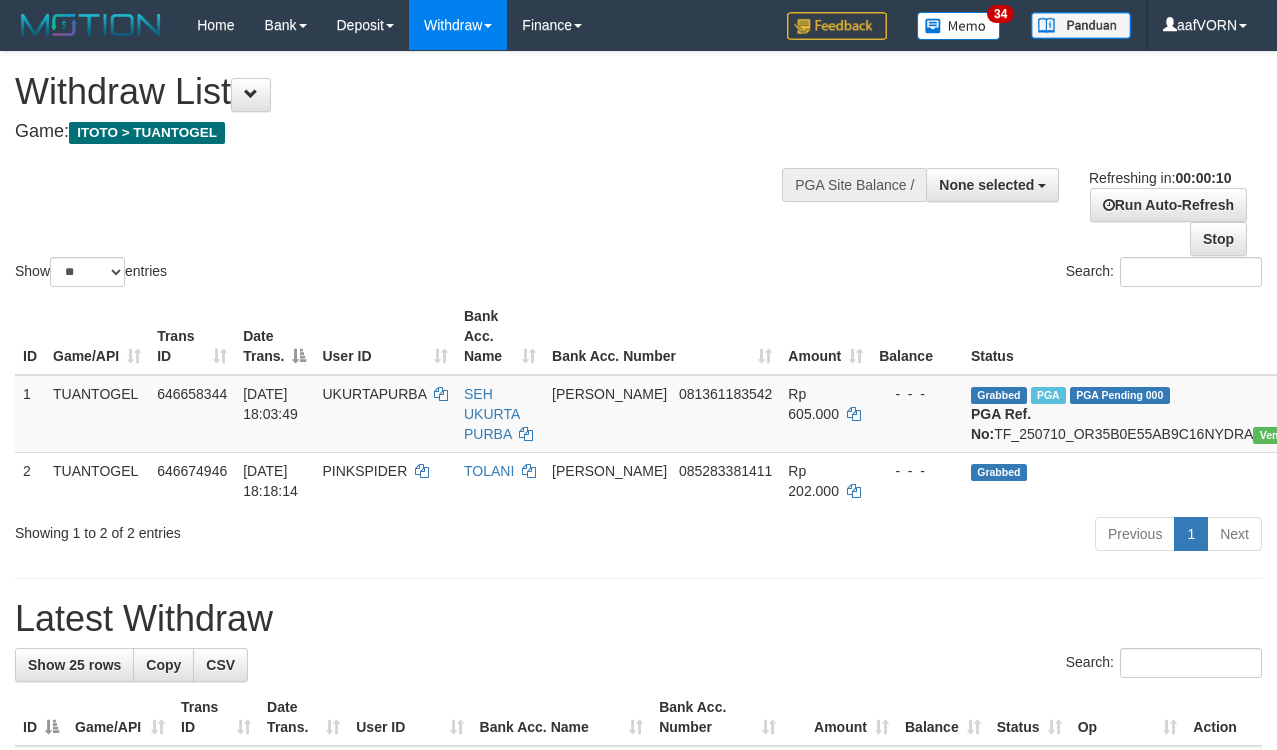 select 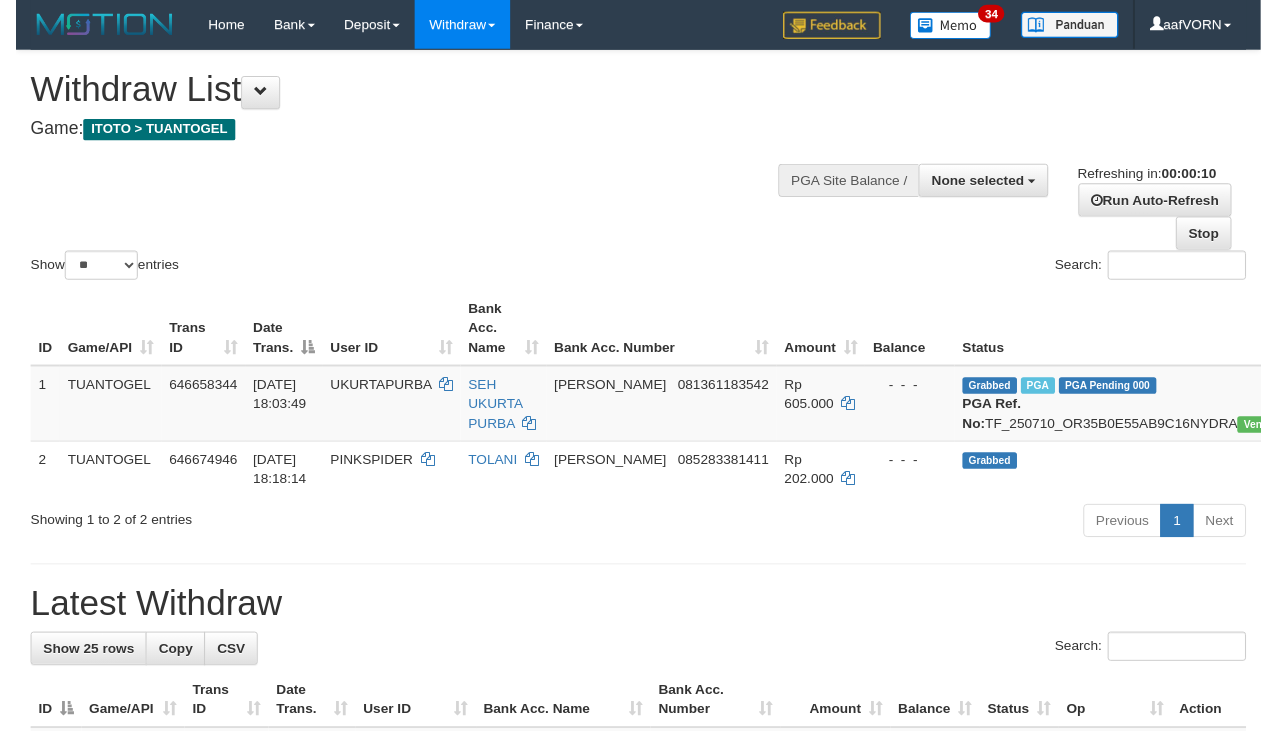 scroll, scrollTop: 0, scrollLeft: 0, axis: both 